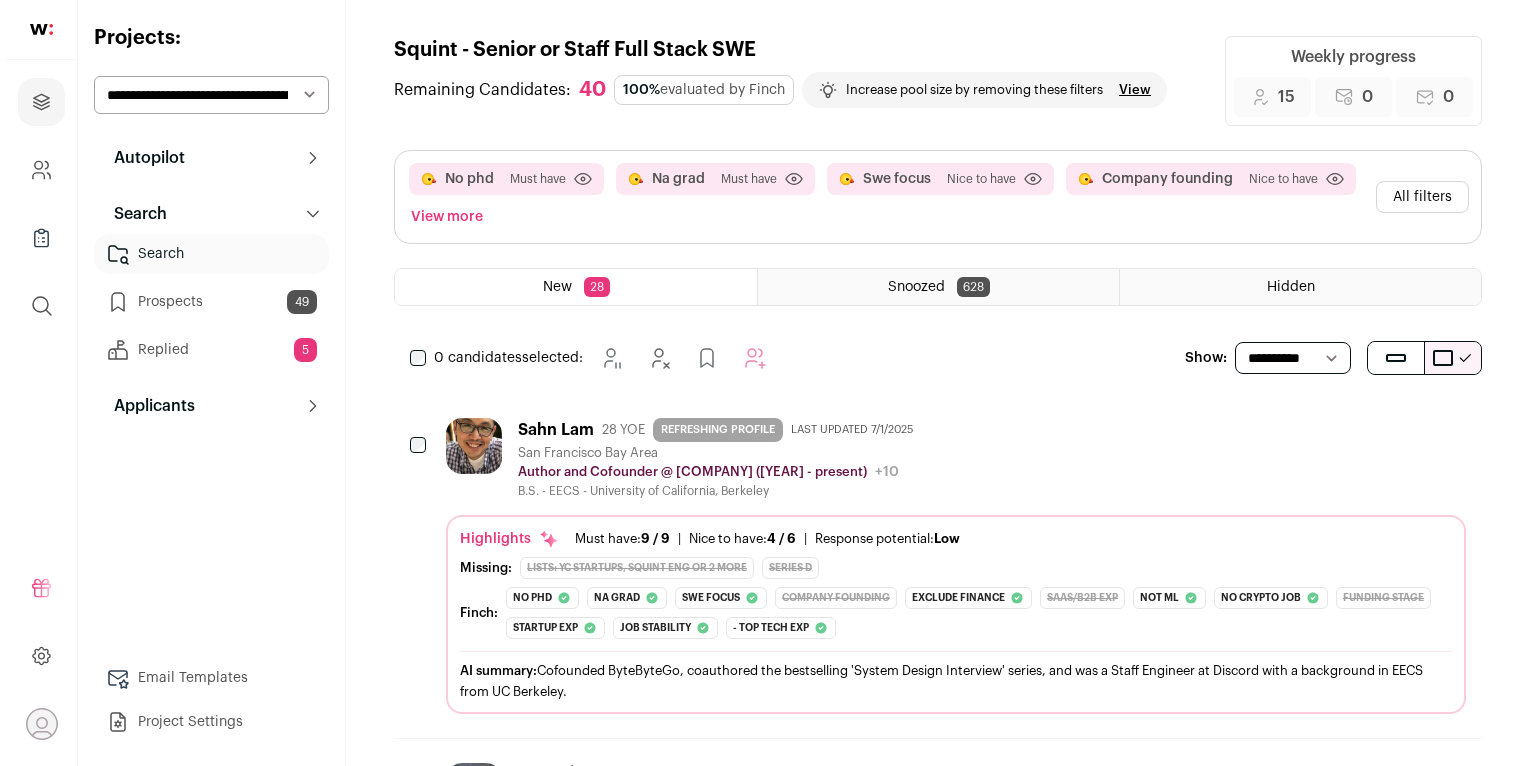 scroll, scrollTop: 0, scrollLeft: 0, axis: both 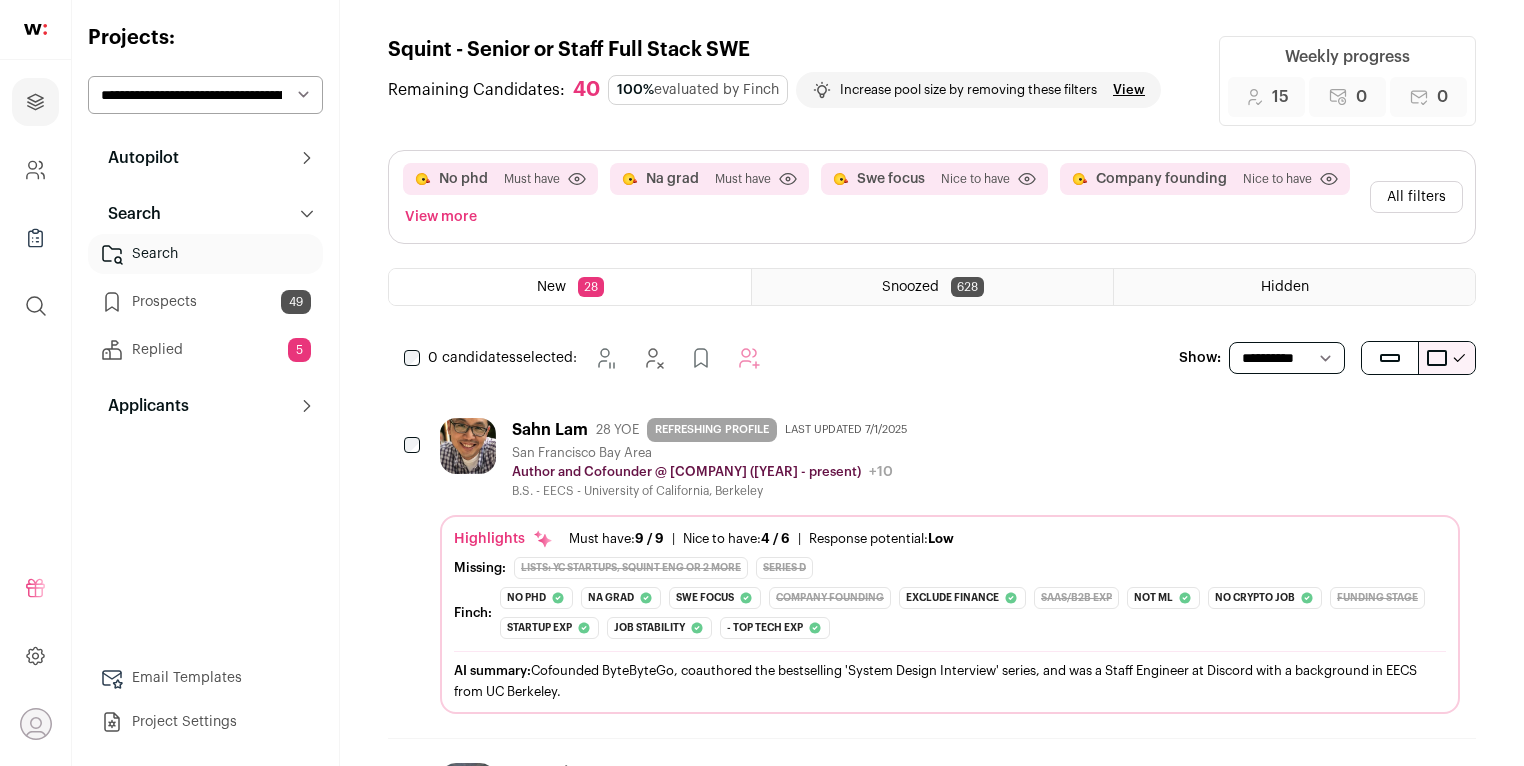 click on "All filters" at bounding box center (1416, 197) 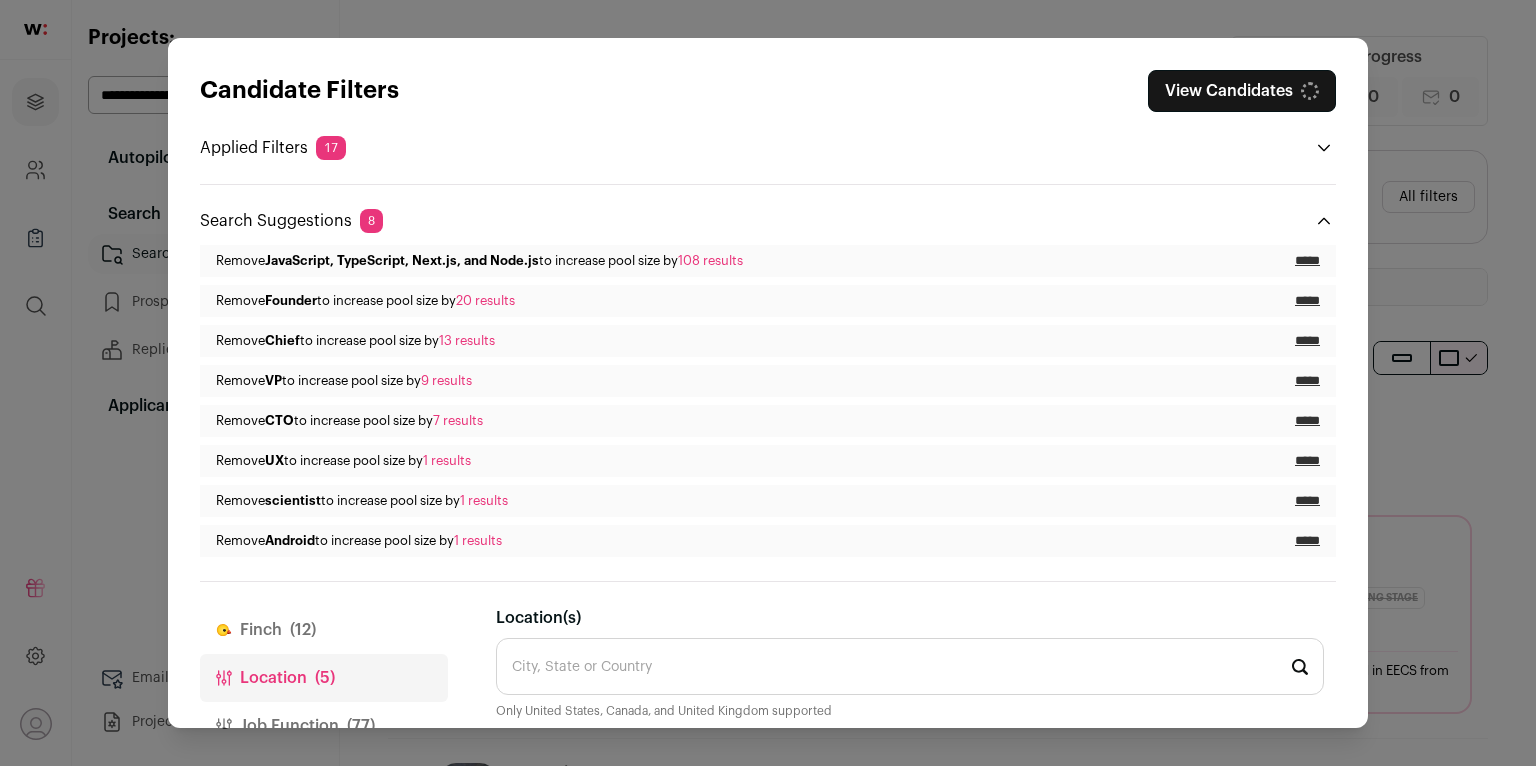 click on "(12)" at bounding box center [303, 630] 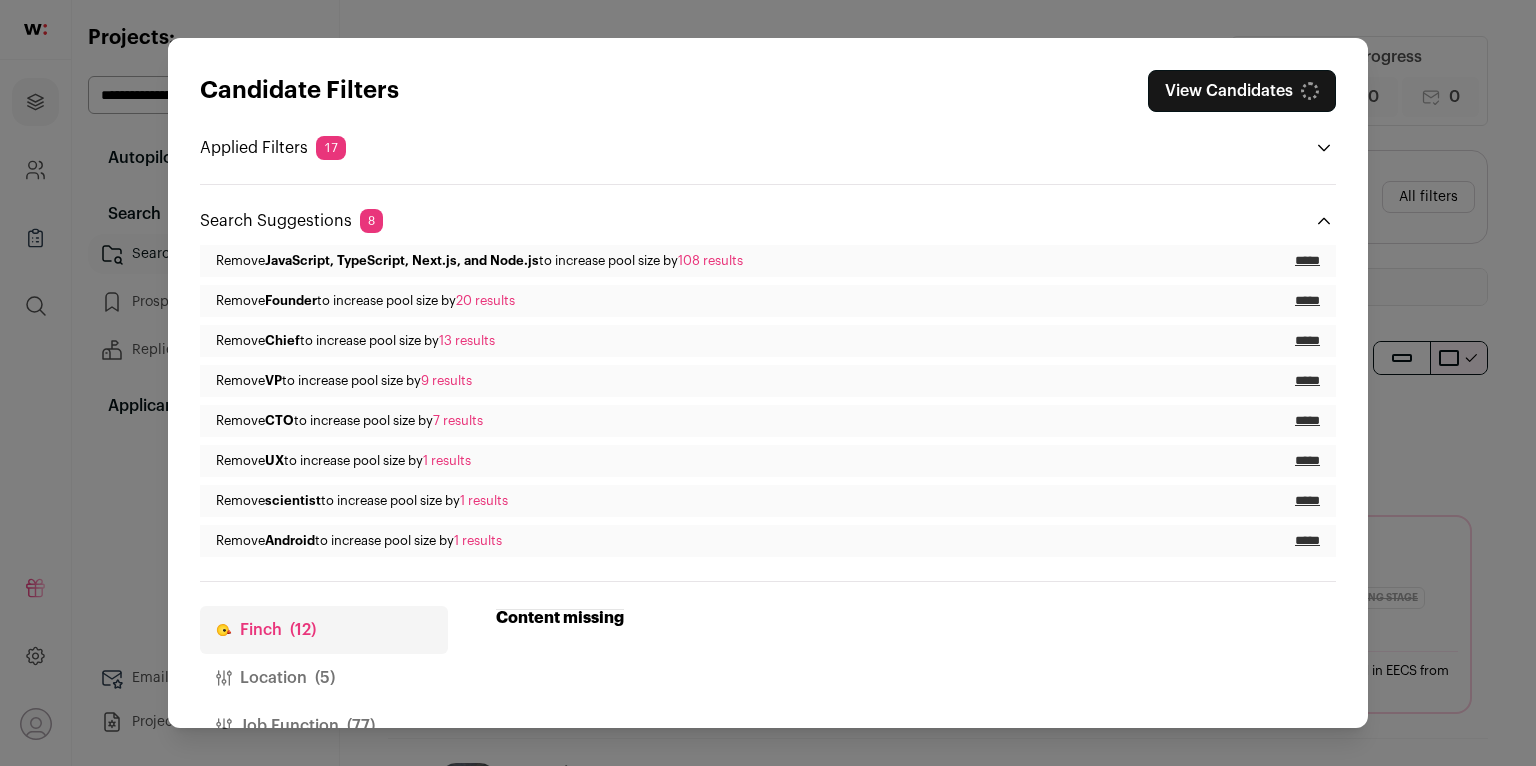 scroll, scrollTop: 0, scrollLeft: 0, axis: both 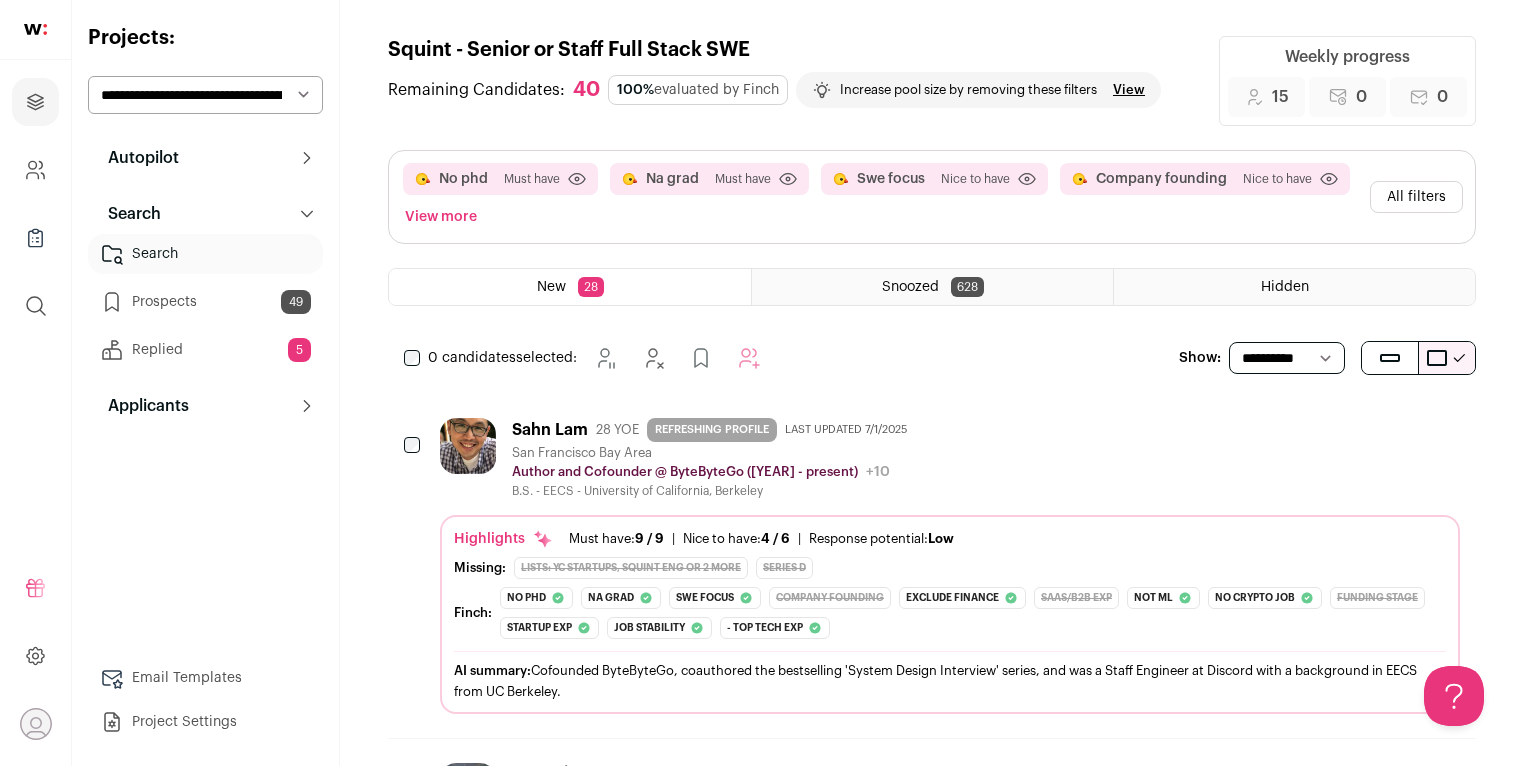 click on "All filters" at bounding box center [1416, 197] 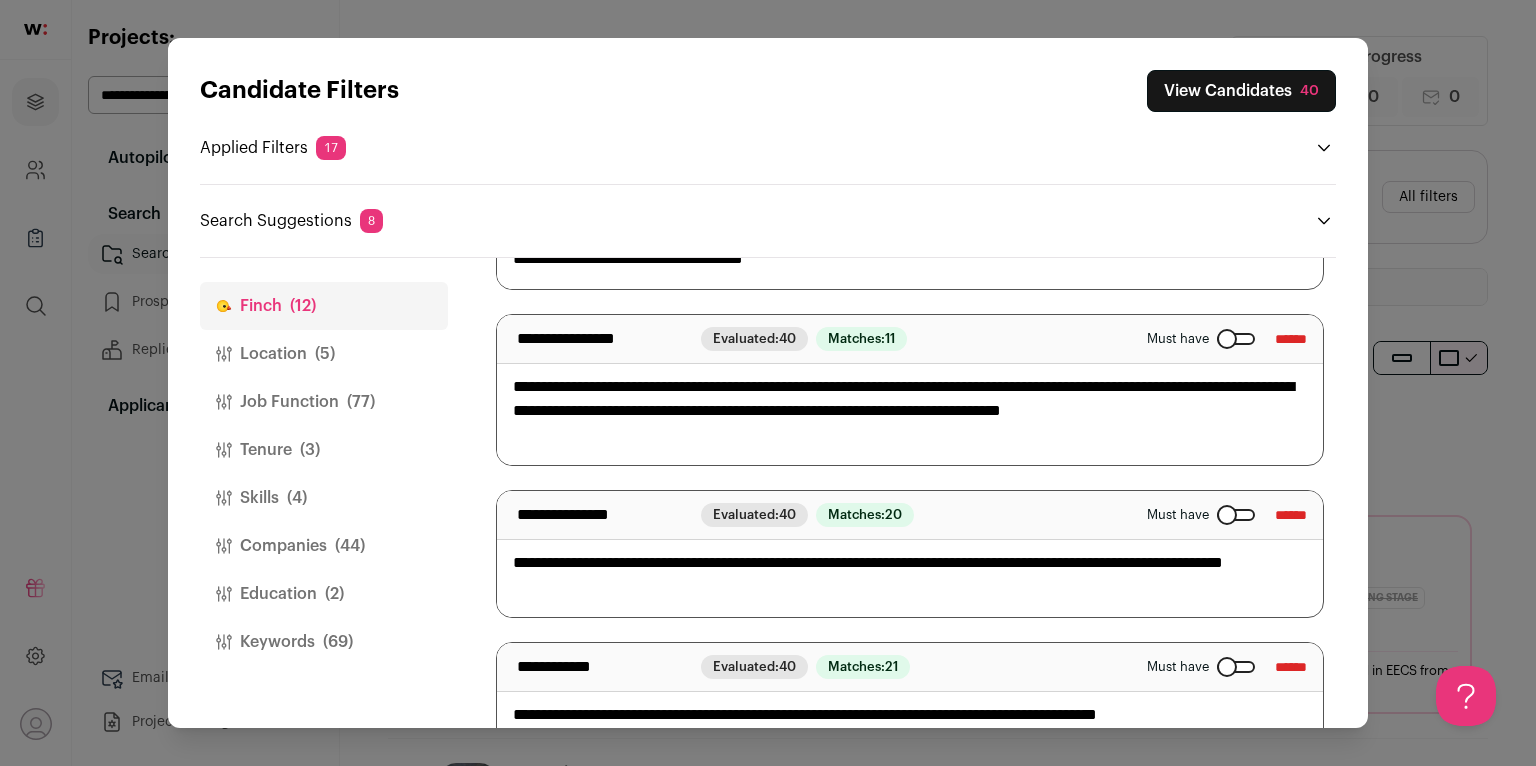 scroll, scrollTop: 568, scrollLeft: 0, axis: vertical 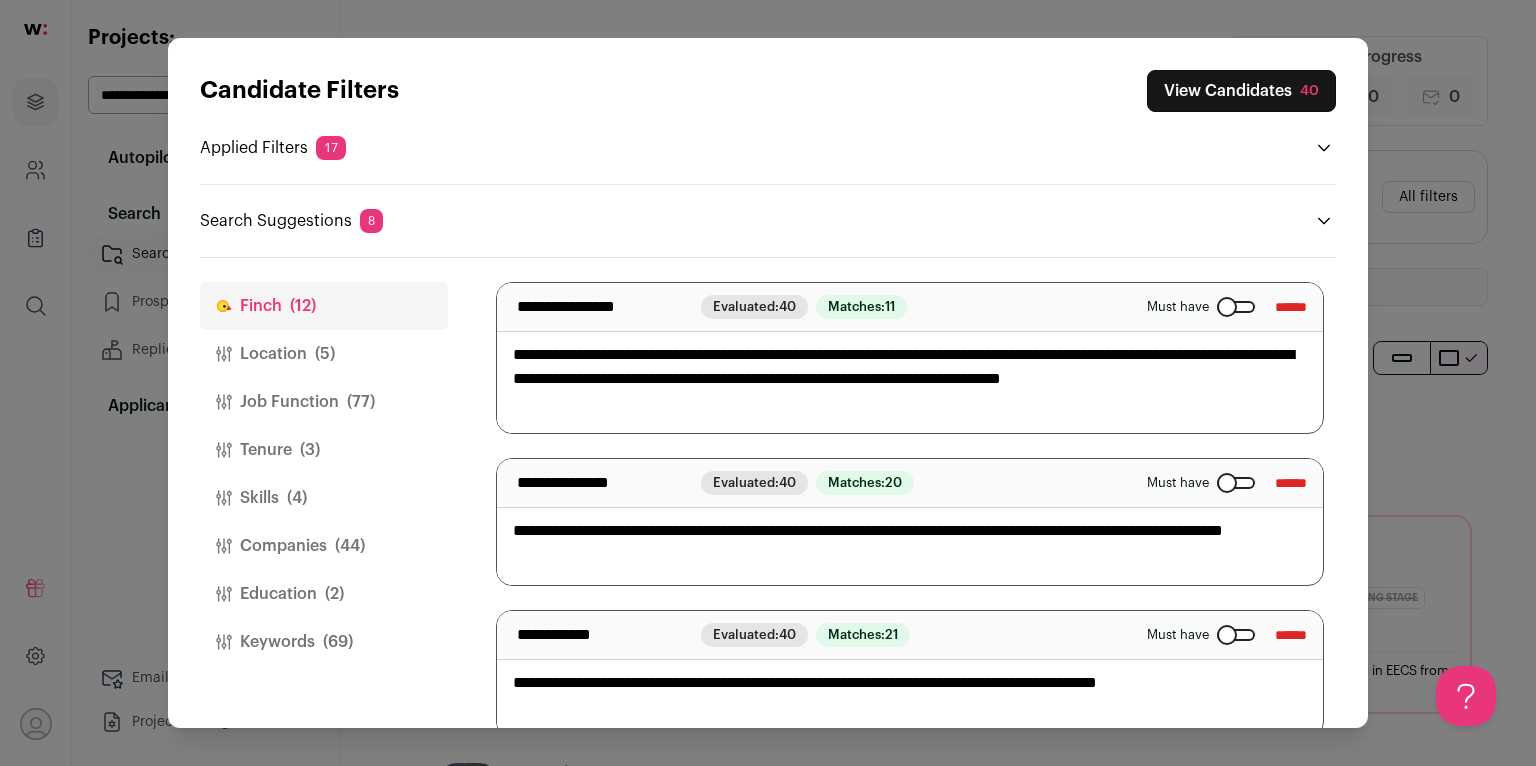 click on "******" at bounding box center (1291, 483) 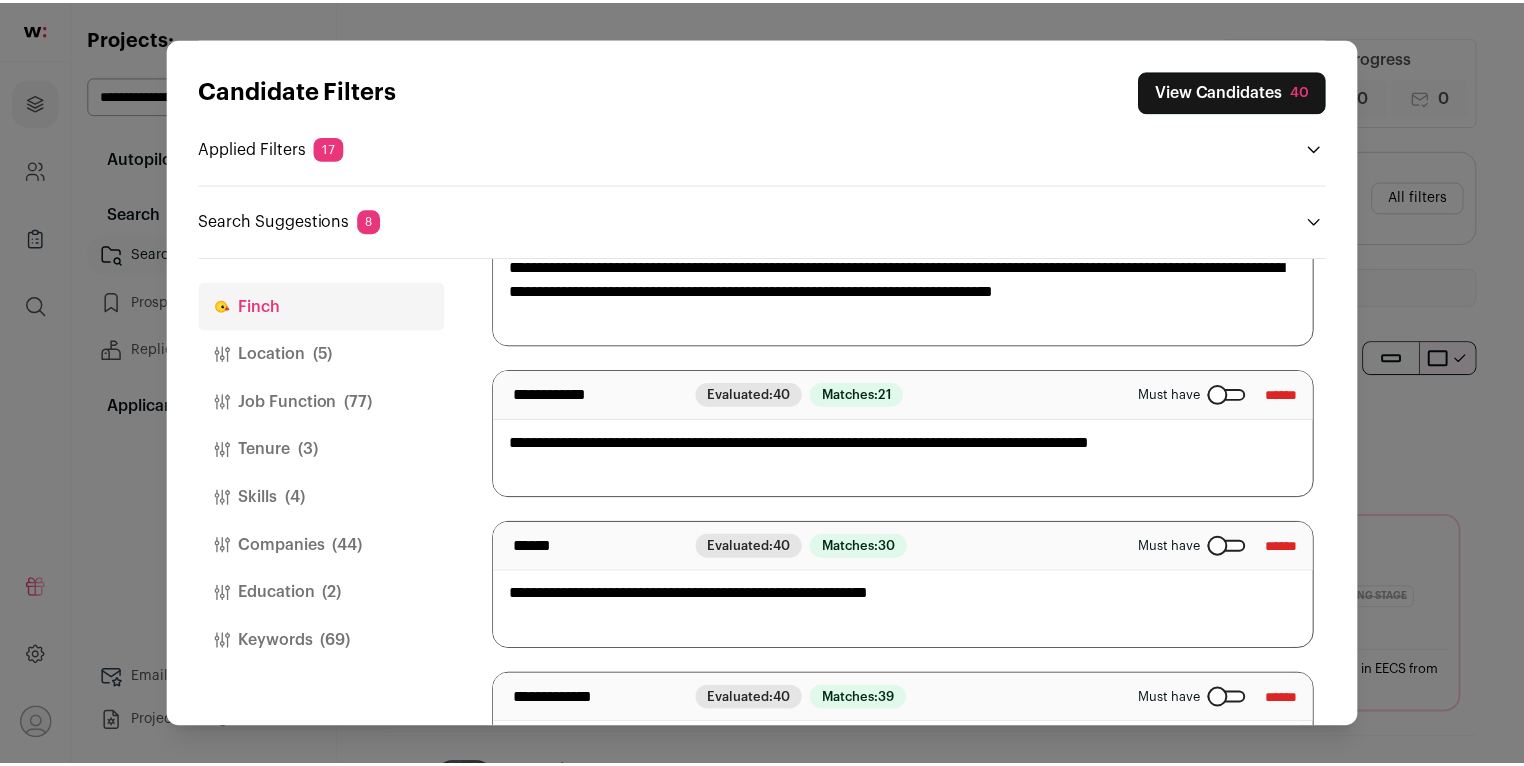 scroll, scrollTop: 724, scrollLeft: 0, axis: vertical 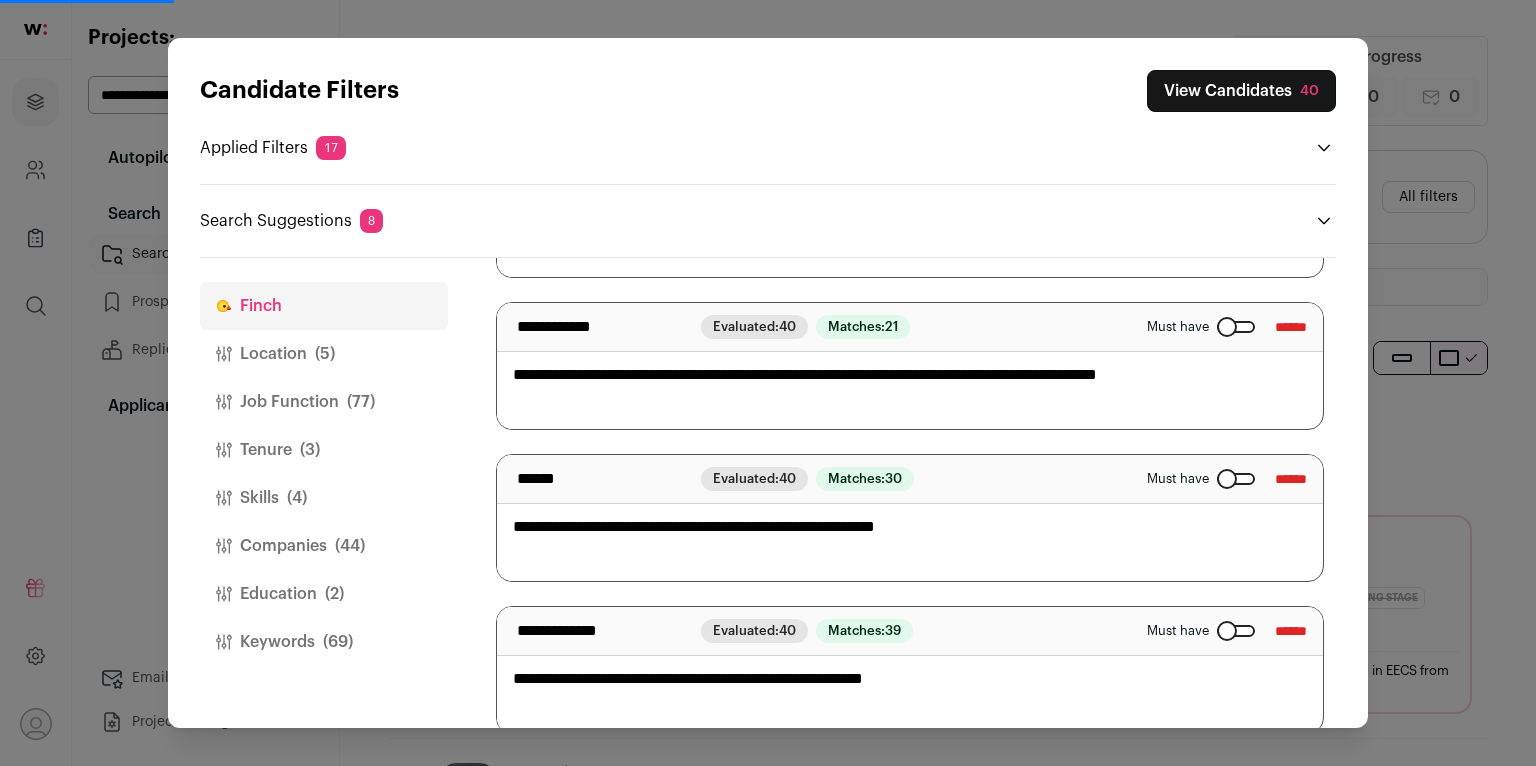 click on "******" at bounding box center (1291, 479) 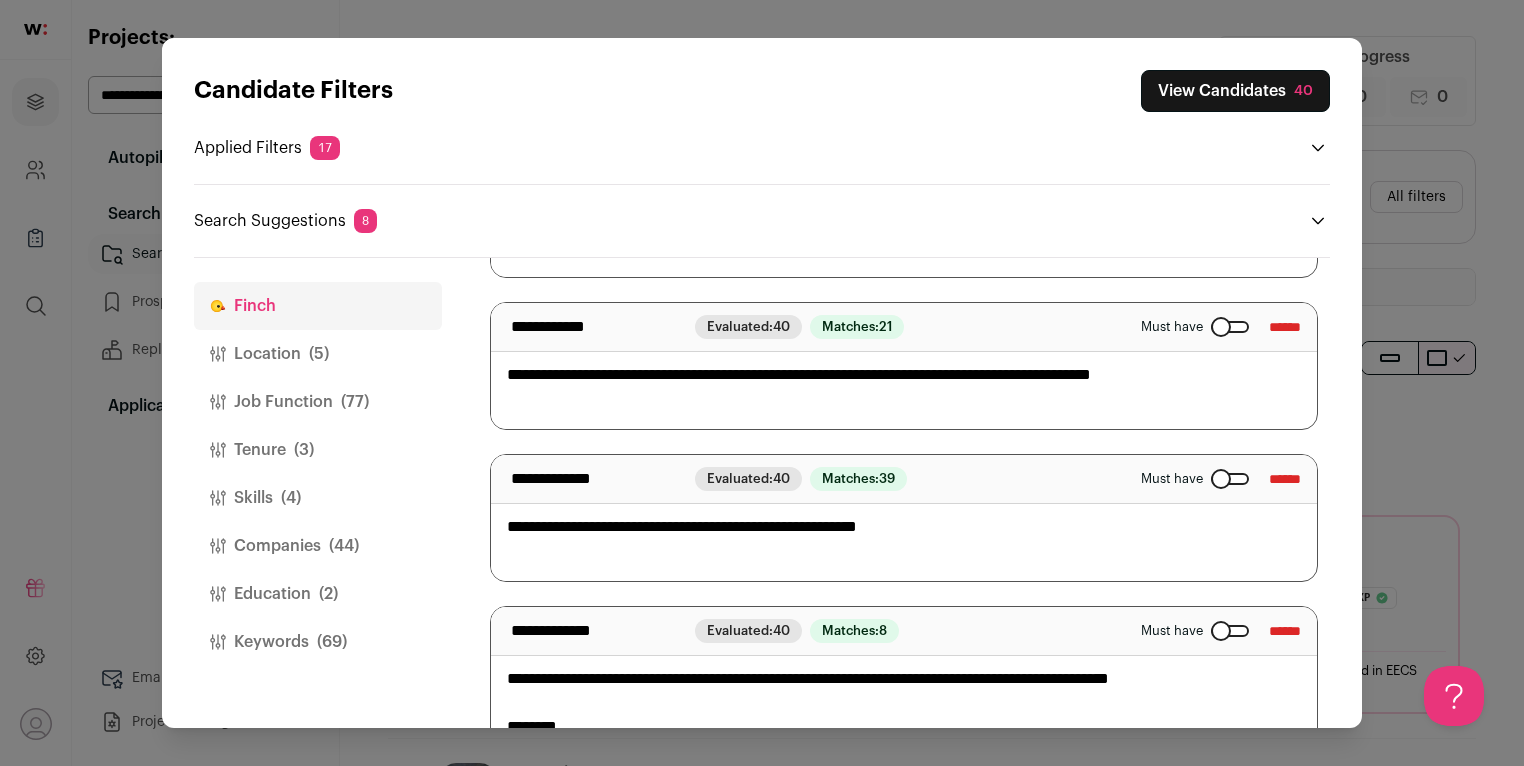 scroll, scrollTop: 0, scrollLeft: 0, axis: both 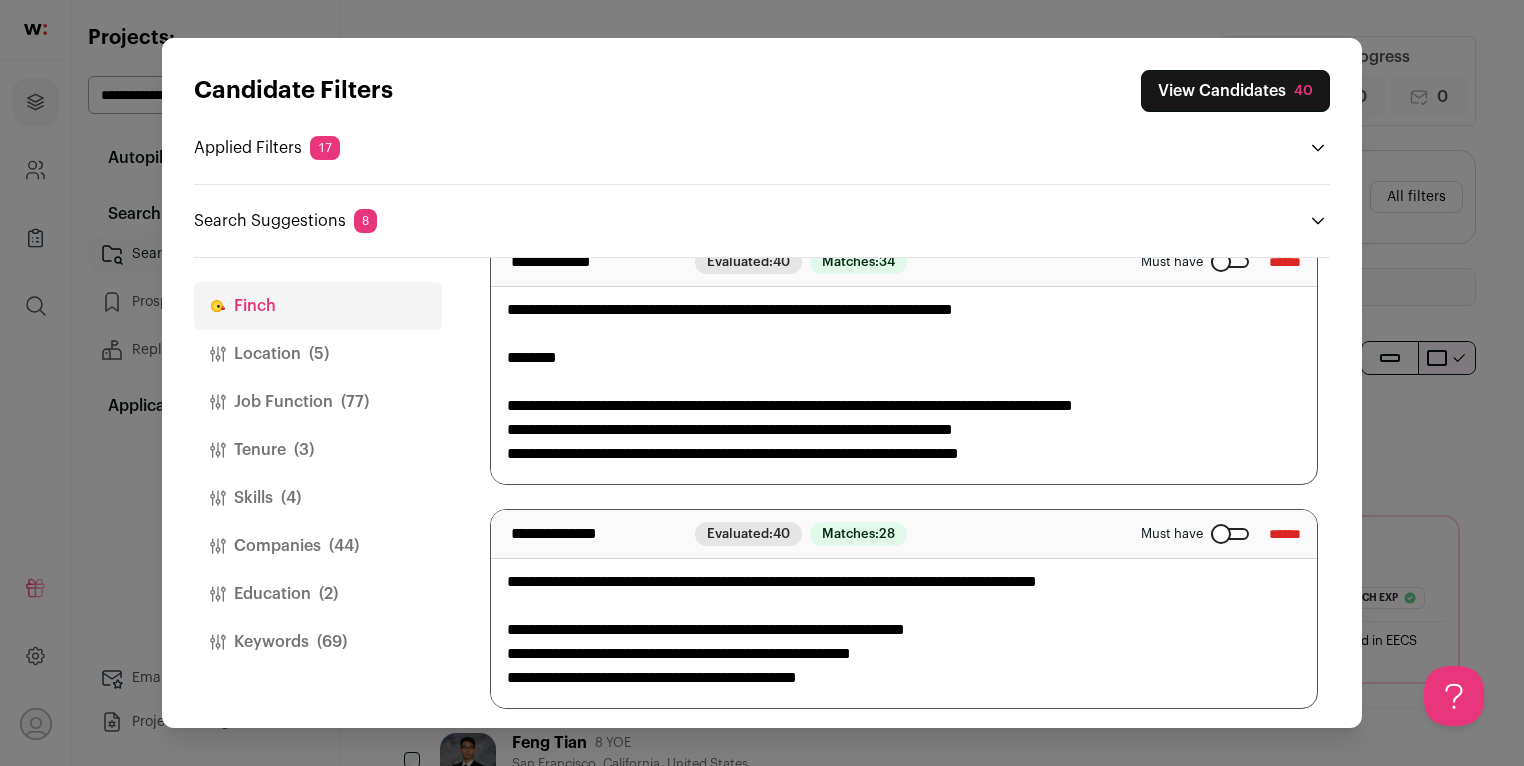 click on "******" at bounding box center [1285, 534] 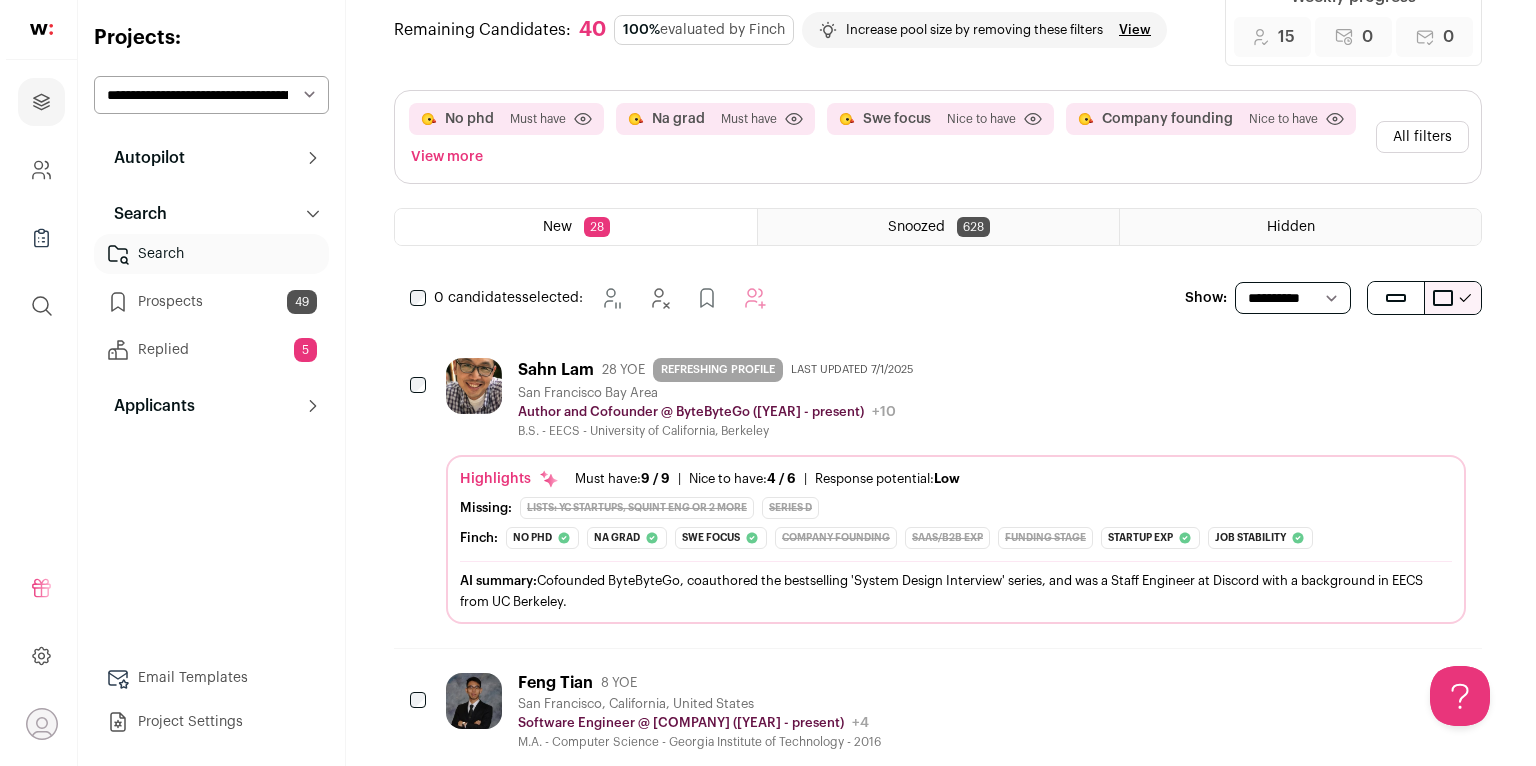 scroll, scrollTop: 144, scrollLeft: 0, axis: vertical 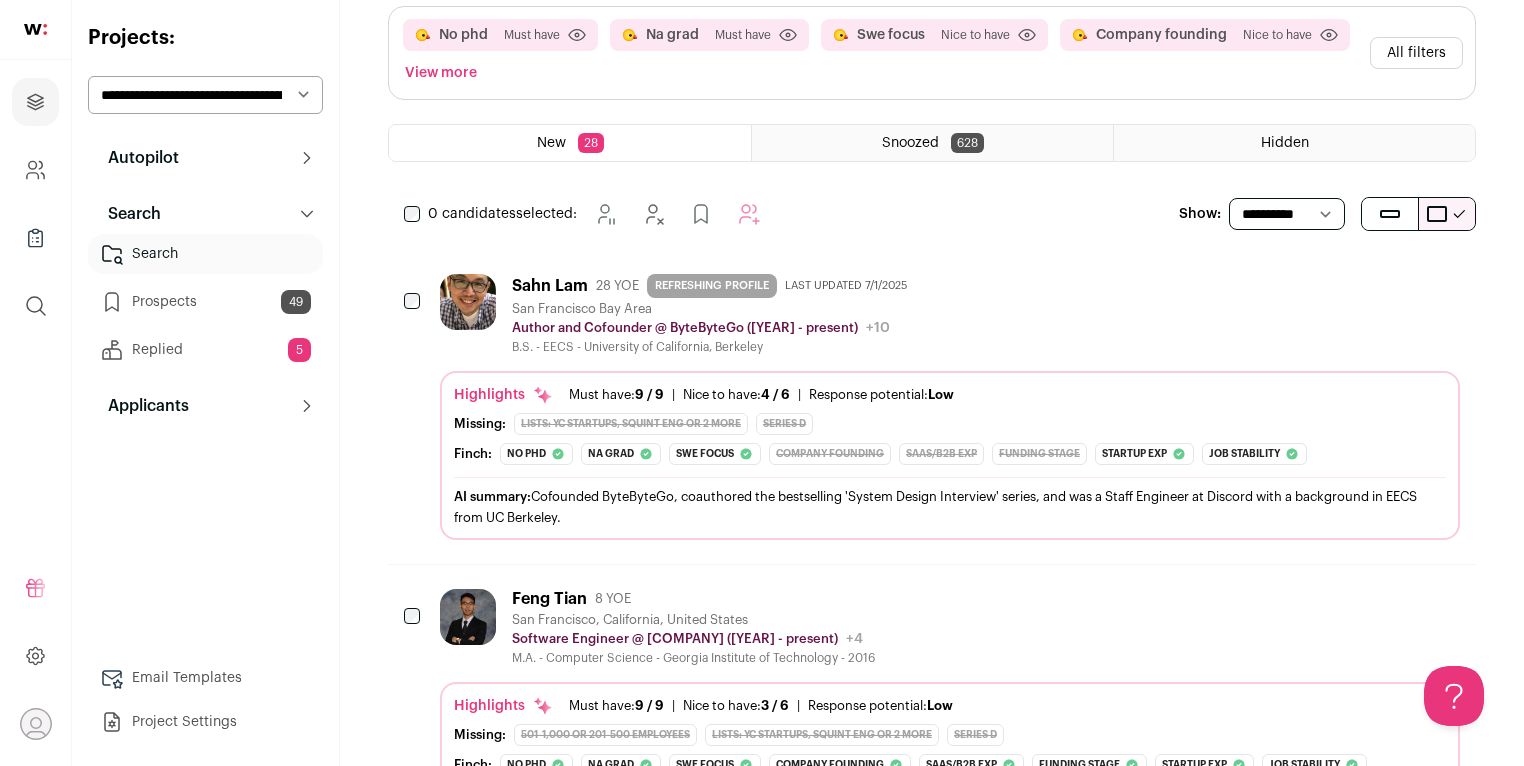 click on "B.S. - EECS - University of California, Berkeley" at bounding box center [713, 347] 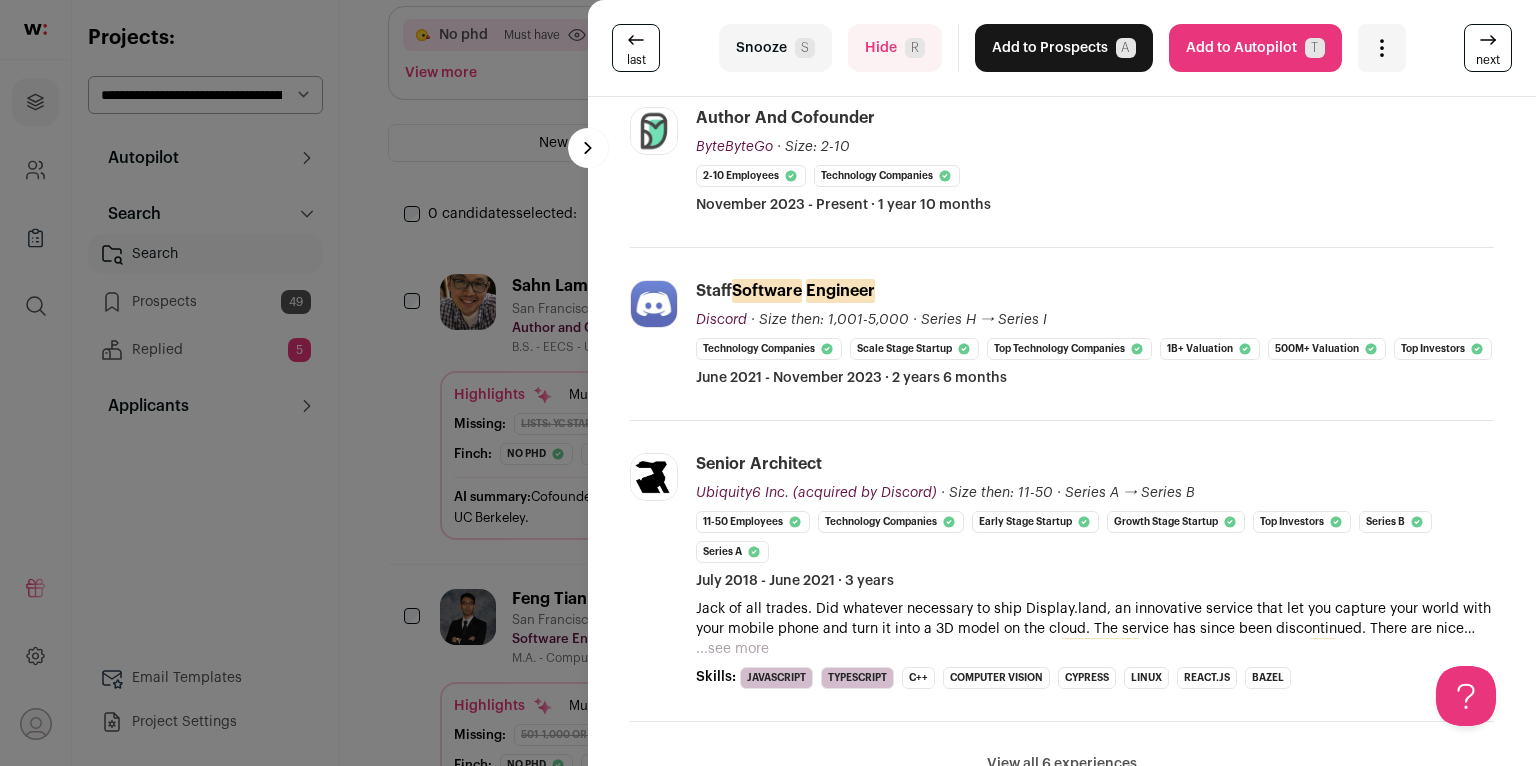 scroll, scrollTop: 628, scrollLeft: 0, axis: vertical 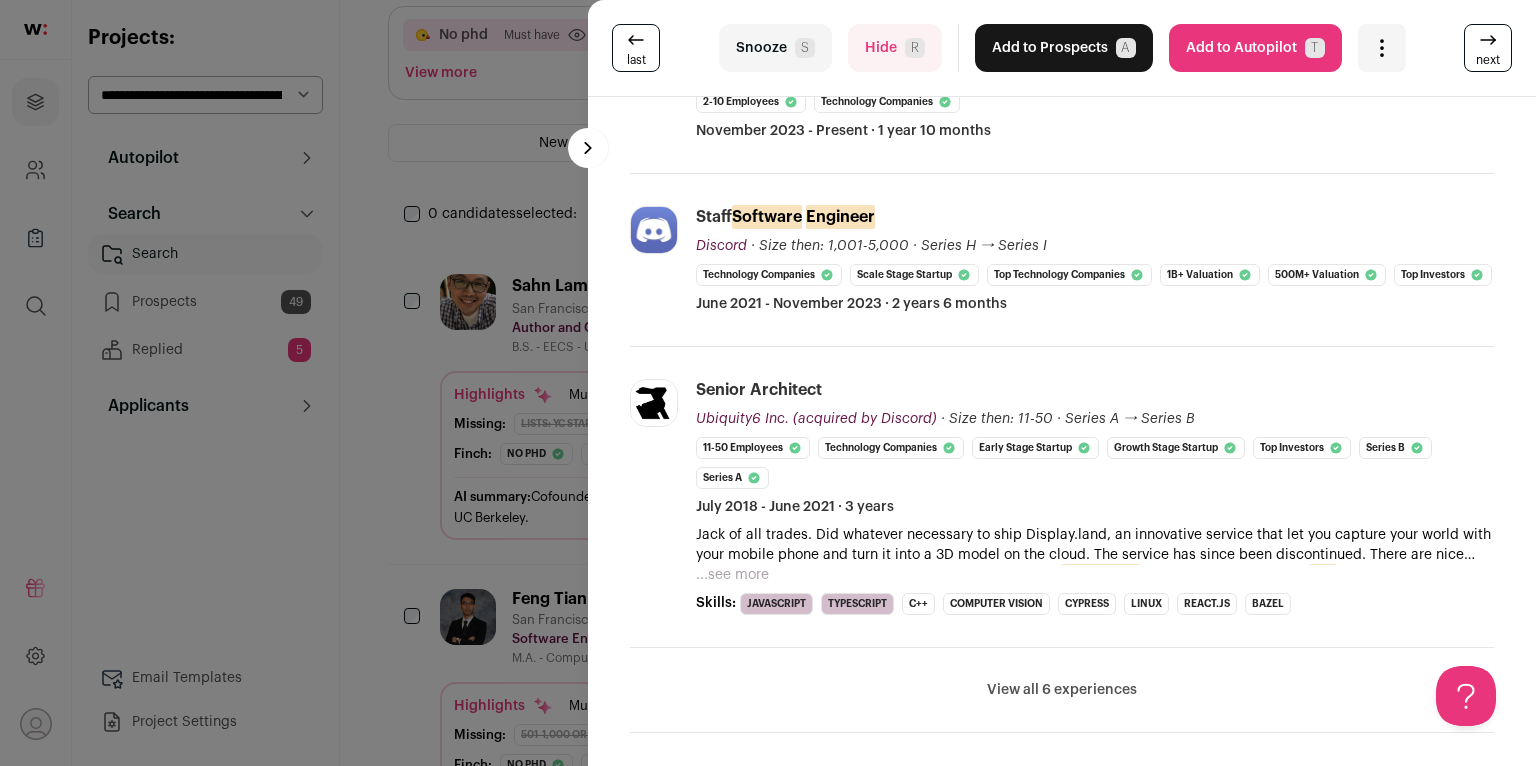 click on "...see more" at bounding box center (732, 575) 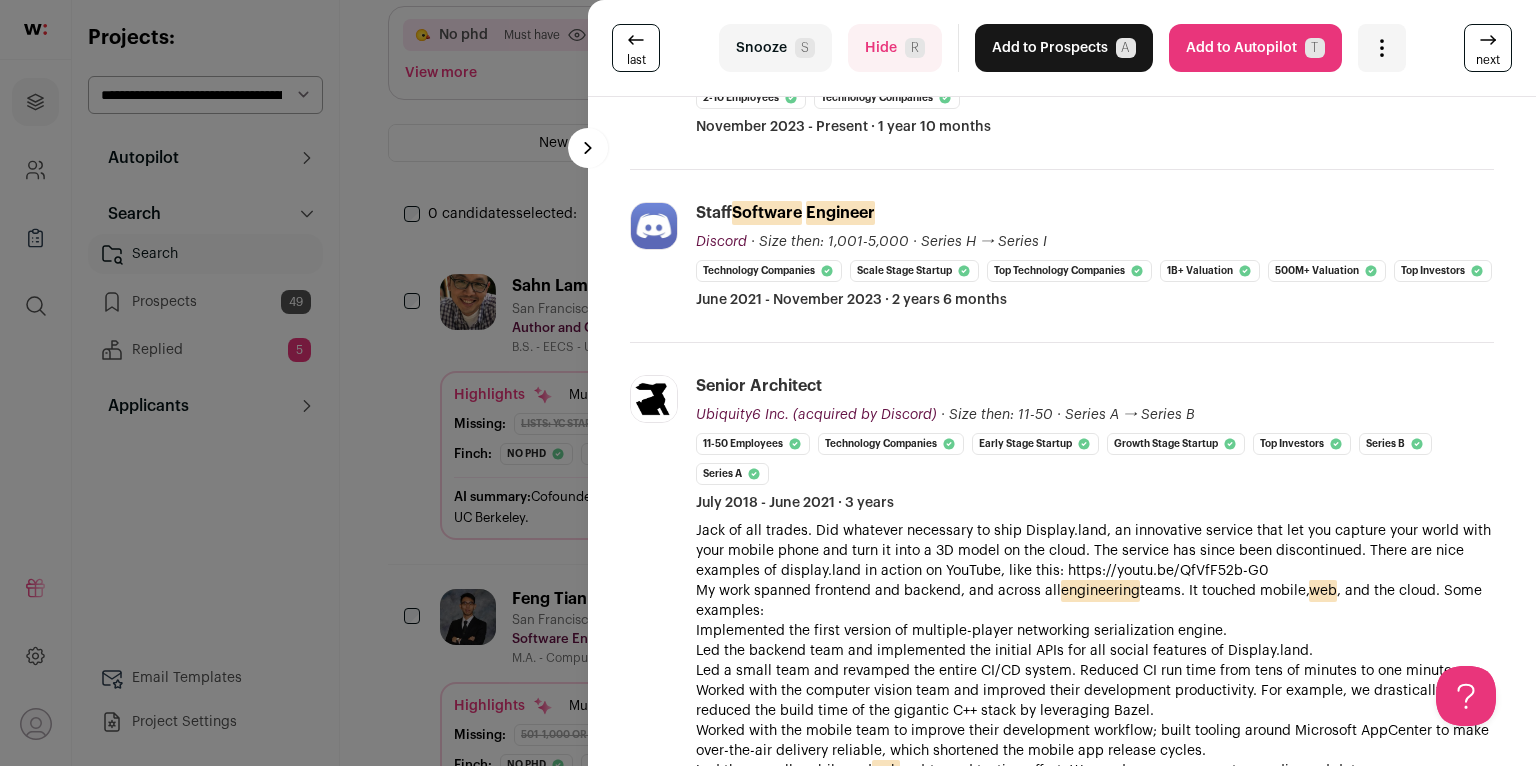 scroll, scrollTop: 1162, scrollLeft: 0, axis: vertical 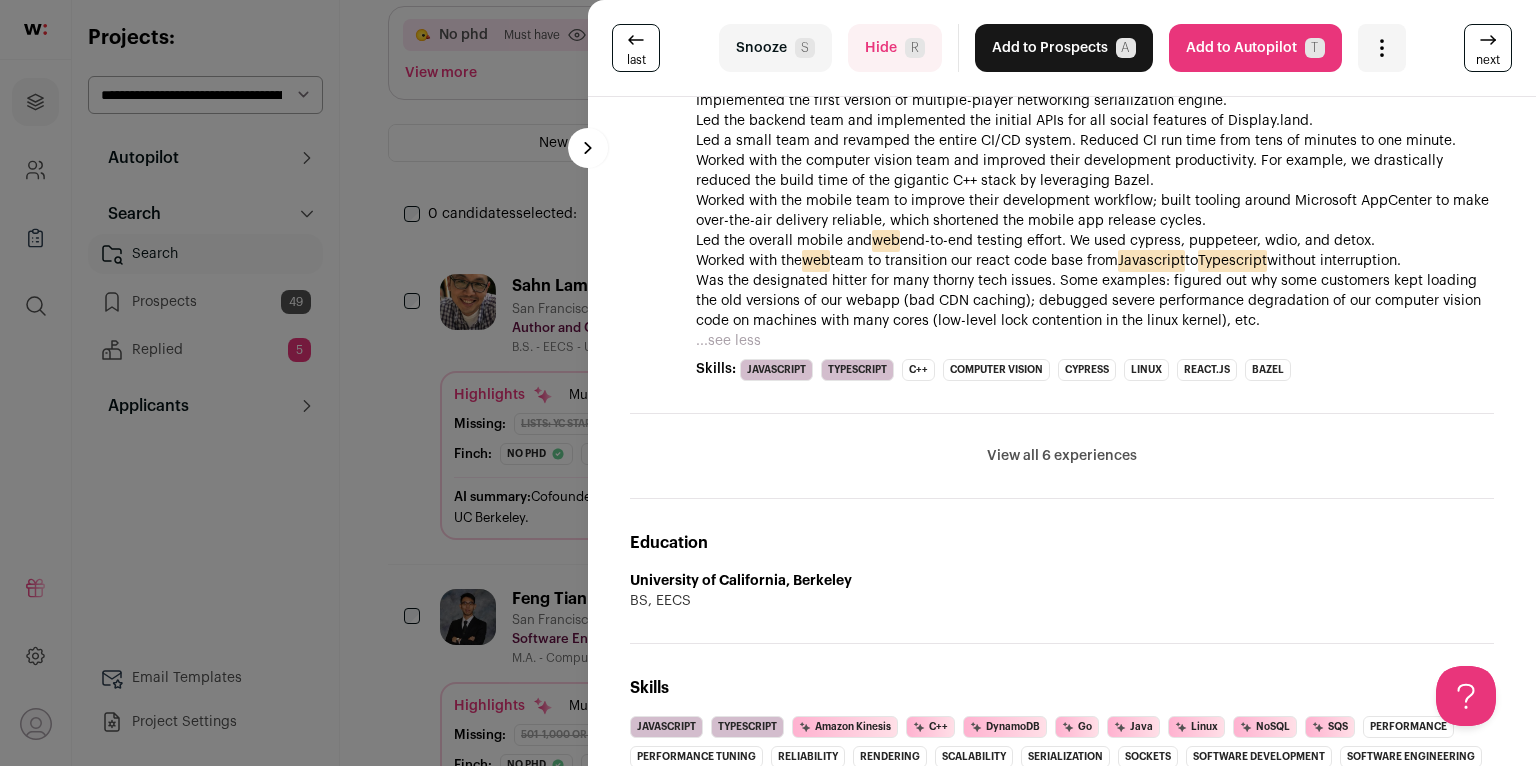 click on "View all 6 experiences" at bounding box center [1062, 456] 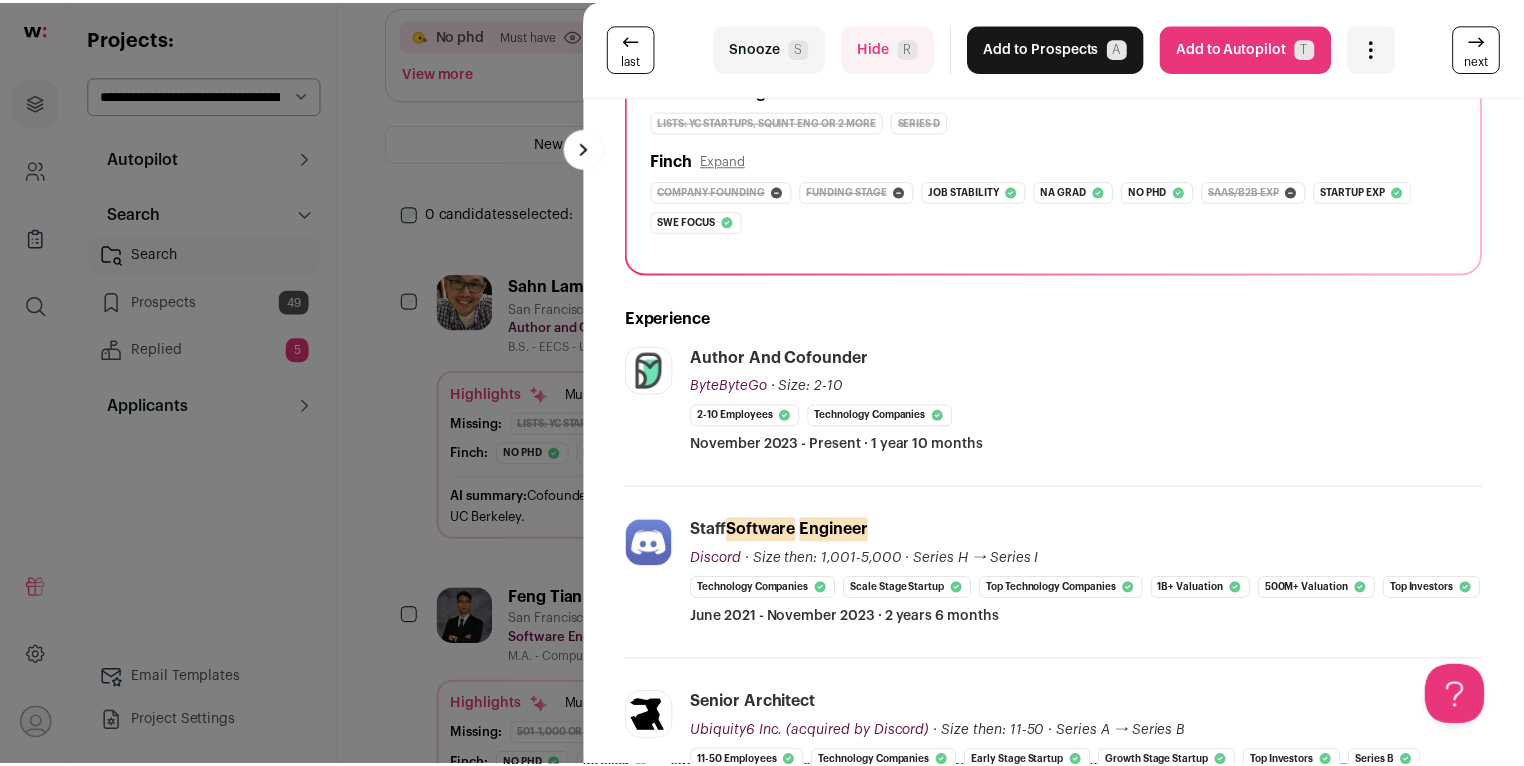 scroll, scrollTop: 0, scrollLeft: 0, axis: both 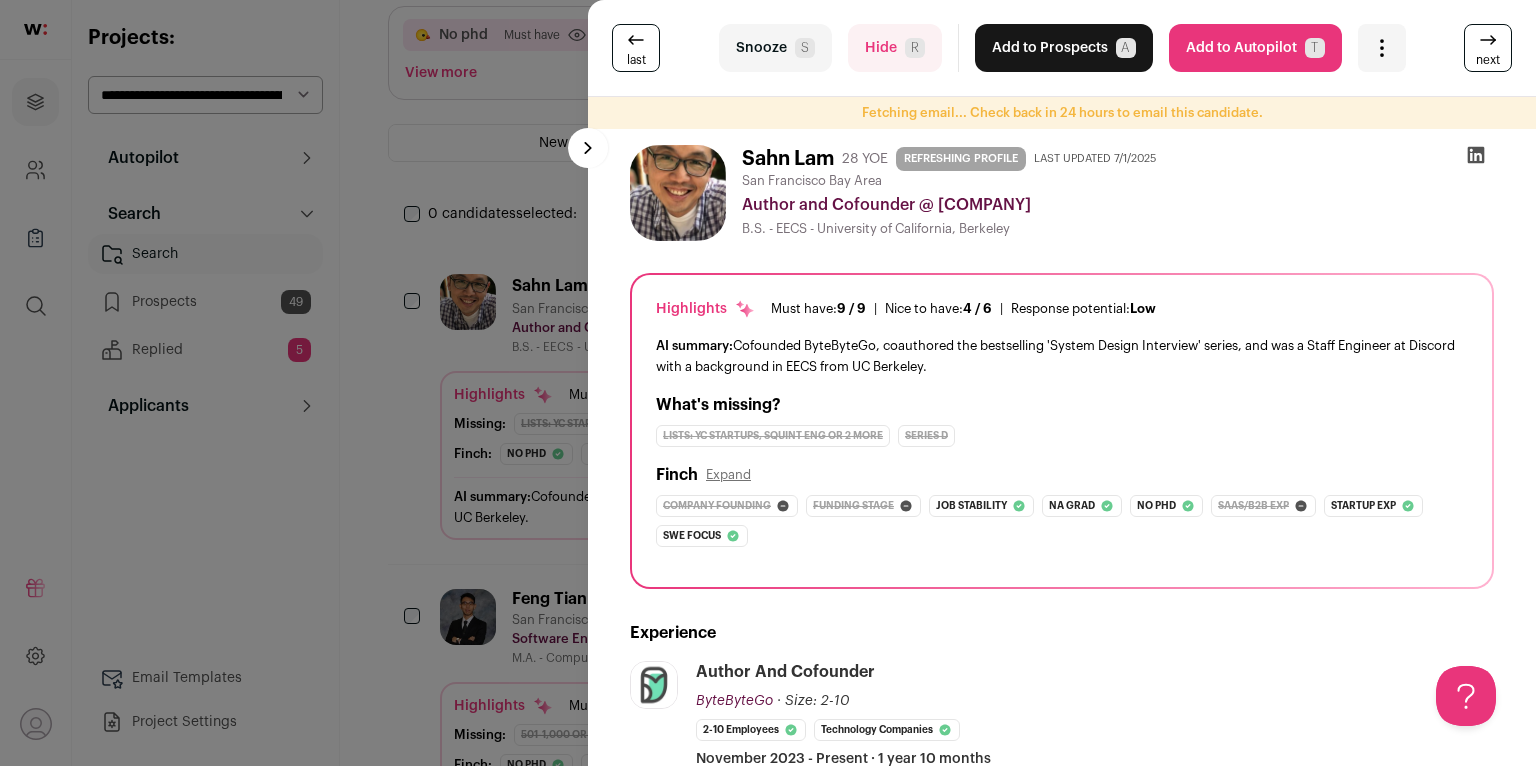 click 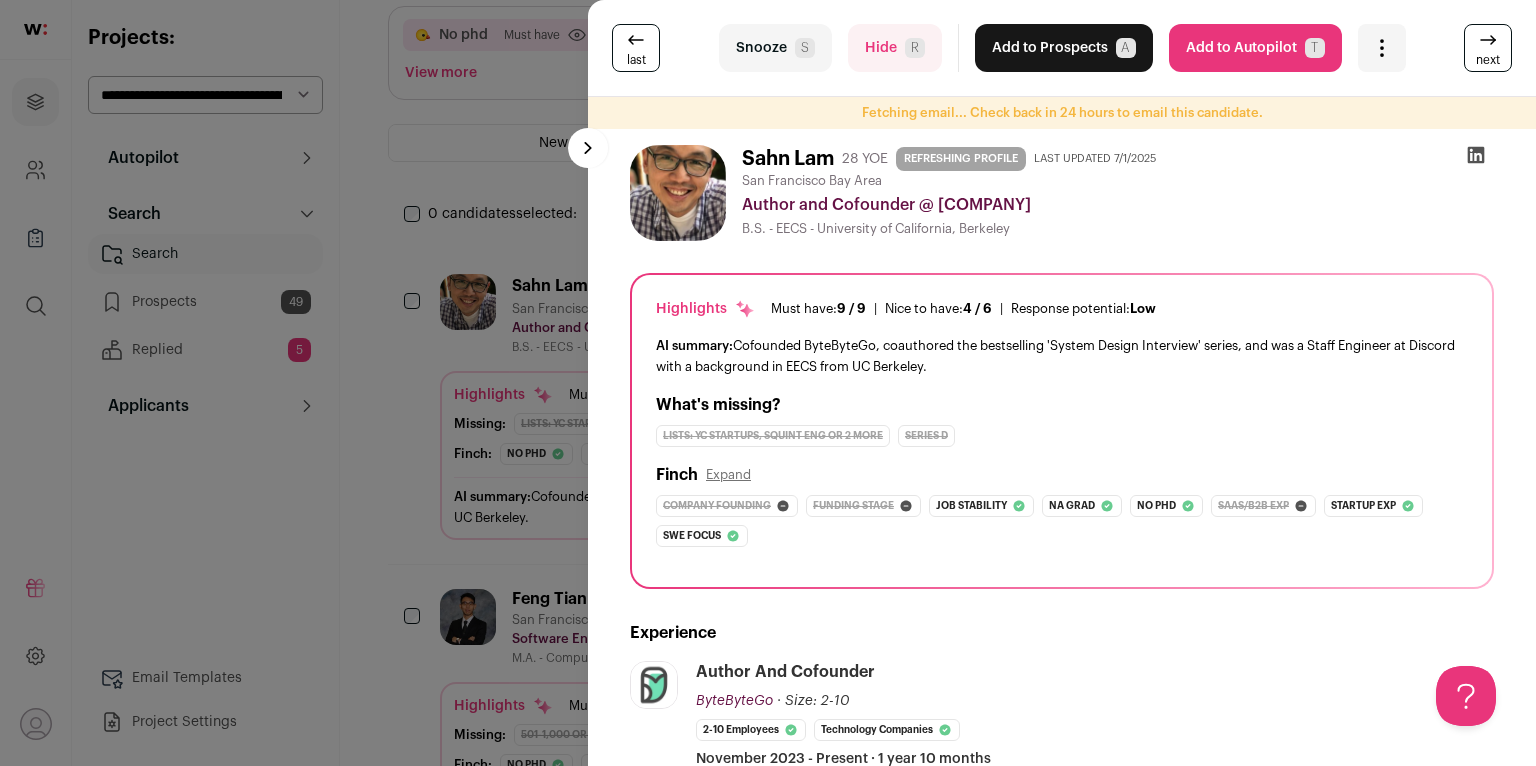 click on "last
Snooze
S
Hide
R
Add to Prospects
A
Are you sure?
Sahn Lam  is already in your ATS. Do you wish to reach out to this candidate through wellfound:ai?
Cancel
********
Add to Autopilot
T" at bounding box center (768, 383) 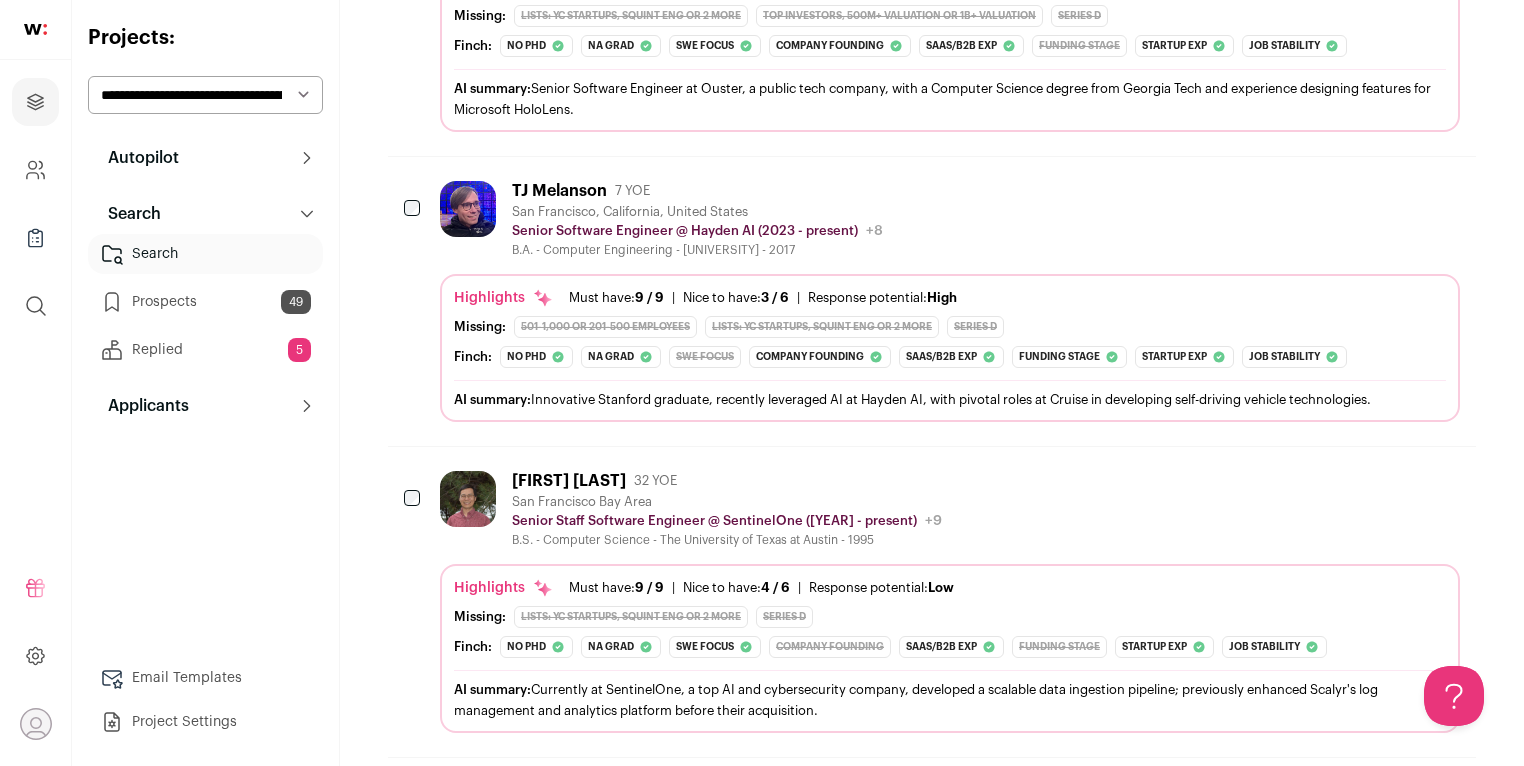 scroll, scrollTop: 1605, scrollLeft: 0, axis: vertical 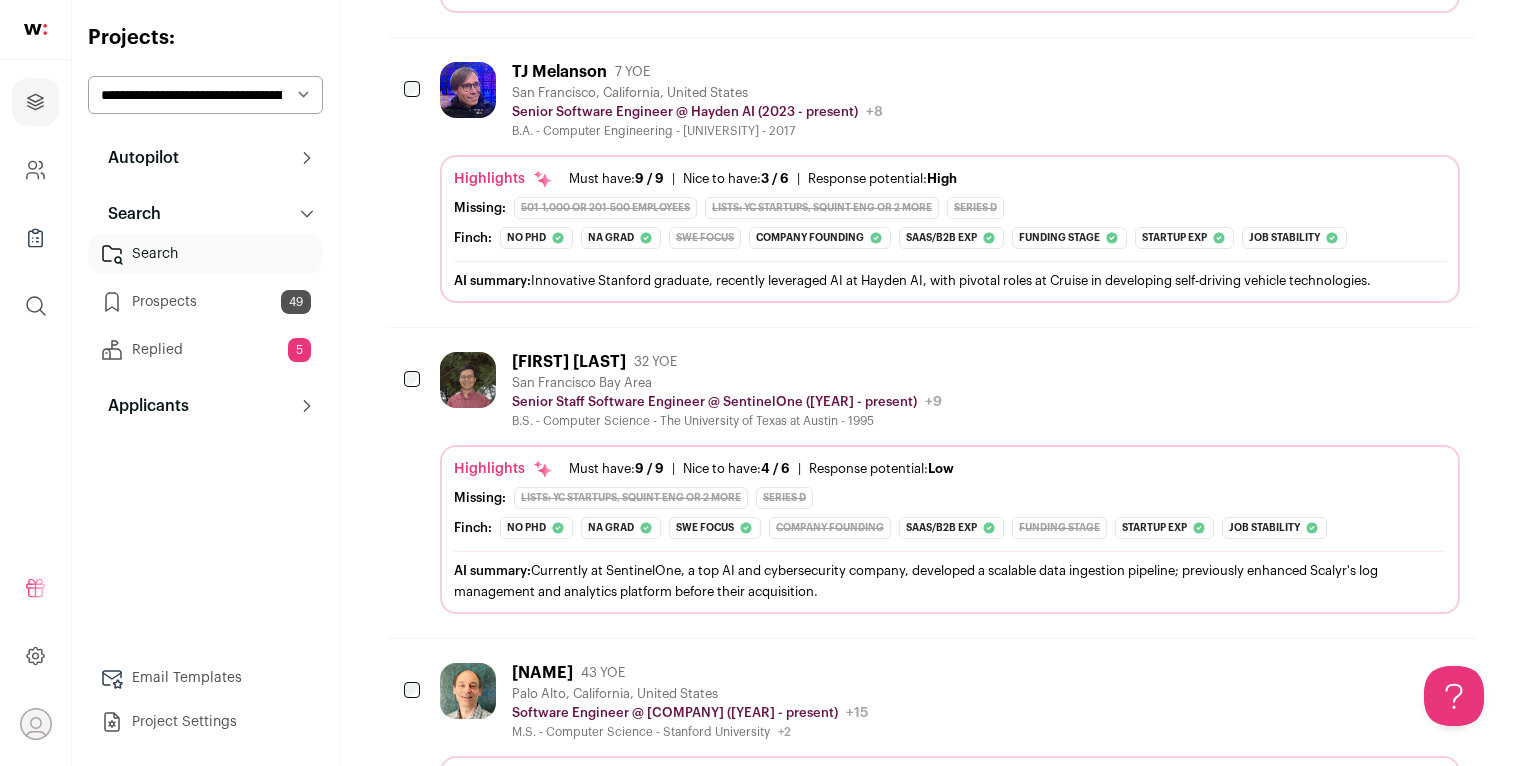 click on "San Francisco Bay Area" at bounding box center [727, 383] 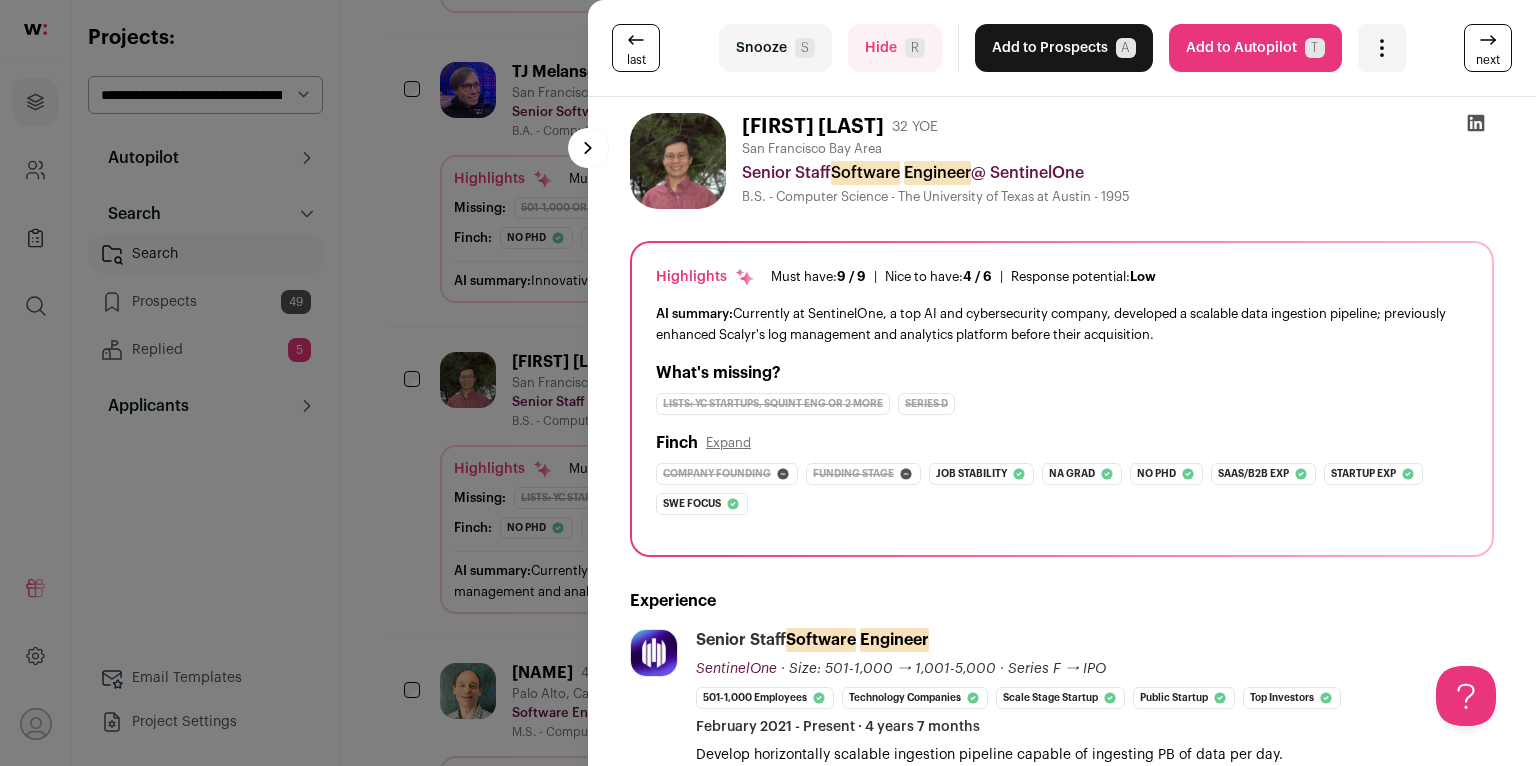 click on "Snooze
S" at bounding box center [775, 48] 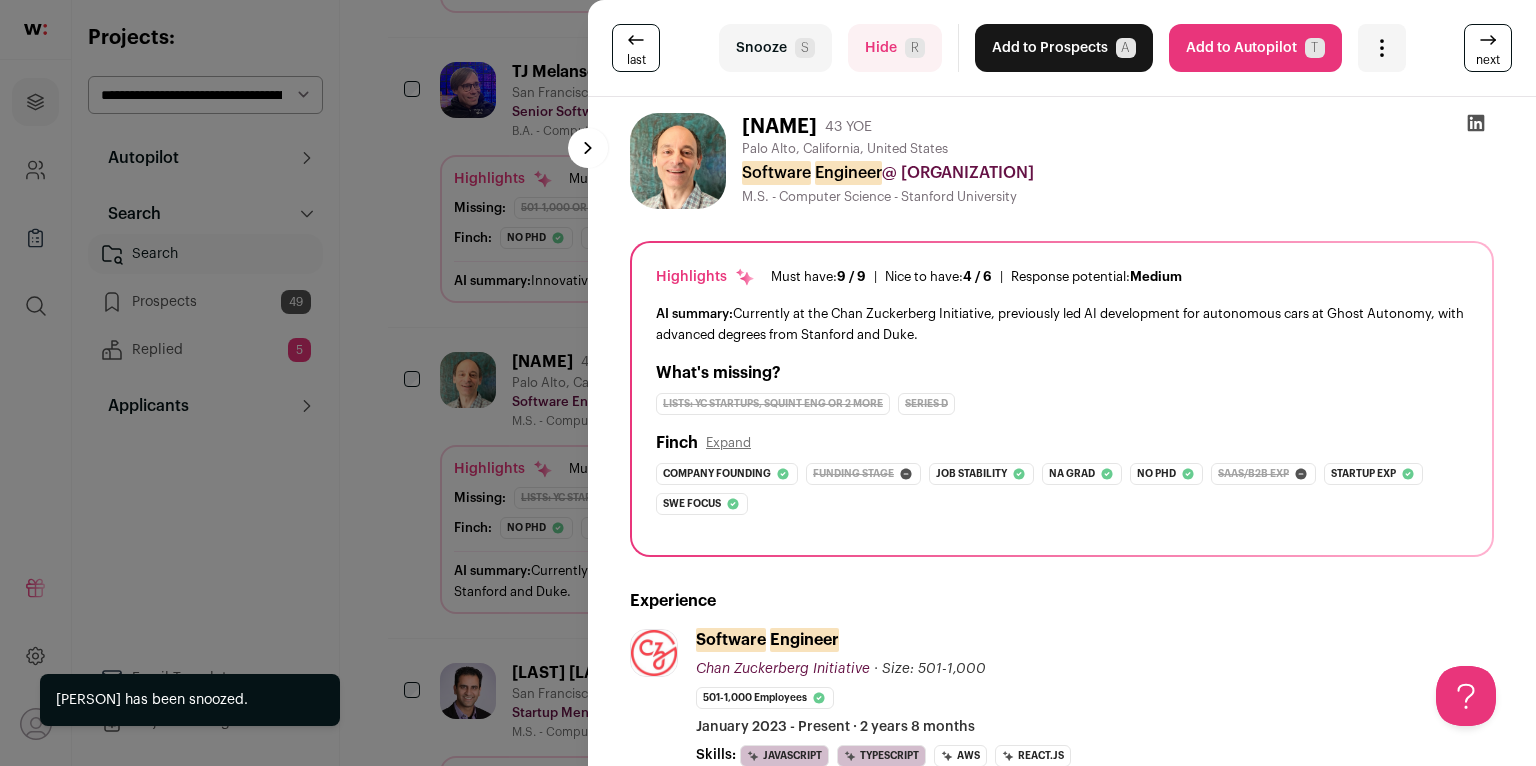 click on "last
Snooze
S
Hide
R
Add to Prospects
A
Are you sure?
Eric Raymond  is already in your ATS. Do you wish to reach out to this candidate through wellfound:ai?
Cancel
********
Add to Autopilot
T" at bounding box center [768, 383] 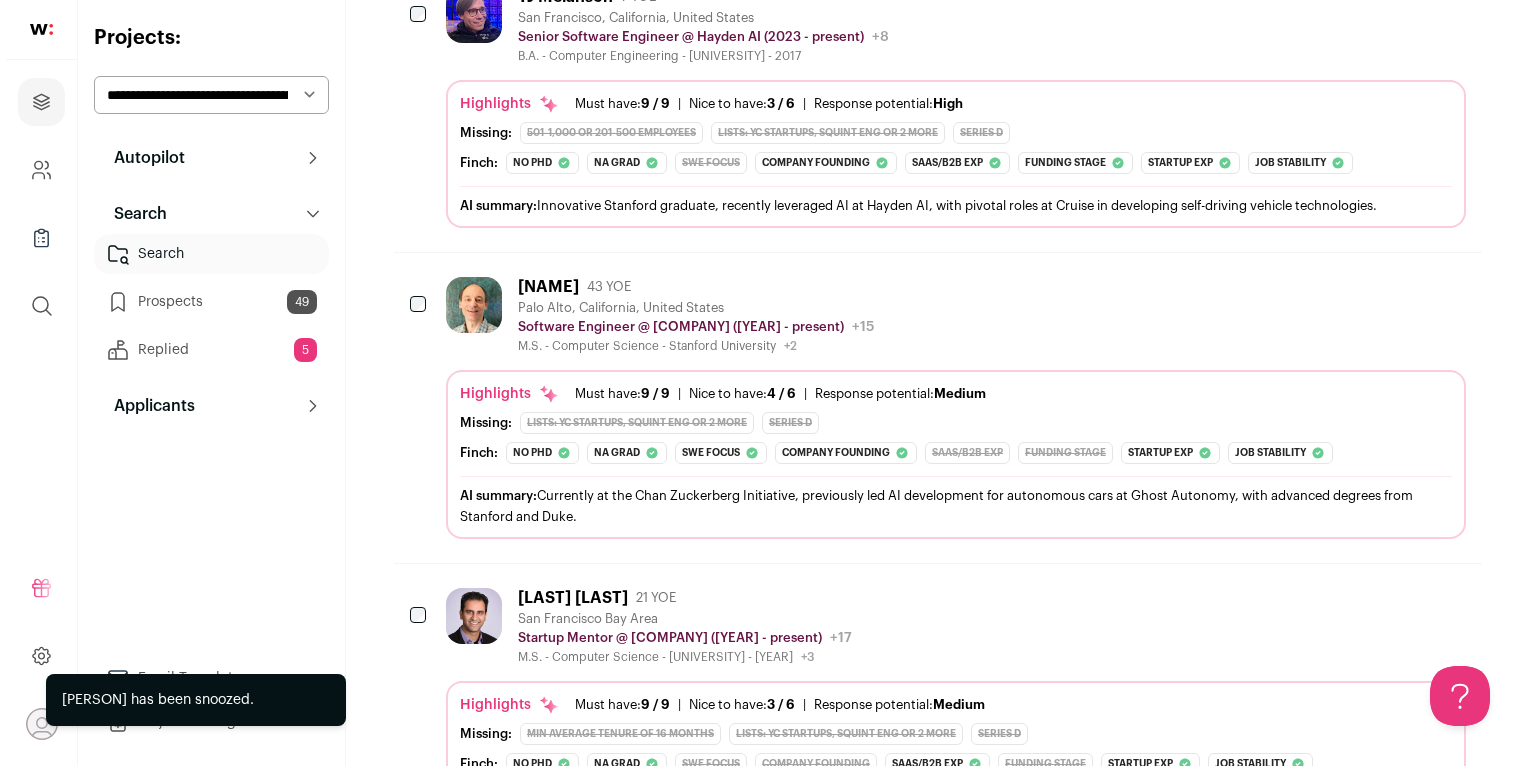 scroll, scrollTop: 1761, scrollLeft: 0, axis: vertical 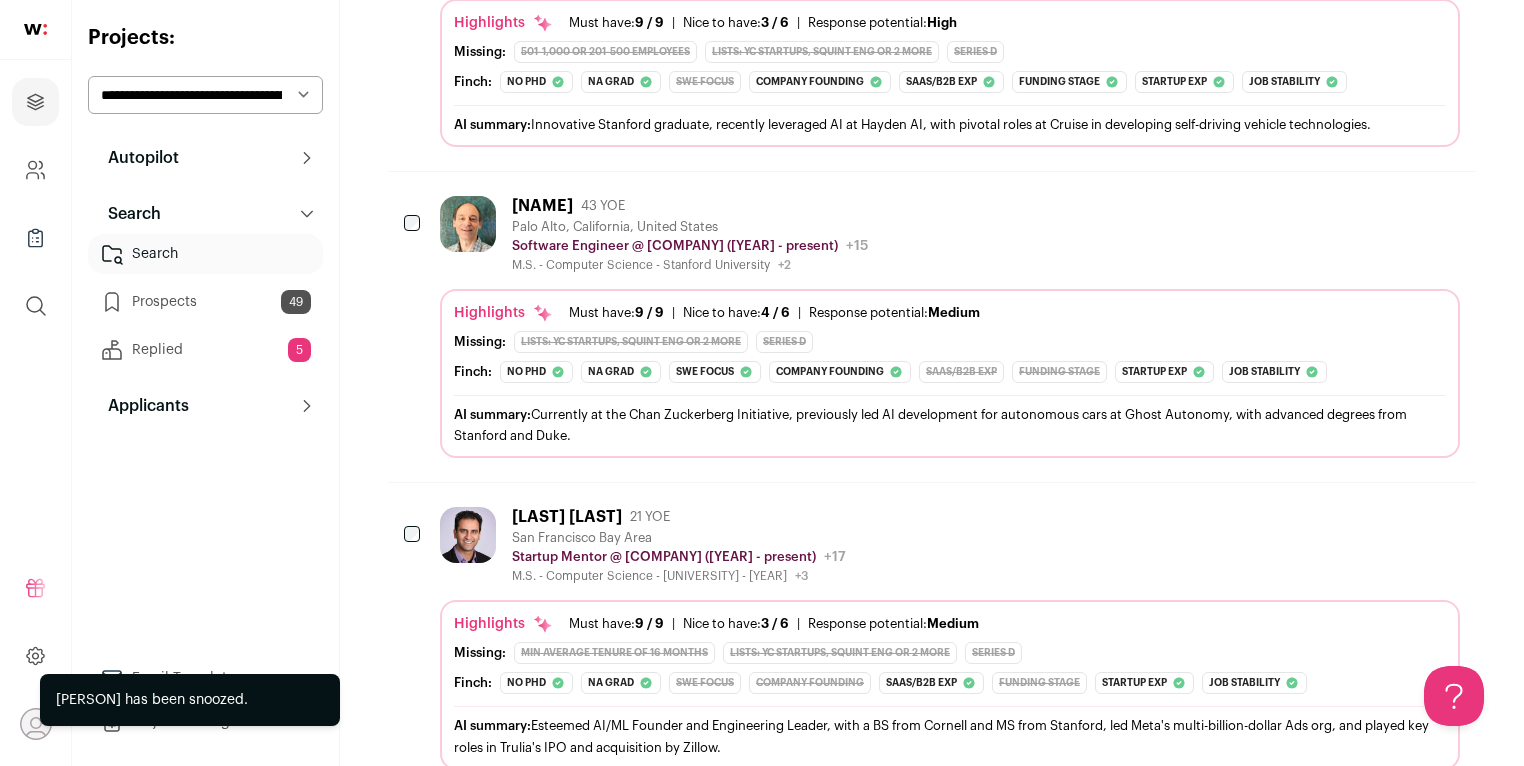 click on "Series D" at bounding box center [784, 342] 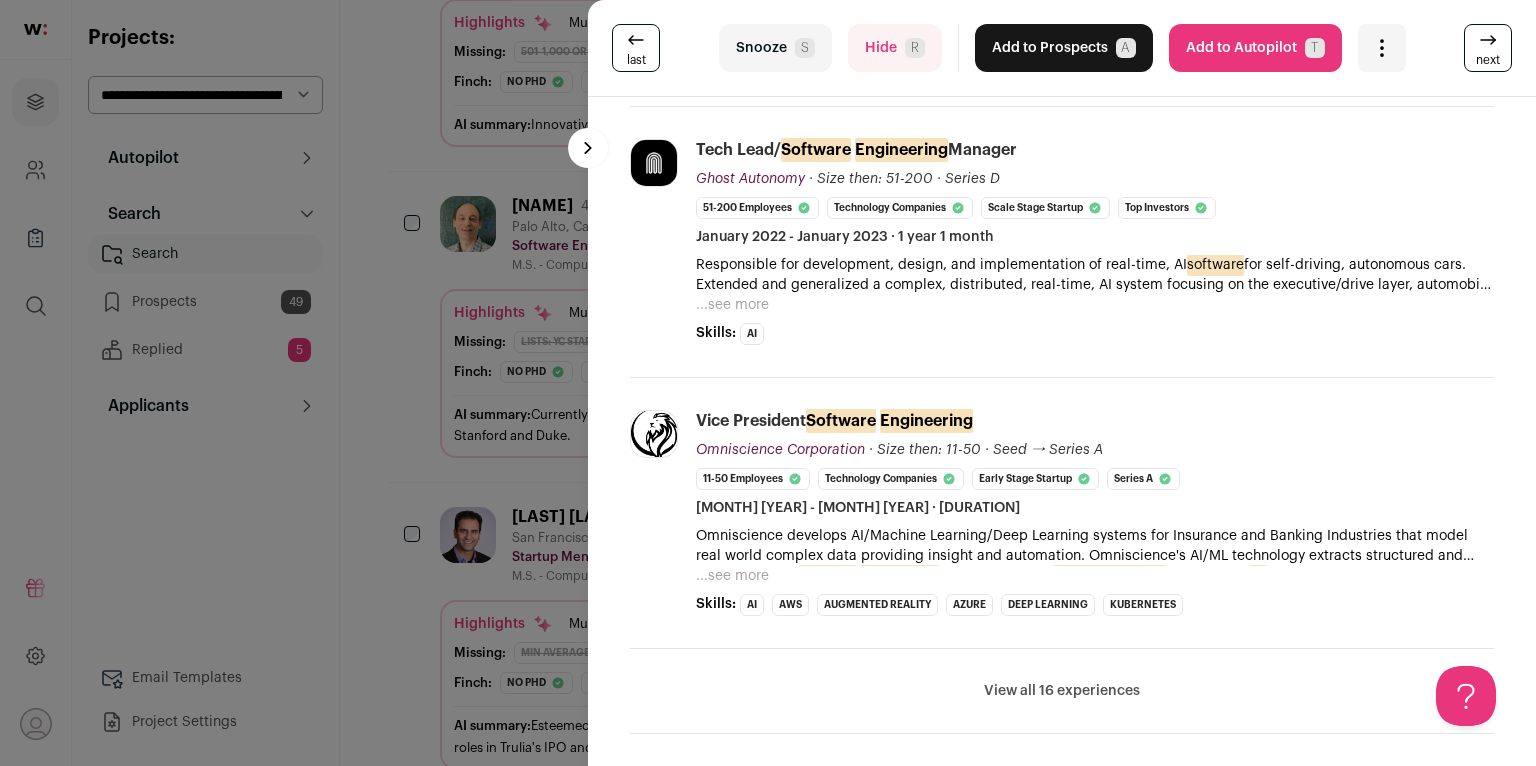 scroll, scrollTop: 860, scrollLeft: 0, axis: vertical 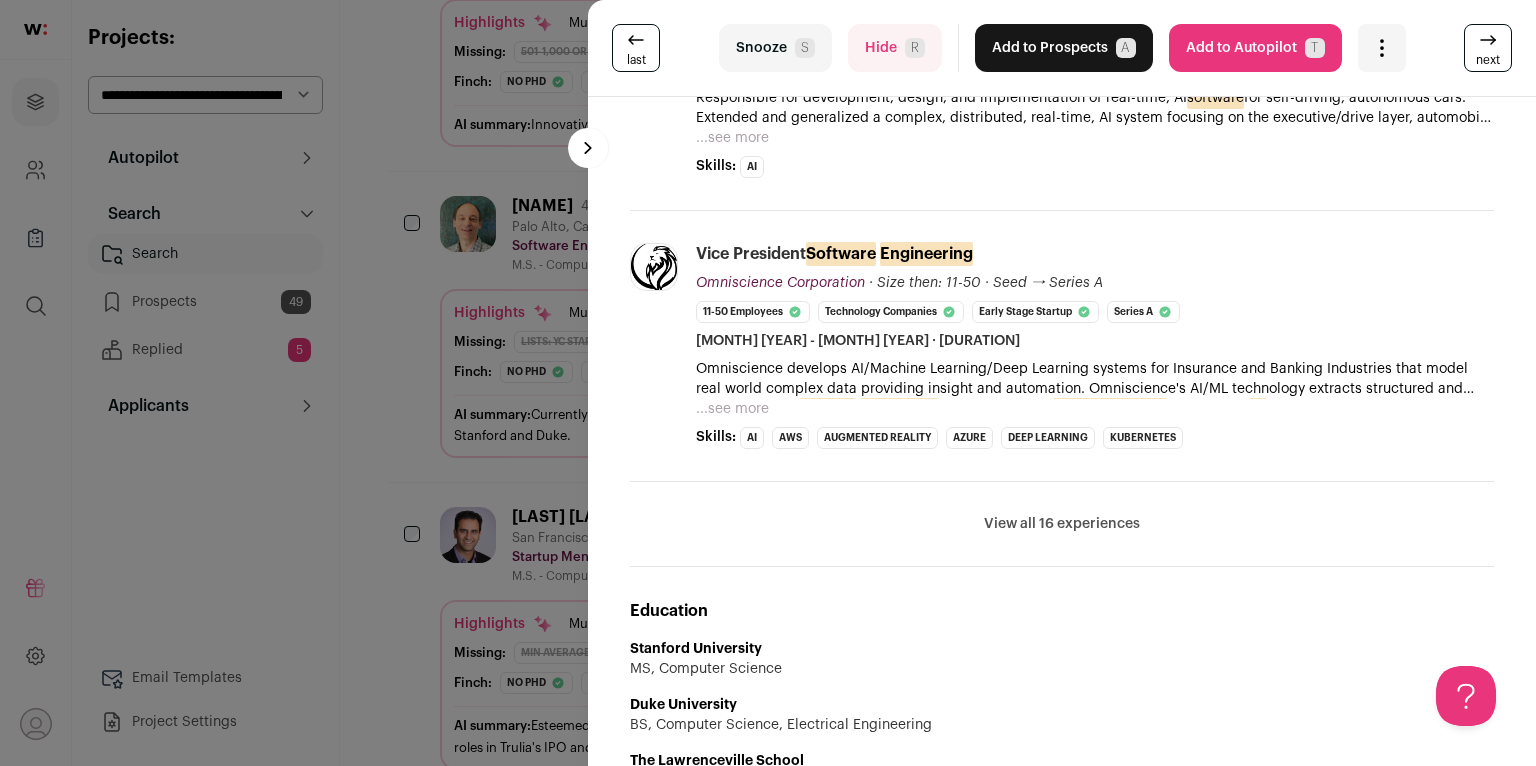 click on "View all 16 experiences" at bounding box center (1062, 524) 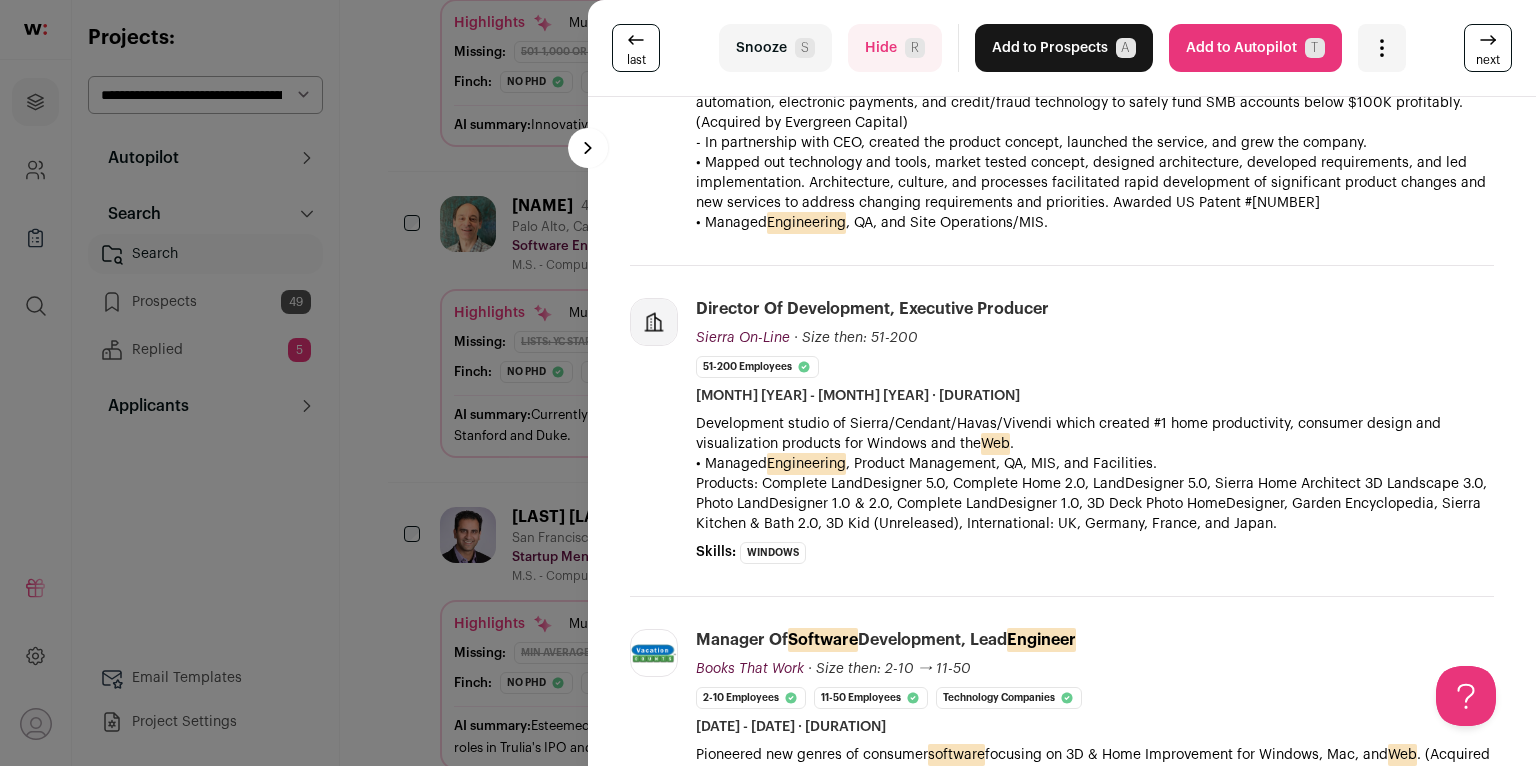 scroll, scrollTop: 3121, scrollLeft: 0, axis: vertical 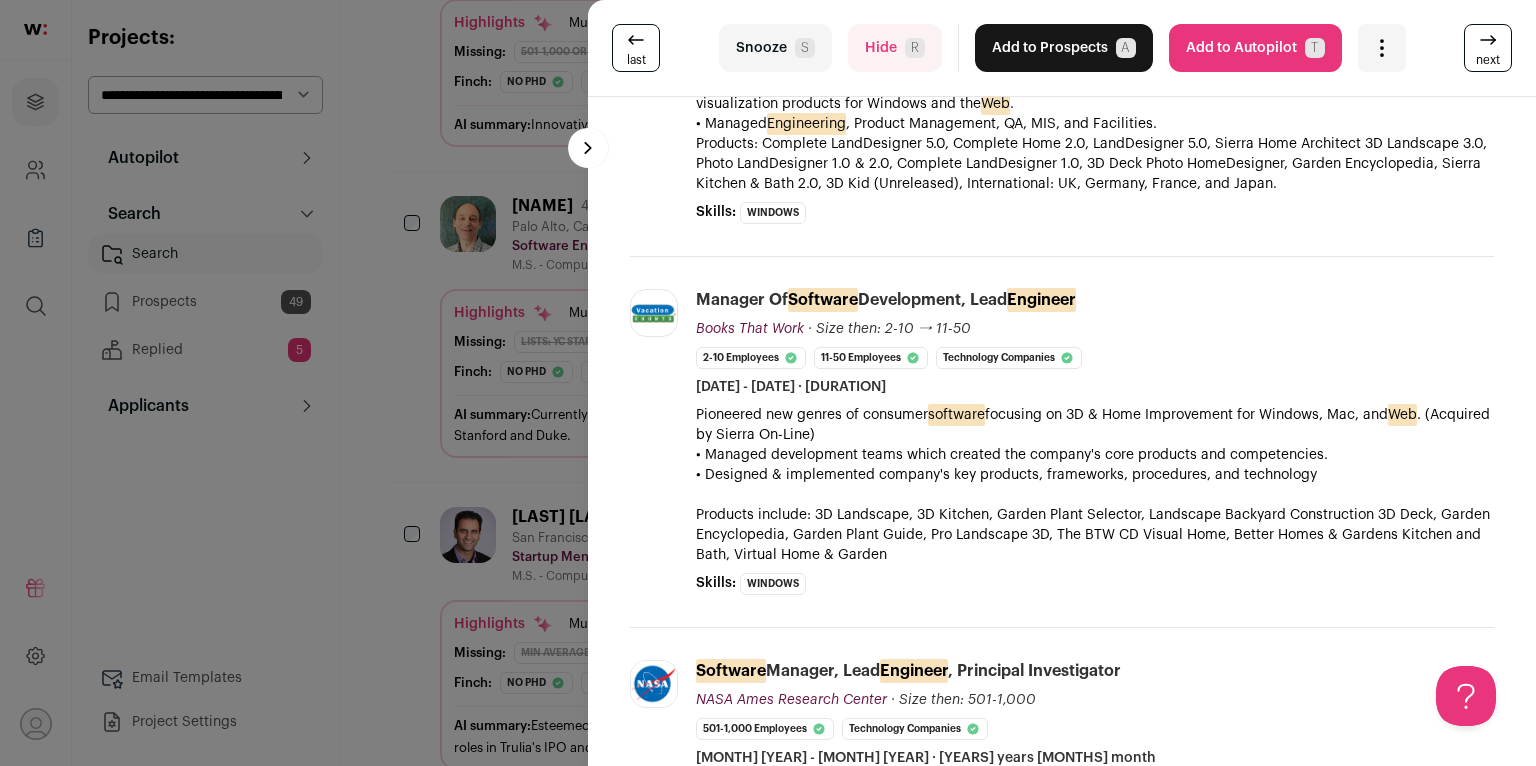 click on "Hide
R" at bounding box center [895, 48] 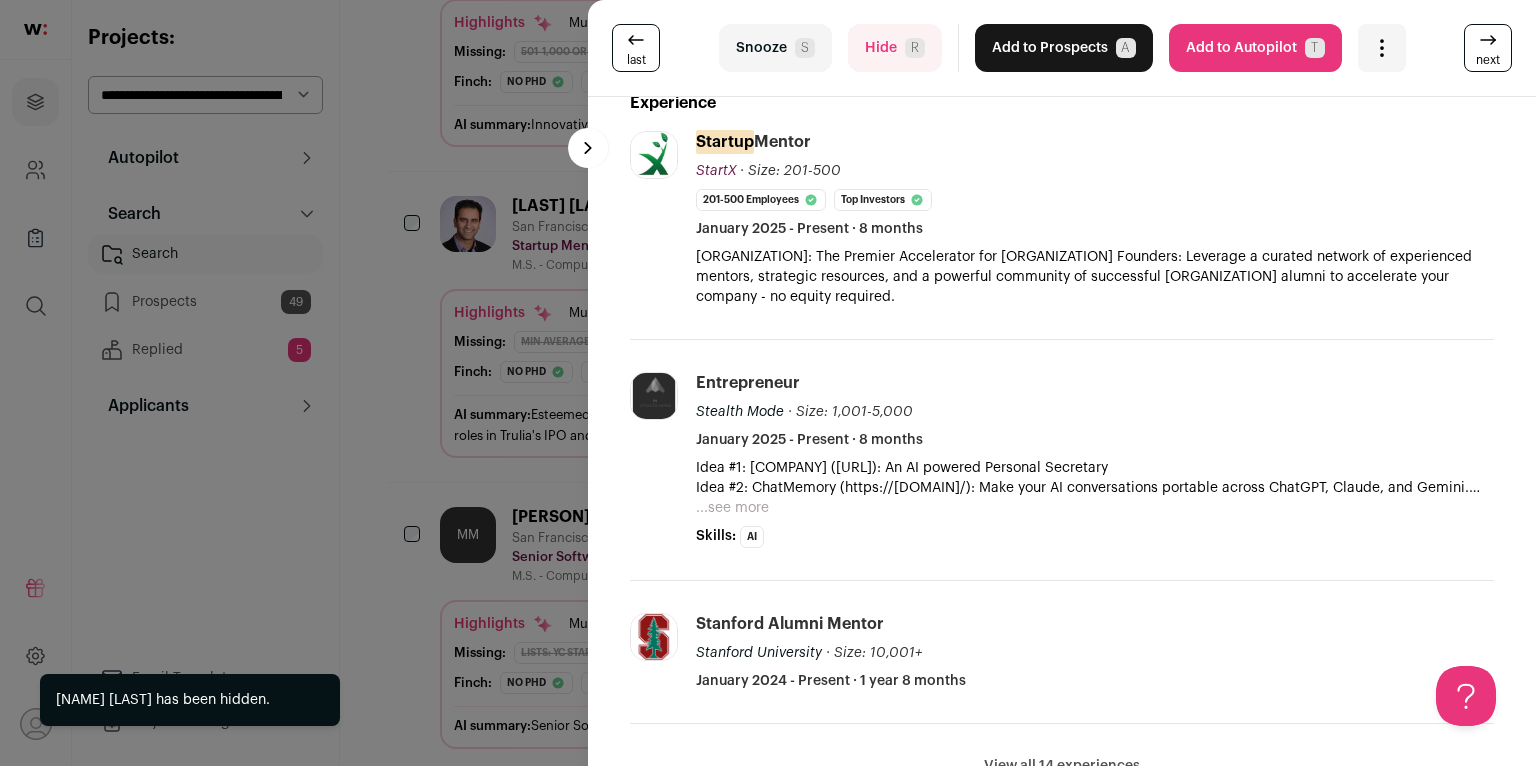 scroll, scrollTop: 608, scrollLeft: 0, axis: vertical 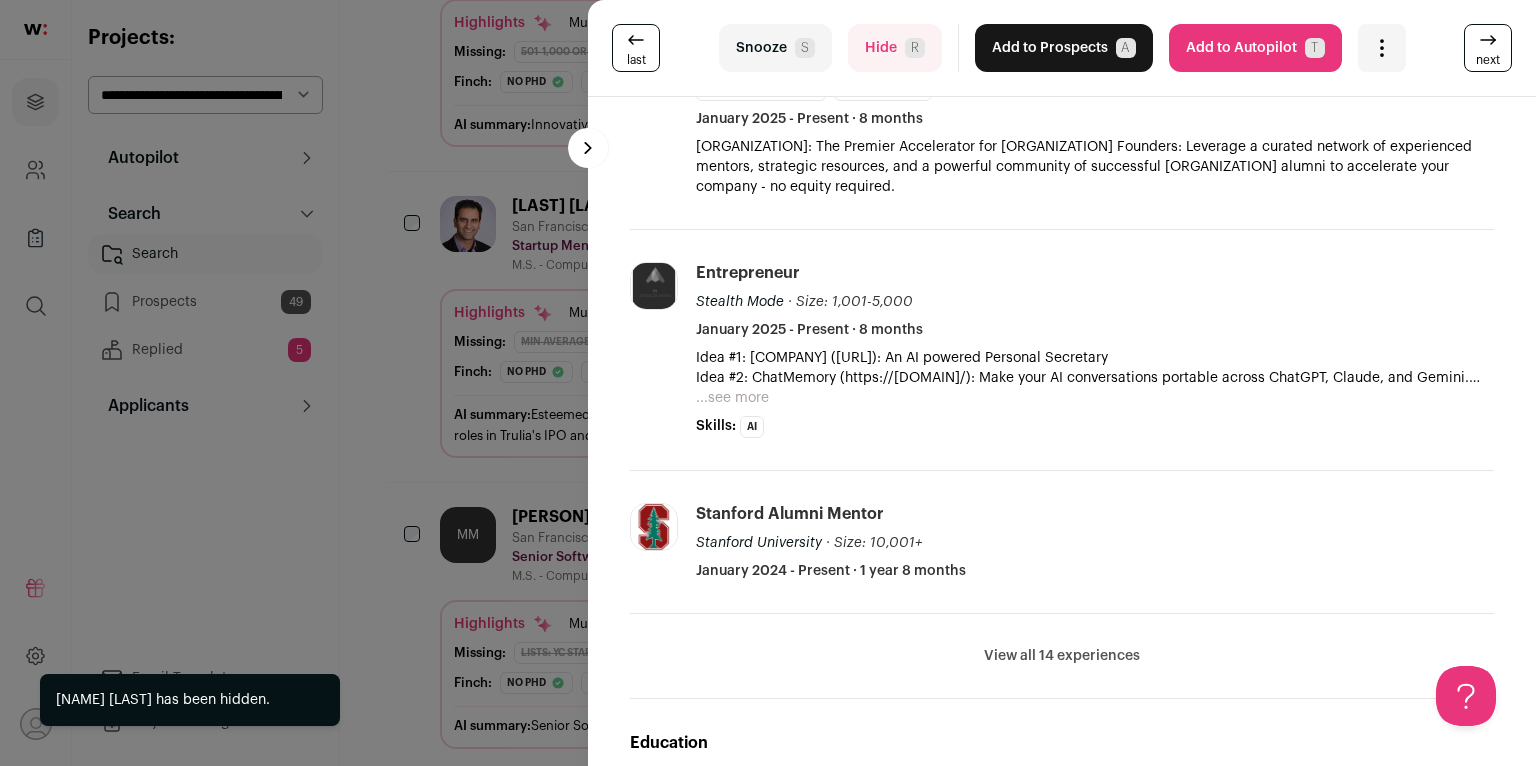 click on "View all 14 experiences" at bounding box center (1062, 656) 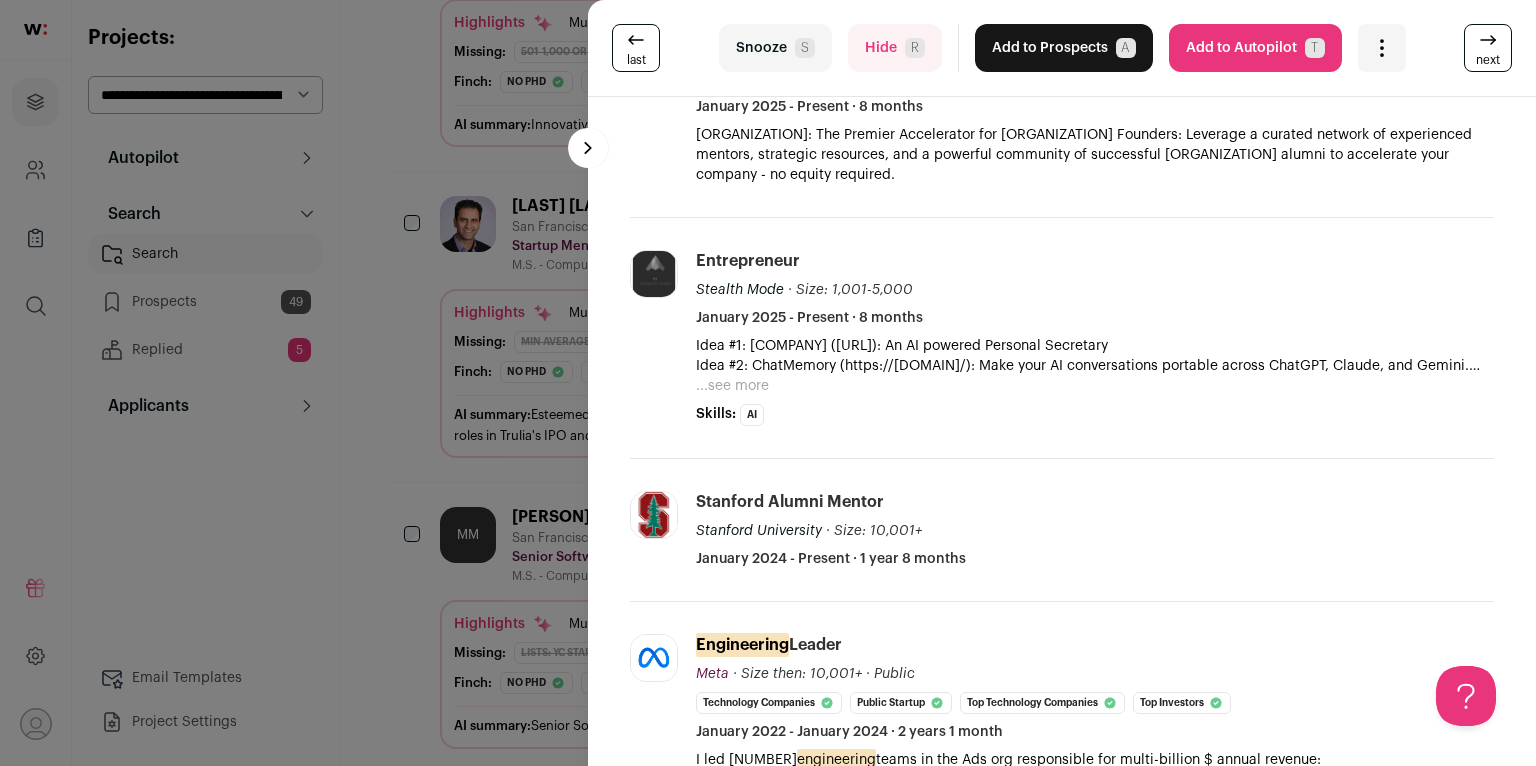 scroll, scrollTop: 307, scrollLeft: 0, axis: vertical 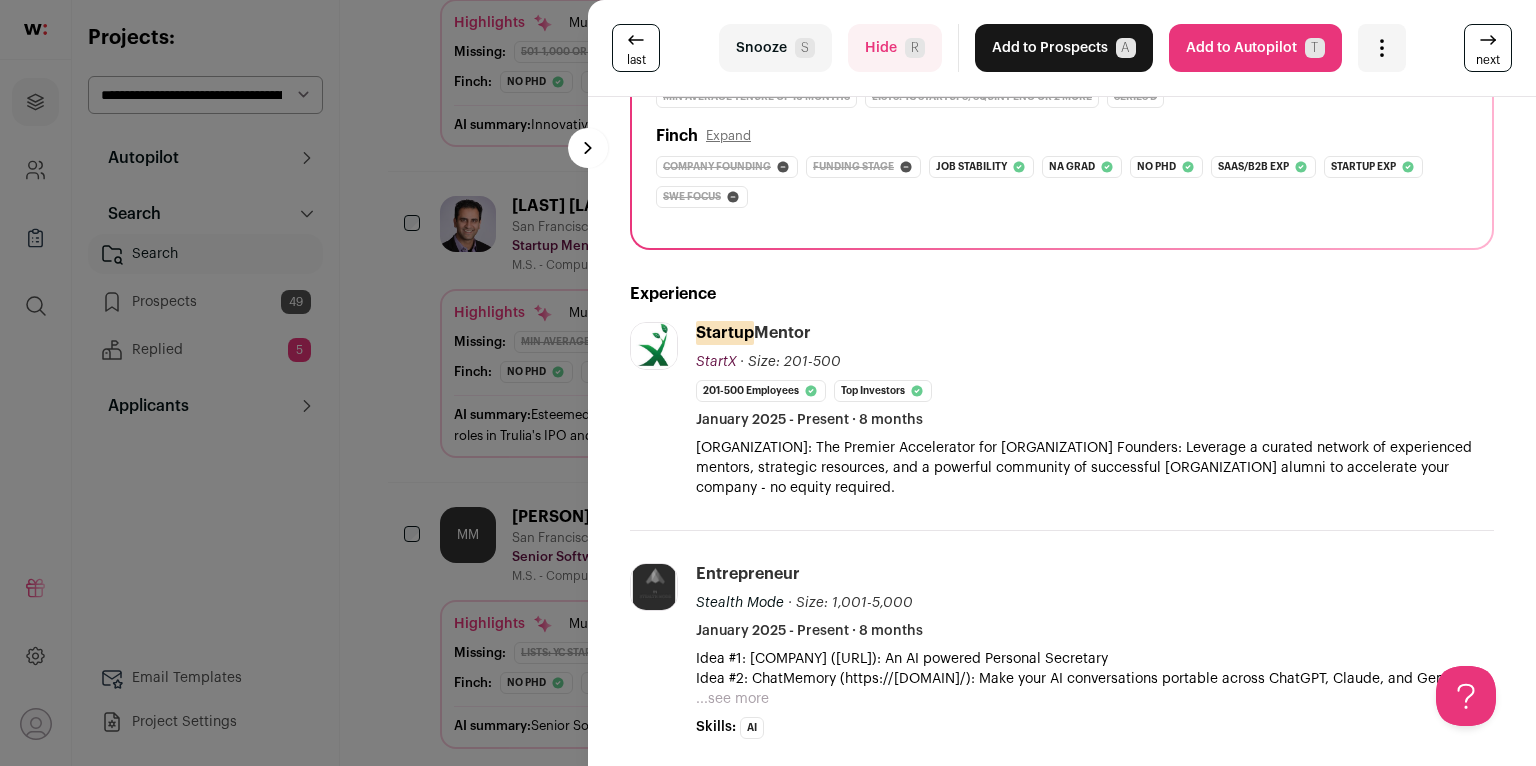 click on "Snooze
S" at bounding box center (775, 48) 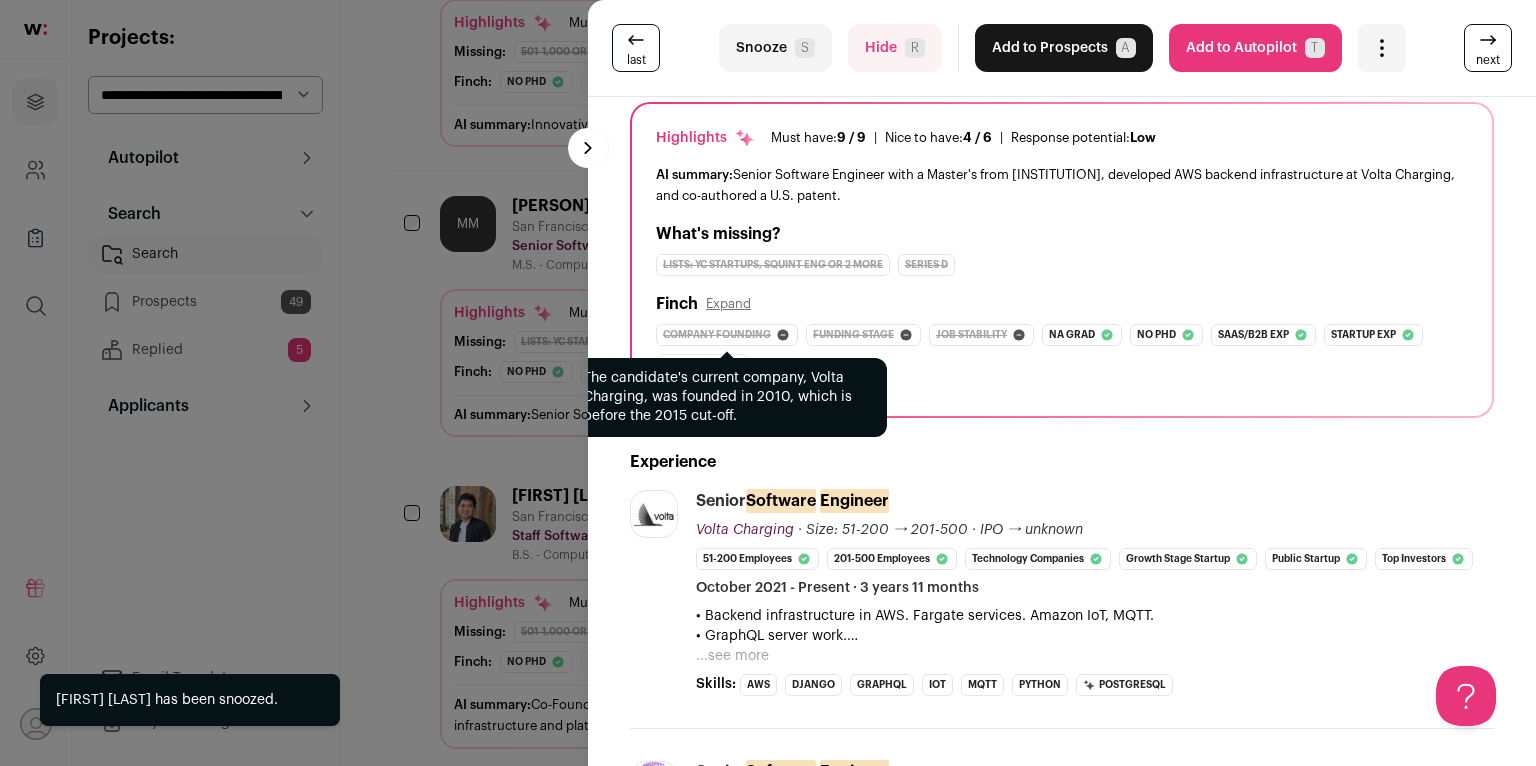 scroll, scrollTop: 316, scrollLeft: 0, axis: vertical 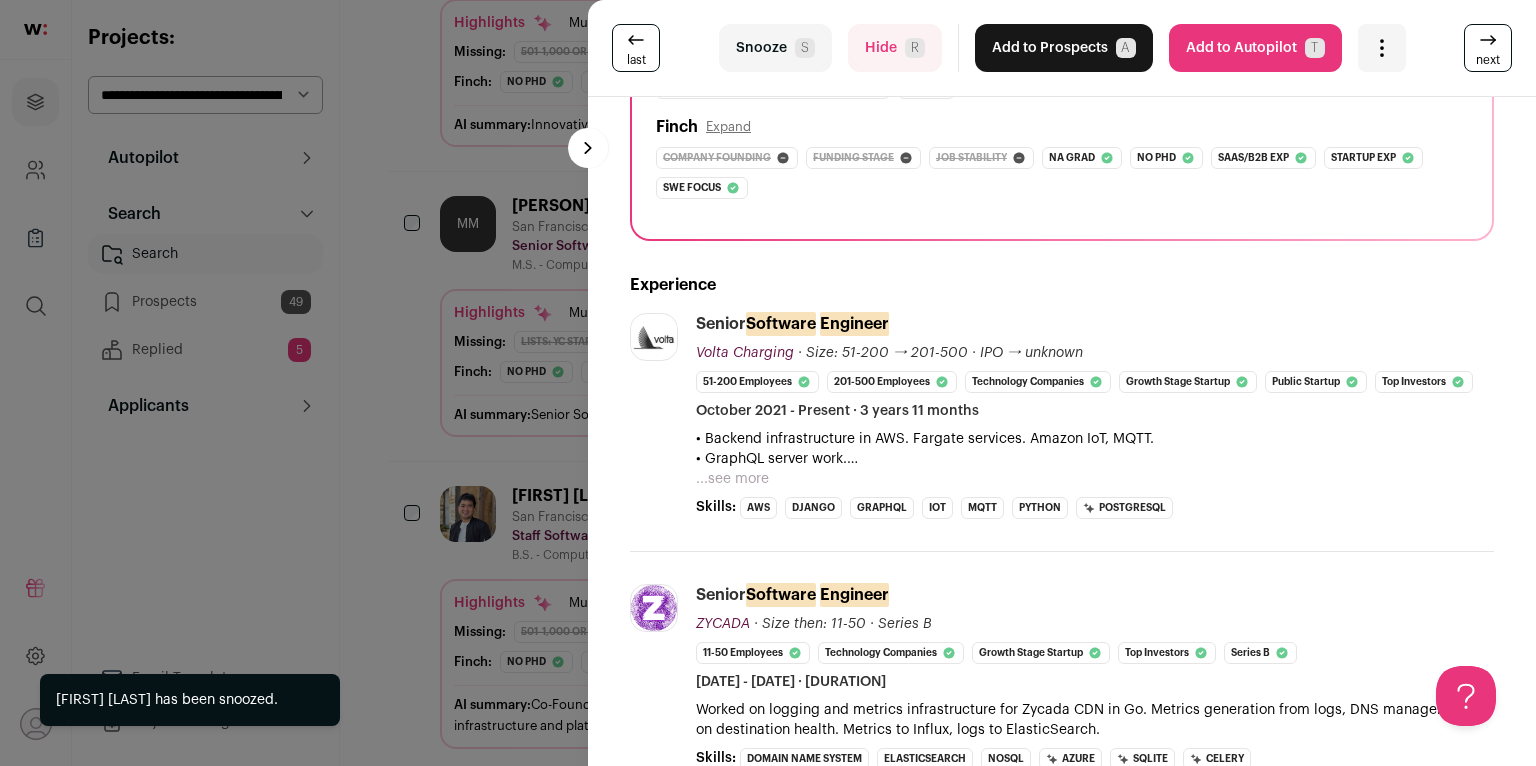 click on "...see more" at bounding box center [732, 479] 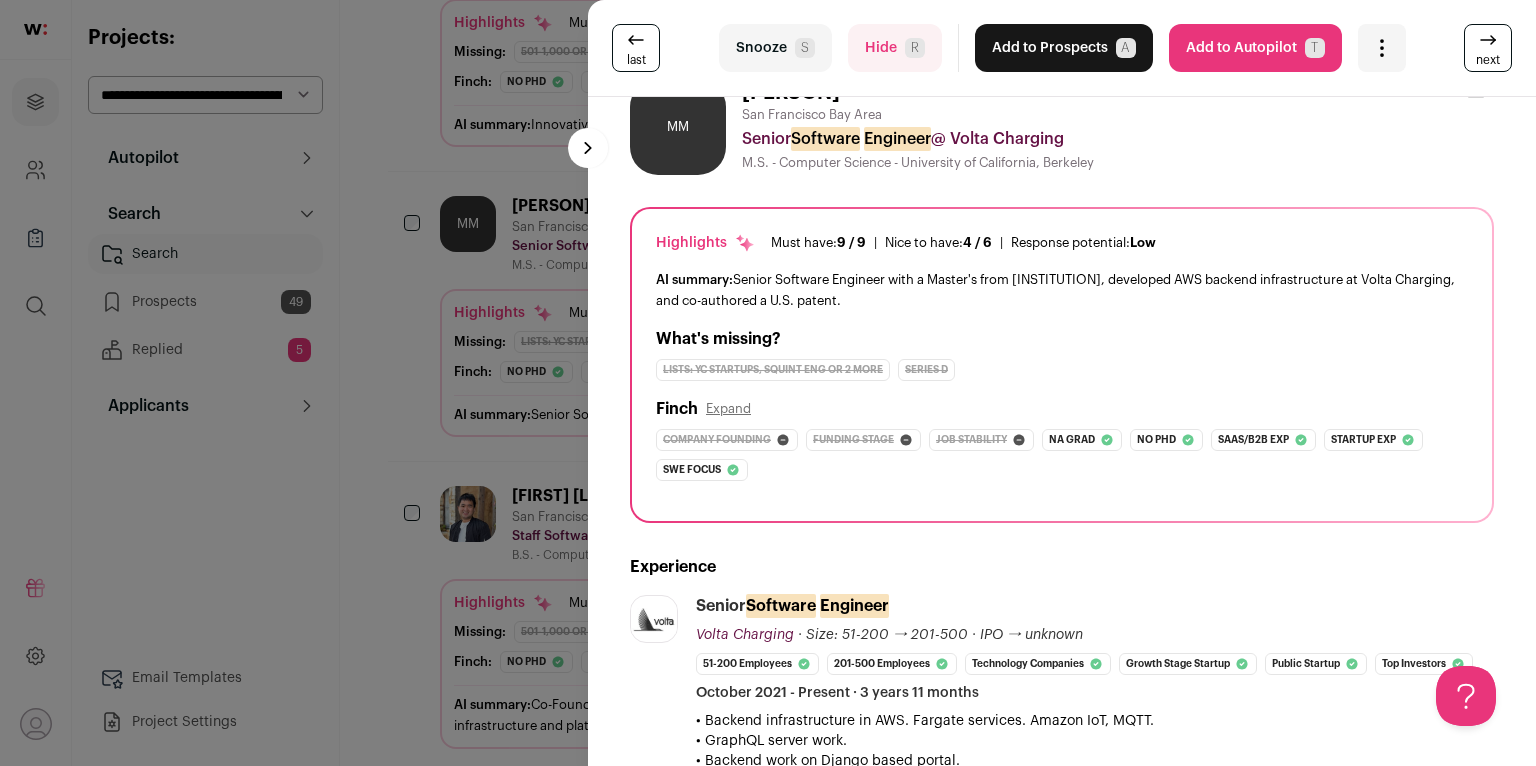 scroll, scrollTop: 0, scrollLeft: 0, axis: both 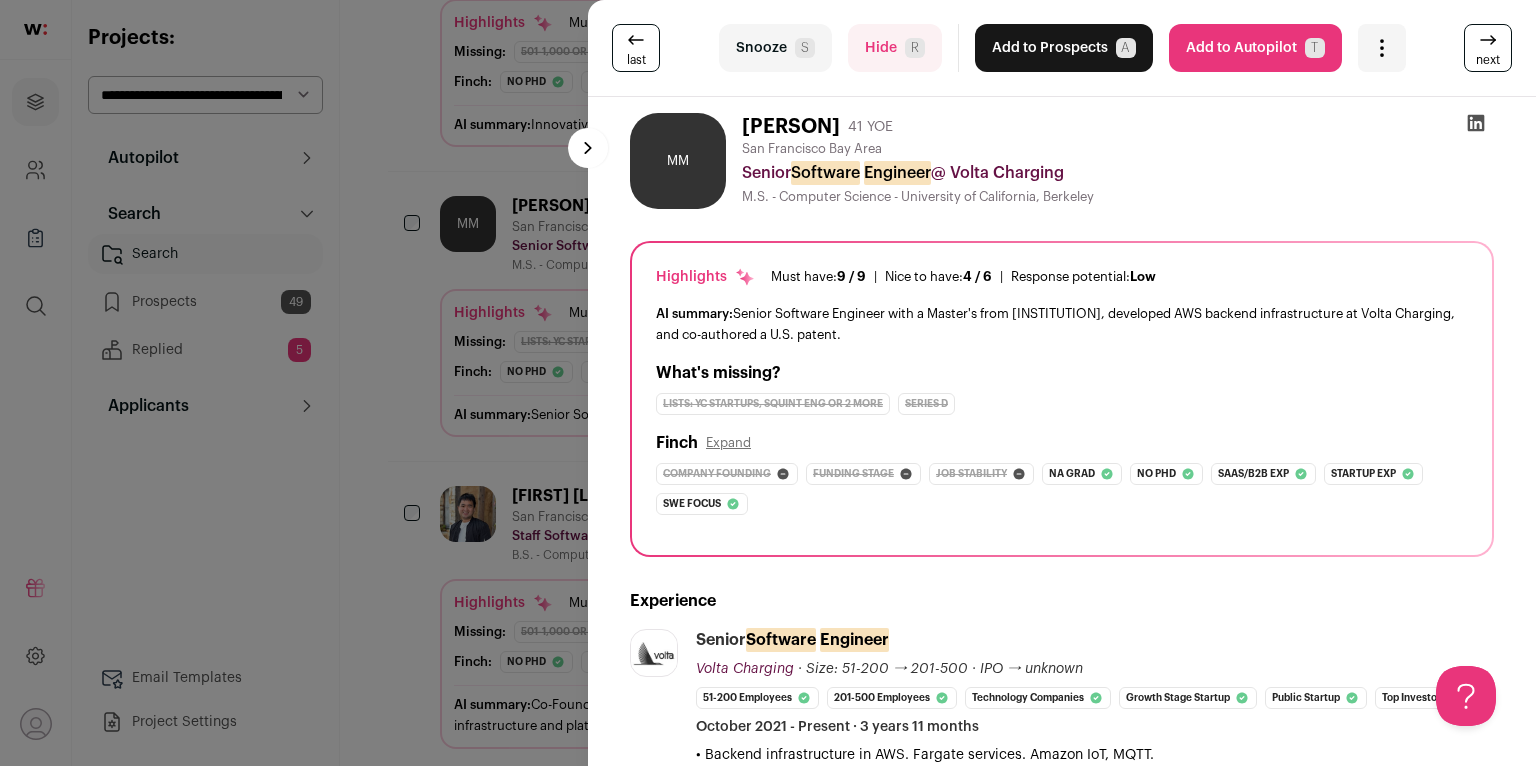 click on "Hide
R" at bounding box center (895, 48) 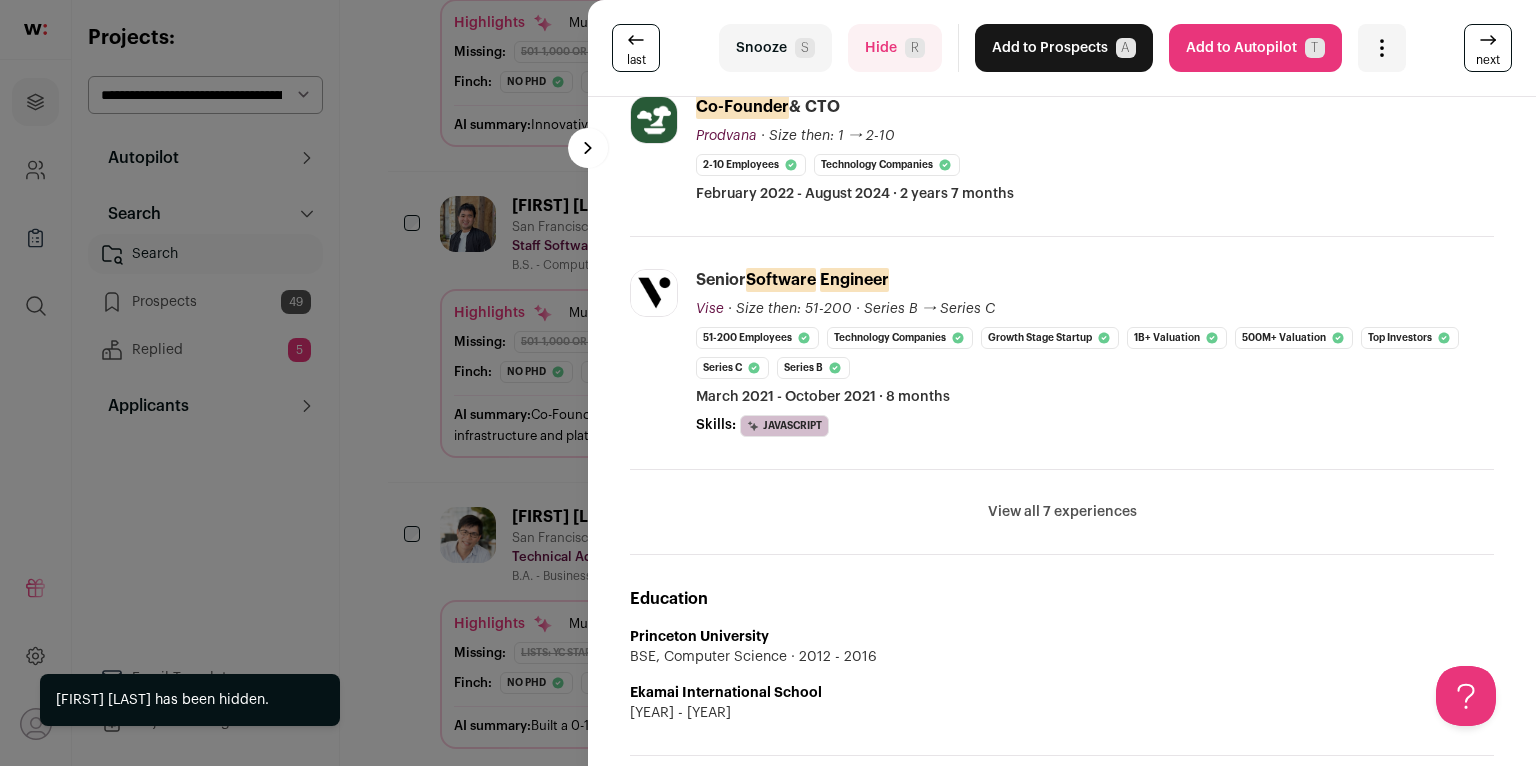 scroll, scrollTop: 725, scrollLeft: 0, axis: vertical 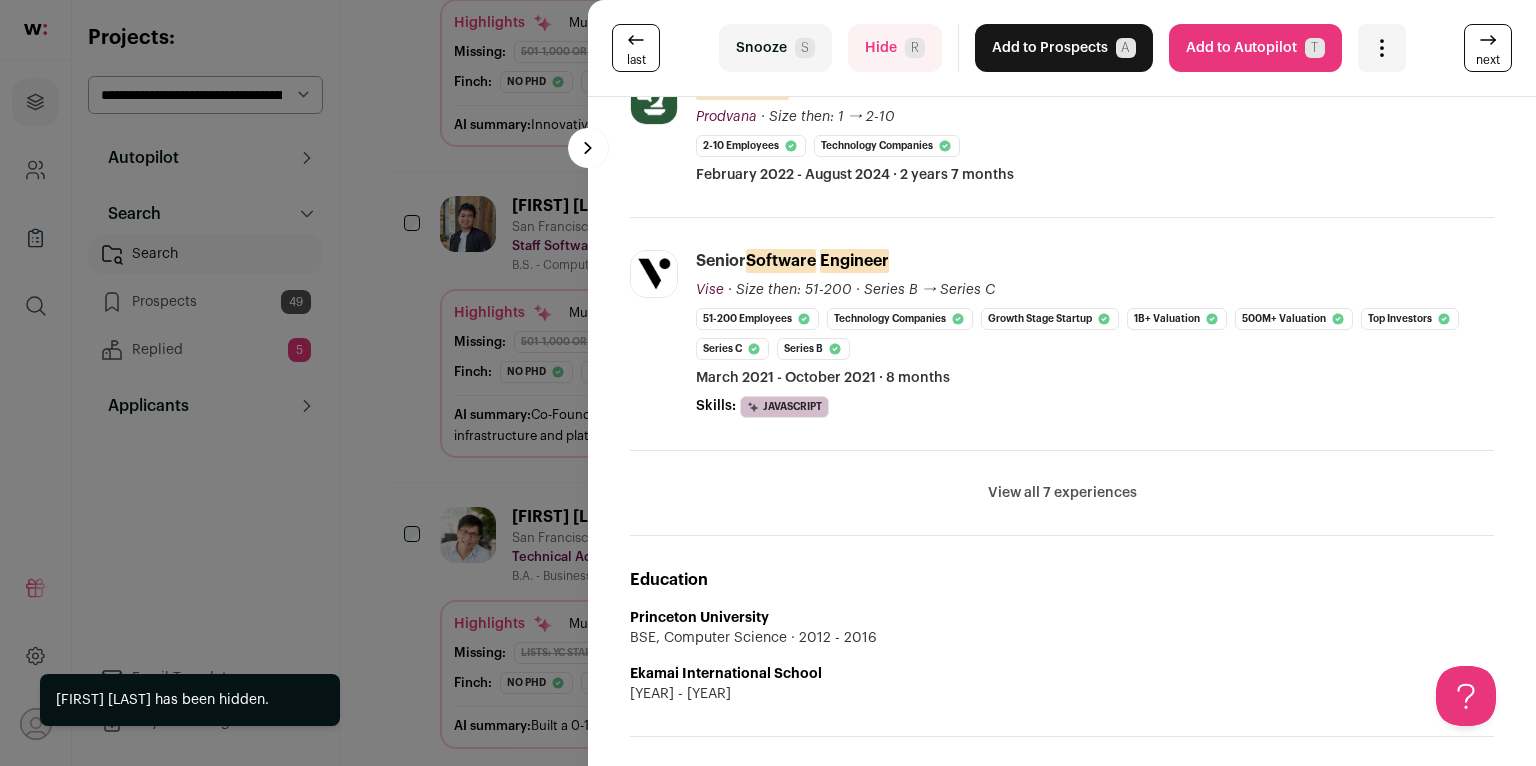 click on "View all 7 experiences" at bounding box center [1062, 493] 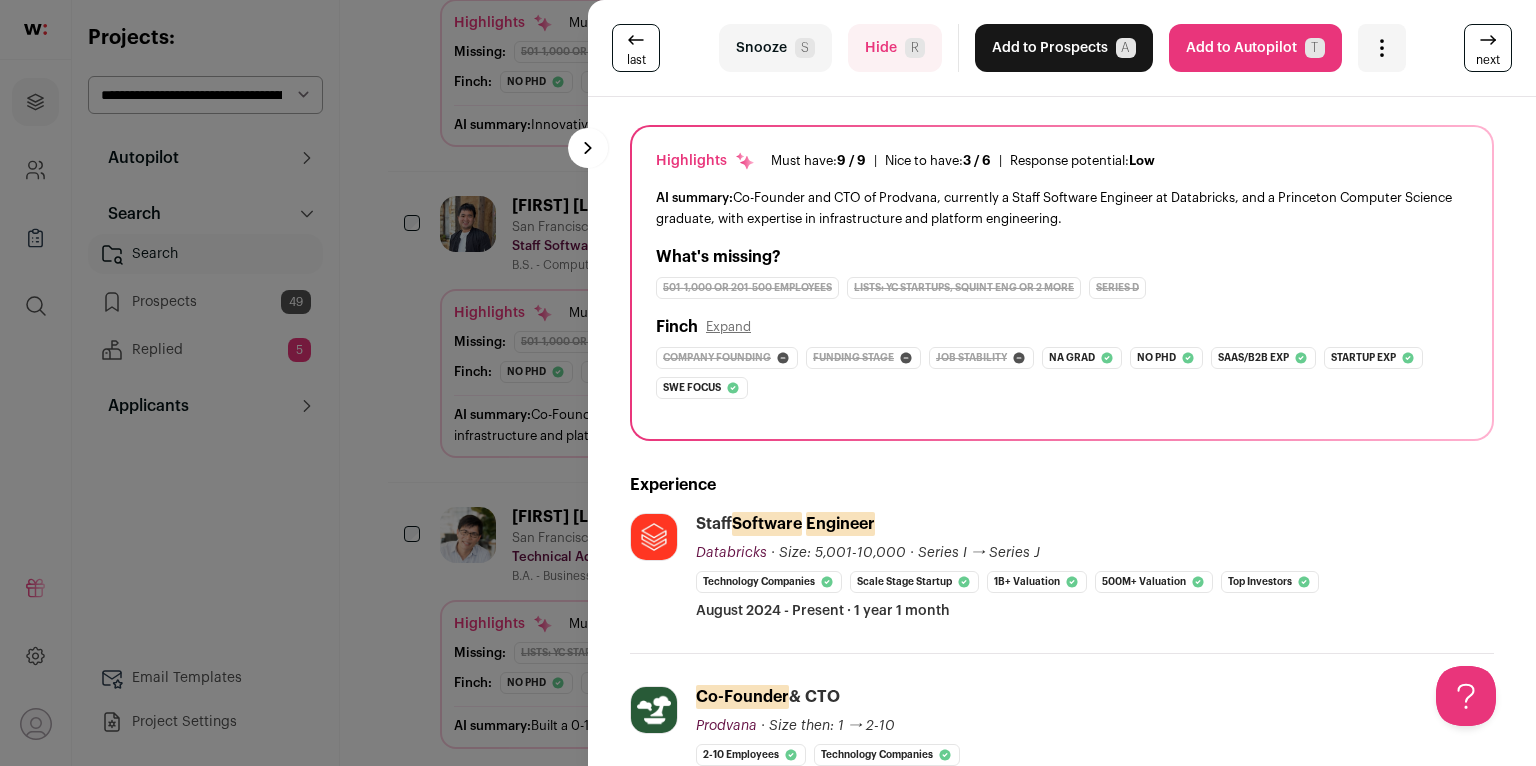 scroll, scrollTop: 0, scrollLeft: 0, axis: both 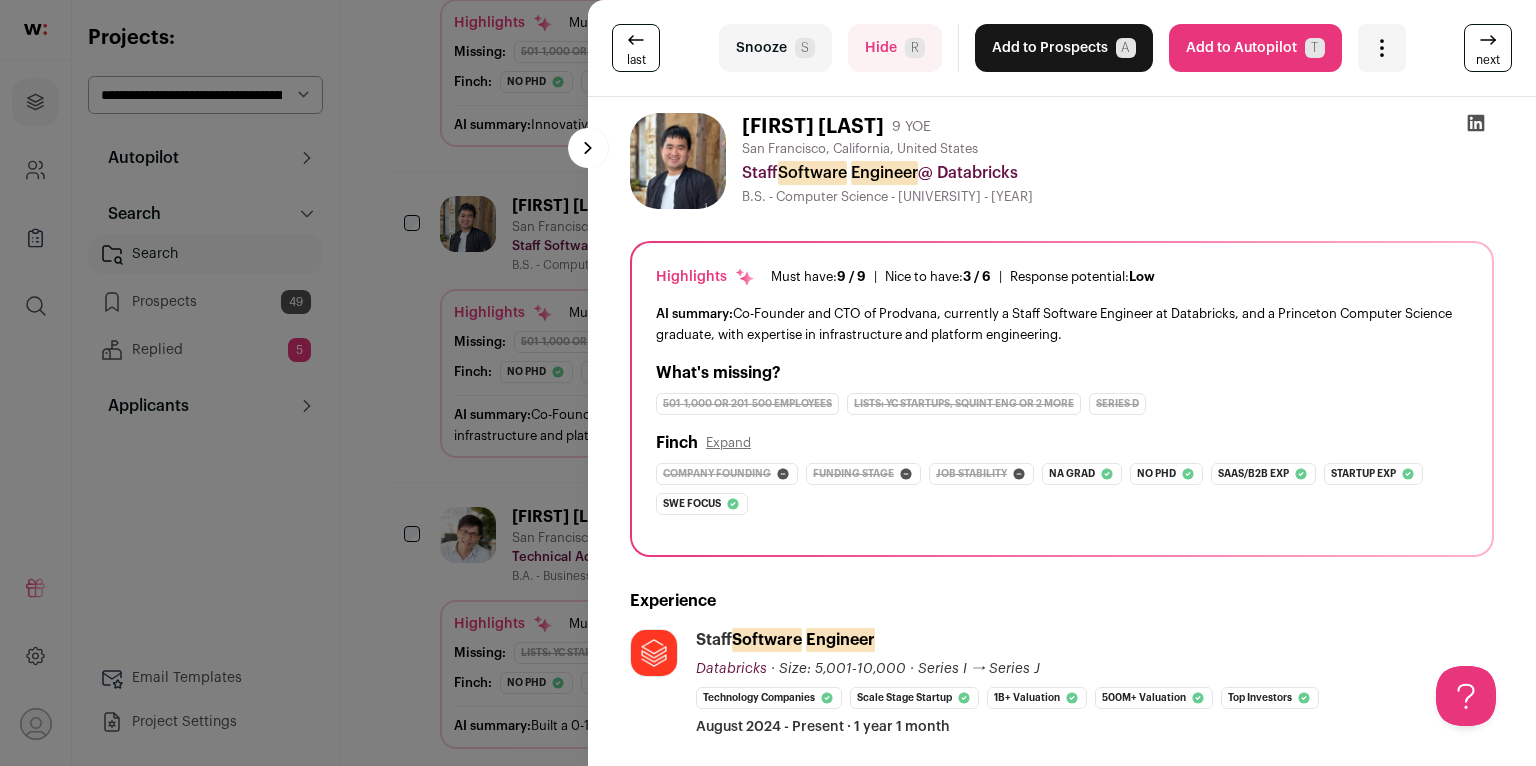 click 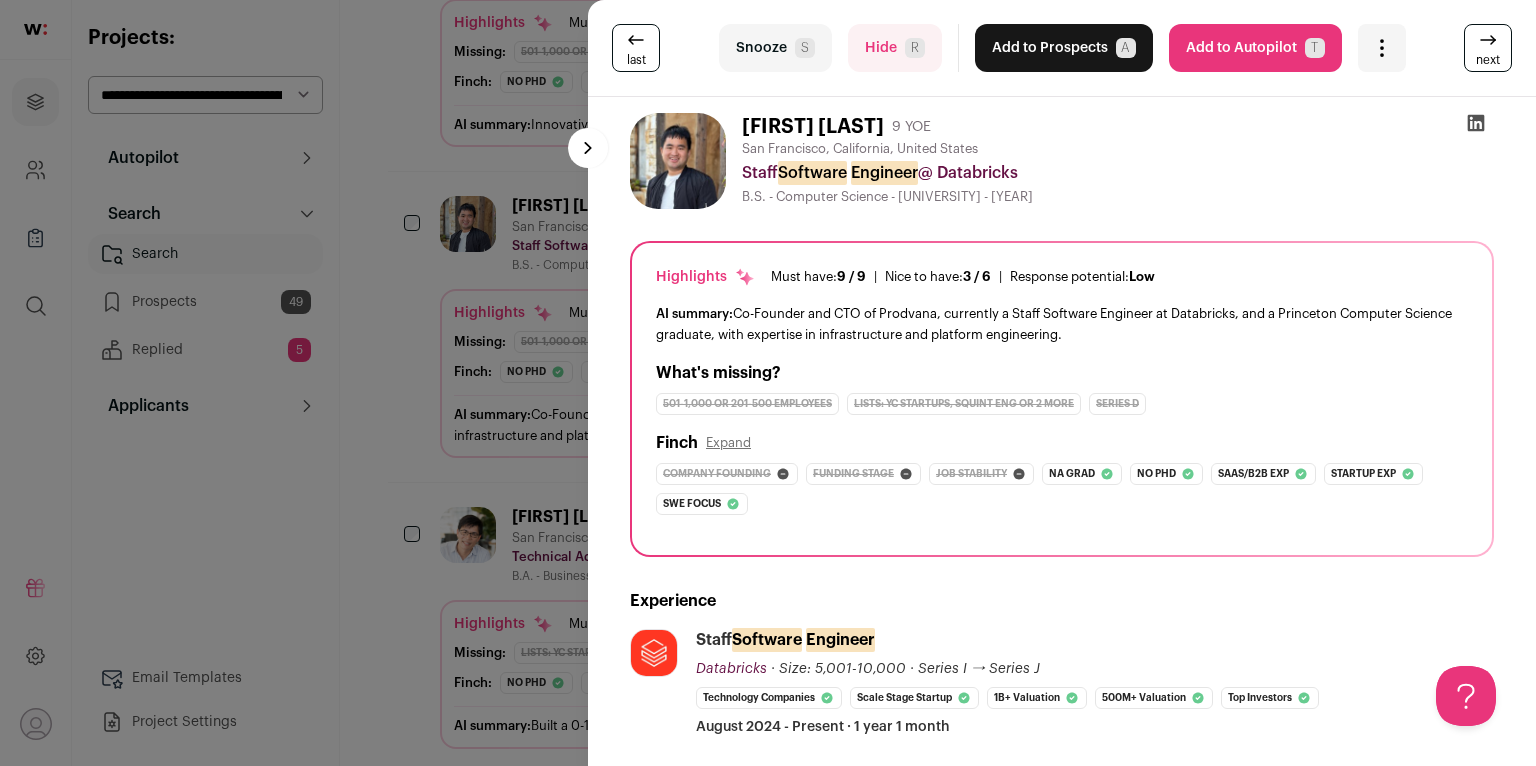 click on "Add to Prospects
A" at bounding box center (1064, 48) 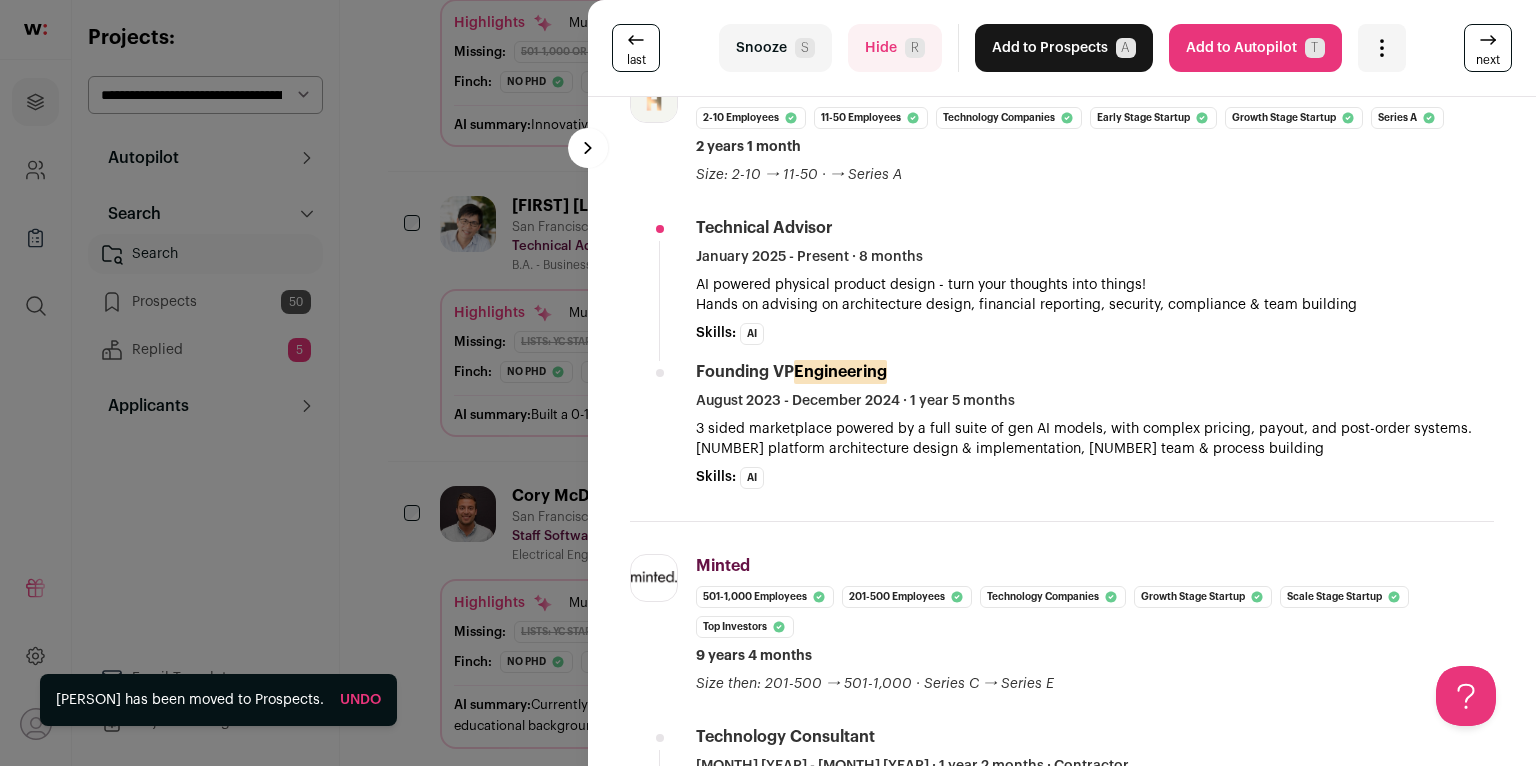 scroll, scrollTop: 684, scrollLeft: 0, axis: vertical 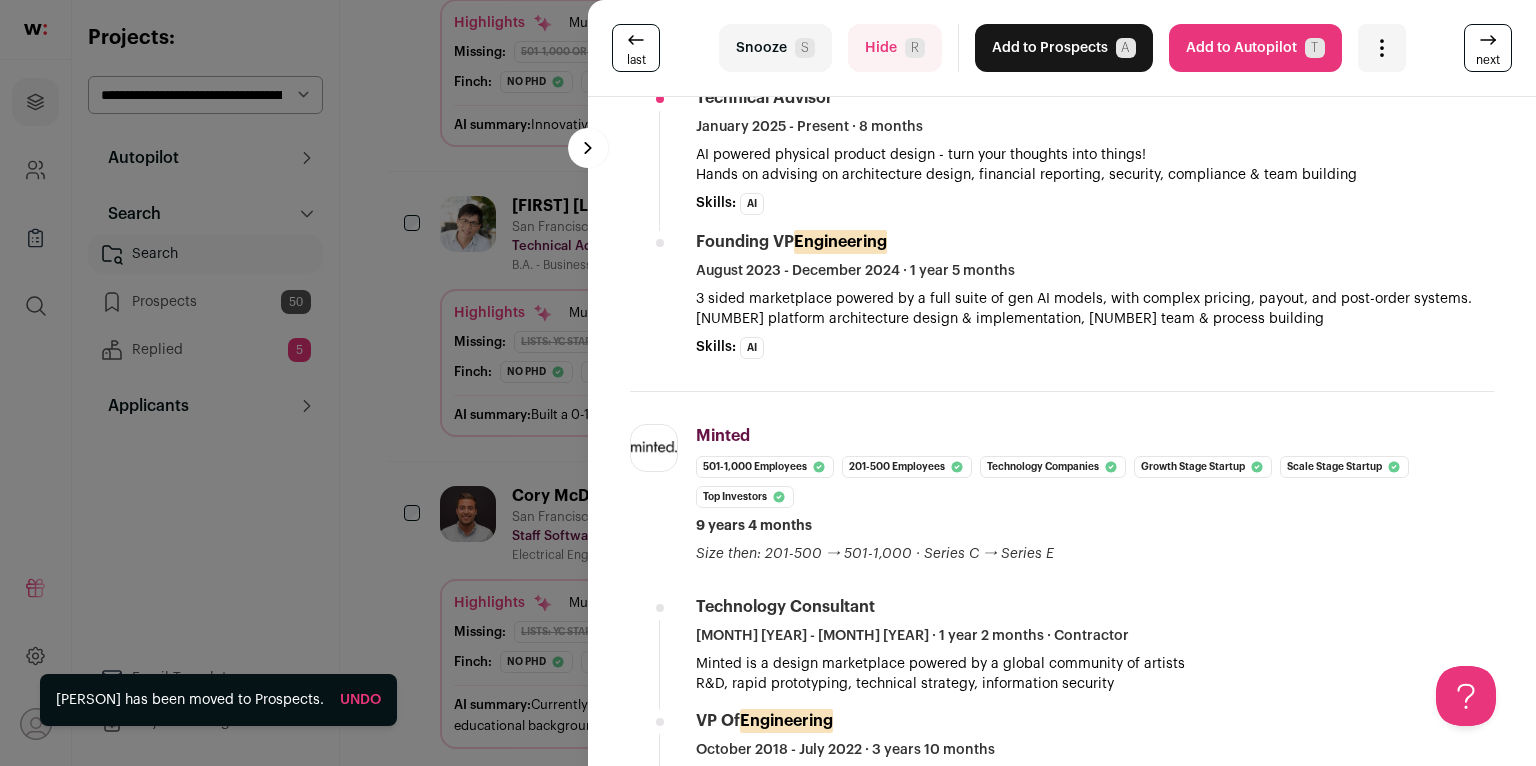 click on "last
Snooze
S
Hide
R
Add to Prospects
A
Are you sure?
David Lien  is already in your ATS. Do you wish to reach out to this candidate through wellfound:ai?
Cancel
********
Add to Autopilot
T" at bounding box center (768, 383) 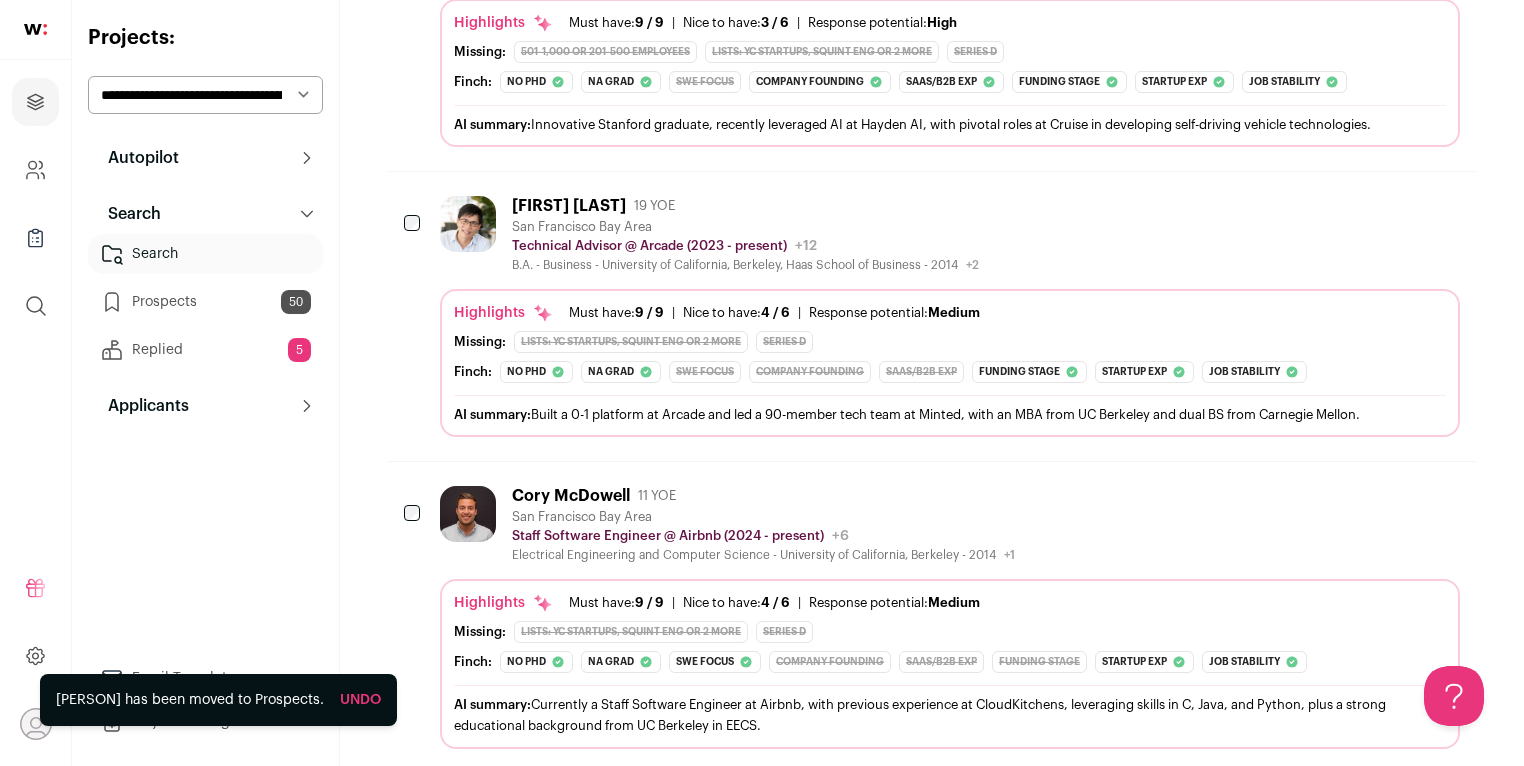 click on "Lists: YC Startups, Squint Eng or 2 more" at bounding box center [631, 342] 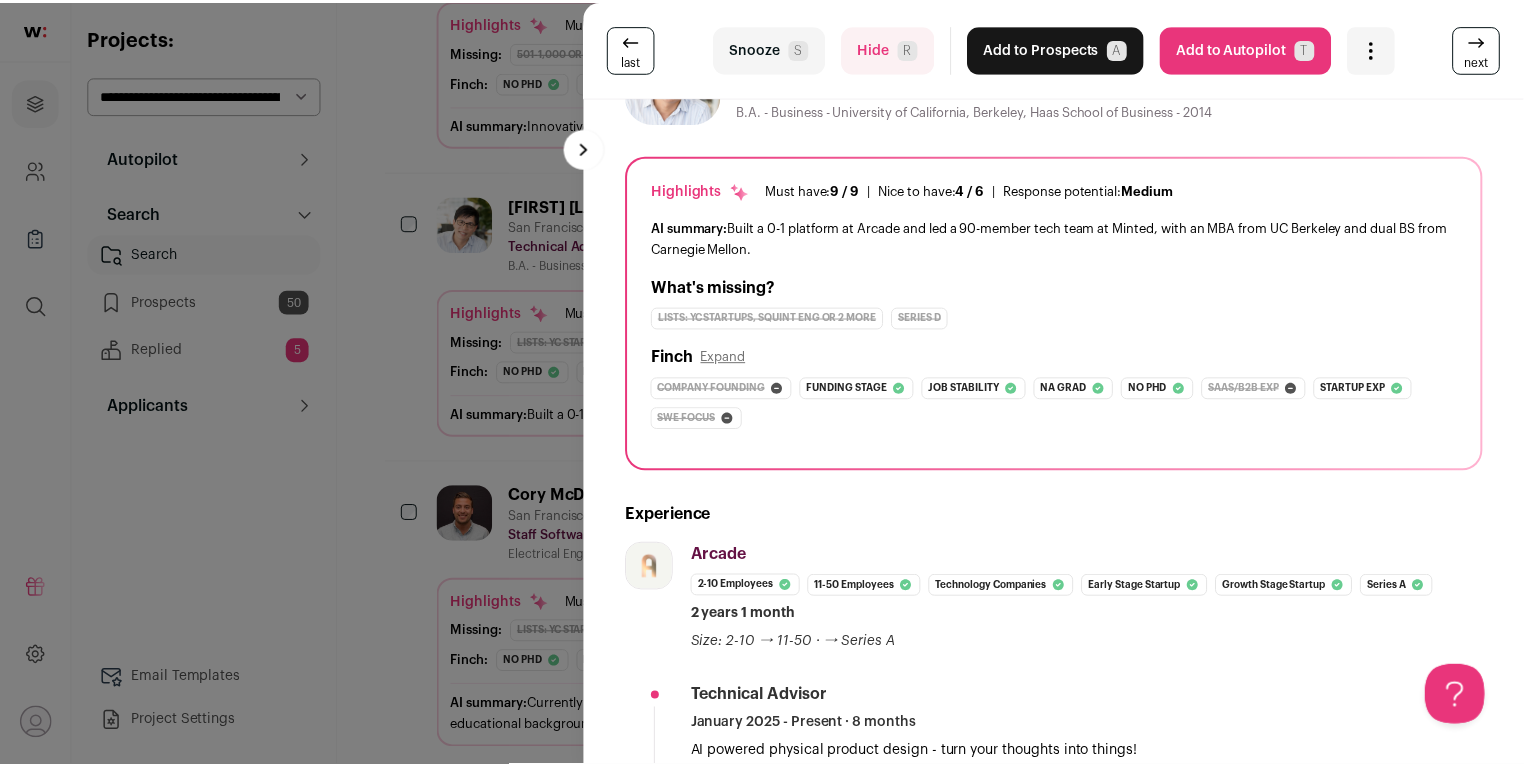 scroll, scrollTop: 0, scrollLeft: 0, axis: both 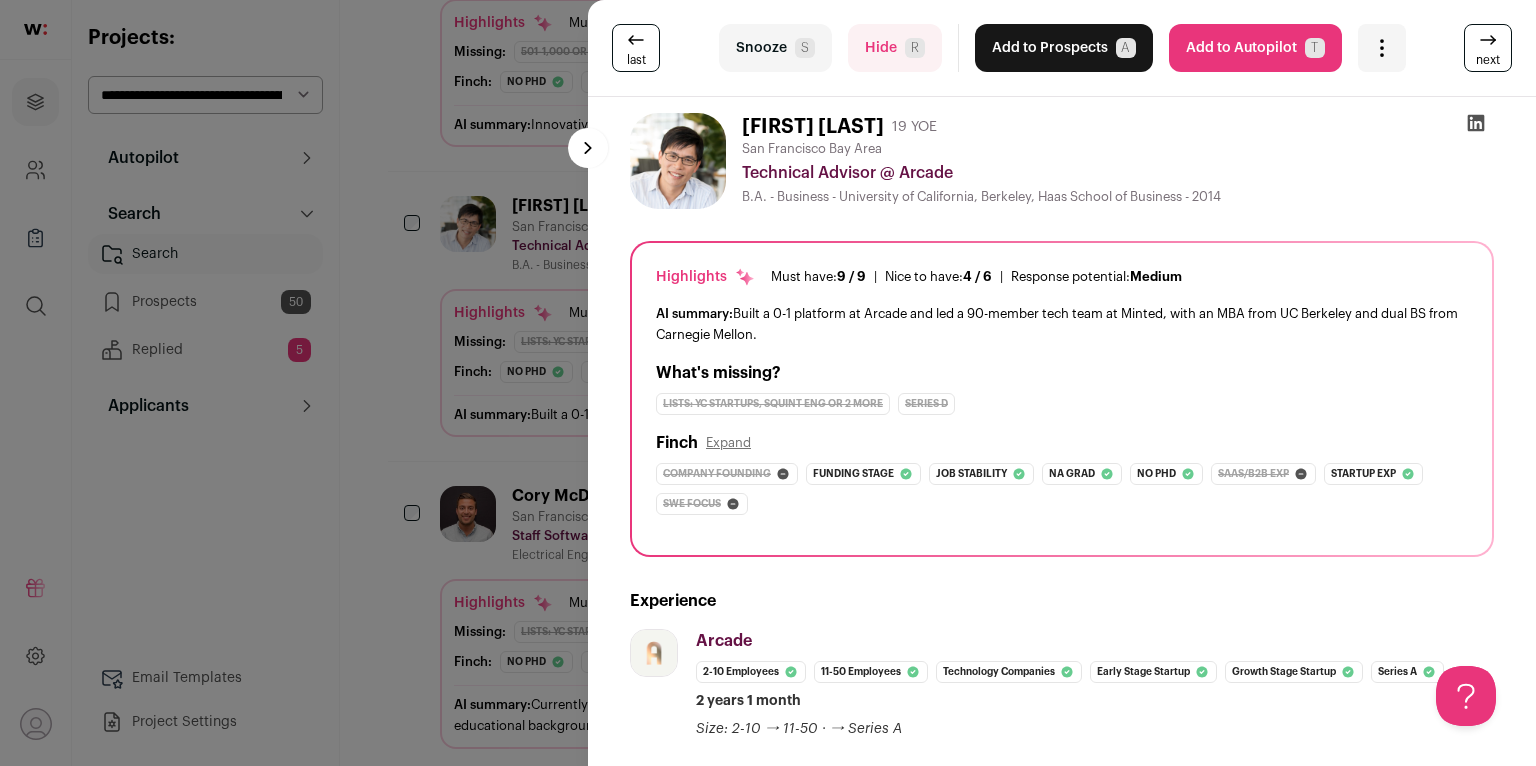 click 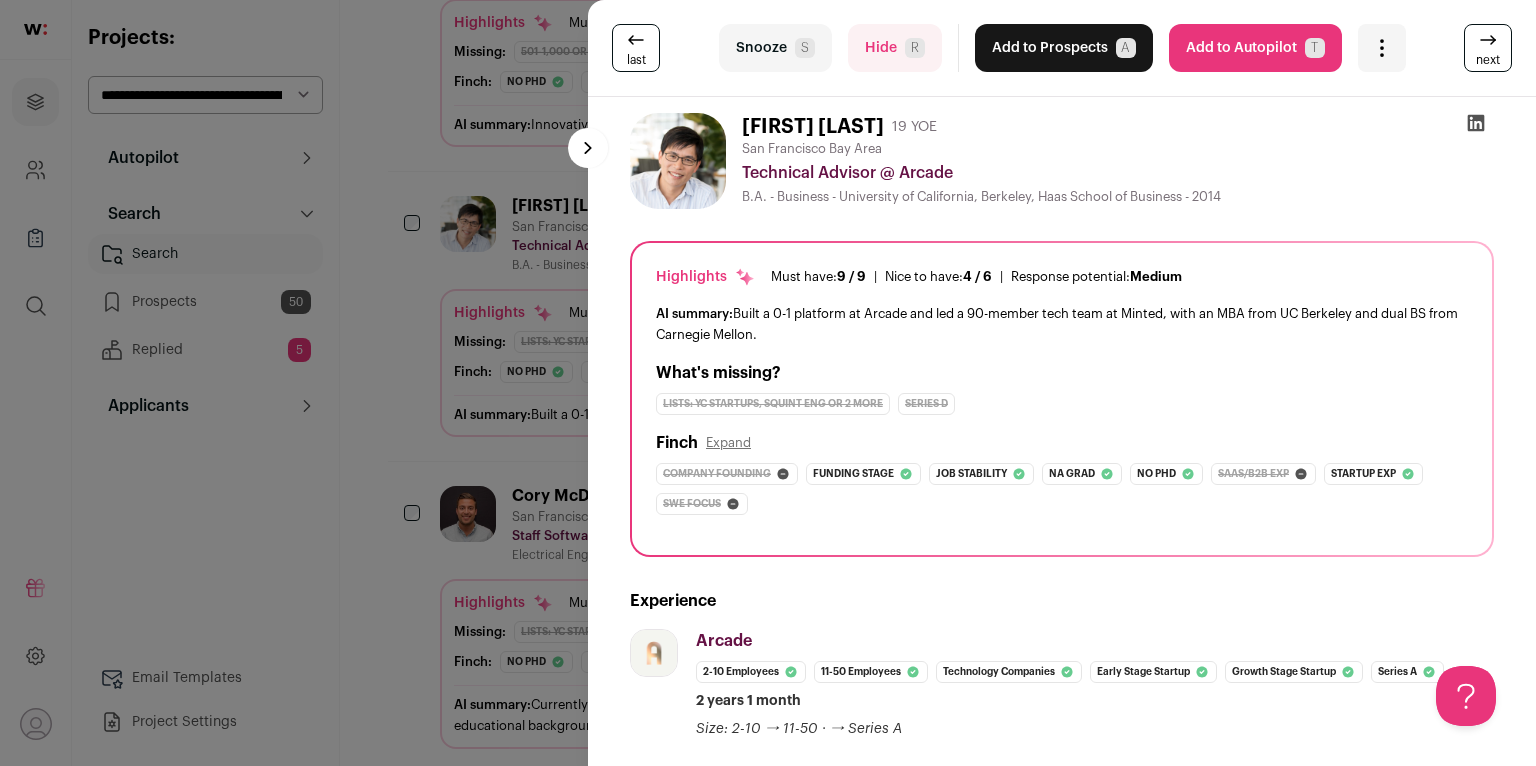 click on "last
Snooze
S
Hide
R
Add to Prospects
A
Are you sure?
David Lien  is already in your ATS. Do you wish to reach out to this candidate through wellfound:ai?
Cancel
********
Add to Autopilot
T" at bounding box center [768, 383] 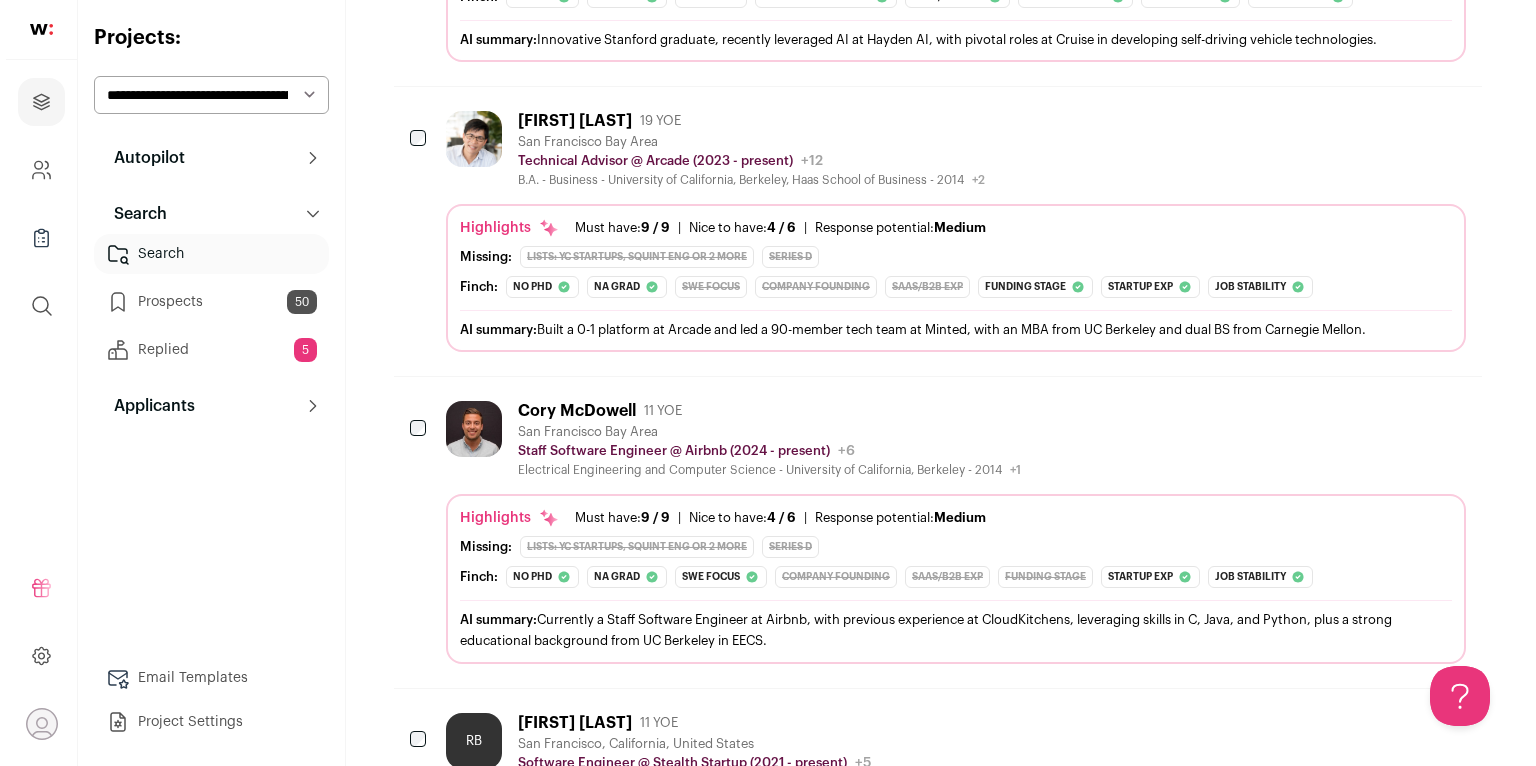 scroll, scrollTop: 1913, scrollLeft: 0, axis: vertical 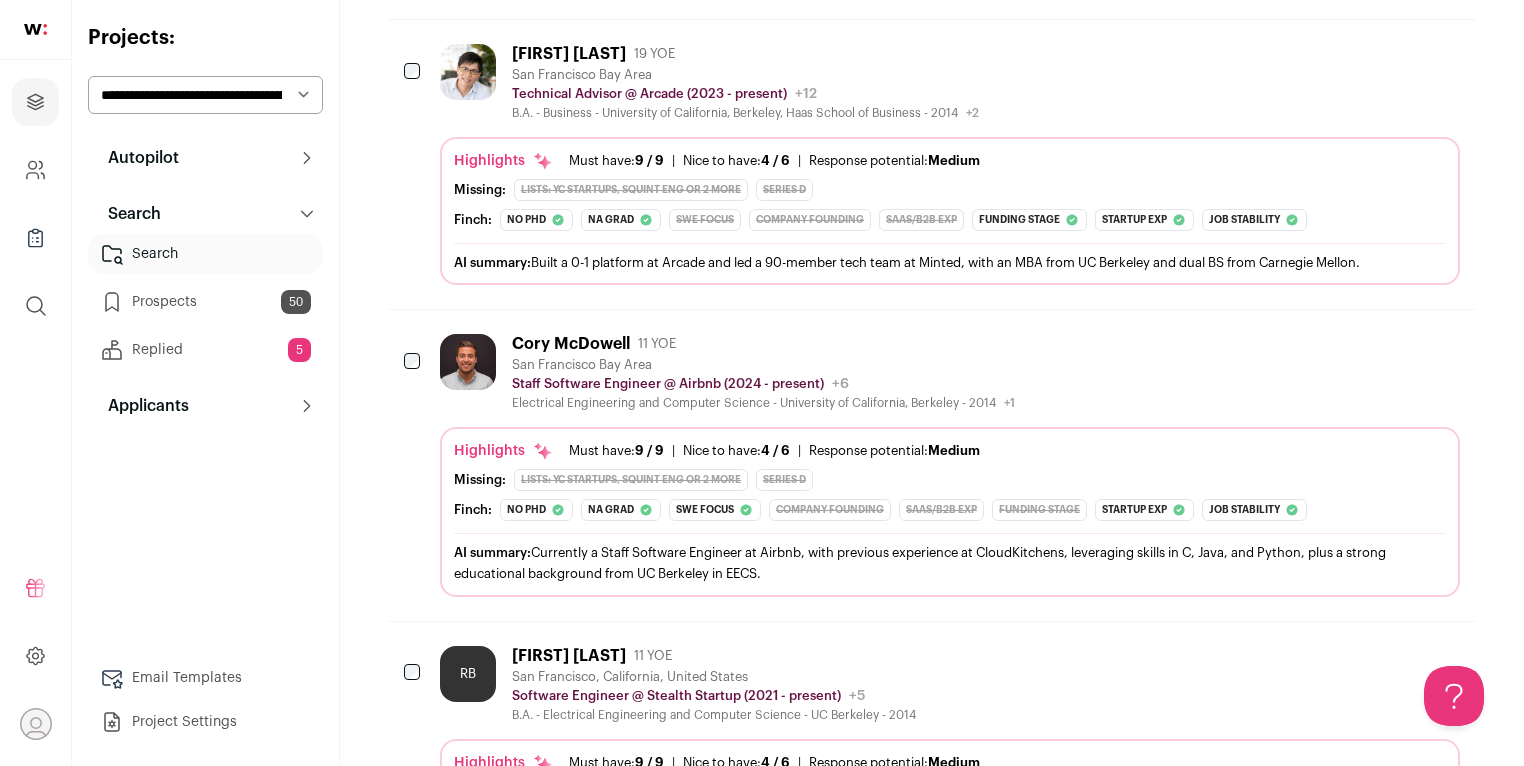 click at bounding box center [472, 372] 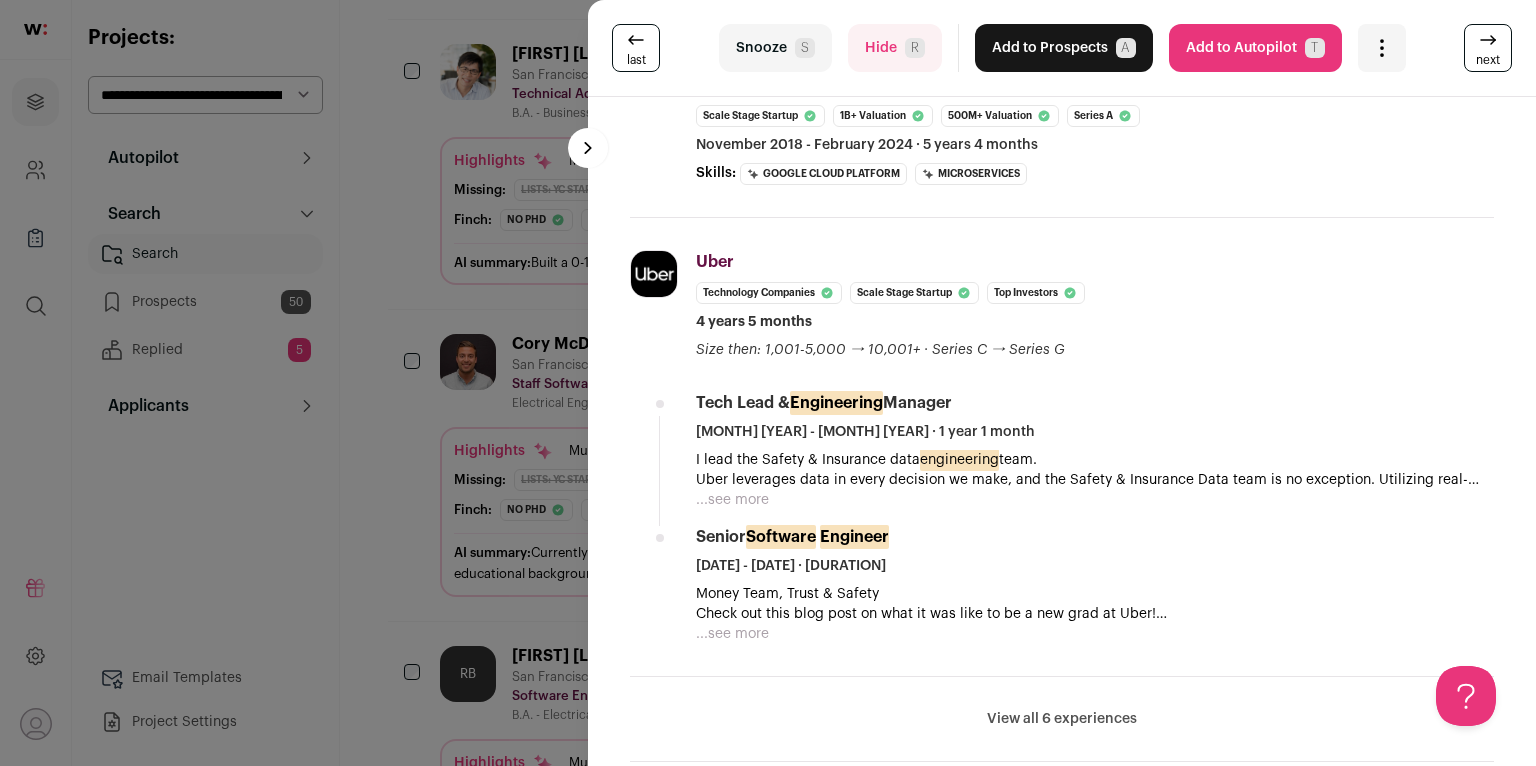 scroll, scrollTop: 787, scrollLeft: 0, axis: vertical 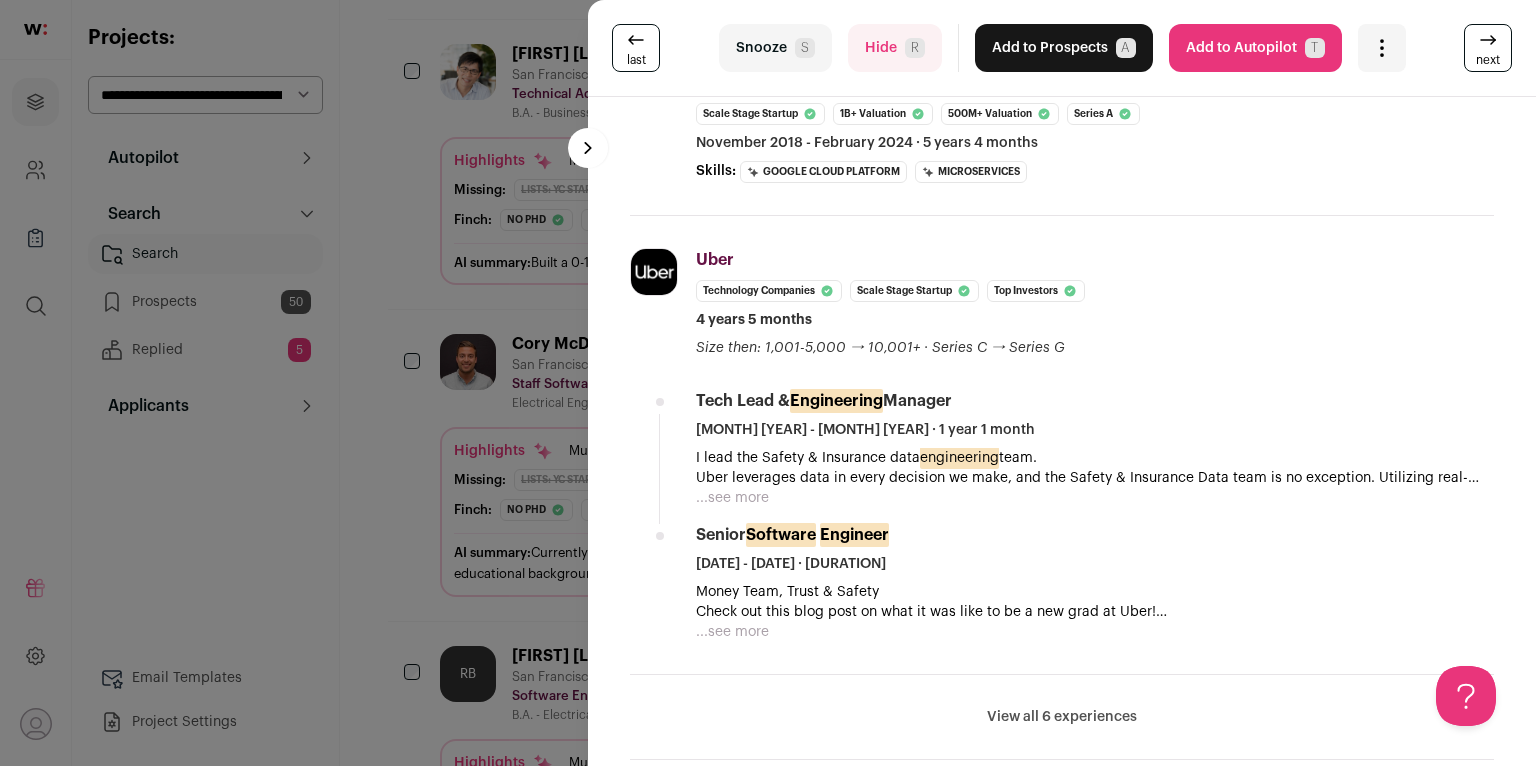 click on "...see more" at bounding box center (732, 632) 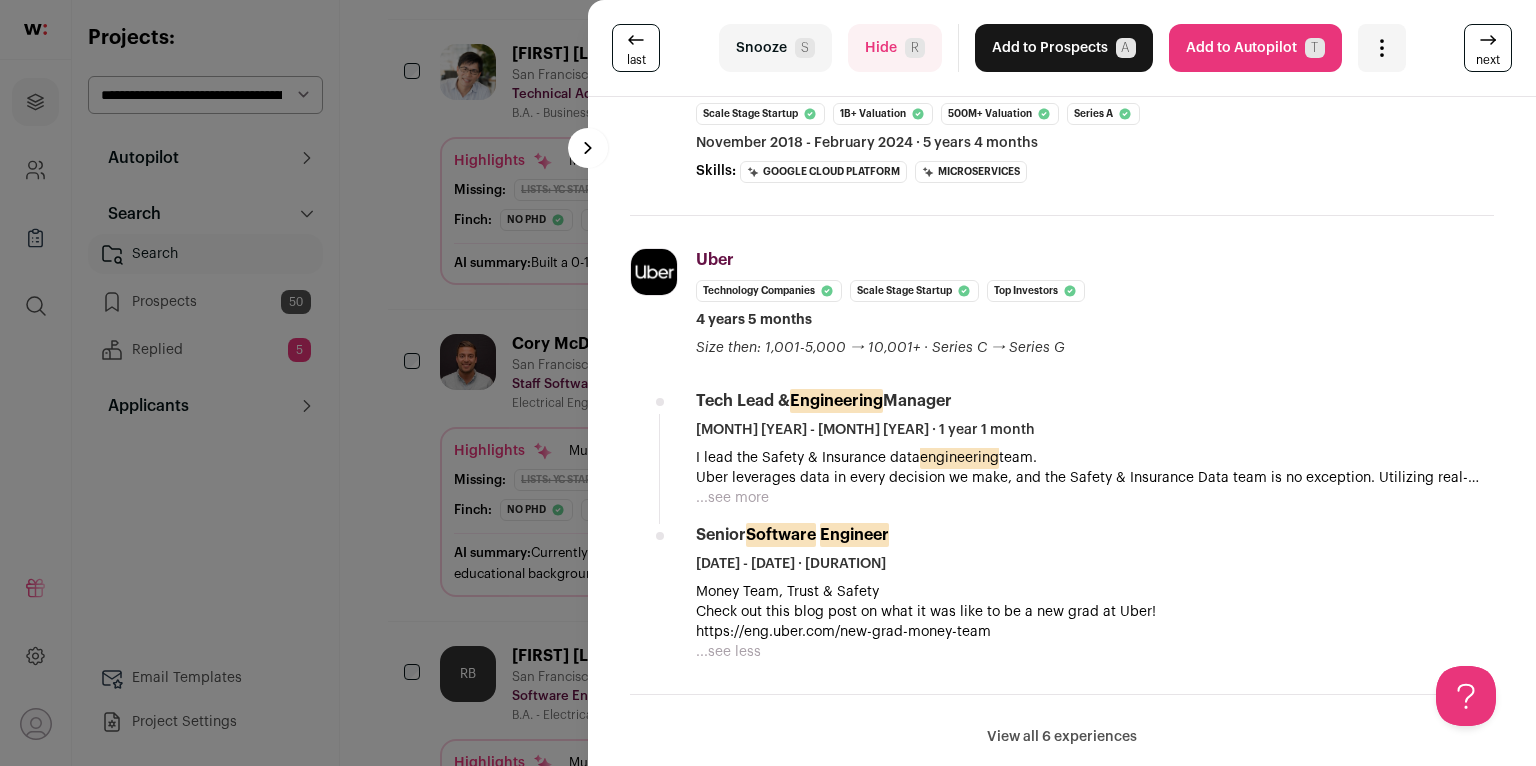 click on "View all 6 experiences" at bounding box center [1062, 737] 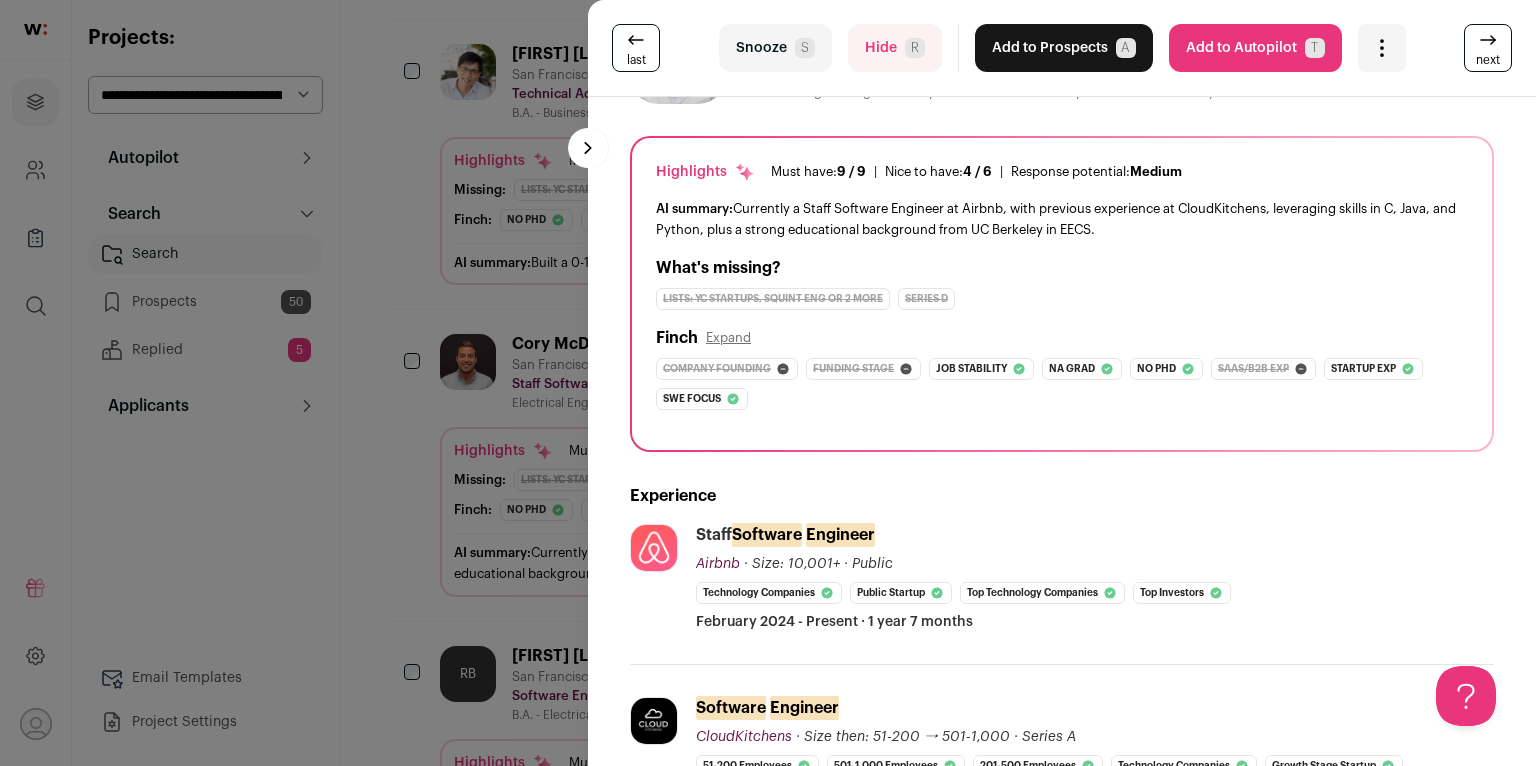 scroll, scrollTop: 0, scrollLeft: 0, axis: both 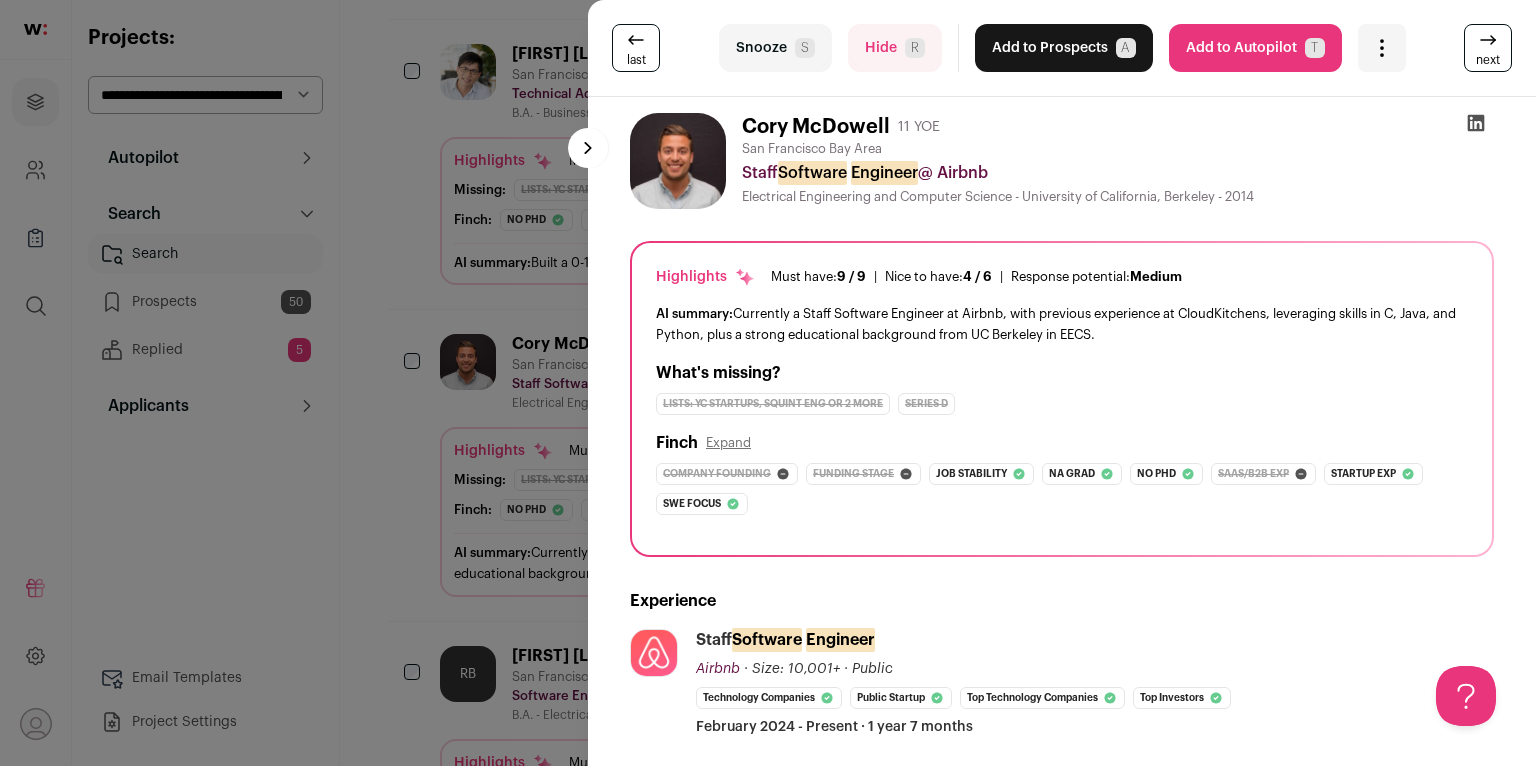 click on "Add to Prospects
A" at bounding box center [1064, 48] 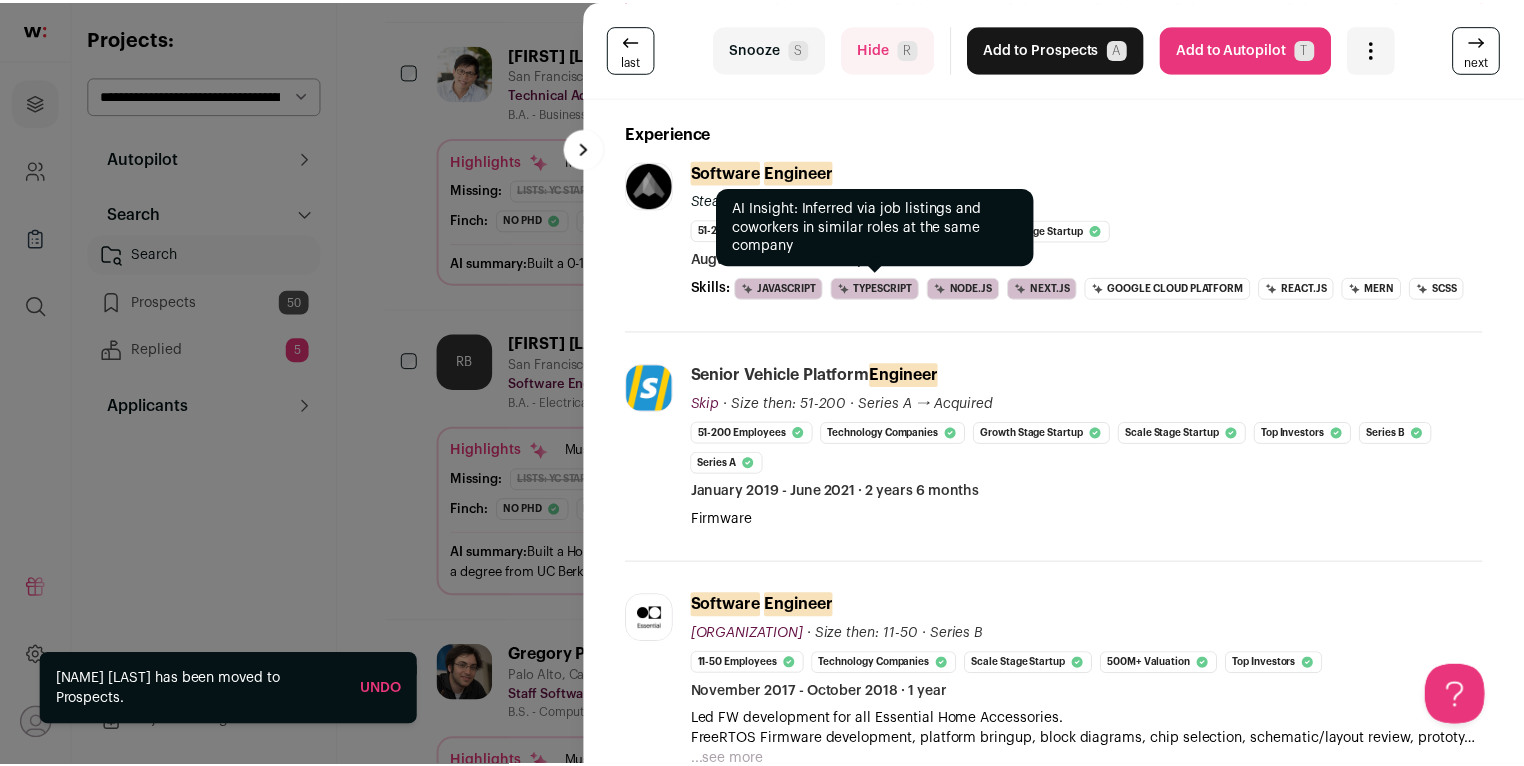 scroll, scrollTop: 617, scrollLeft: 0, axis: vertical 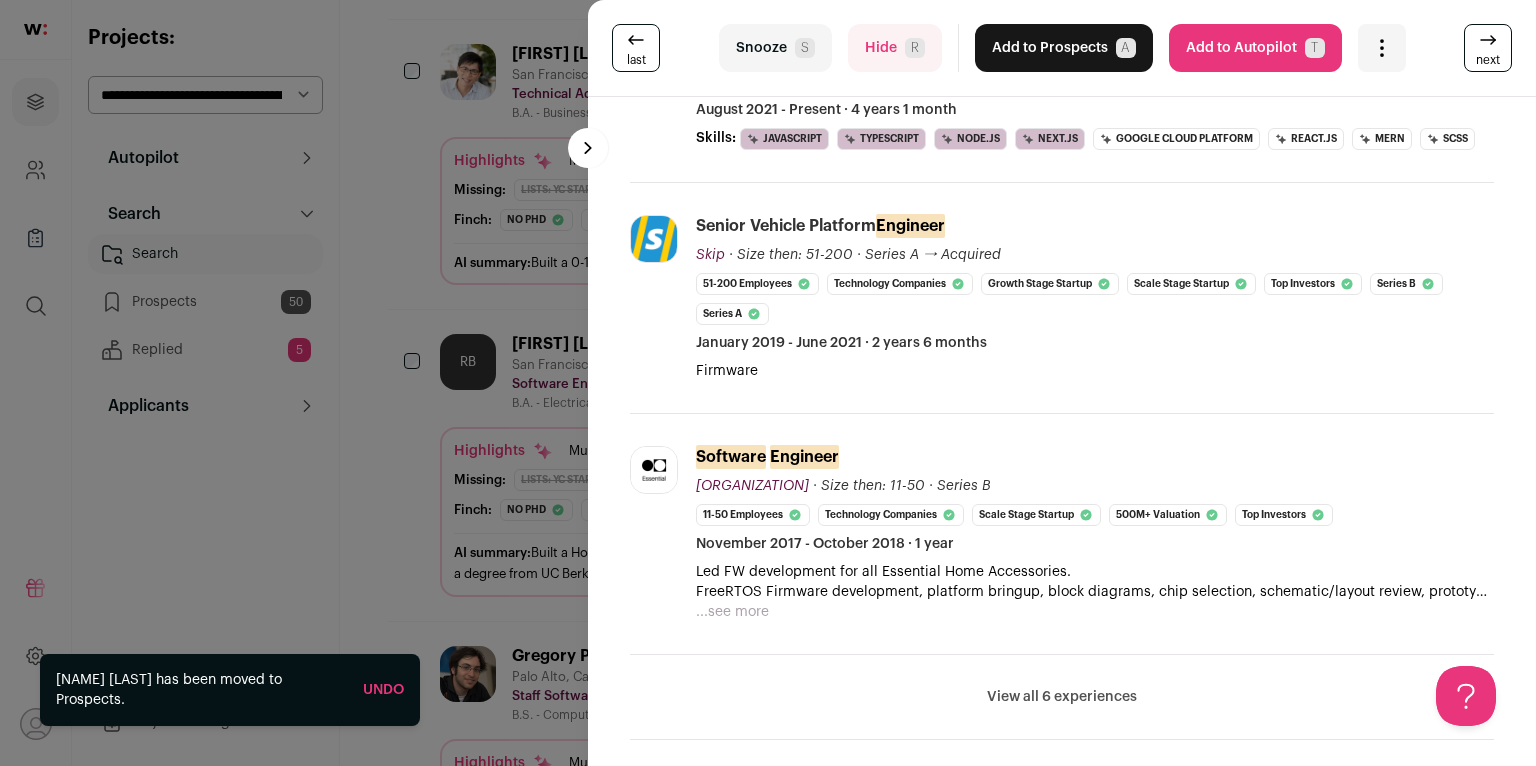 click on "last
Snooze
S
Hide
R
Add to Prospects
A
Are you sure?
Raemond Bergstrom-Wood  is already in your ATS. Do you wish to reach out to this candidate through wellfound:ai?
Cancel
********
Add to Autopilot
T" at bounding box center [768, 383] 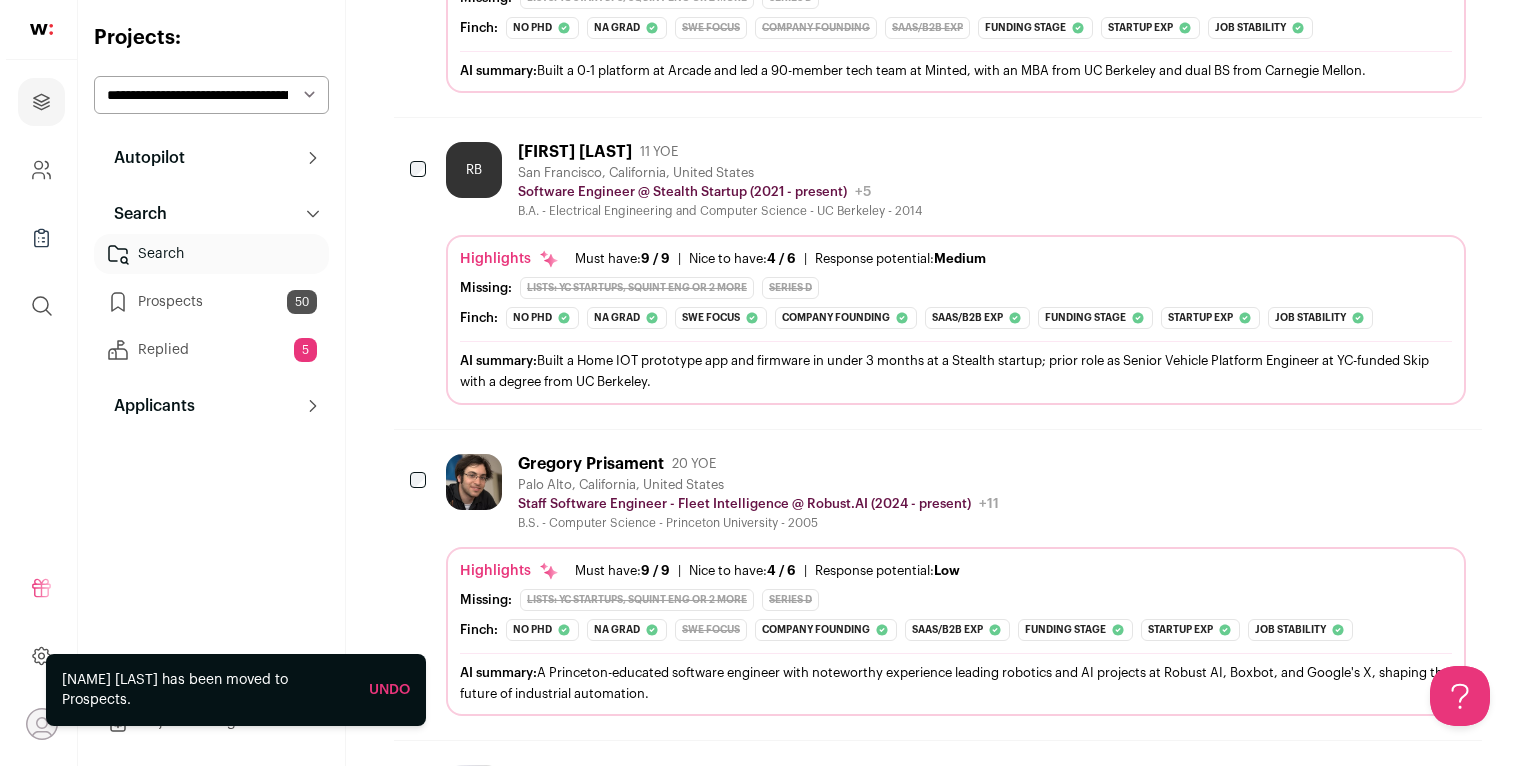 scroll, scrollTop: 2253, scrollLeft: 0, axis: vertical 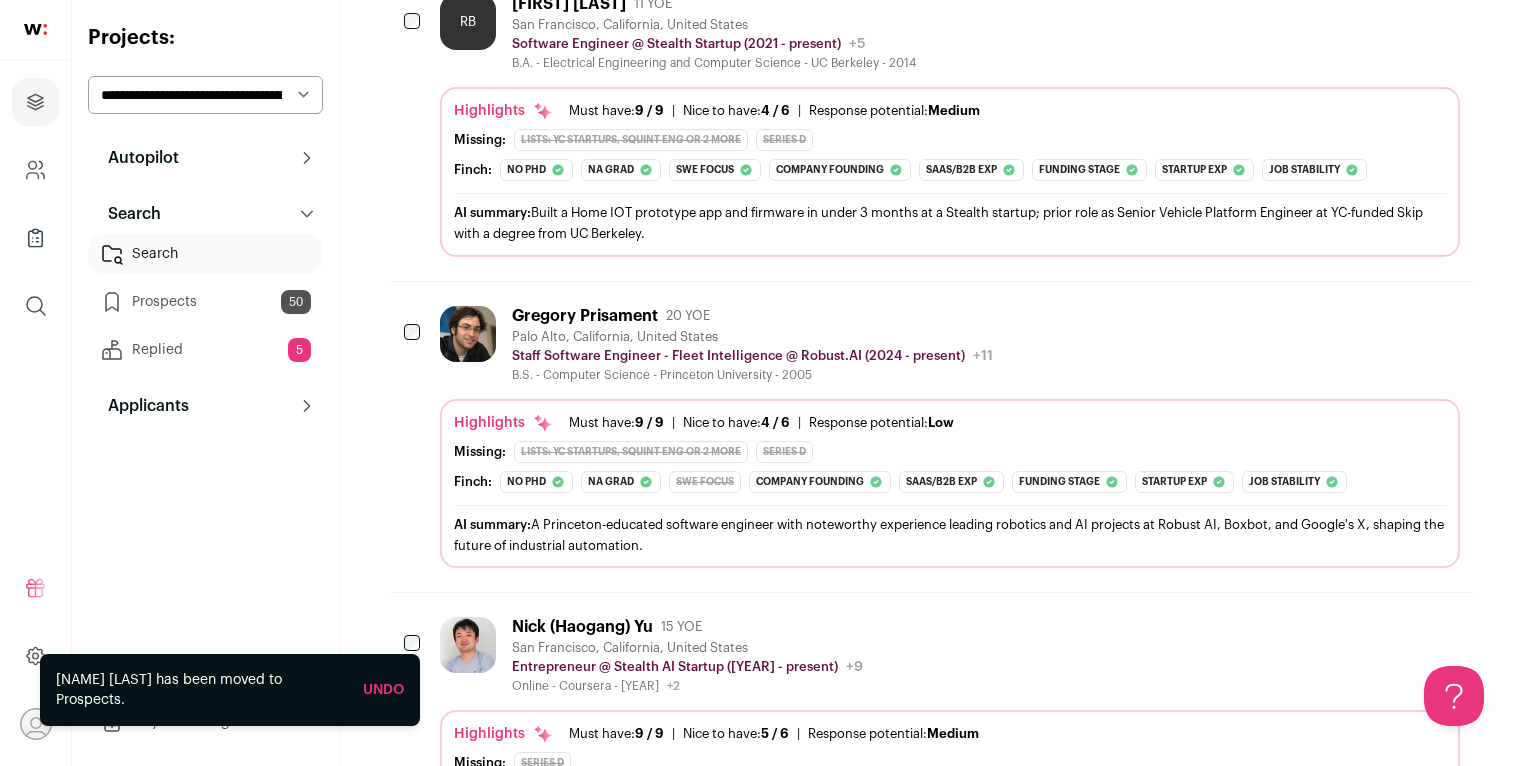 click on "B.S. - Computer Science - Princeton University - 2005" at bounding box center [752, 375] 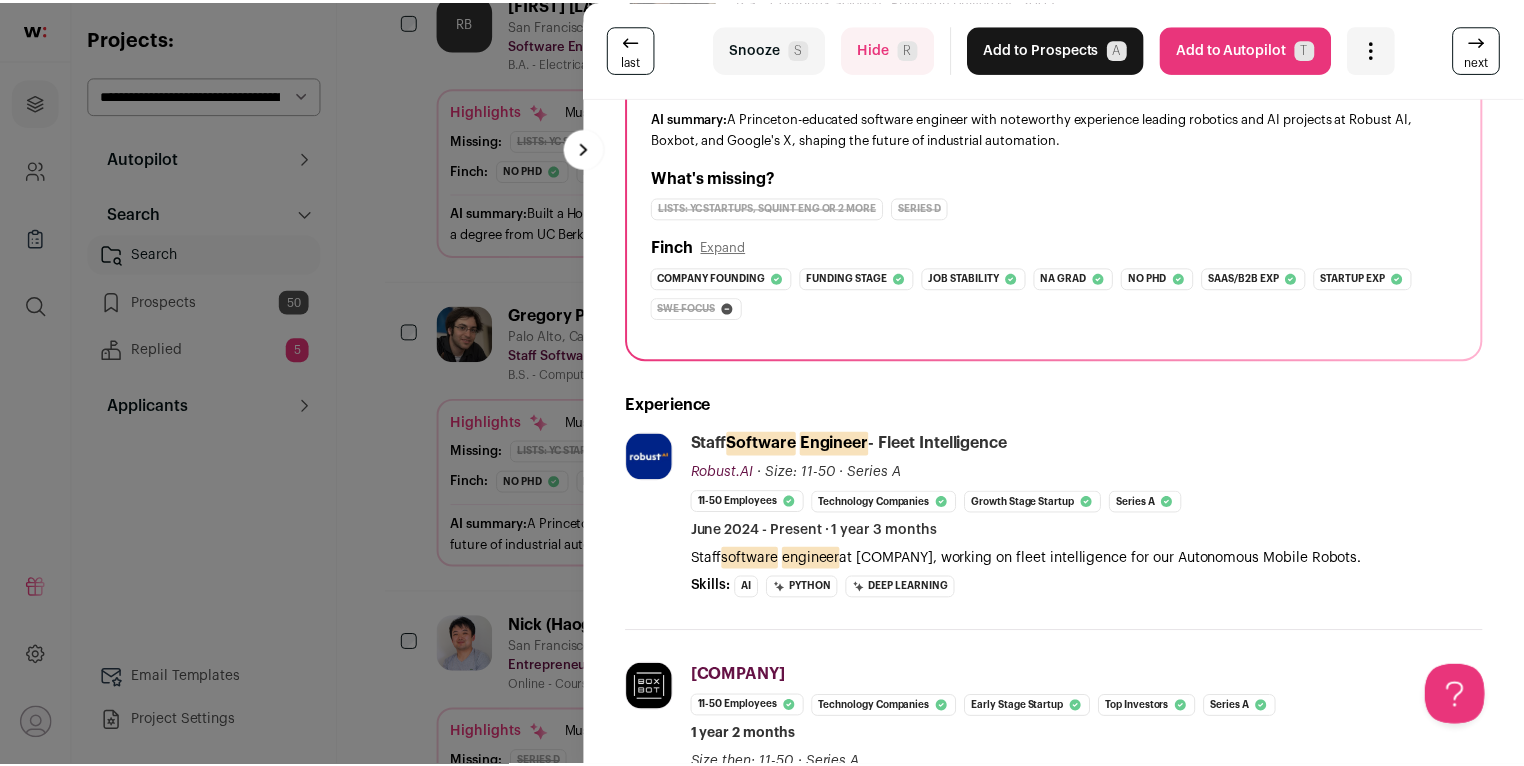 scroll, scrollTop: 0, scrollLeft: 0, axis: both 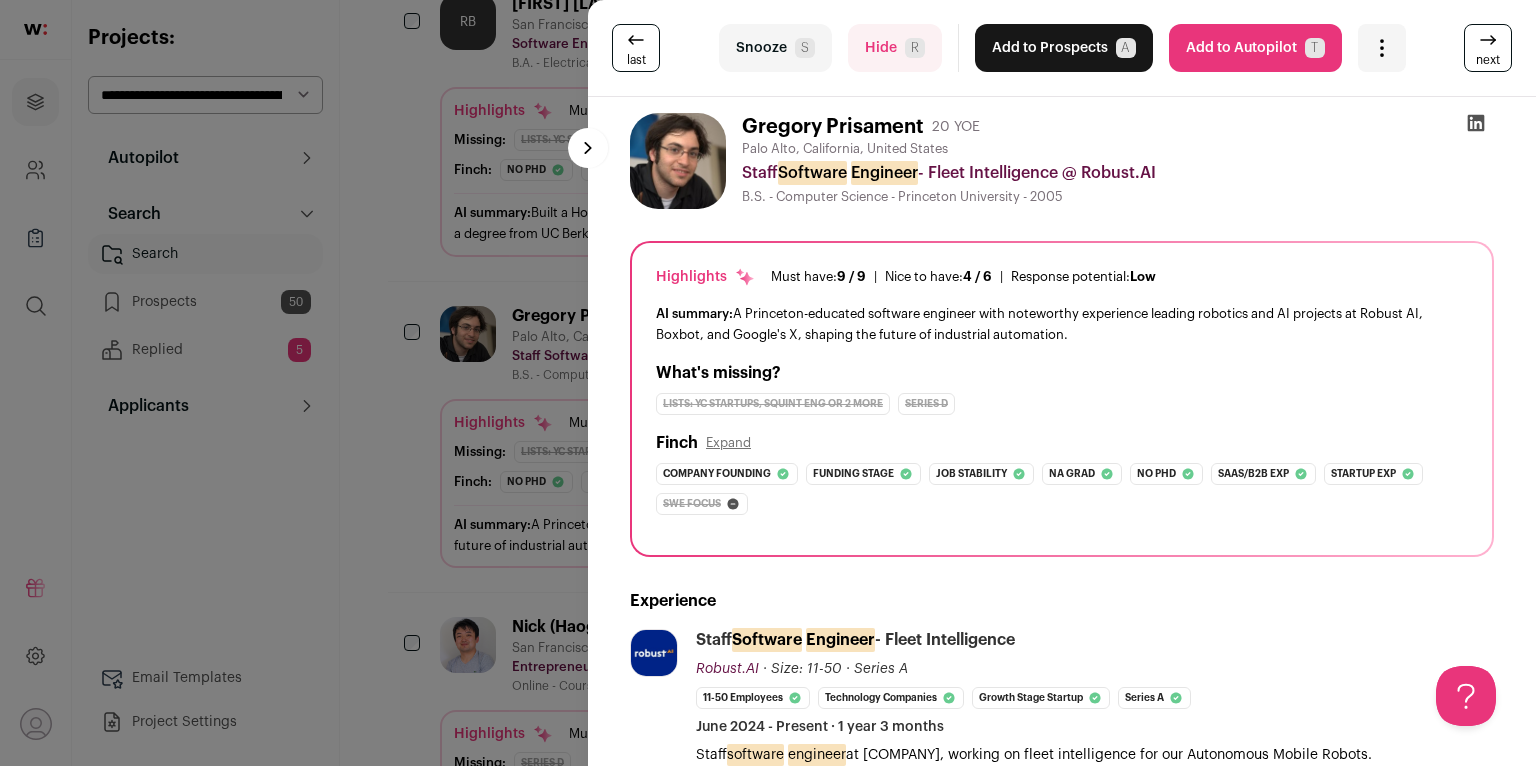 click 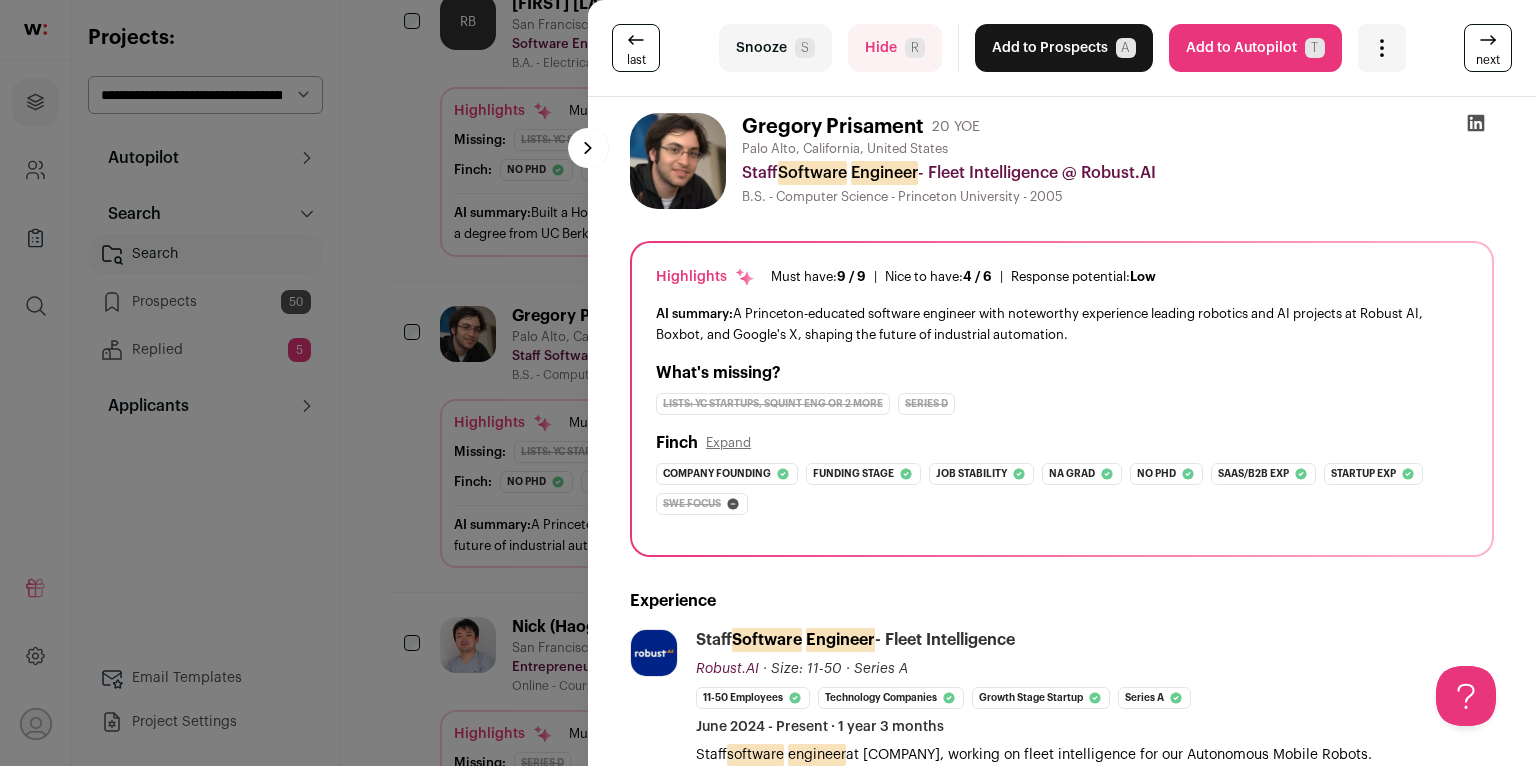 click on "last
Snooze
S
Hide
R
Add to Prospects
A
Are you sure?
Gregory Prisament  is already in your ATS. Do you wish to reach out to this candidate through wellfound:ai?
Cancel
********
Add to Autopilot
T" at bounding box center [768, 383] 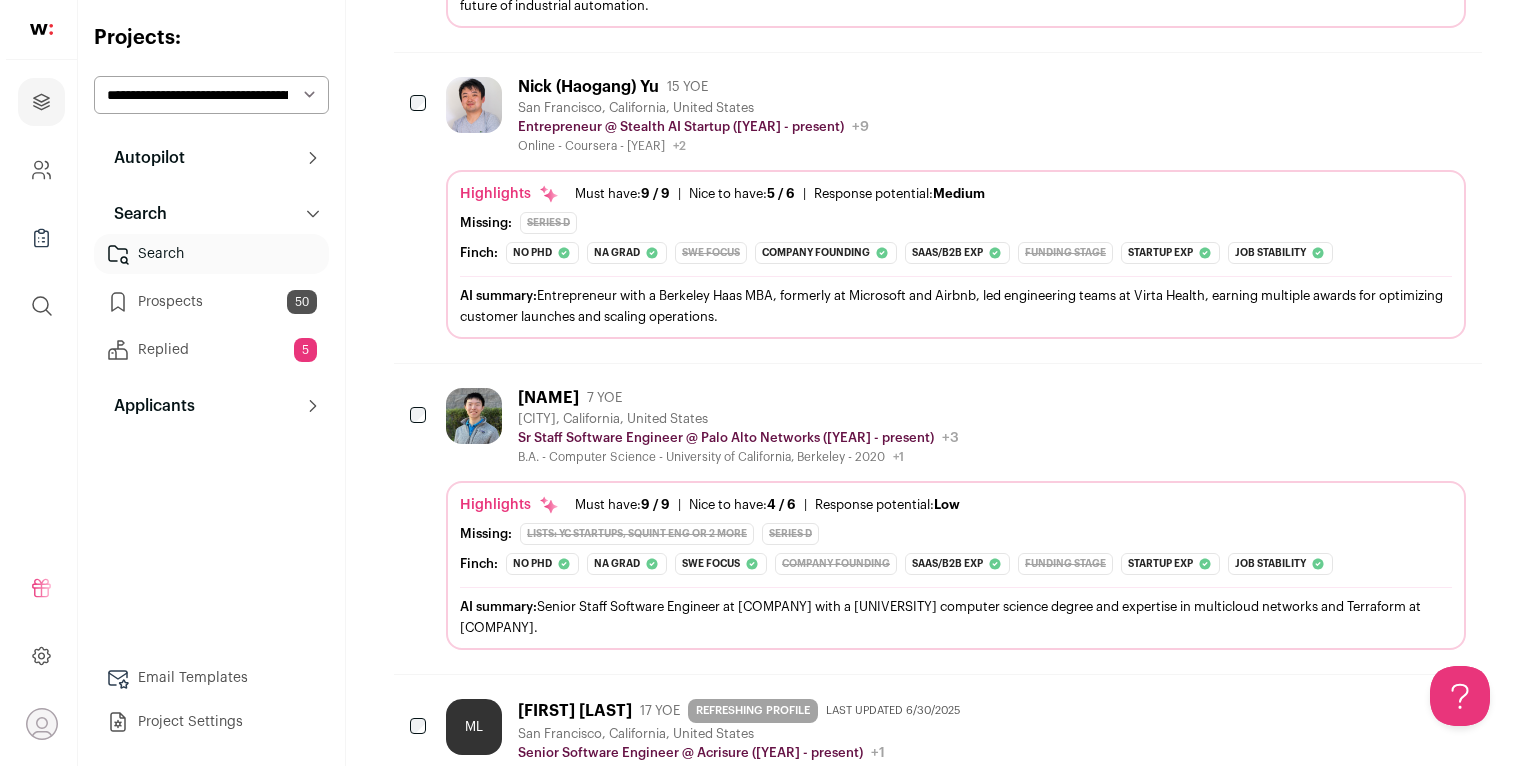 scroll, scrollTop: 3082, scrollLeft: 0, axis: vertical 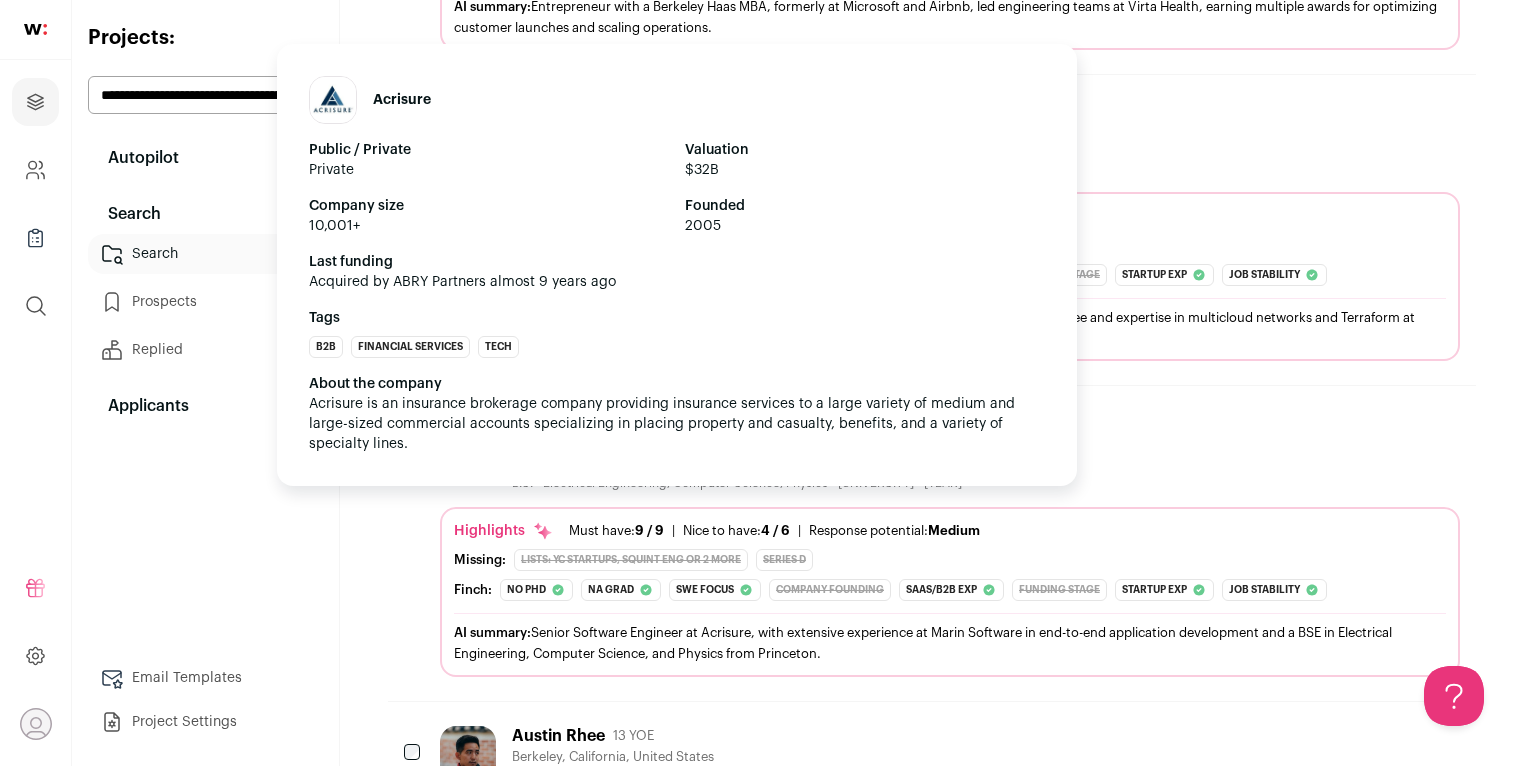 click on "About the company
Acrisure is an insurance brokerage company providing insurance services to a large variety of medium and large-sized commercial accounts specializing in placing property and casualty, benefits, and a variety of specialty lines.
View more
View less" at bounding box center [677, 414] 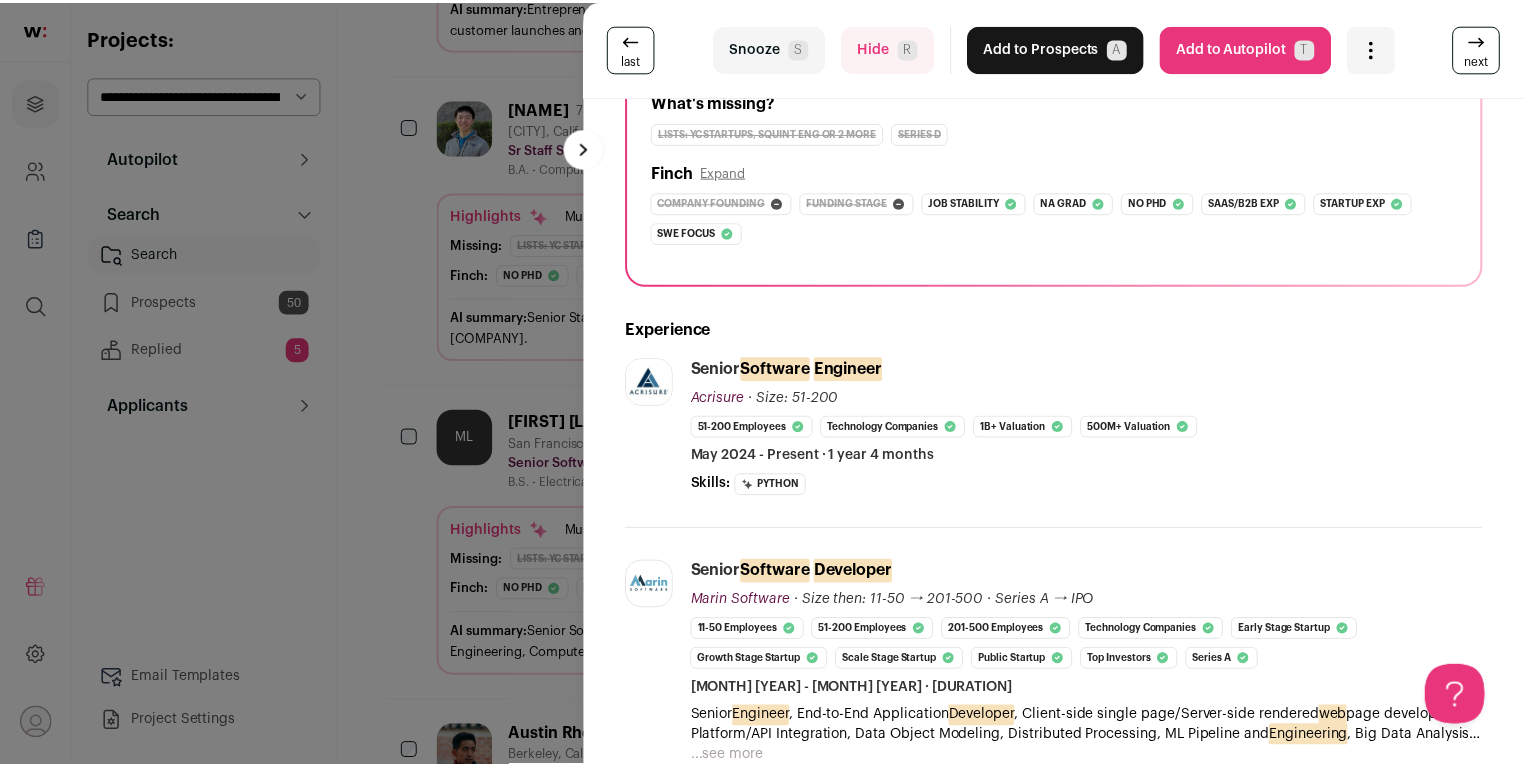 scroll, scrollTop: 304, scrollLeft: 0, axis: vertical 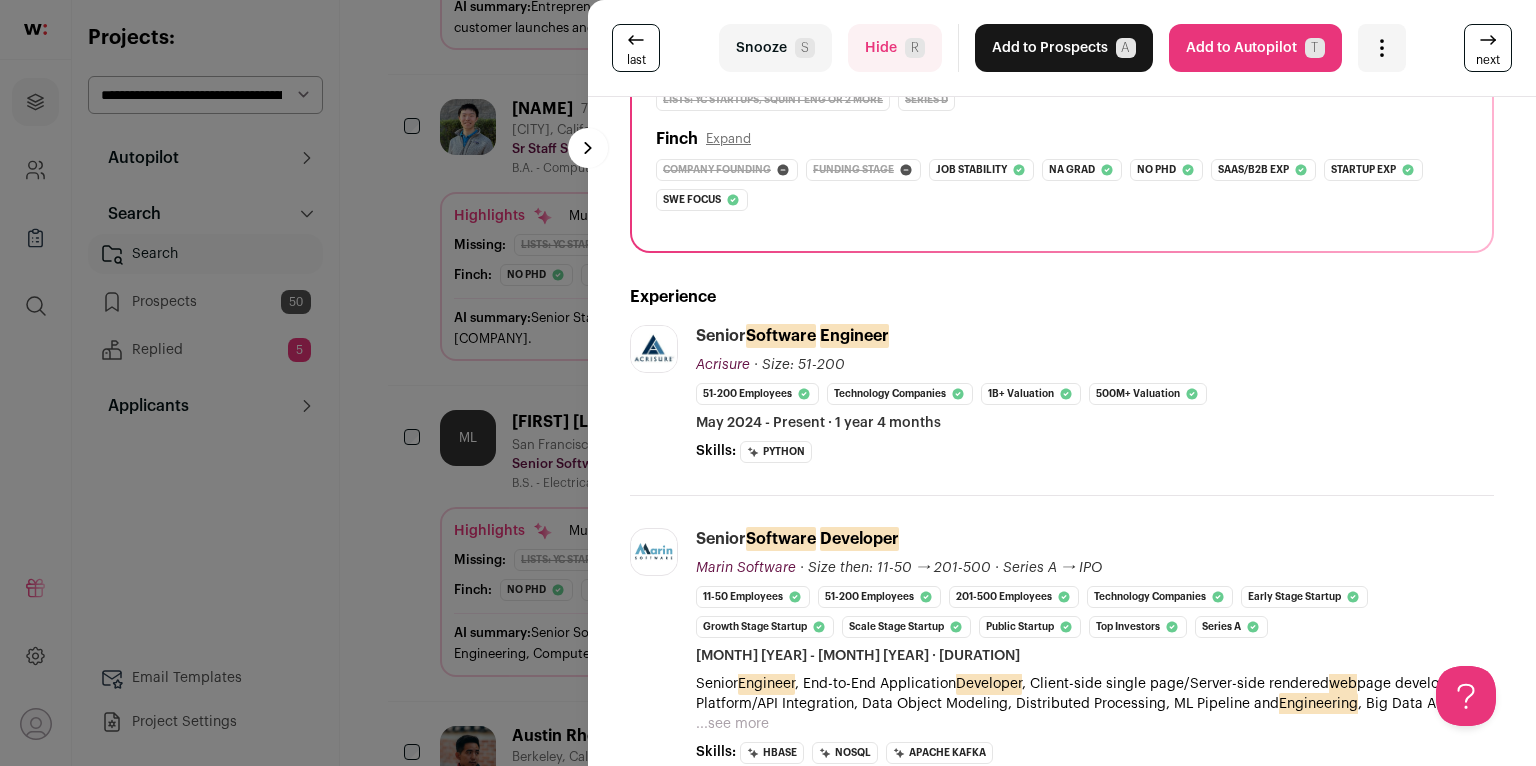 click on "last
Snooze
S
Hide
R
Add to Prospects
A
Are you sure?
Michael Liao  is already in your ATS. Do you wish to reach out to this candidate through wellfound:ai?
Cancel
********
Add to Autopilot
T" at bounding box center (768, 383) 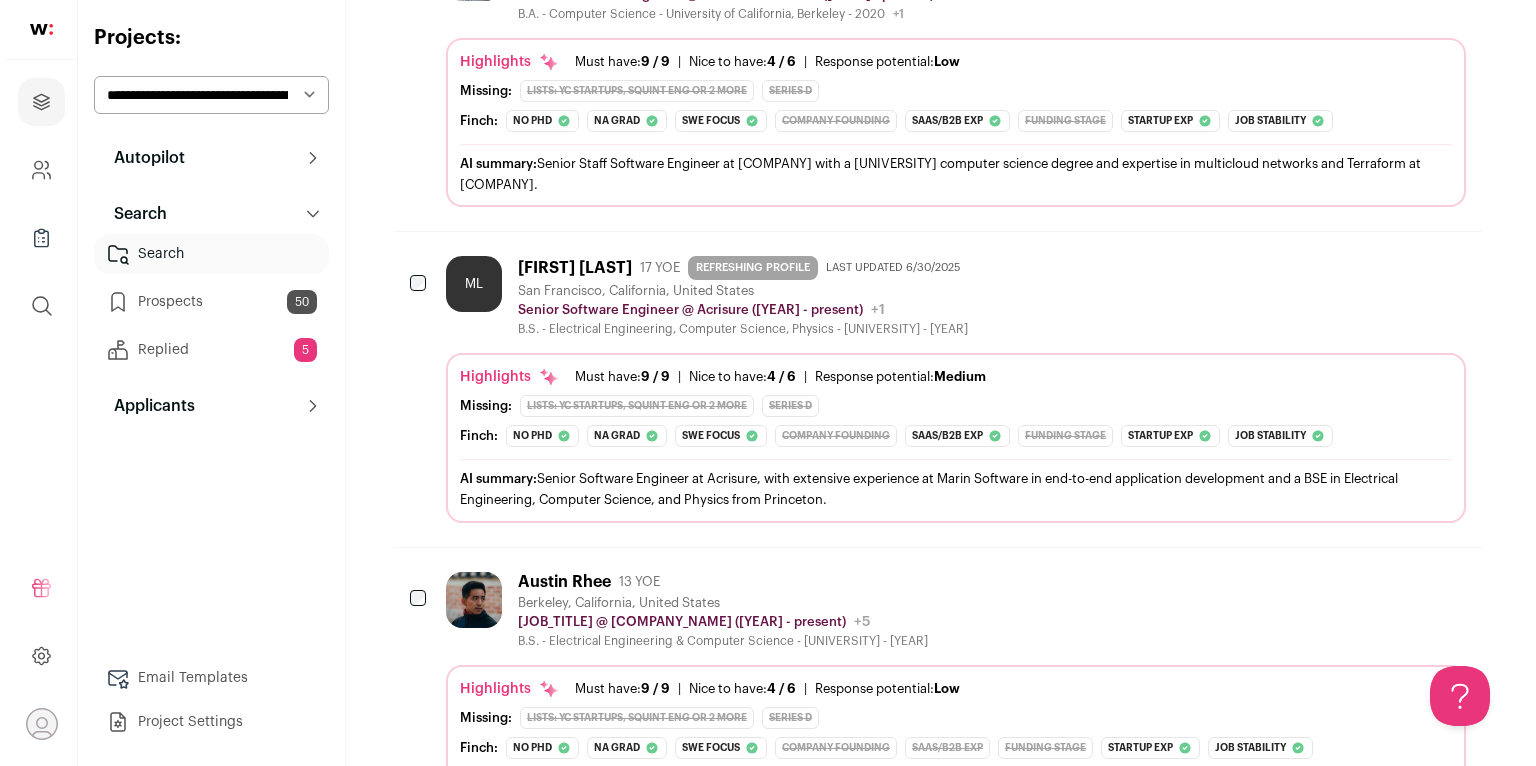 scroll, scrollTop: 3422, scrollLeft: 0, axis: vertical 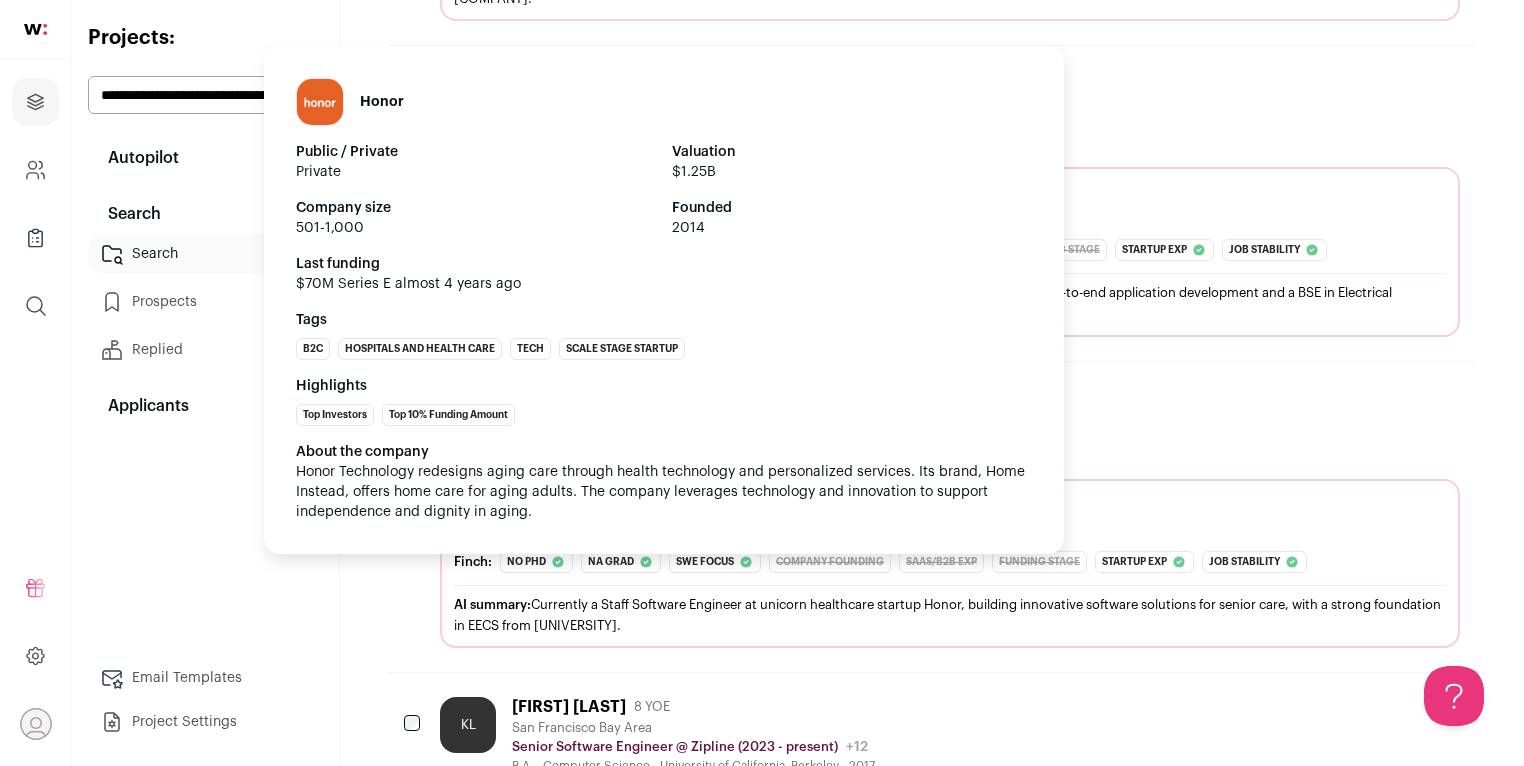 click on "Top Investors
Top 10% Funding Amount" at bounding box center [664, 415] 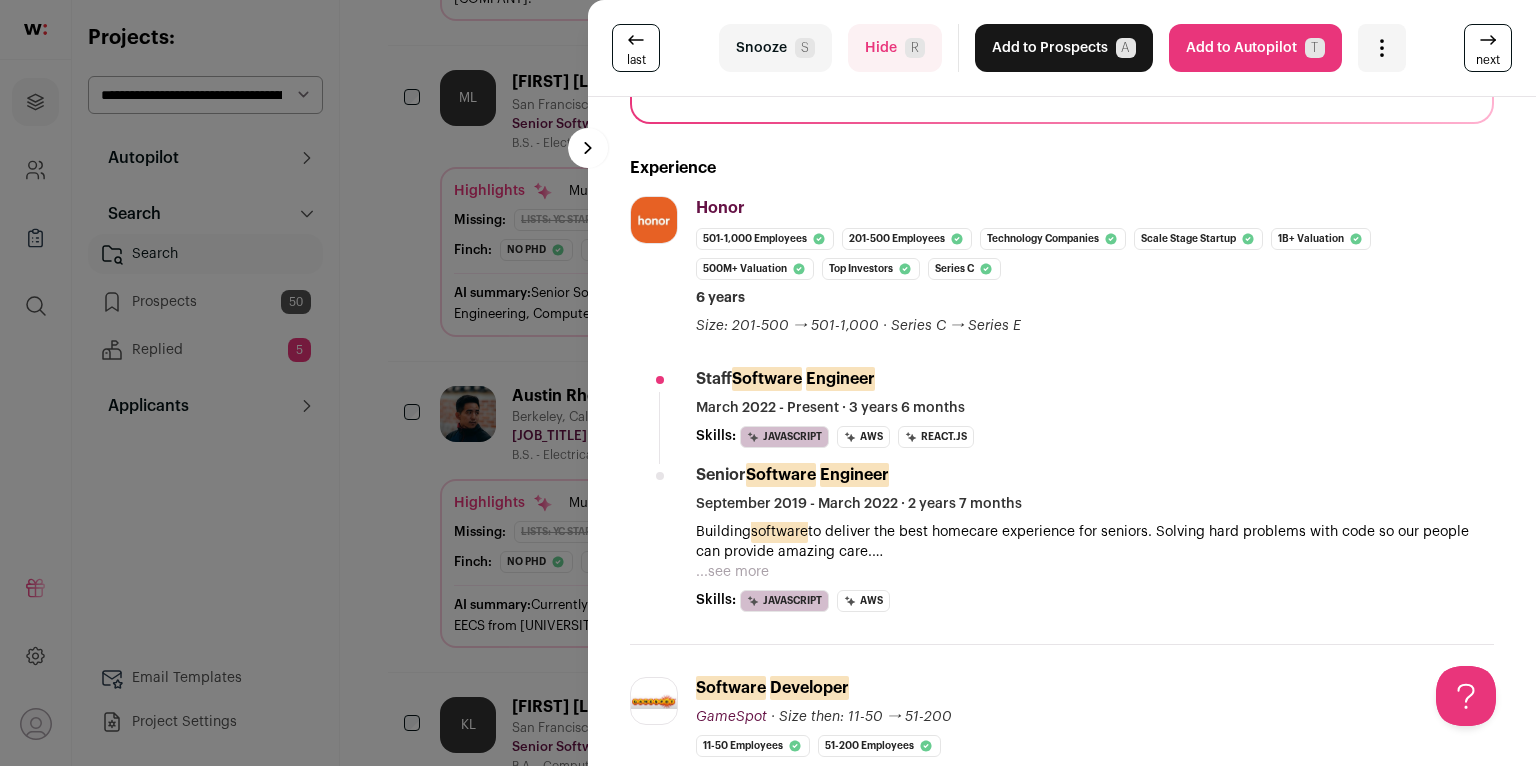 scroll, scrollTop: 302, scrollLeft: 0, axis: vertical 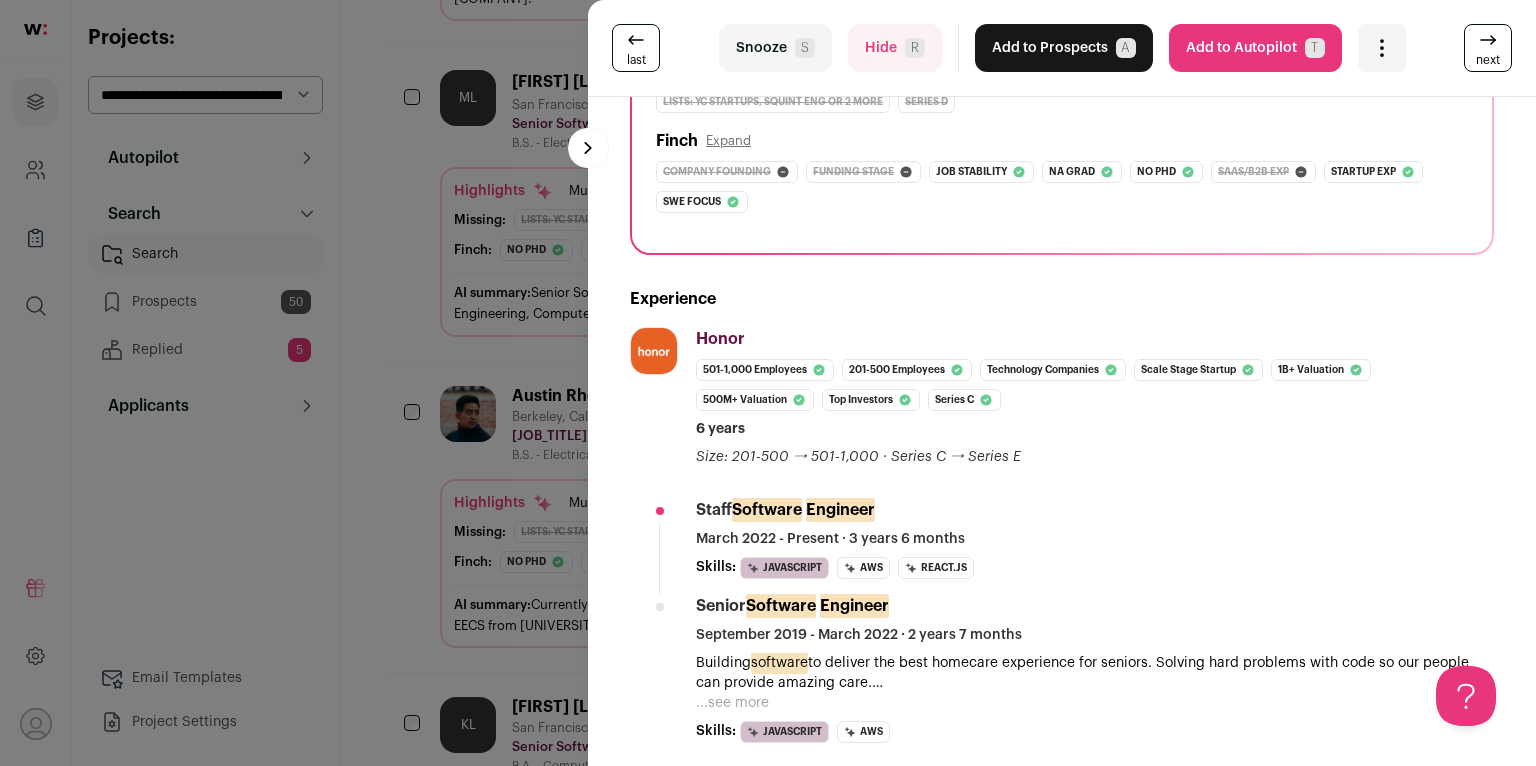 click on "Add to Prospects
A" at bounding box center (1064, 48) 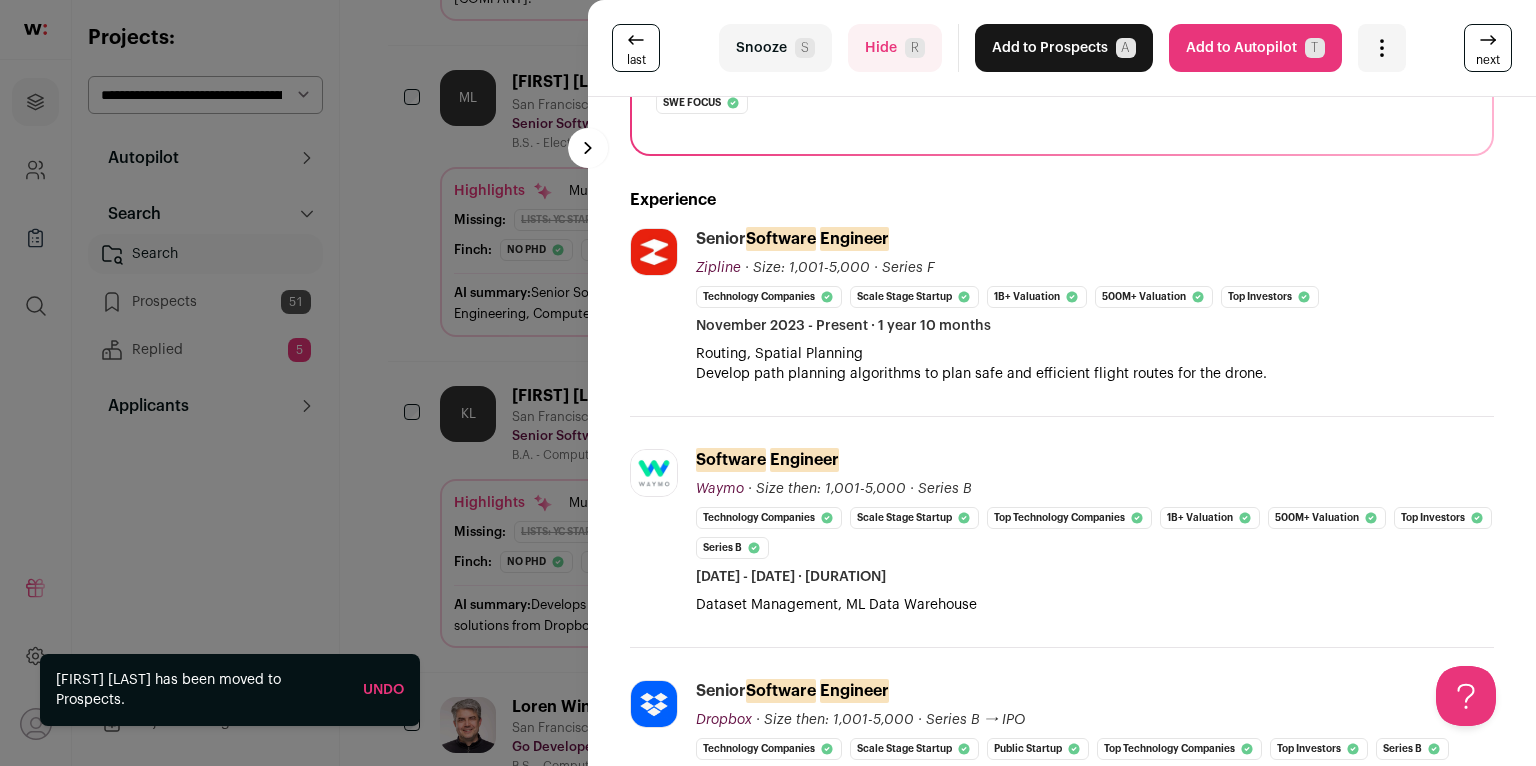 scroll, scrollTop: 436, scrollLeft: 0, axis: vertical 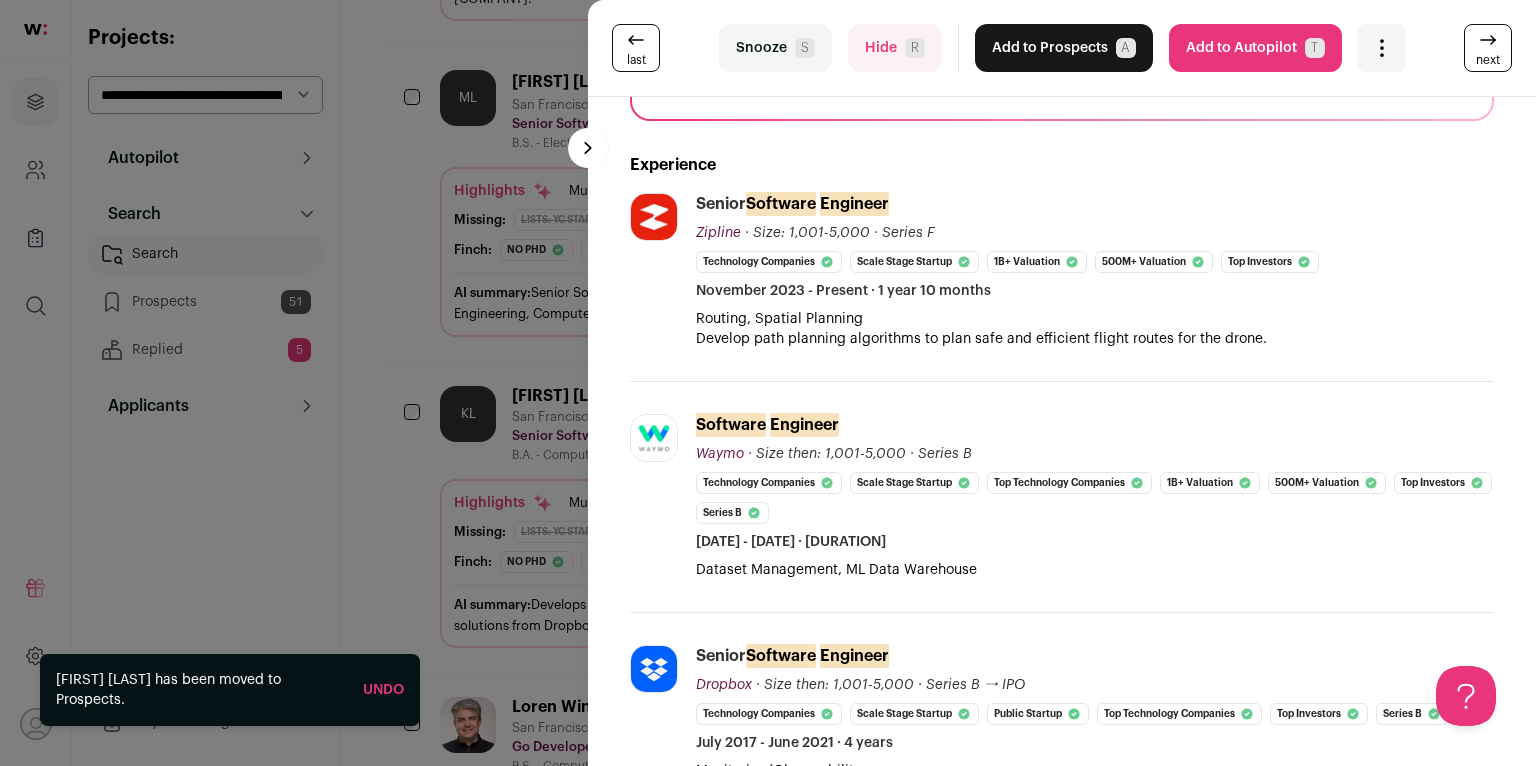 click on "Snooze
S" at bounding box center [775, 48] 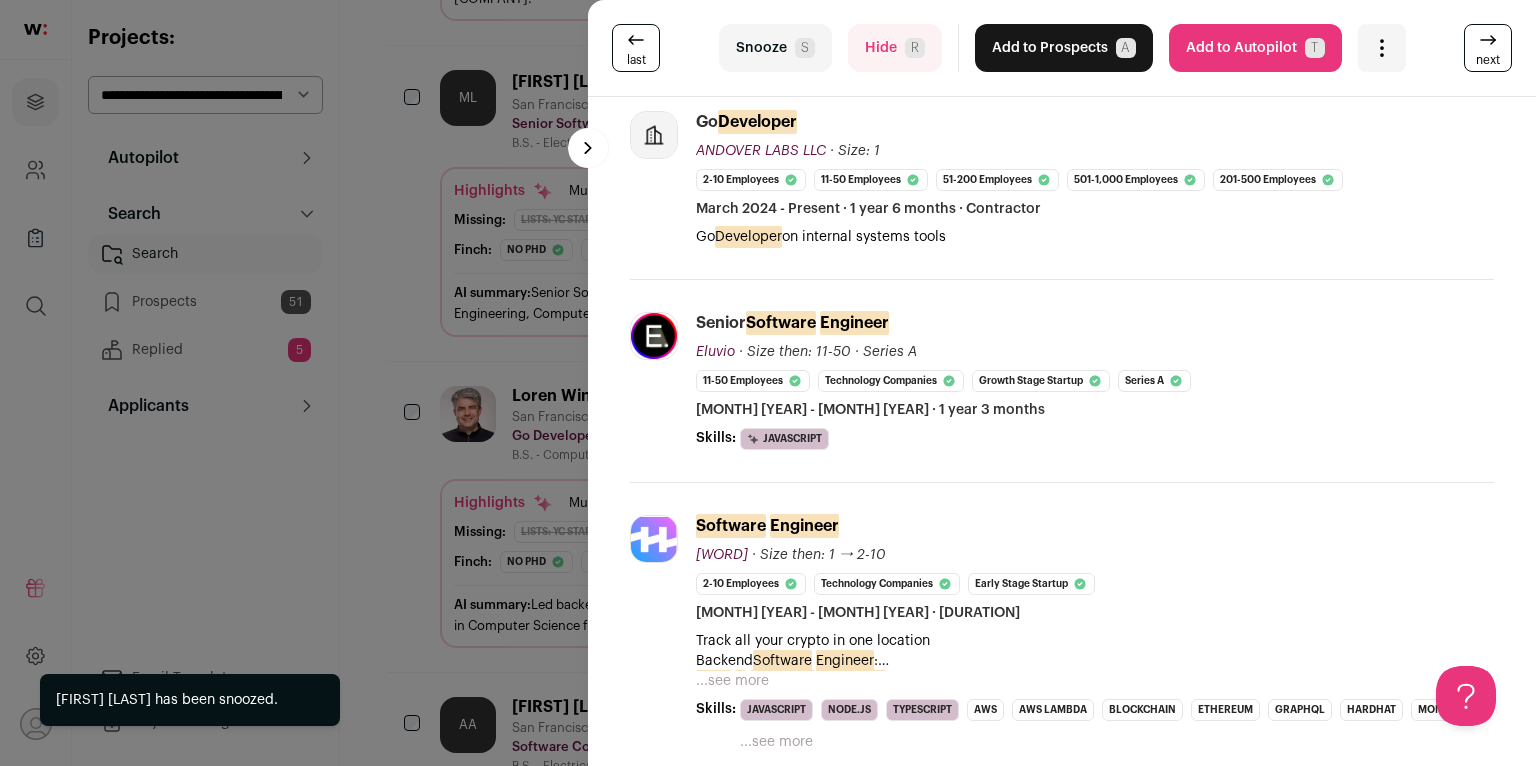 scroll, scrollTop: 587, scrollLeft: 0, axis: vertical 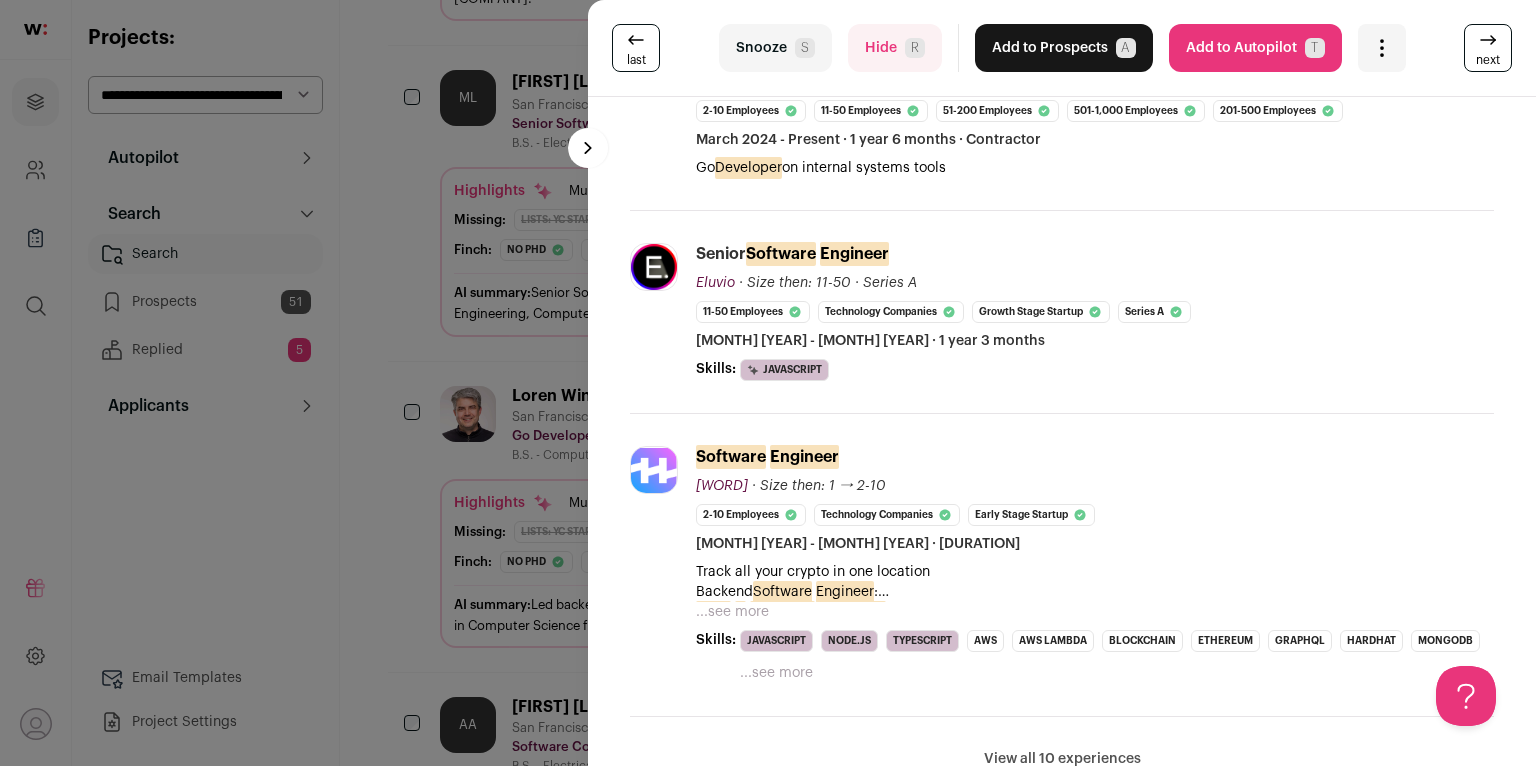 click on "...see more" at bounding box center [732, 612] 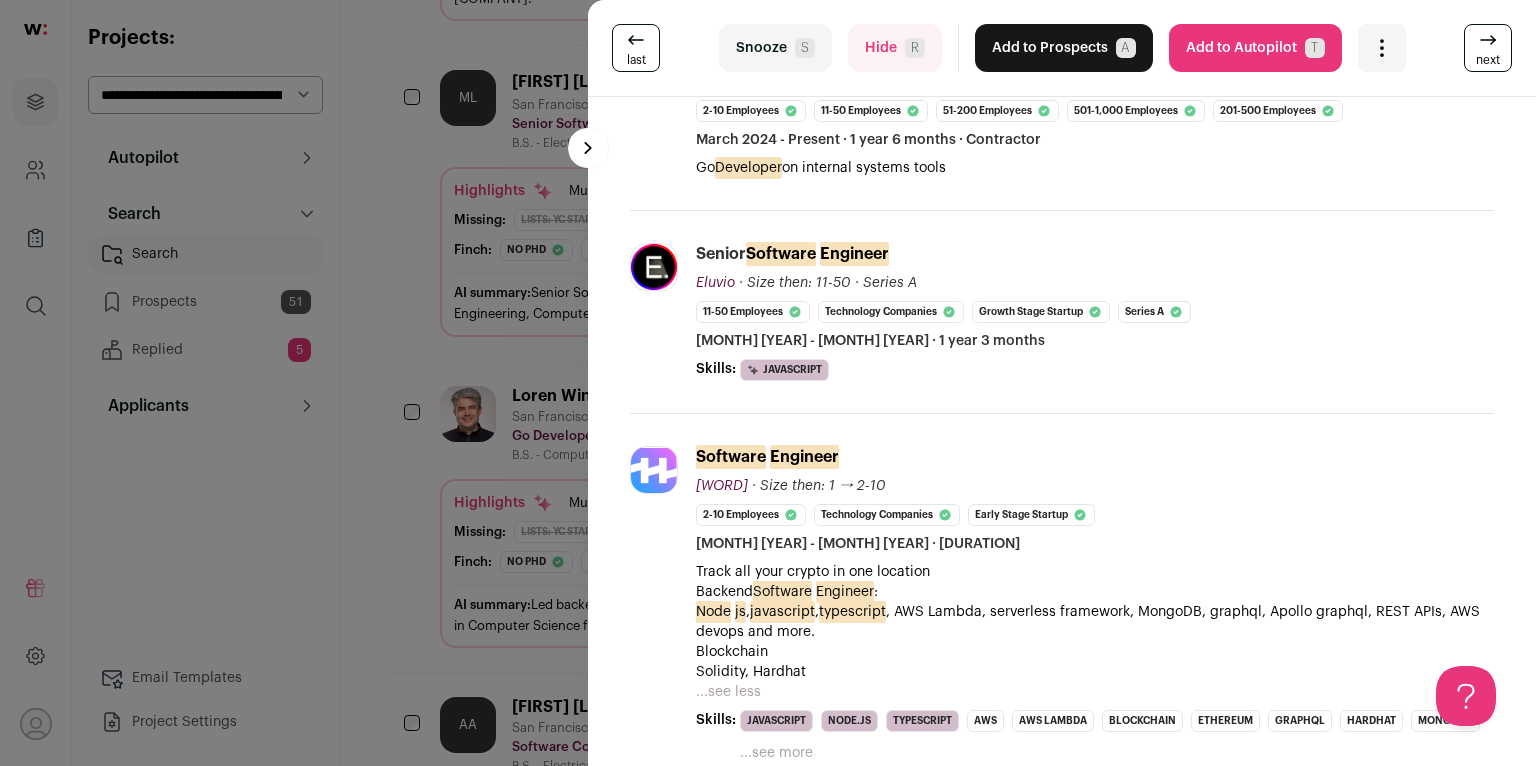 click on "Hide
R" at bounding box center (895, 48) 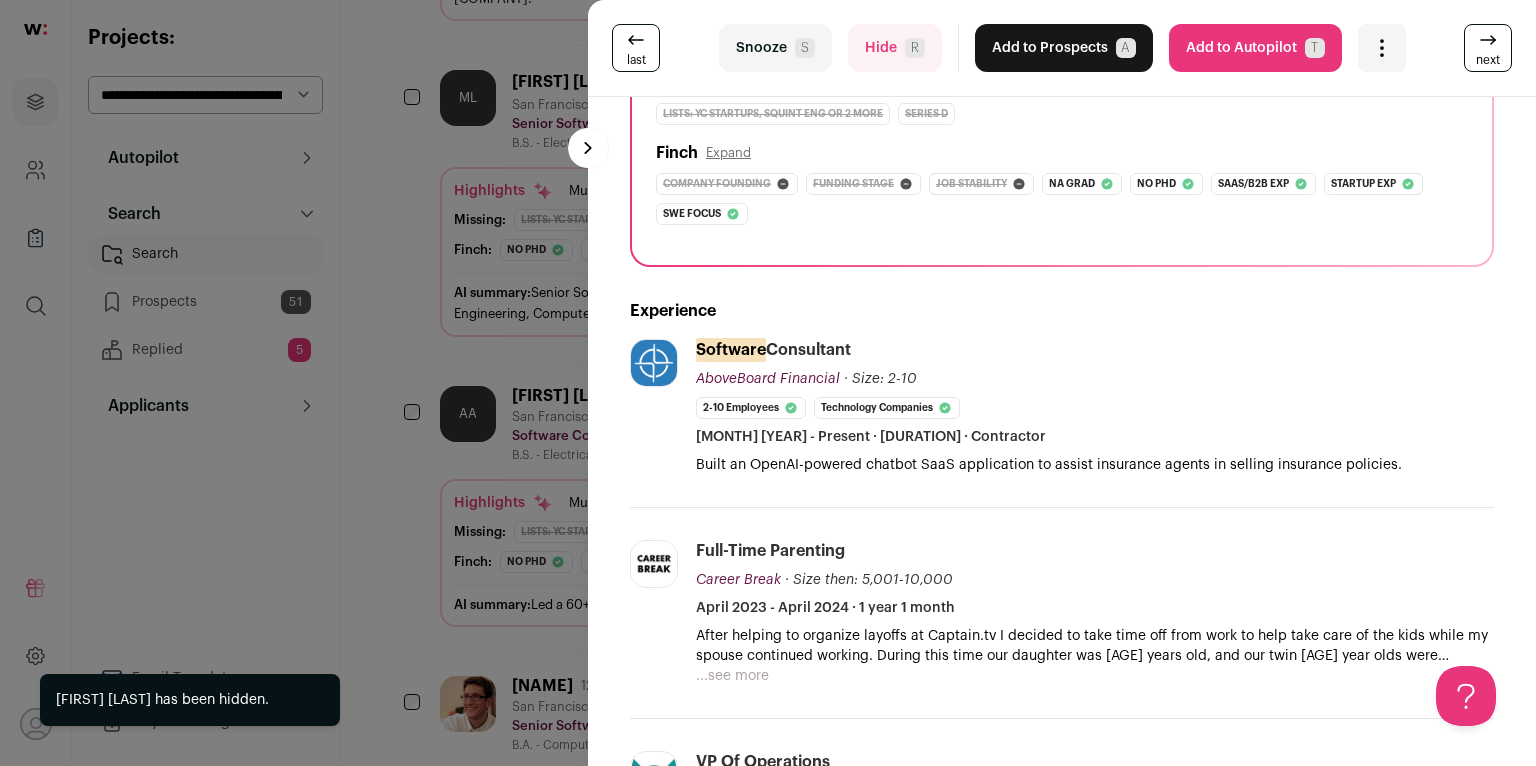 scroll, scrollTop: 294, scrollLeft: 0, axis: vertical 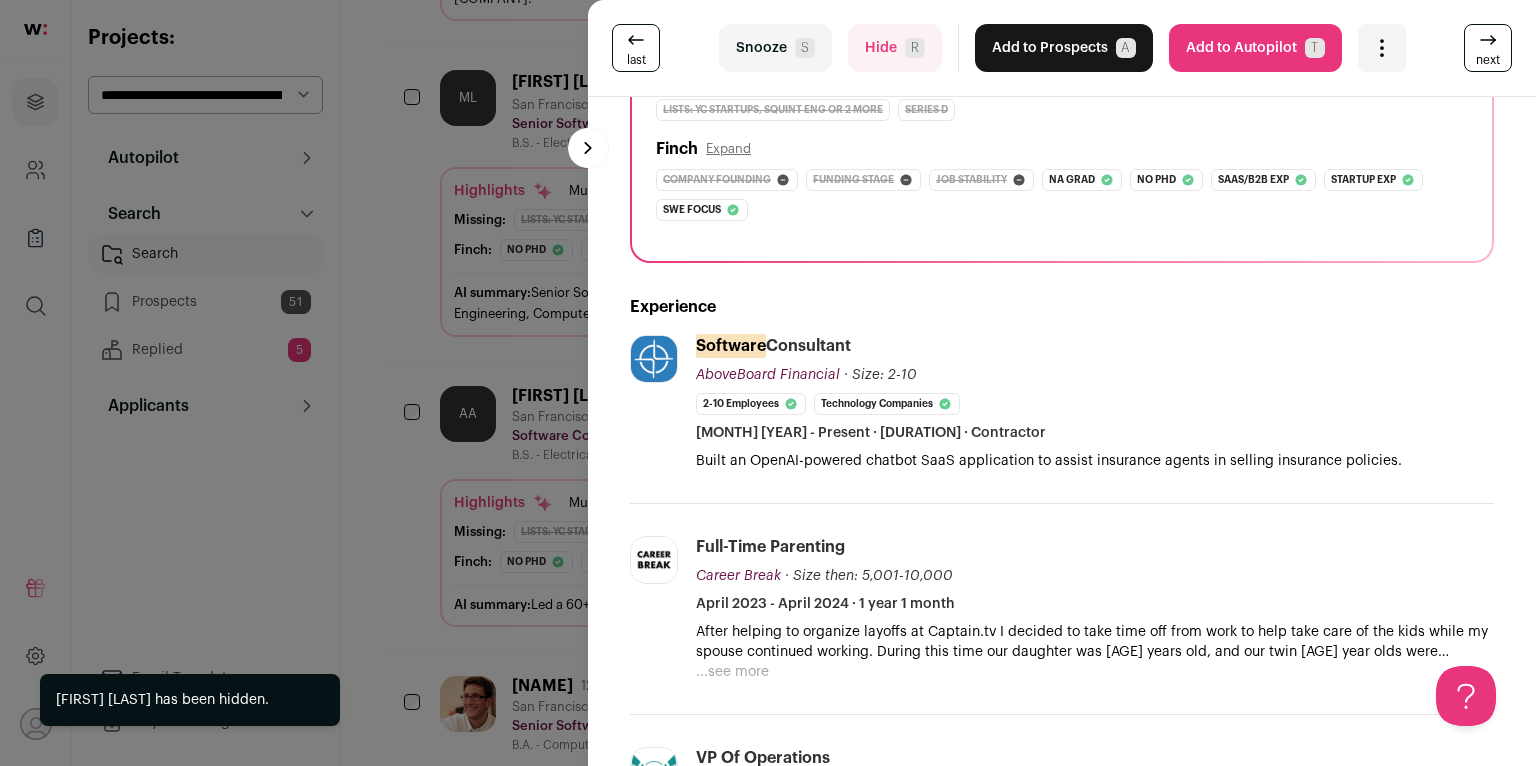 click on "Snooze
S" at bounding box center [775, 48] 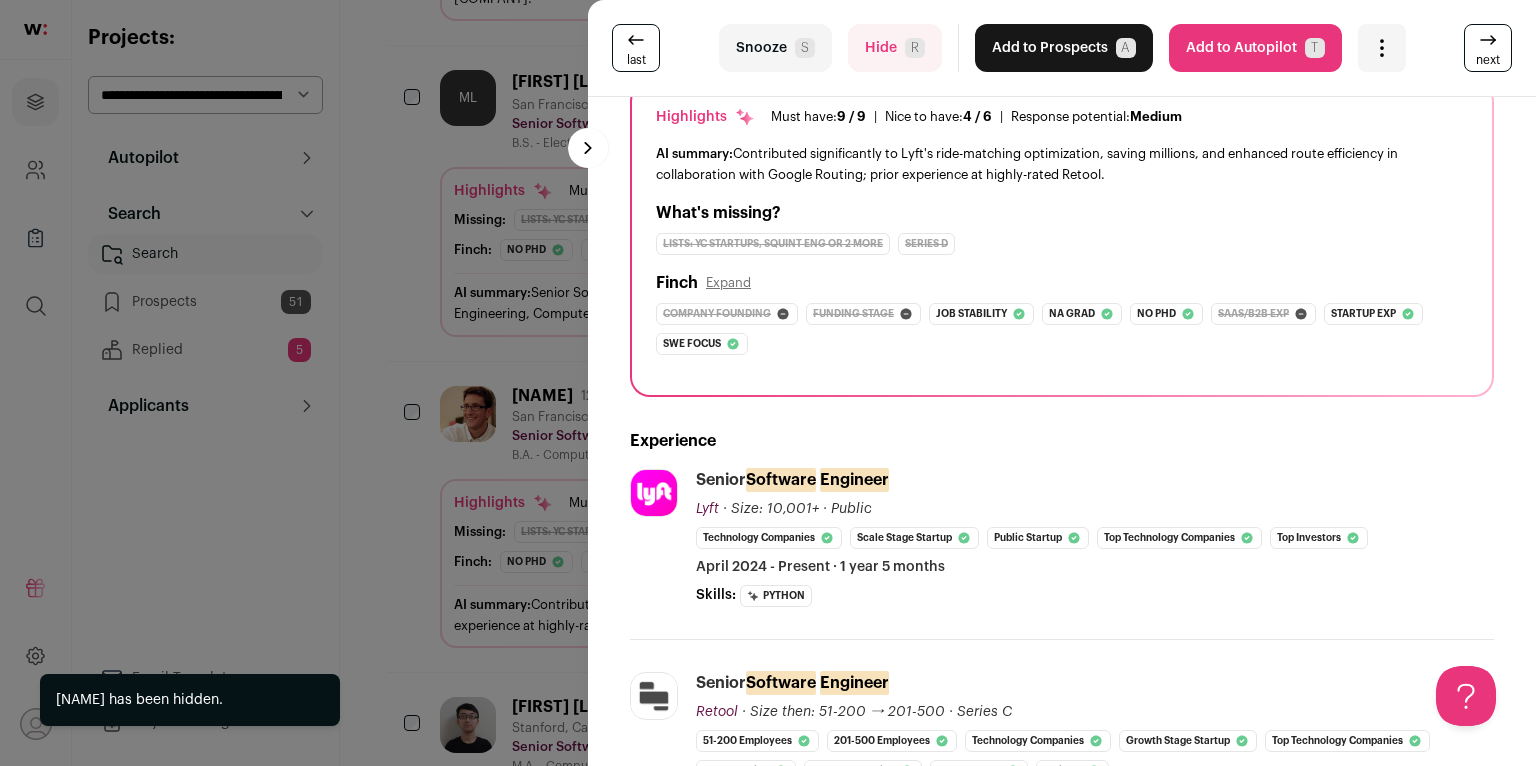 scroll, scrollTop: 0, scrollLeft: 0, axis: both 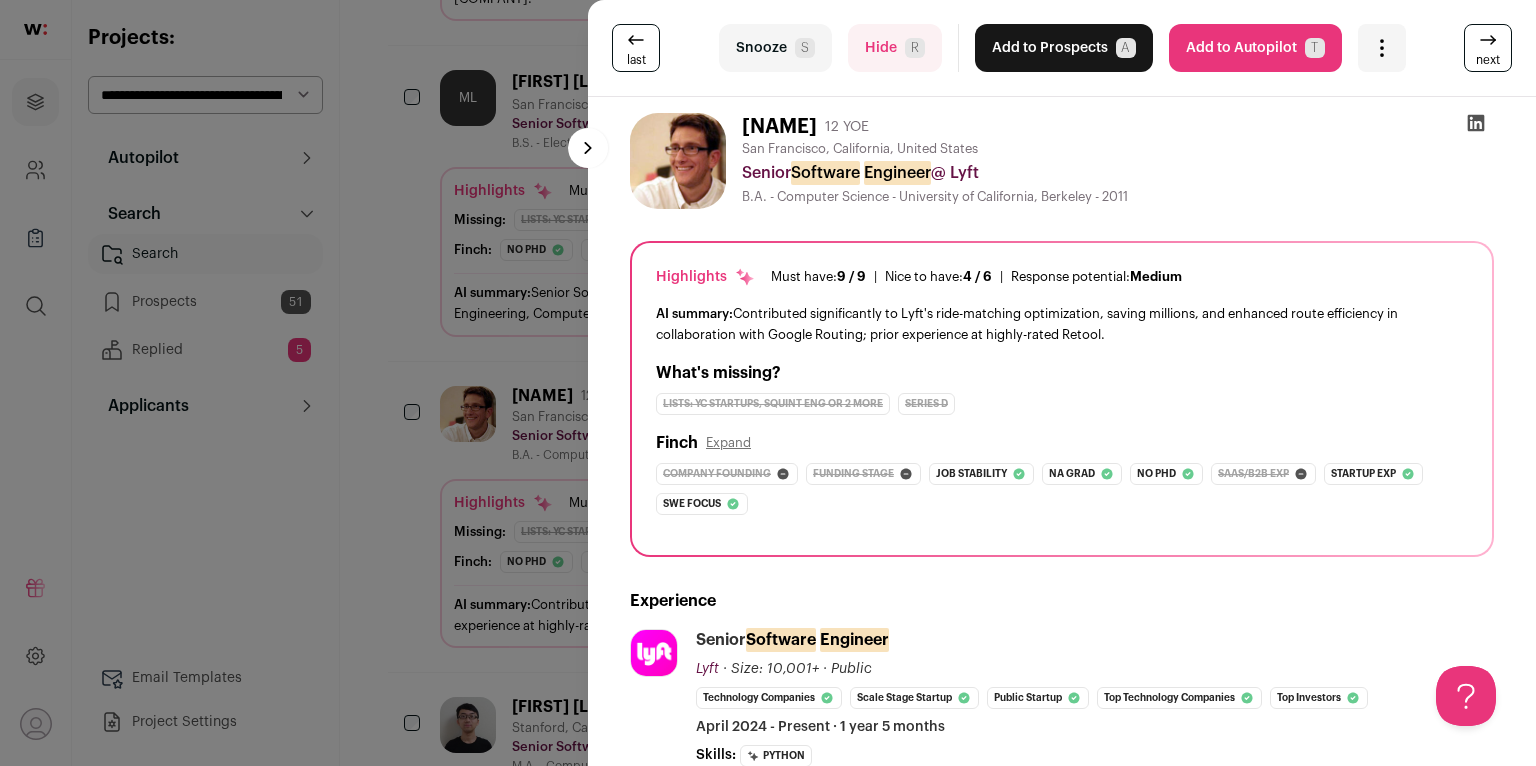 click 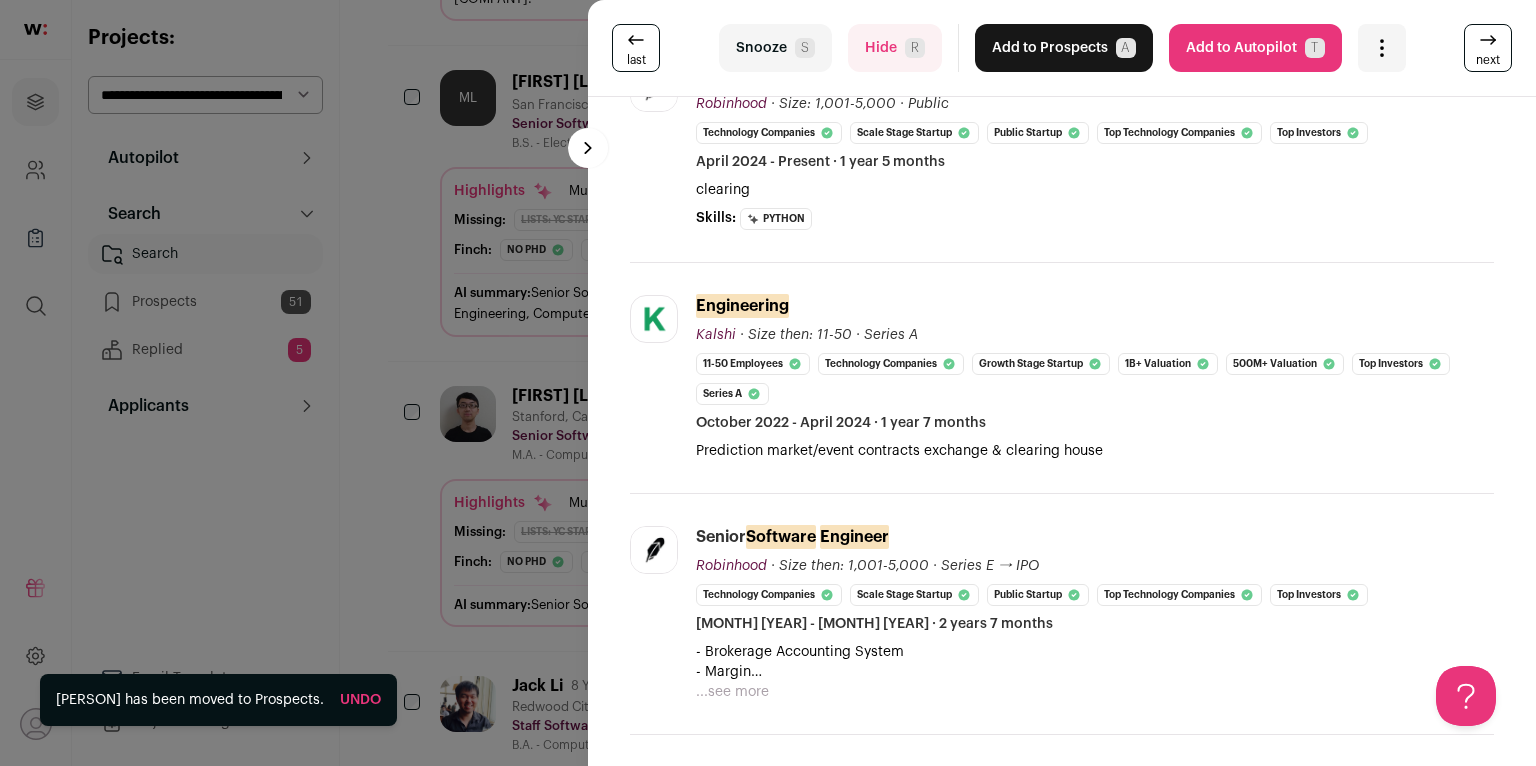 scroll, scrollTop: 708, scrollLeft: 0, axis: vertical 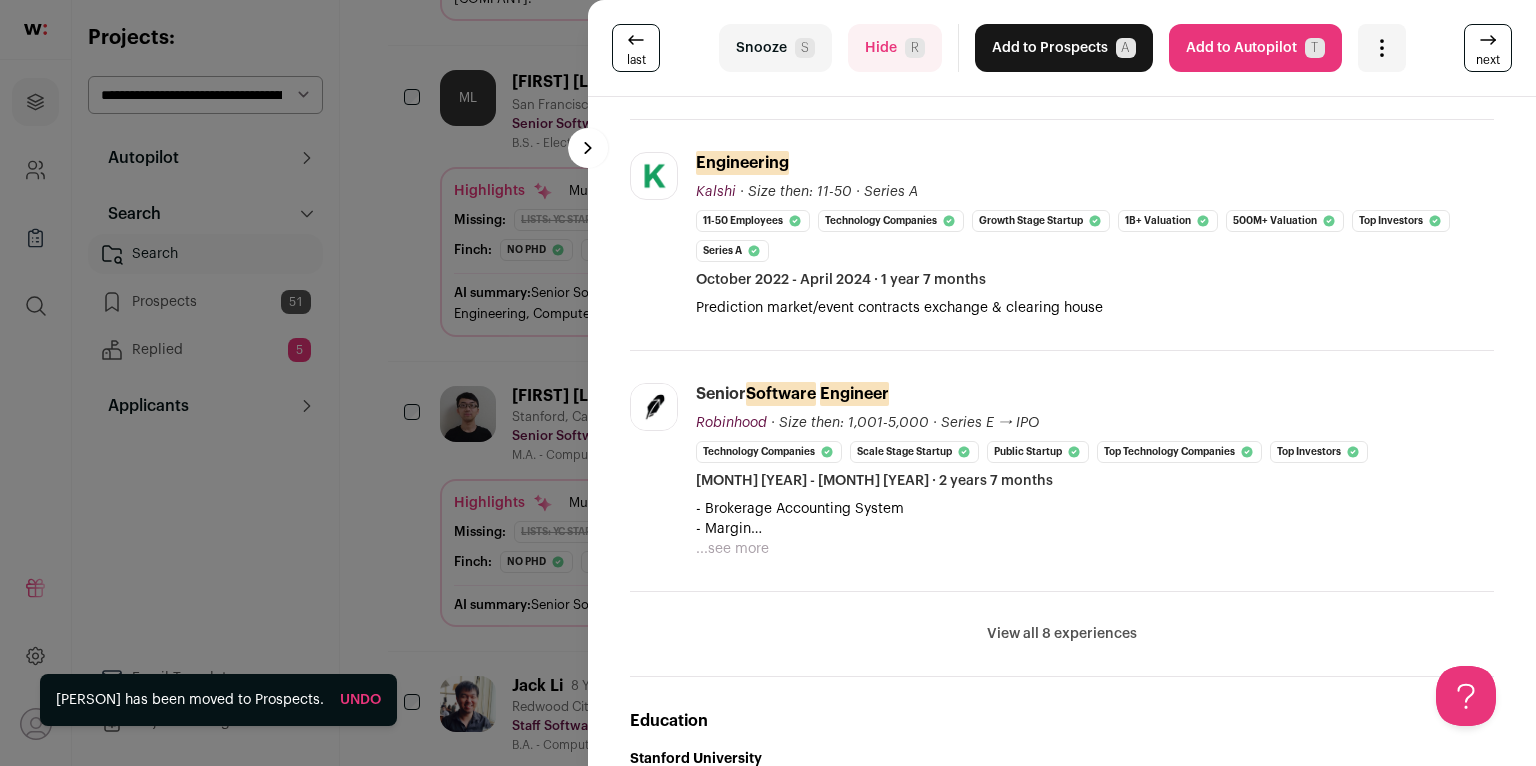 click on "...see more" at bounding box center (732, 549) 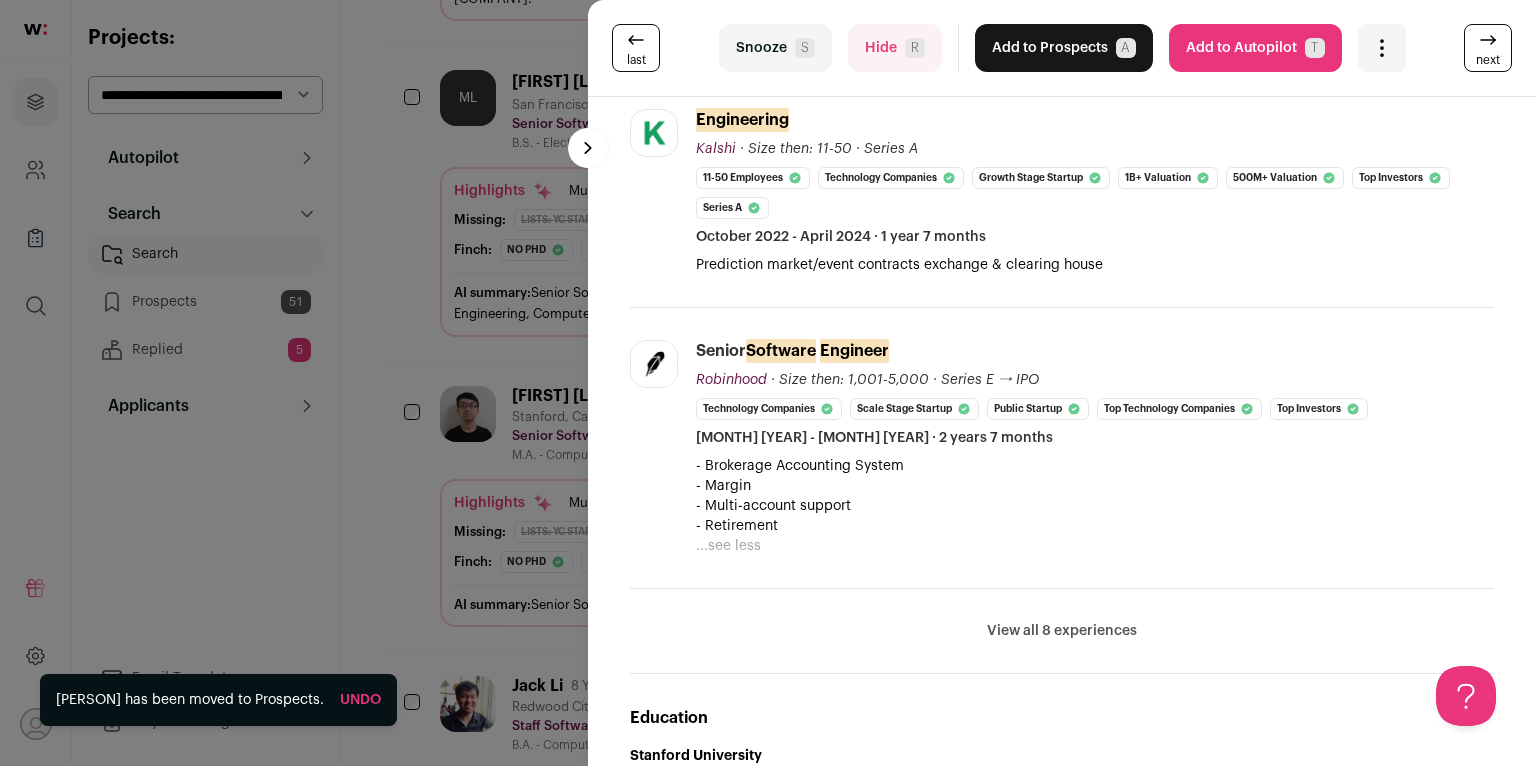 scroll, scrollTop: 1036, scrollLeft: 0, axis: vertical 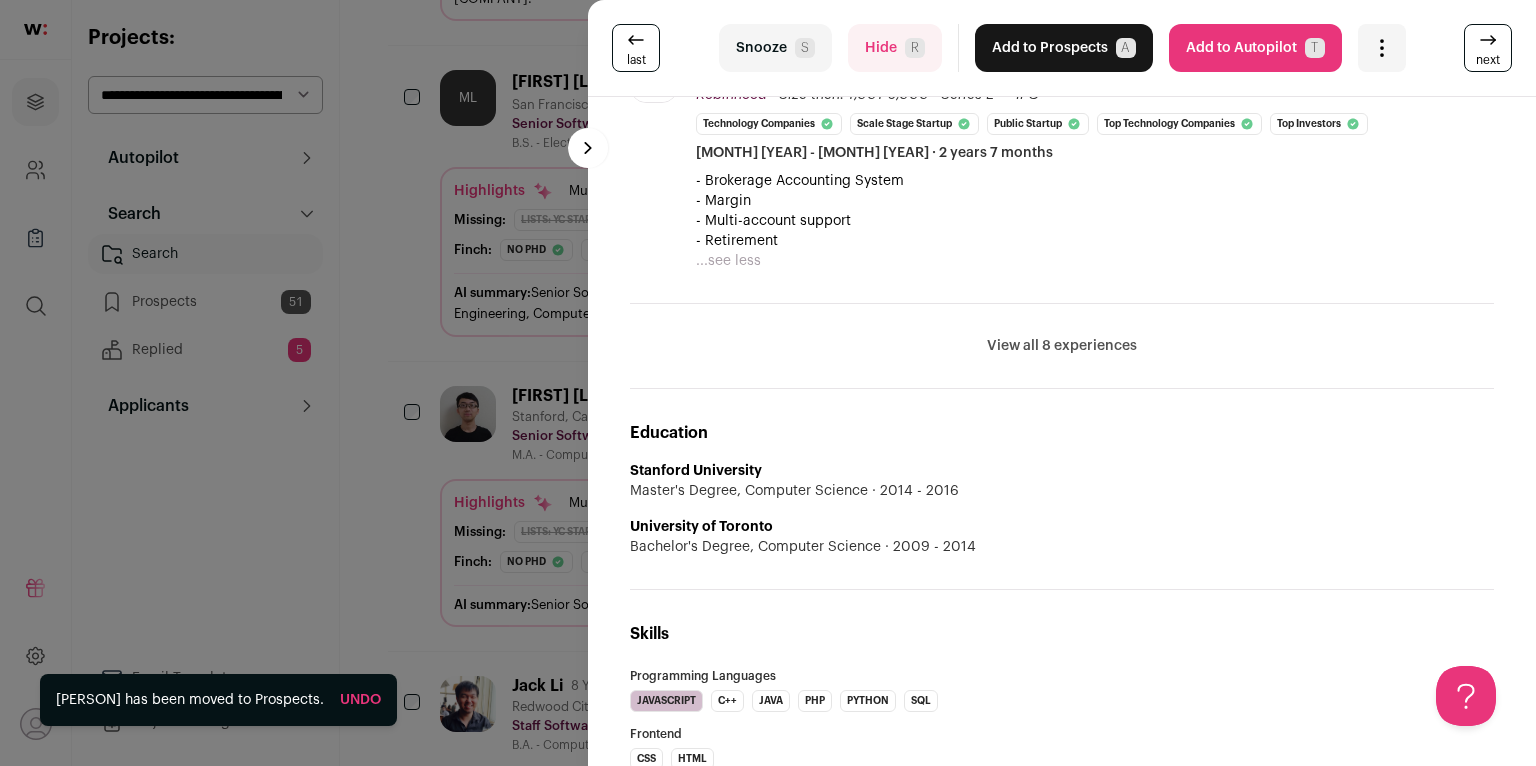 click on "View all 8 experiences" at bounding box center [1062, 346] 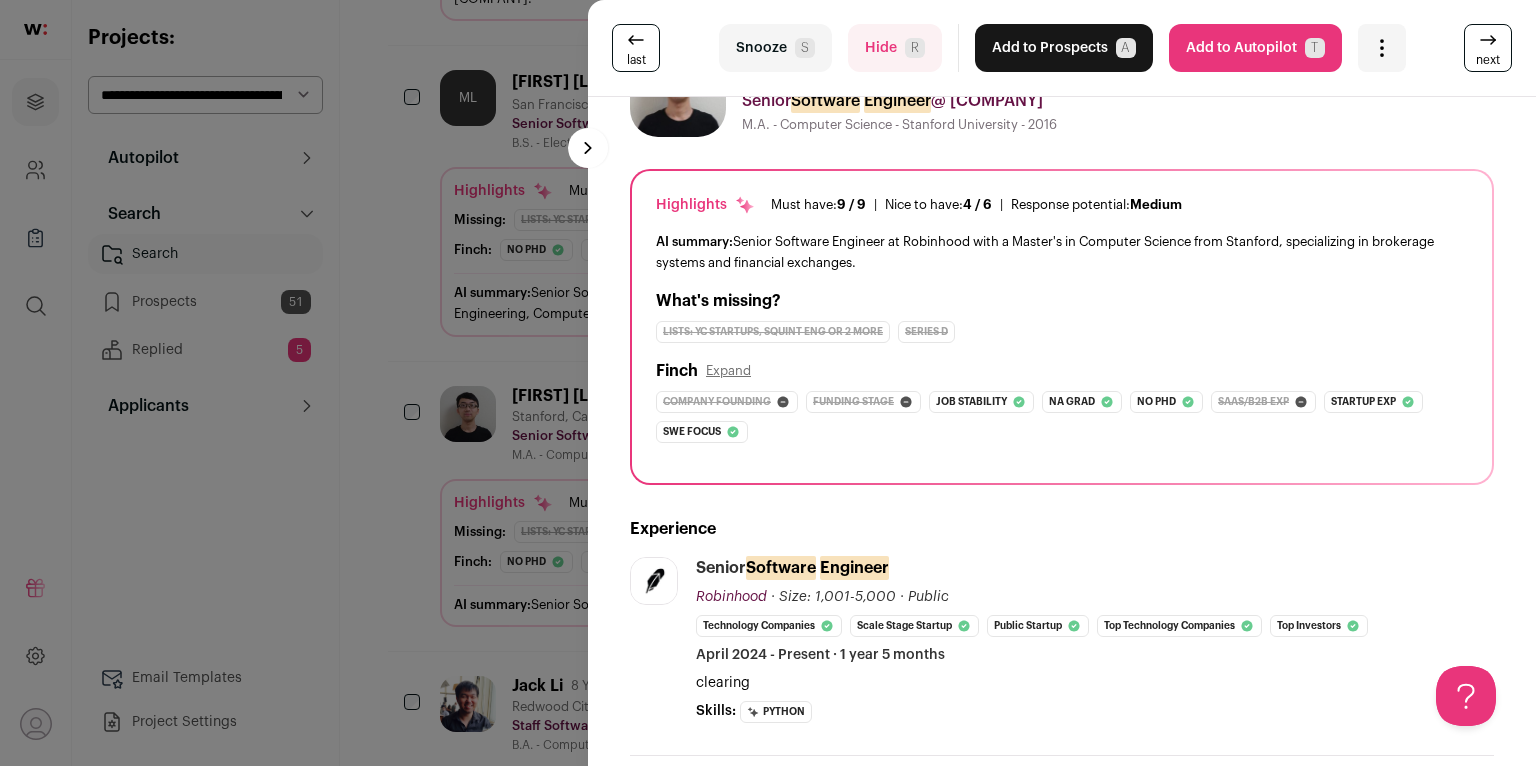 scroll, scrollTop: 0, scrollLeft: 0, axis: both 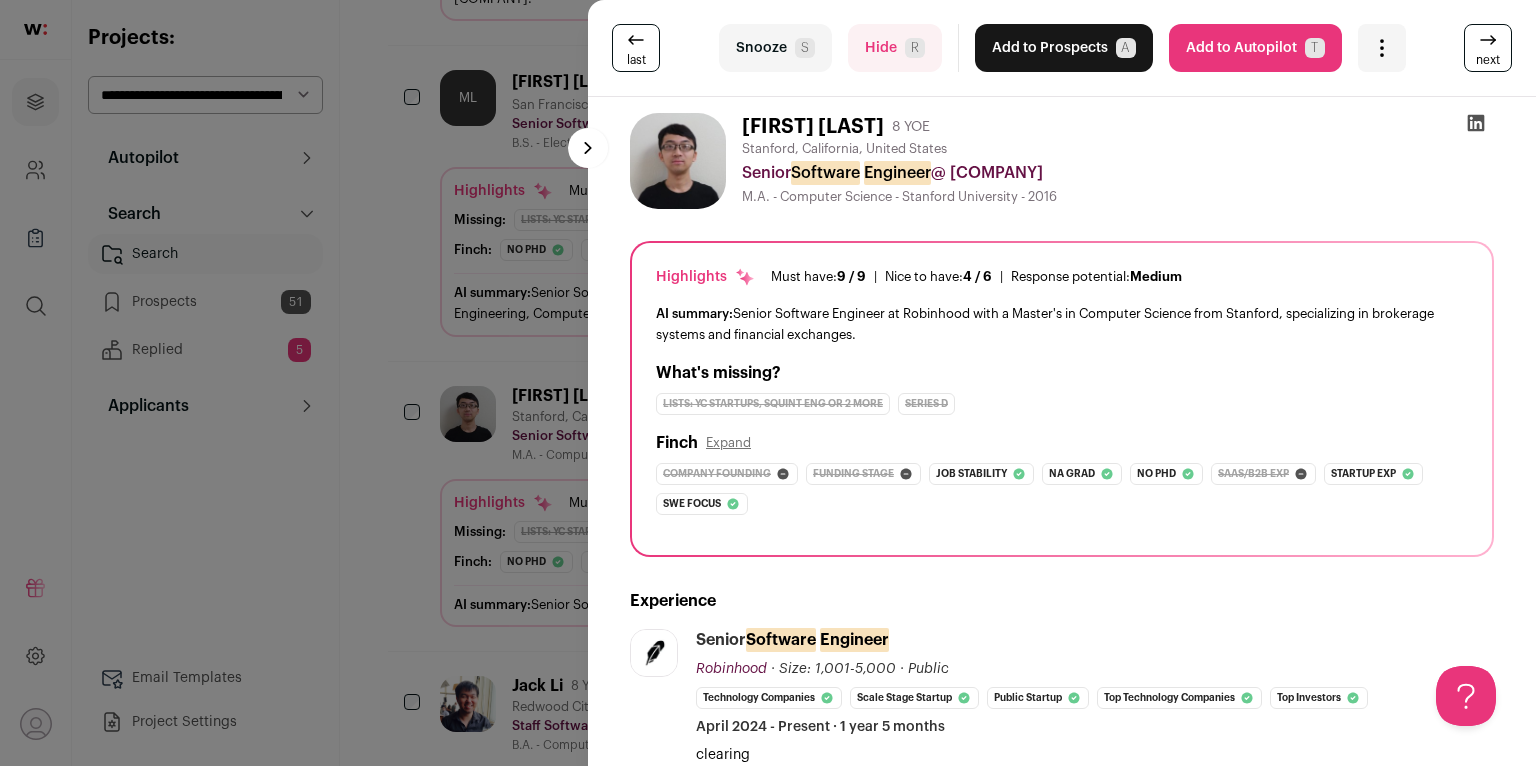 click 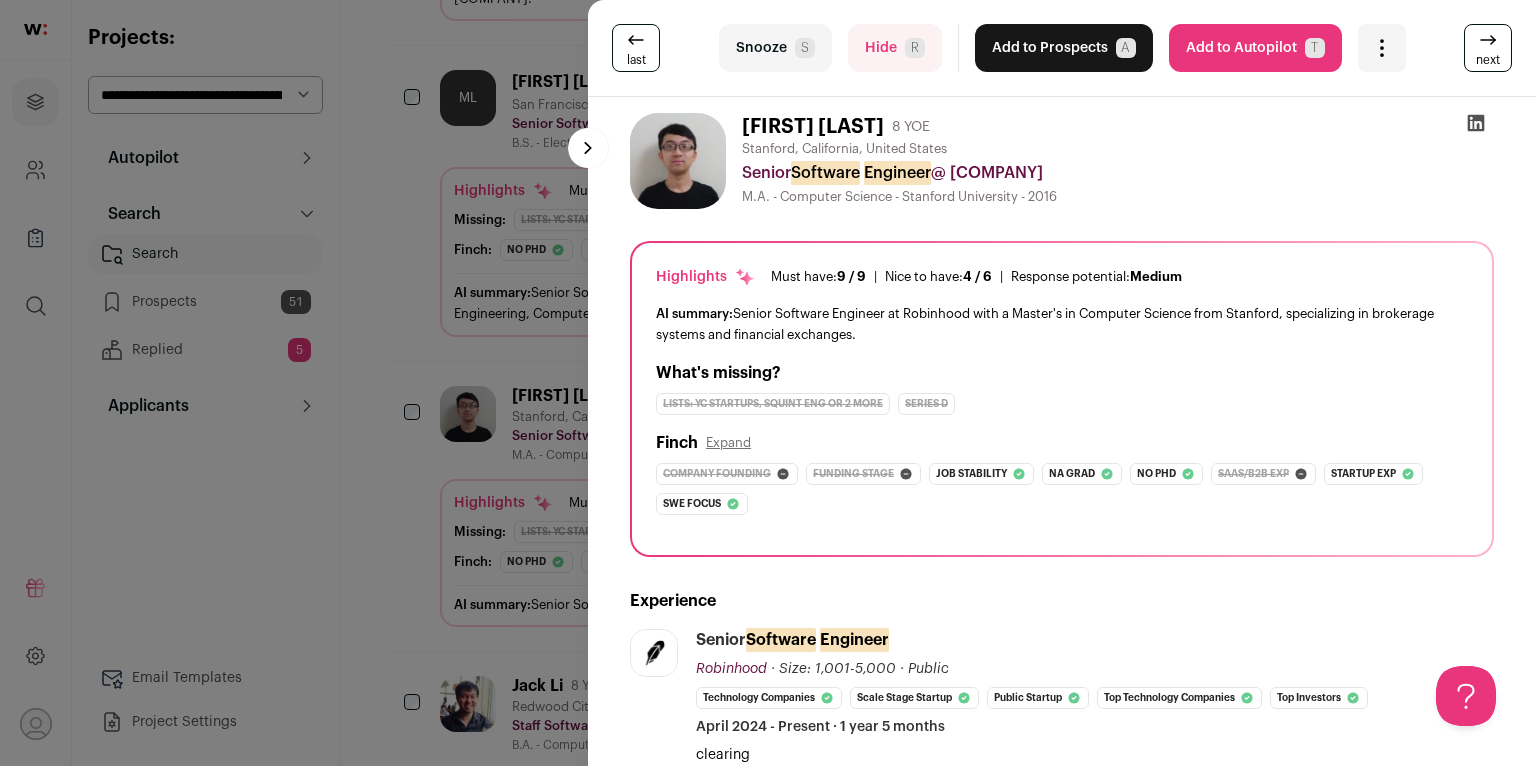 click on "Add to Prospects
A" at bounding box center [1064, 48] 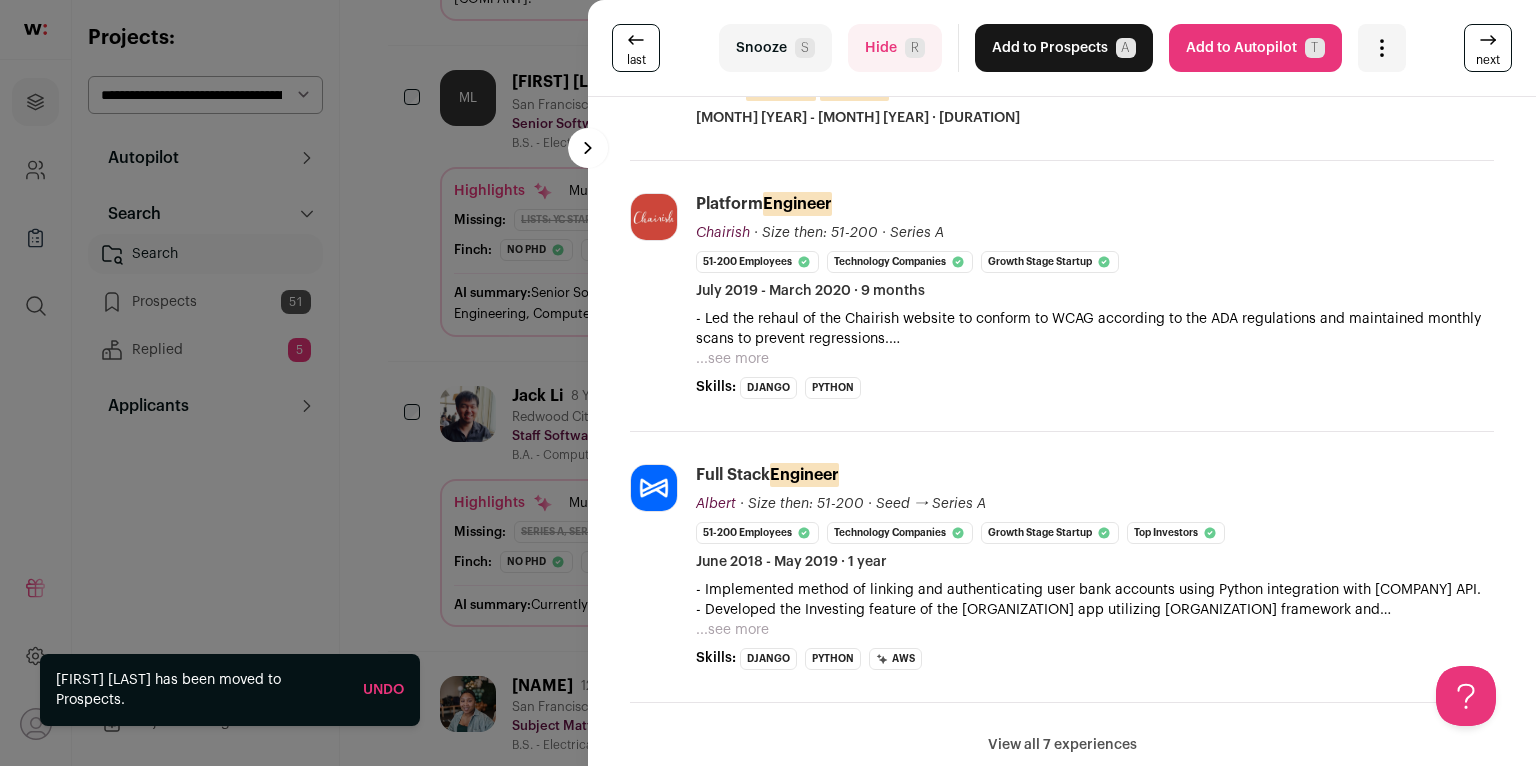 scroll, scrollTop: 911, scrollLeft: 0, axis: vertical 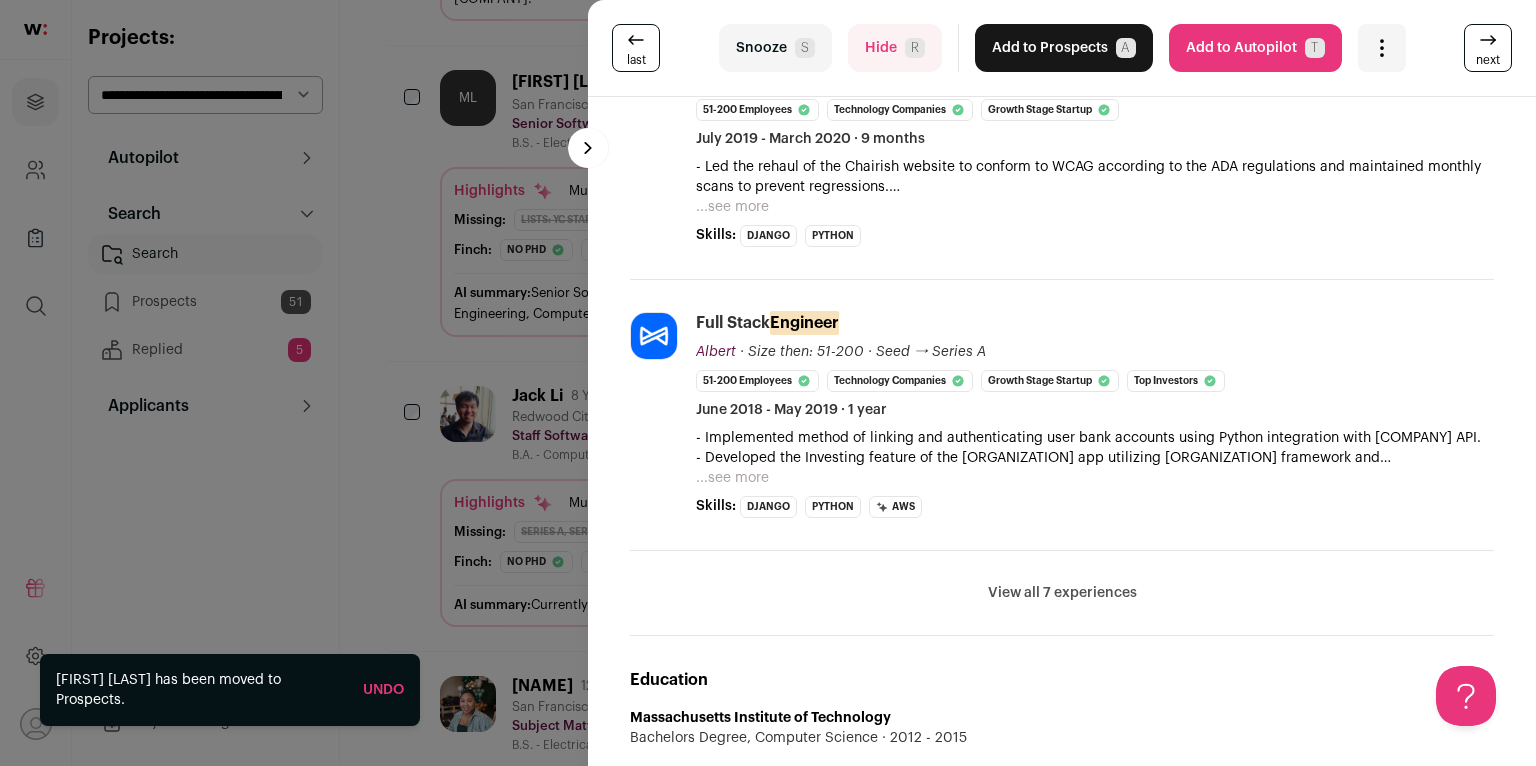 click on "View all 7 experiences" at bounding box center [1062, 593] 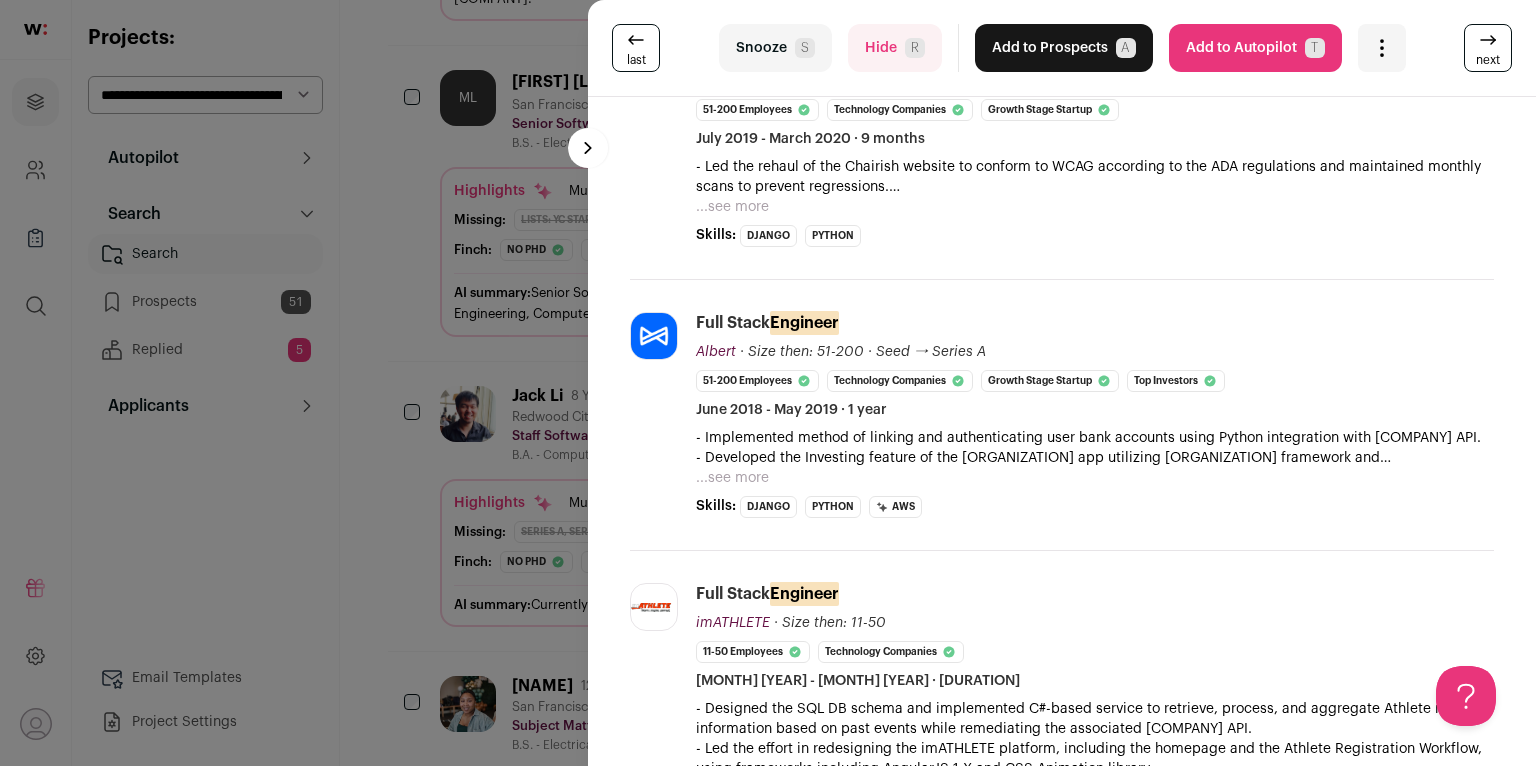 click on "Add to Prospects
A" at bounding box center (1064, 48) 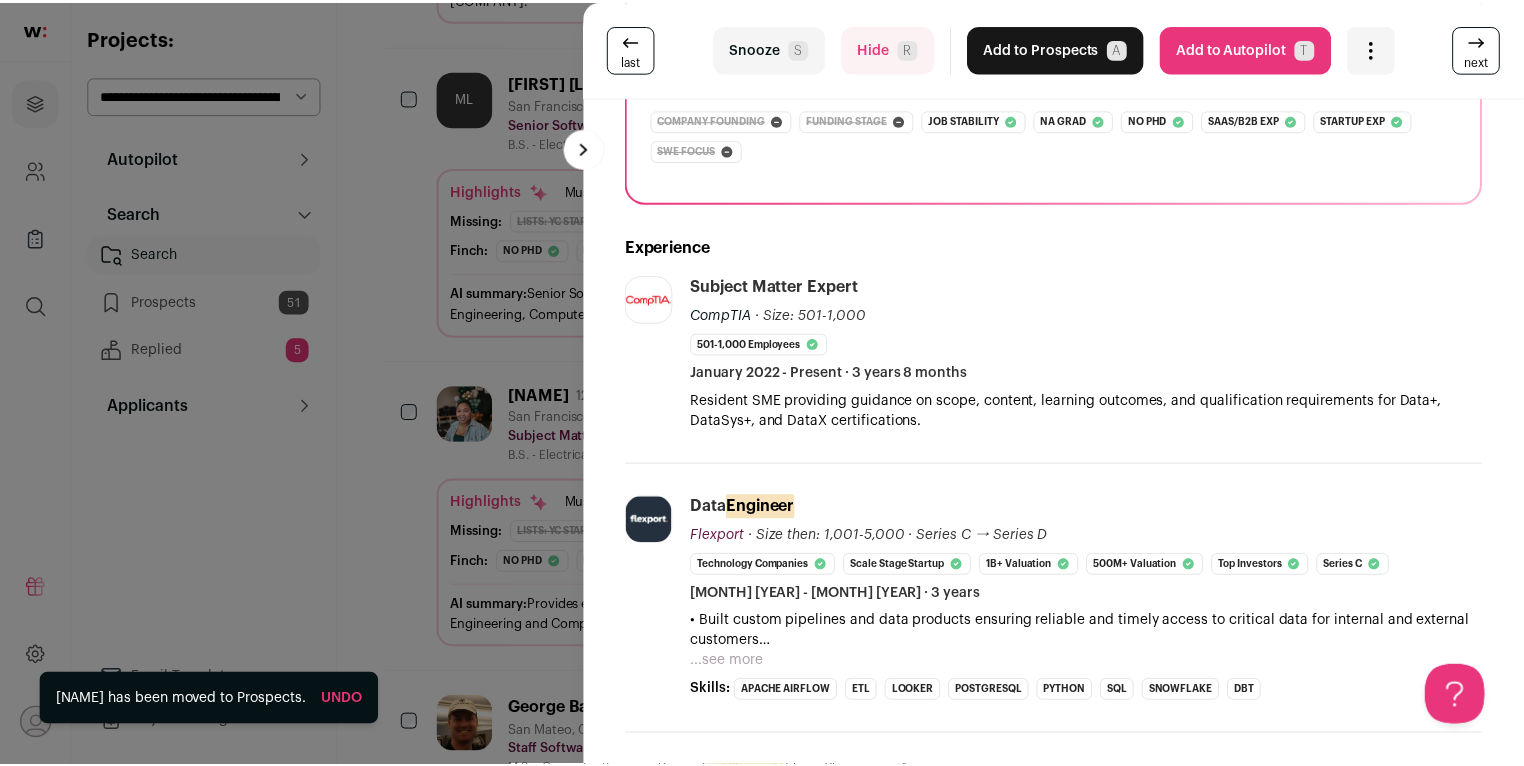 scroll, scrollTop: 676, scrollLeft: 0, axis: vertical 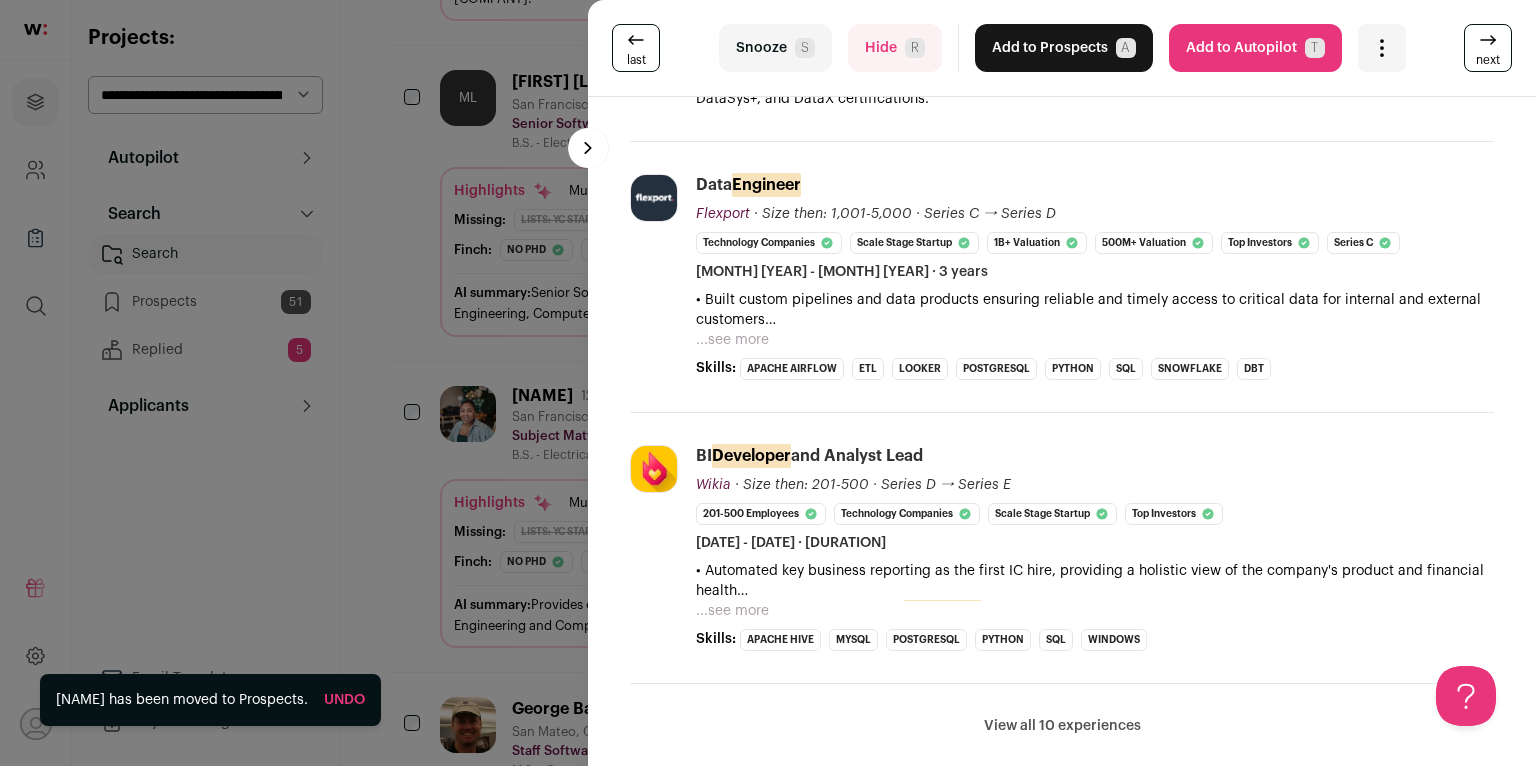 click on "last
Snooze
S
Hide
R
Add to Prospects
A
Are you sure?
Timan Goshit  is already in your ATS. Do you wish to reach out to this candidate through wellfound:ai?
Cancel
********
T" at bounding box center (768, 383) 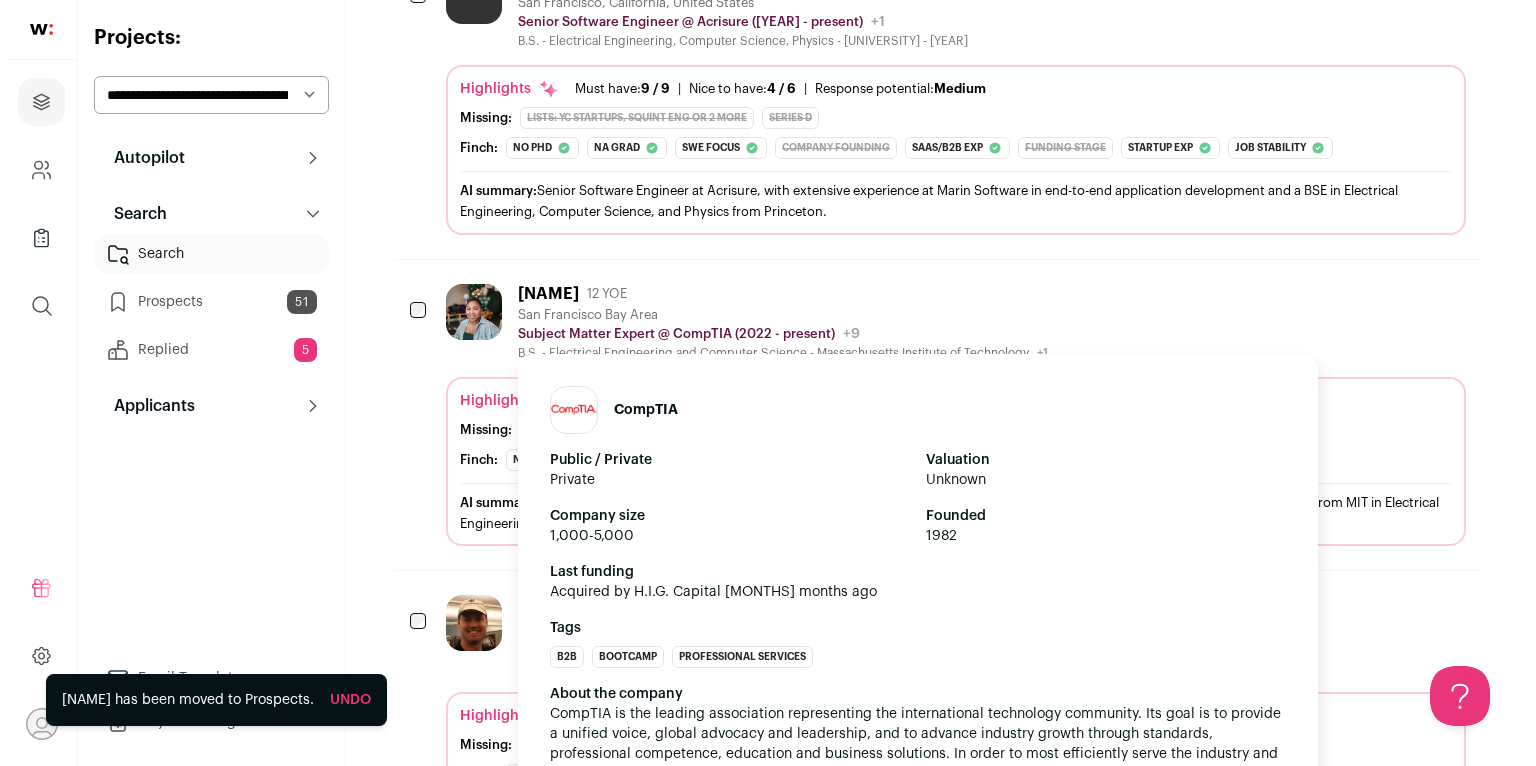 scroll, scrollTop: 3544, scrollLeft: 0, axis: vertical 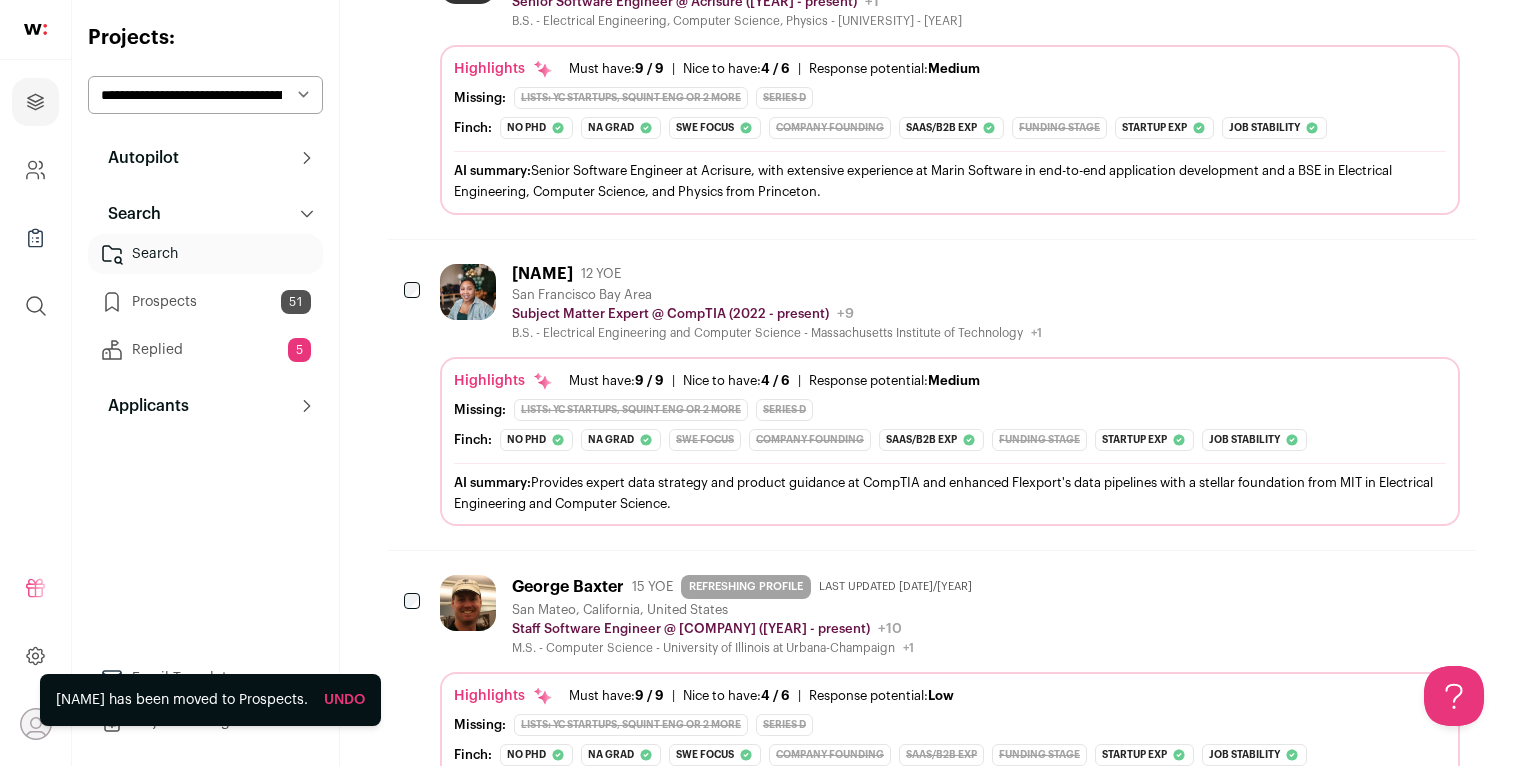 click on "San Francisco Bay Area" at bounding box center (777, 295) 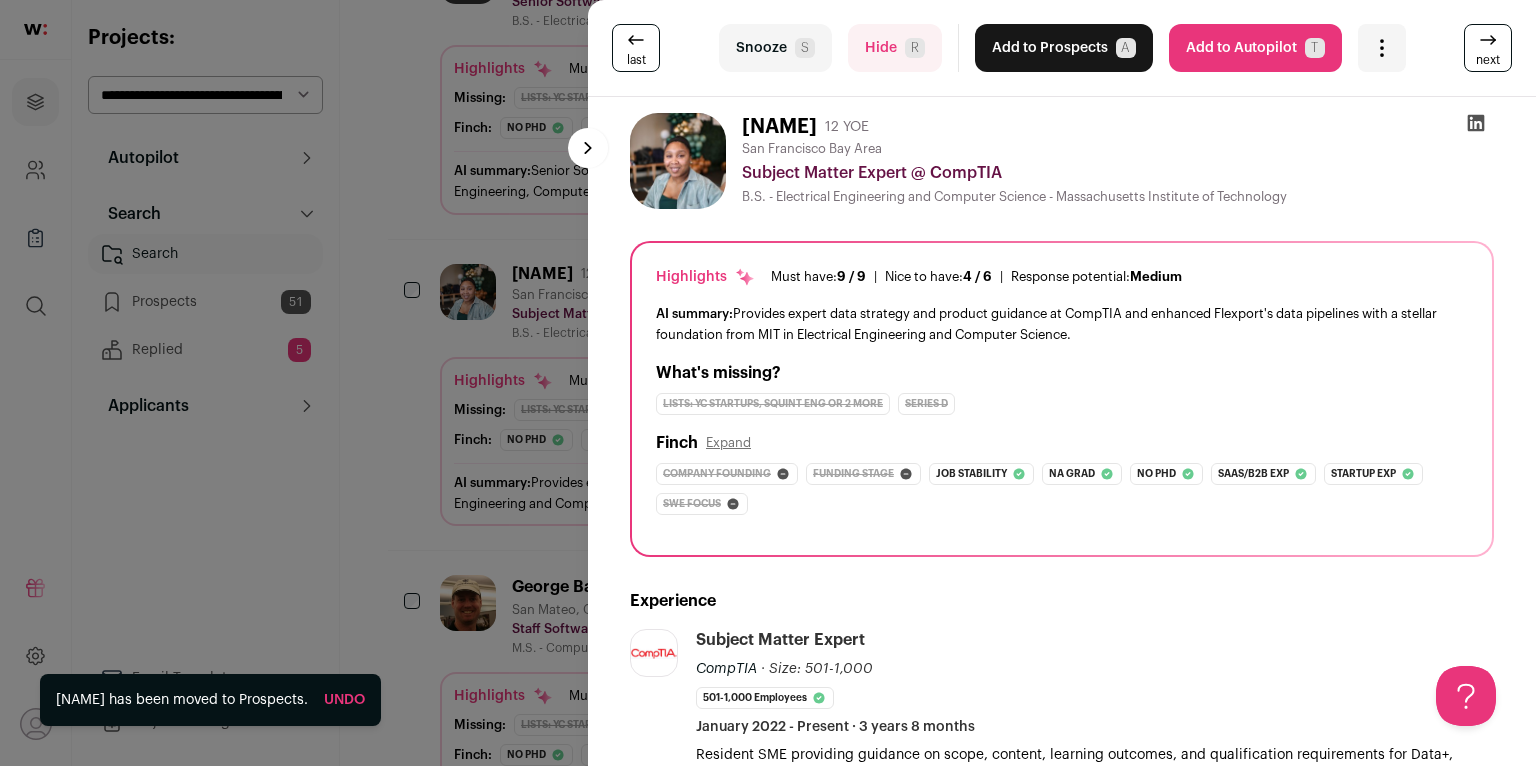 click on "Hide
R" at bounding box center (895, 48) 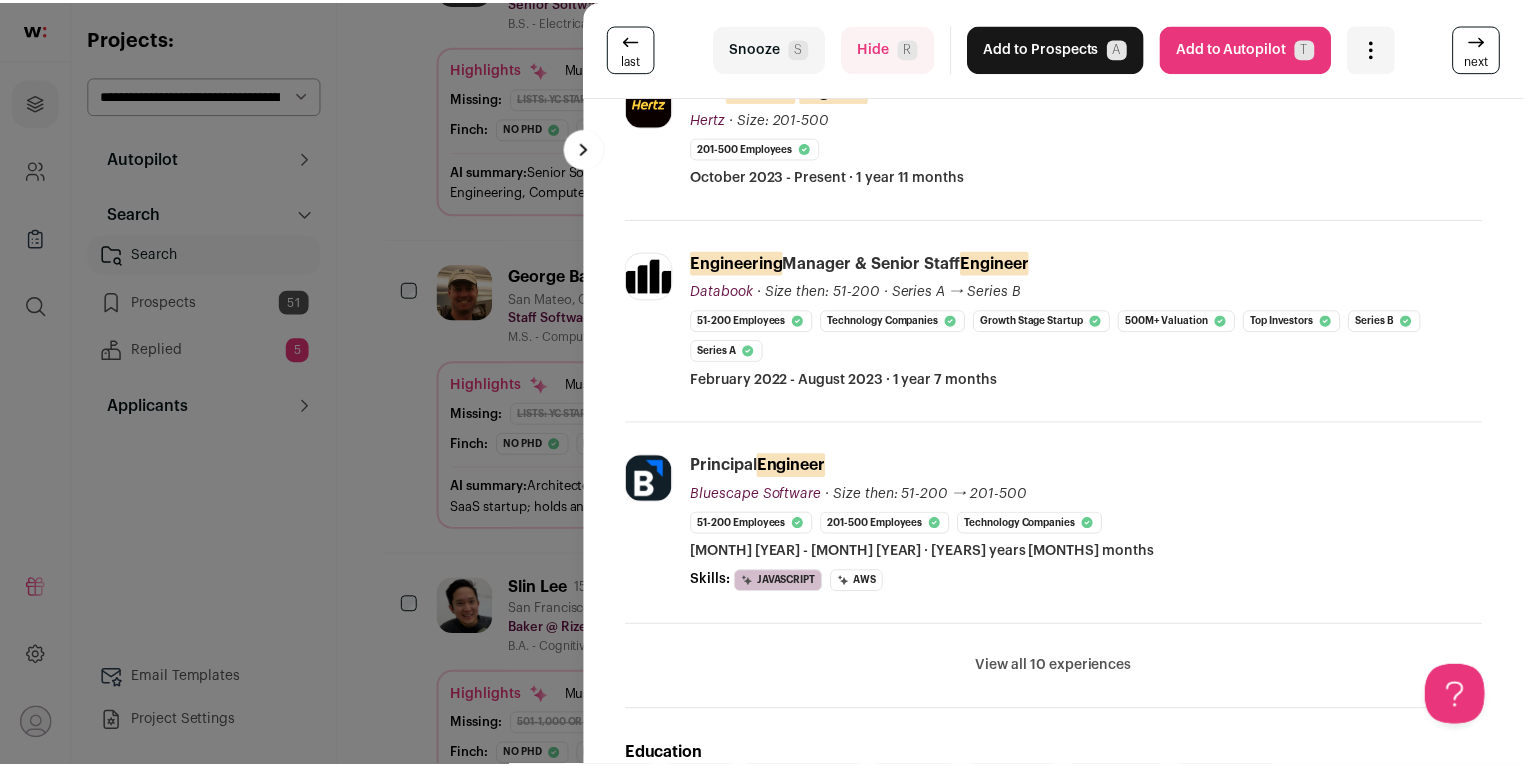 scroll, scrollTop: 700, scrollLeft: 0, axis: vertical 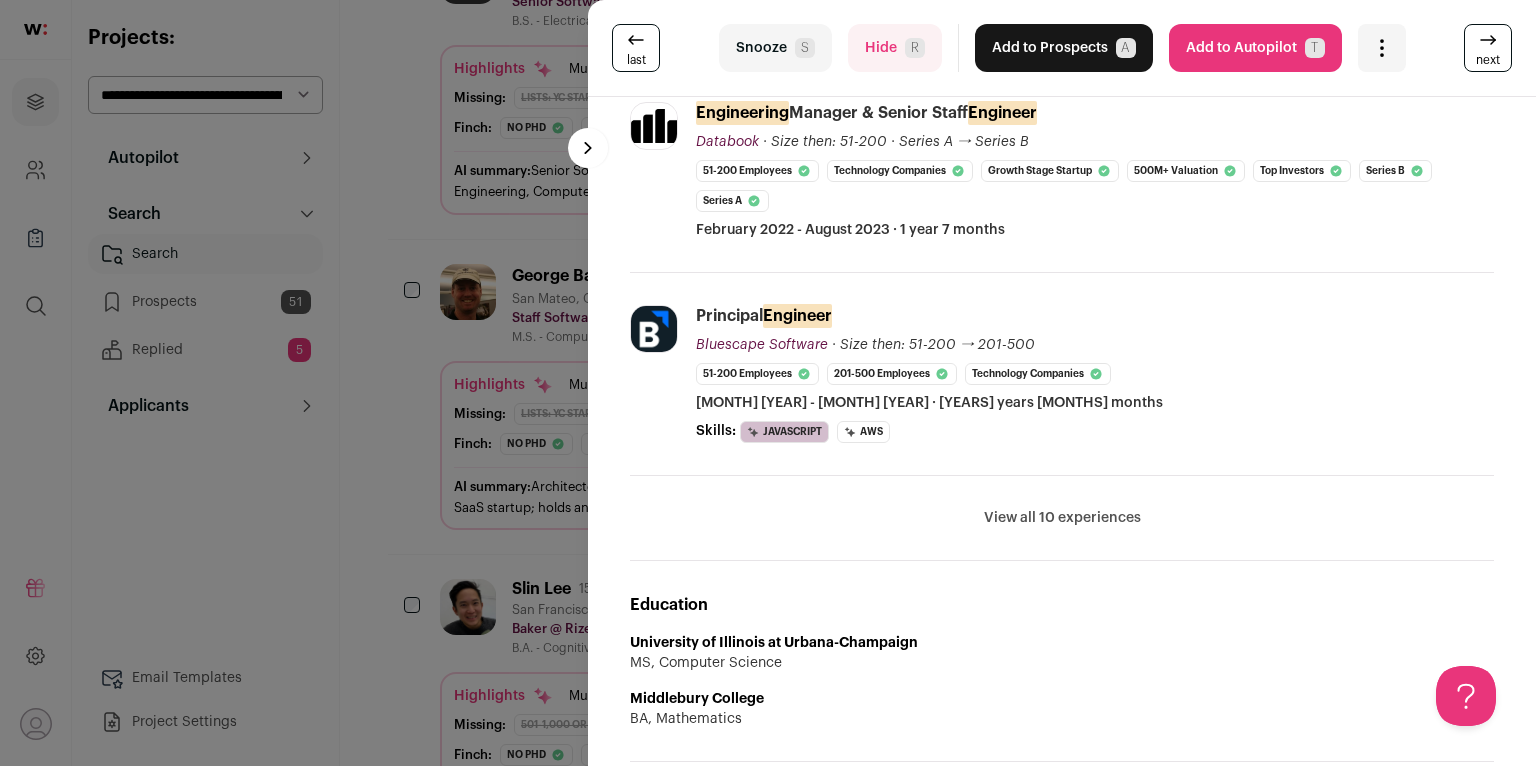 click on "View all 10 experiences
View less" at bounding box center [1062, 518] 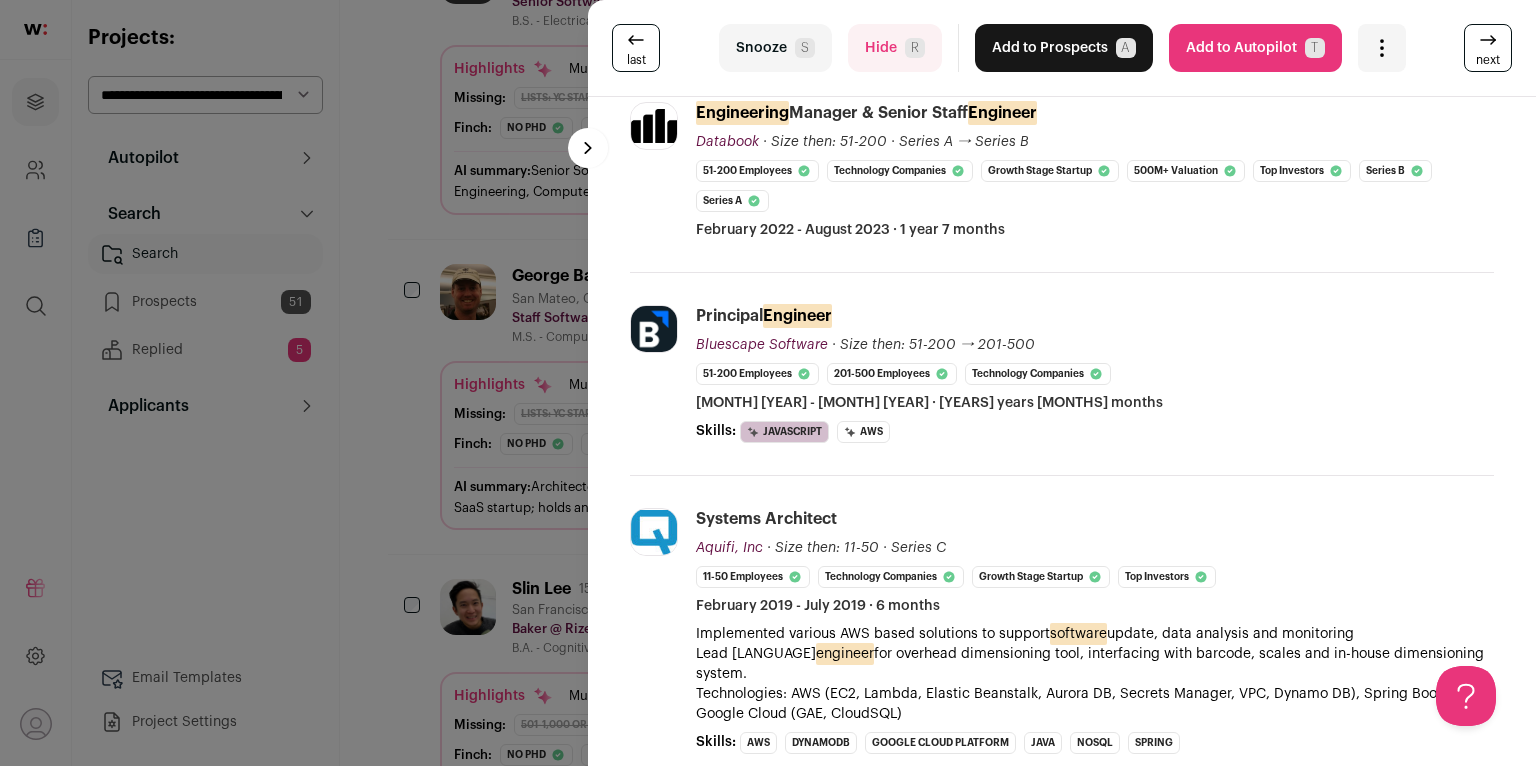 click on "last
Snooze
S
Hide
R
Add to Prospects
A
Are you sure?
George Baxter  is already in your ATS. Do you wish to reach out to this candidate through wellfound:ai?
Cancel
********
Add to Autopilot
T" at bounding box center (768, 383) 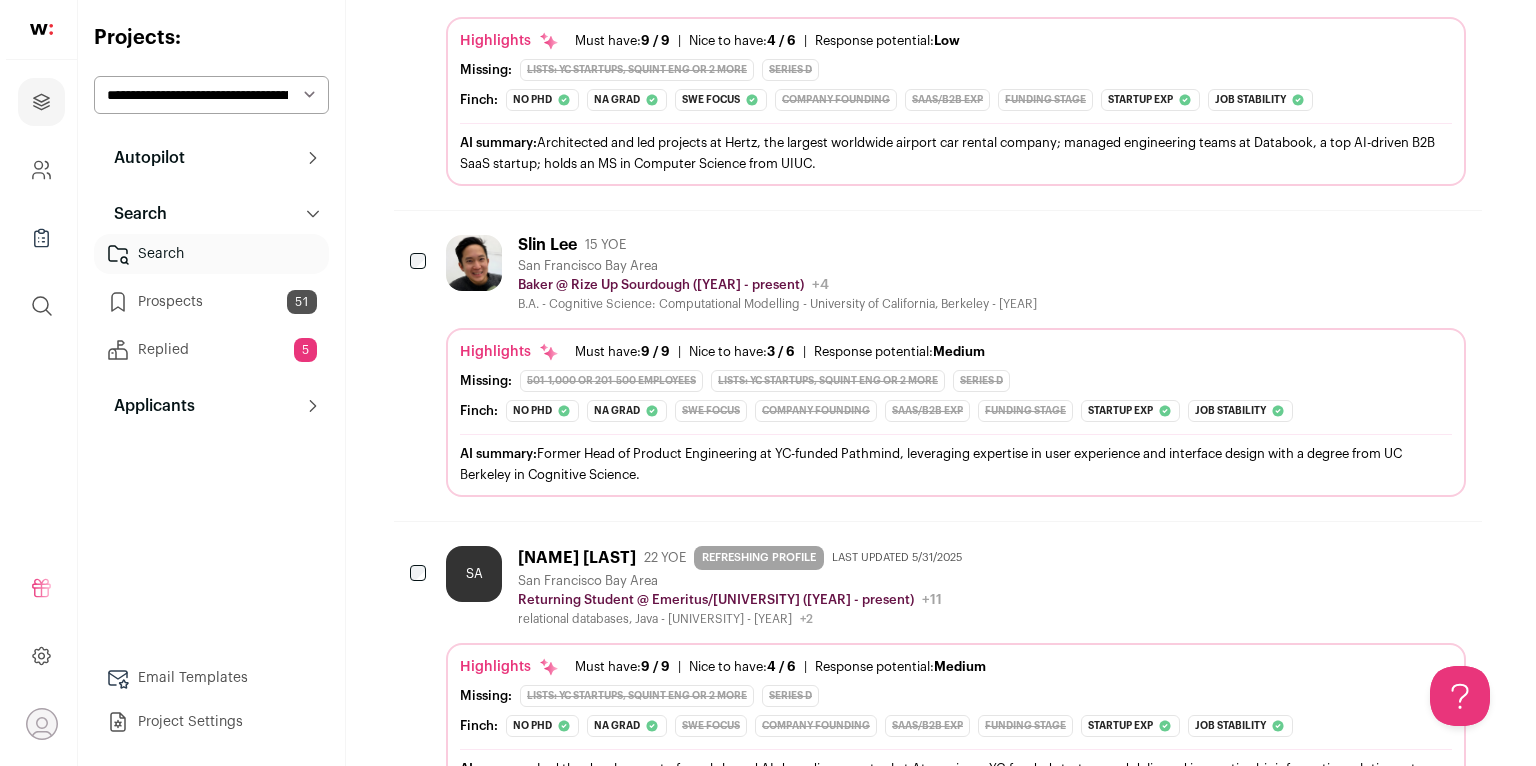 scroll, scrollTop: 3964, scrollLeft: 0, axis: vertical 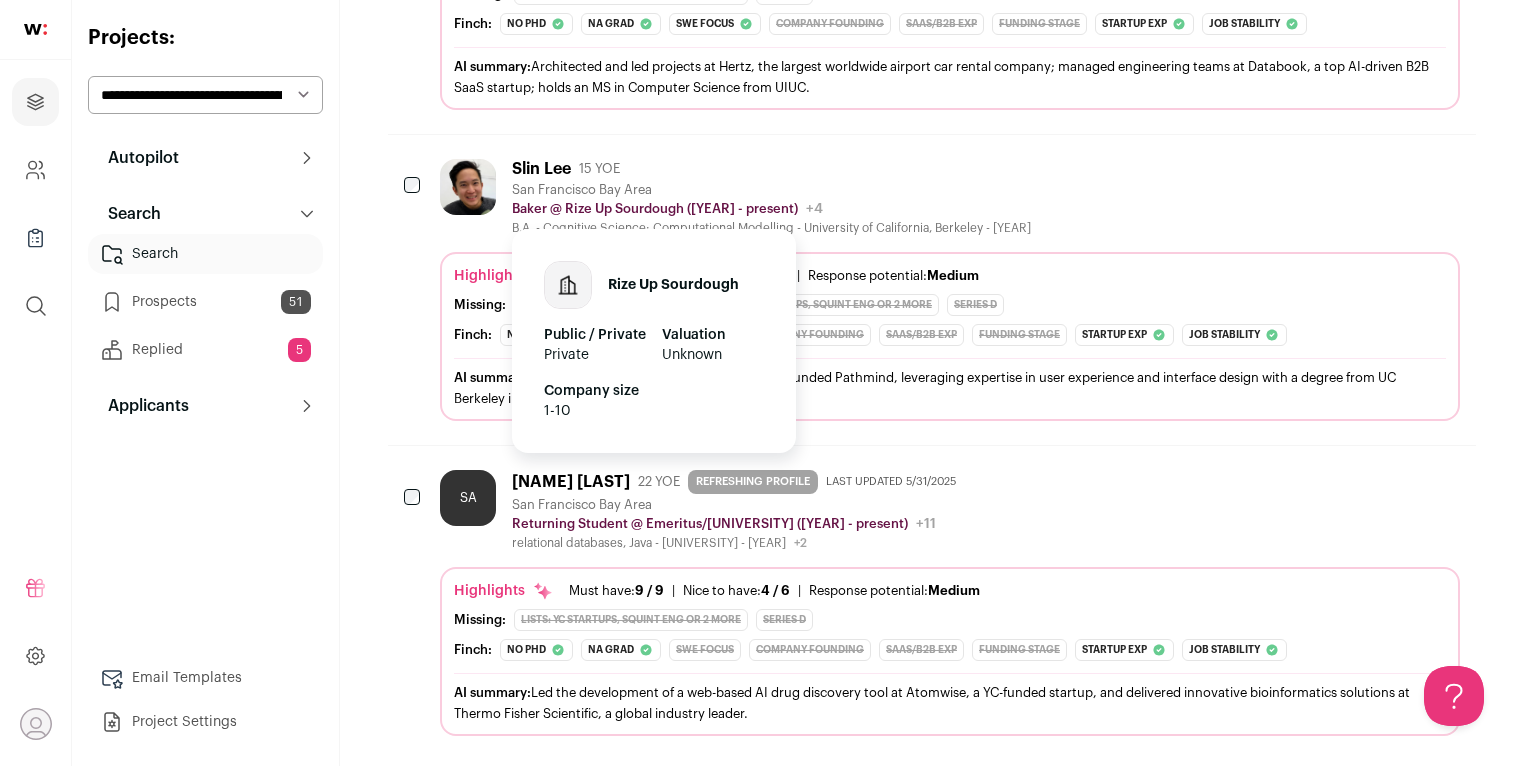 click on "Baker @ Rize Up Sourdough
(2023 - present)" at bounding box center [655, 209] 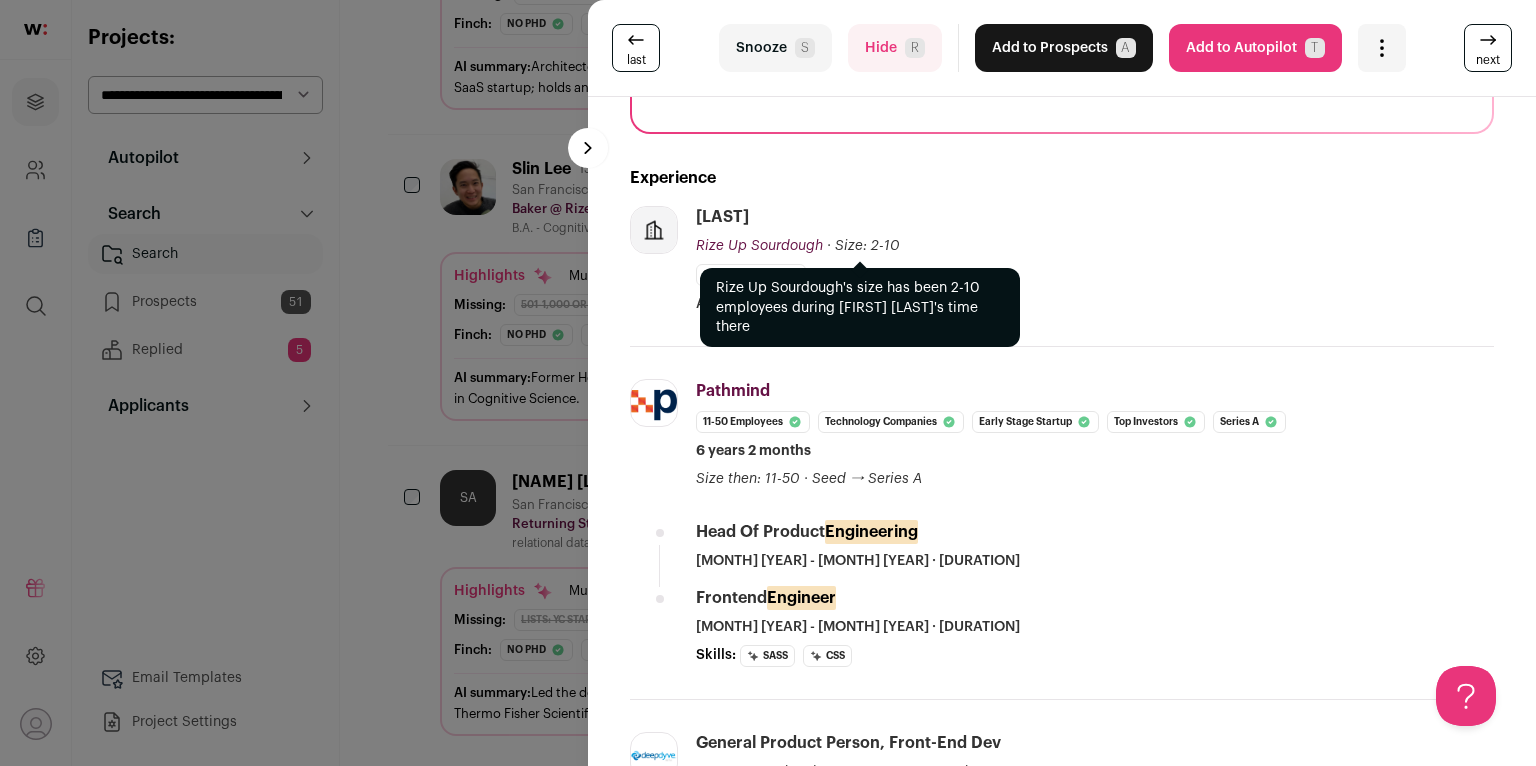 scroll, scrollTop: 437, scrollLeft: 0, axis: vertical 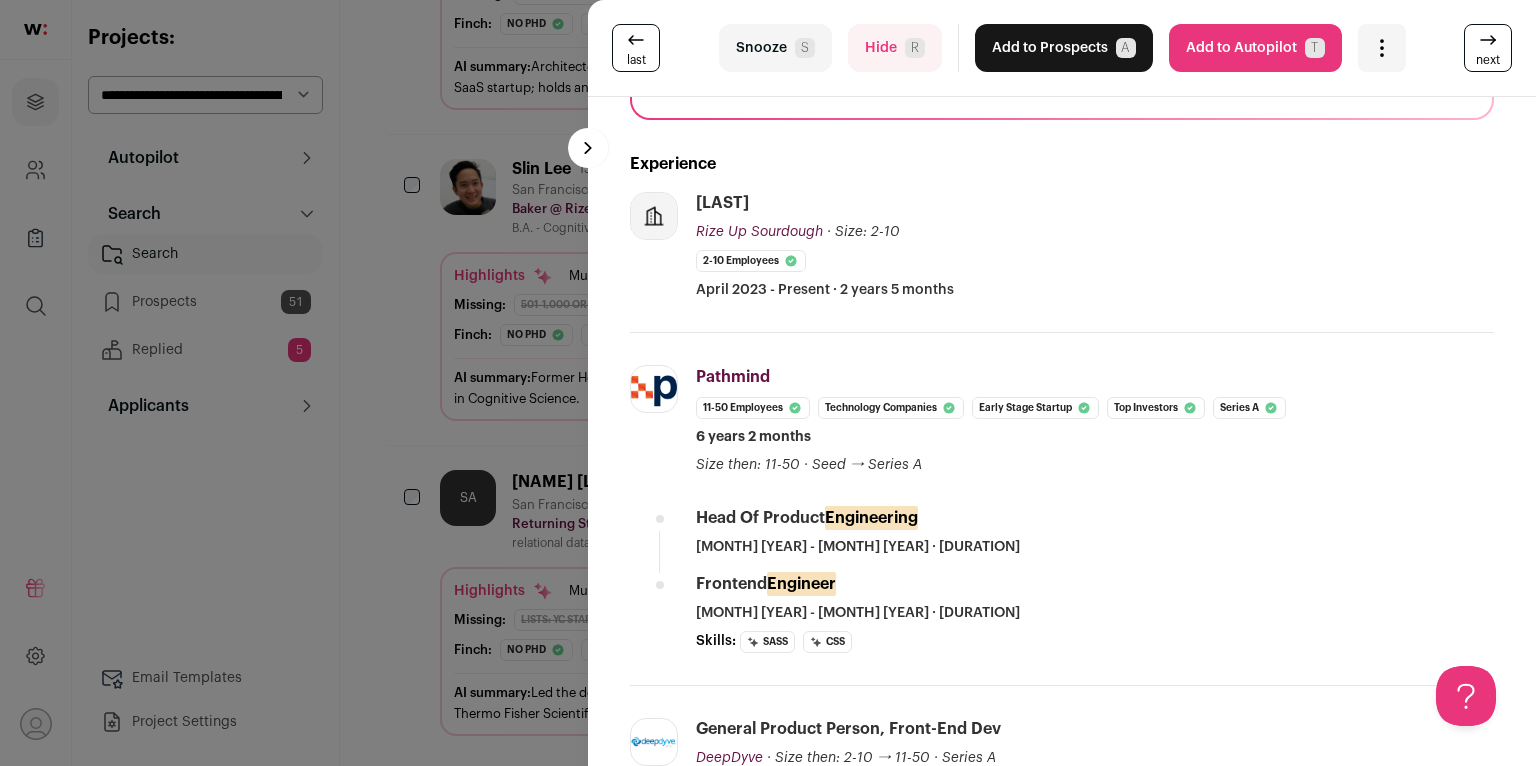 click on "Snooze
S" at bounding box center (775, 48) 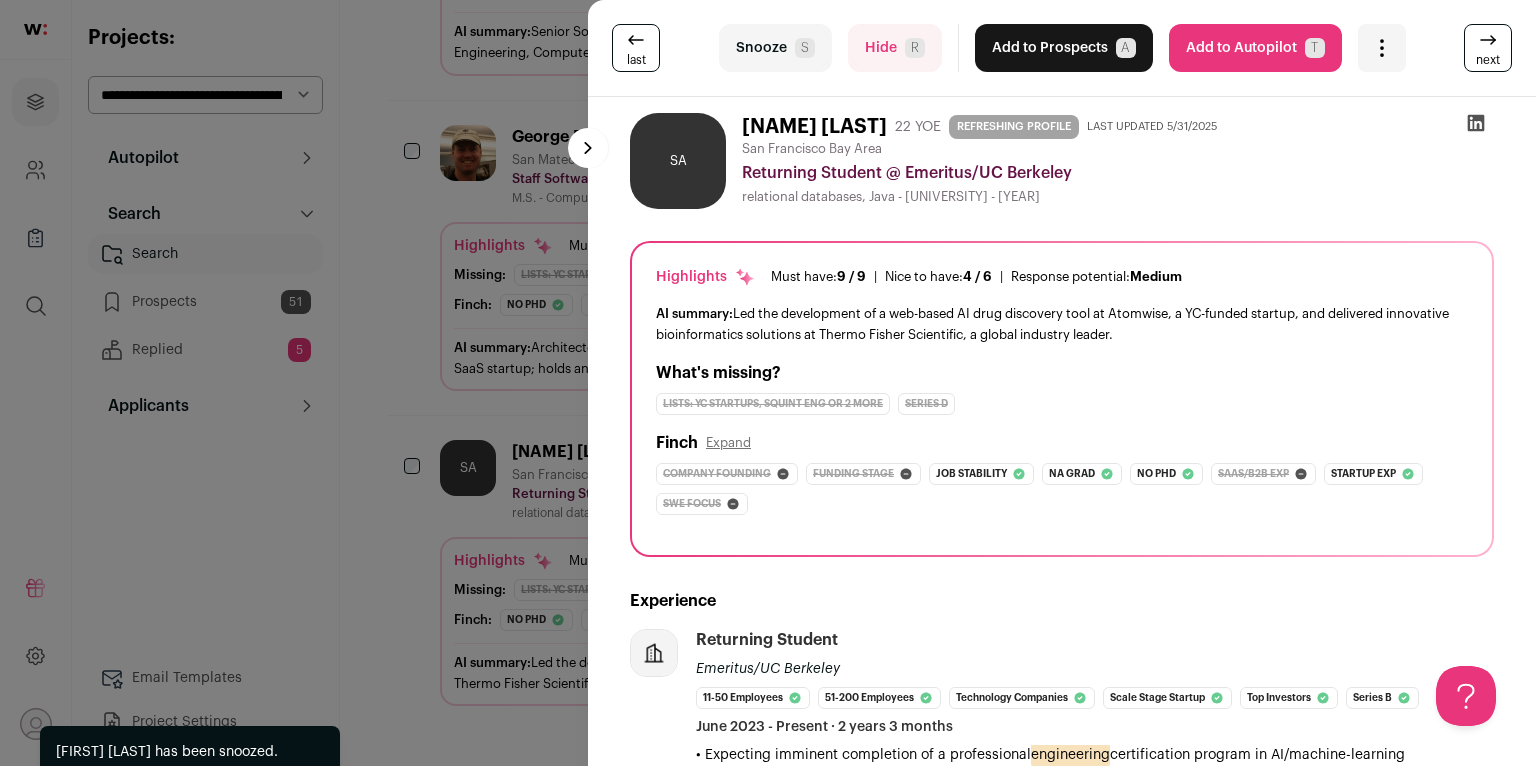 scroll, scrollTop: 3656, scrollLeft: 0, axis: vertical 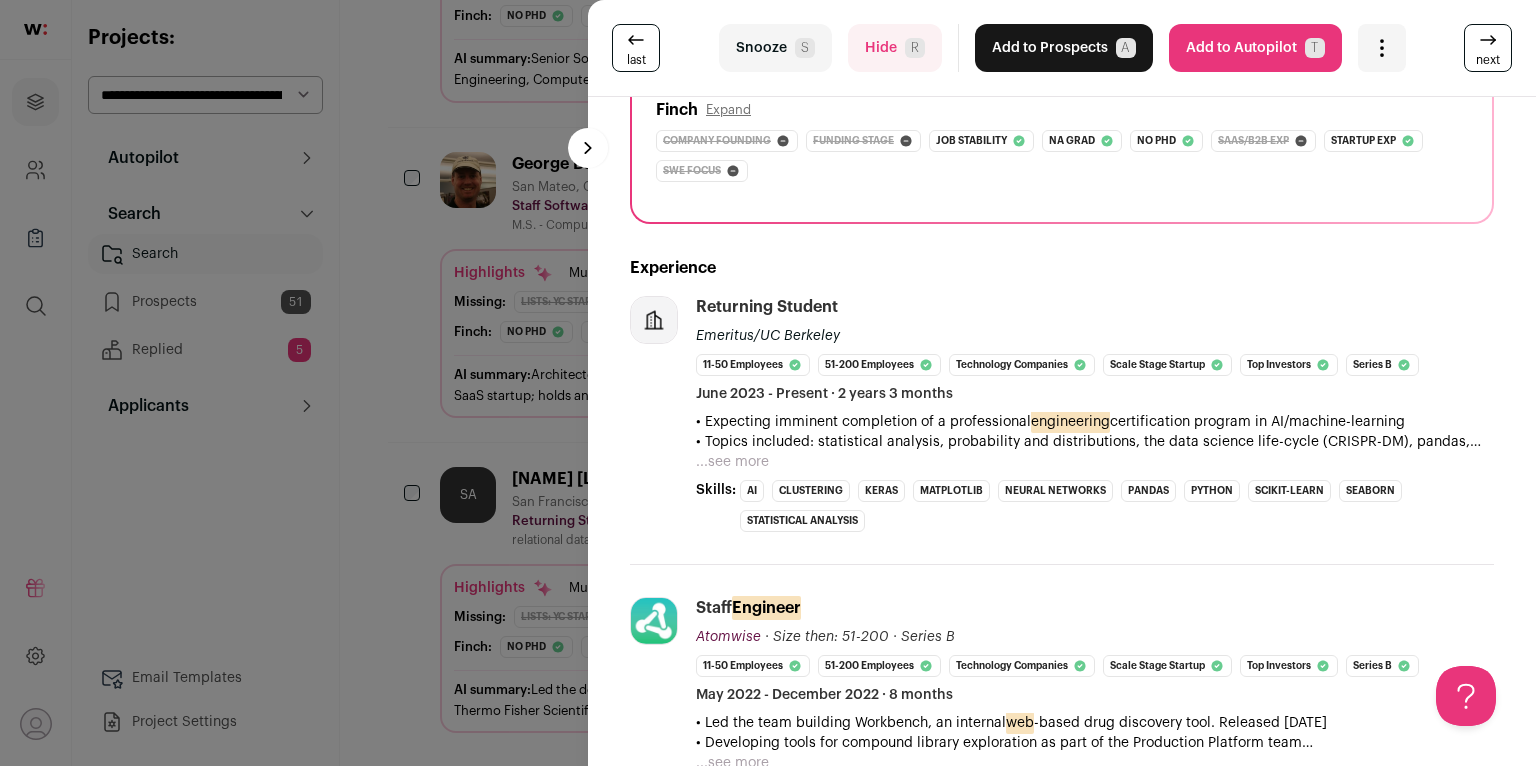 click on "last
Snooze
S
Hide
R
Add to Prospects
A
Are you sure?
Stefan Amshey  is already in your ATS. Do you wish to reach out to this candidate through wellfound:ai?
Cancel
********
Add to Autopilot
T" at bounding box center [768, 383] 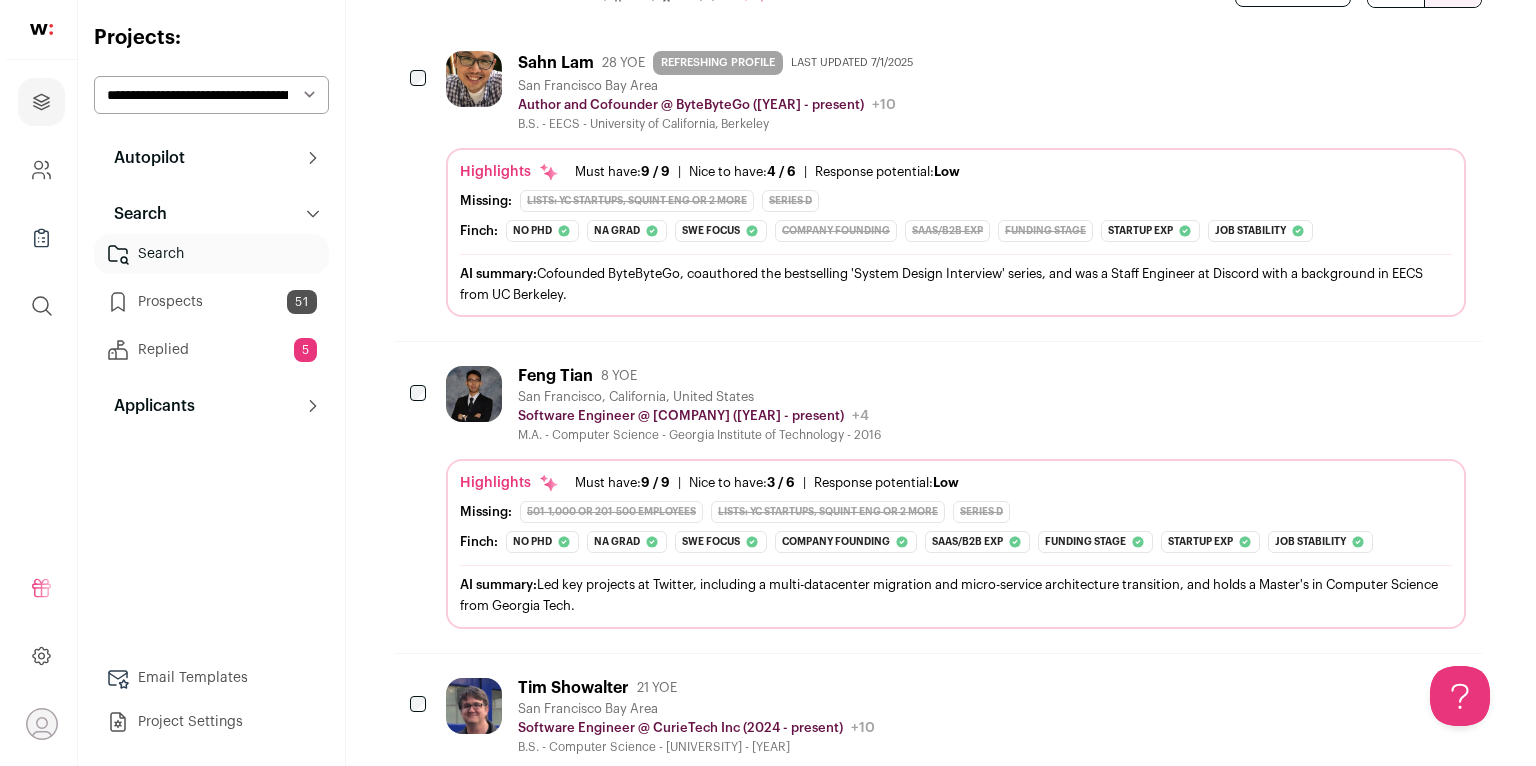 scroll, scrollTop: 0, scrollLeft: 0, axis: both 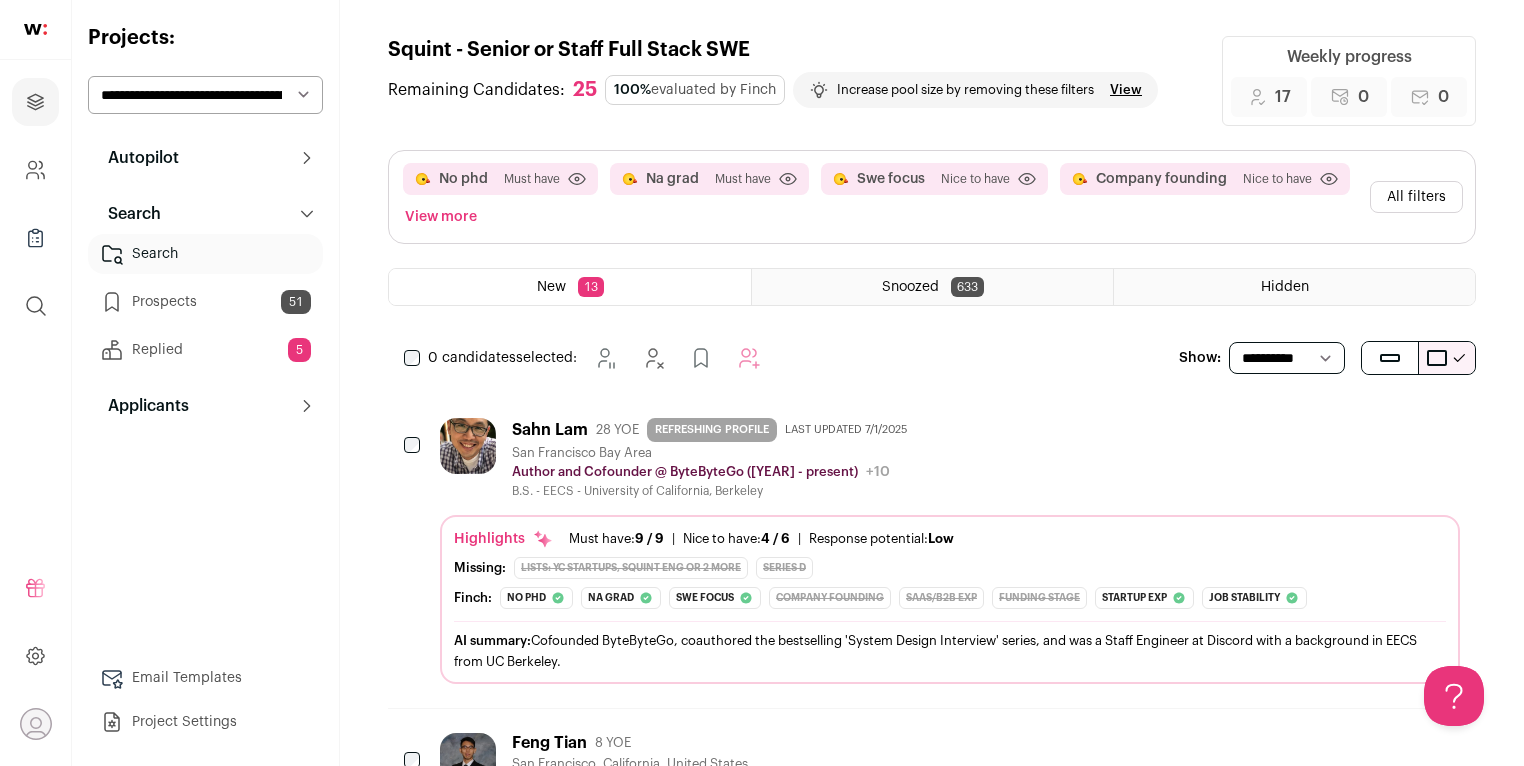 click on "All filters" at bounding box center (1416, 197) 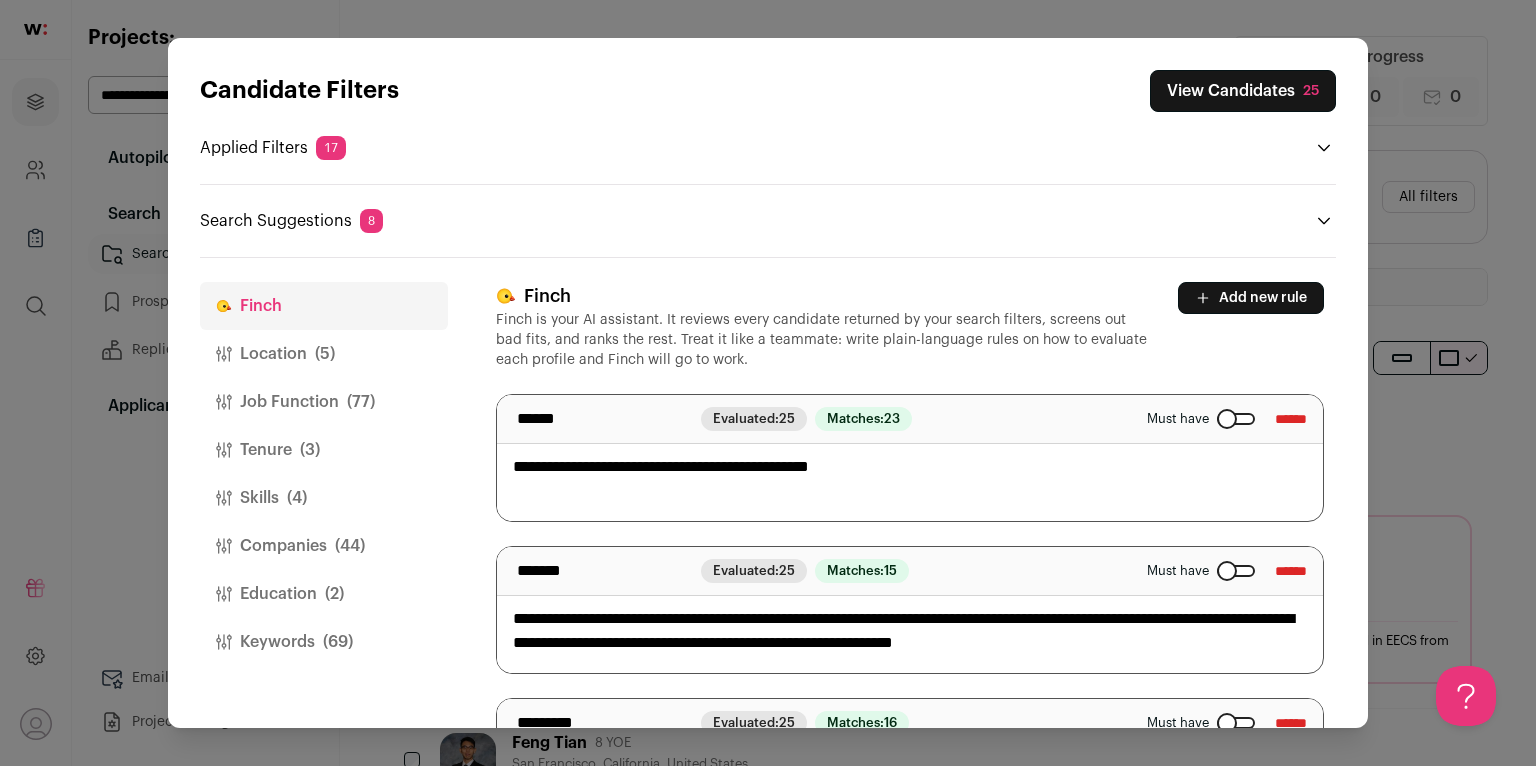 click on "Education
(2)" at bounding box center (324, 594) 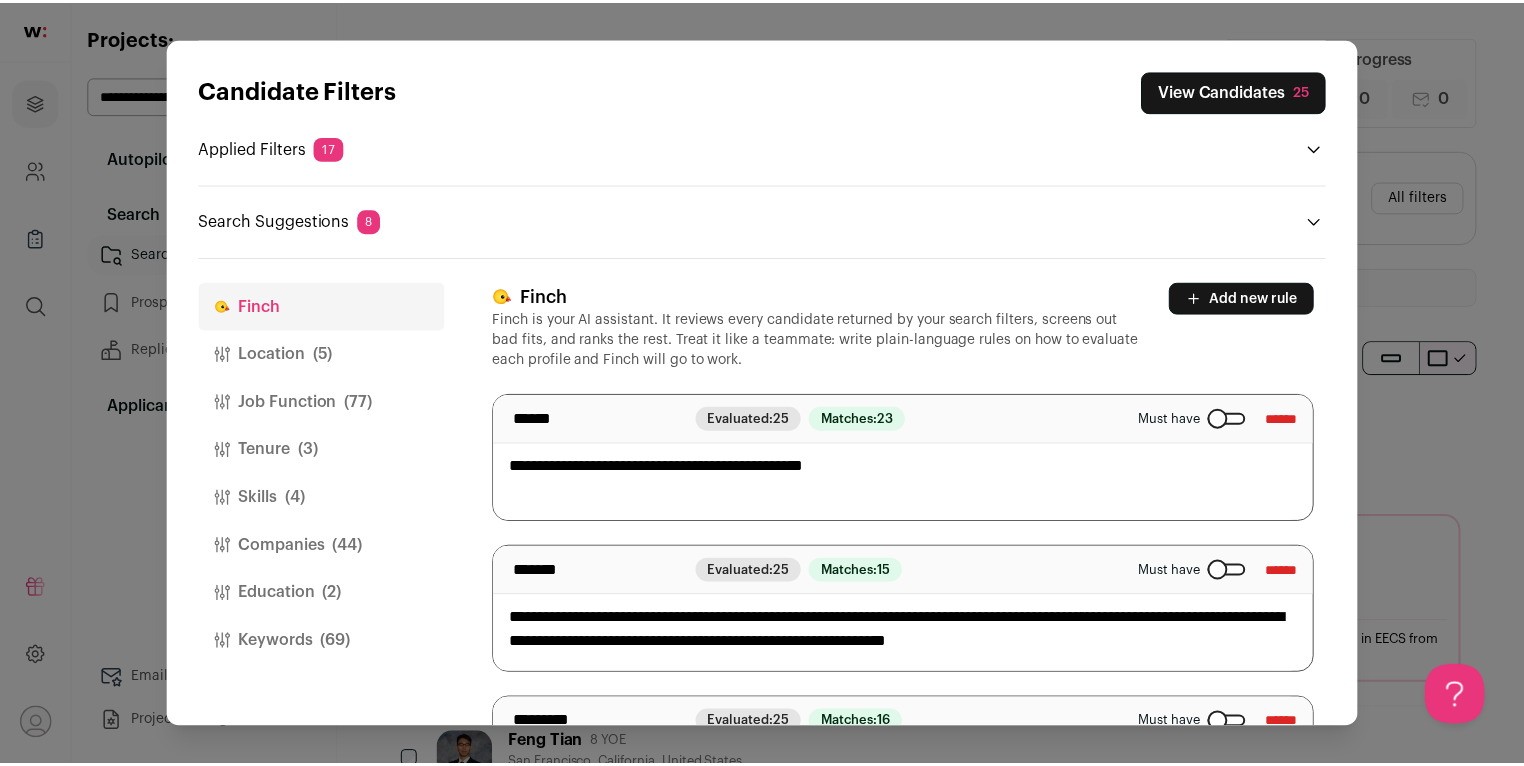scroll, scrollTop: 0, scrollLeft: 0, axis: both 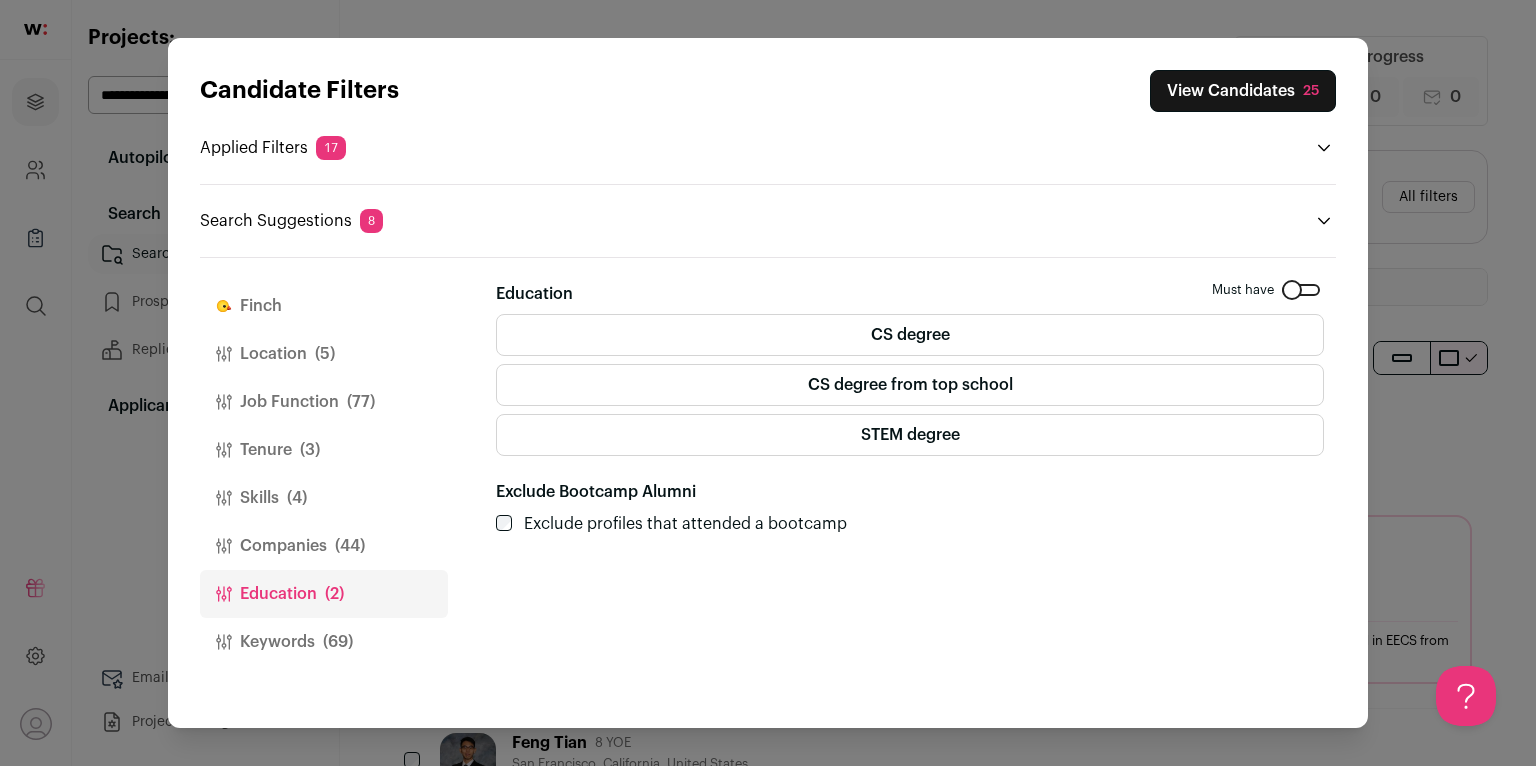 click on "CS degree" at bounding box center [910, 335] 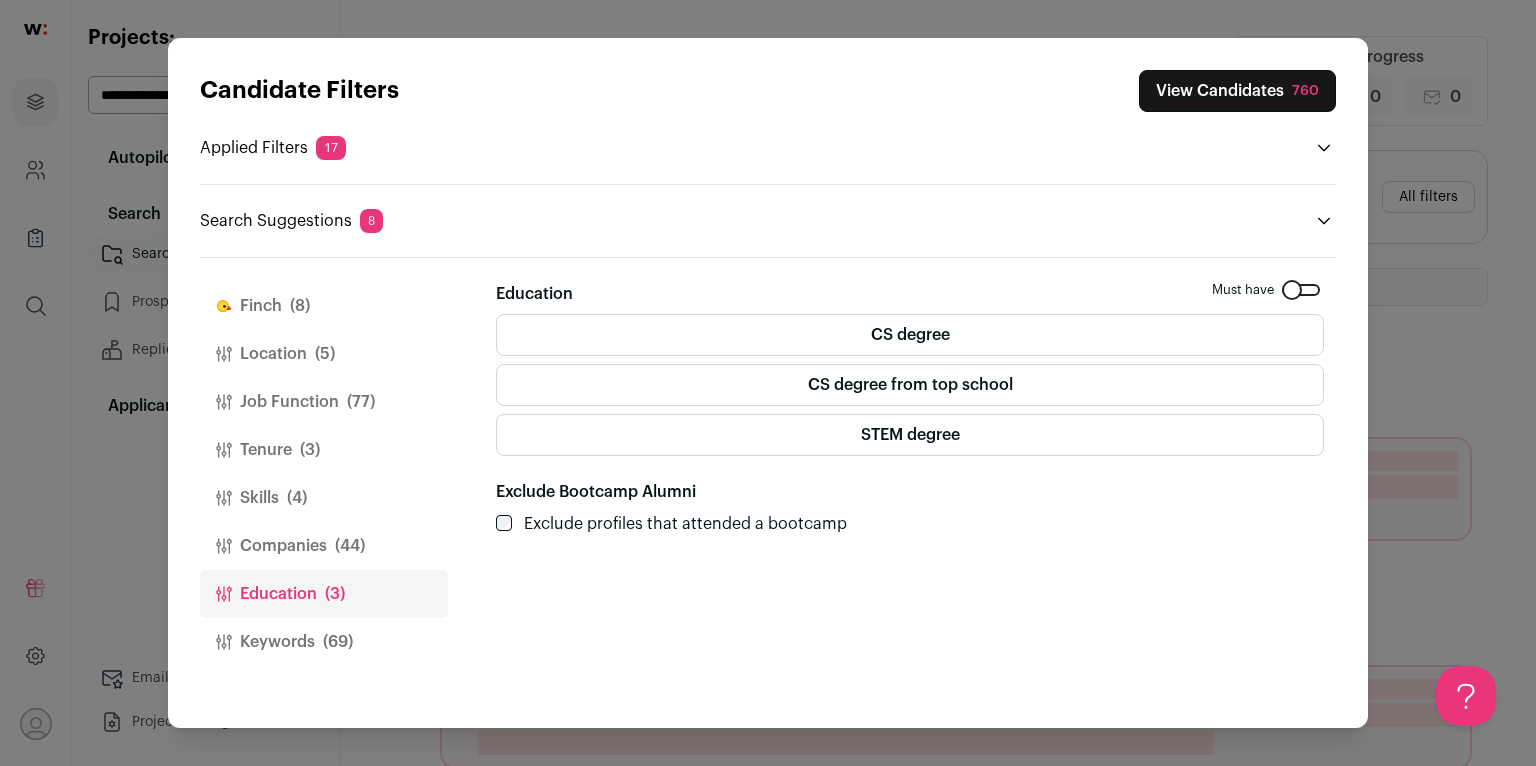 click on "Skills
(4)" at bounding box center [324, 498] 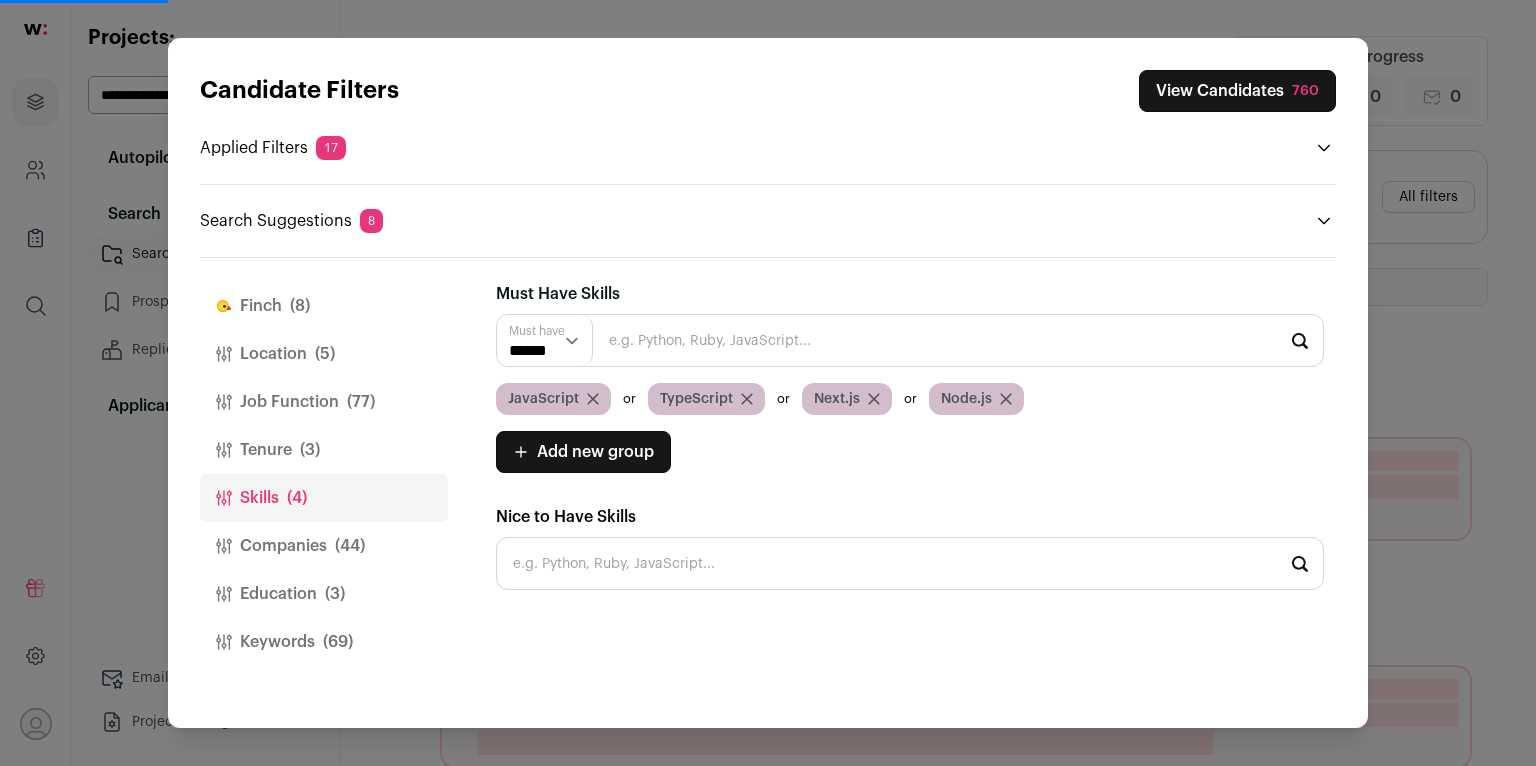 click 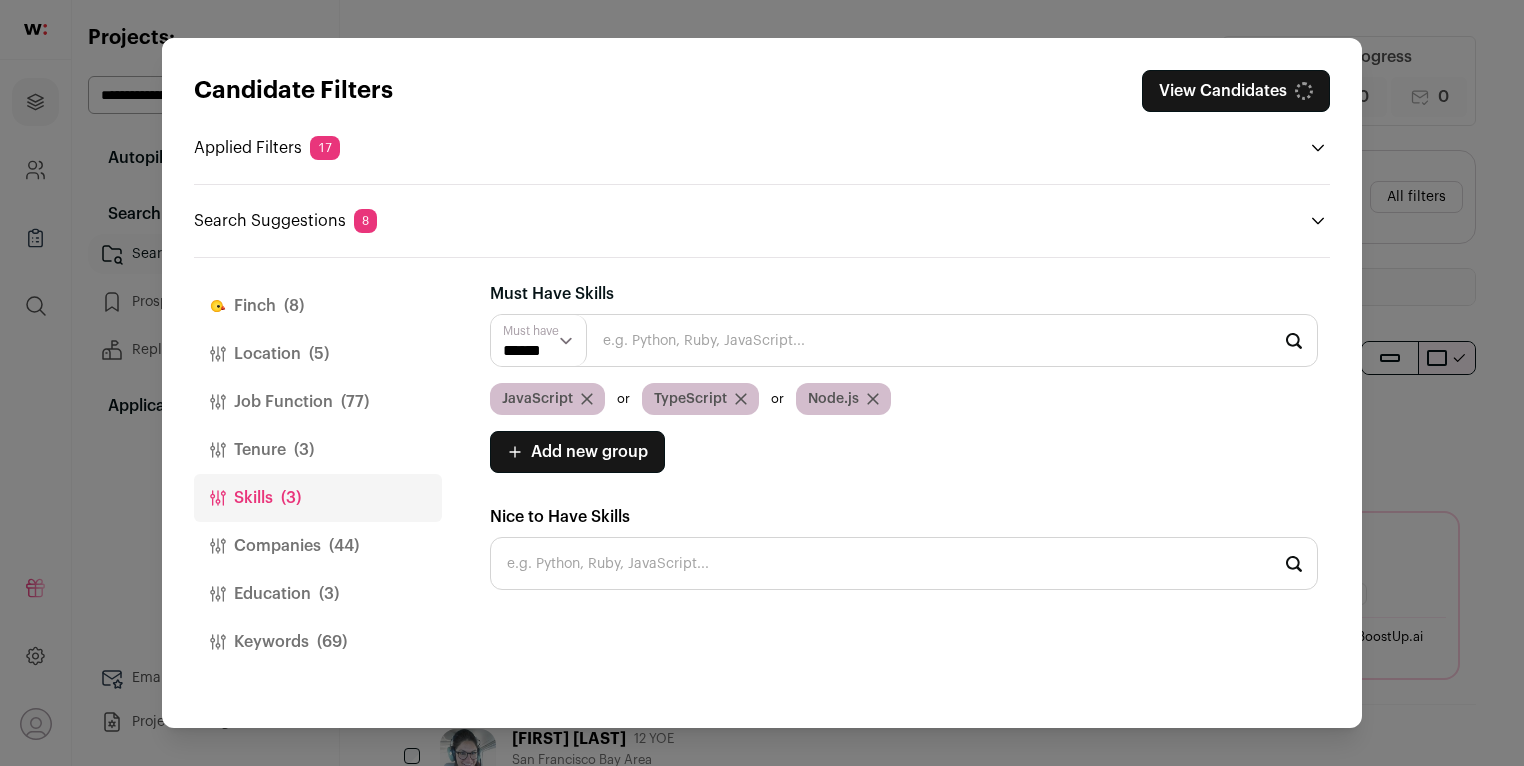 click 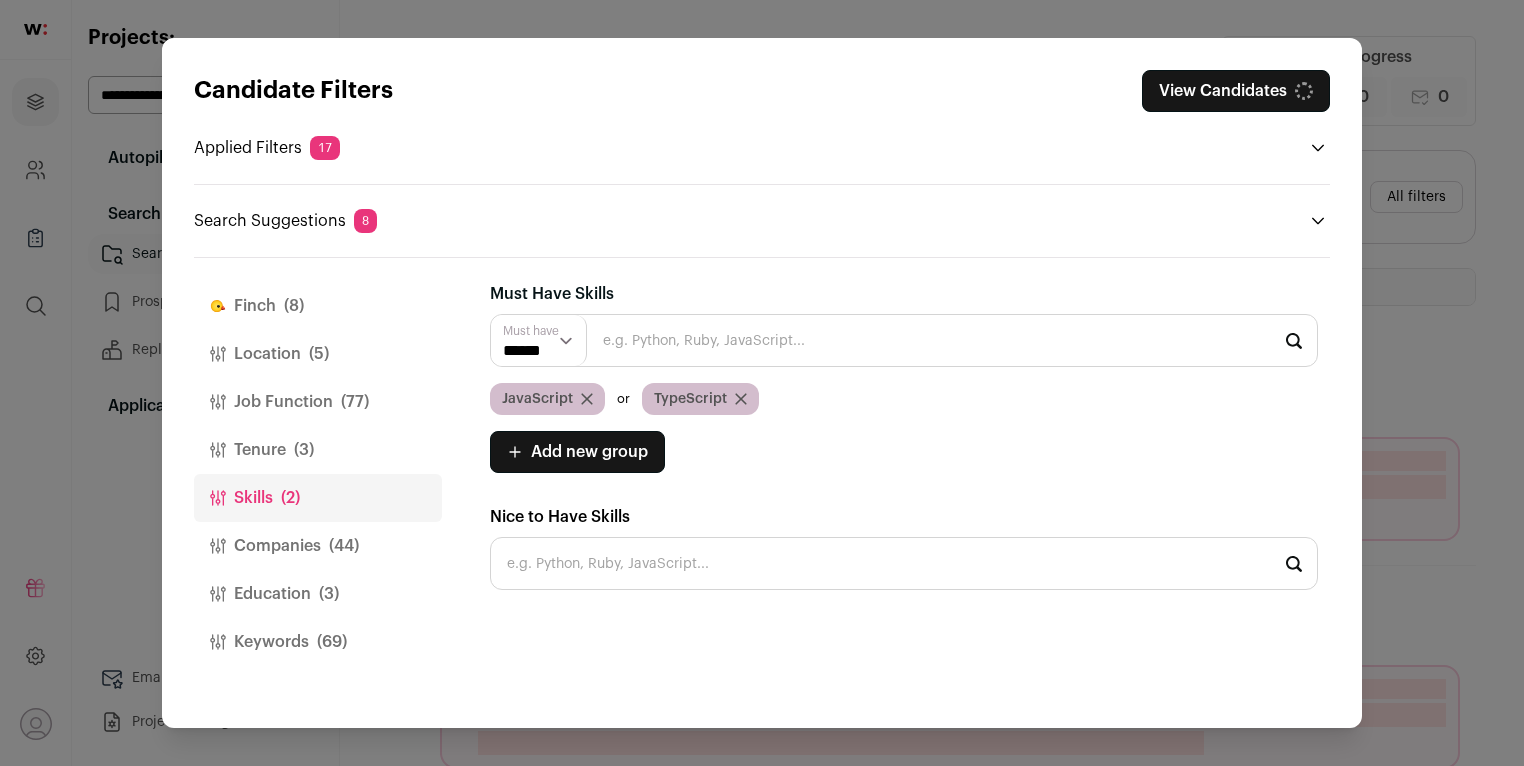 click on "Add new group" at bounding box center [589, 452] 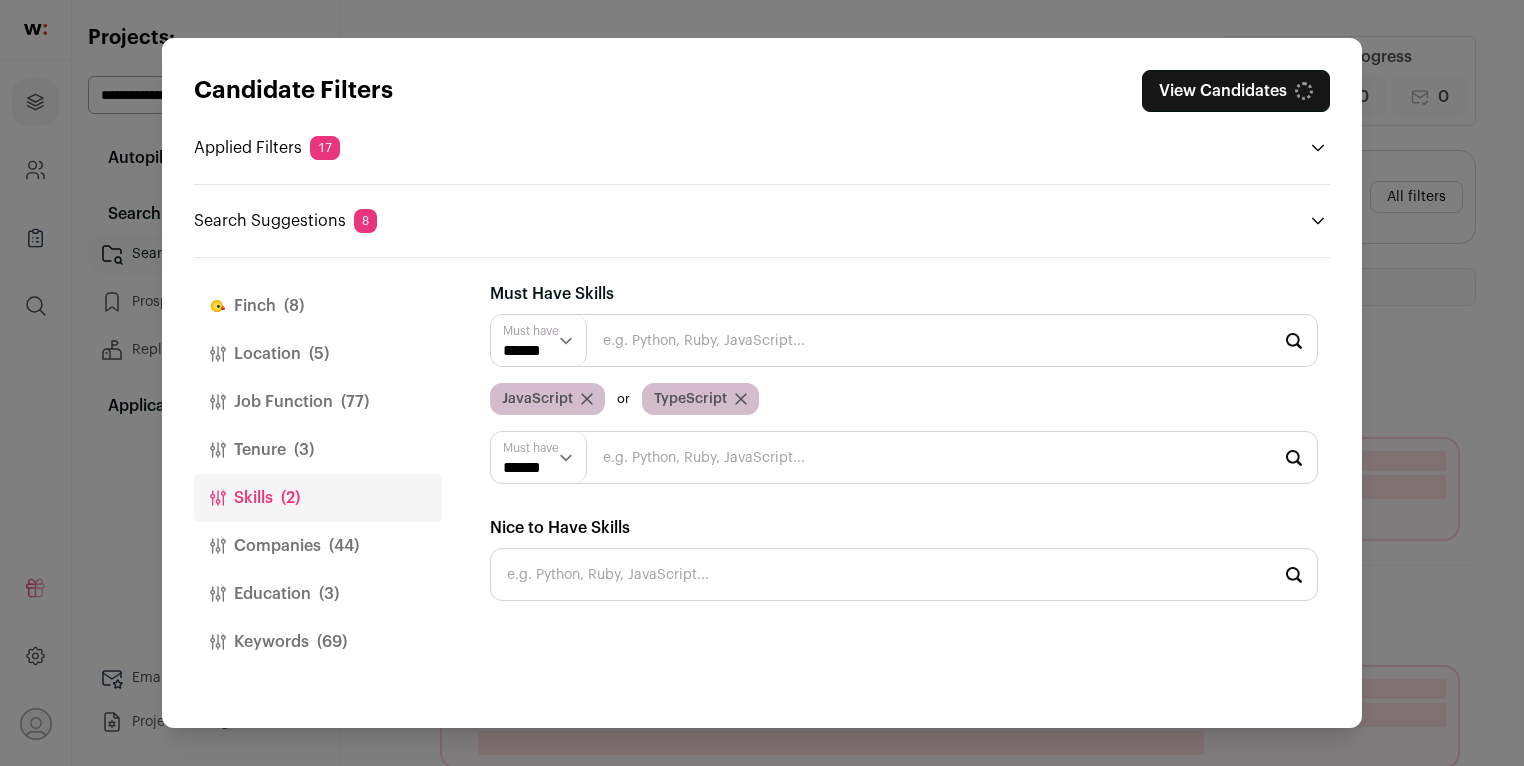 click at bounding box center (904, 457) 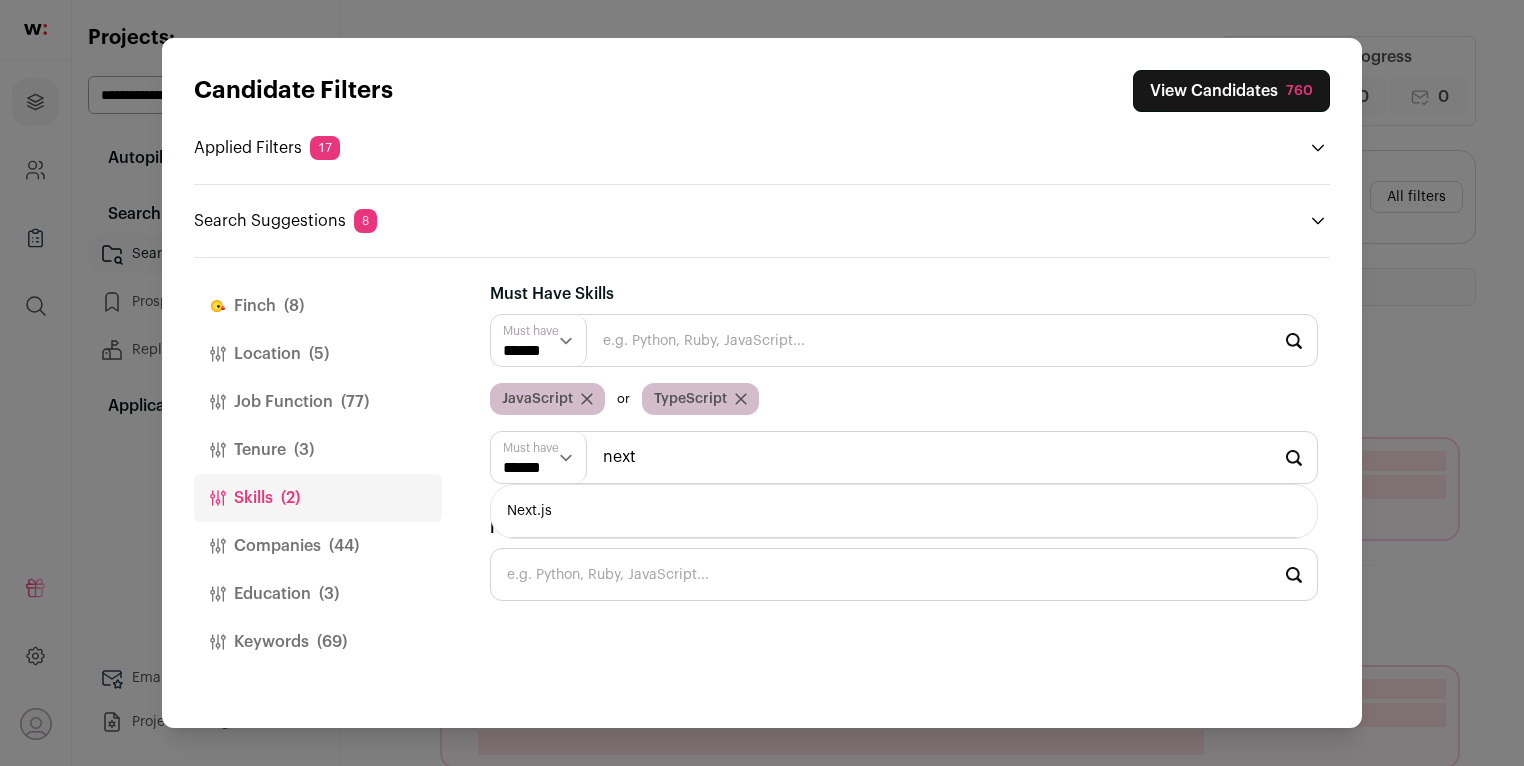 click on "Next.js" at bounding box center [904, 511] 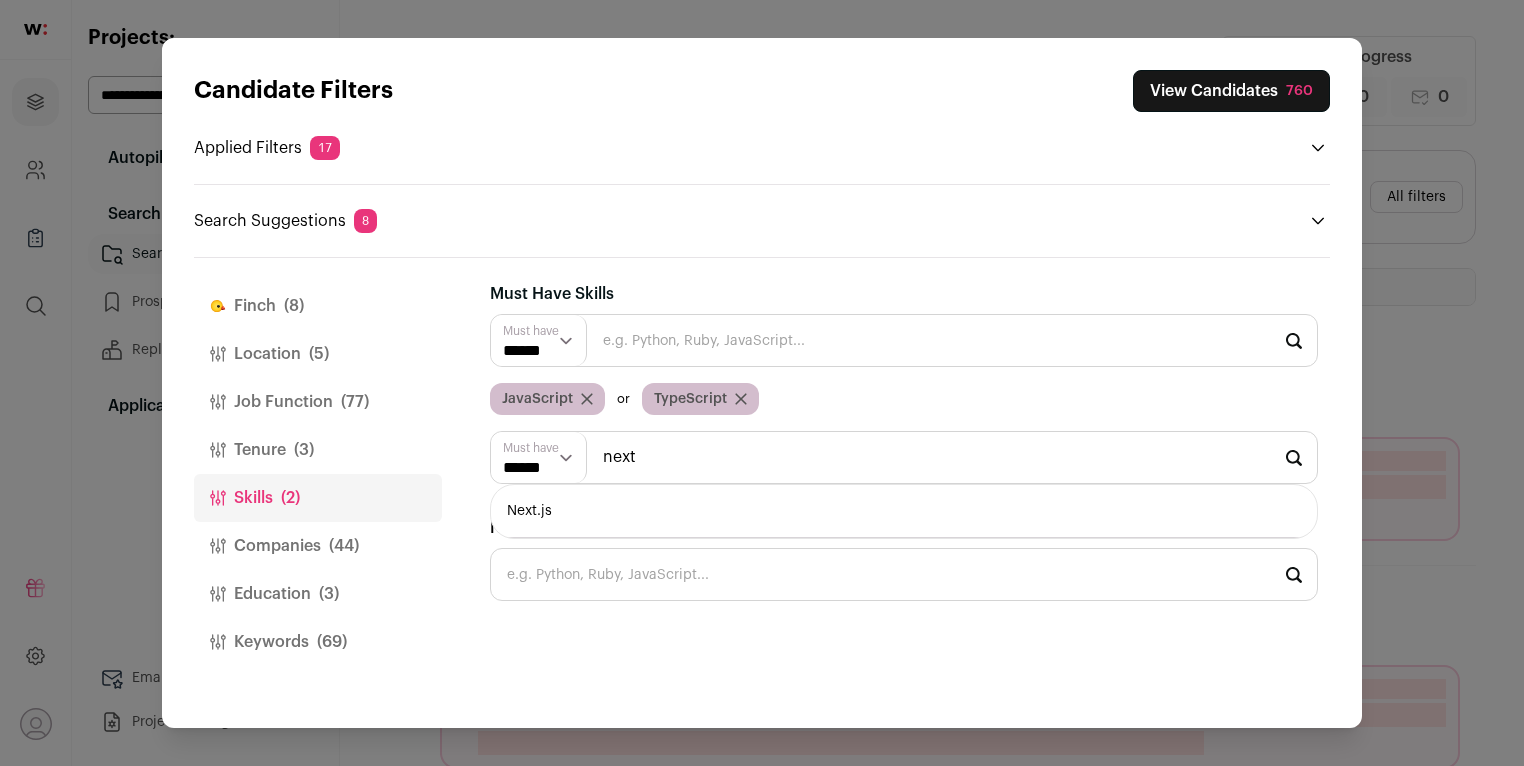 type on "Next.js" 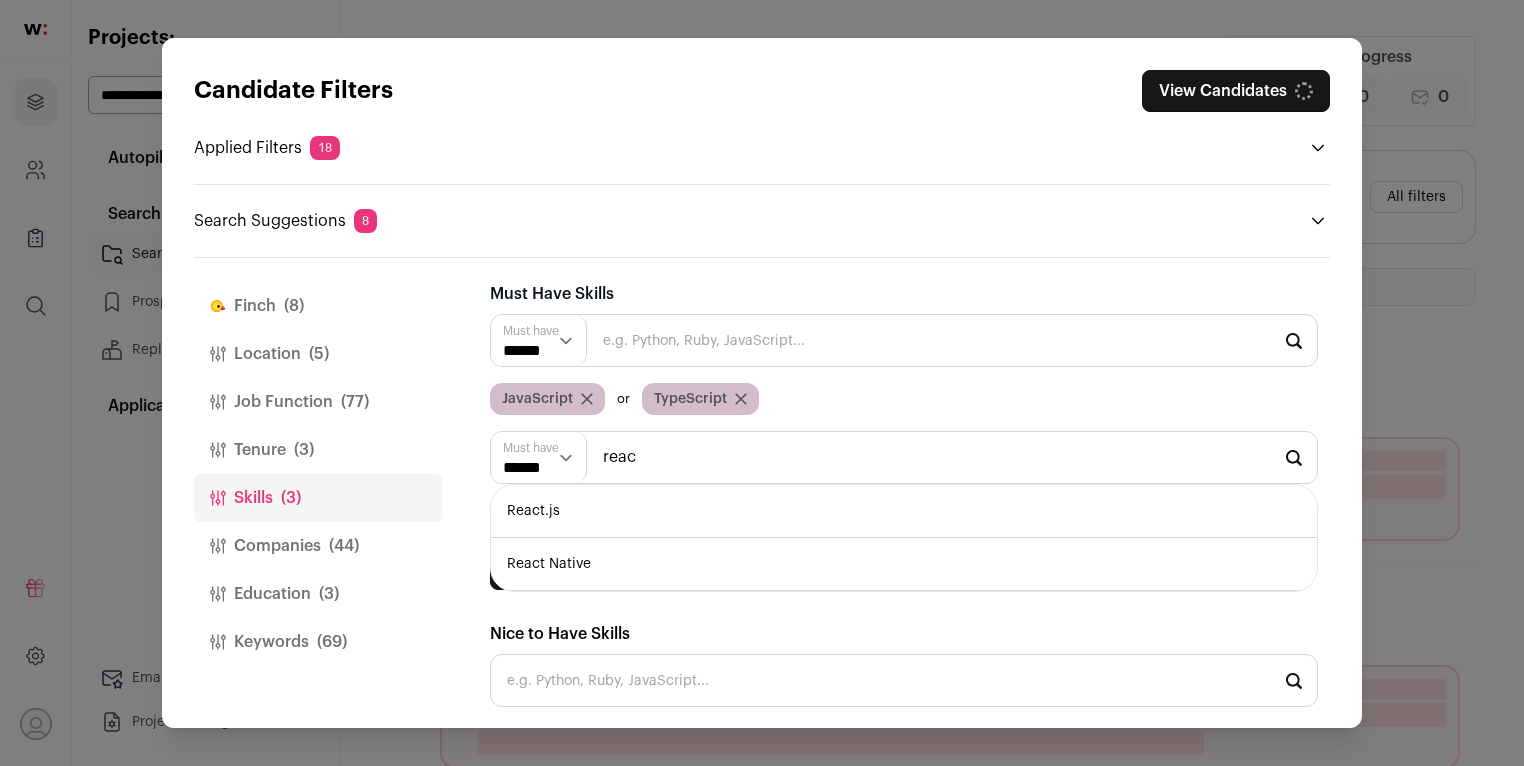 click on "React.js" at bounding box center (904, 511) 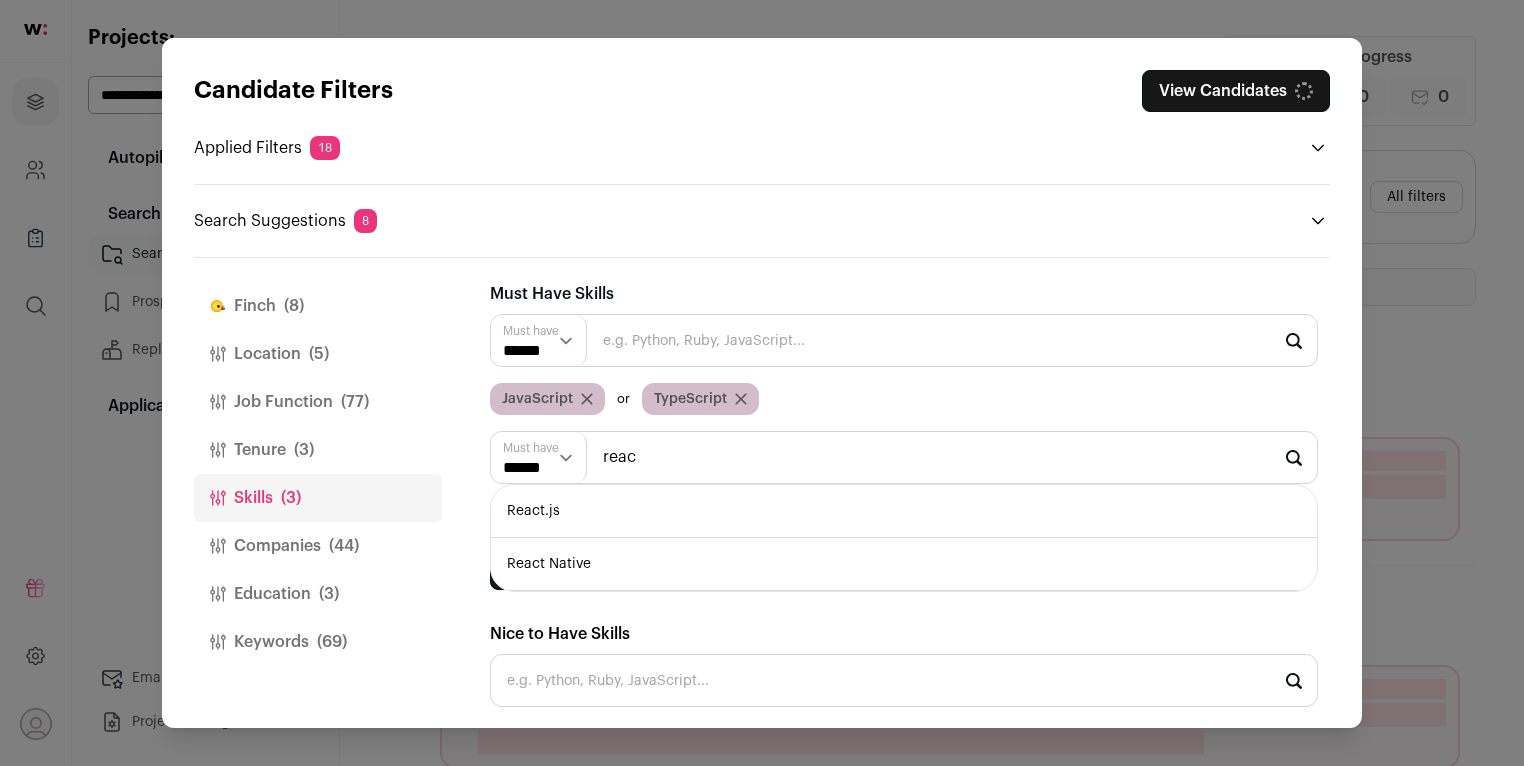 type on "React.js" 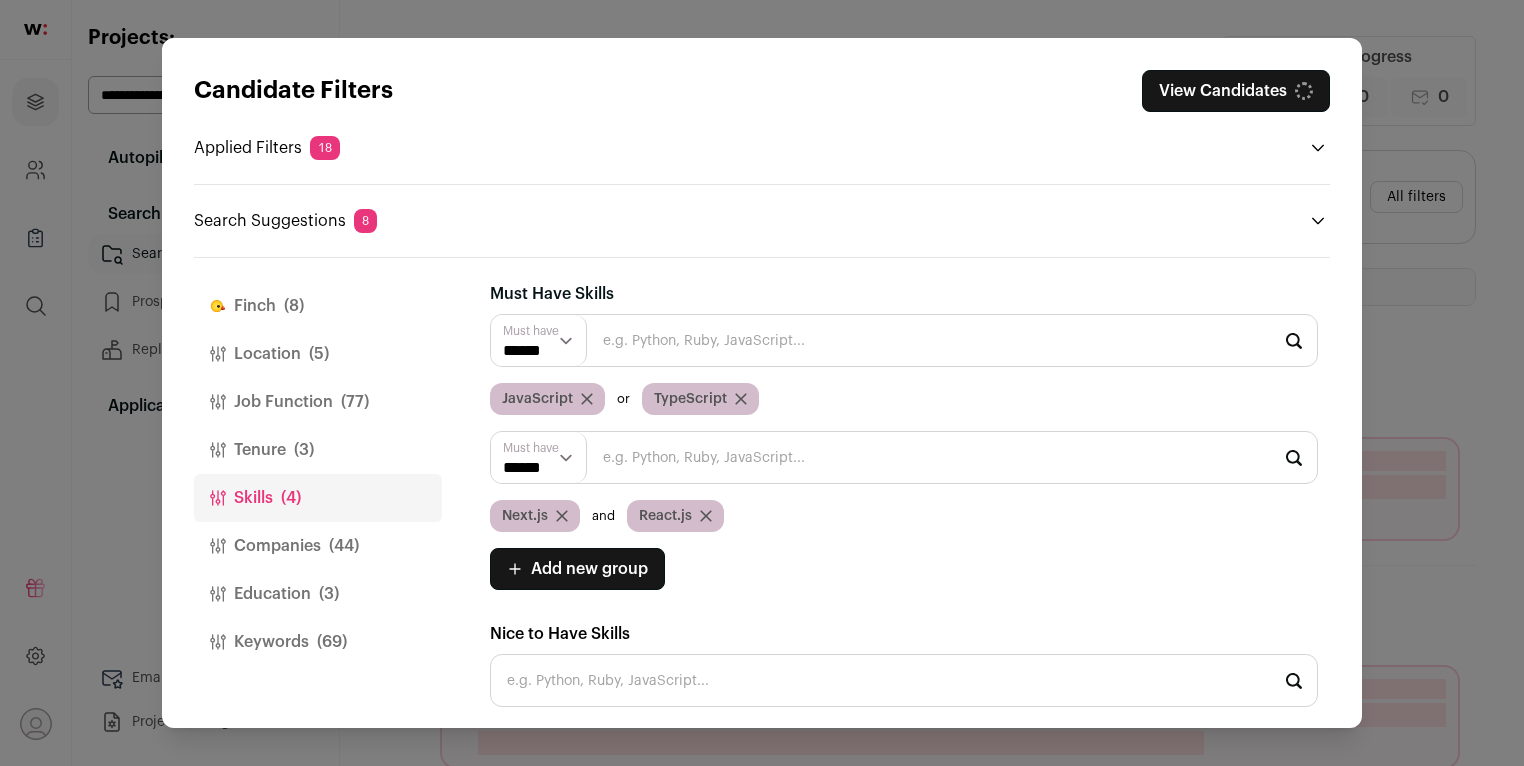 click on "Add new group" at bounding box center (589, 569) 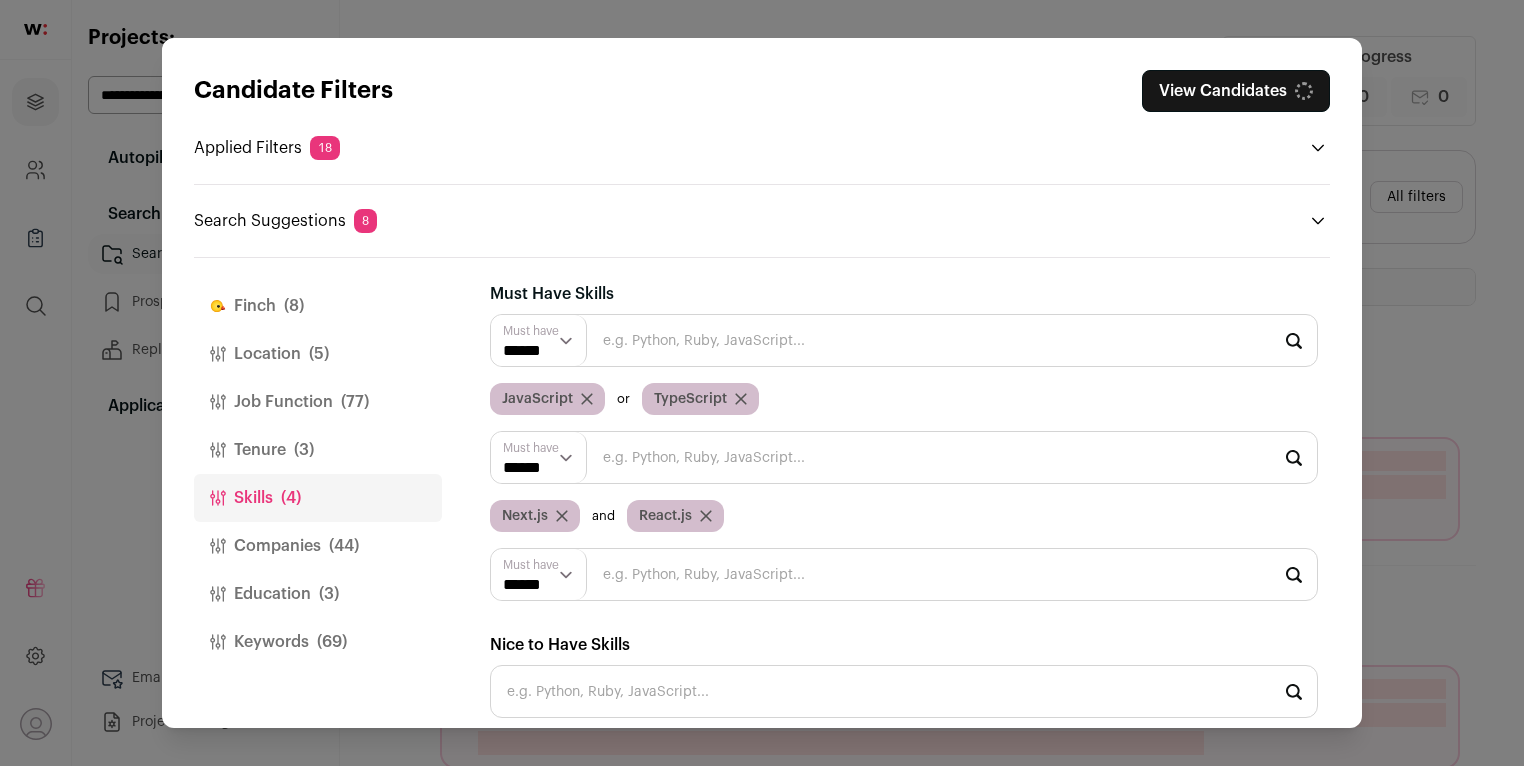 click at bounding box center [904, 574] 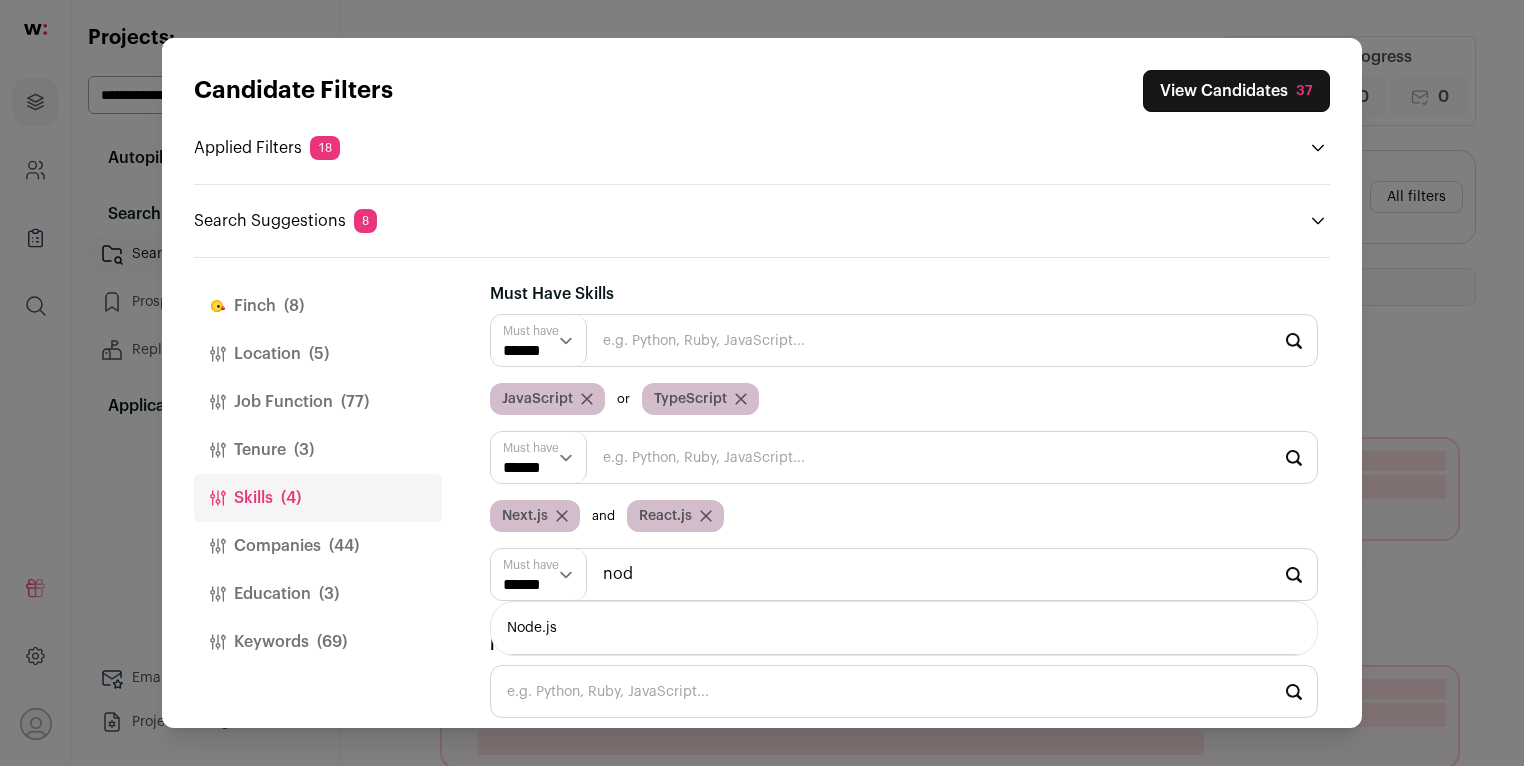 click on "Node.js" at bounding box center (904, 628) 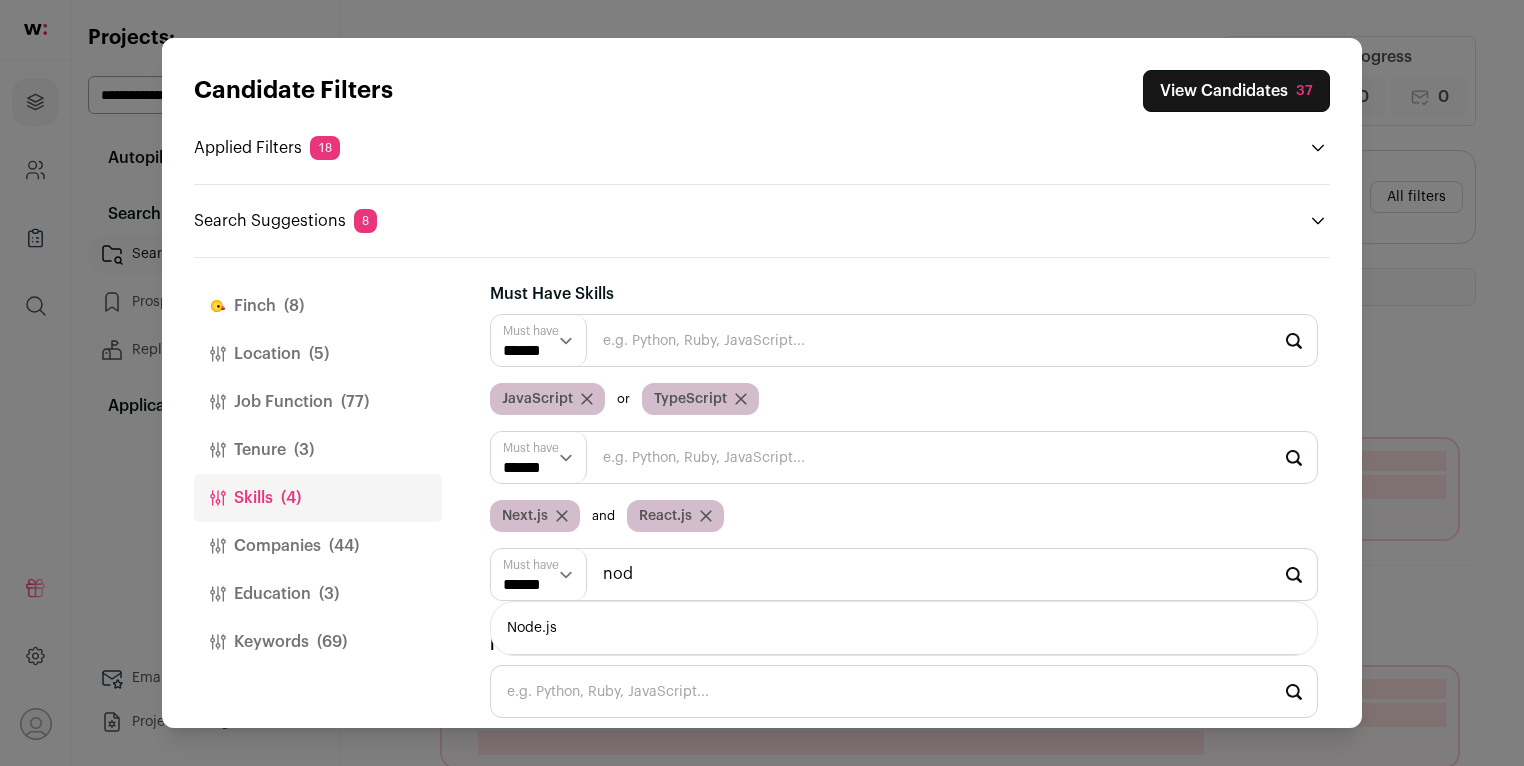 type on "Node.js" 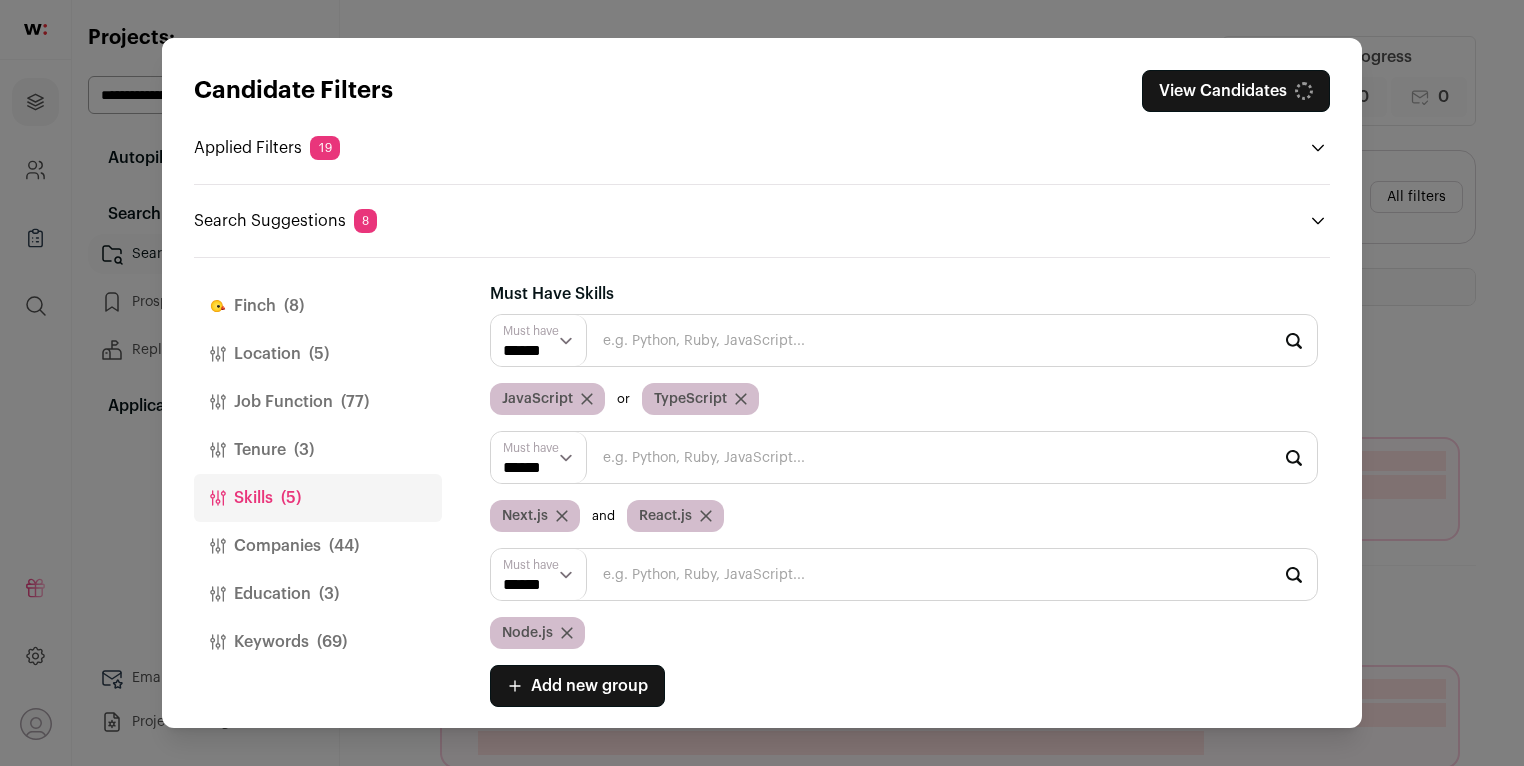 click on "******
******" at bounding box center (539, 457) 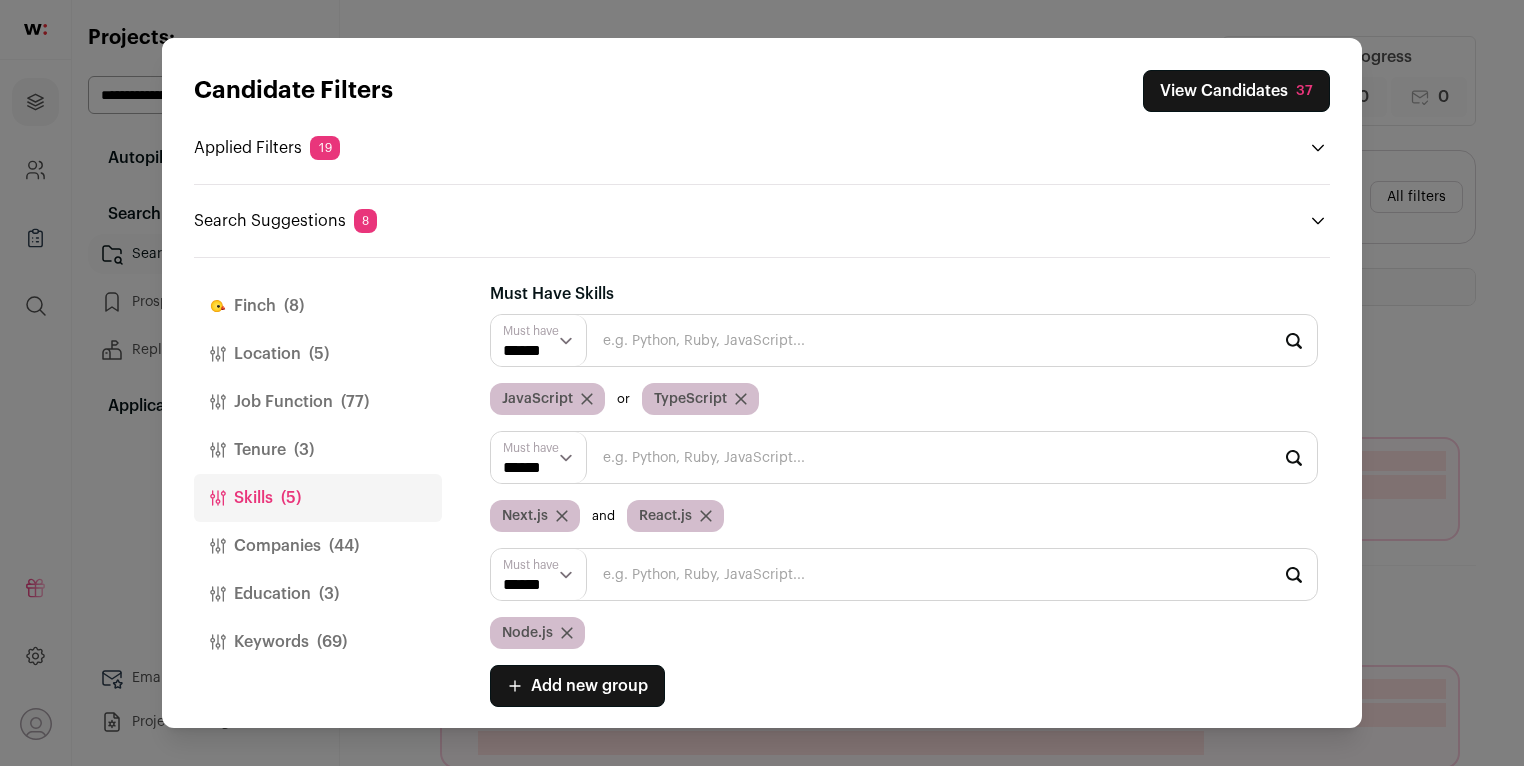 click on "******
******" at bounding box center (539, 457) 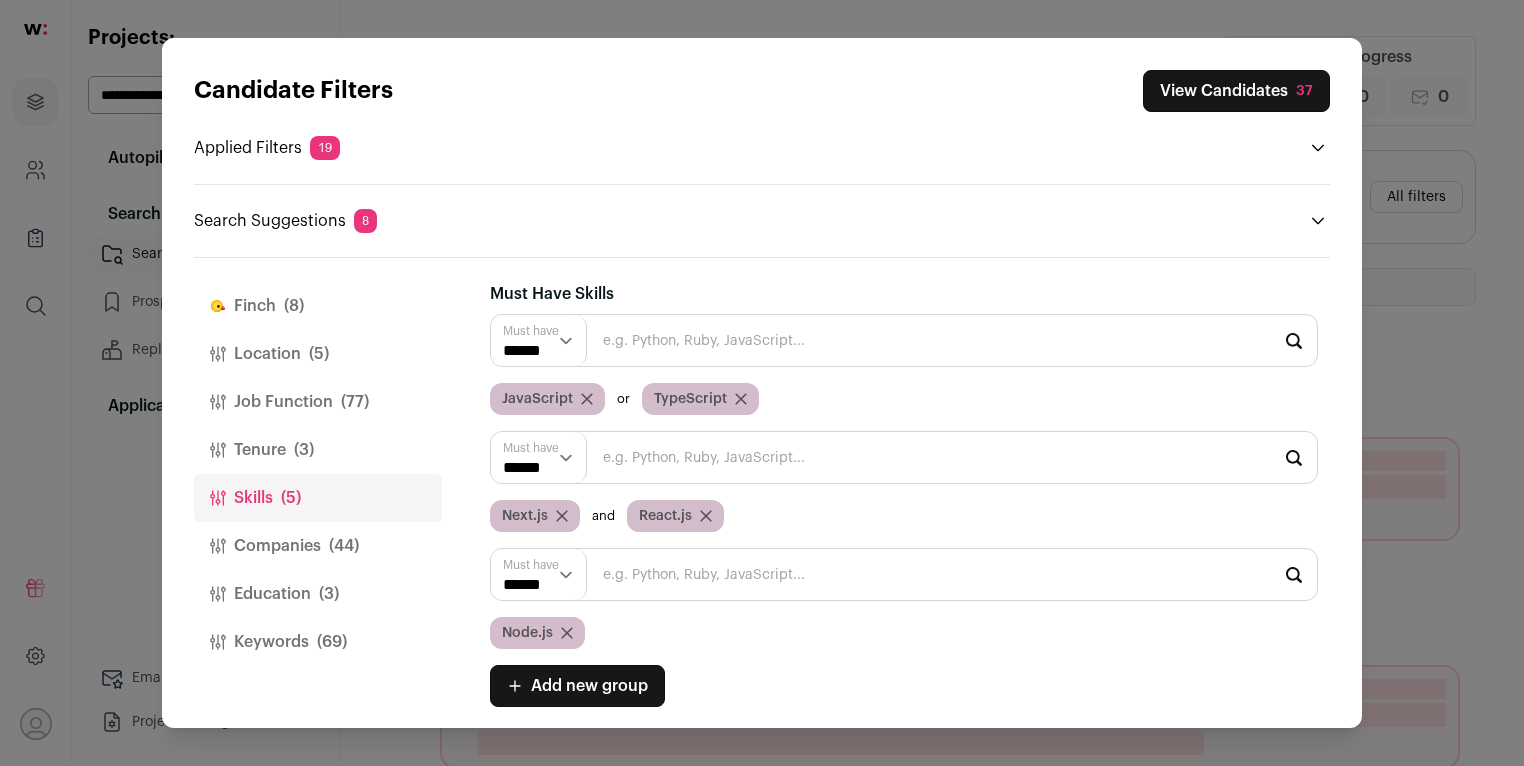 select on "**" 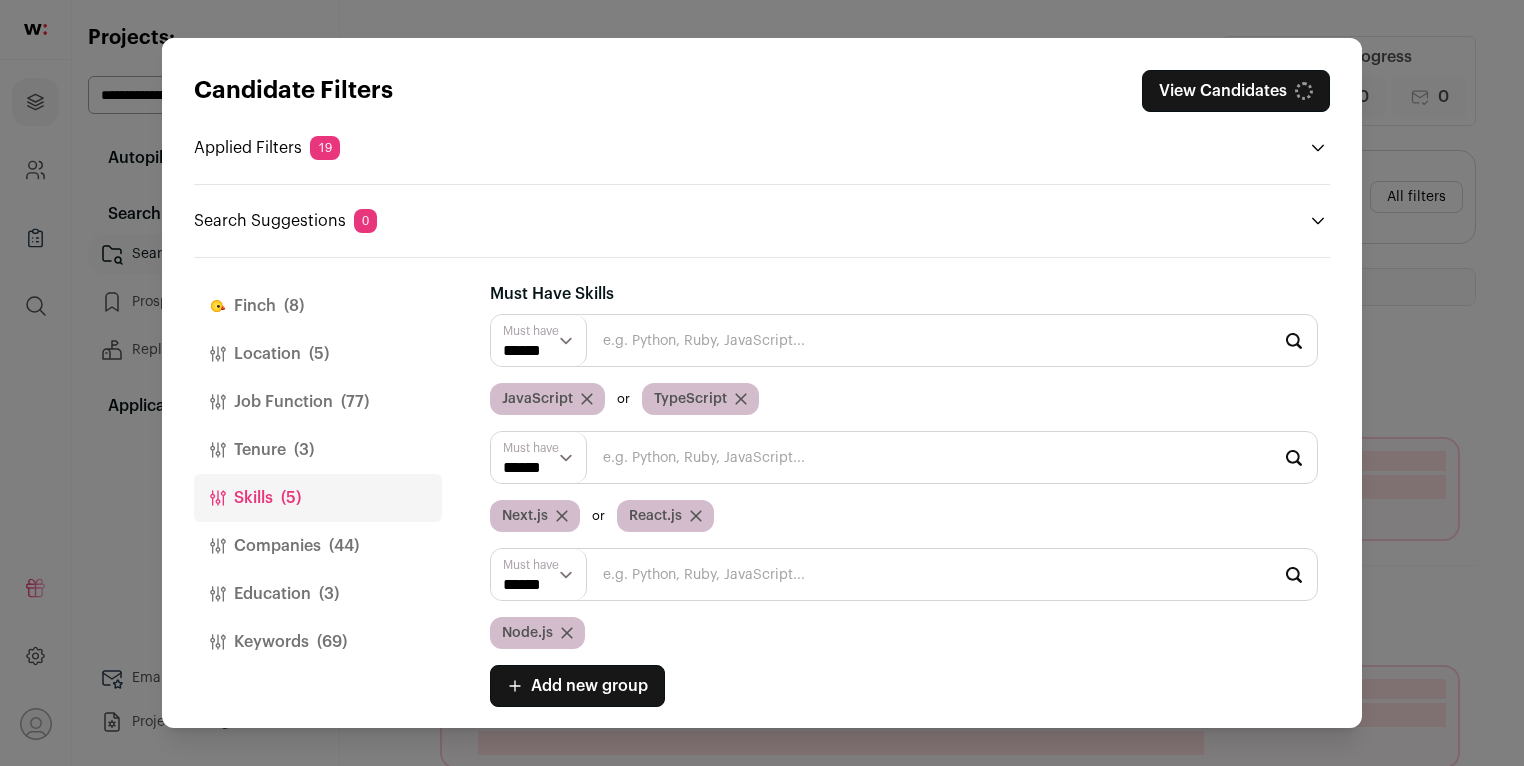 click at bounding box center [904, 574] 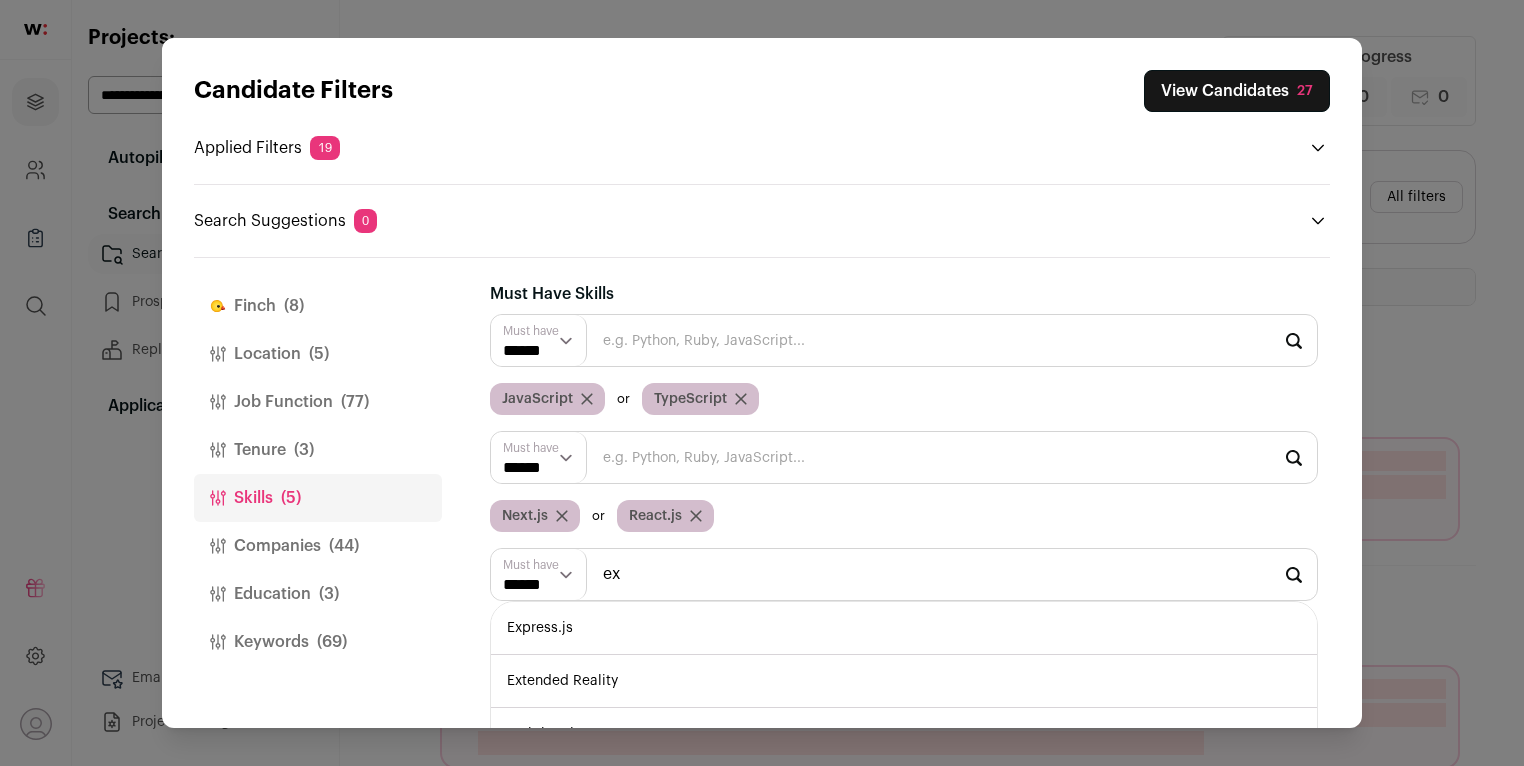 click on "Express.js" at bounding box center (904, 628) 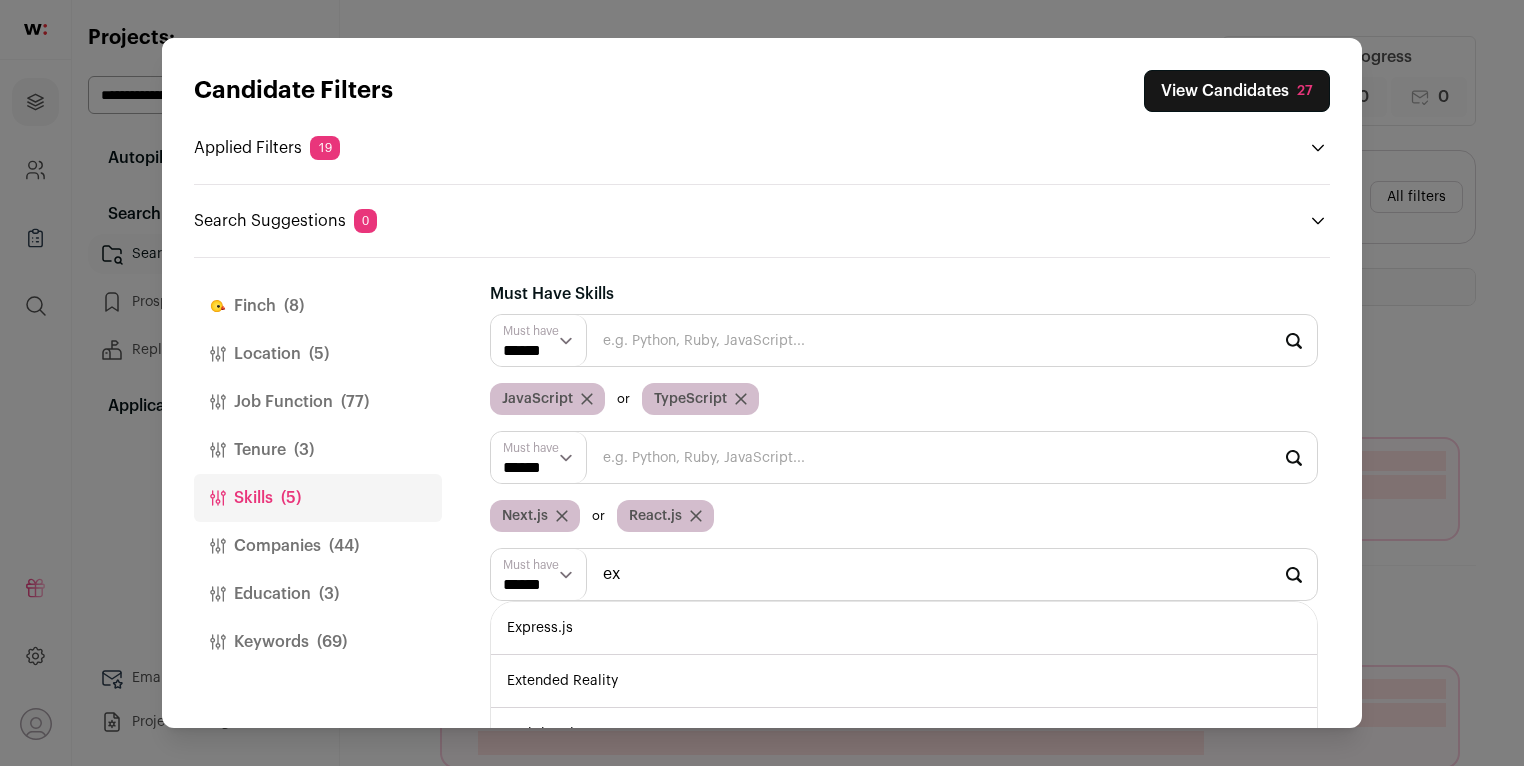 type on "Express.js" 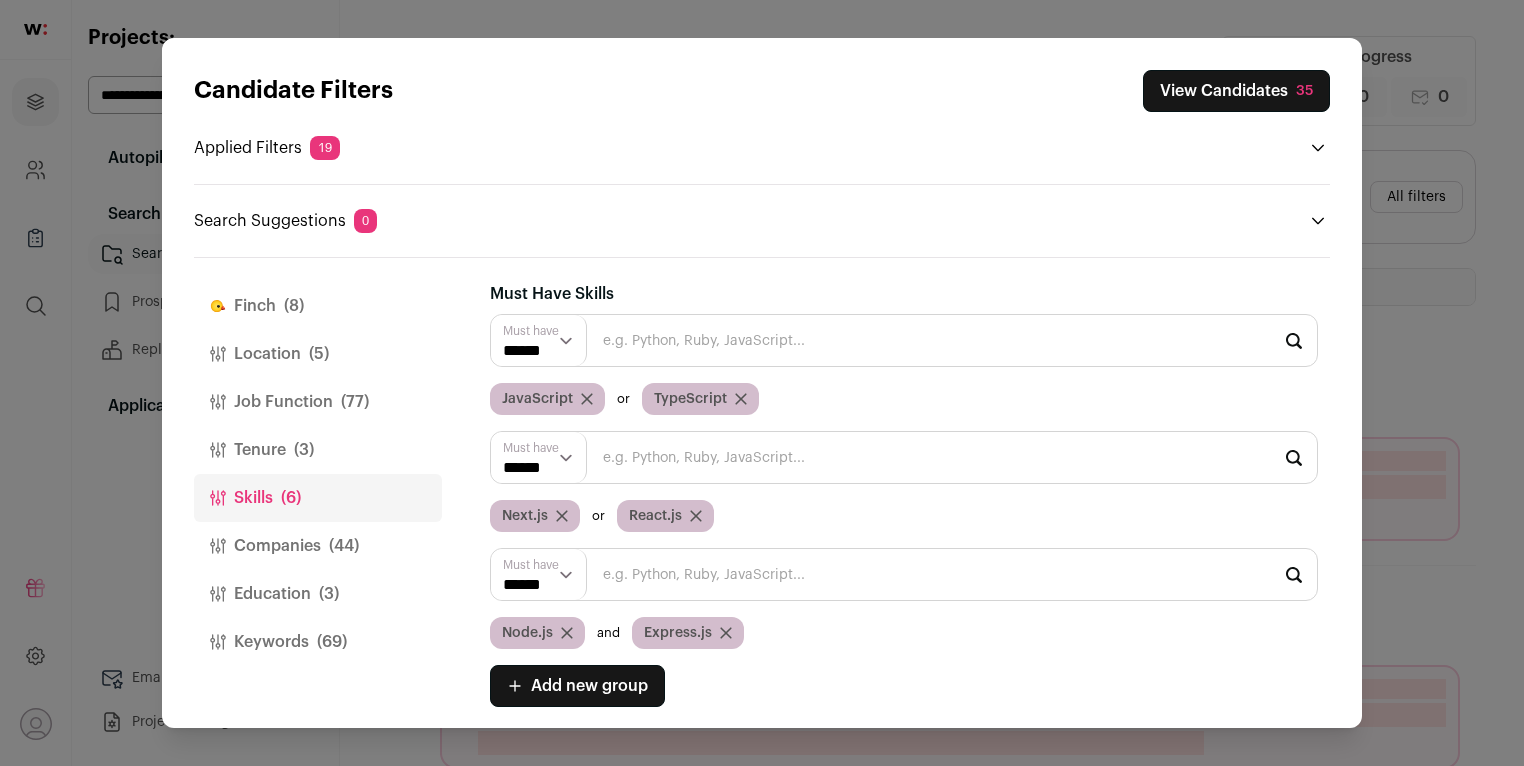 click on "View Candidates
35" at bounding box center [1236, 91] 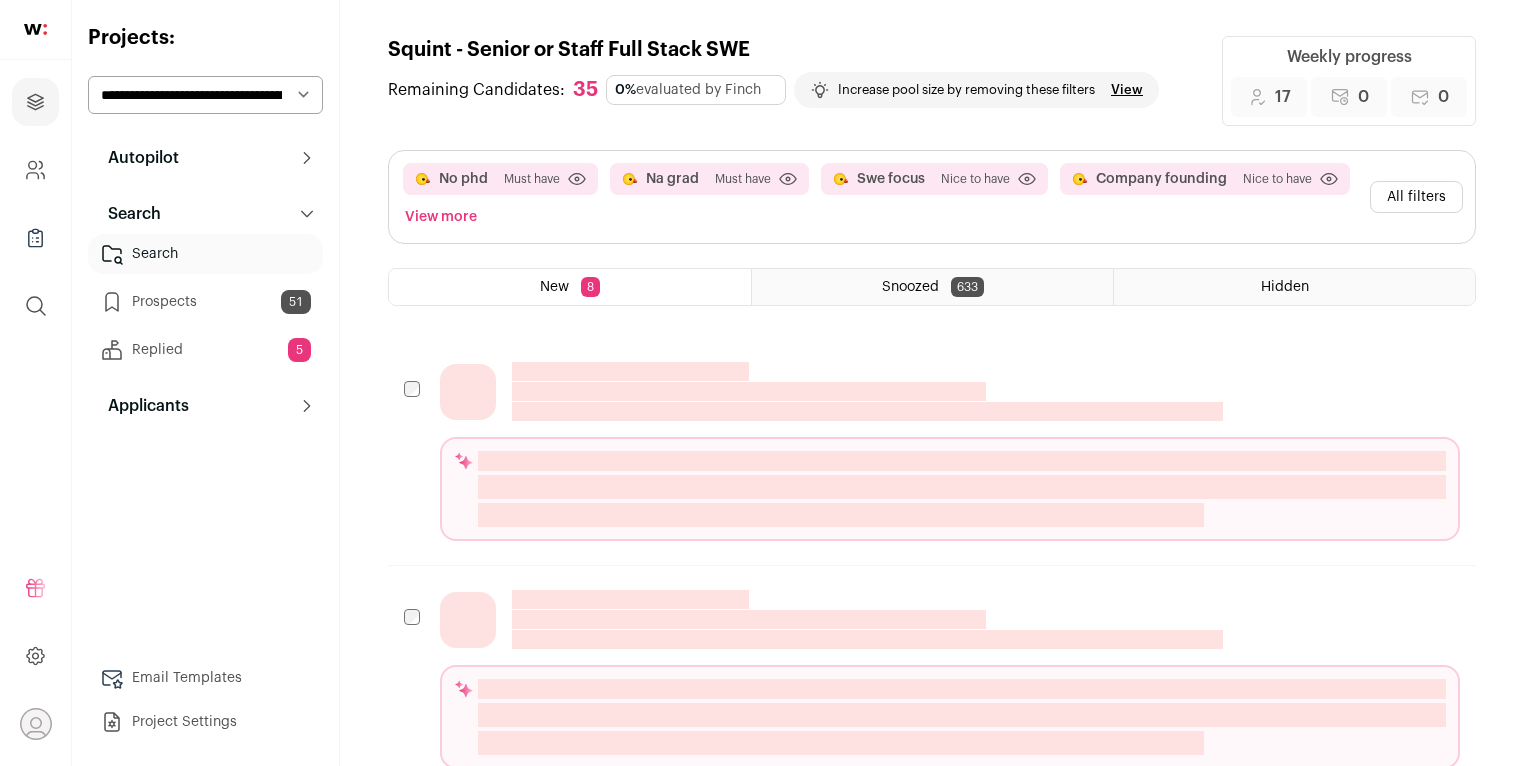 click on "All filters" at bounding box center (1416, 197) 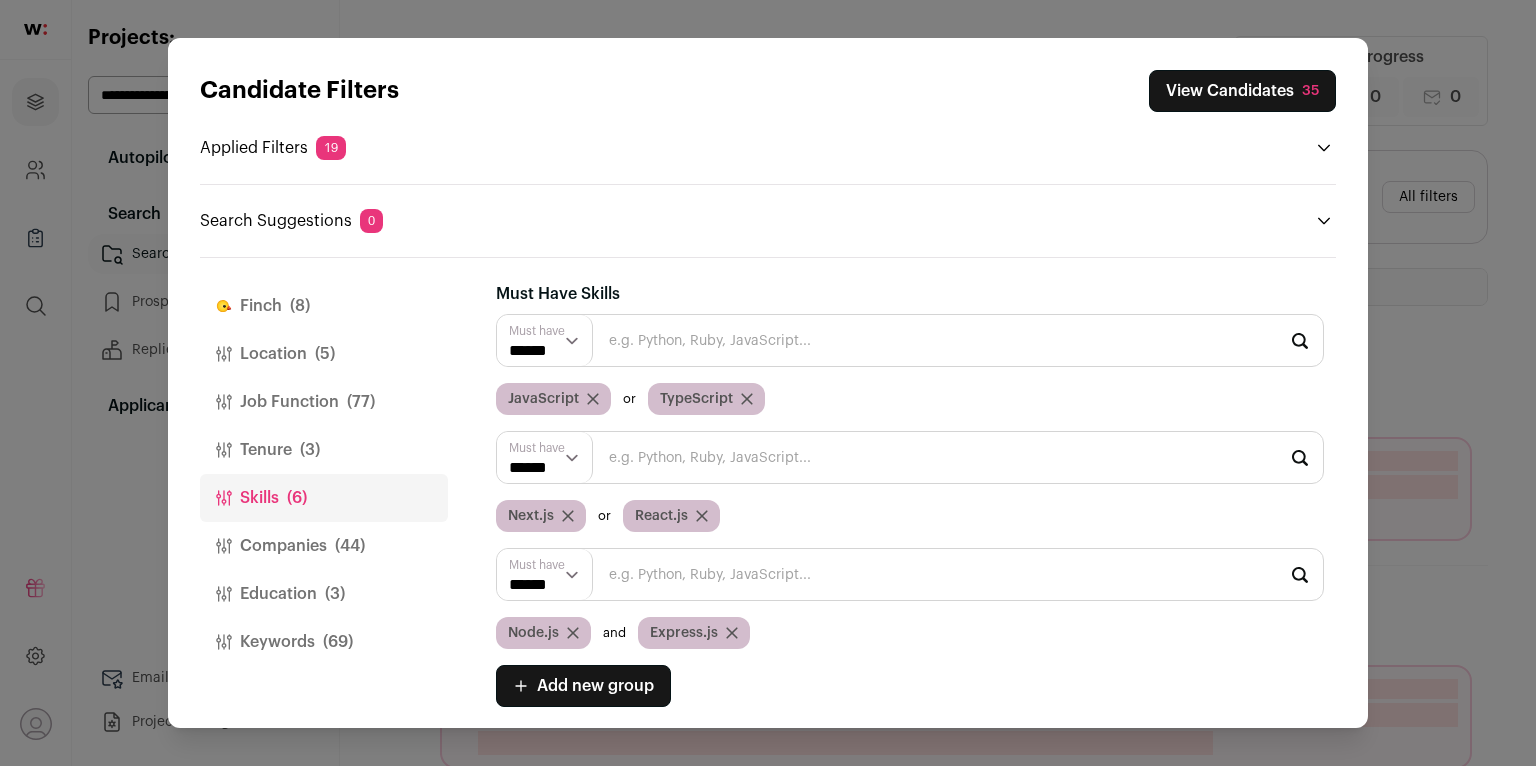 click on "******
******" at bounding box center (545, 574) 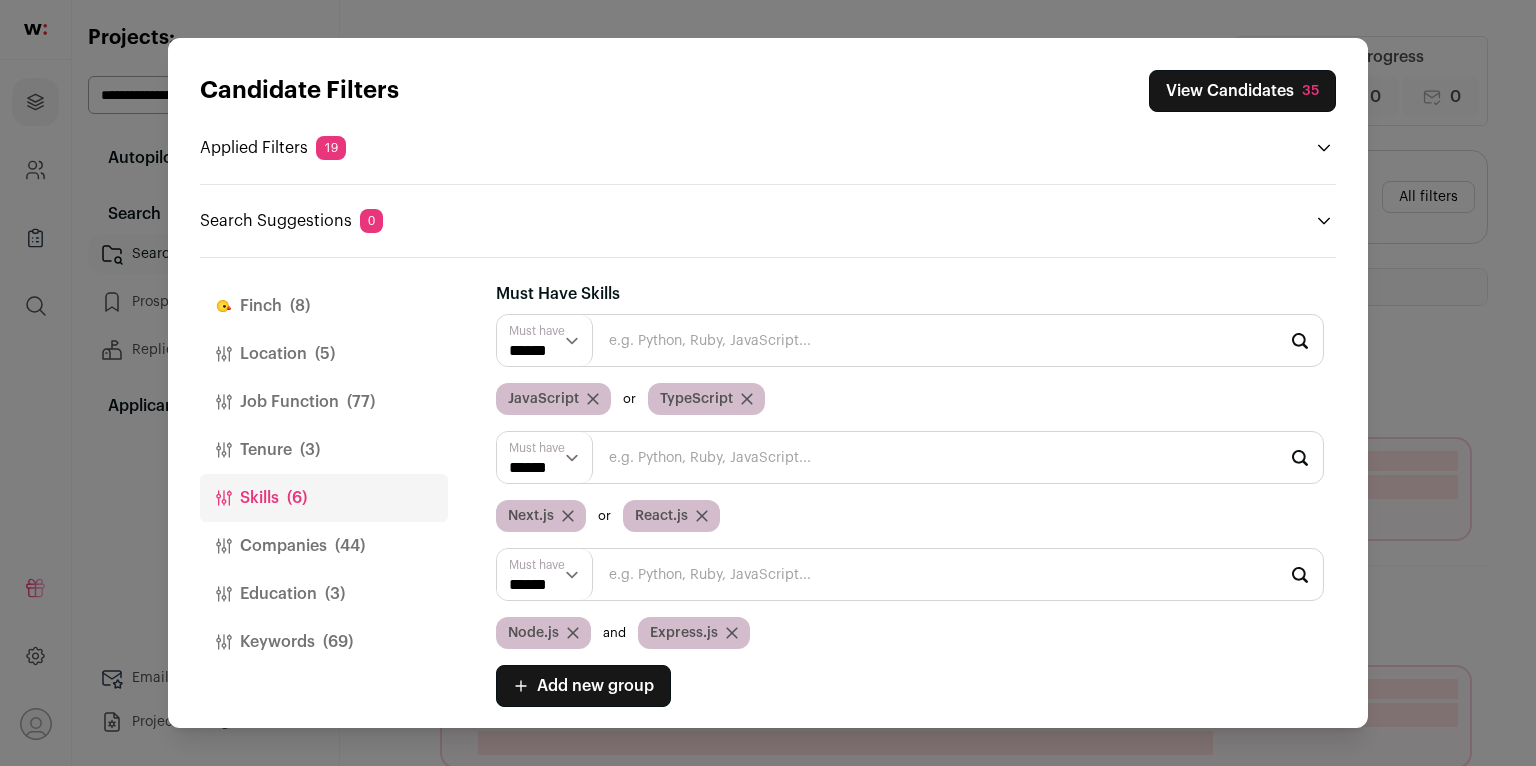 click on "Candidate Filters
View Candidates
35
Applied Filters
19
No phd, Na grad or 6 more
Must have
Full-Stack Engineer, Backend Engineer or Software Engineer
Must have
Redwood City, Burlingame or 3 more
Must have
7+ YOE
Must have" at bounding box center [768, 383] 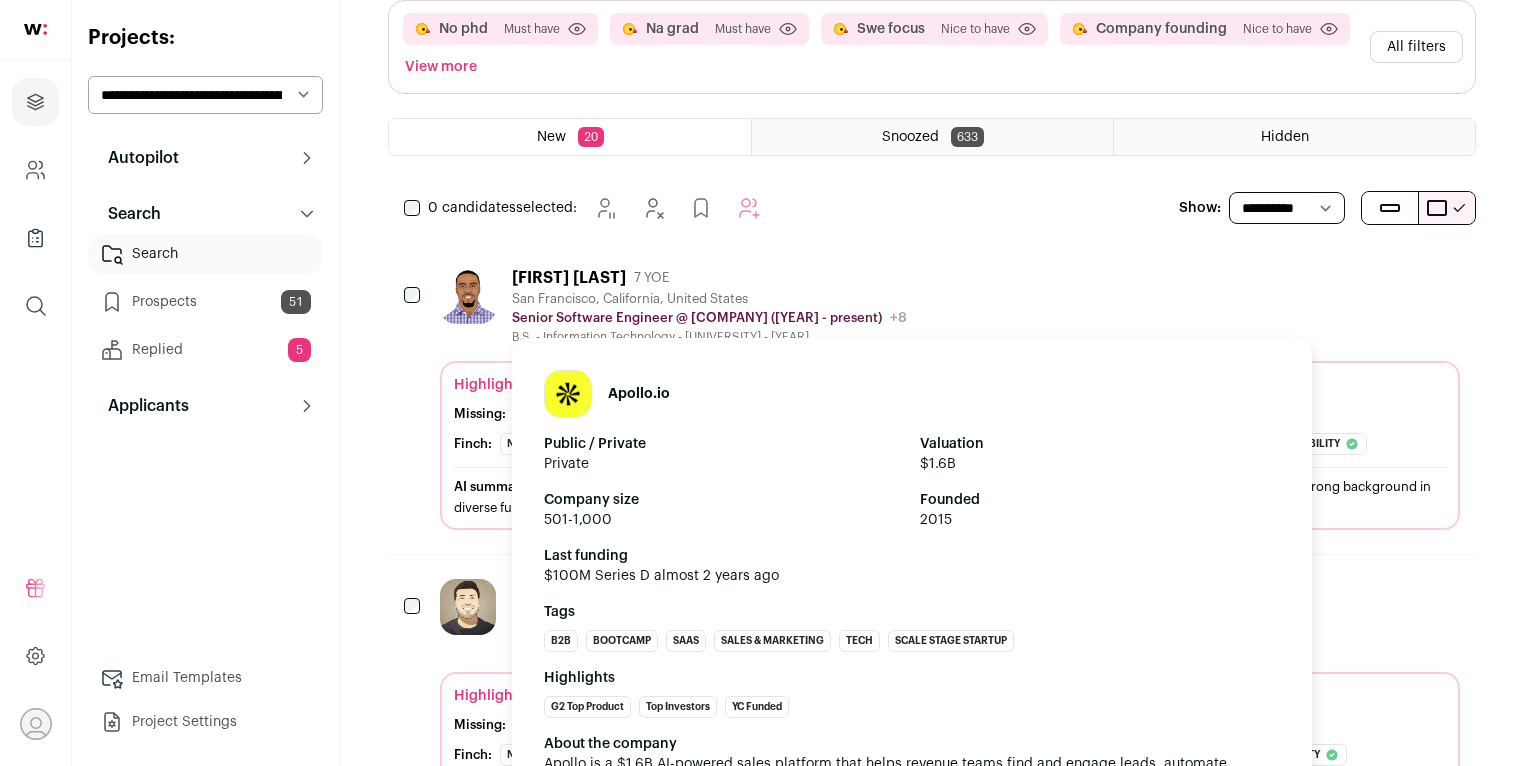 scroll, scrollTop: 157, scrollLeft: 0, axis: vertical 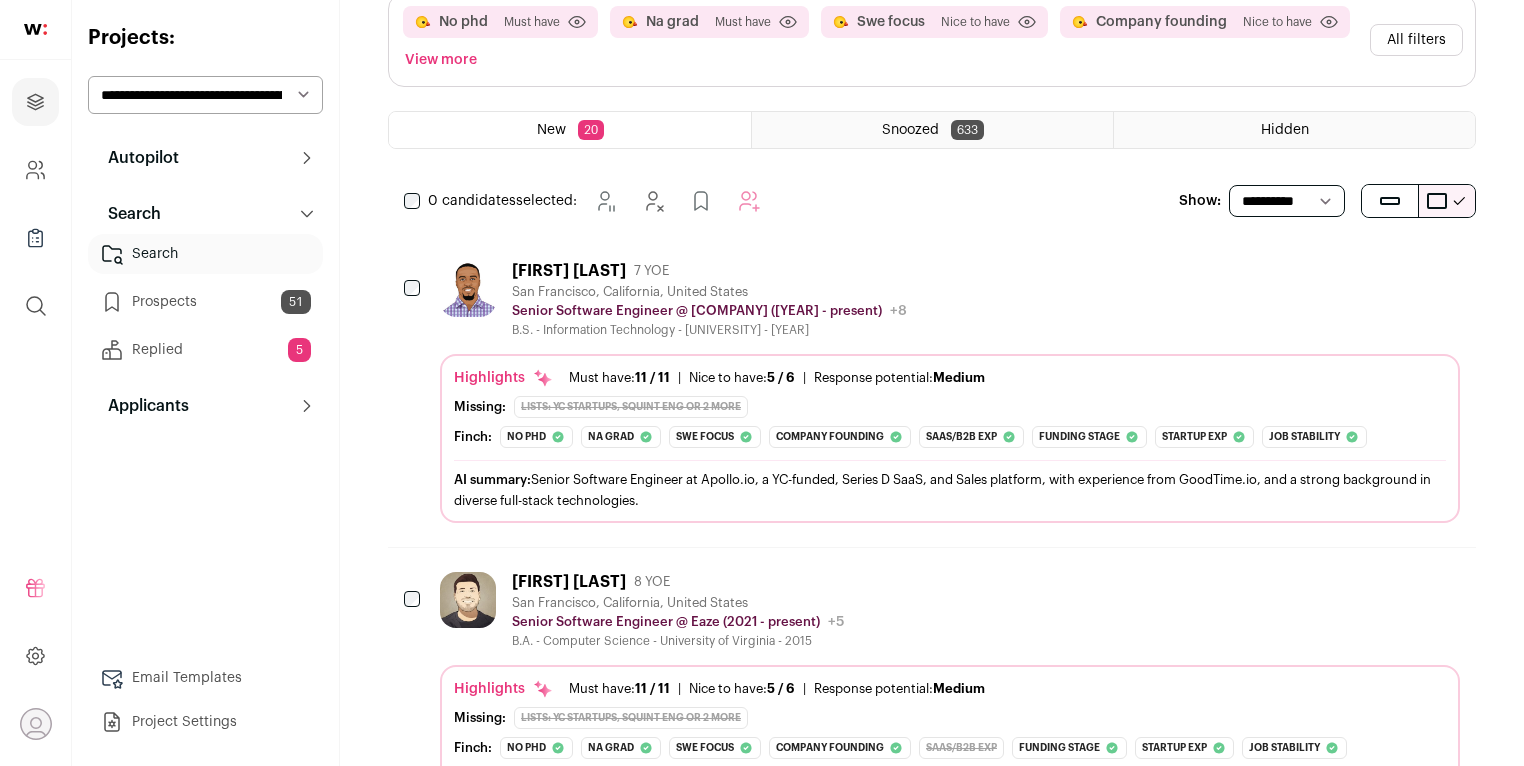 click at bounding box center (468, 289) 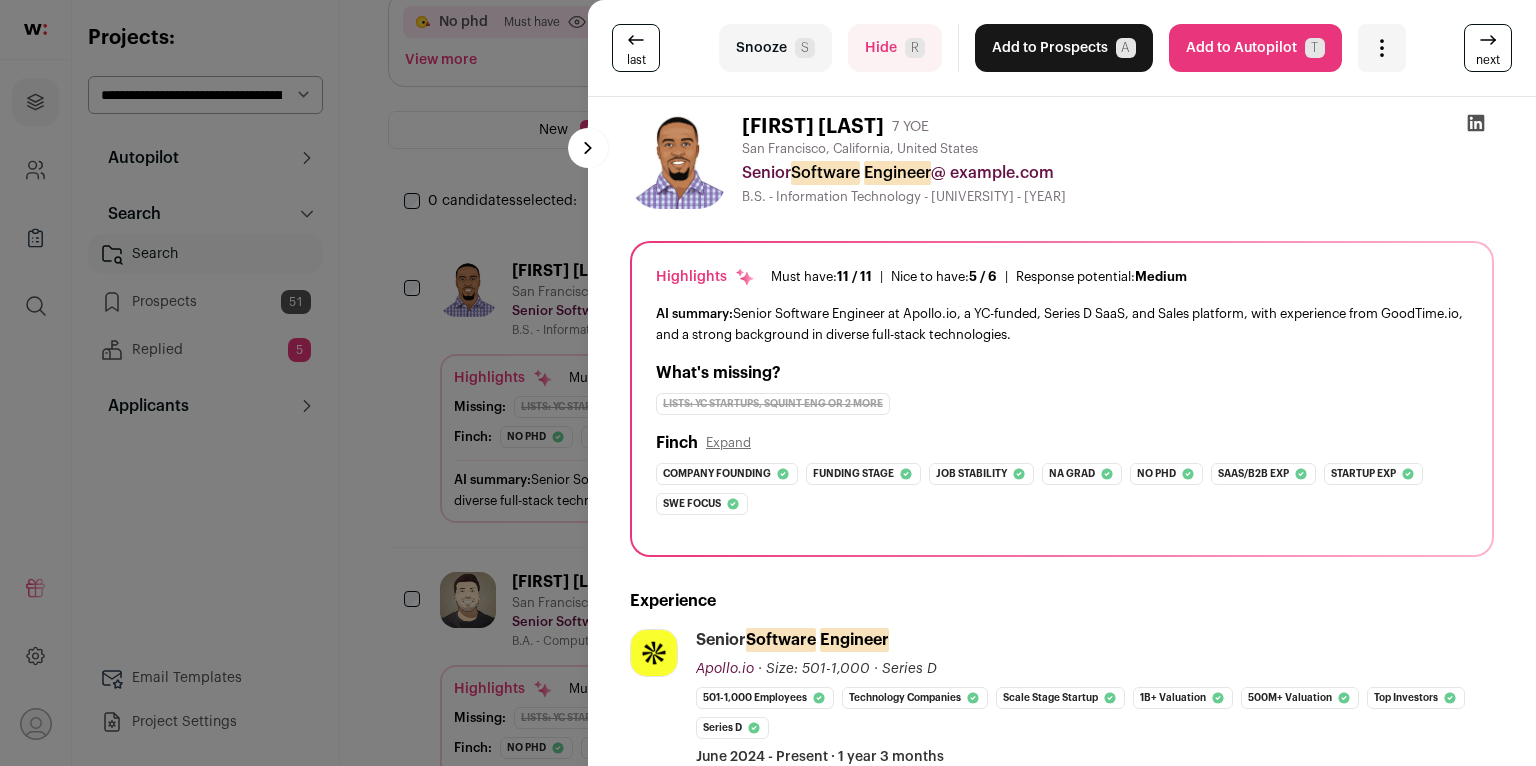 click on "last
Snooze
S
Hide
R
Add to Prospects
A
Are you sure?
Julius Buckley  is already in your ATS. Do you wish to reach out to this candidate through wellfound:ai?
Cancel
********
Add to Autopilot
T" at bounding box center (768, 383) 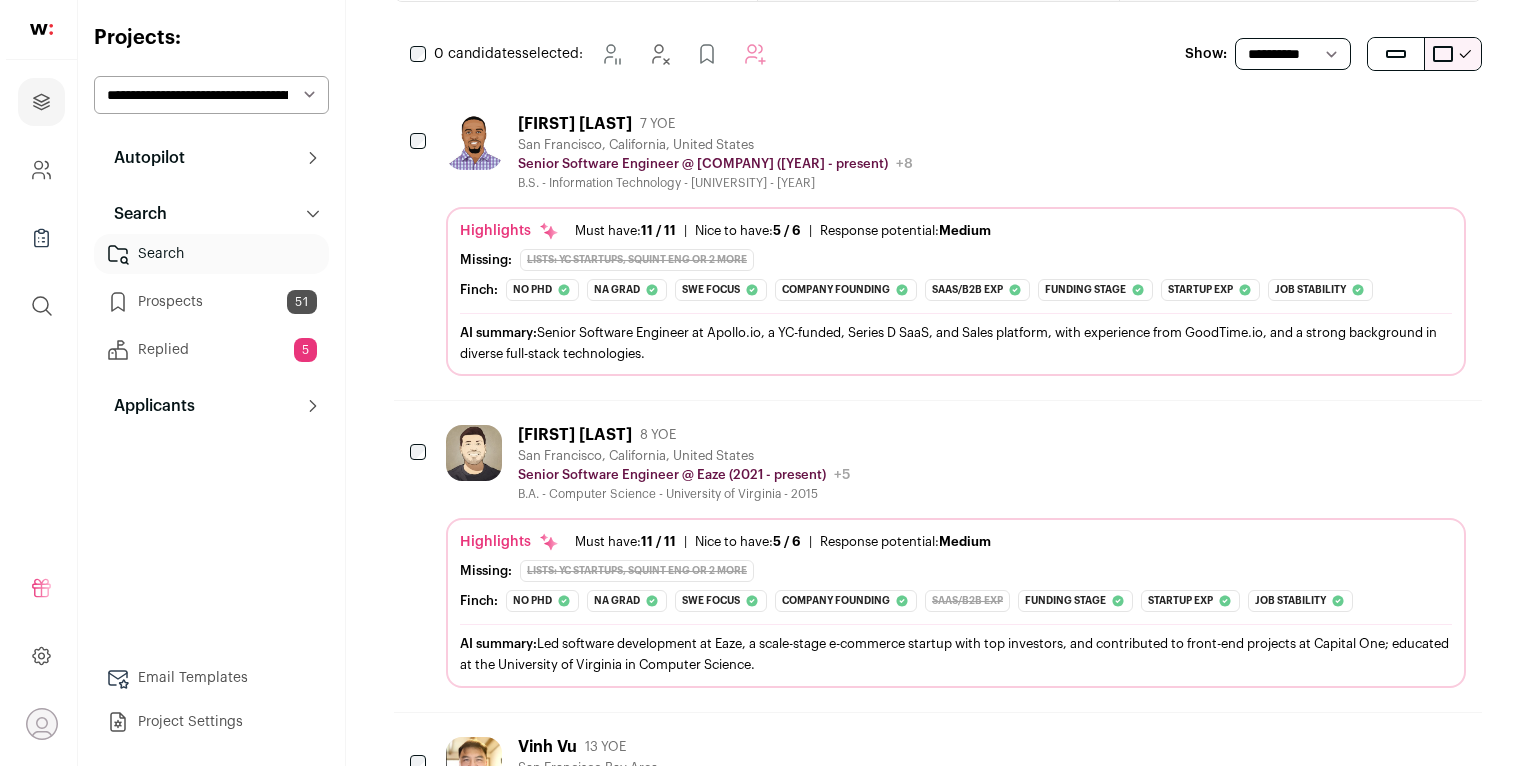 scroll, scrollTop: 0, scrollLeft: 0, axis: both 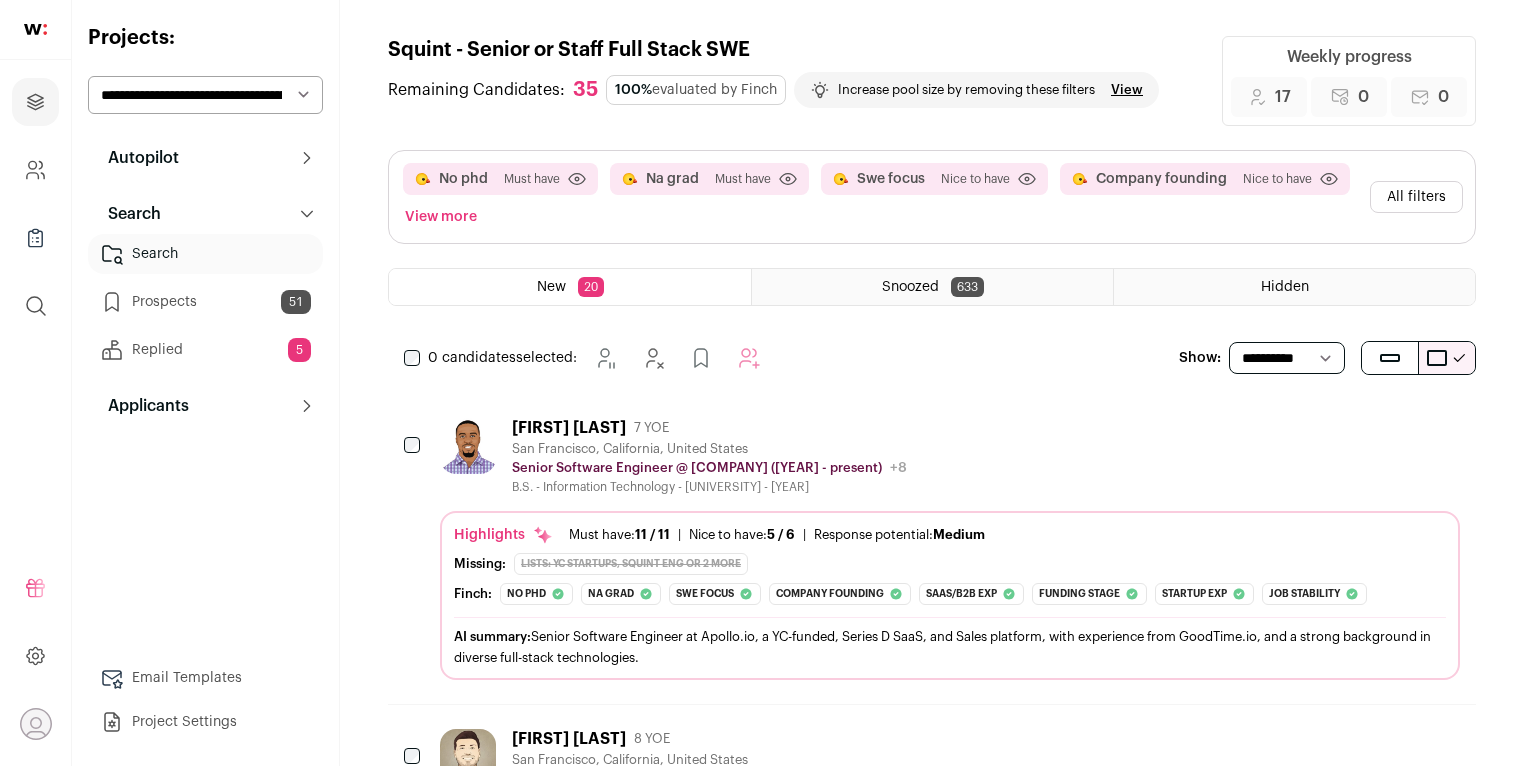 click at bounding box center (468, 446) 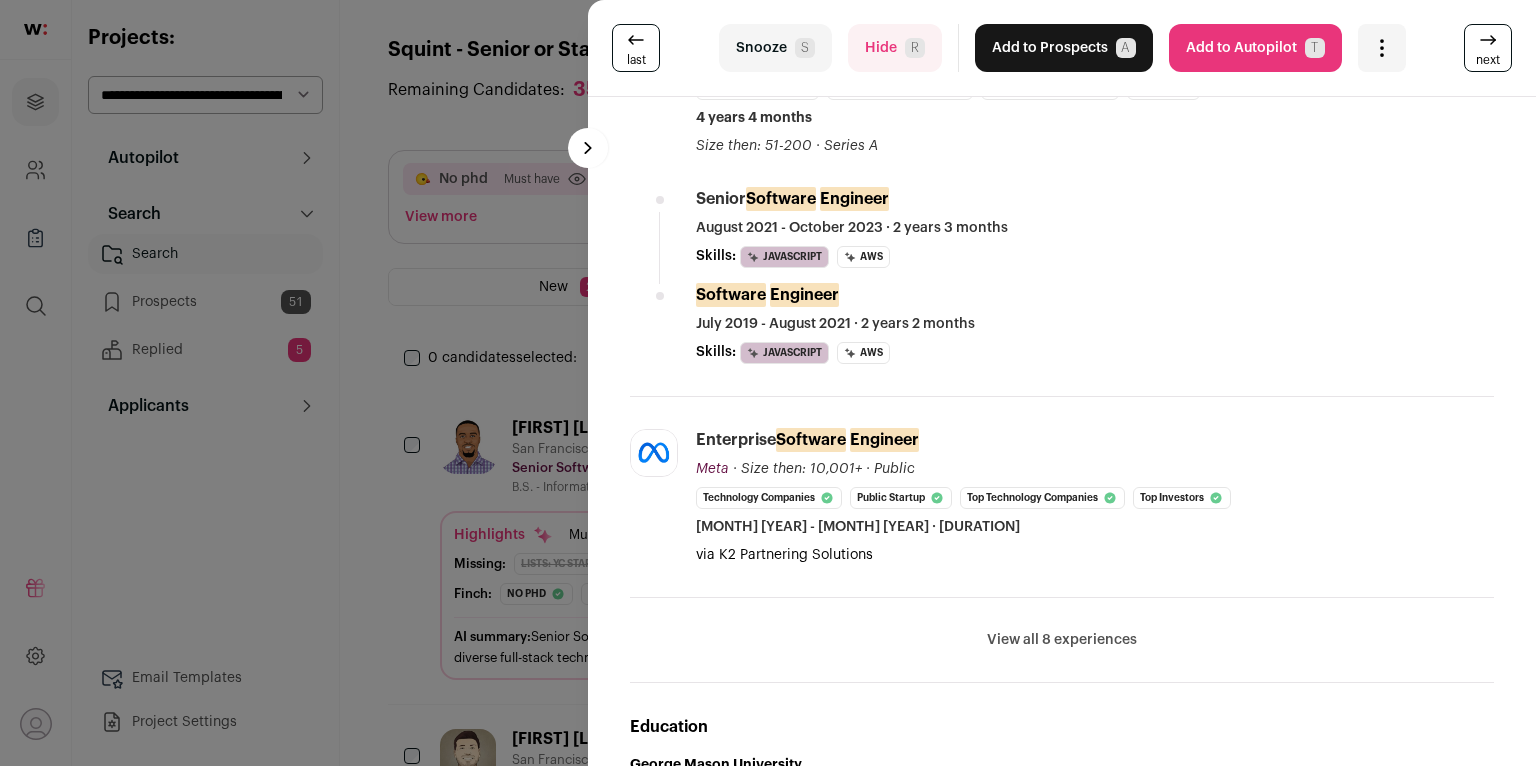 scroll, scrollTop: 896, scrollLeft: 0, axis: vertical 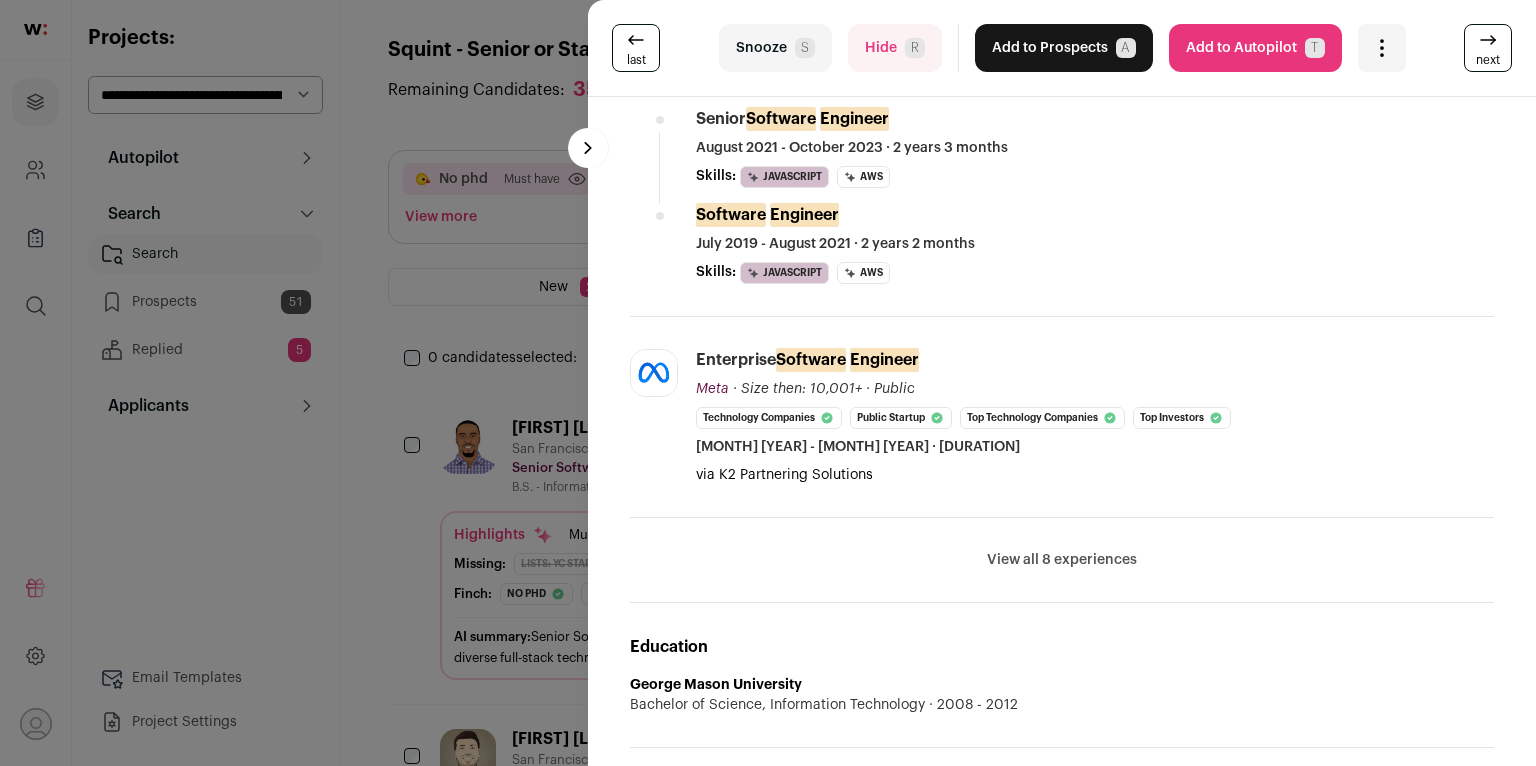 click on "View all 8 experiences
View less" at bounding box center (1062, 560) 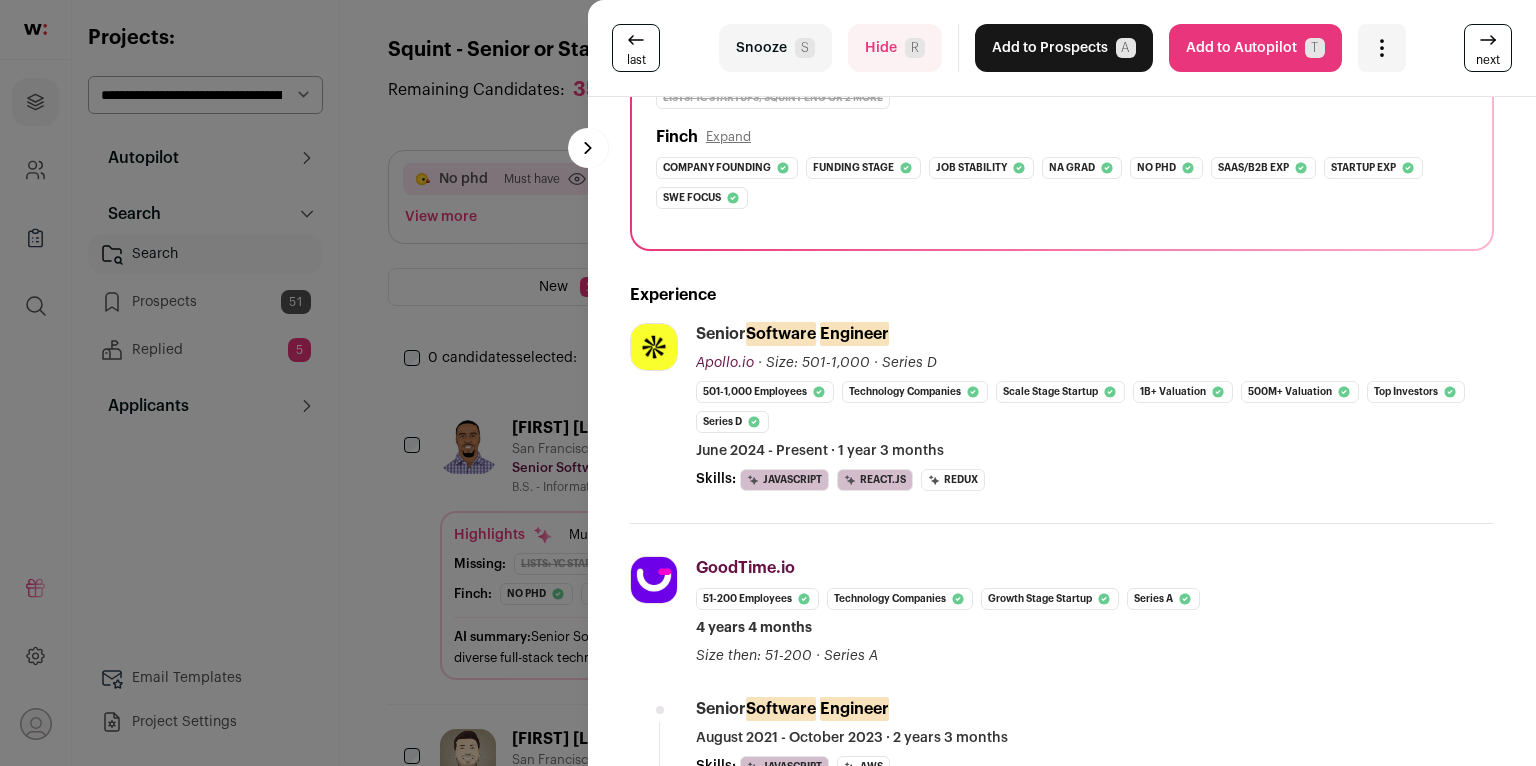 scroll, scrollTop: 0, scrollLeft: 0, axis: both 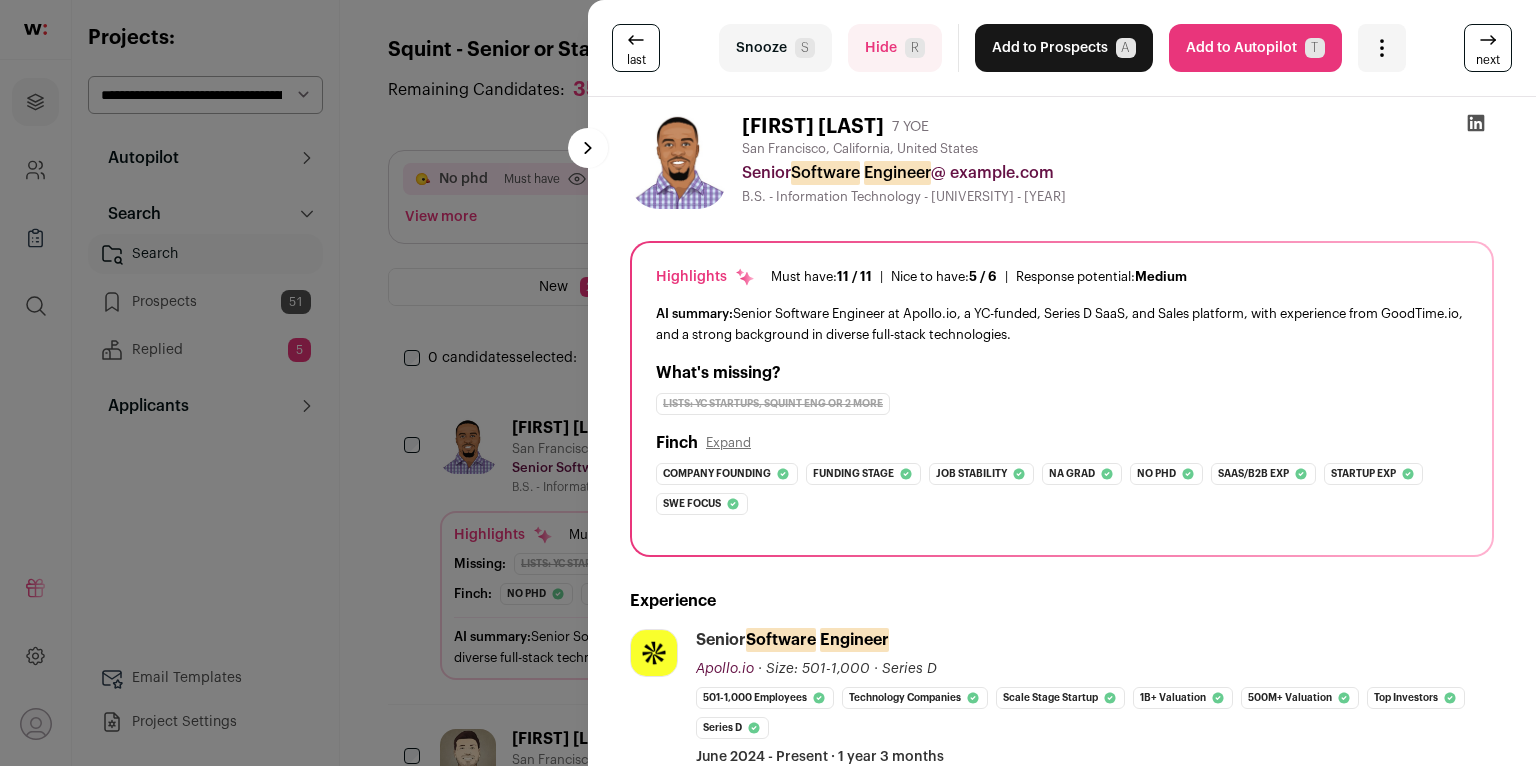 click on "Add to Prospects
A" at bounding box center [1064, 48] 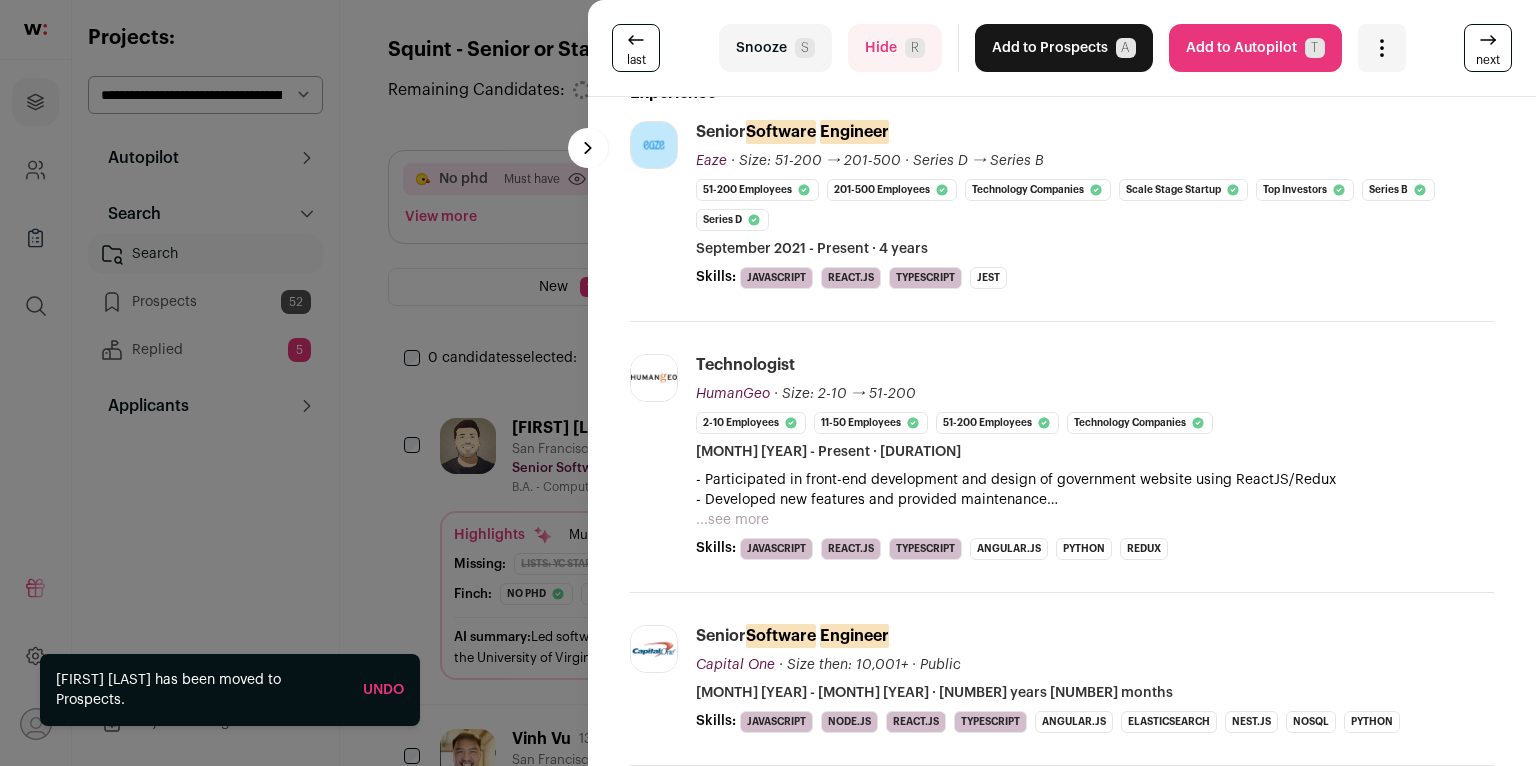 scroll, scrollTop: 675, scrollLeft: 0, axis: vertical 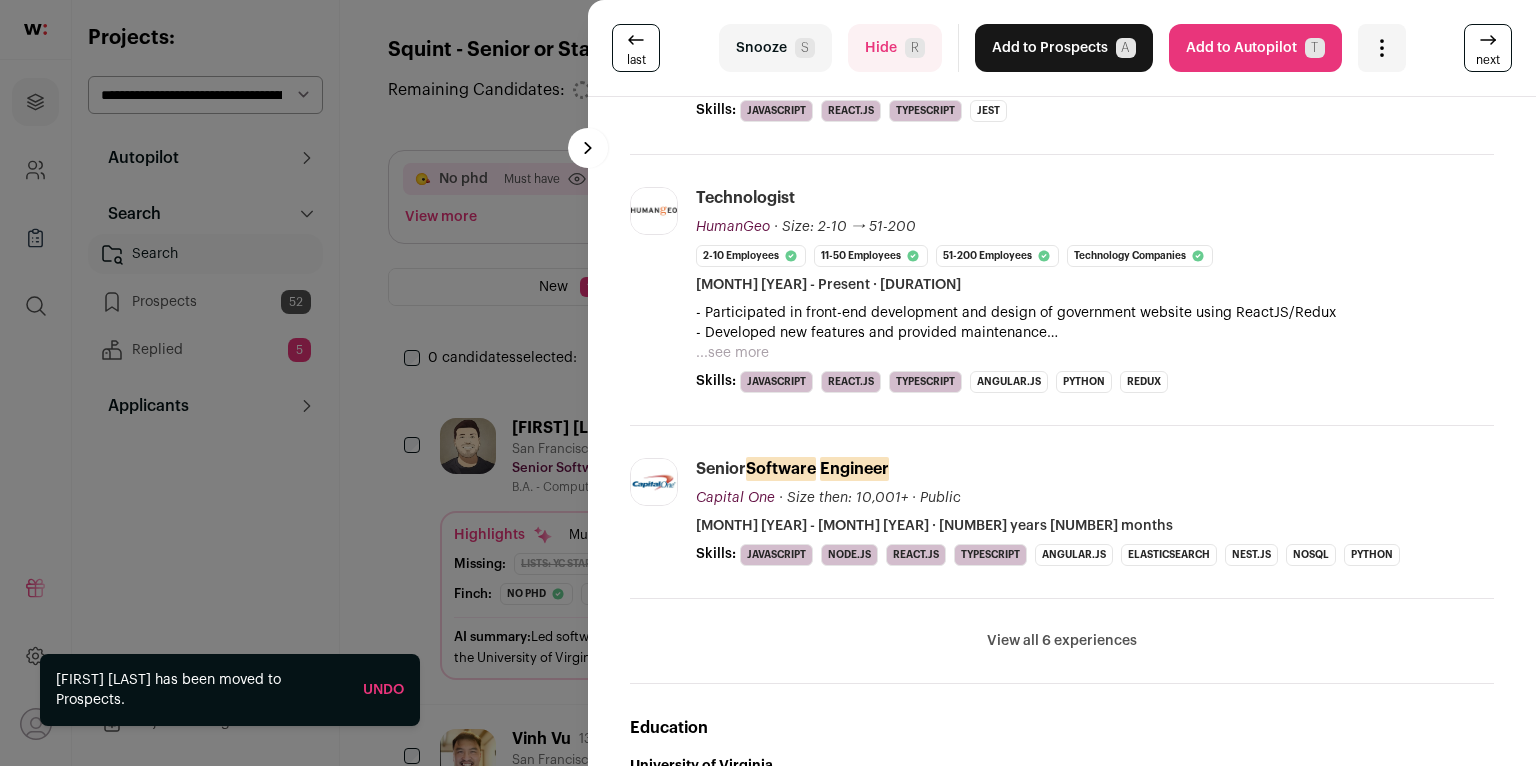 click on "- Developed new features and provided maintenance
-  Assisted with code peer reviews across multiple teams and projects" at bounding box center (1095, 333) 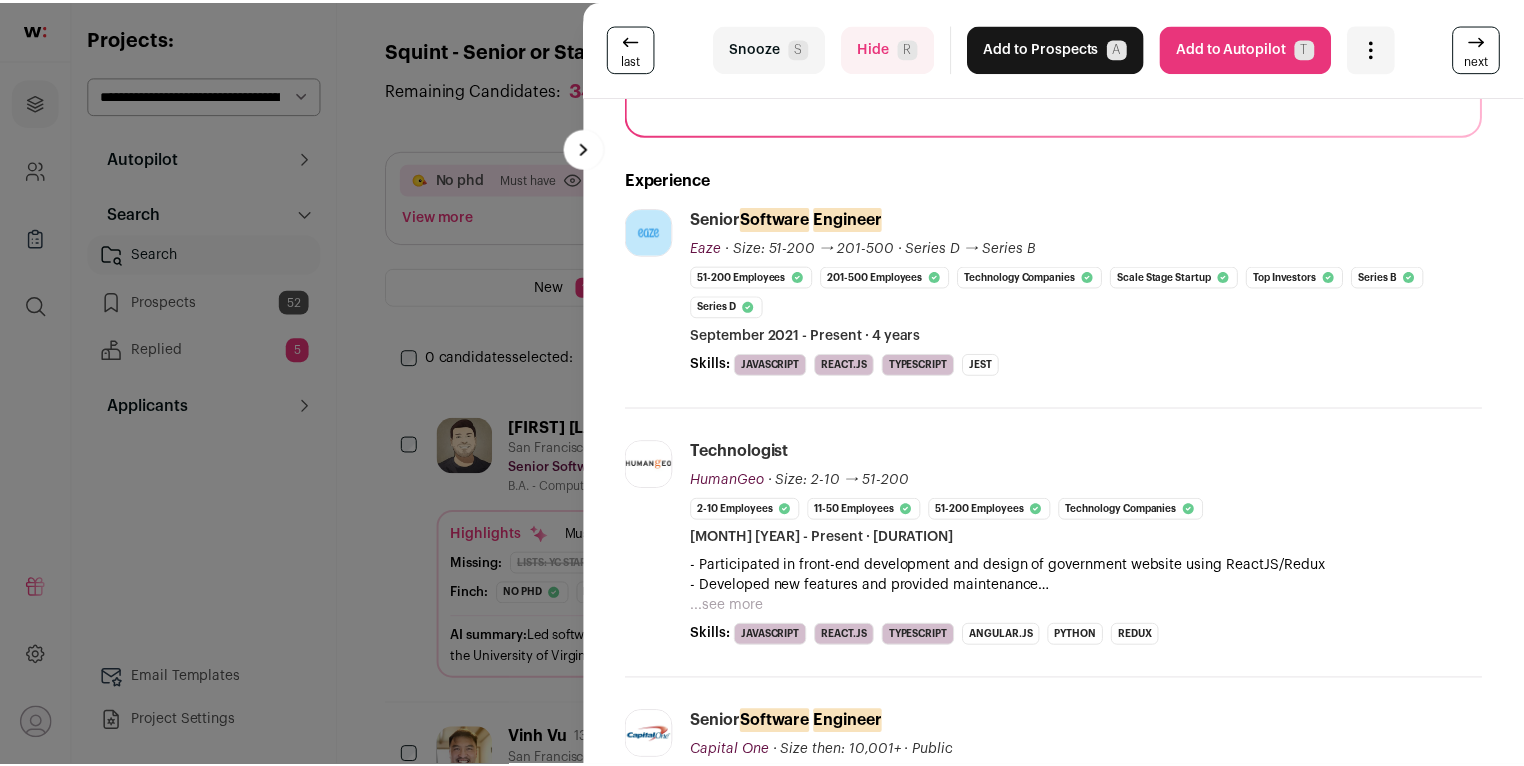scroll, scrollTop: 678, scrollLeft: 0, axis: vertical 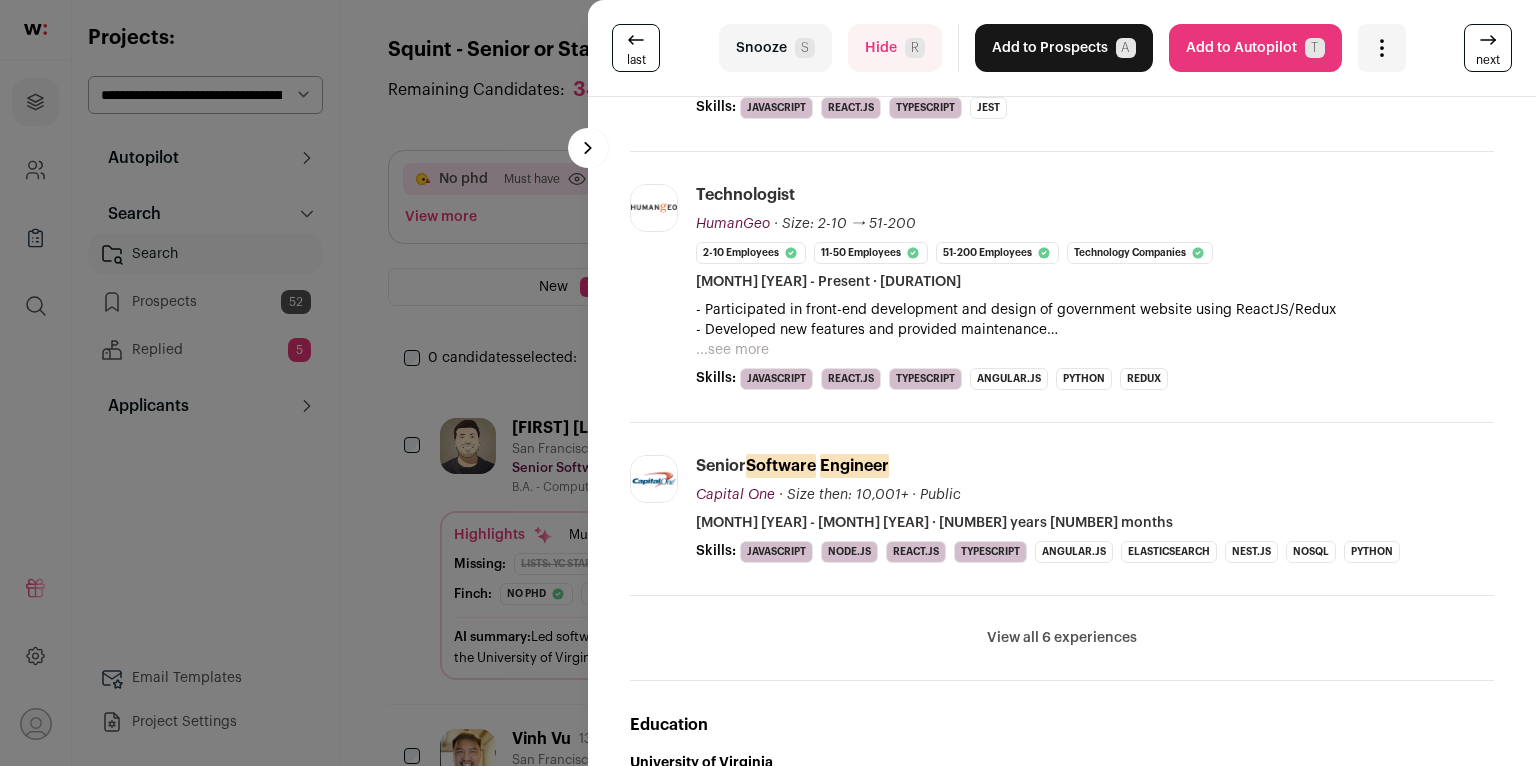 click on "last
Snooze
S
Hide
R
Add to Prospects
A
Are you sure?
William Andrade  is already in your ATS. Do you wish to reach out to this candidate through wellfound:ai?
Cancel
********
Add to Autopilot
T" at bounding box center [768, 383] 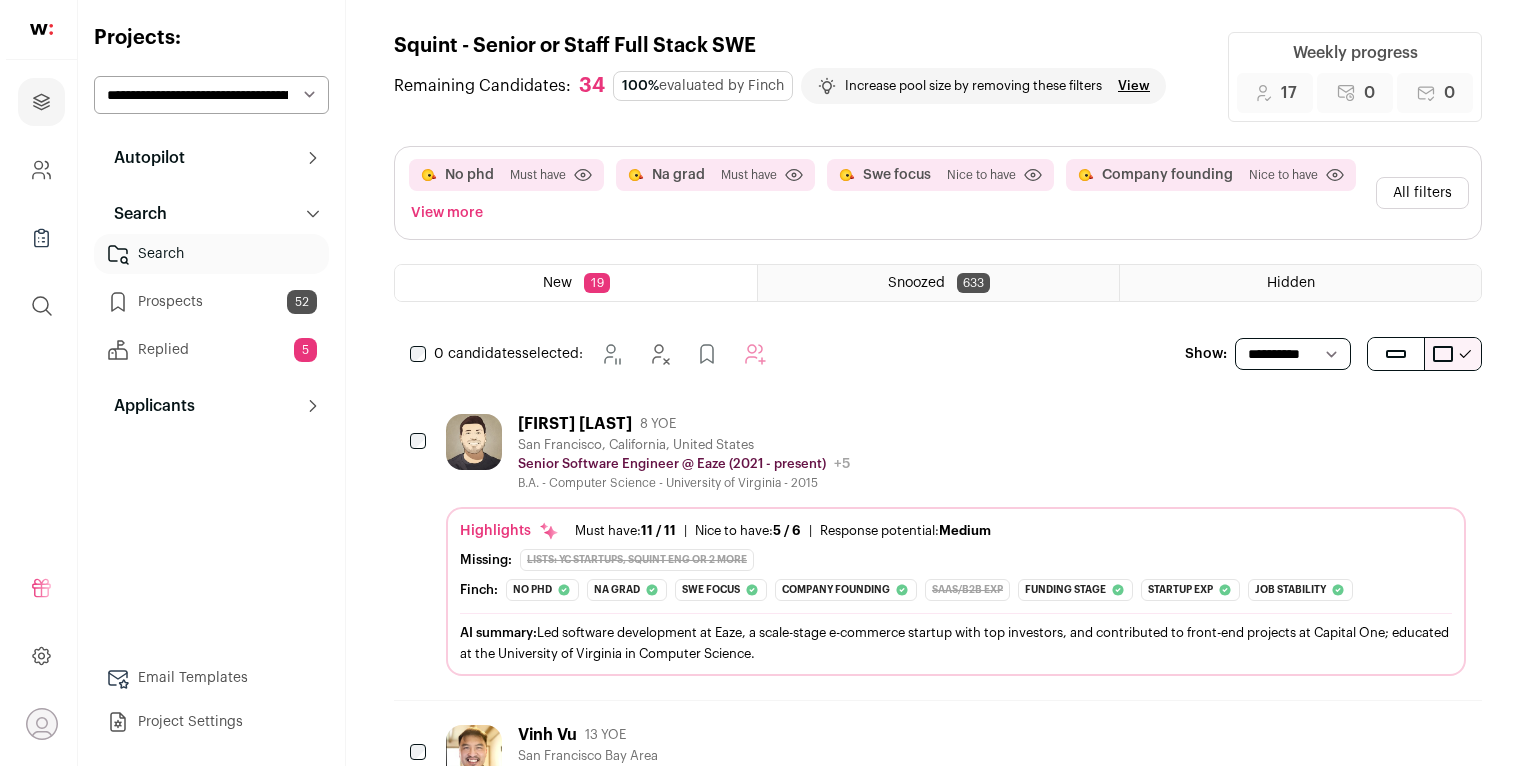 scroll, scrollTop: 337, scrollLeft: 0, axis: vertical 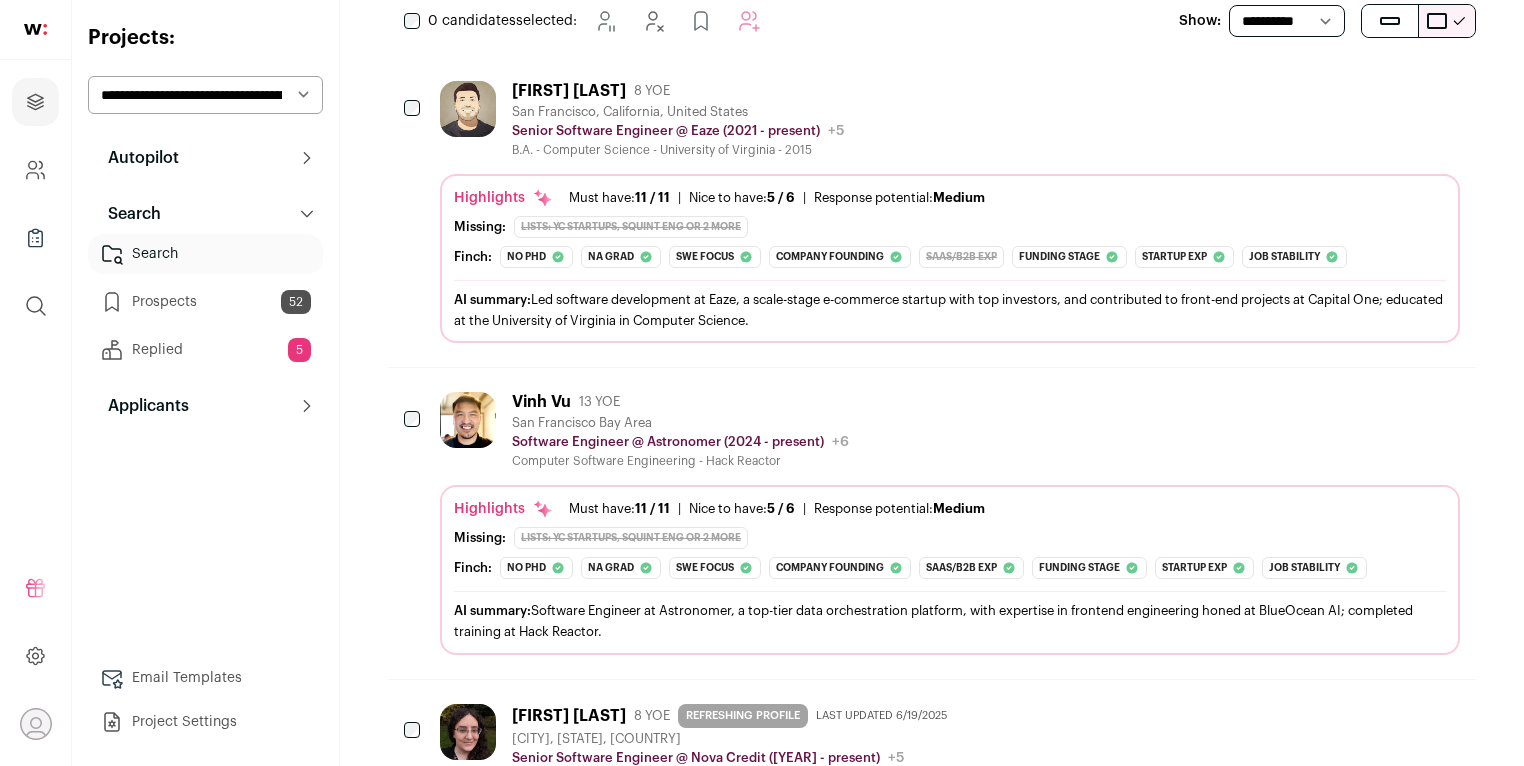 click on "AI summary:  Software Engineer at Astronomer, a top-tier data orchestration platform, with expertise in frontend engineering honed at BlueOcean AI; completed training at Hack Reactor." at bounding box center [950, 620] 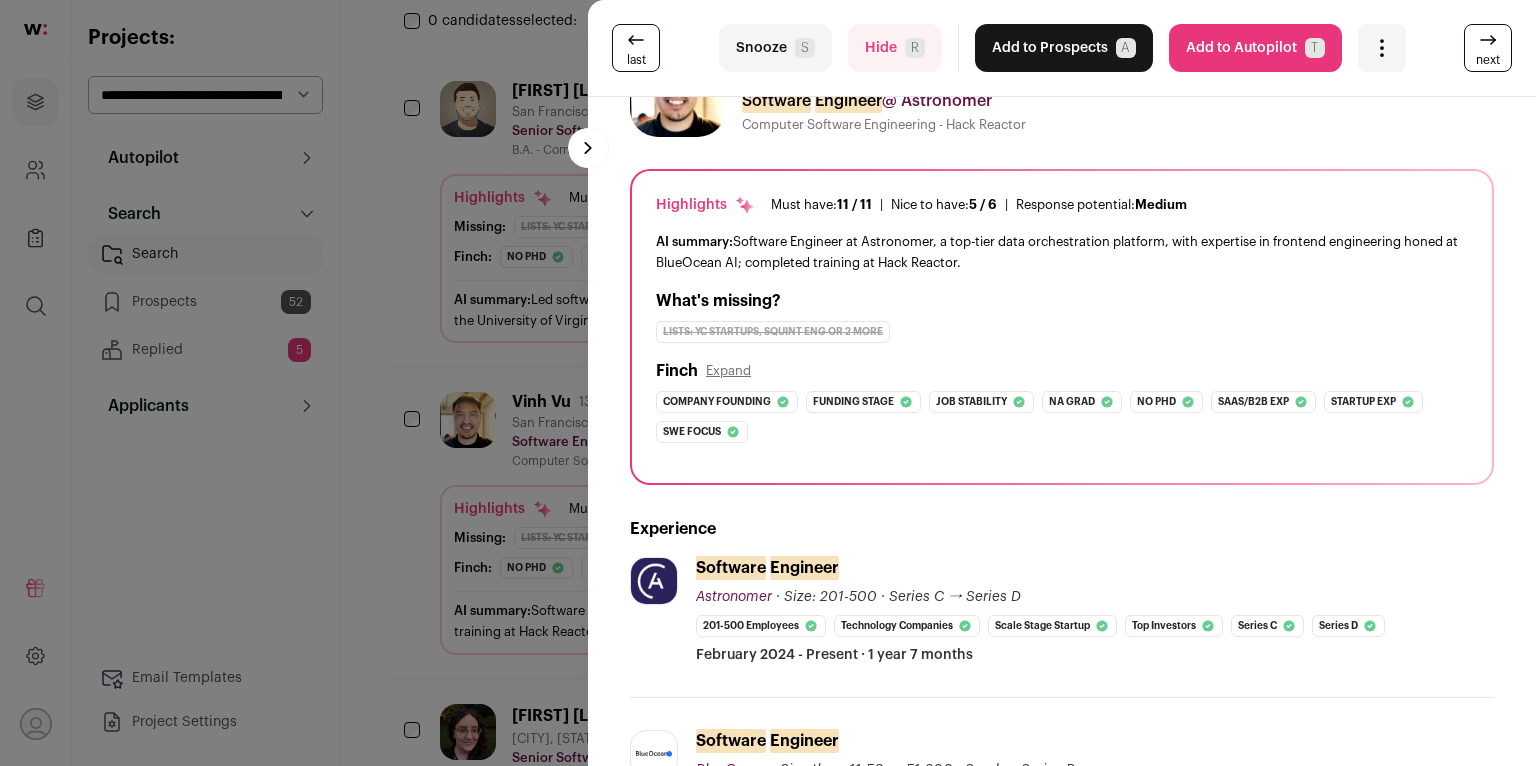 scroll, scrollTop: 0, scrollLeft: 0, axis: both 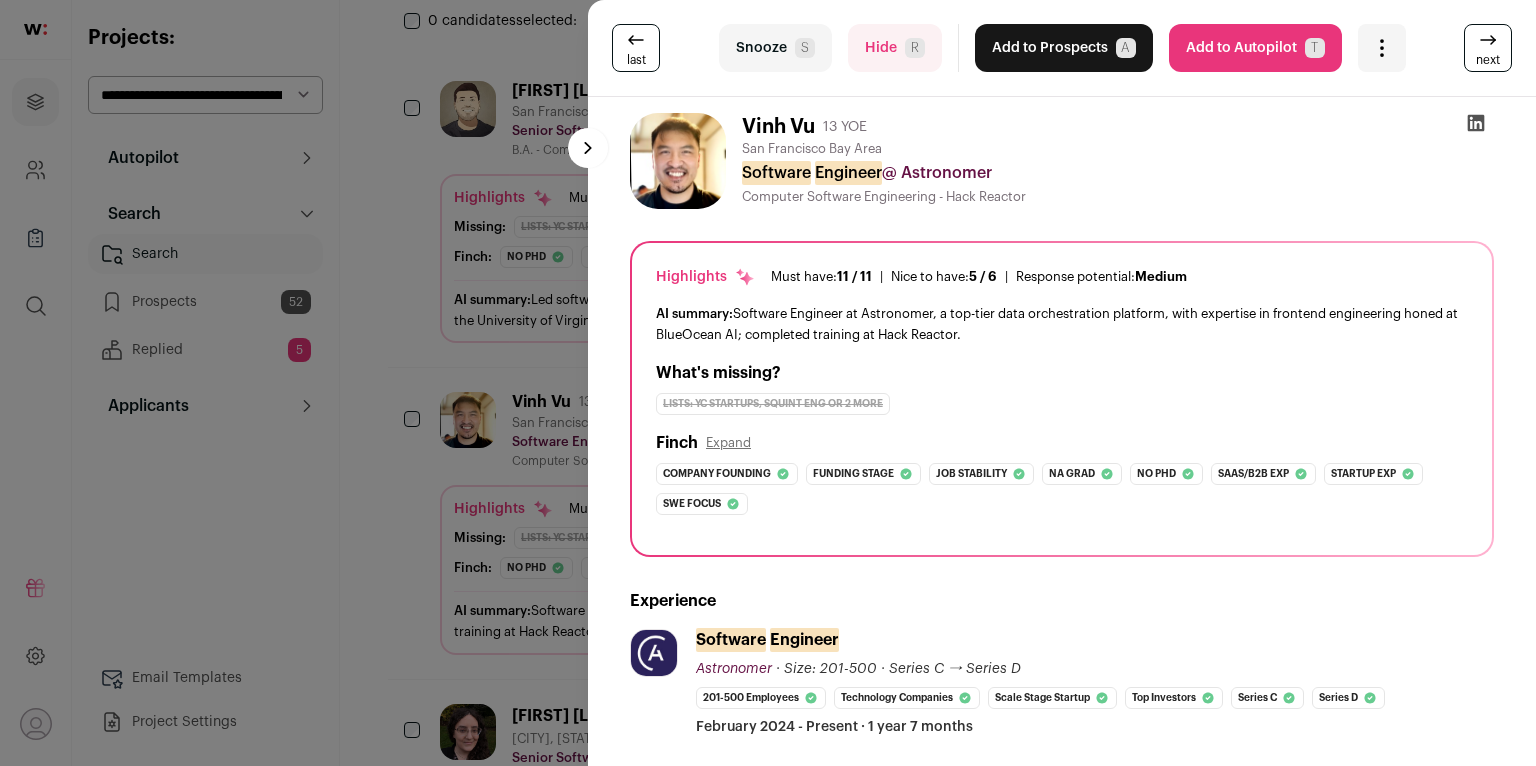 click 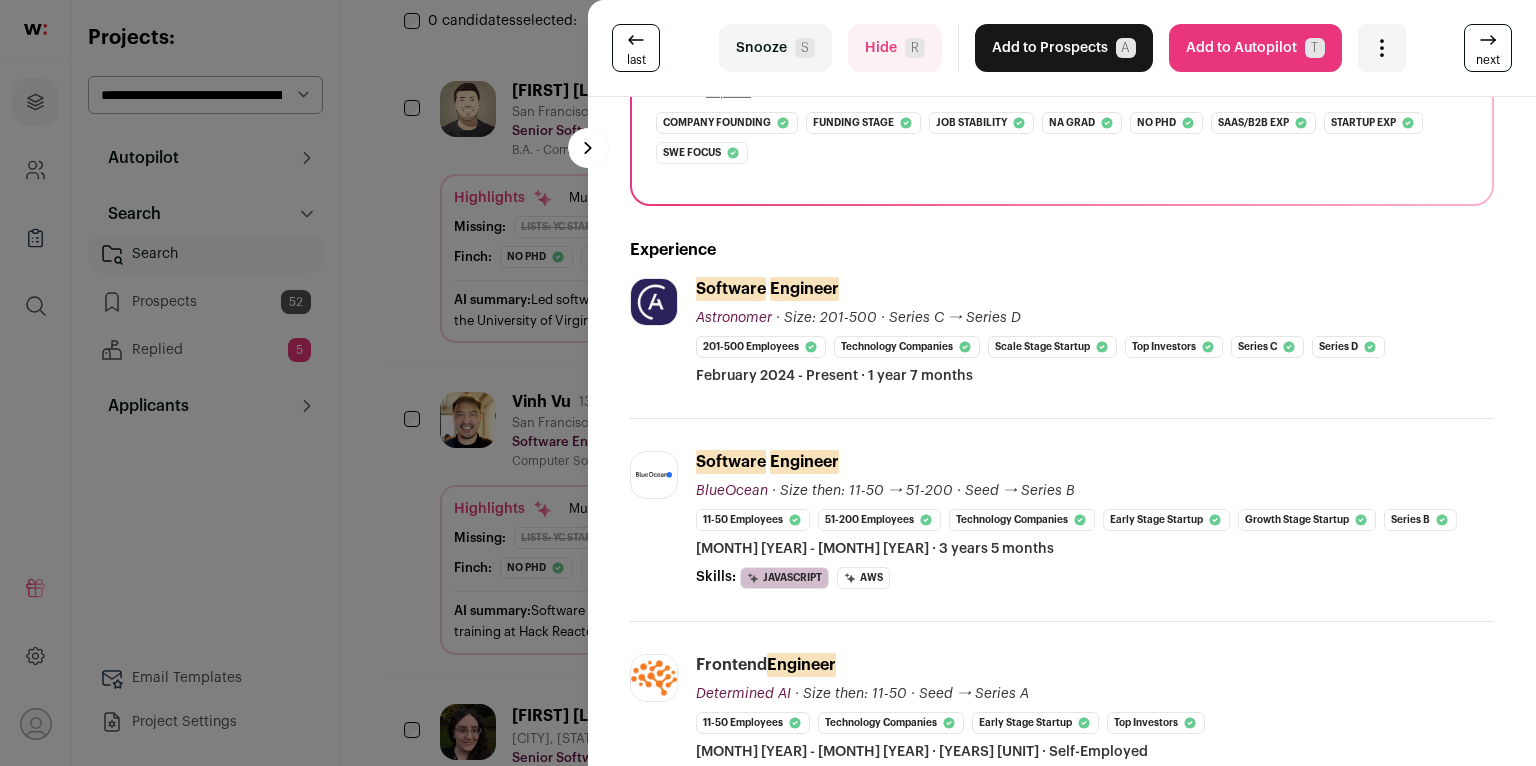 scroll, scrollTop: 504, scrollLeft: 0, axis: vertical 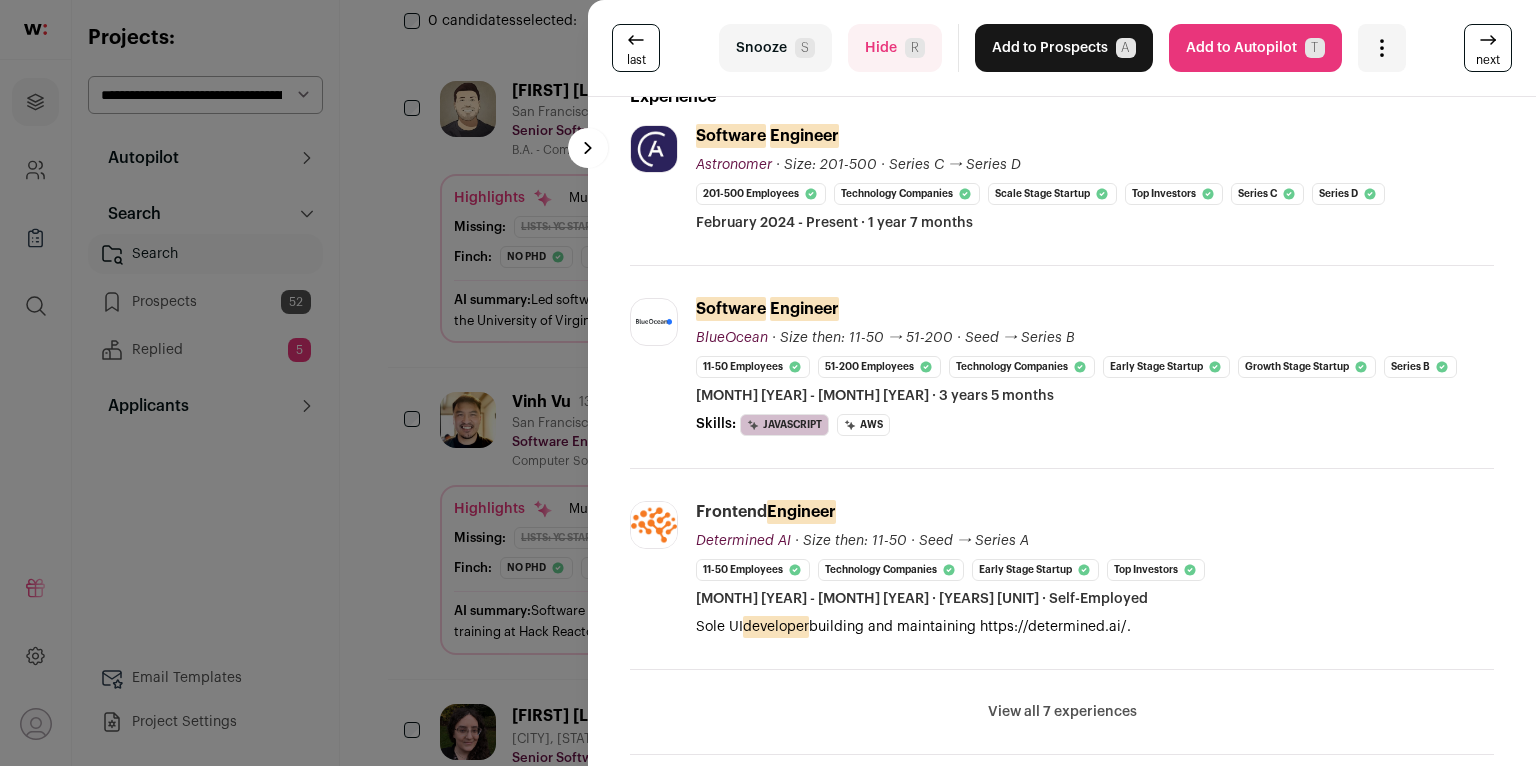 click on "View all 7 experiences" at bounding box center (1062, 712) 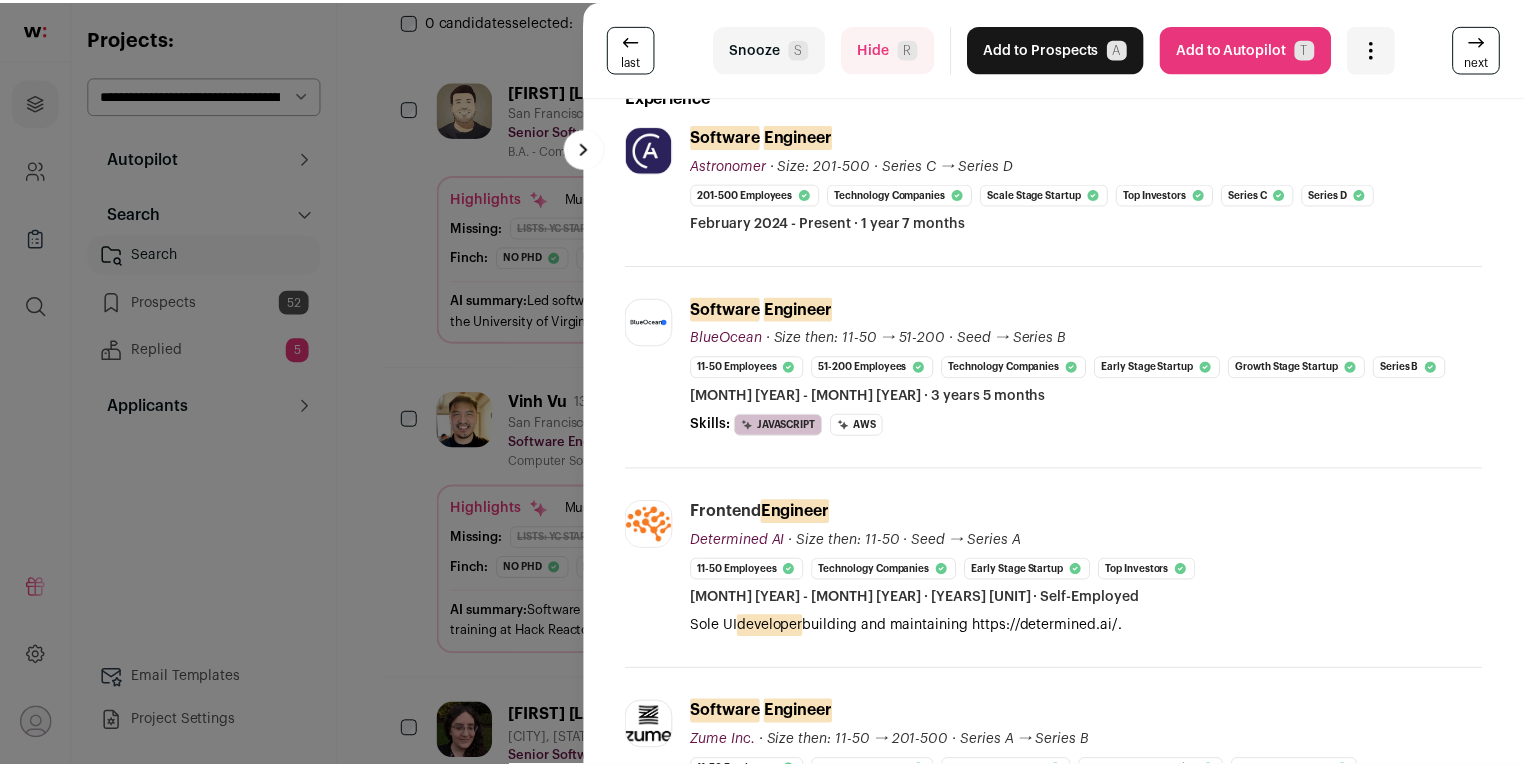 scroll, scrollTop: 838, scrollLeft: 0, axis: vertical 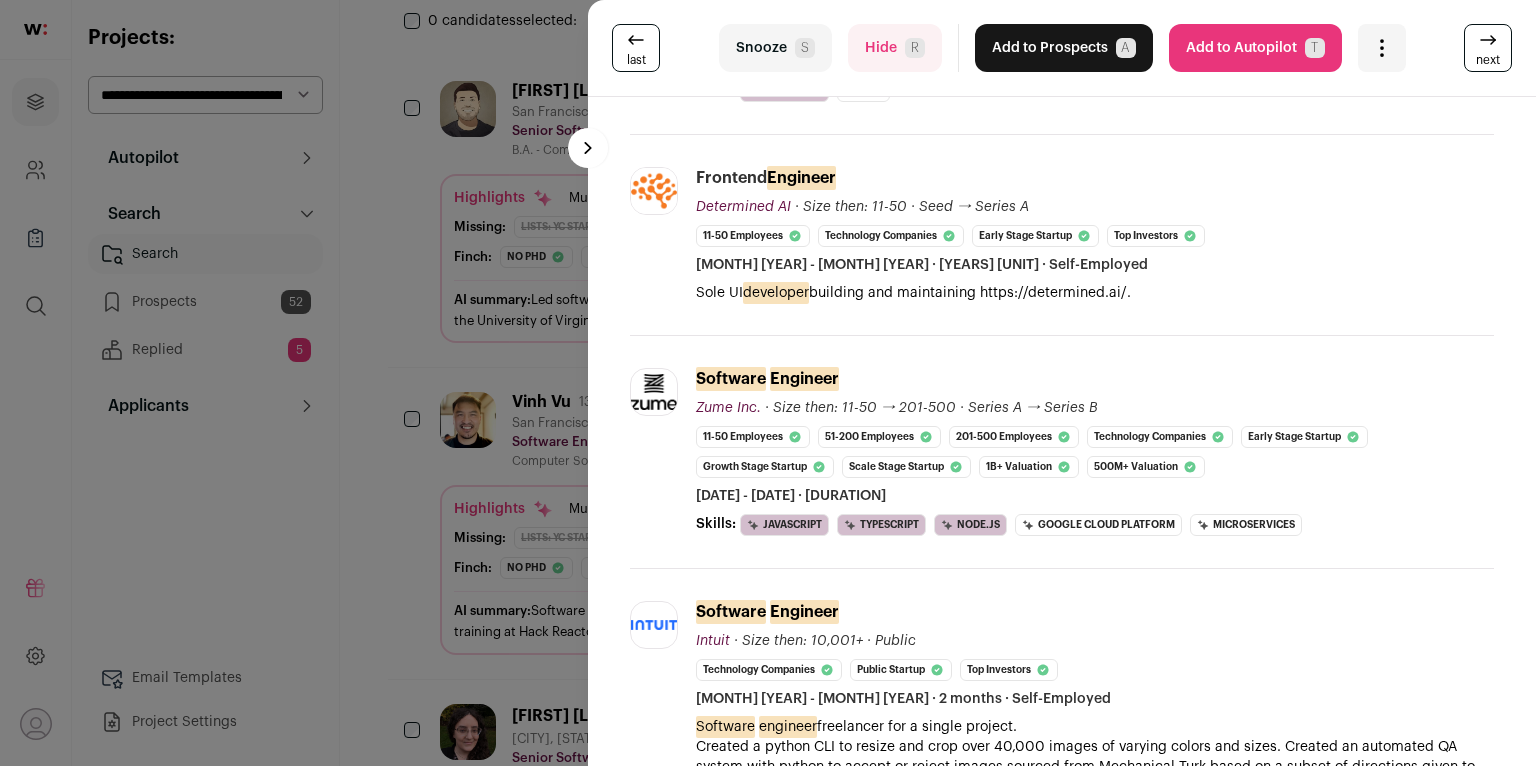 click on "last
Snooze
S
Hide
R
Add to Prospects
A
Are you sure?
Vinh Vu  is already in your ATS. Do you wish to reach out to this candidate through wellfound:ai?
Cancel
********
Add to Autopilot
T" at bounding box center (768, 383) 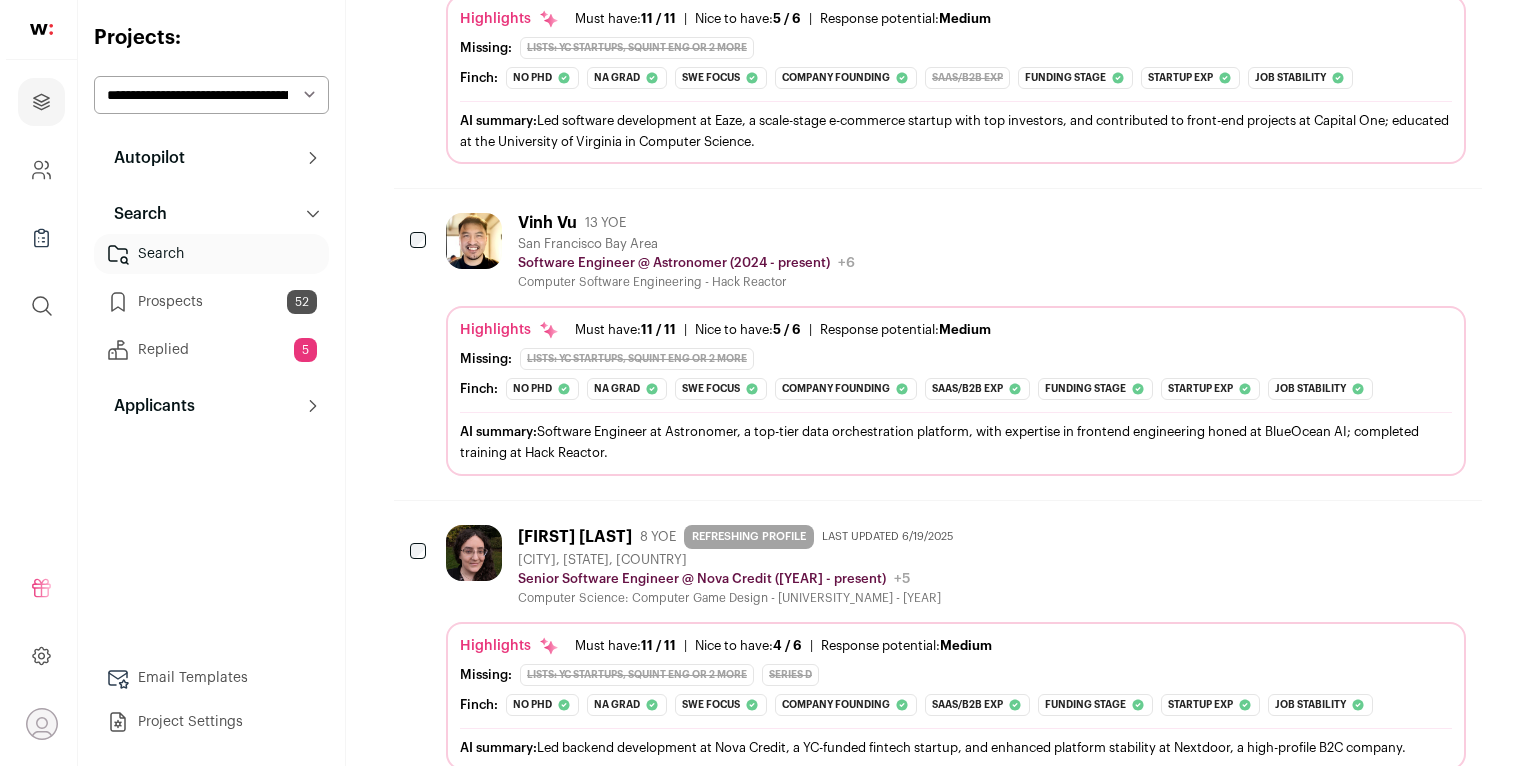 scroll, scrollTop: 656, scrollLeft: 0, axis: vertical 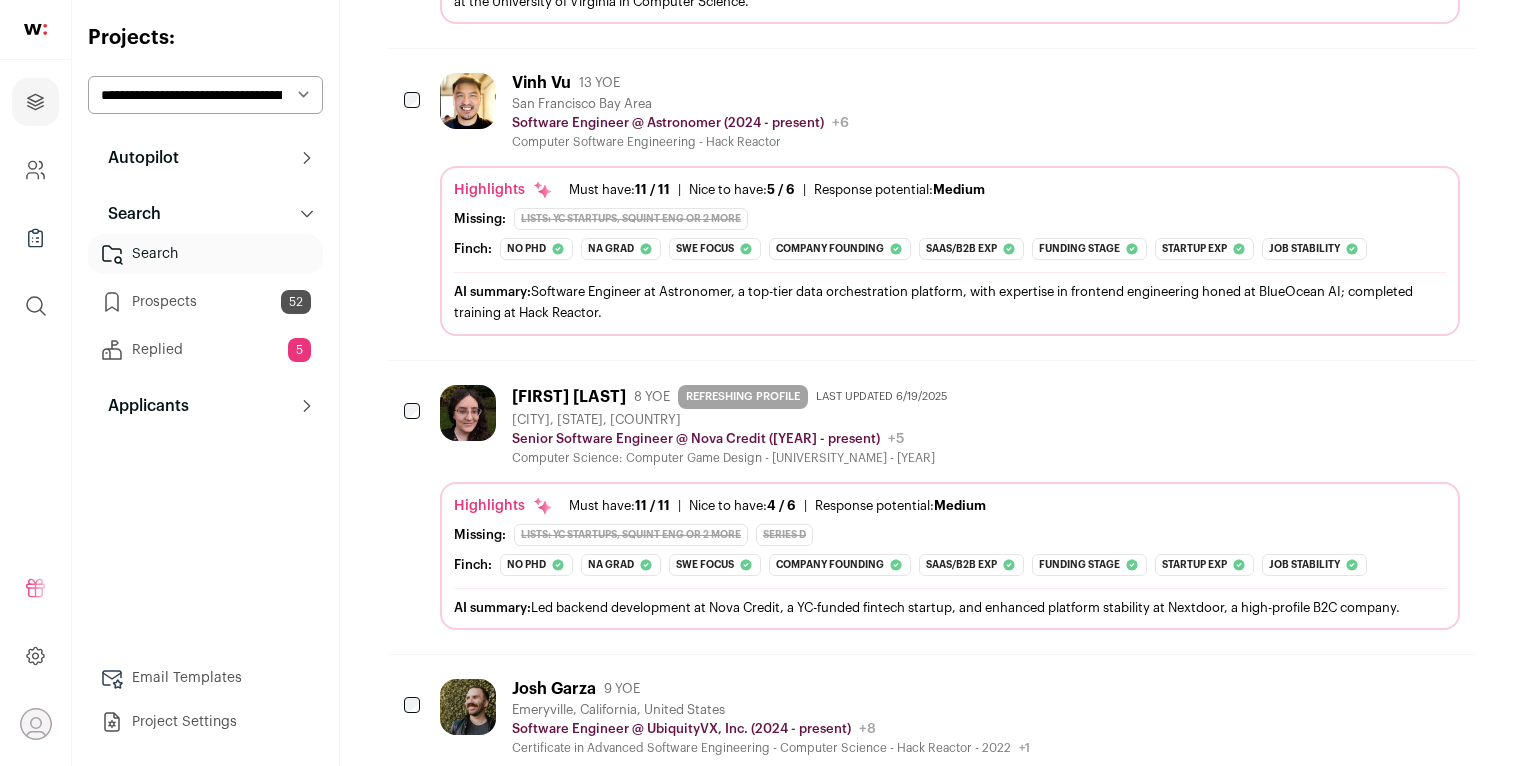 click at bounding box center [468, 413] 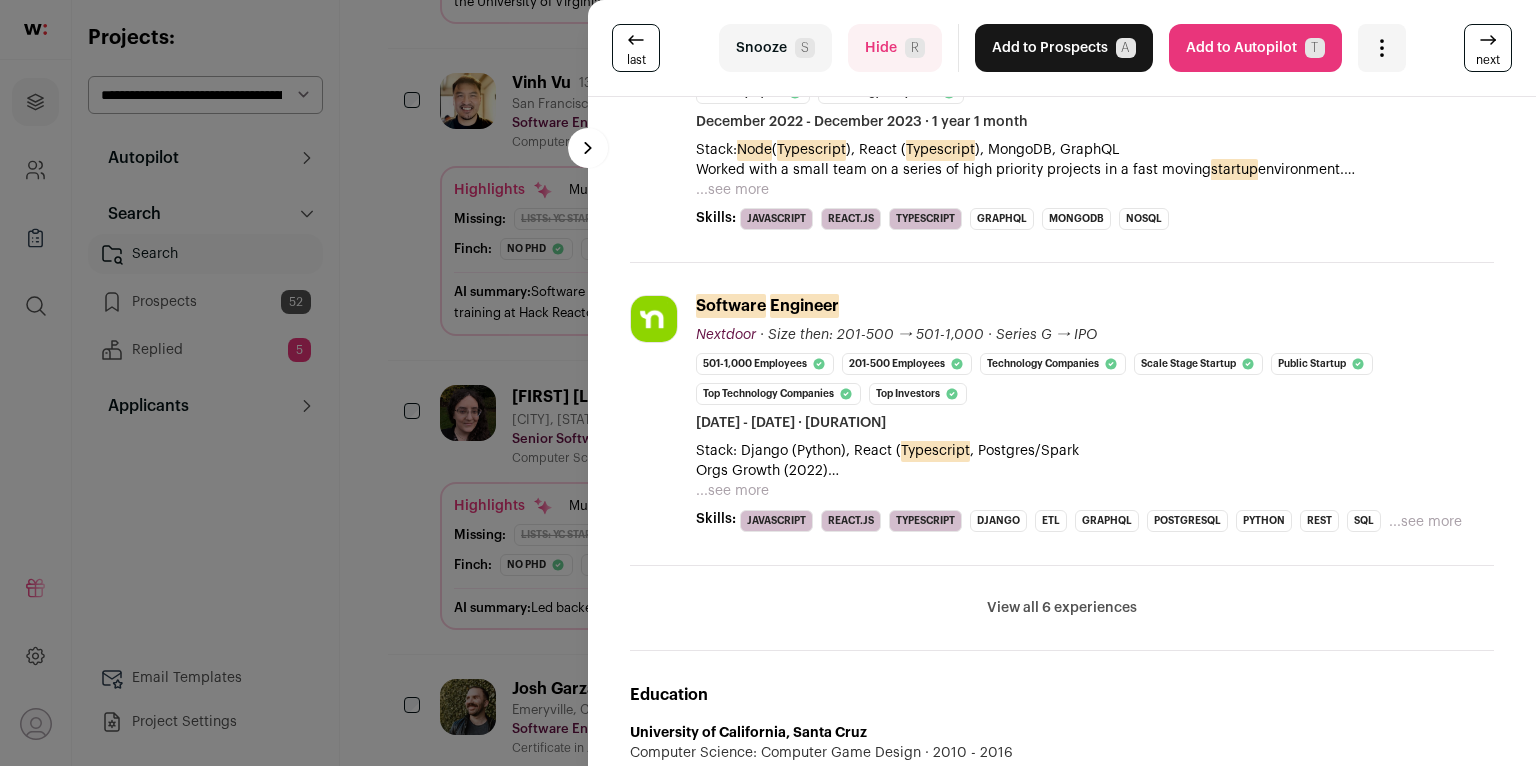 scroll, scrollTop: 863, scrollLeft: 0, axis: vertical 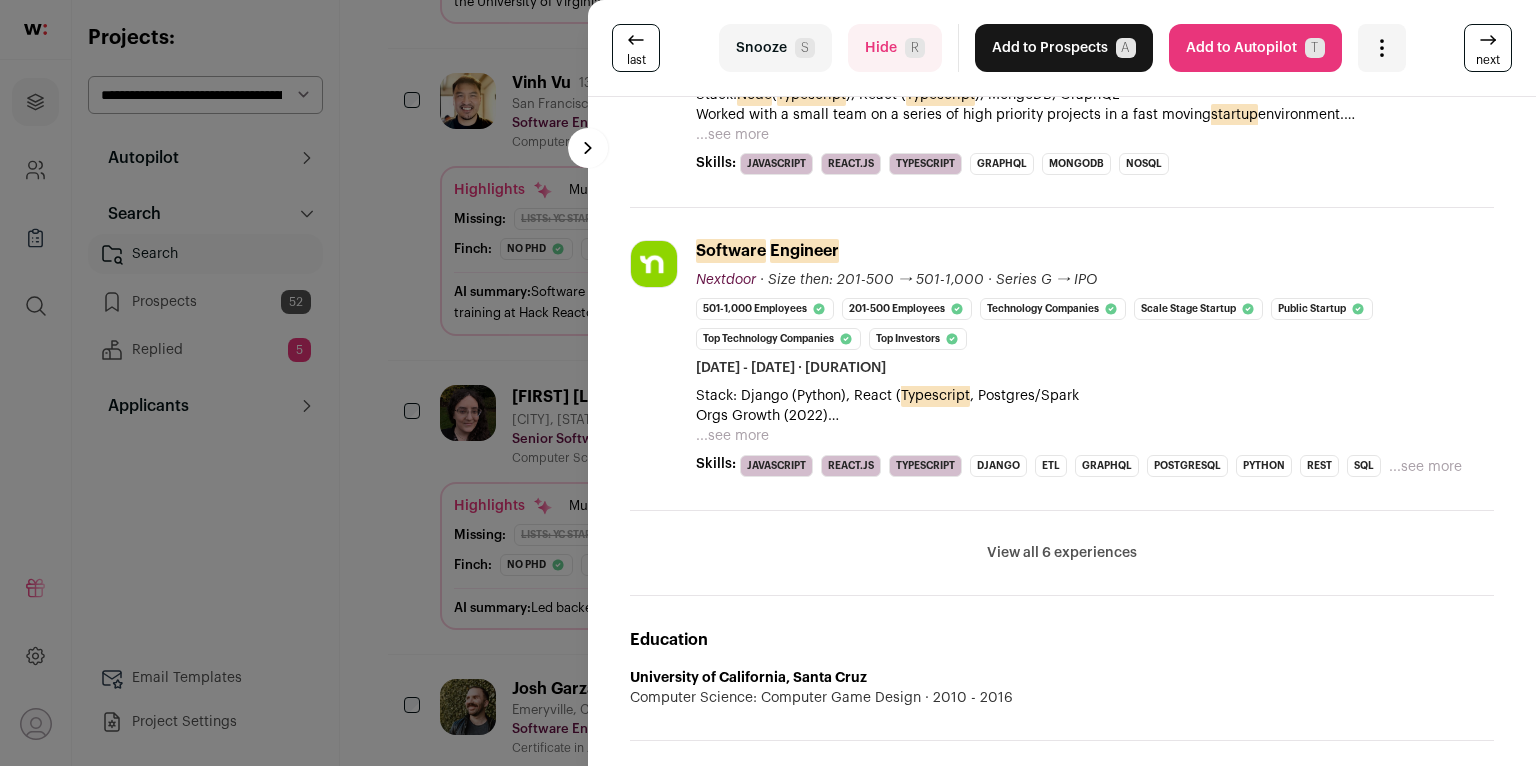 click on "View all 6 experiences" at bounding box center (1062, 553) 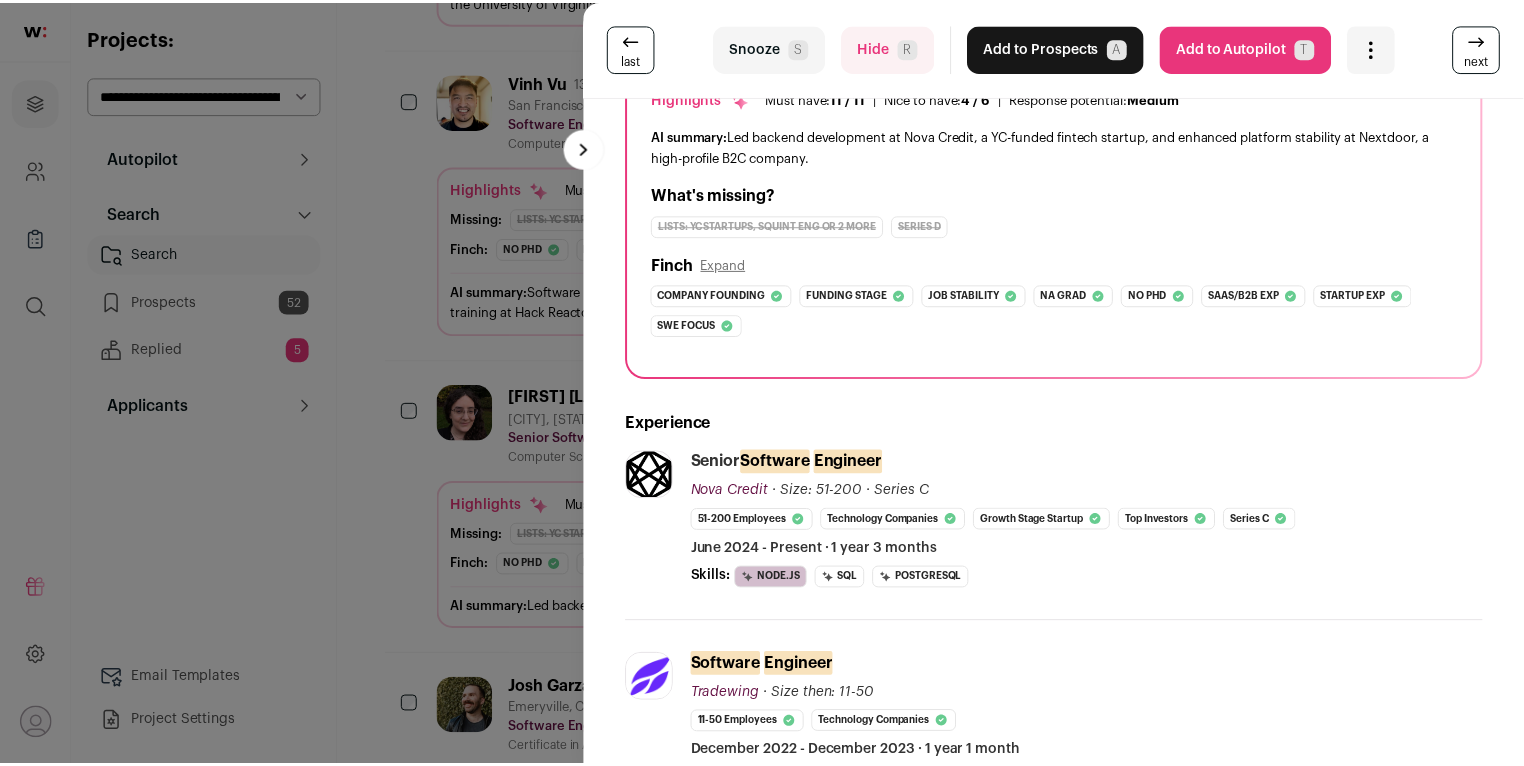 scroll, scrollTop: 0, scrollLeft: 0, axis: both 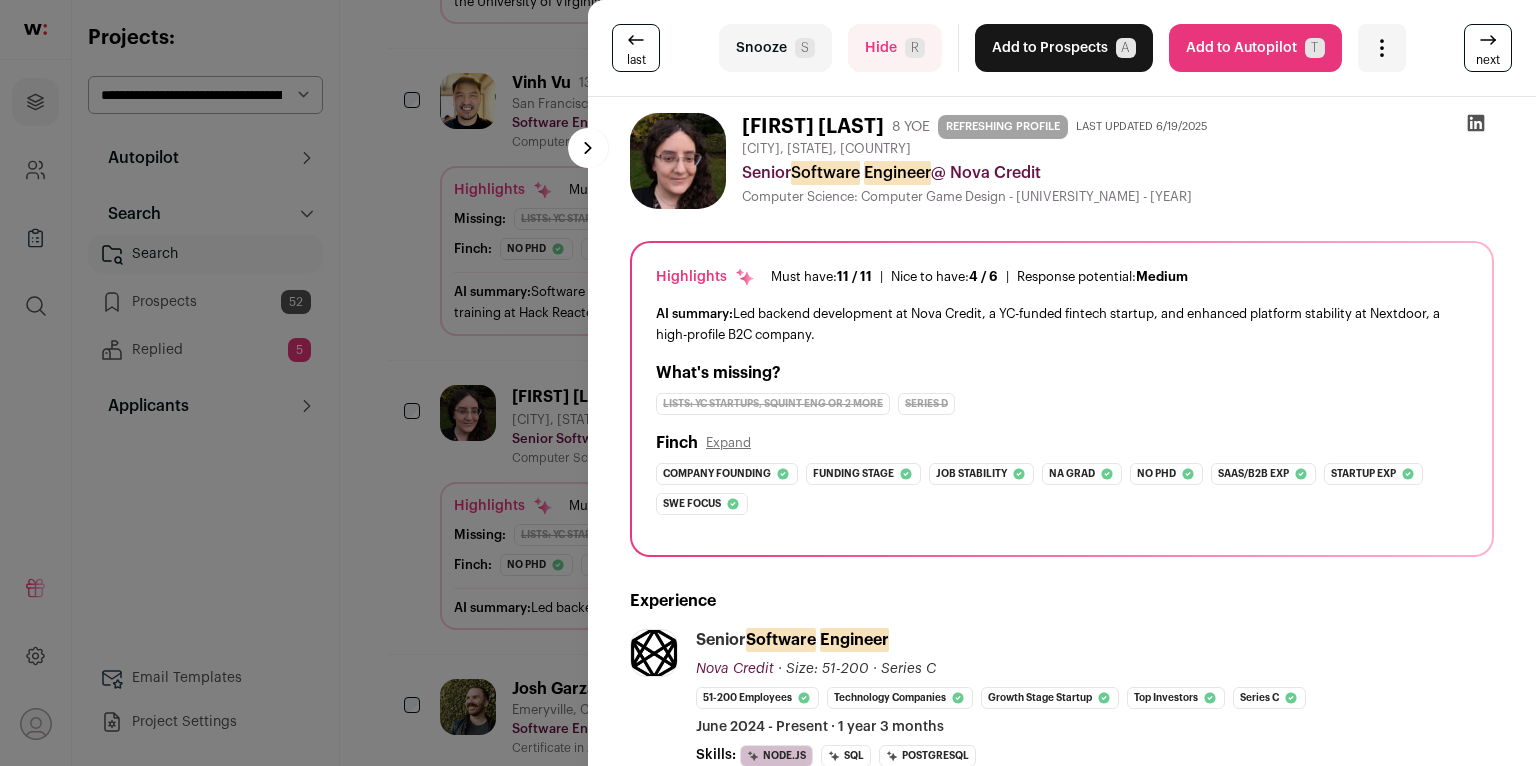 click 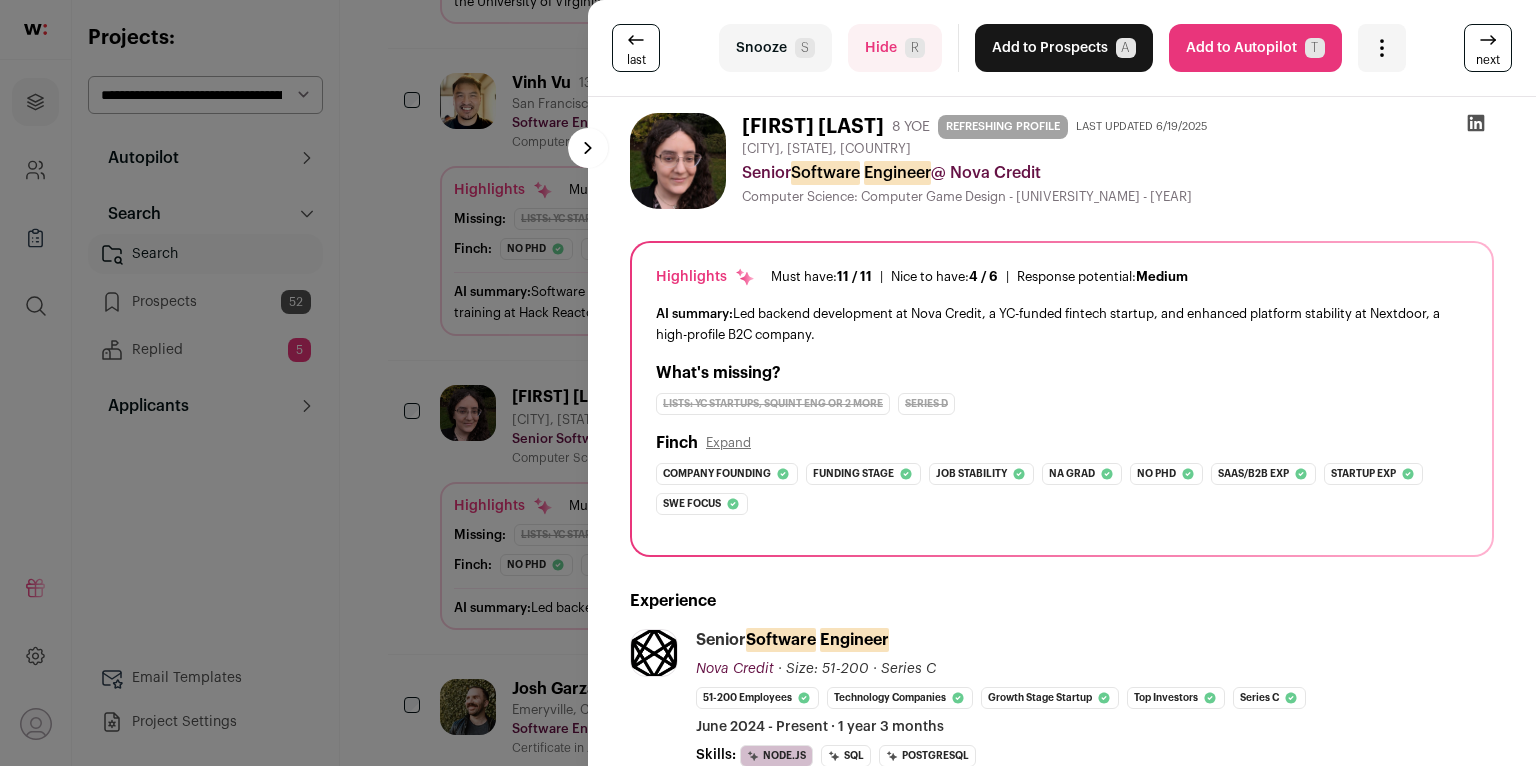 click on "Add to Prospects
A" at bounding box center [1064, 48] 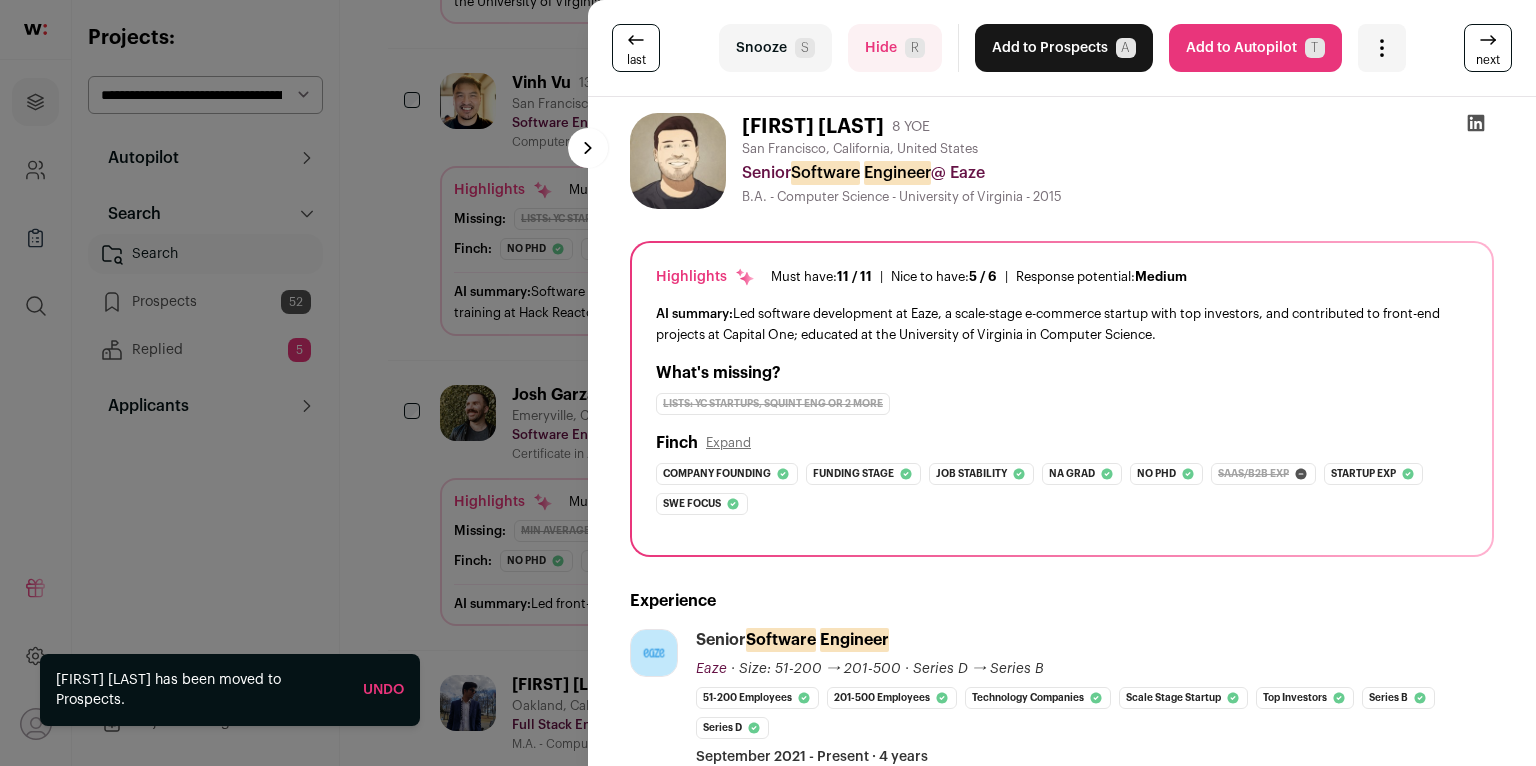 click on "last
Snooze
S
Hide
R
Add to Prospects
A
Are you sure?
William Andrade  is already in your ATS. Do you wish to reach out to this candidate through wellfound:ai?
Cancel
********
Add to Autopilot
T" at bounding box center (768, 383) 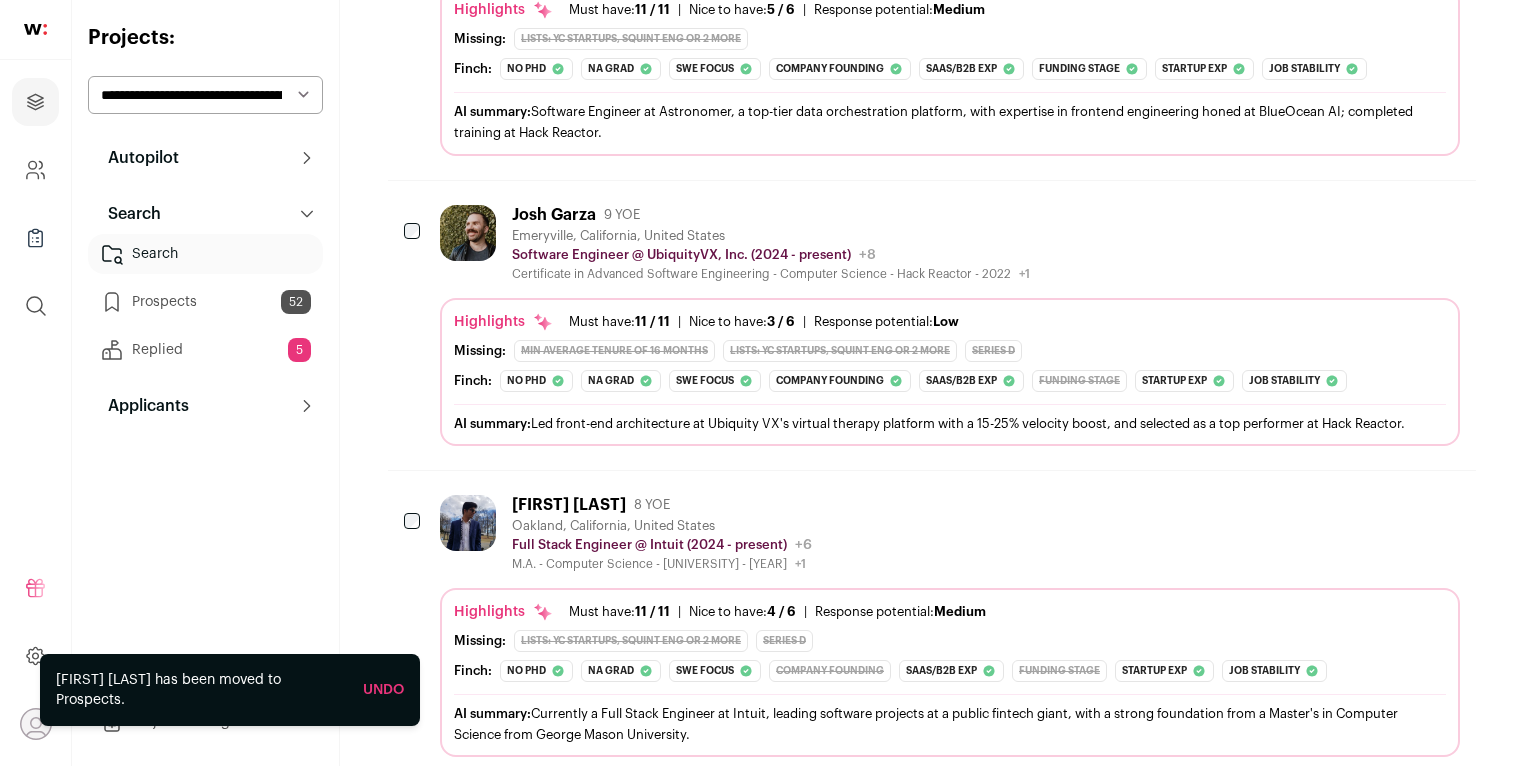 scroll, scrollTop: 779, scrollLeft: 0, axis: vertical 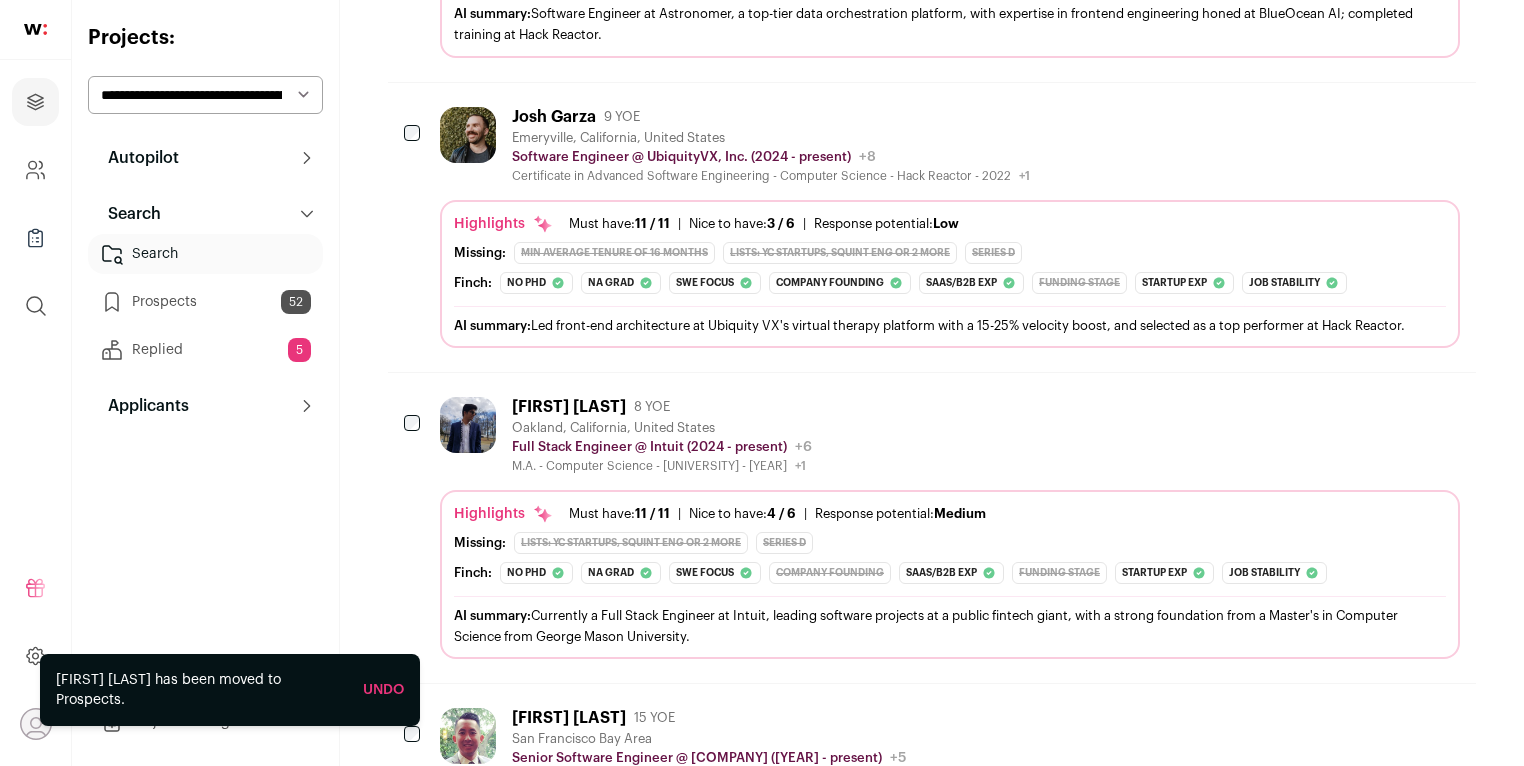 click at bounding box center (468, 425) 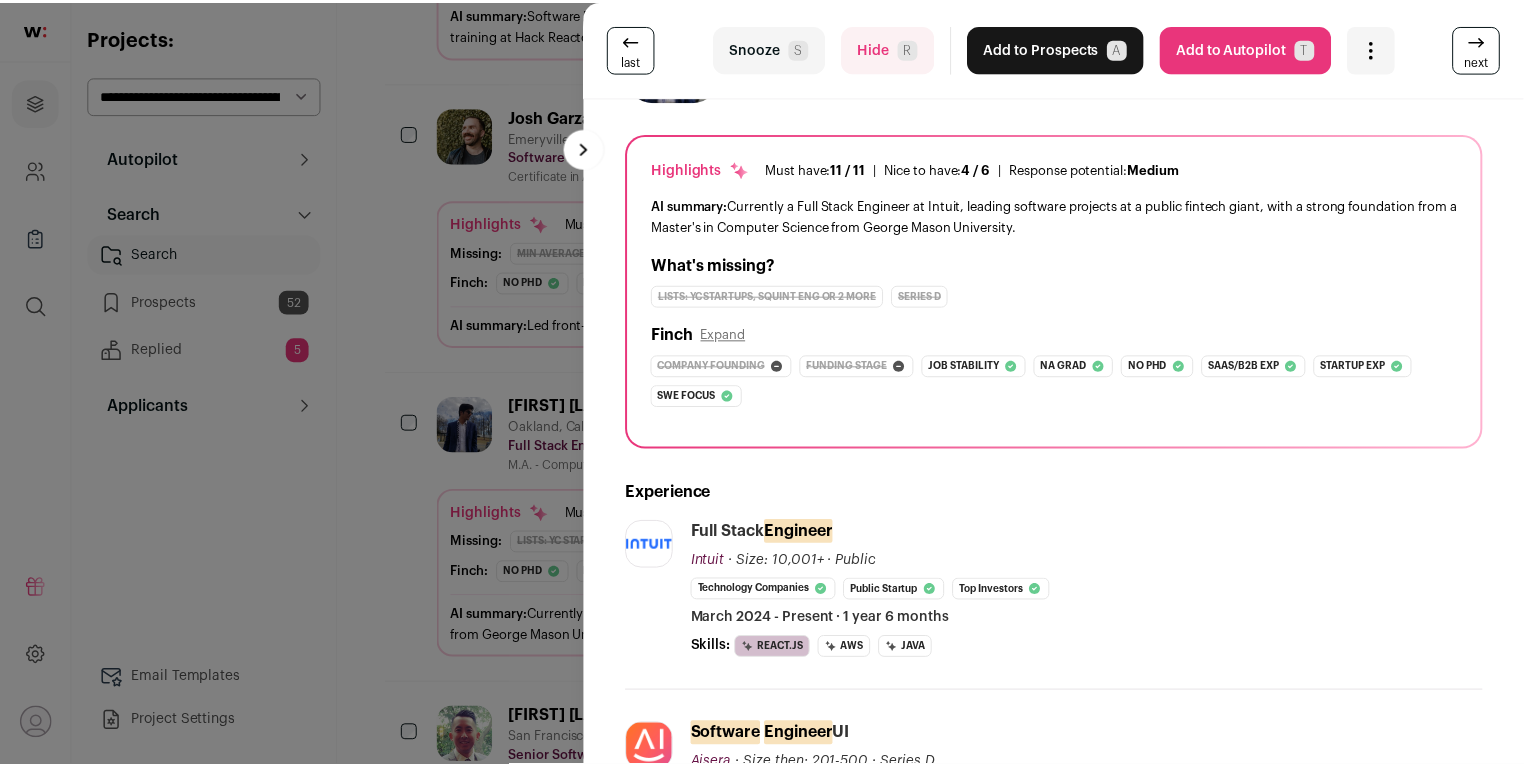 scroll, scrollTop: 0, scrollLeft: 0, axis: both 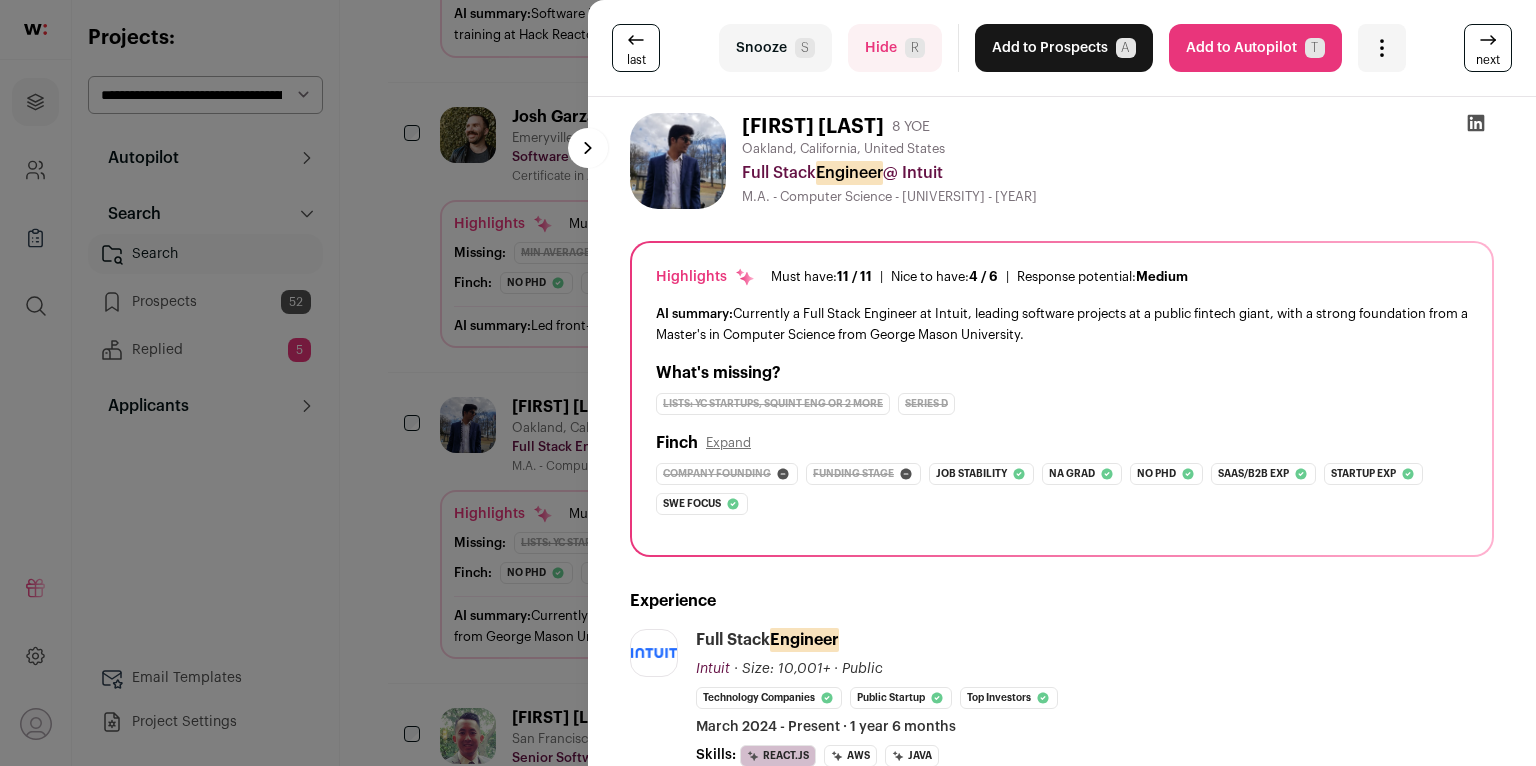 click on "last
Snooze
S
Hide
R
Add to Prospects
A
Are you sure?
Jay Palan  is already in your ATS. Do you wish to reach out to this candidate through wellfound:ai?
Cancel
********
Add to Autopilot
T" at bounding box center [768, 383] 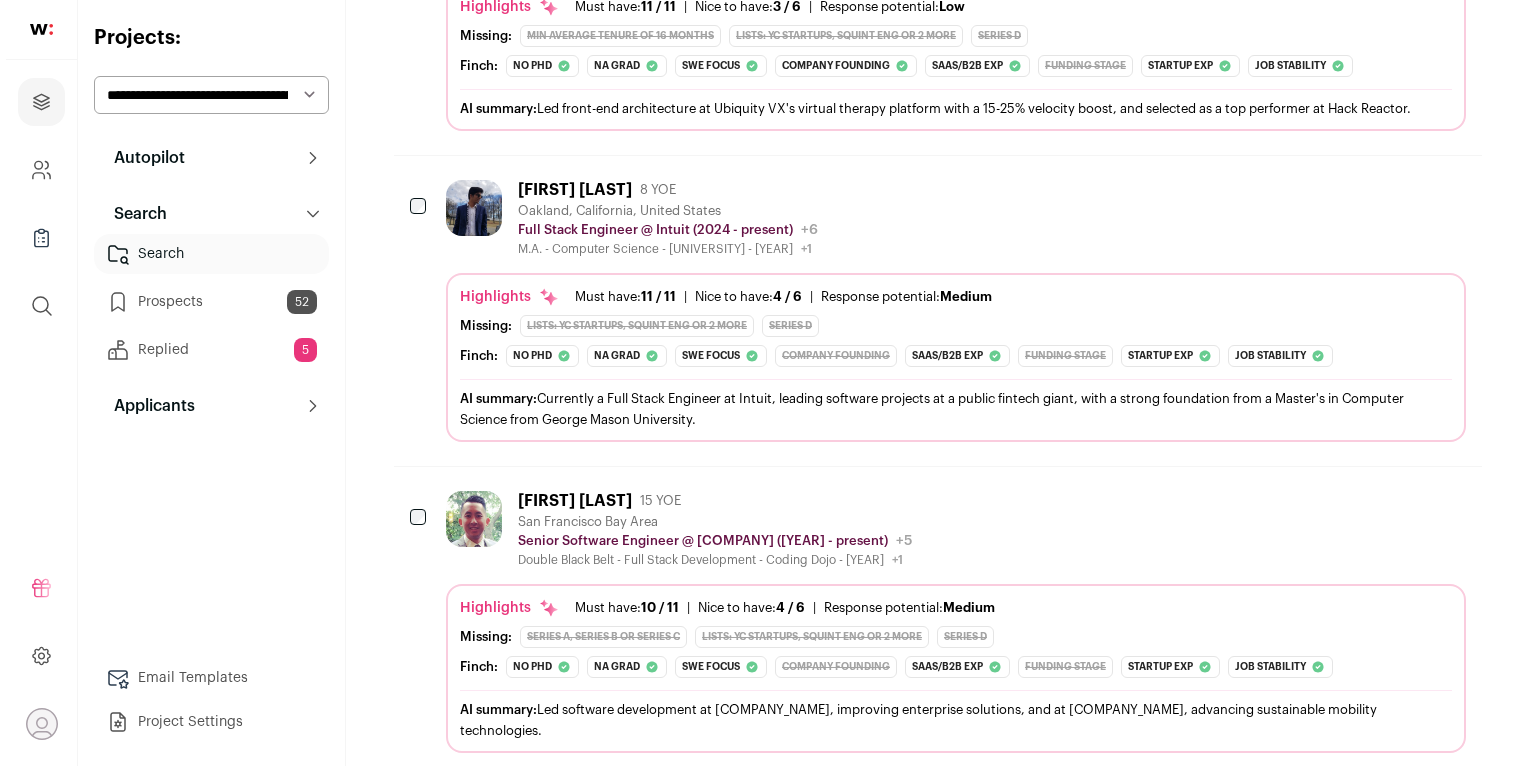 scroll, scrollTop: 1278, scrollLeft: 0, axis: vertical 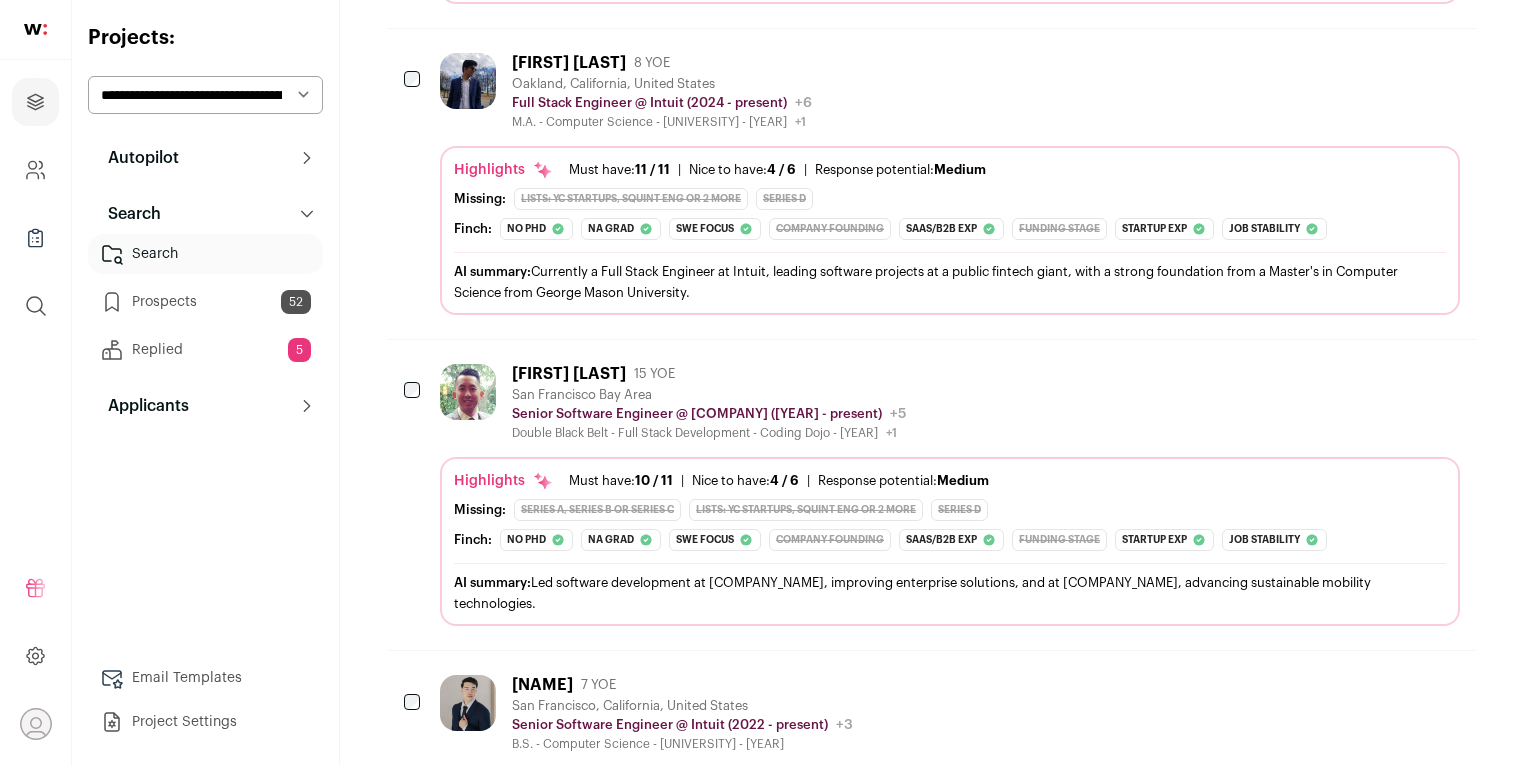 click on "ServiceNow provides cloud-based solutions that define, structure, manage, and automate services for enterprise operations in North America, Europe, the Middle East, Africa, the Asia Pacific, and other countries. The company offers service management solutions, including incident, problem, change, request, and cost management as well as service catalogs; and IT, HR, facilities, and field service management solutions. It also provides IT operations management solutions covering service mapping, delivery, and assurance solutions; business management solutions such as financial management, project portfolio suite, vendor performance management, and performance analytics as well as governance, risk, and compliance; and application development services." at bounding box center (912, 696) 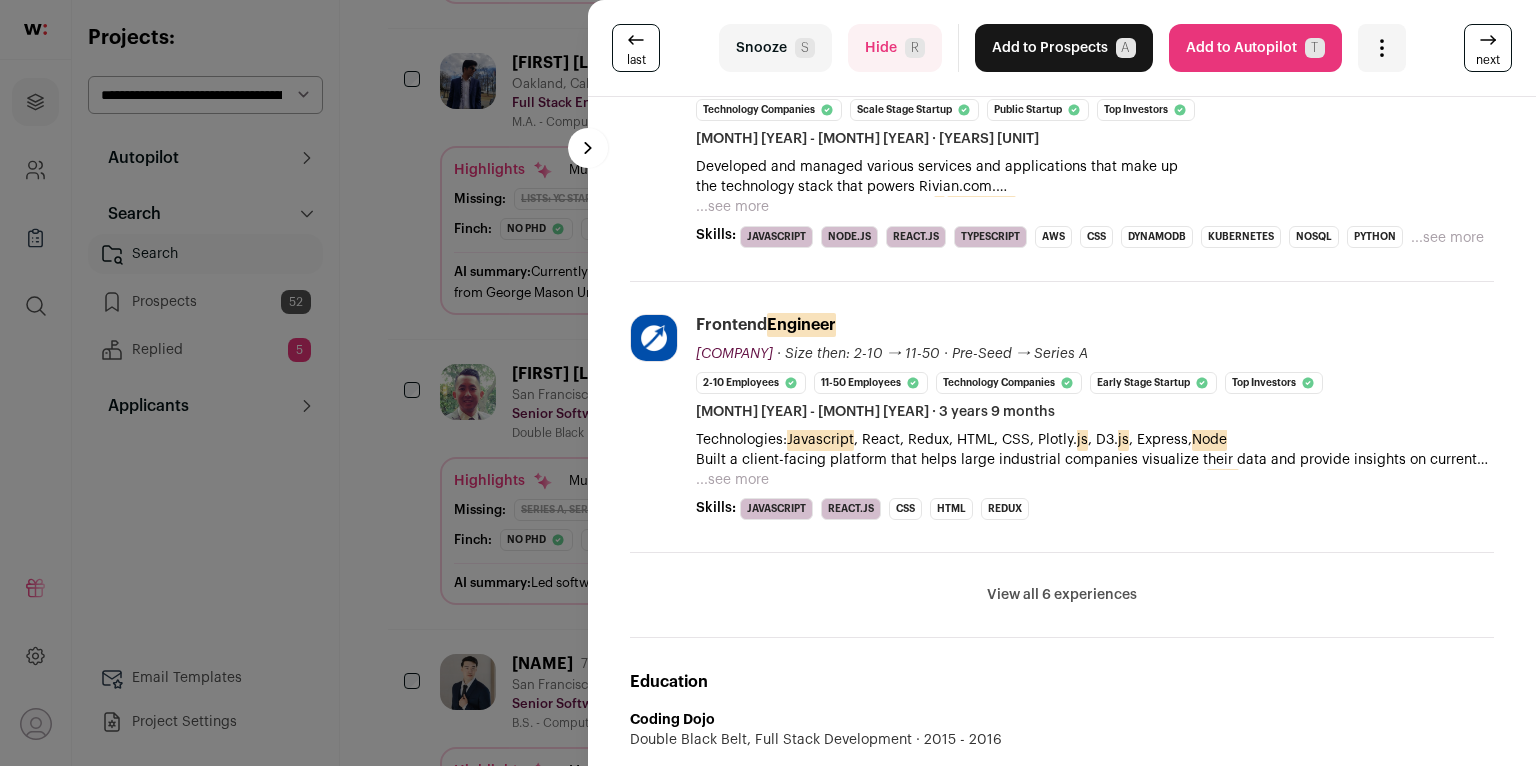 scroll, scrollTop: 796, scrollLeft: 0, axis: vertical 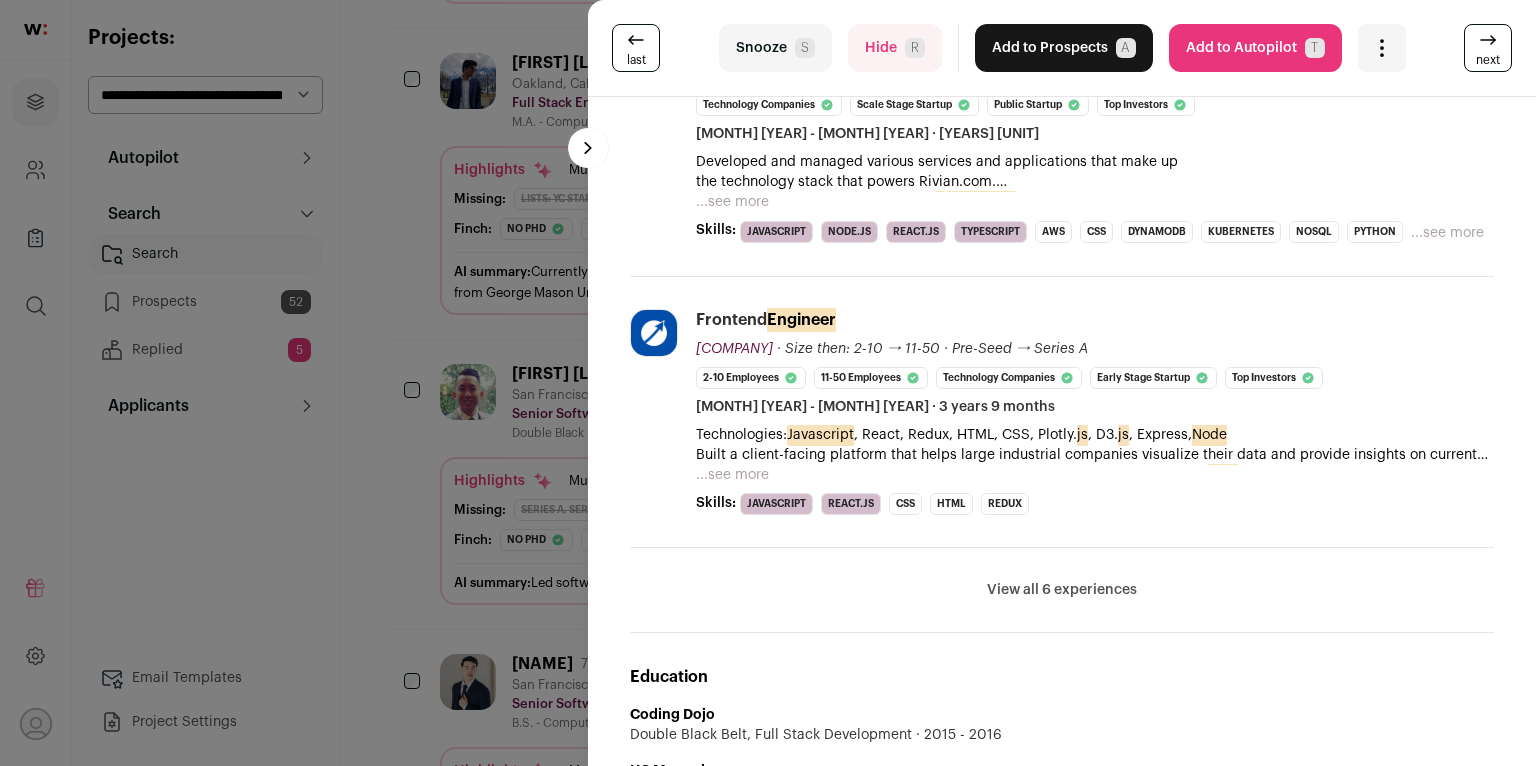 click on "View all 6 experiences" at bounding box center (1062, 590) 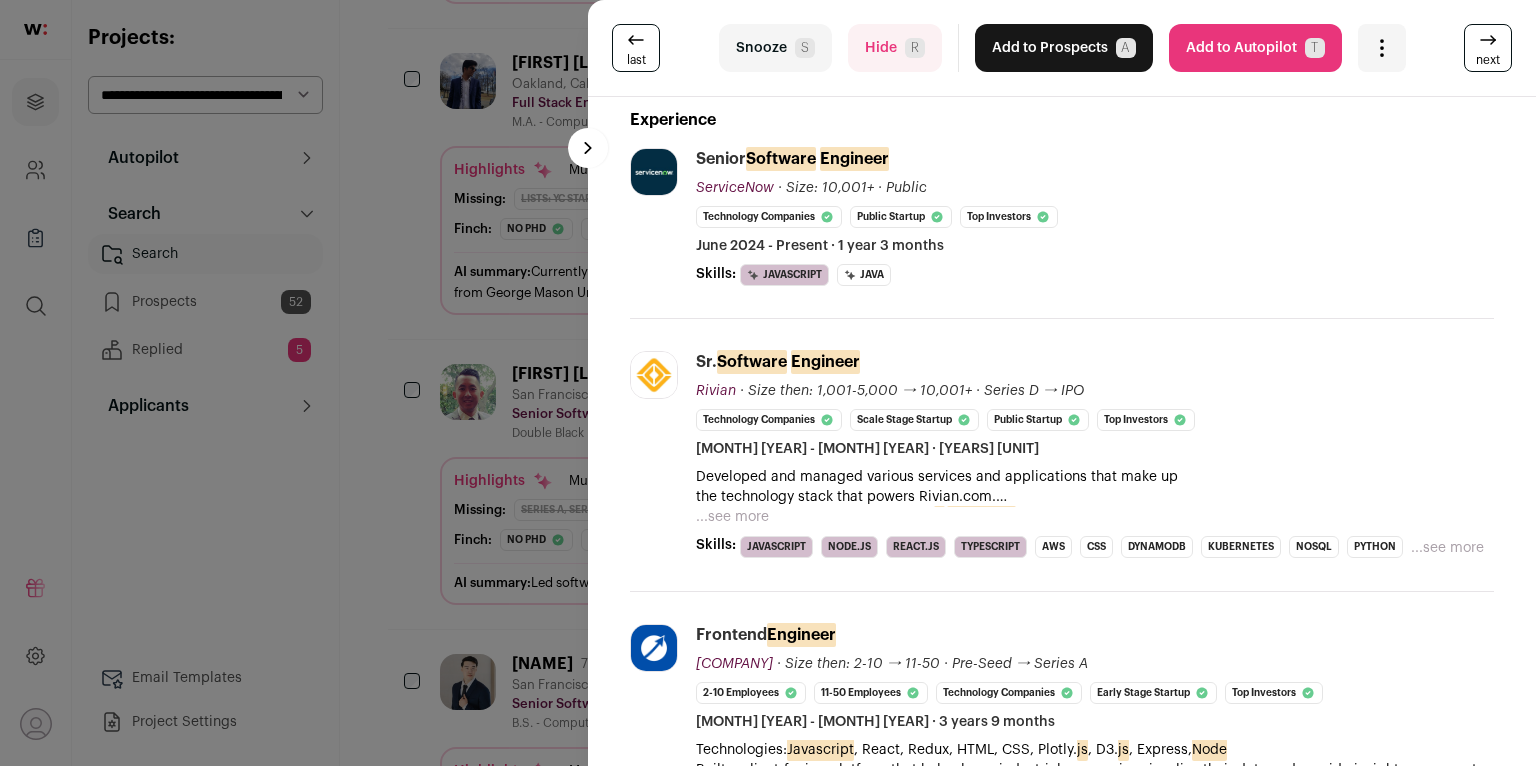 scroll, scrollTop: 428, scrollLeft: 0, axis: vertical 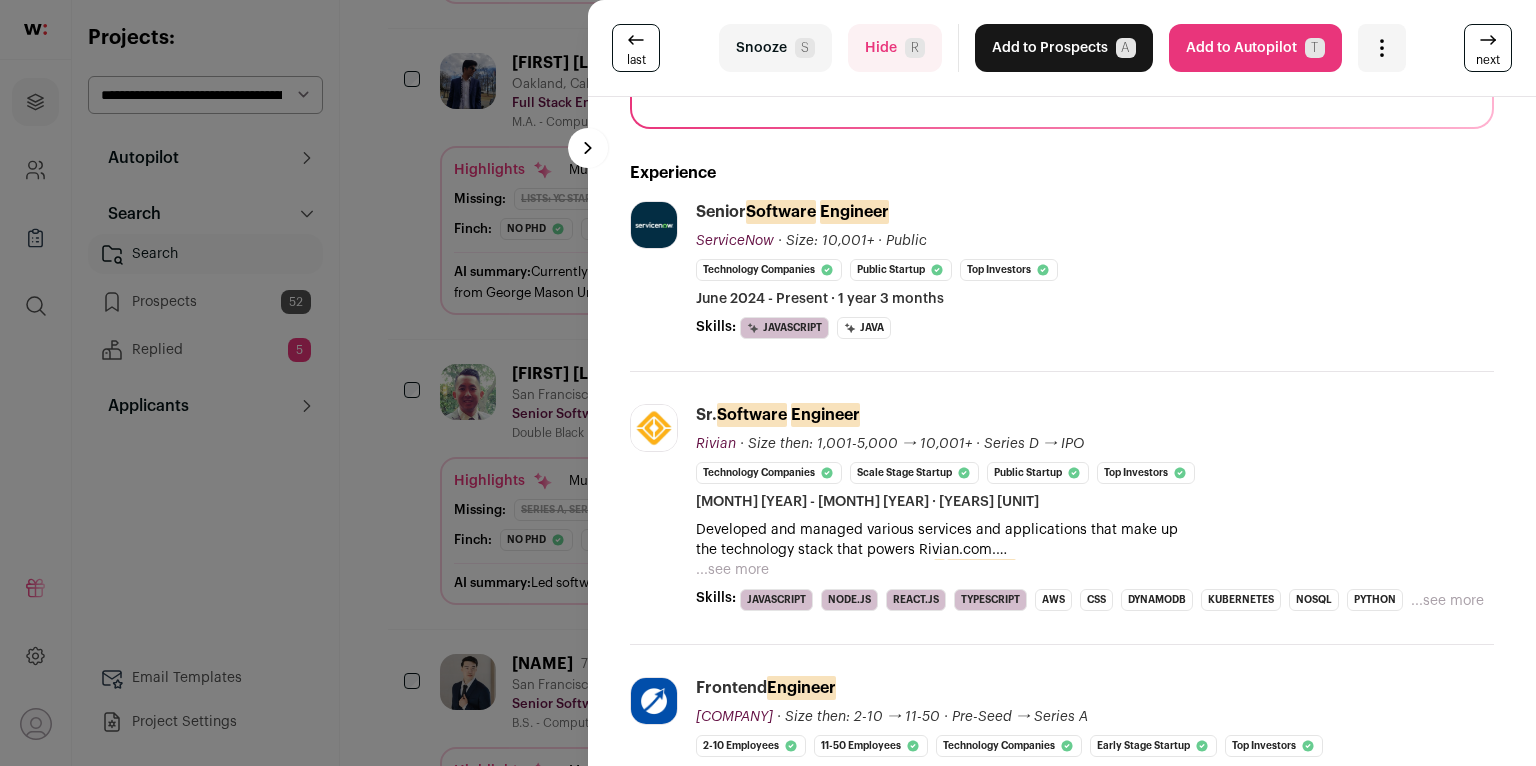 click on "Add to Prospects
A" at bounding box center [1064, 48] 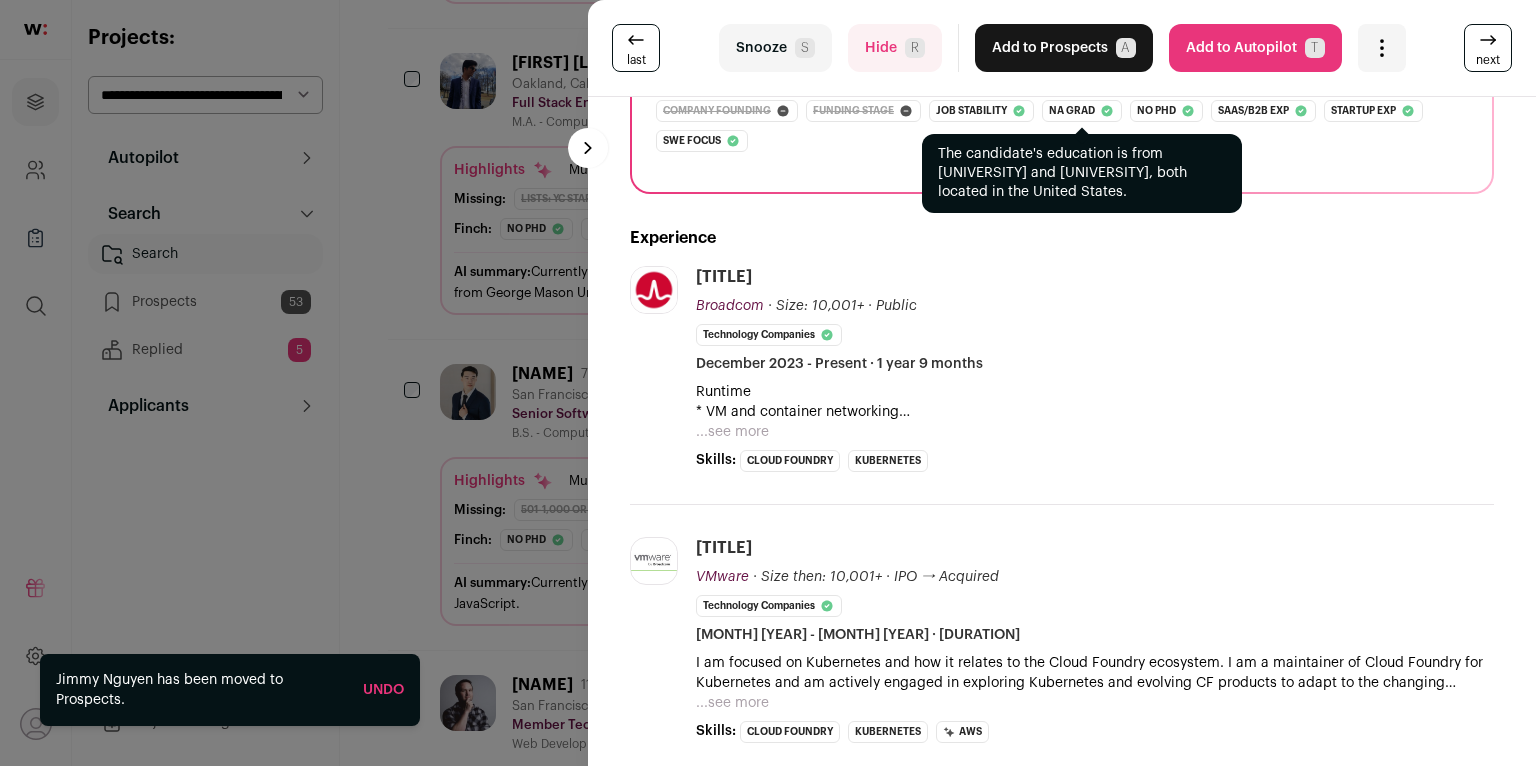 scroll, scrollTop: 364, scrollLeft: 0, axis: vertical 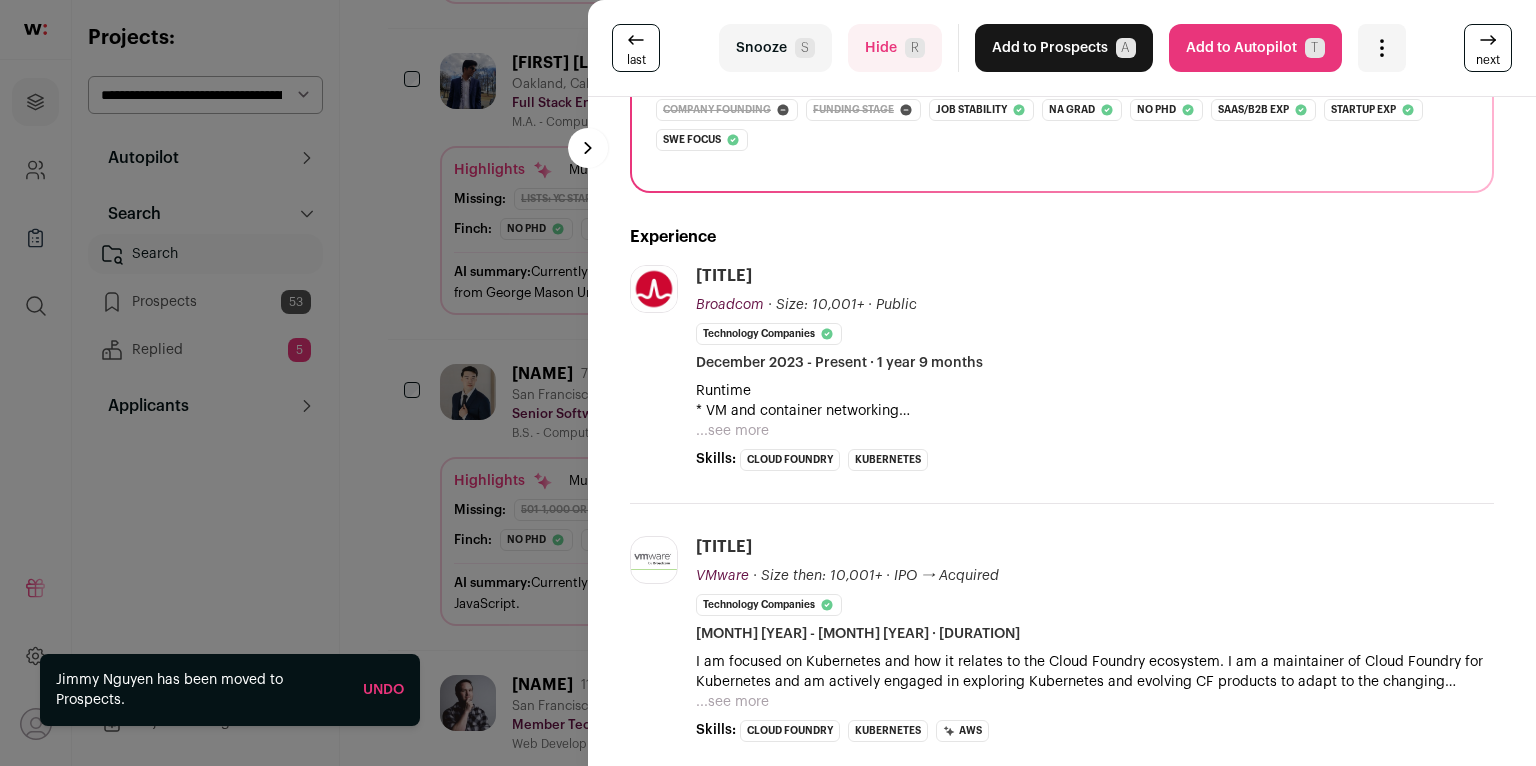 click on "R" at bounding box center [915, 48] 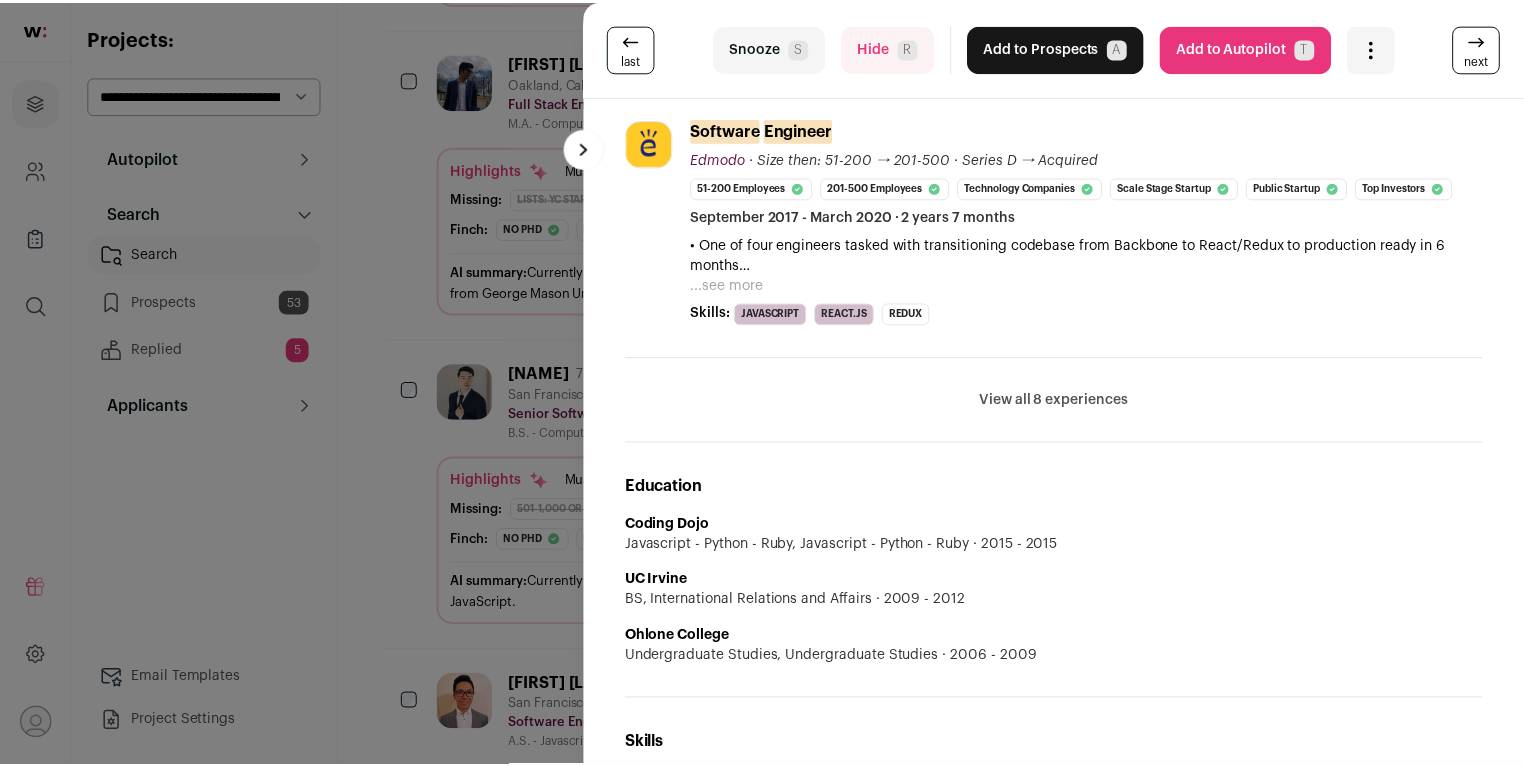 scroll, scrollTop: 1083, scrollLeft: 0, axis: vertical 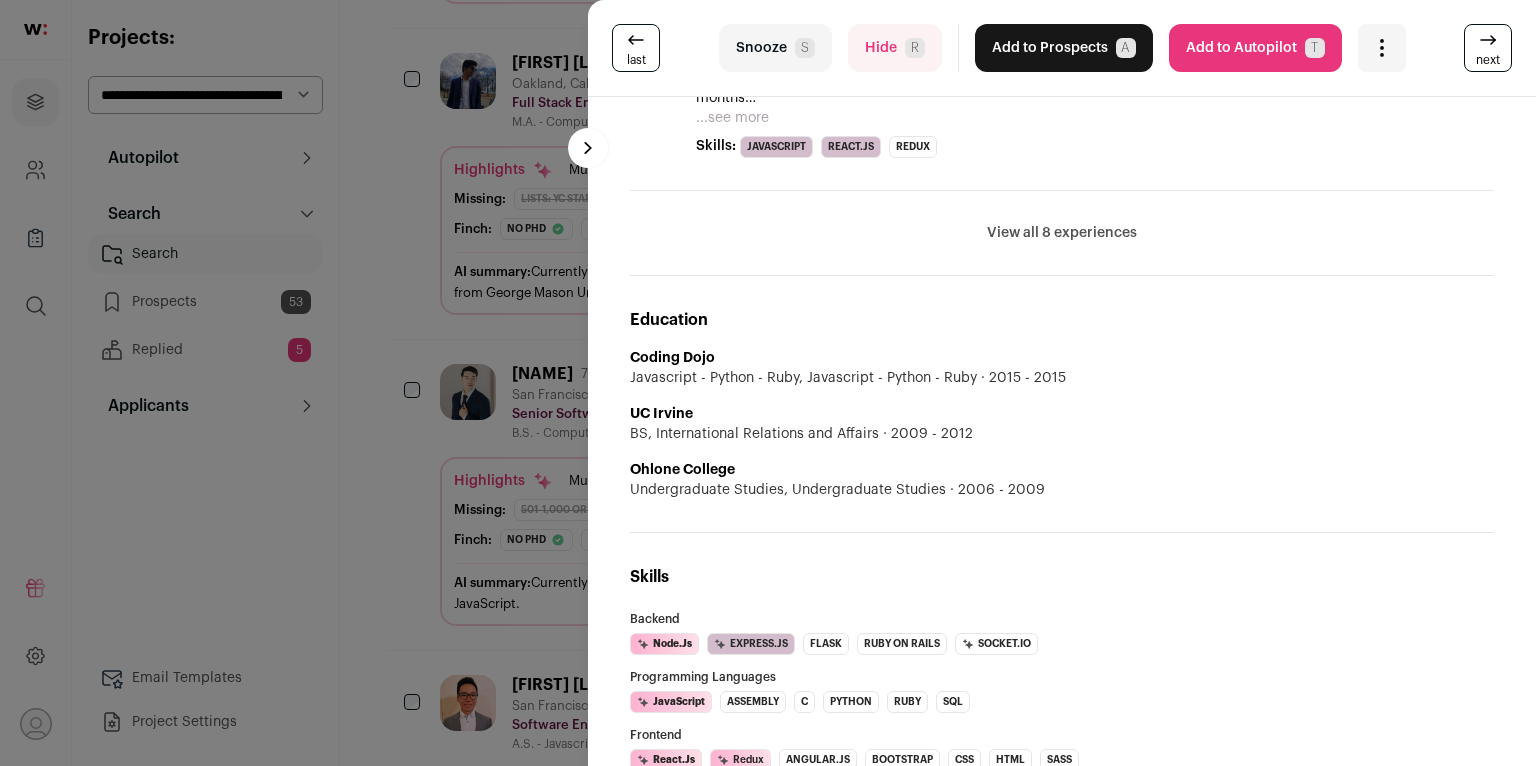 click on "last
Snooze
S
Hide
R
Add to Prospects
A
Are you sure?
Teck Wong  is already in your ATS. Do you wish to reach out to this candidate through wellfound:ai?
Cancel
********
Add to Autopilot
T" at bounding box center [768, 383] 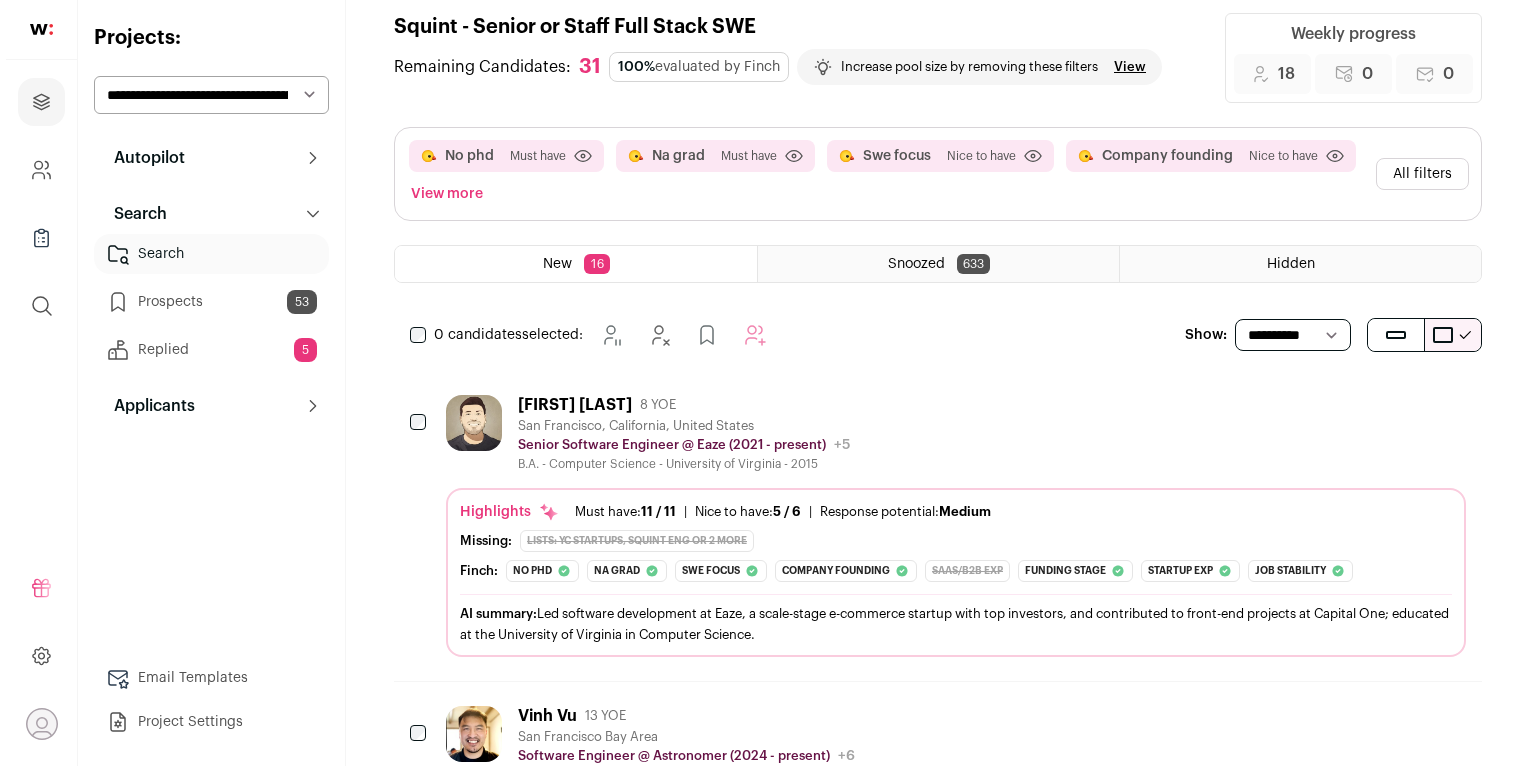 scroll, scrollTop: 0, scrollLeft: 0, axis: both 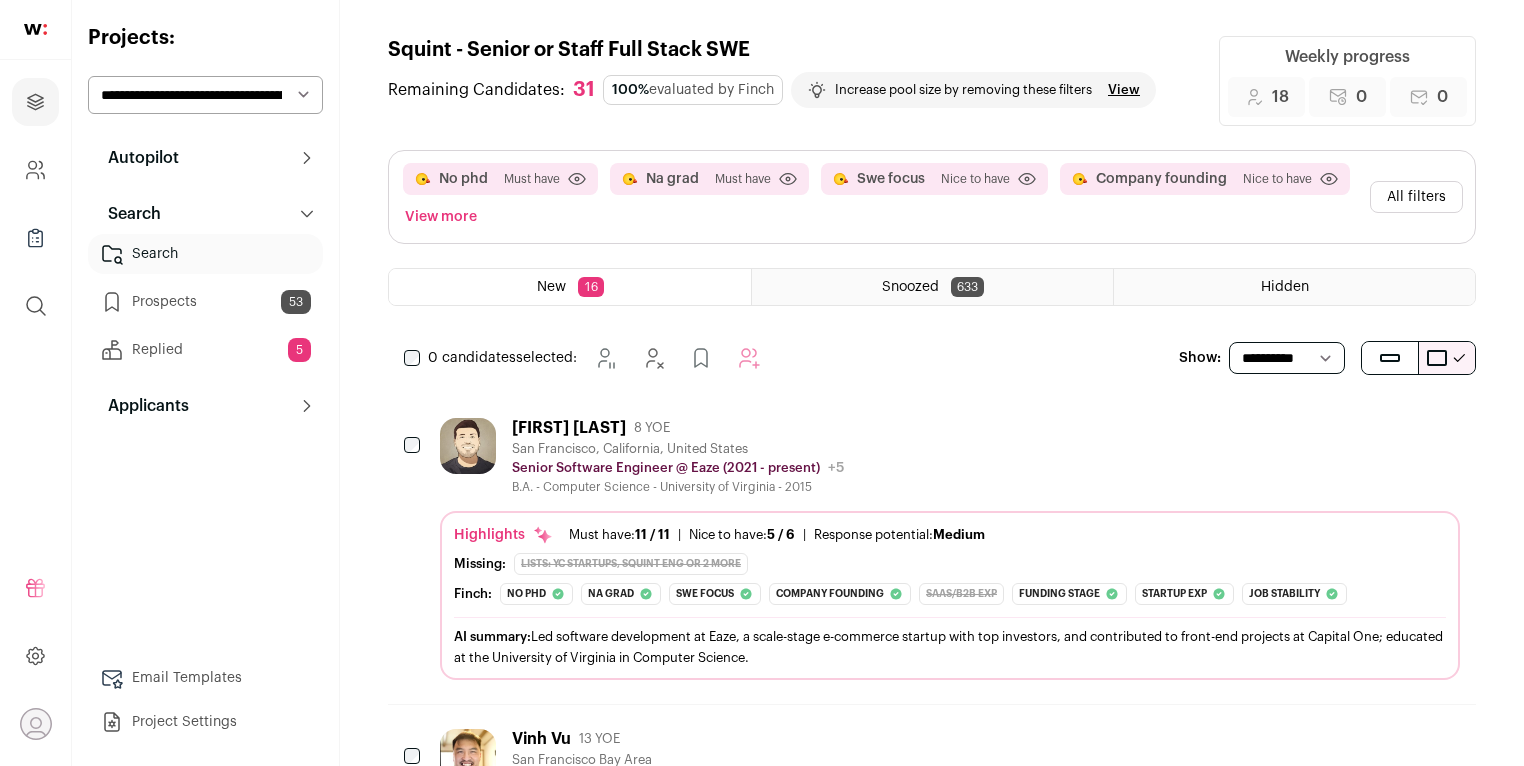 click on "All filters" at bounding box center (1416, 197) 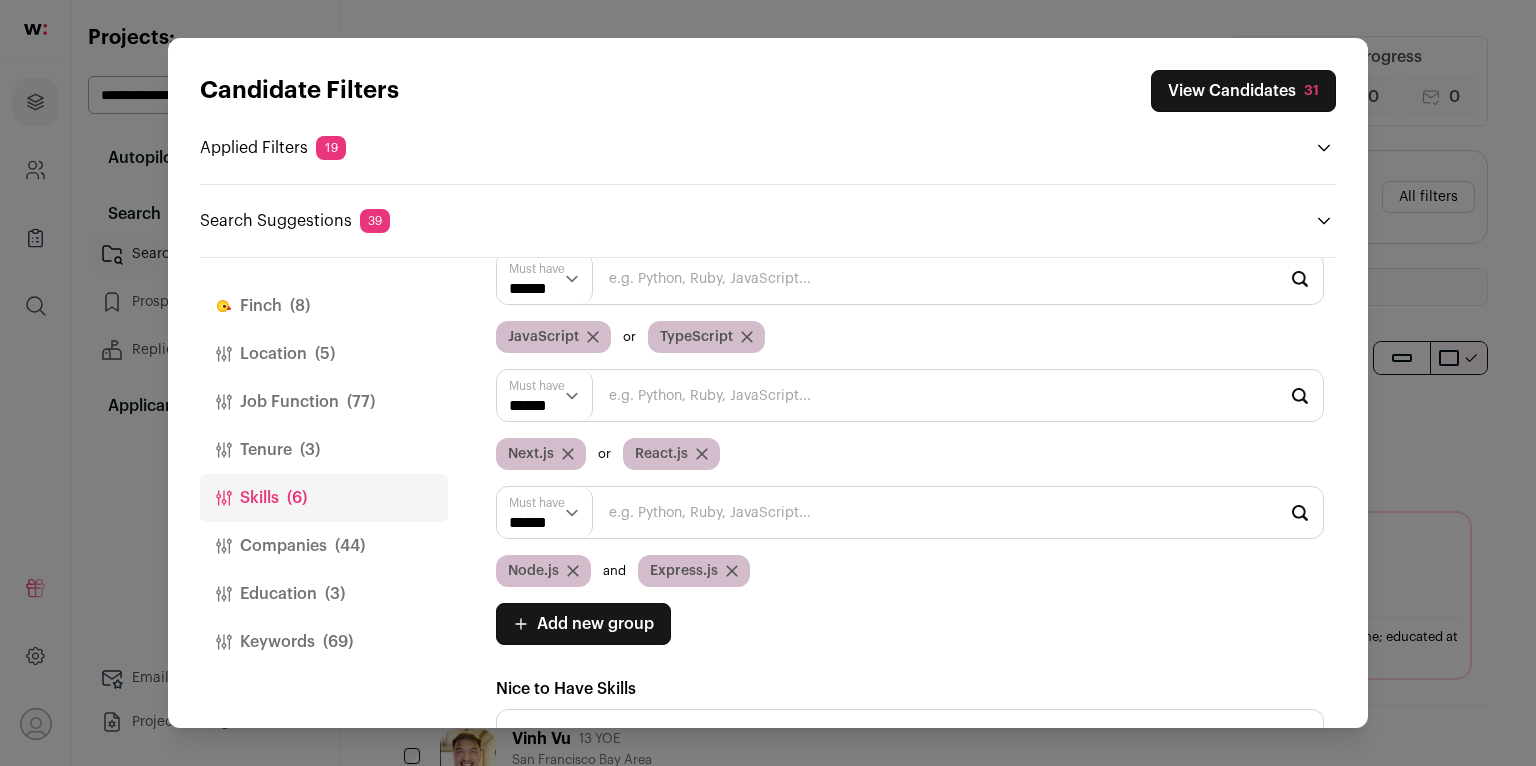 scroll, scrollTop: 118, scrollLeft: 0, axis: vertical 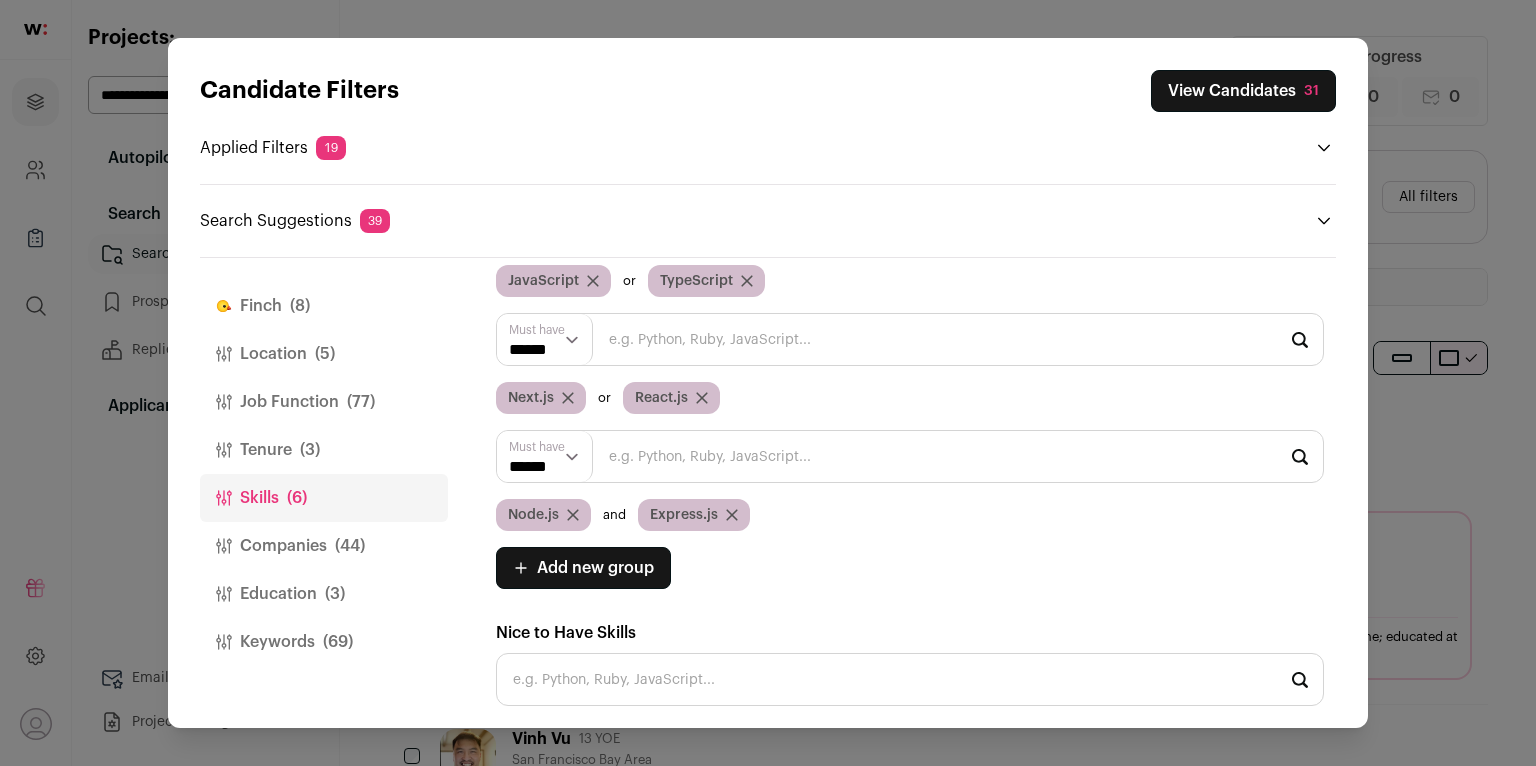 click on "Education
(3)" at bounding box center [324, 594] 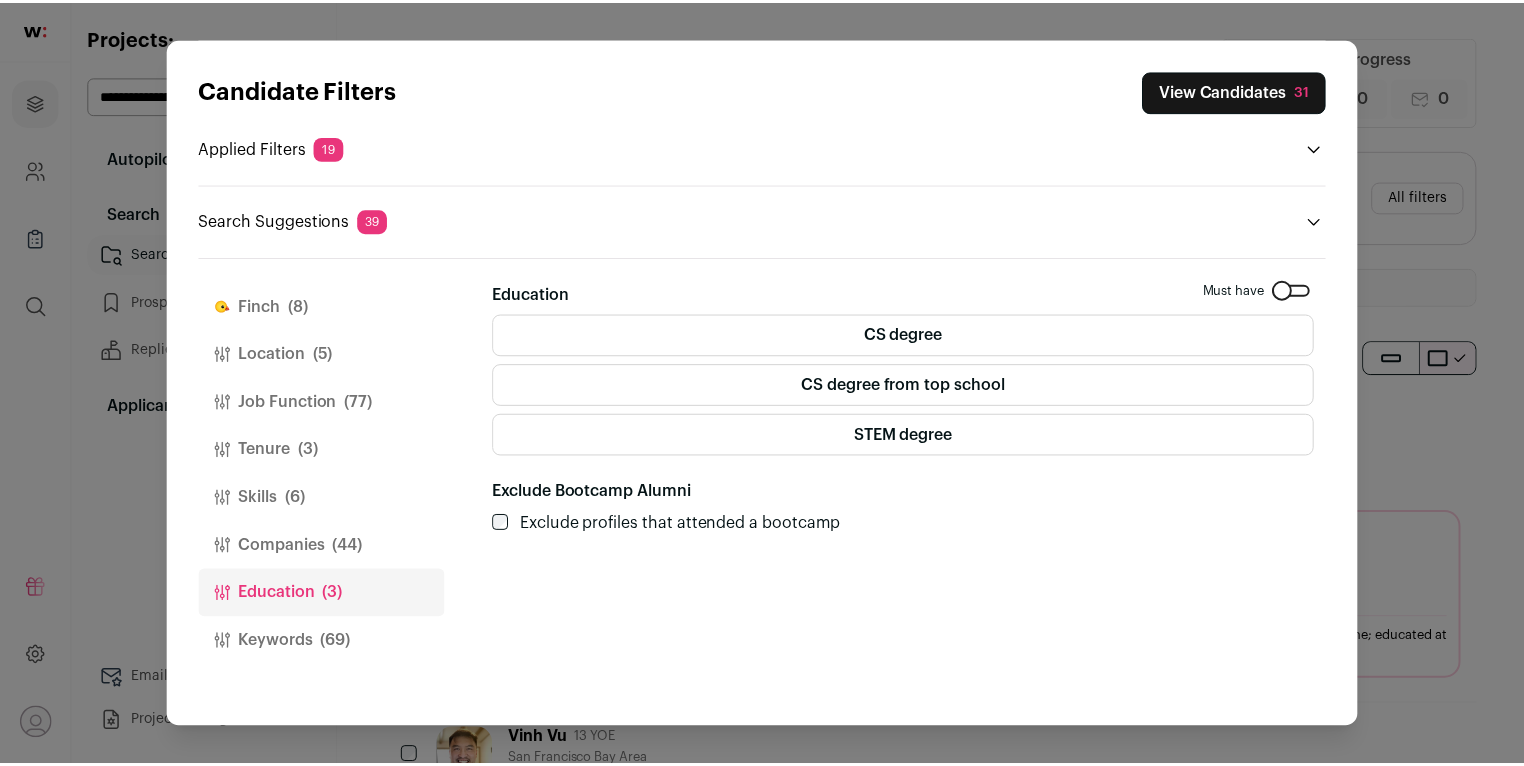 scroll, scrollTop: 0, scrollLeft: 0, axis: both 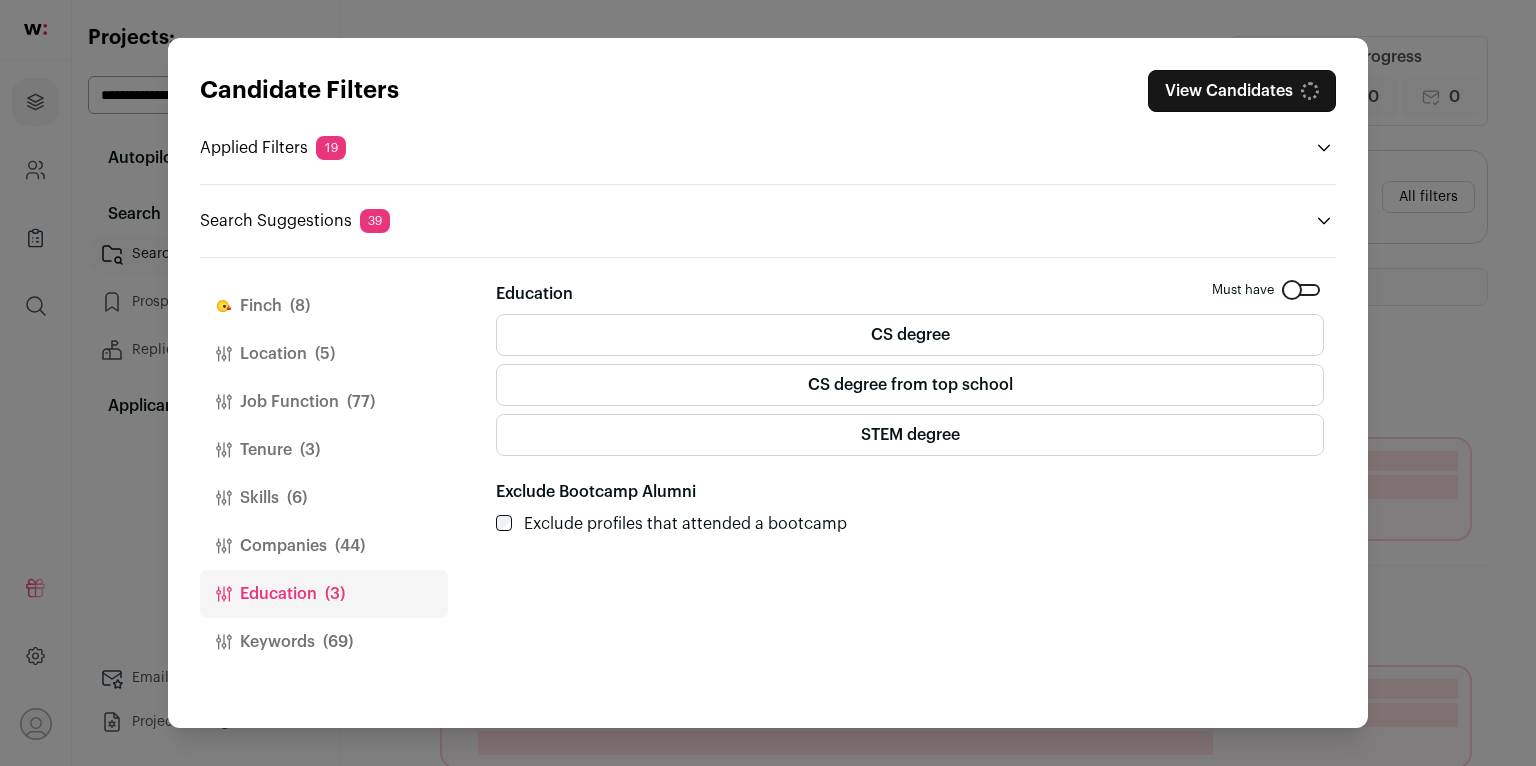 click on "View Candidates" at bounding box center (1242, 91) 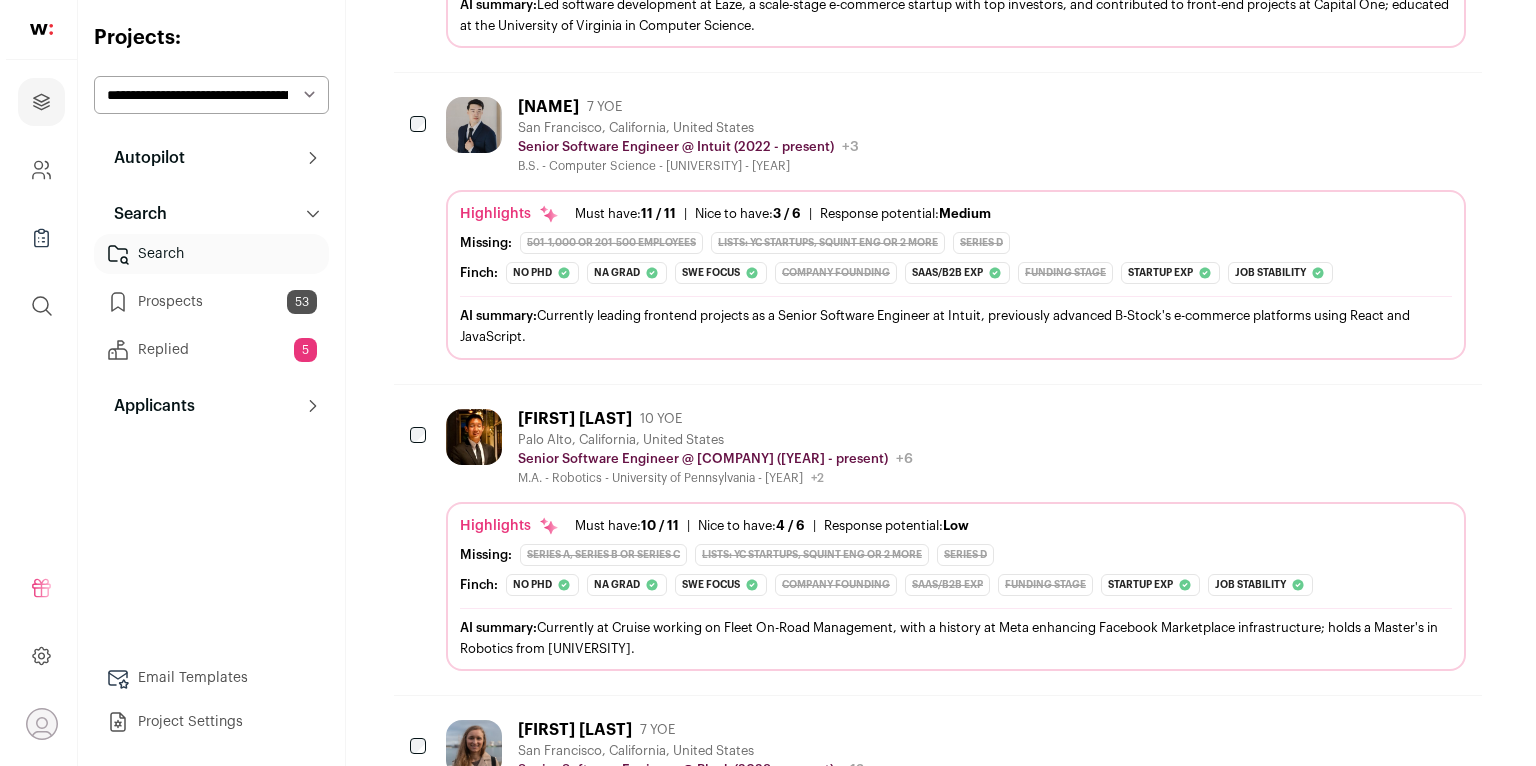 scroll, scrollTop: 810, scrollLeft: 0, axis: vertical 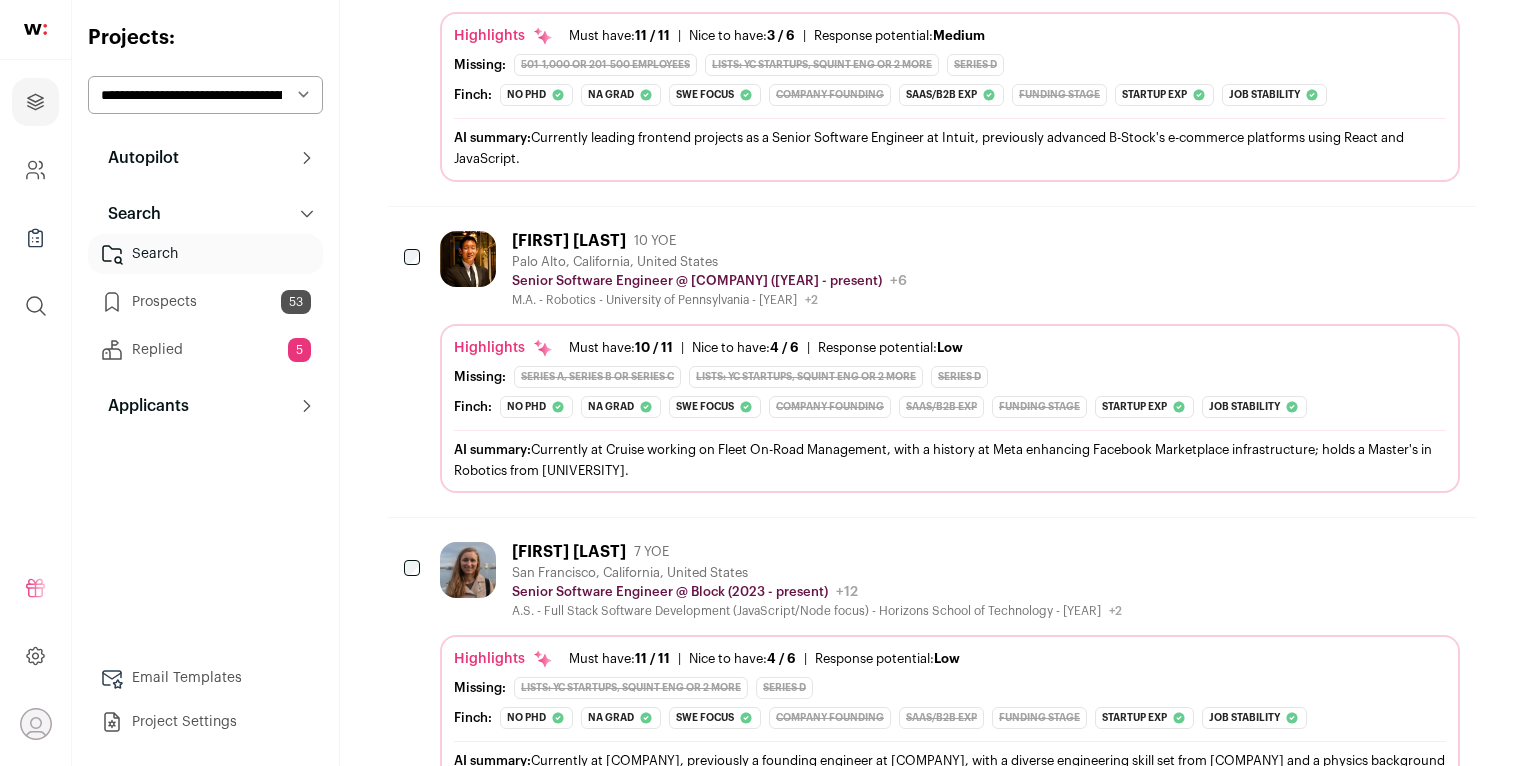 click at bounding box center (468, 259) 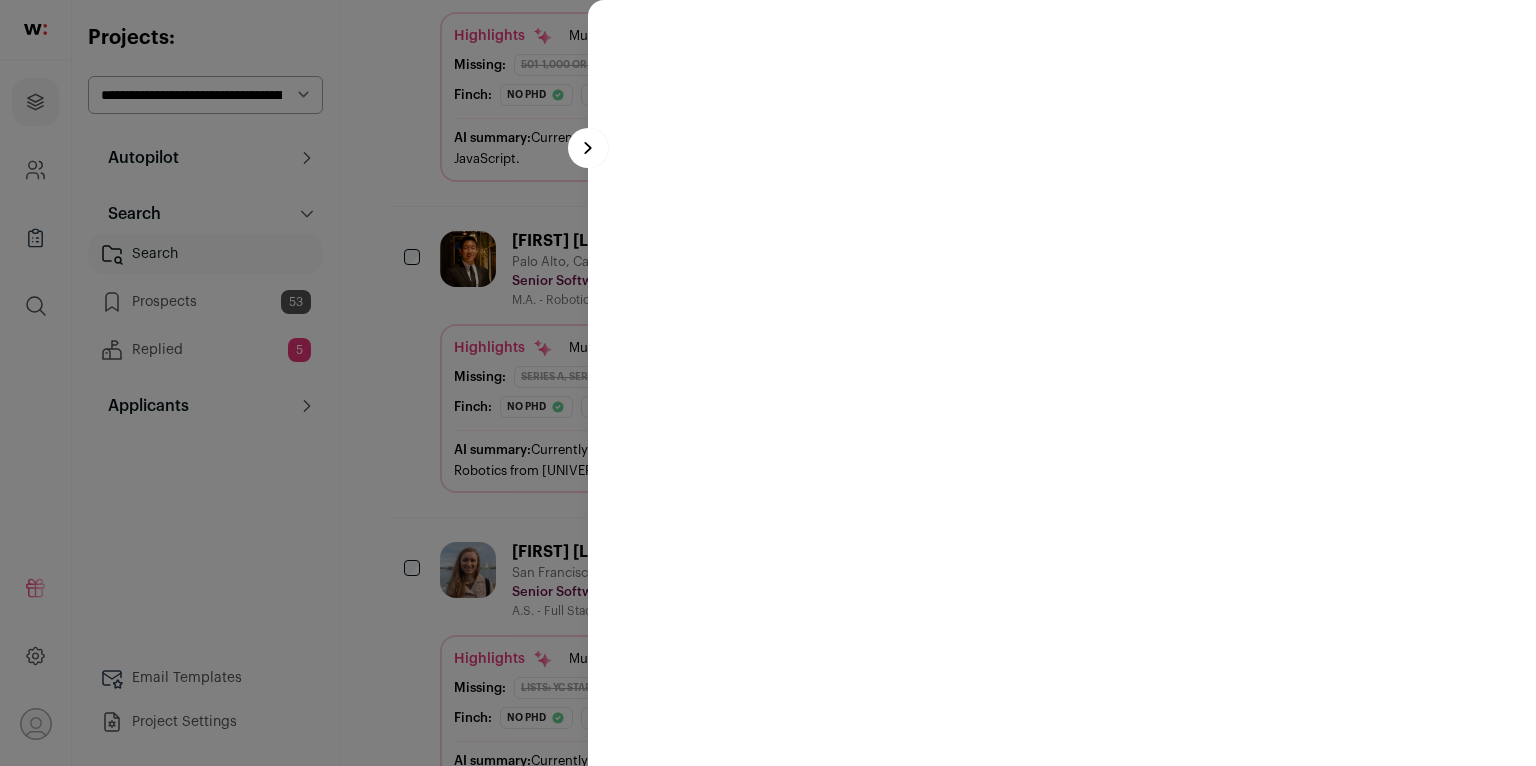 click at bounding box center [768, 383] 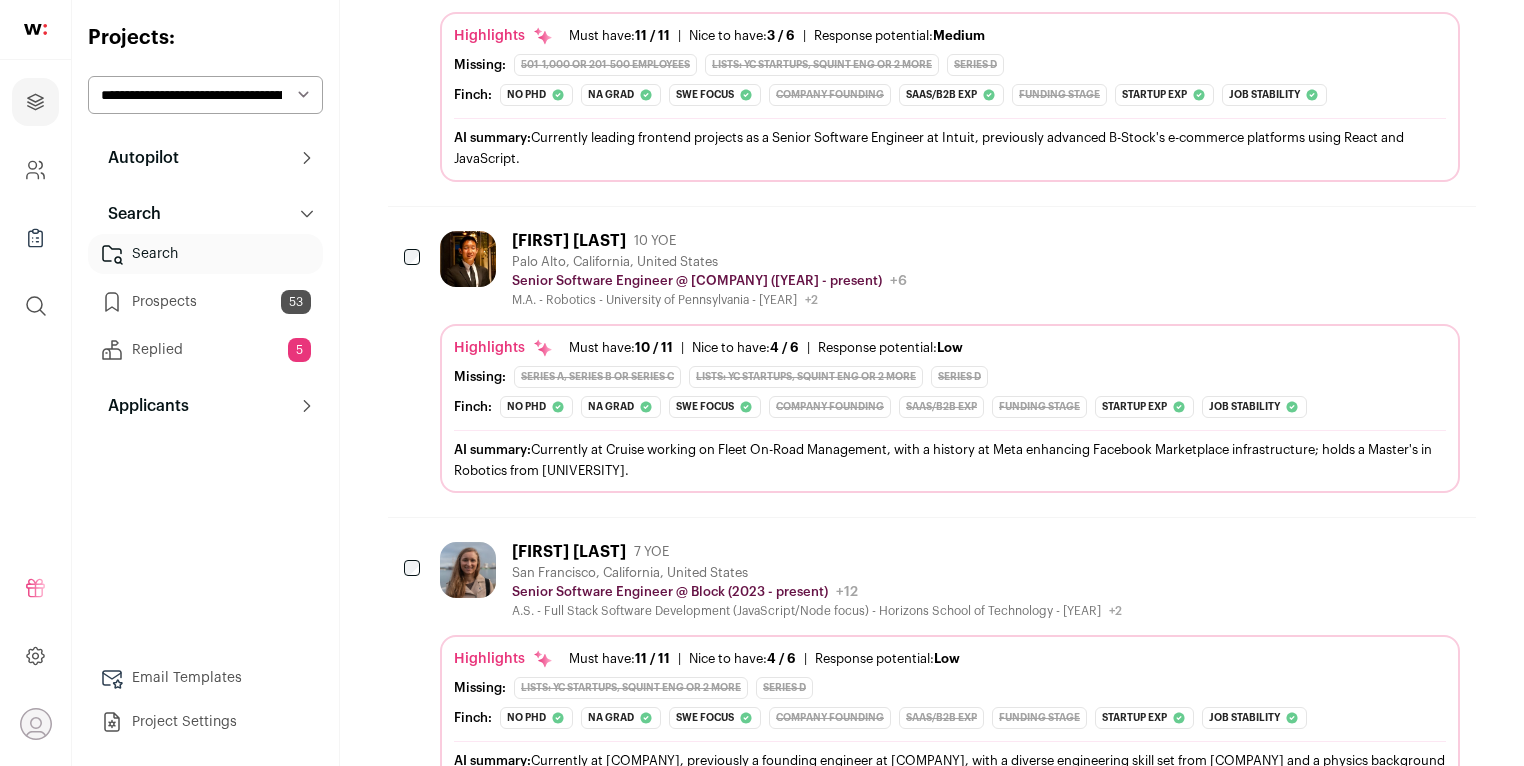 click at bounding box center [468, 259] 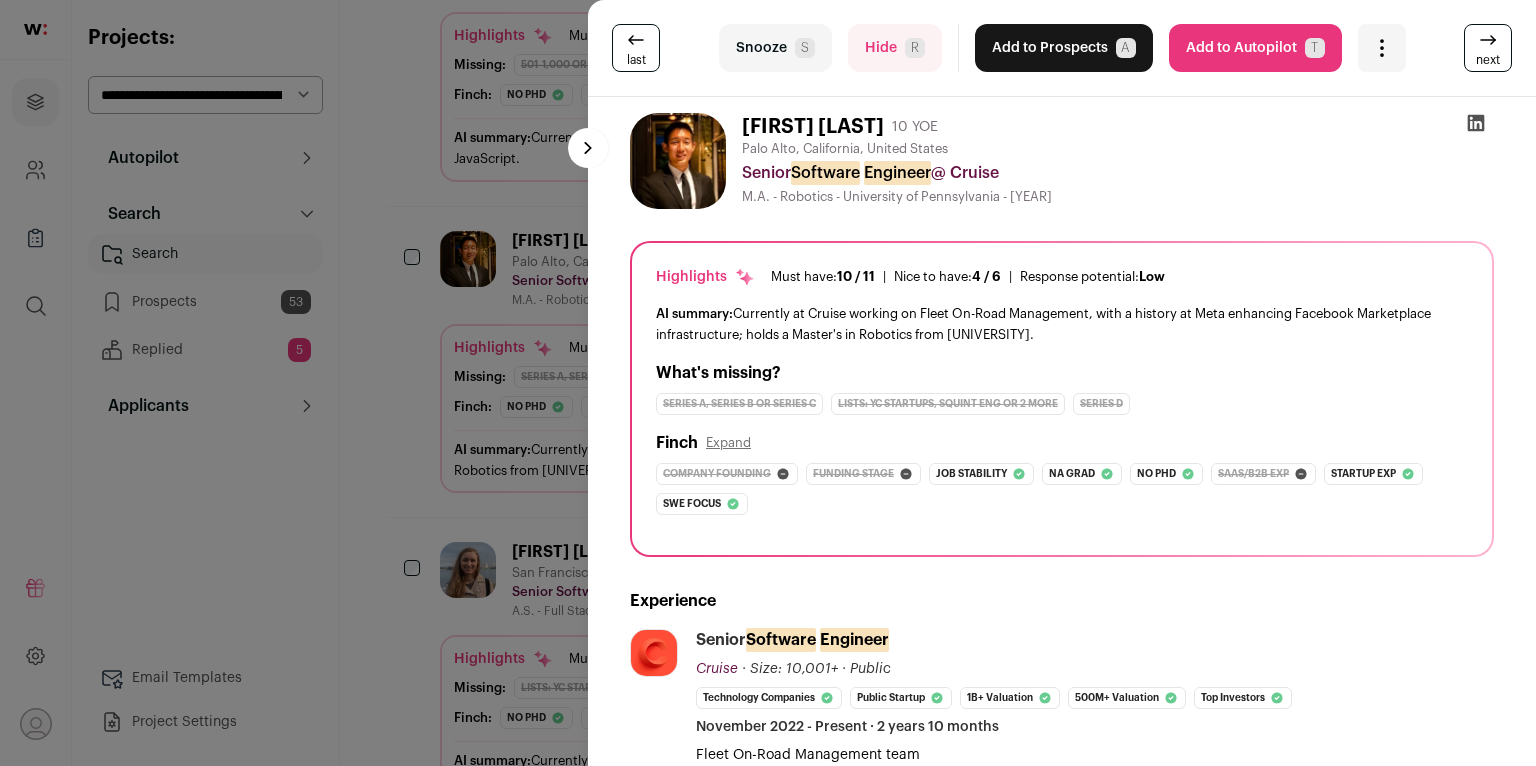 drag, startPoint x: 849, startPoint y: 464, endPoint x: 859, endPoint y: 465, distance: 10.049875 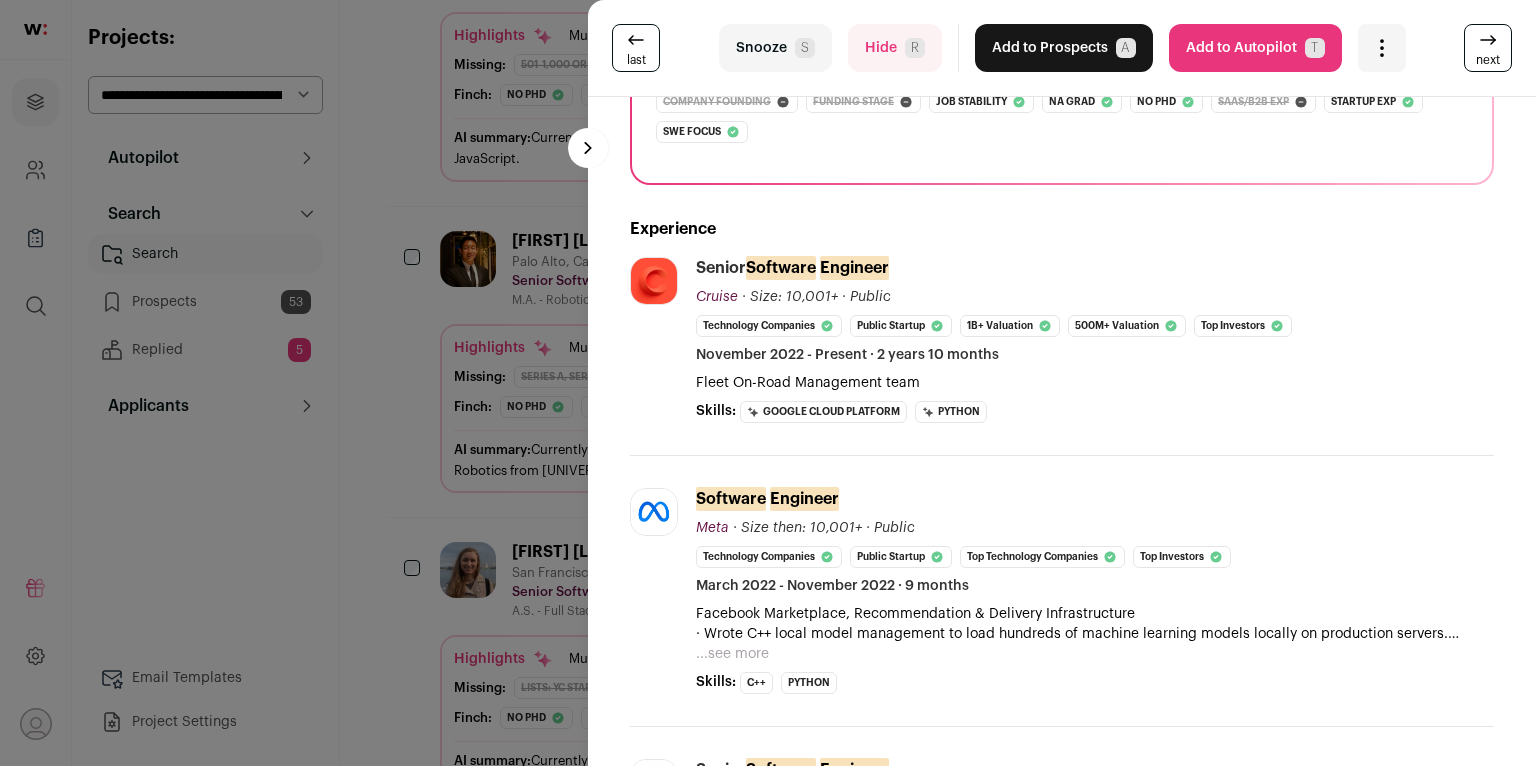 scroll, scrollTop: 668, scrollLeft: 0, axis: vertical 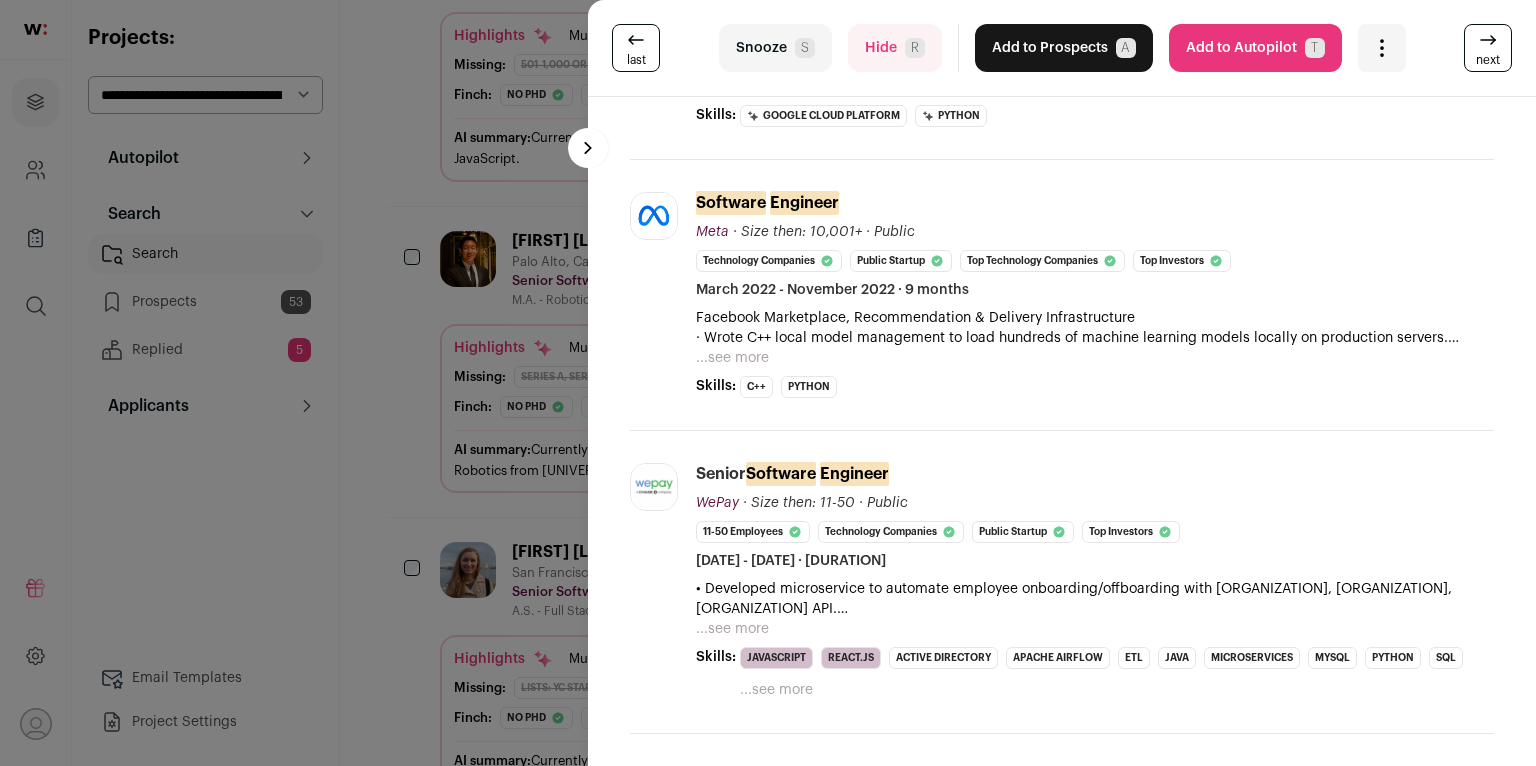 click on "...see more" at bounding box center [732, 358] 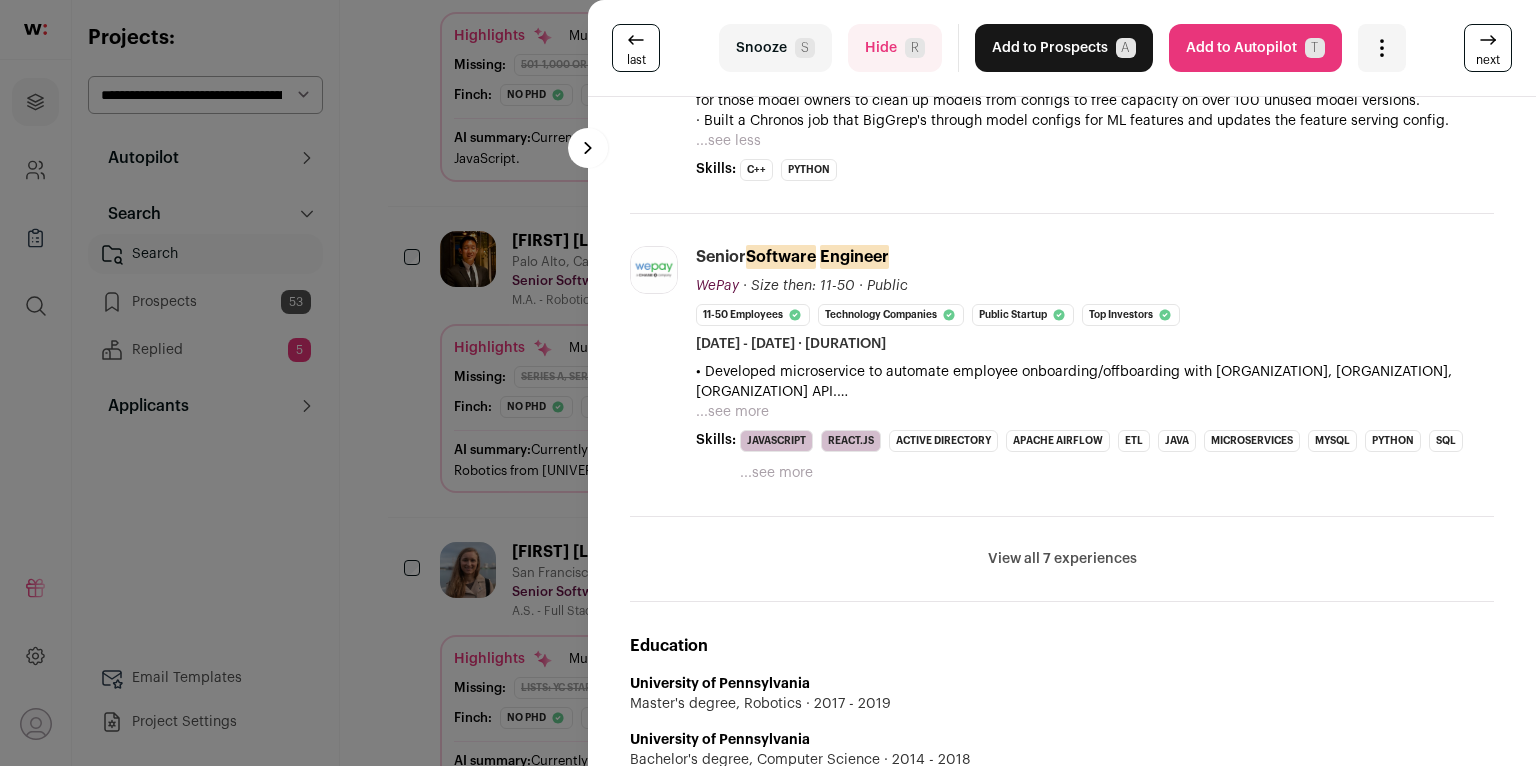 scroll, scrollTop: 1024, scrollLeft: 0, axis: vertical 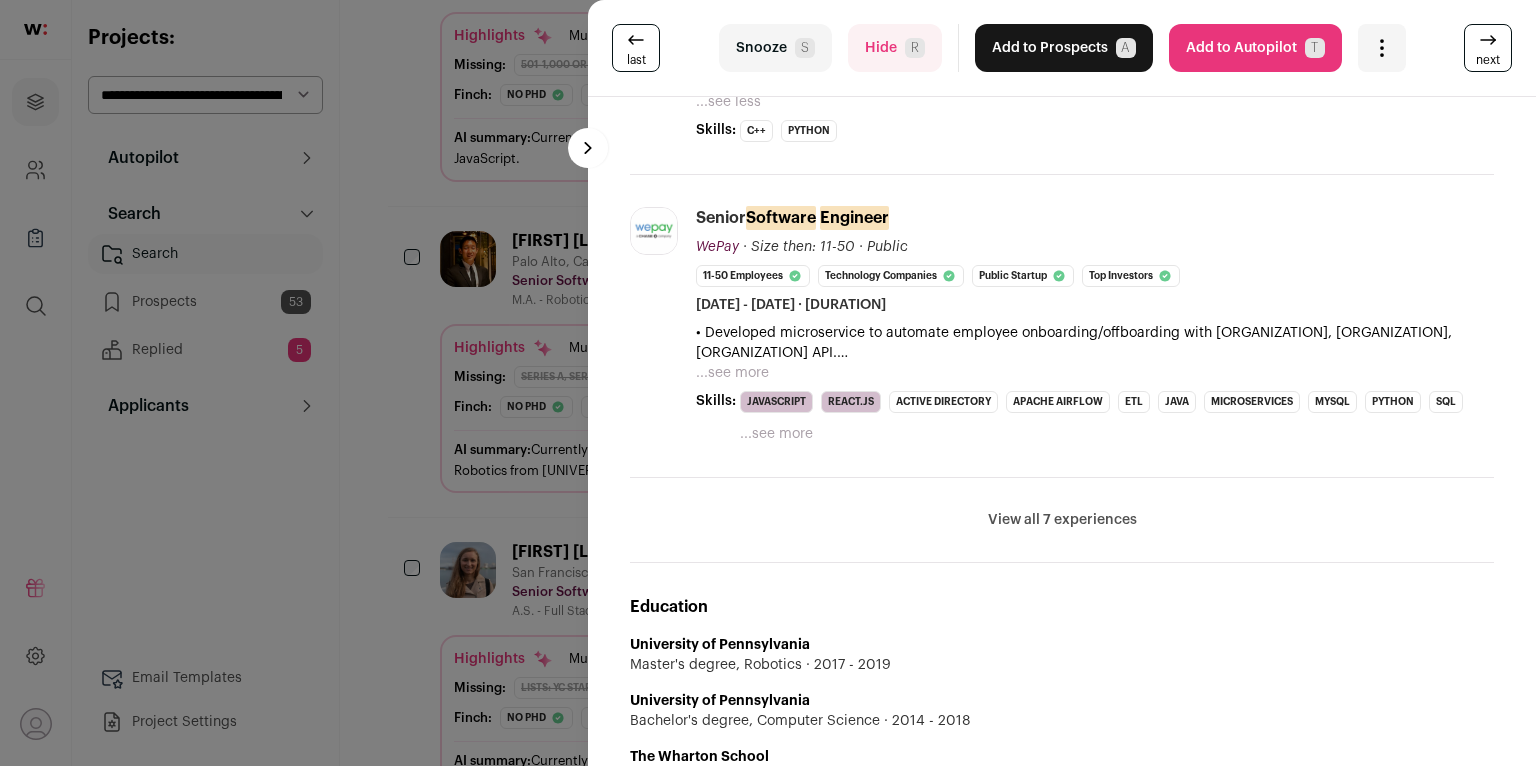 click on "Snooze
S" at bounding box center (775, 48) 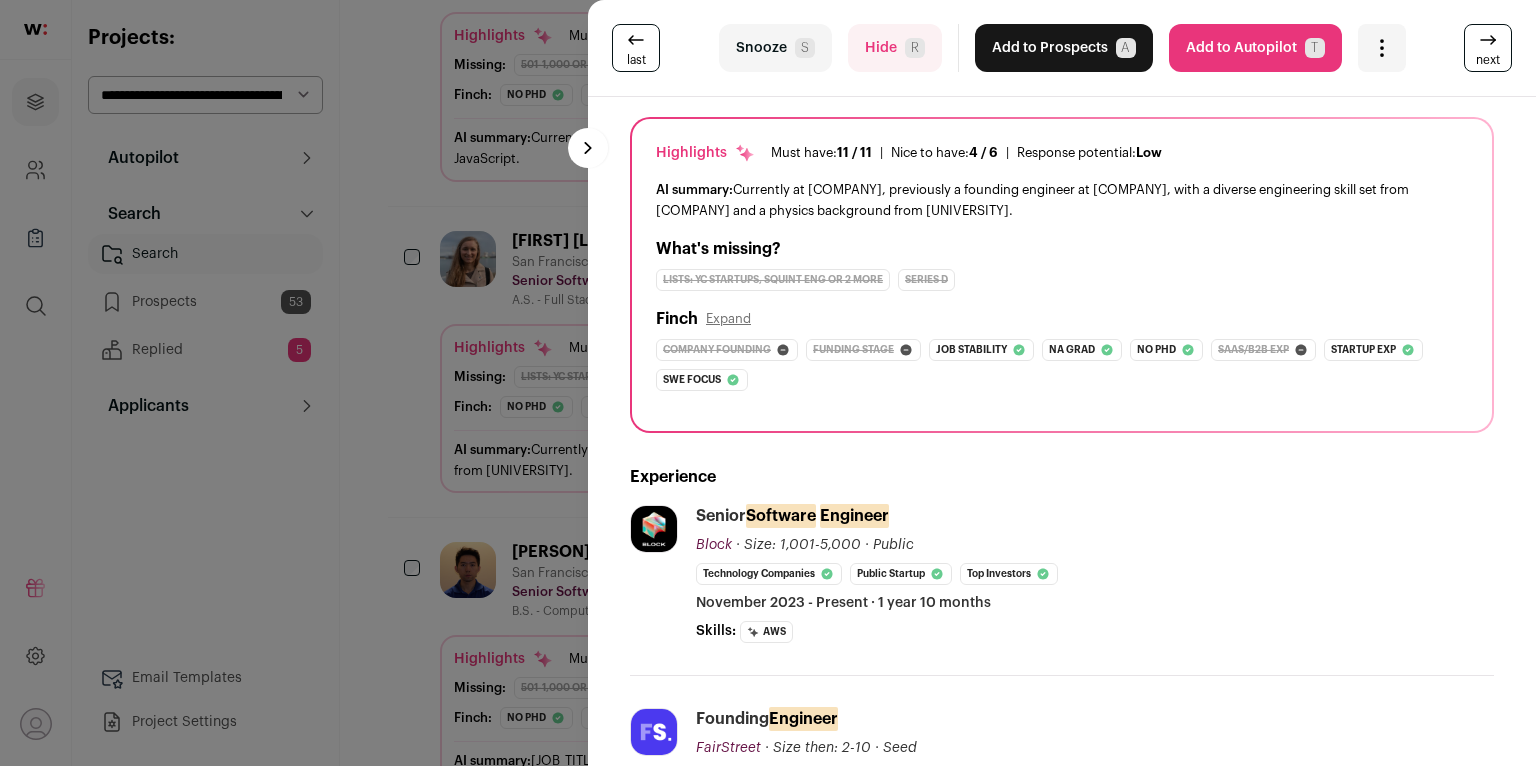 scroll, scrollTop: 0, scrollLeft: 0, axis: both 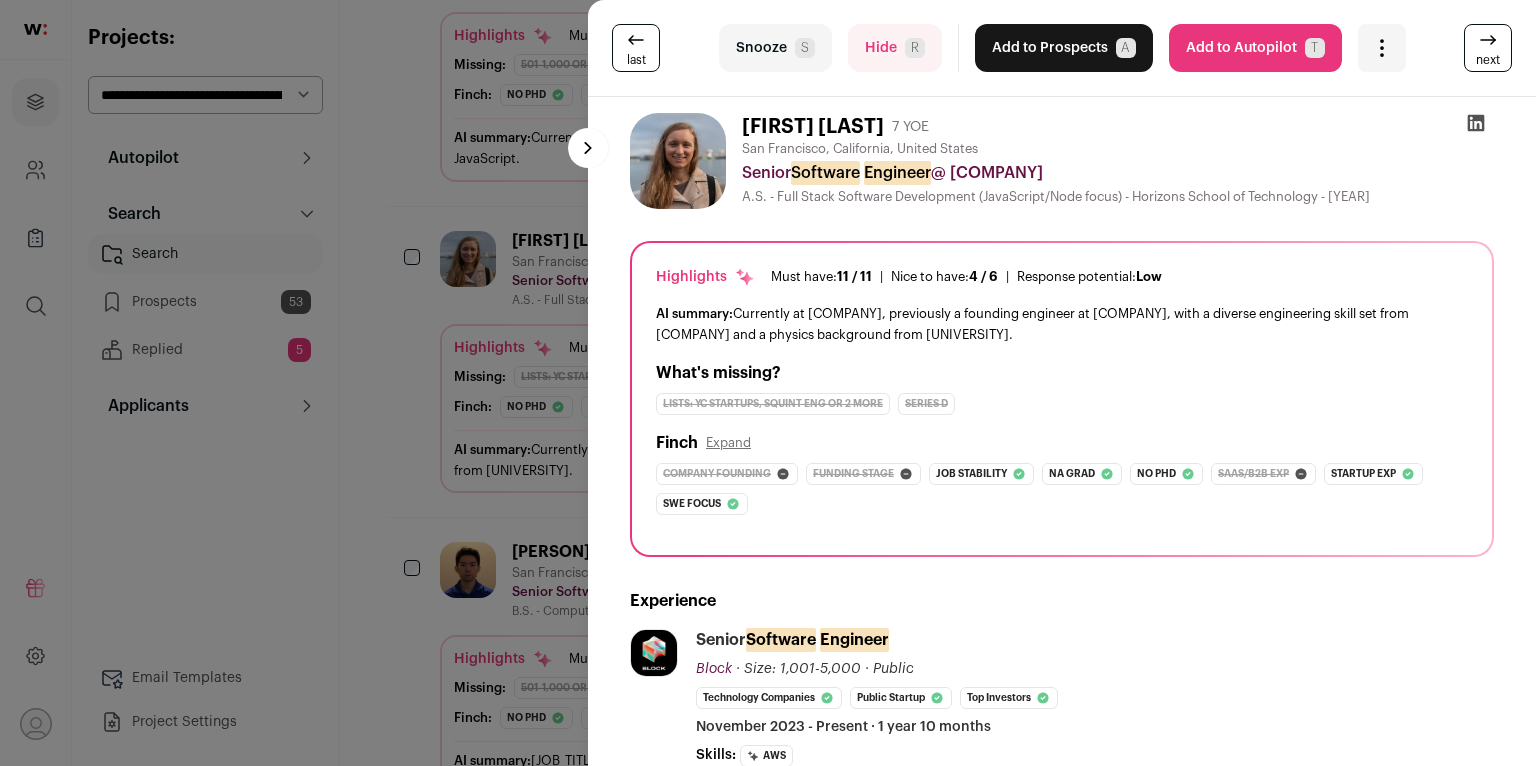 click 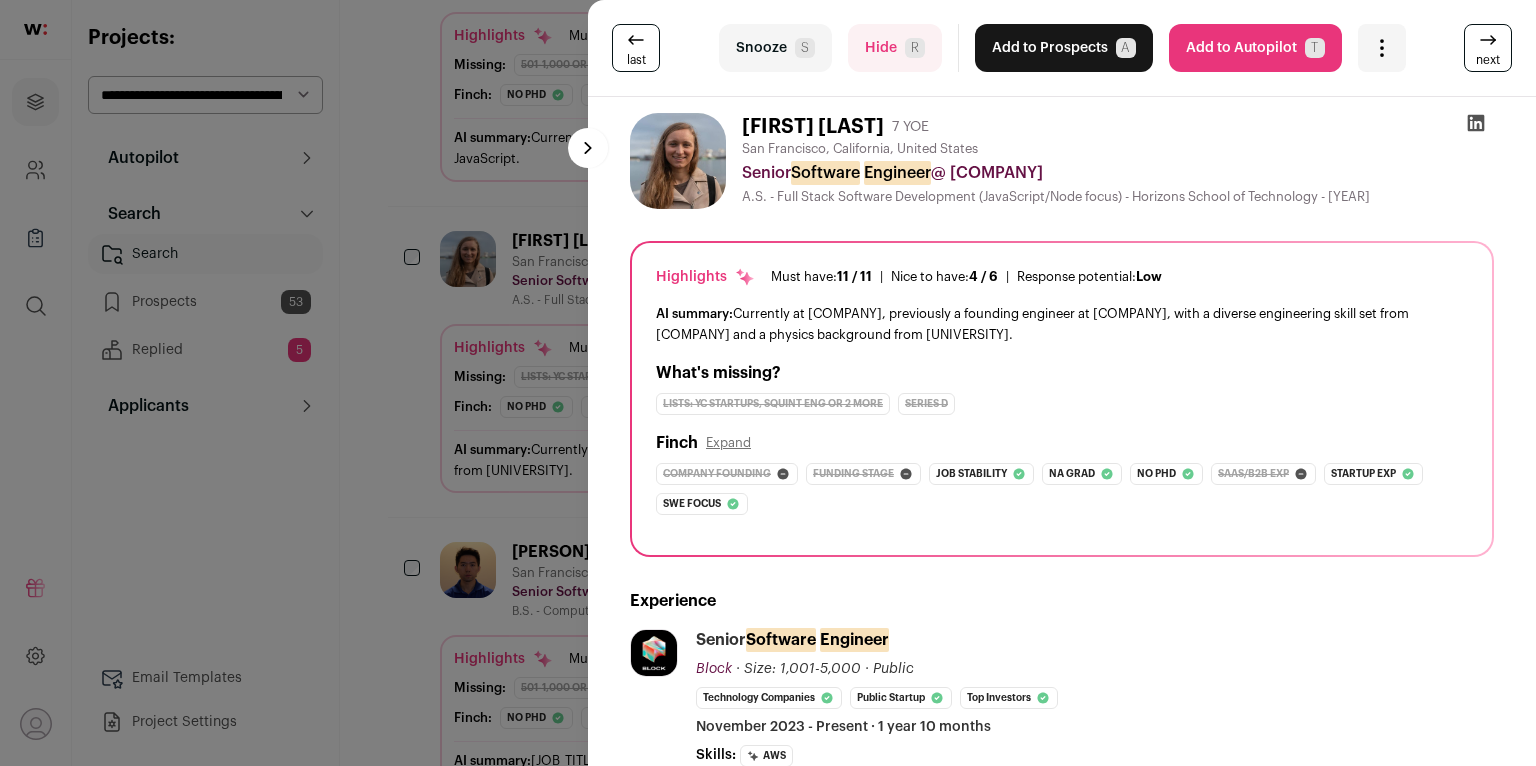 click on "Add to Prospects
A" at bounding box center [1064, 48] 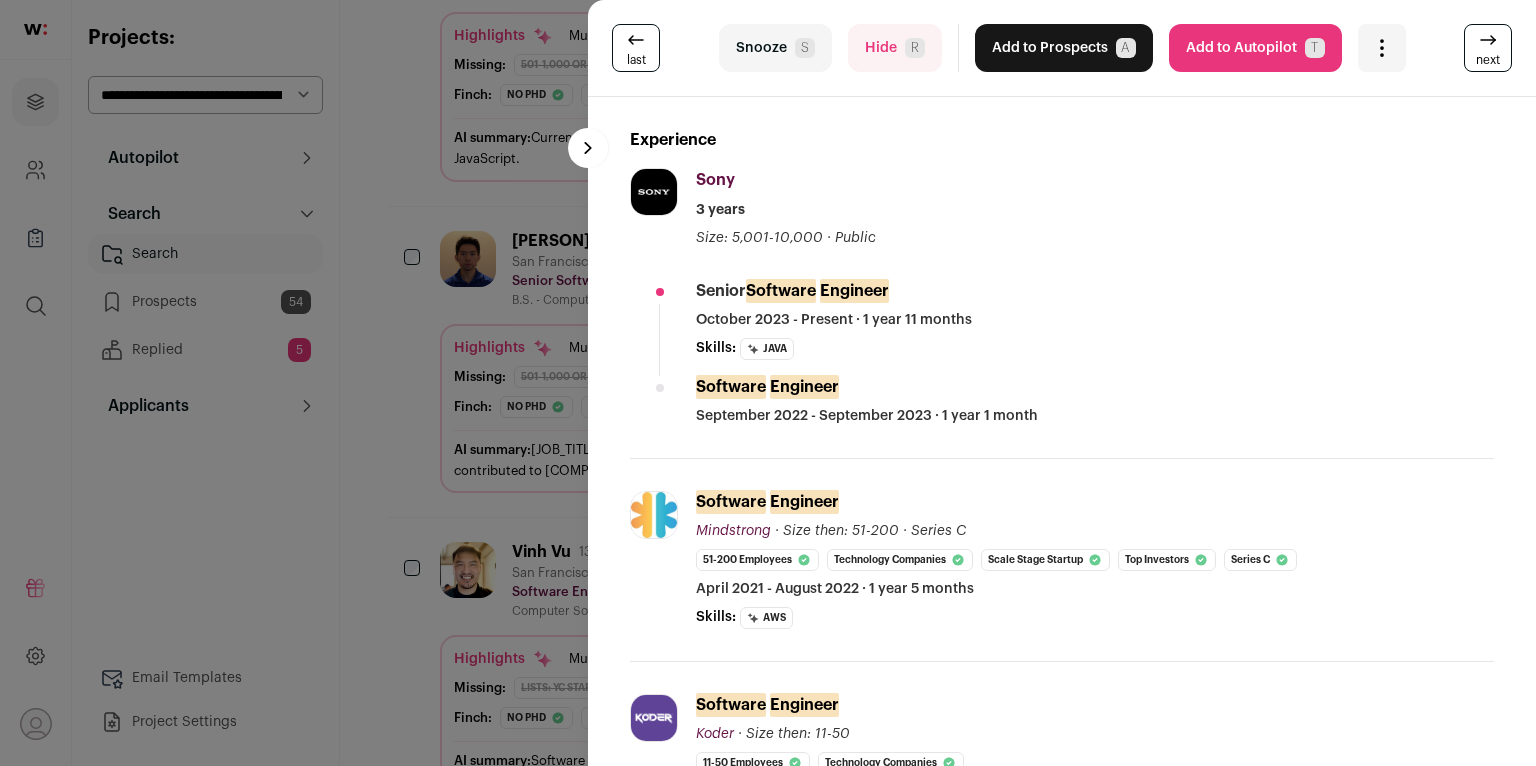 scroll, scrollTop: 479, scrollLeft: 0, axis: vertical 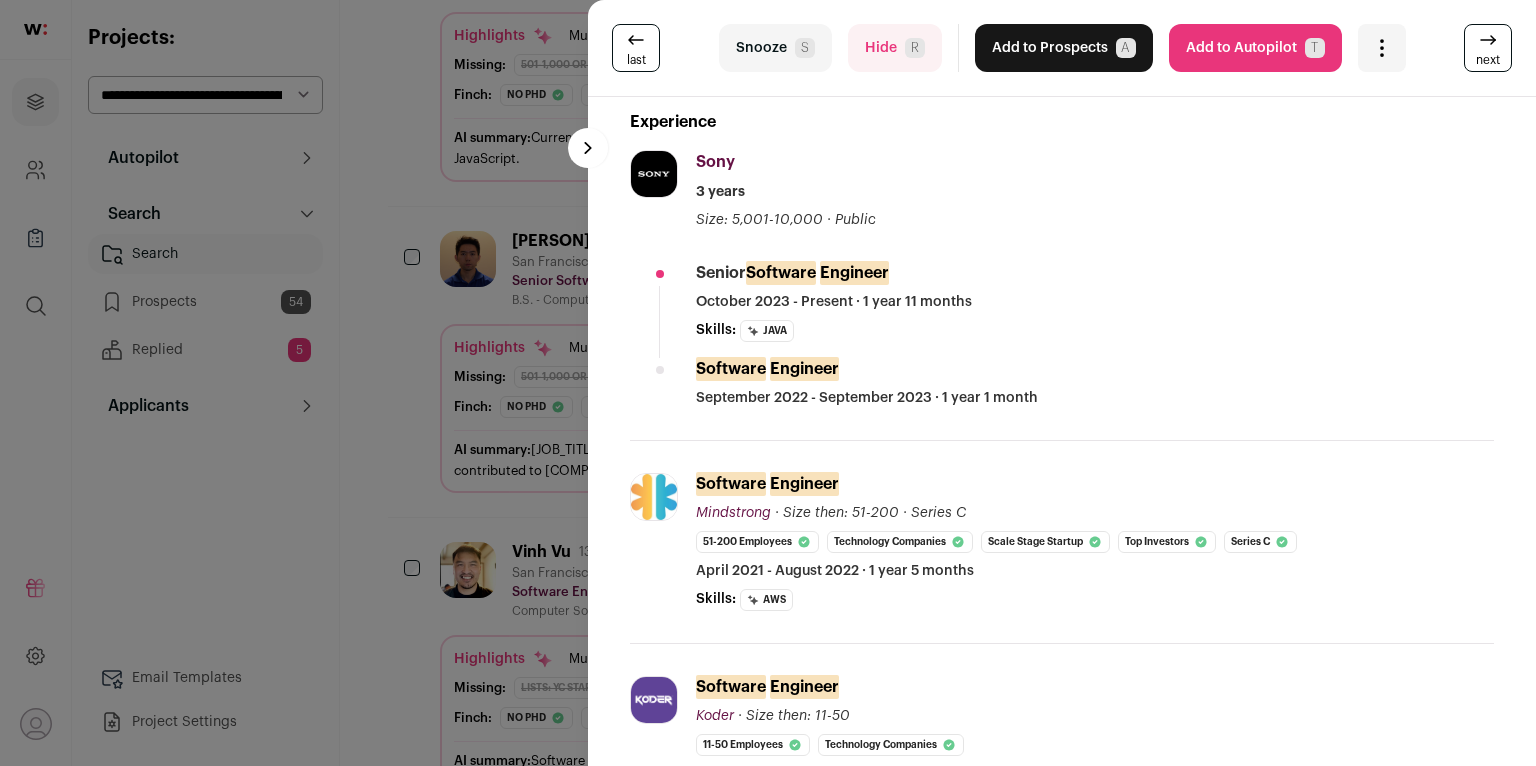 click on "Hide
R" at bounding box center [895, 48] 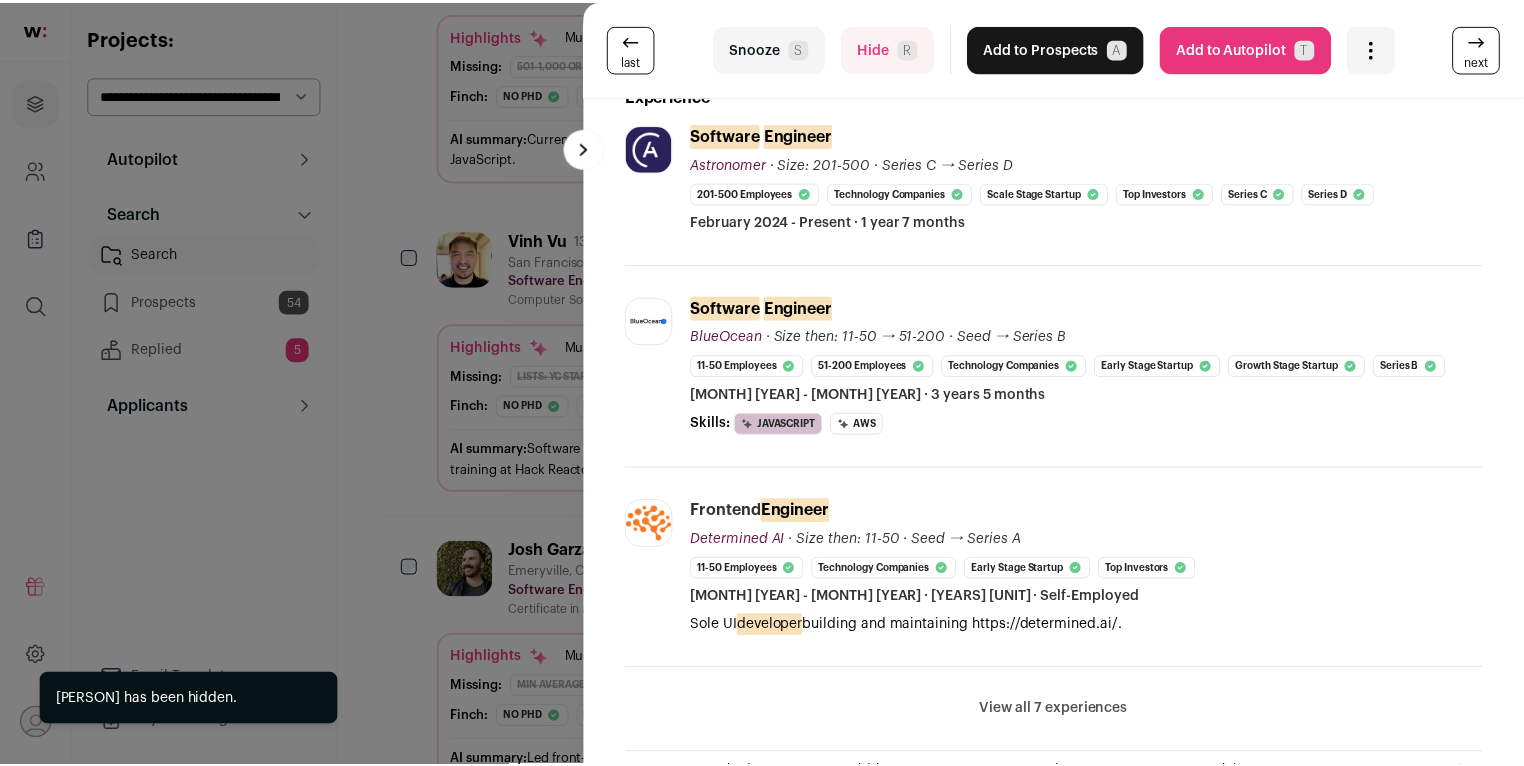 scroll, scrollTop: 580, scrollLeft: 0, axis: vertical 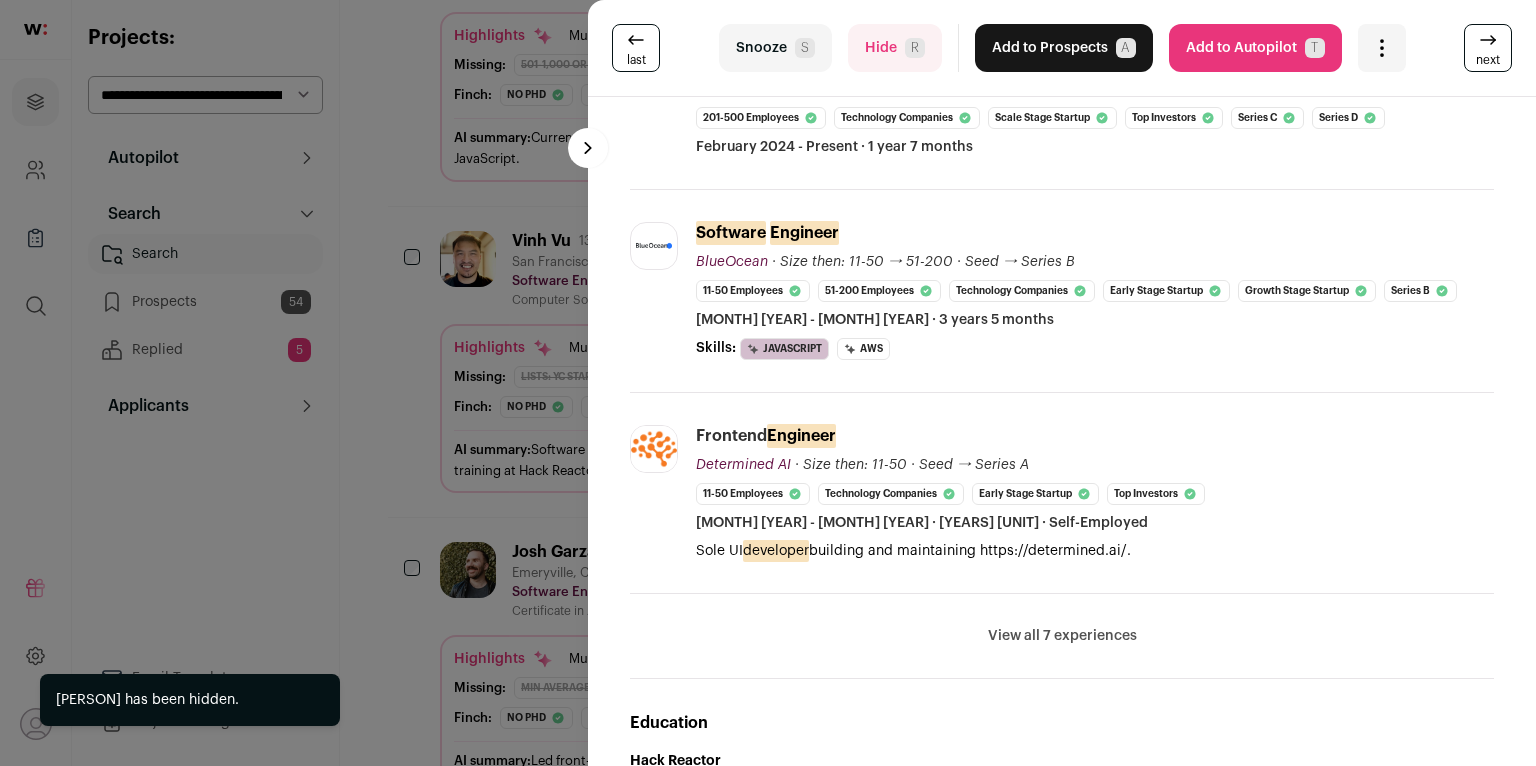 click on "Vinh Vu
13 YOE
San Francisco Bay Area
Software   Engineer  @ Astronomer
Computer Software Engineering - Hack Reactor
Highlights
Must have:
11 / 11
How many must haves have been fulfilled?
|
Nice to have:" at bounding box center (1062, 466) 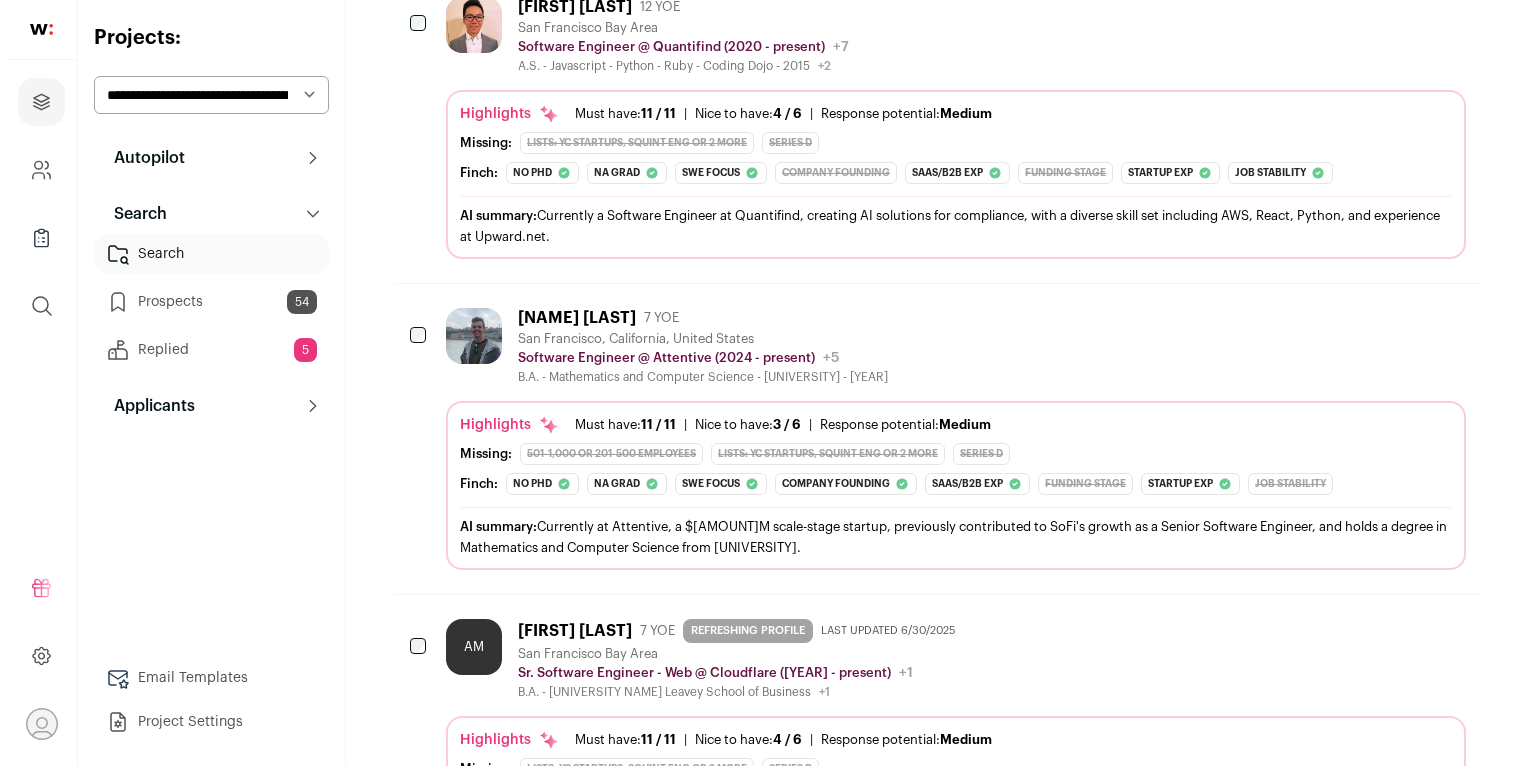 scroll, scrollTop: 1722, scrollLeft: 0, axis: vertical 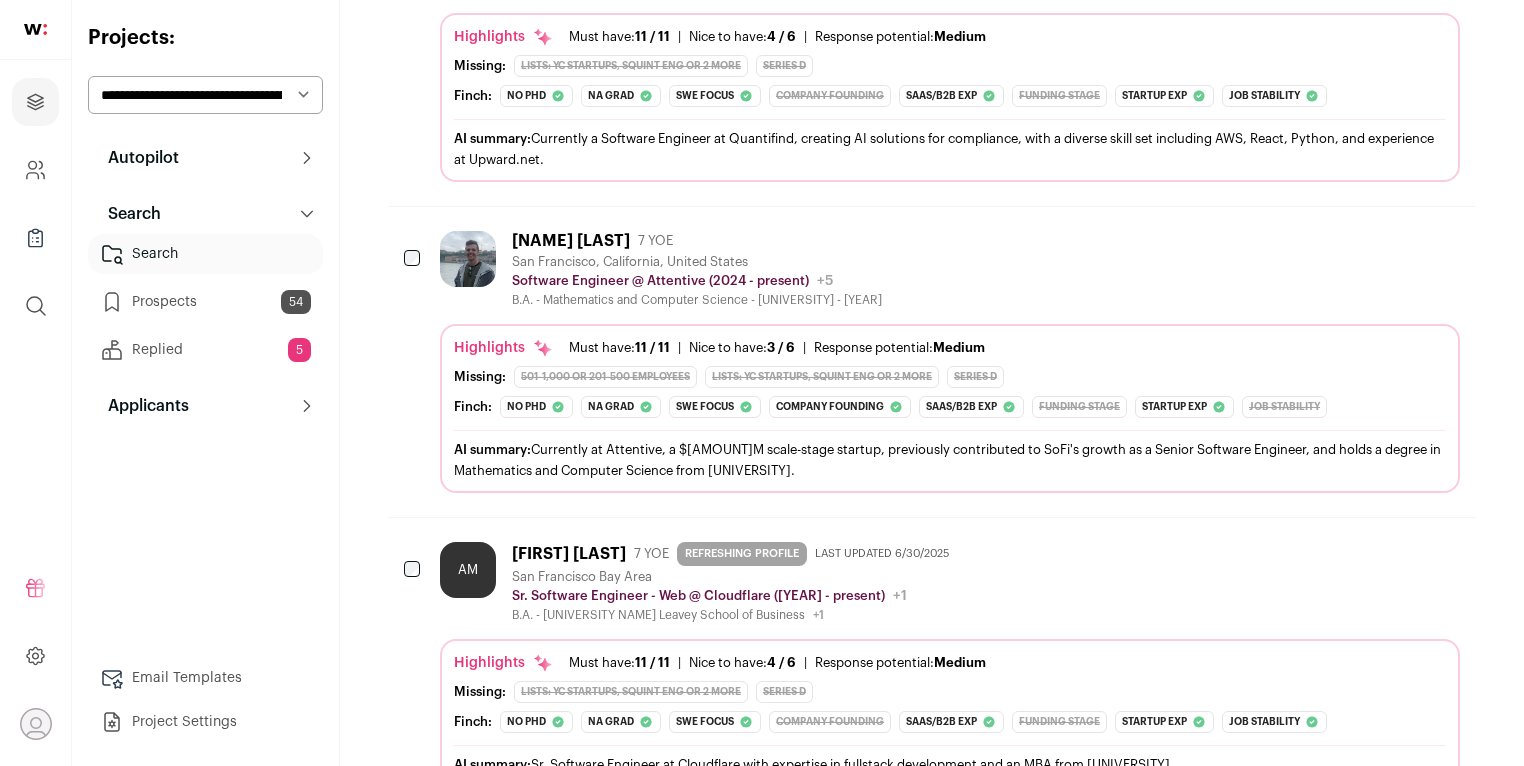 click at bounding box center [468, 259] 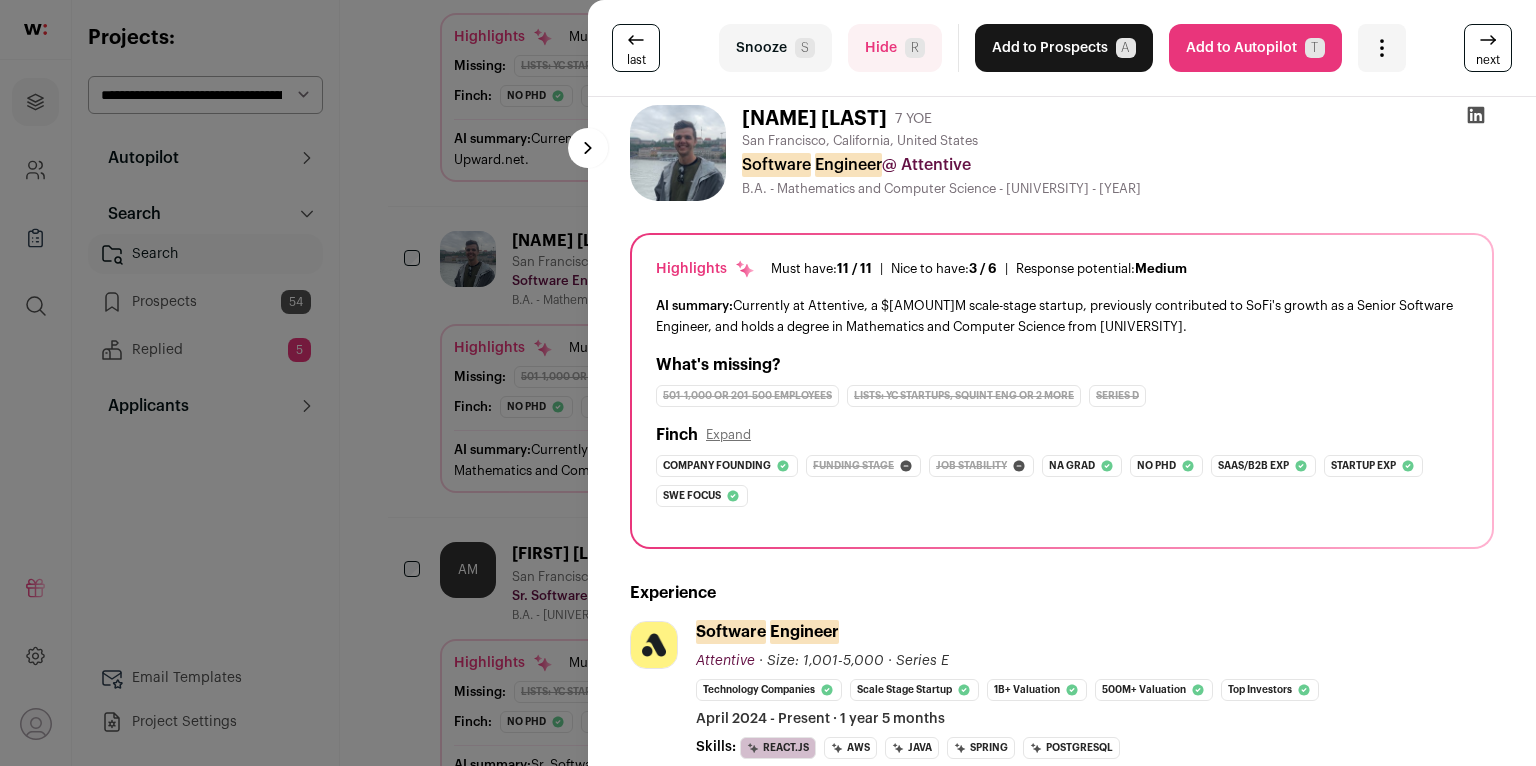 scroll, scrollTop: 0, scrollLeft: 0, axis: both 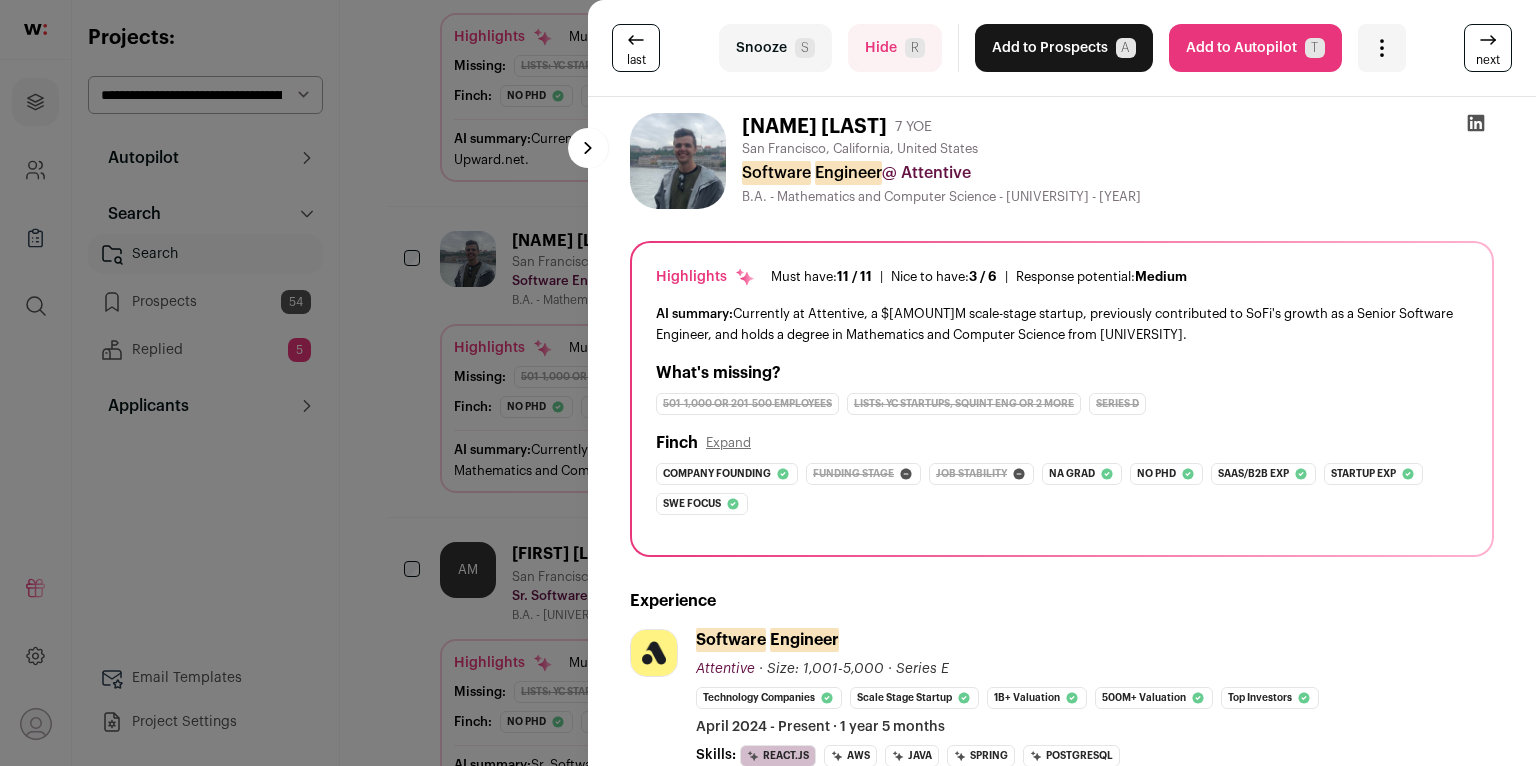 click on "Add to Prospects
A" at bounding box center [1064, 48] 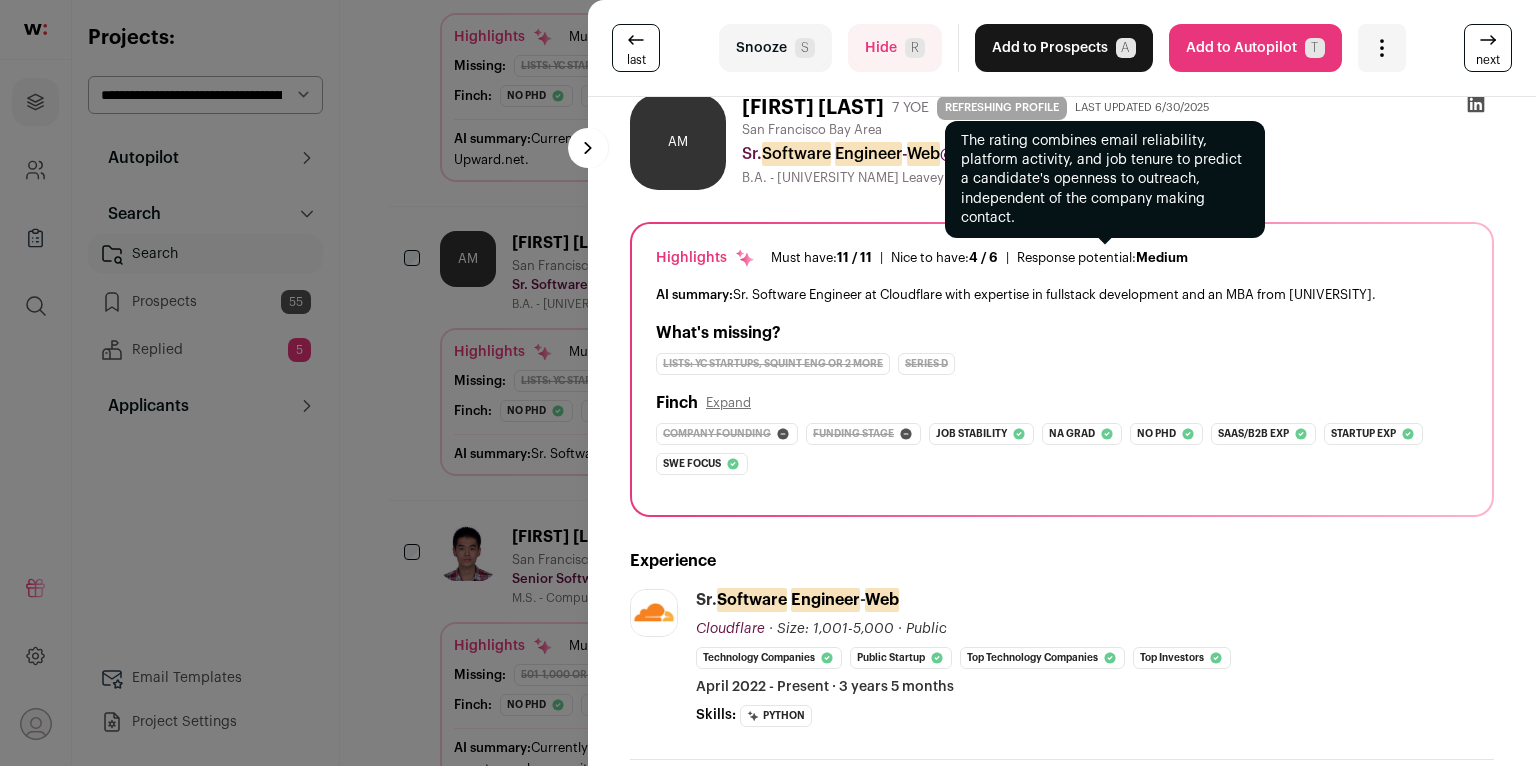 scroll, scrollTop: 0, scrollLeft: 0, axis: both 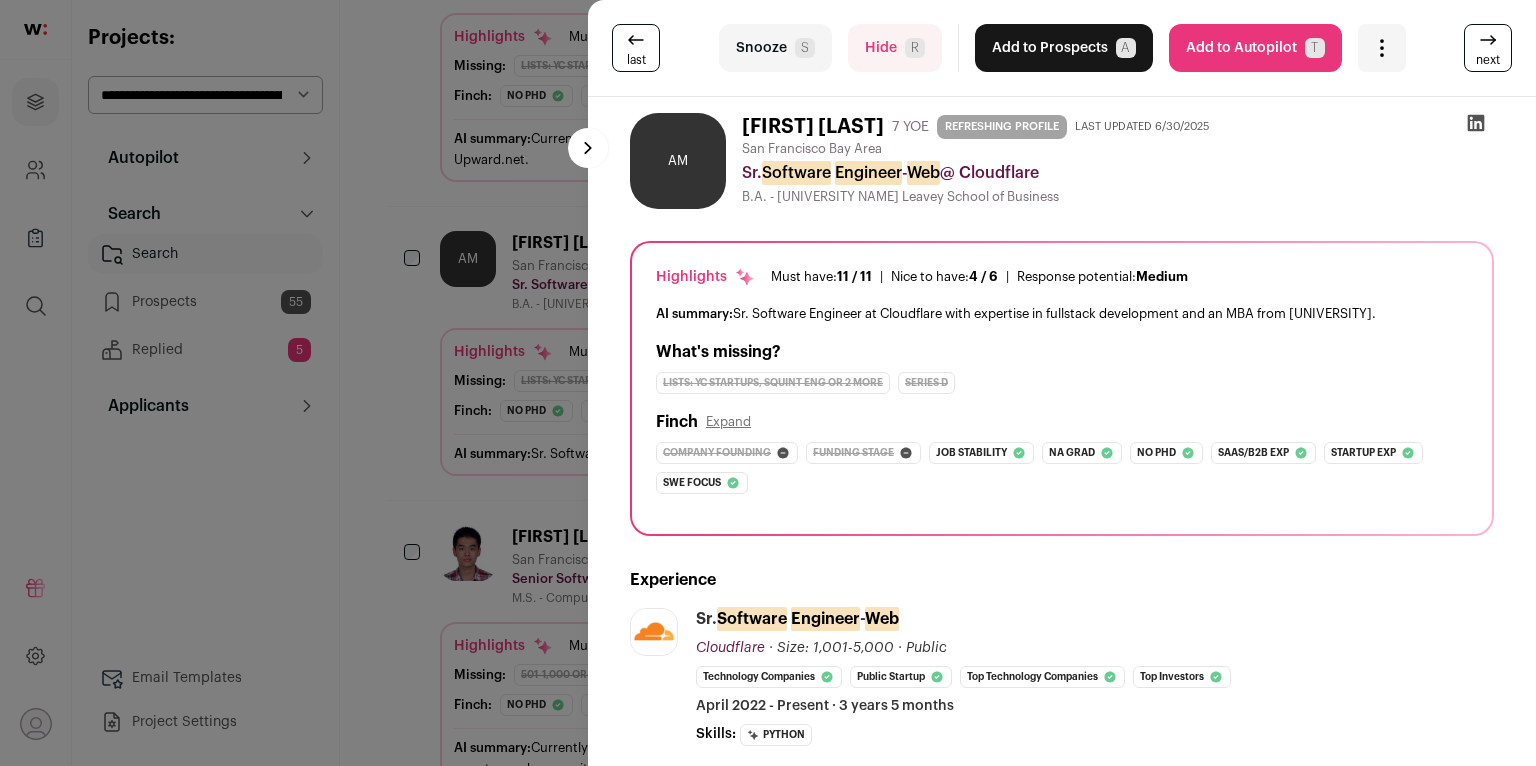 click 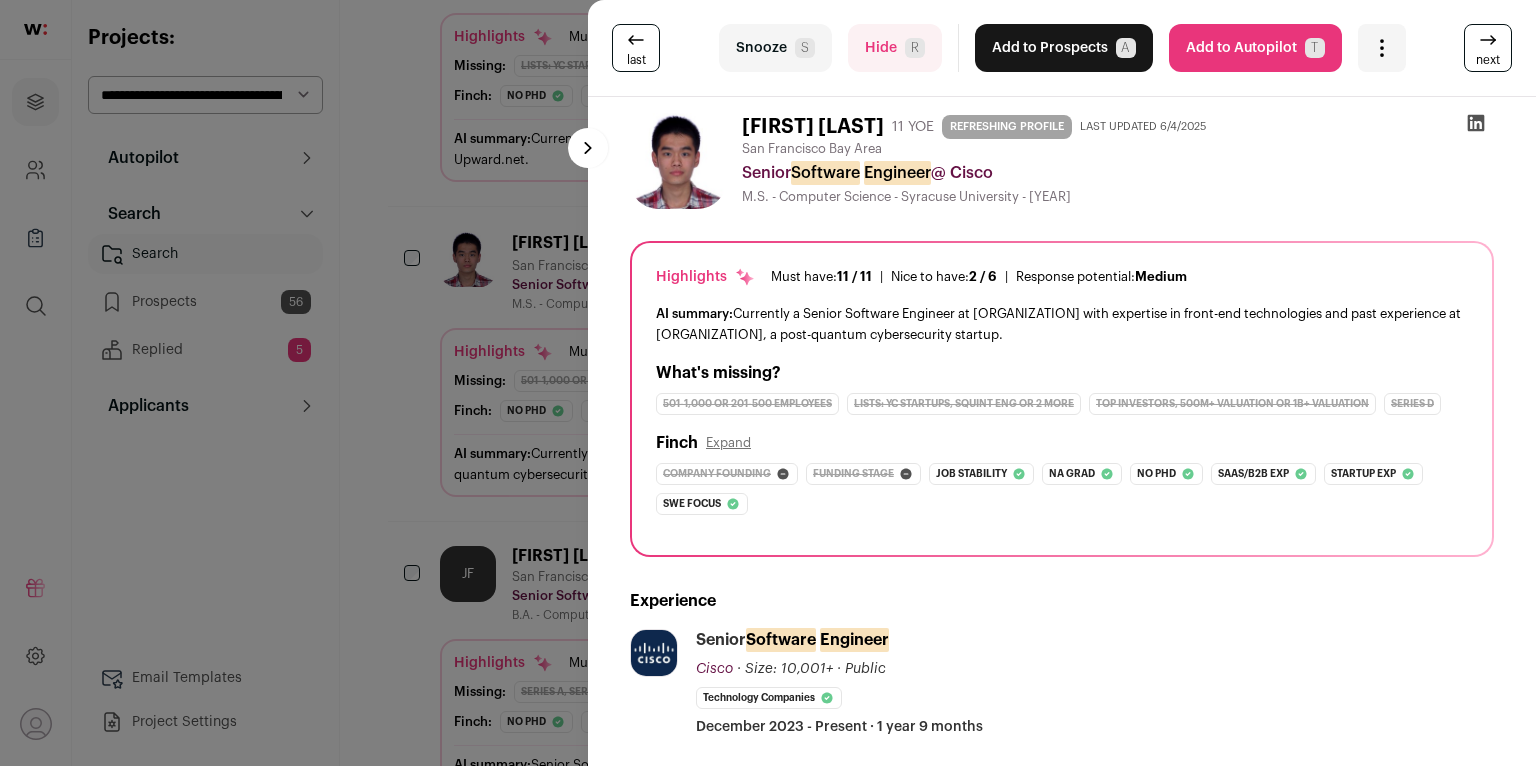click on "Hide
R" at bounding box center (895, 48) 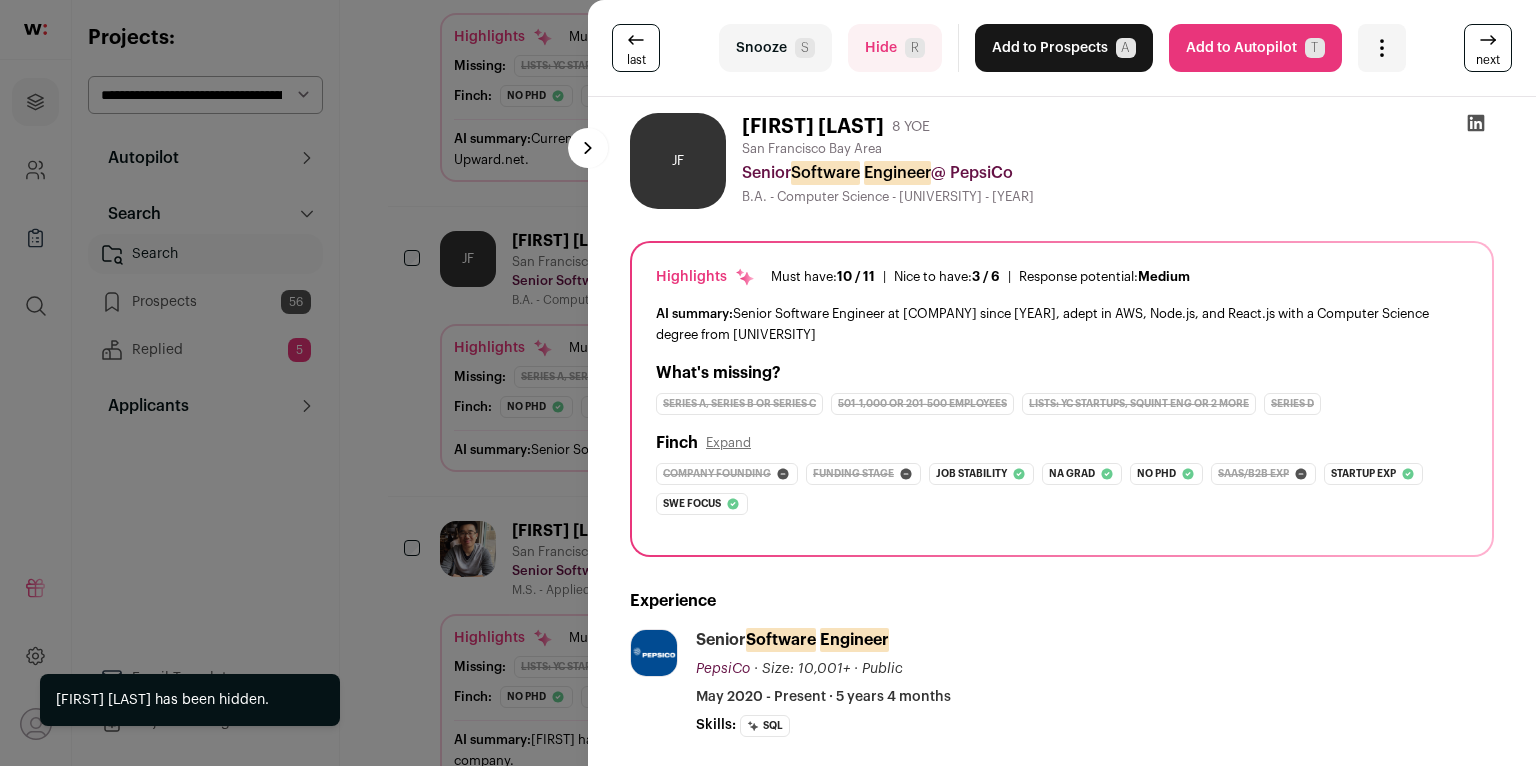 click on "Hide
R" at bounding box center [895, 48] 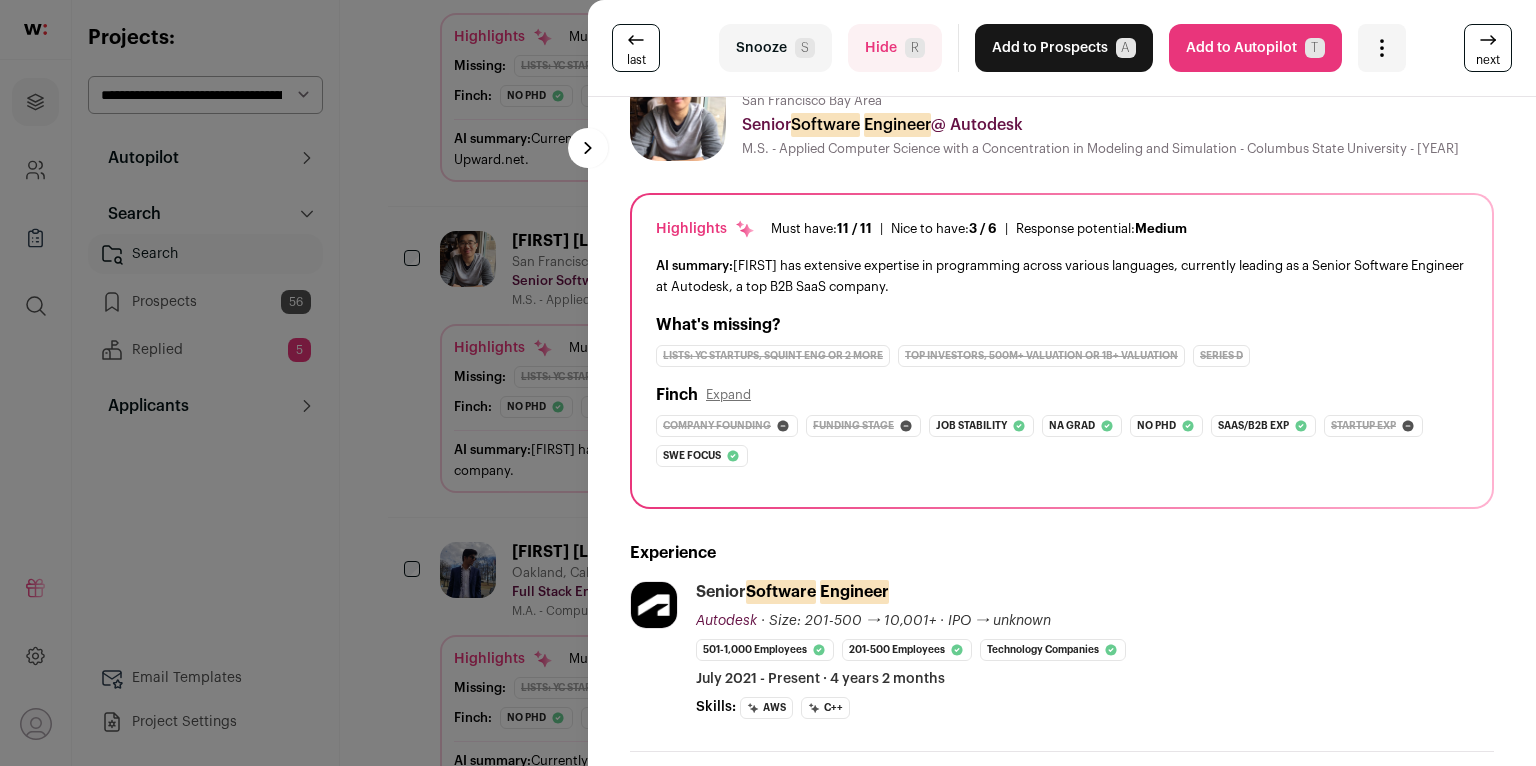 scroll, scrollTop: 0, scrollLeft: 0, axis: both 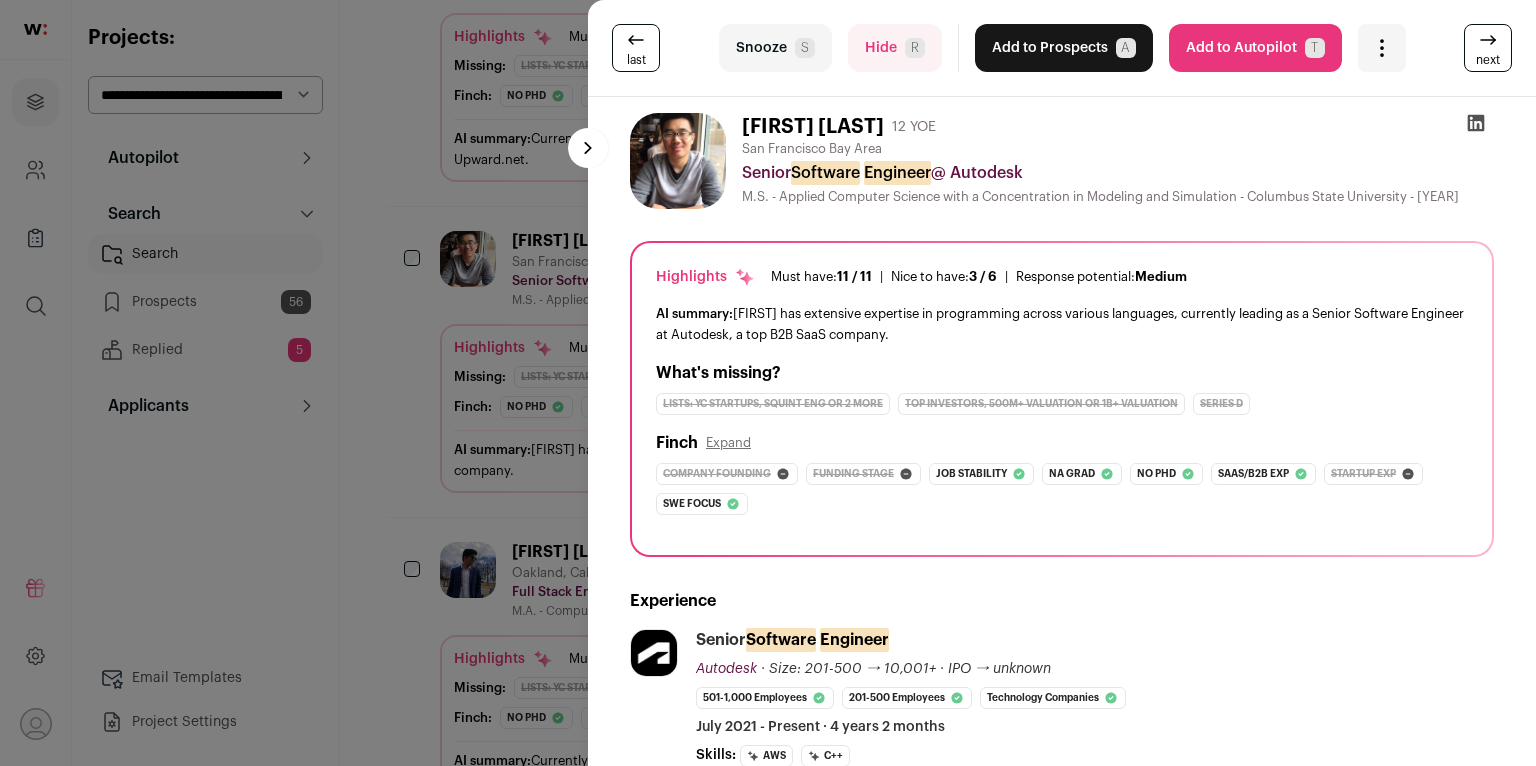 click 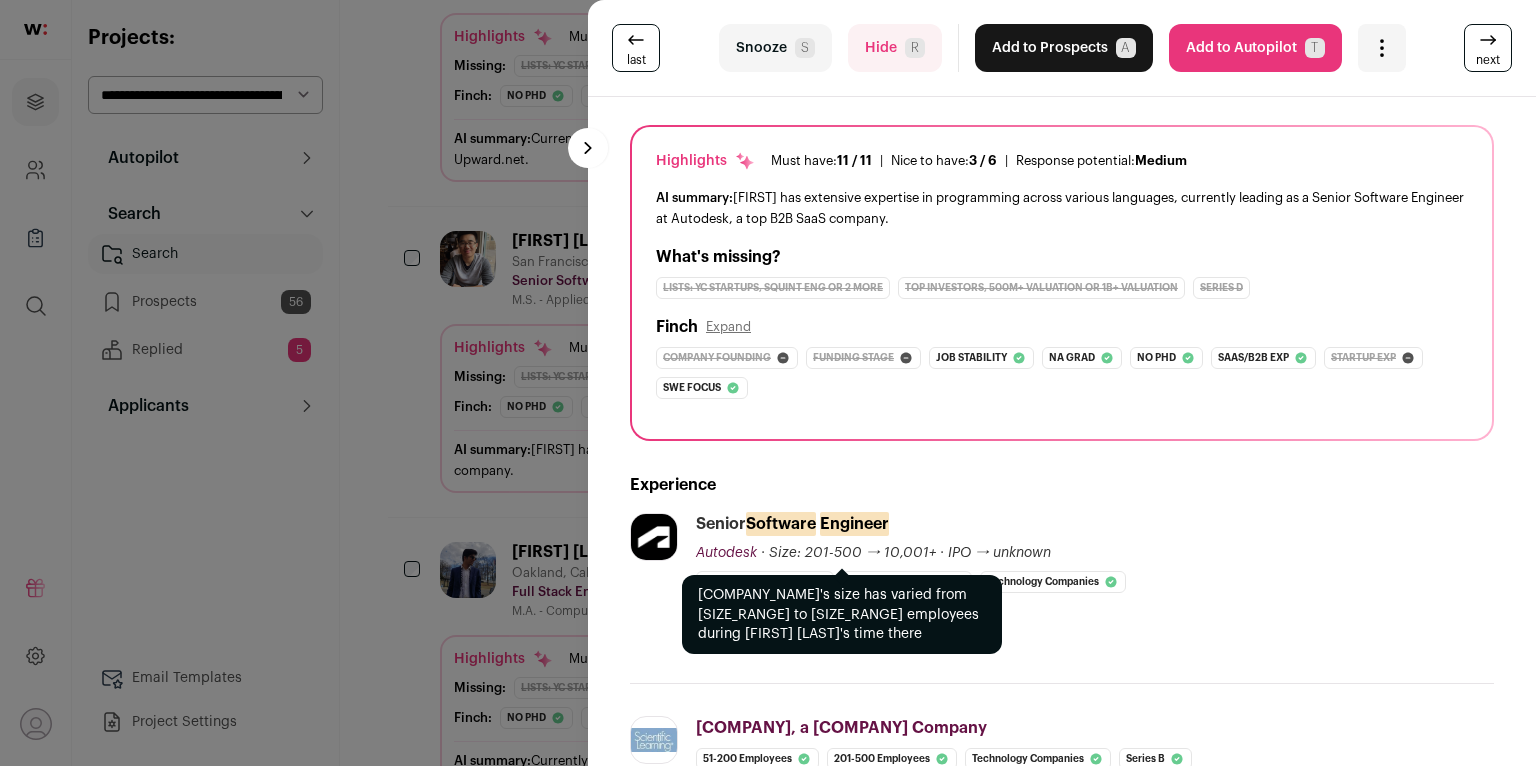 scroll, scrollTop: 301, scrollLeft: 0, axis: vertical 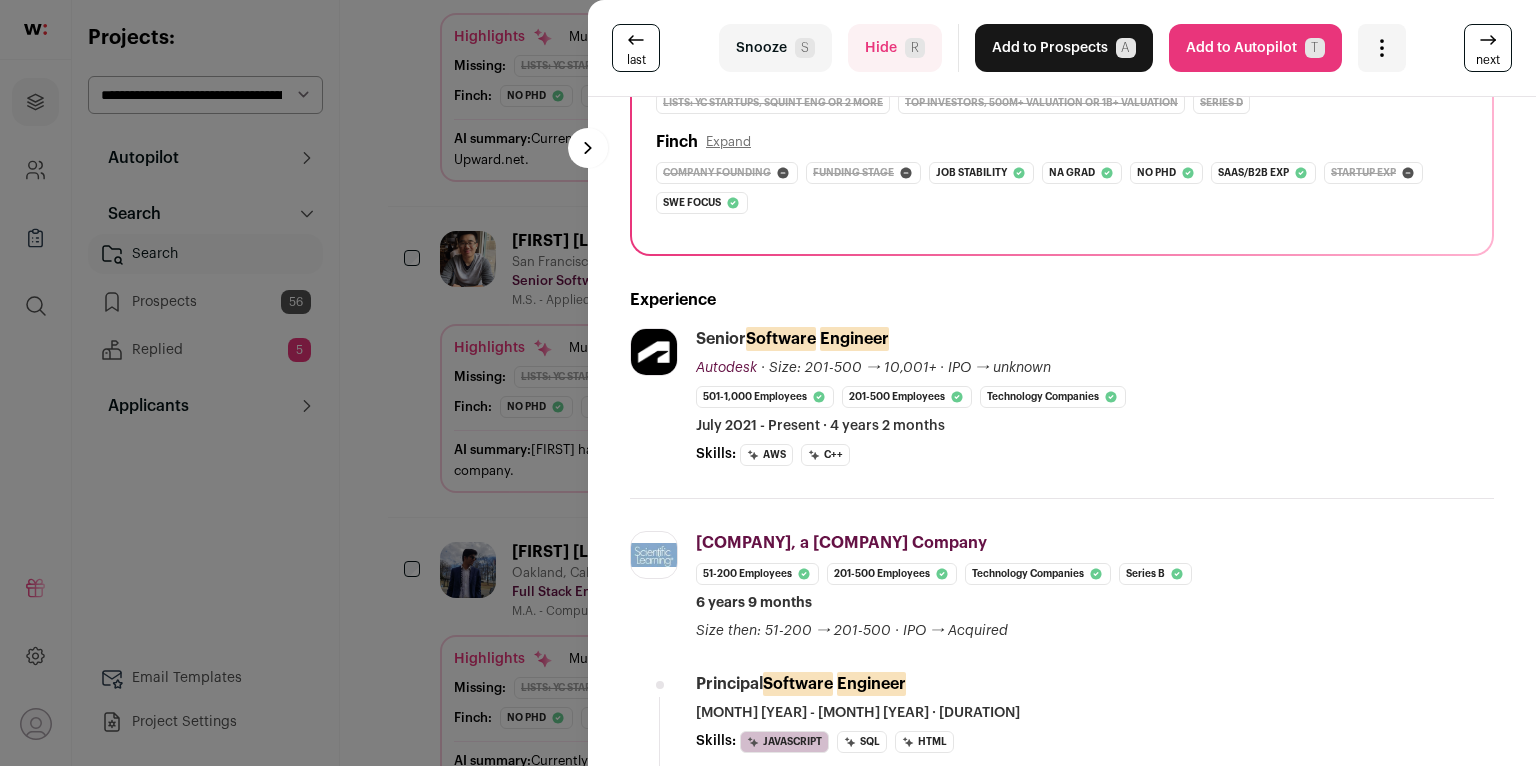 click on "Add to Prospects
A" at bounding box center (1064, 48) 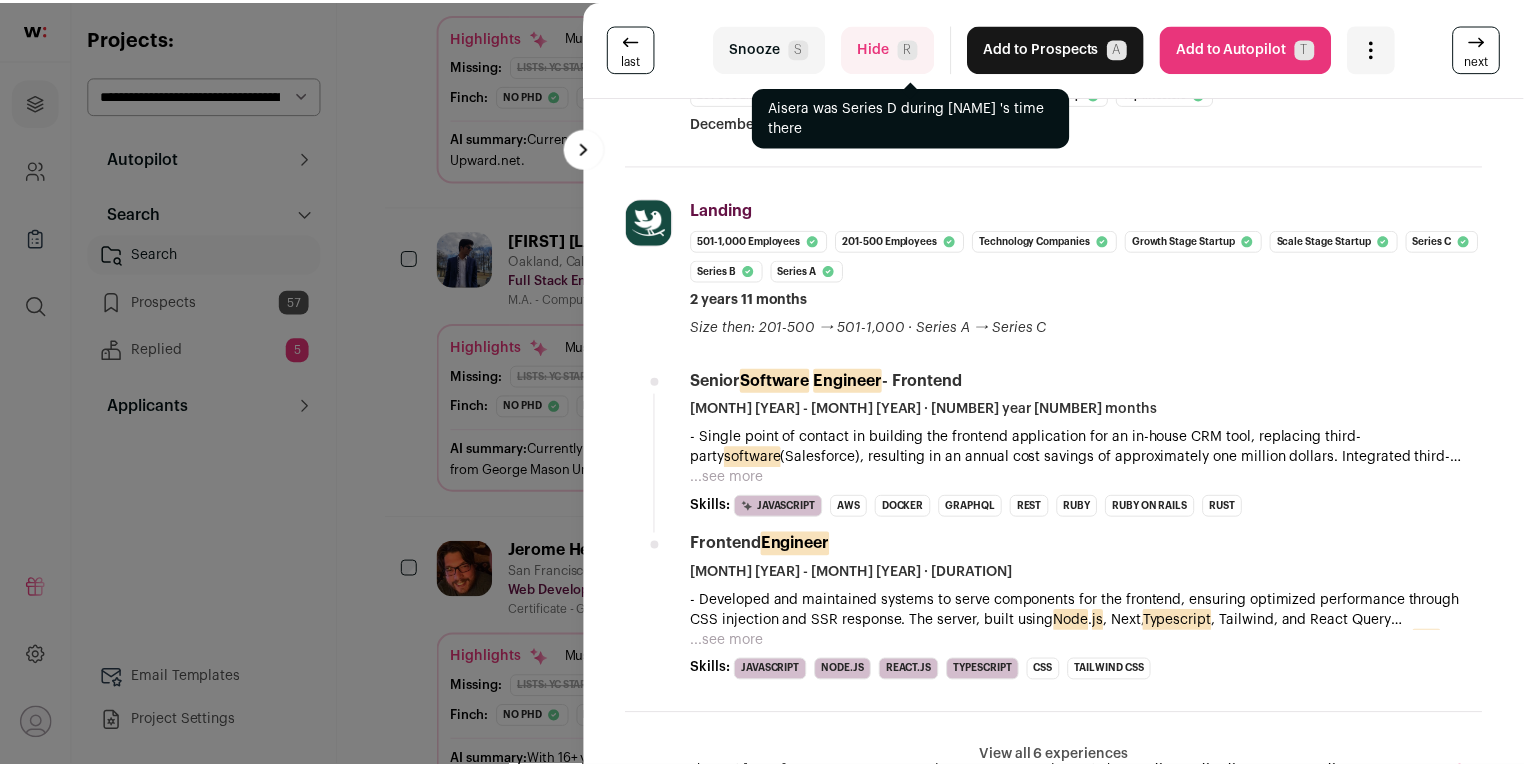 scroll, scrollTop: 808, scrollLeft: 0, axis: vertical 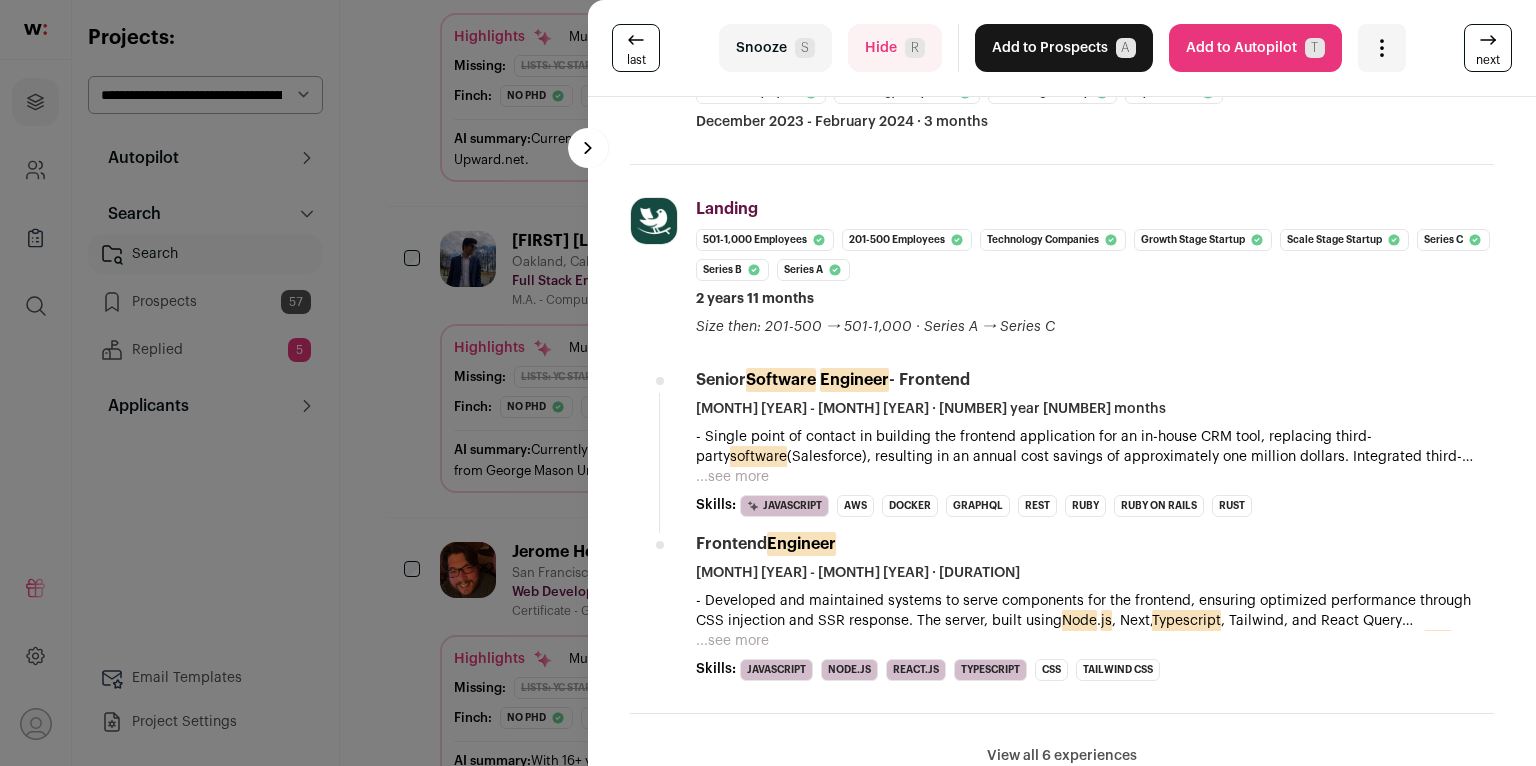 click on "last
Snooze
S
Hide
R
Add to Prospects
A
Are you sure?
Jay Palan  is already in your ATS. Do you wish to reach out to this candidate through wellfound:ai?
Cancel
********
Add to Autopilot
T" at bounding box center (768, 383) 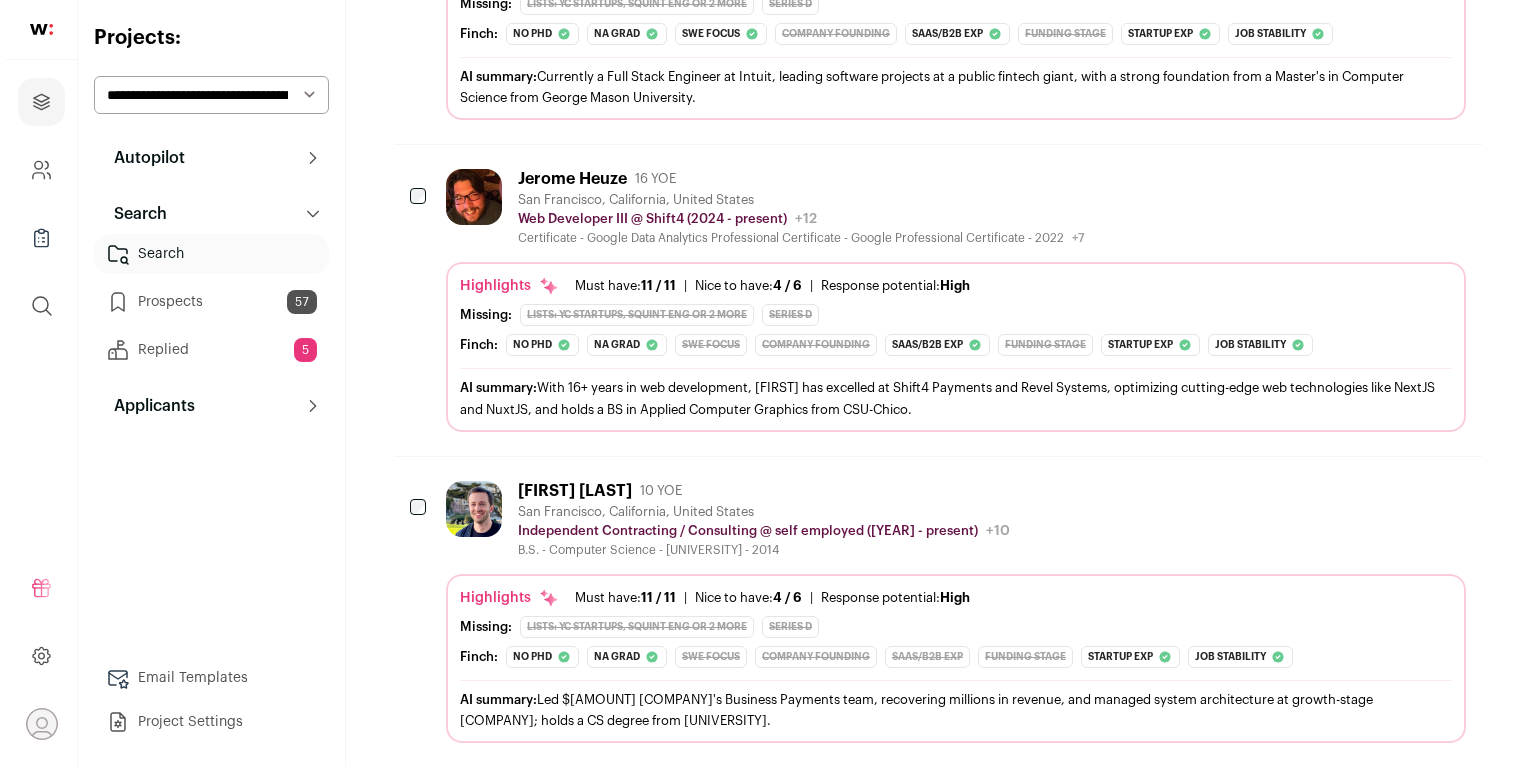 scroll, scrollTop: 2114, scrollLeft: 0, axis: vertical 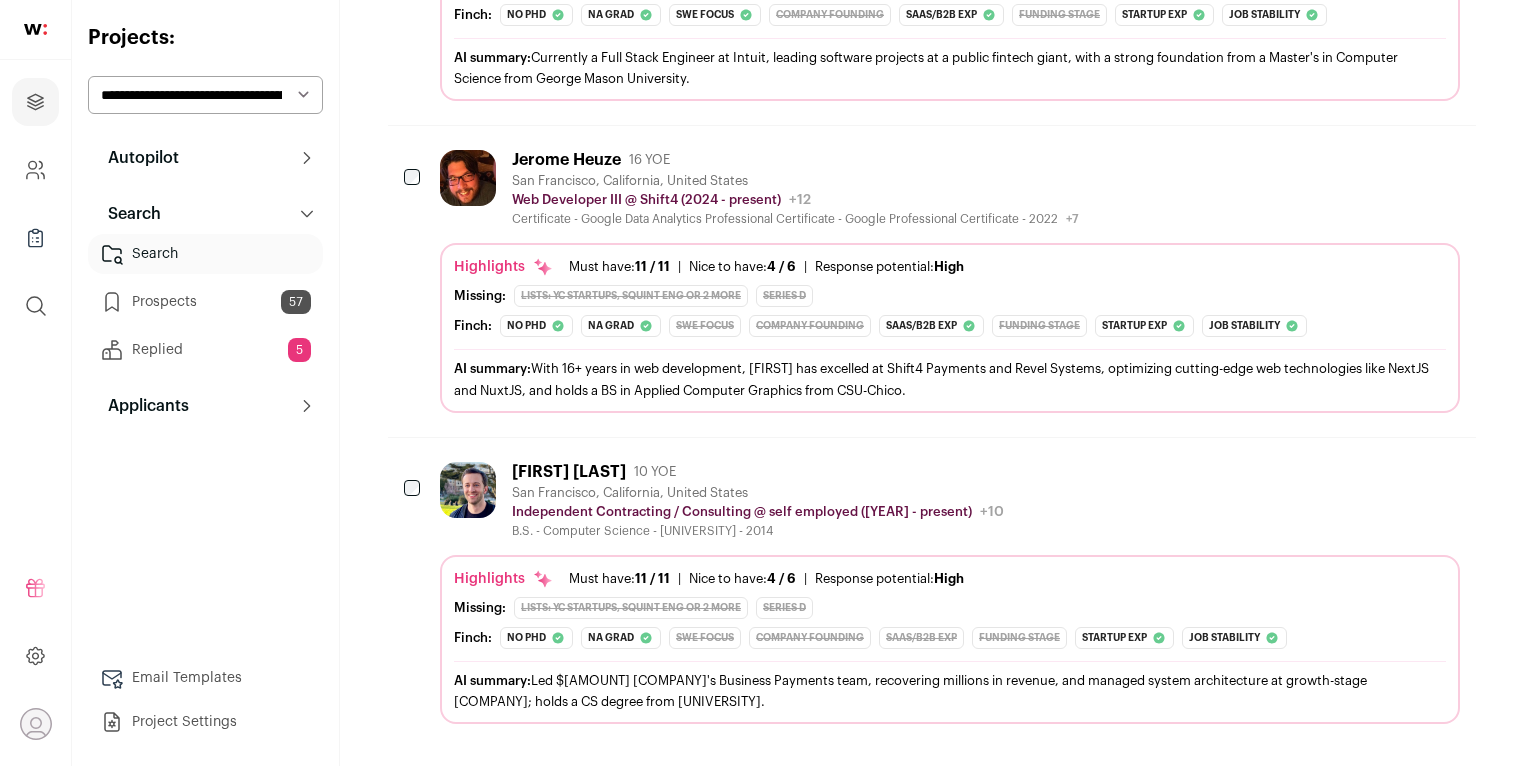 click on "Alex Fabian
10 YOE
San Francisco, California, United States
Independent Contracting / Consulting @ self employed
(2024 - present)
self employed
Public / Private
Private
Valuation
Unknown
Company size
51-100
About the company" at bounding box center [950, 593] 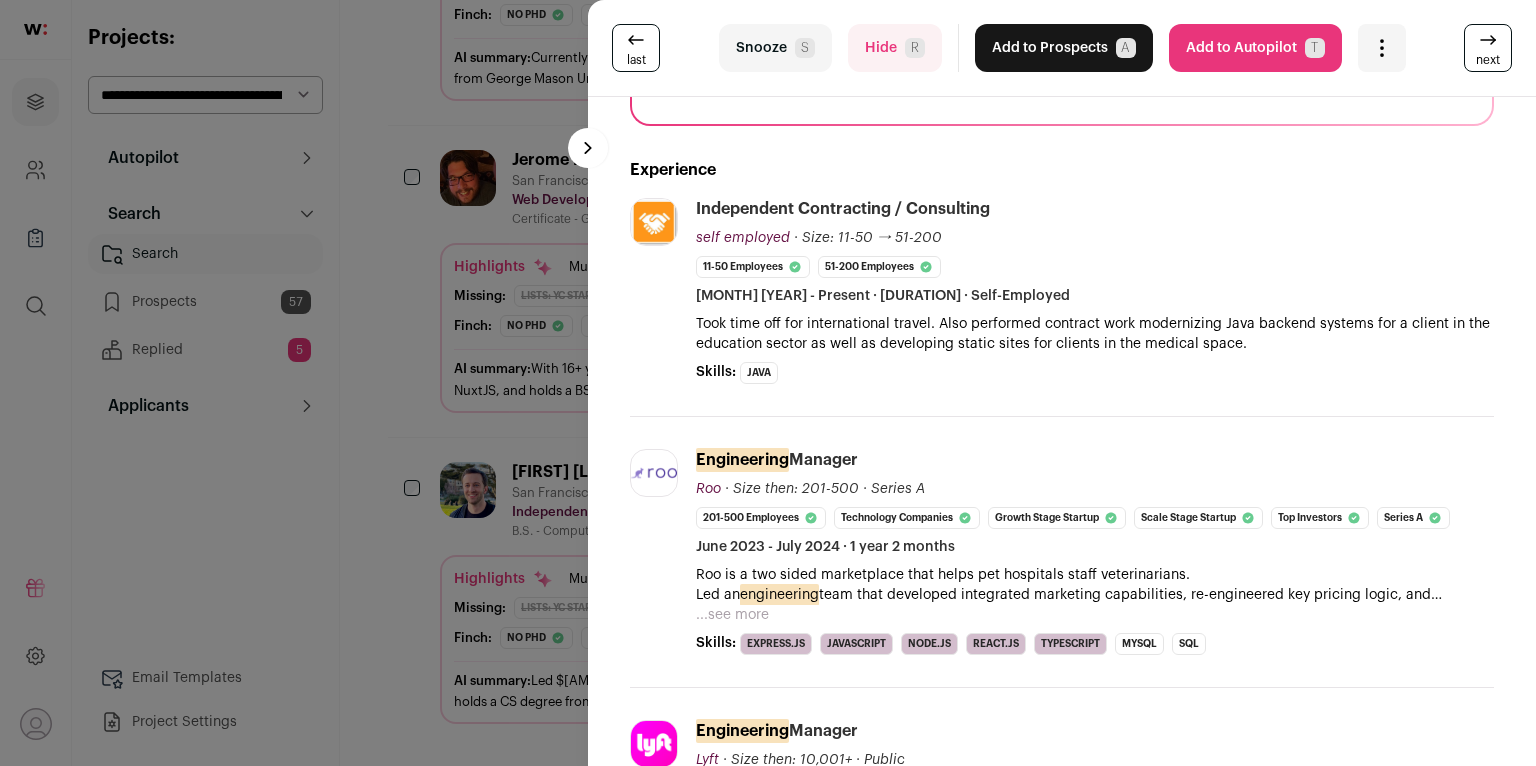 scroll, scrollTop: 487, scrollLeft: 0, axis: vertical 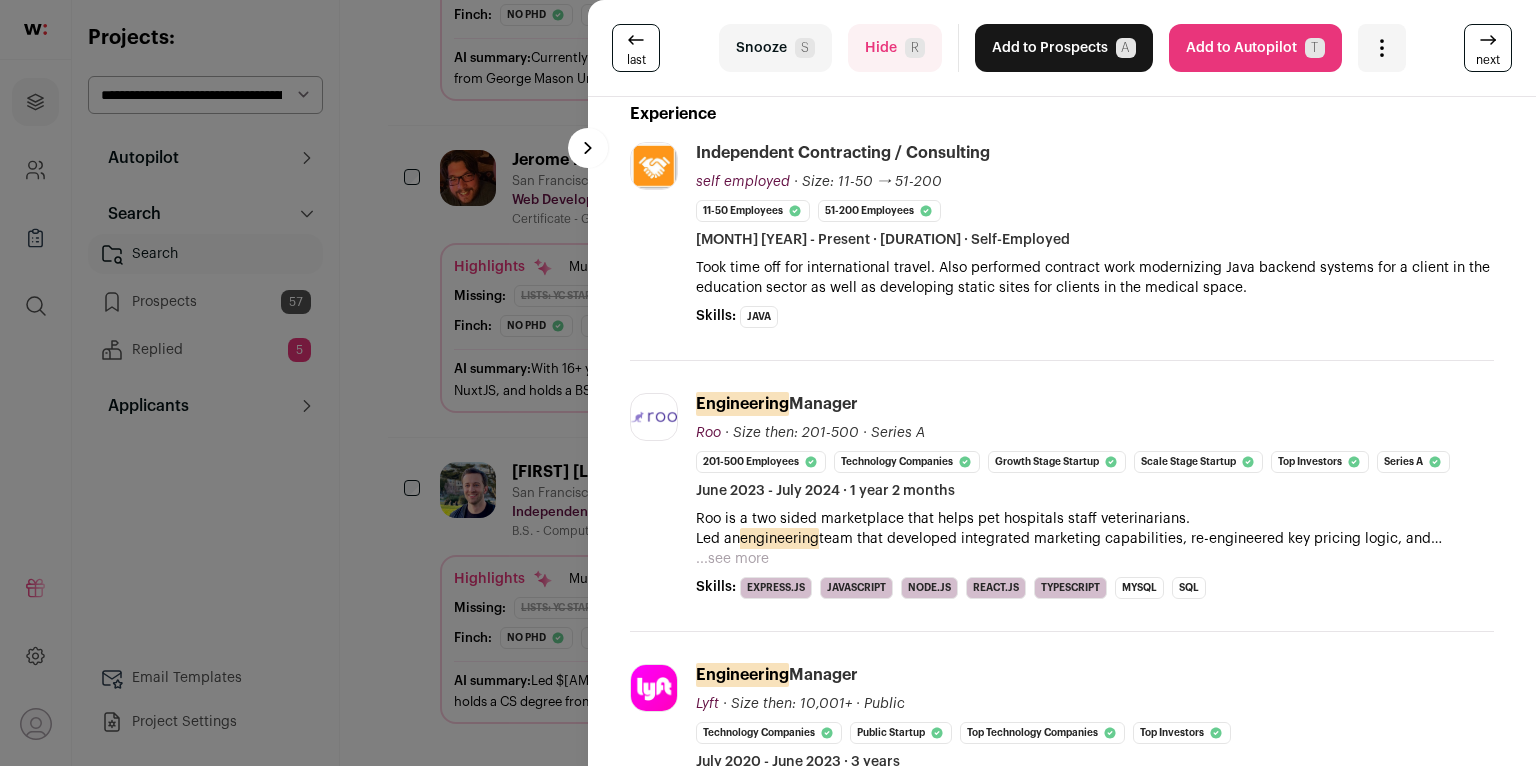click on "Snooze
S" at bounding box center (775, 48) 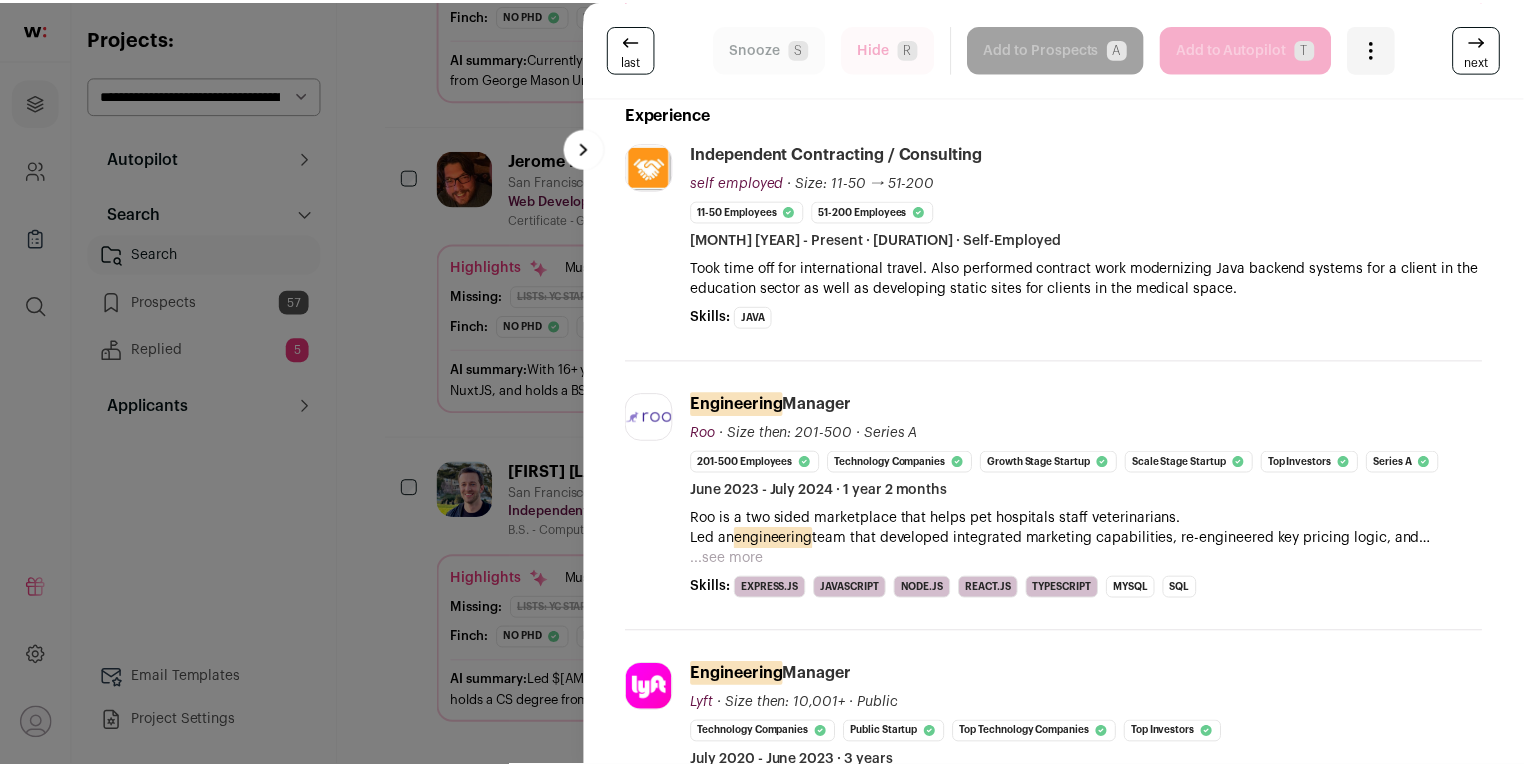 scroll, scrollTop: 1806, scrollLeft: 0, axis: vertical 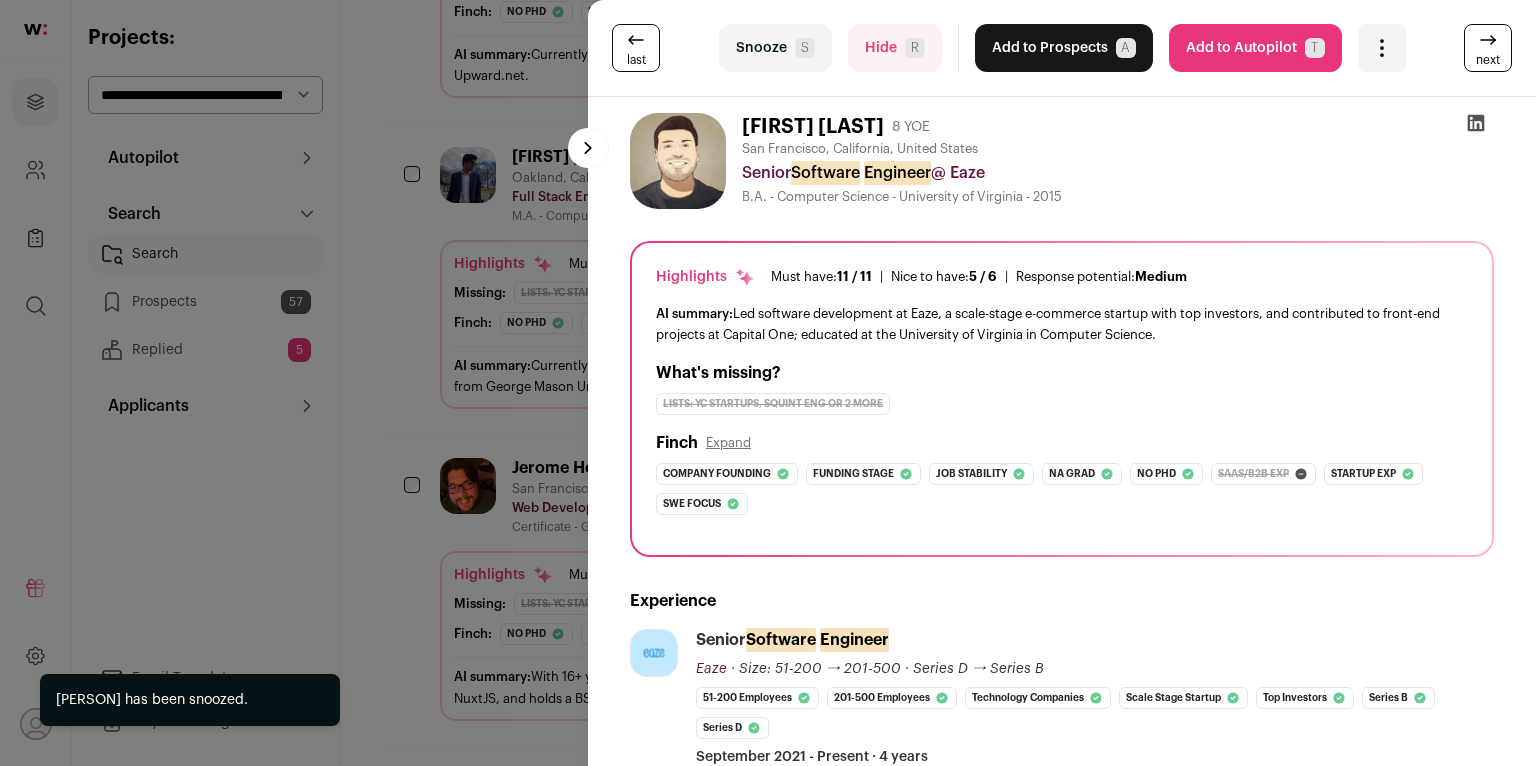 click on "last
Snooze
S
Hide
R
Add to Prospects
A
Are you sure?
William Andrade  is already in your ATS. Do you wish to reach out to this candidate through wellfound:ai?
Cancel
********
Add to Autopilot
T" at bounding box center [768, 383] 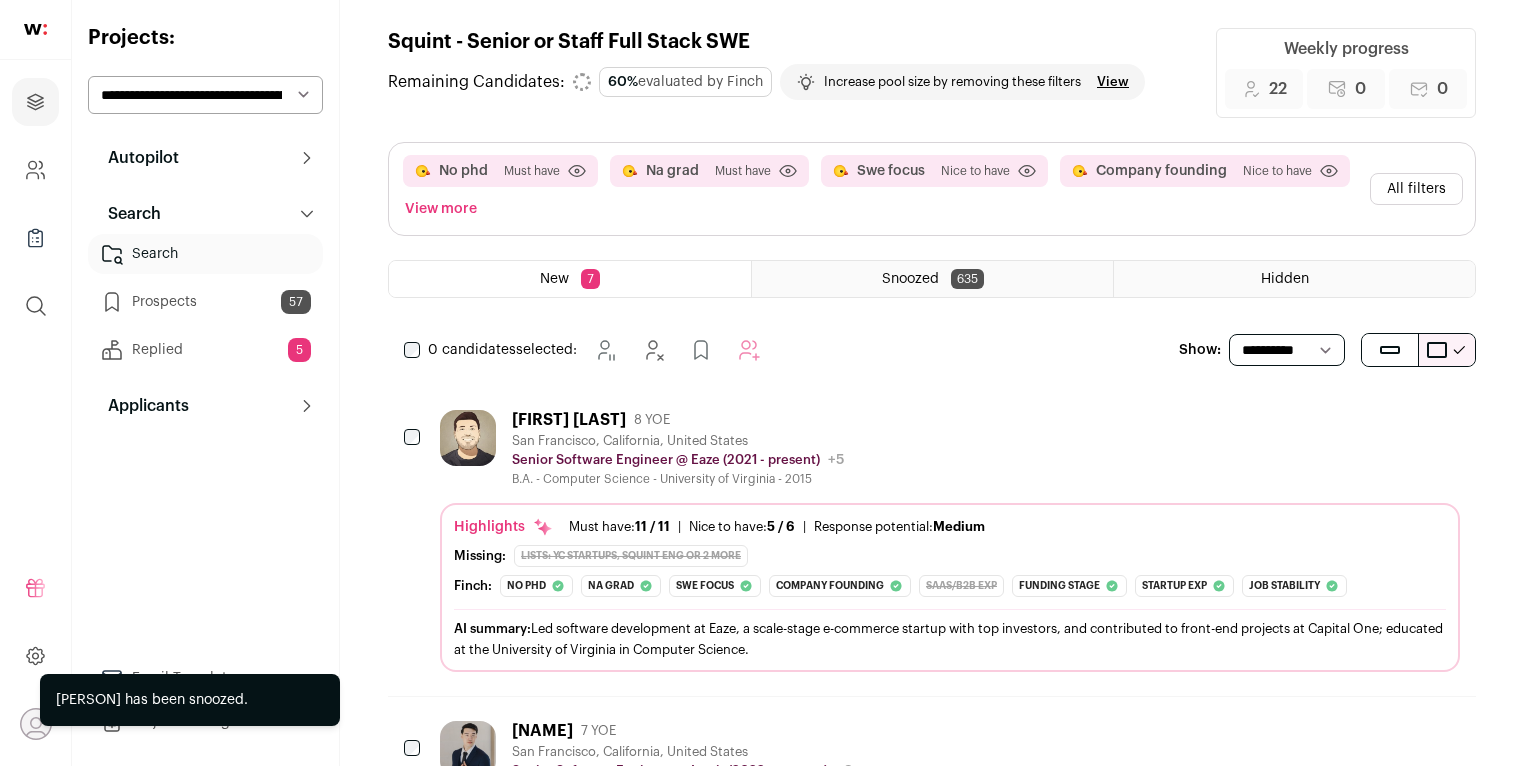 scroll, scrollTop: 0, scrollLeft: 0, axis: both 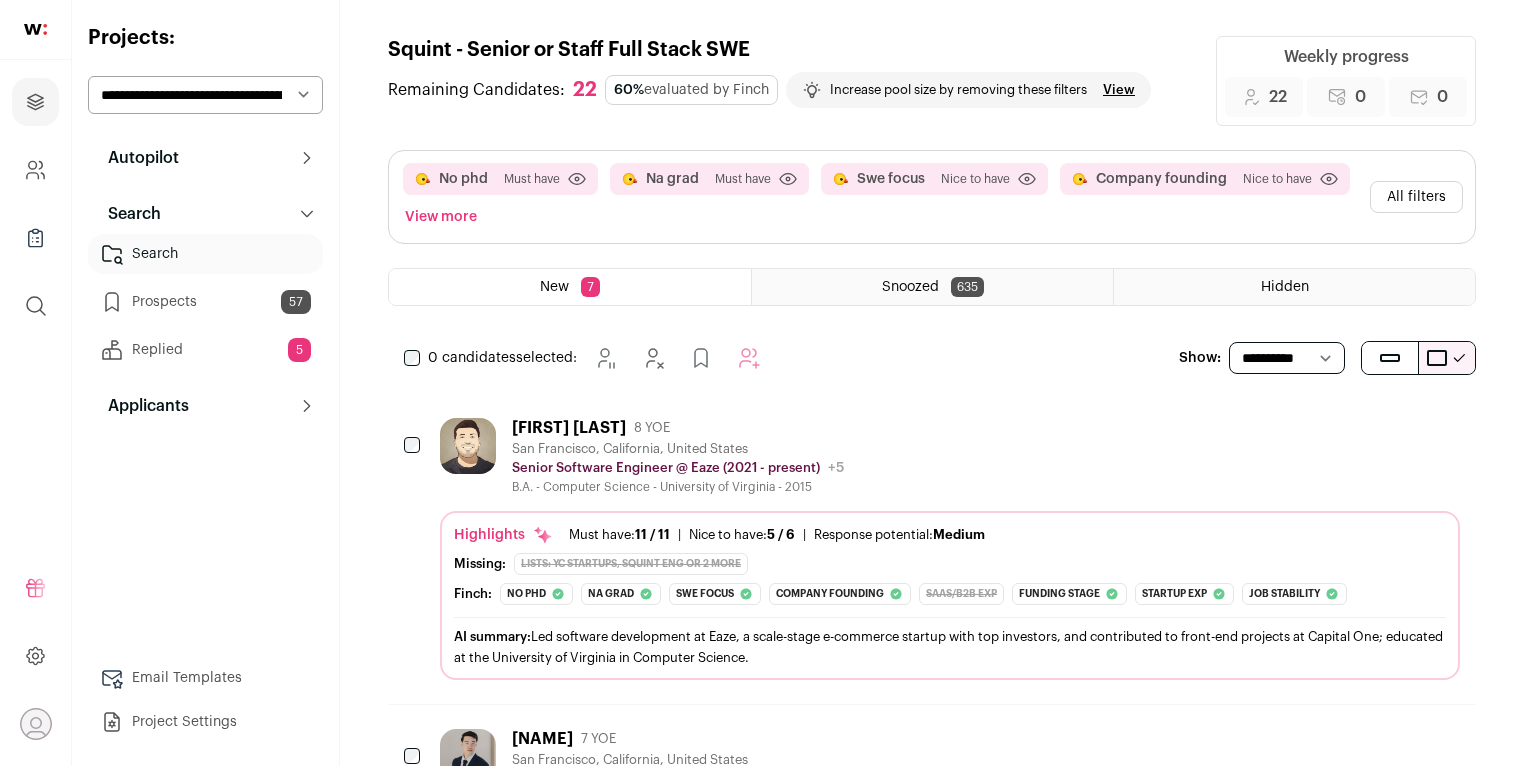 click on "All filters" at bounding box center (1416, 197) 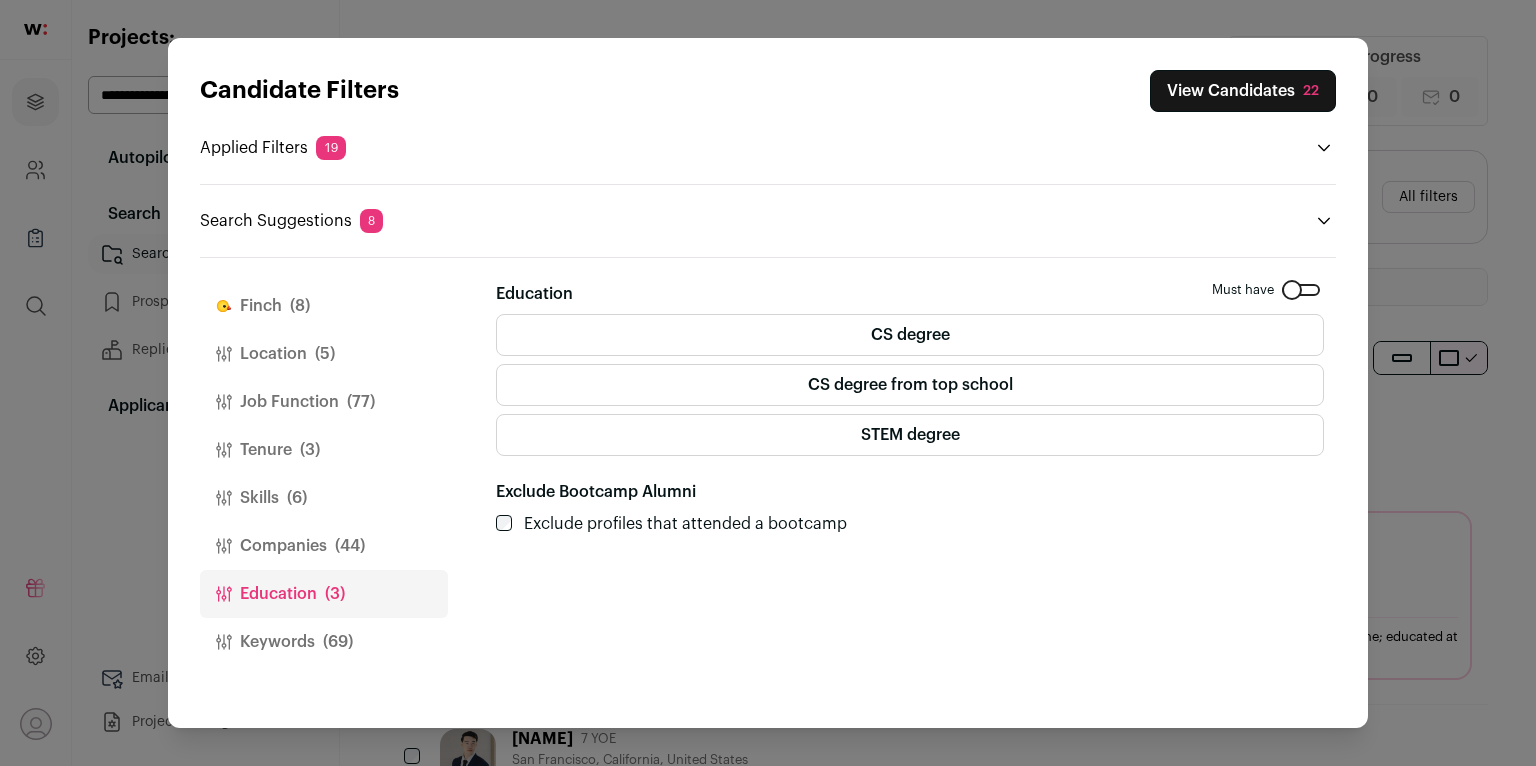 click on "Skills
(6)" at bounding box center [324, 498] 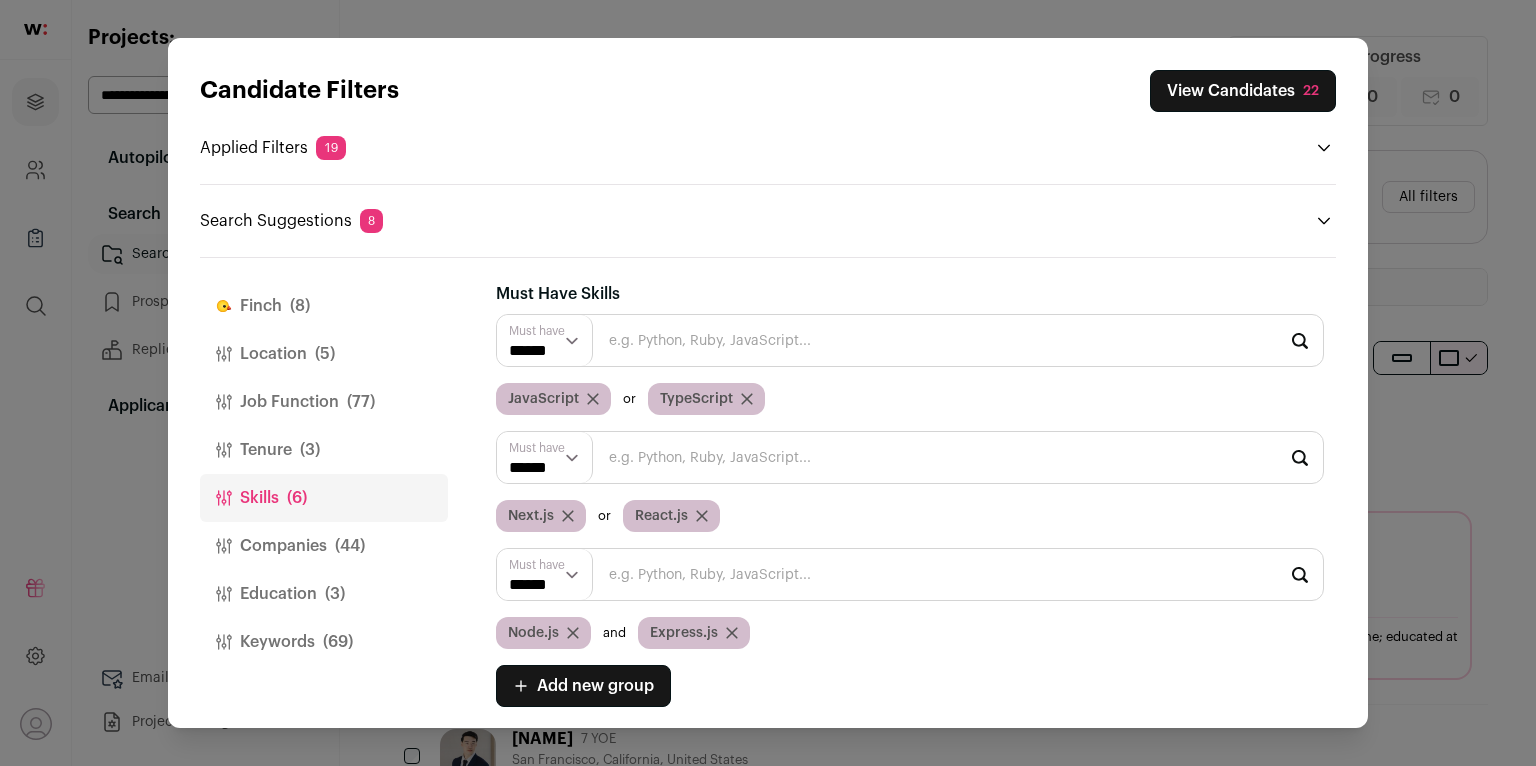 click on "******
******" at bounding box center [545, 574] 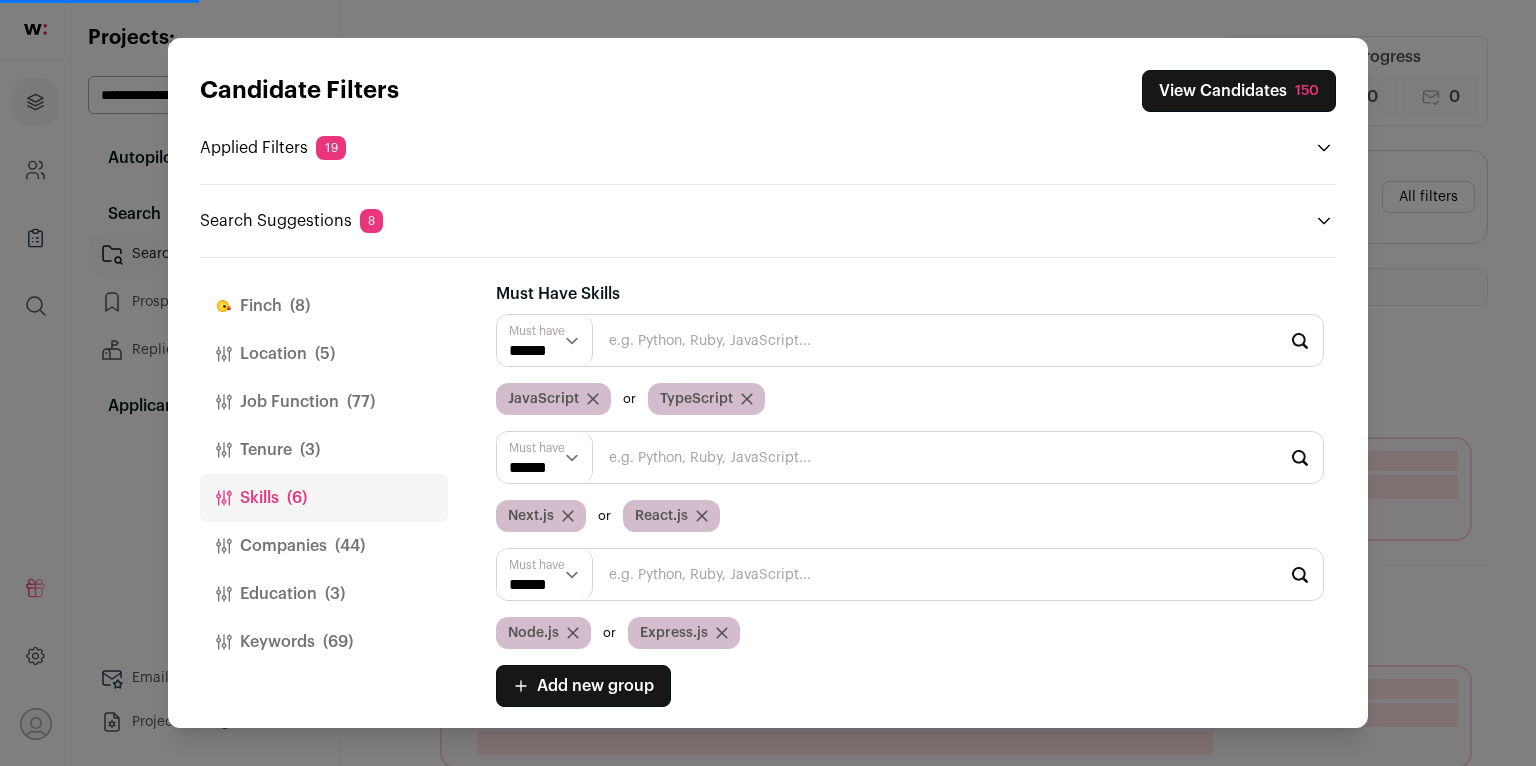 click on "View Candidates
150" at bounding box center (1239, 91) 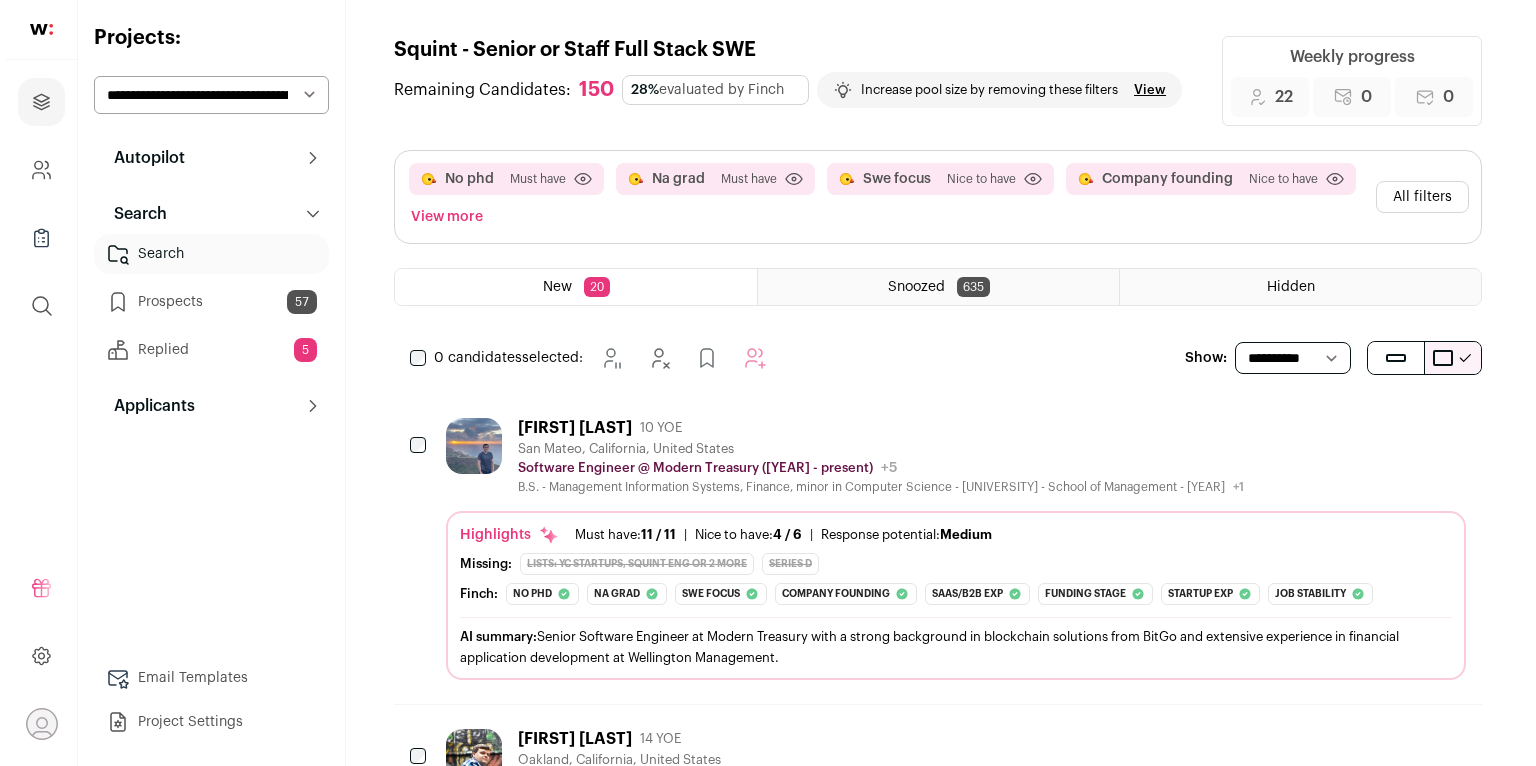 scroll, scrollTop: 0, scrollLeft: 0, axis: both 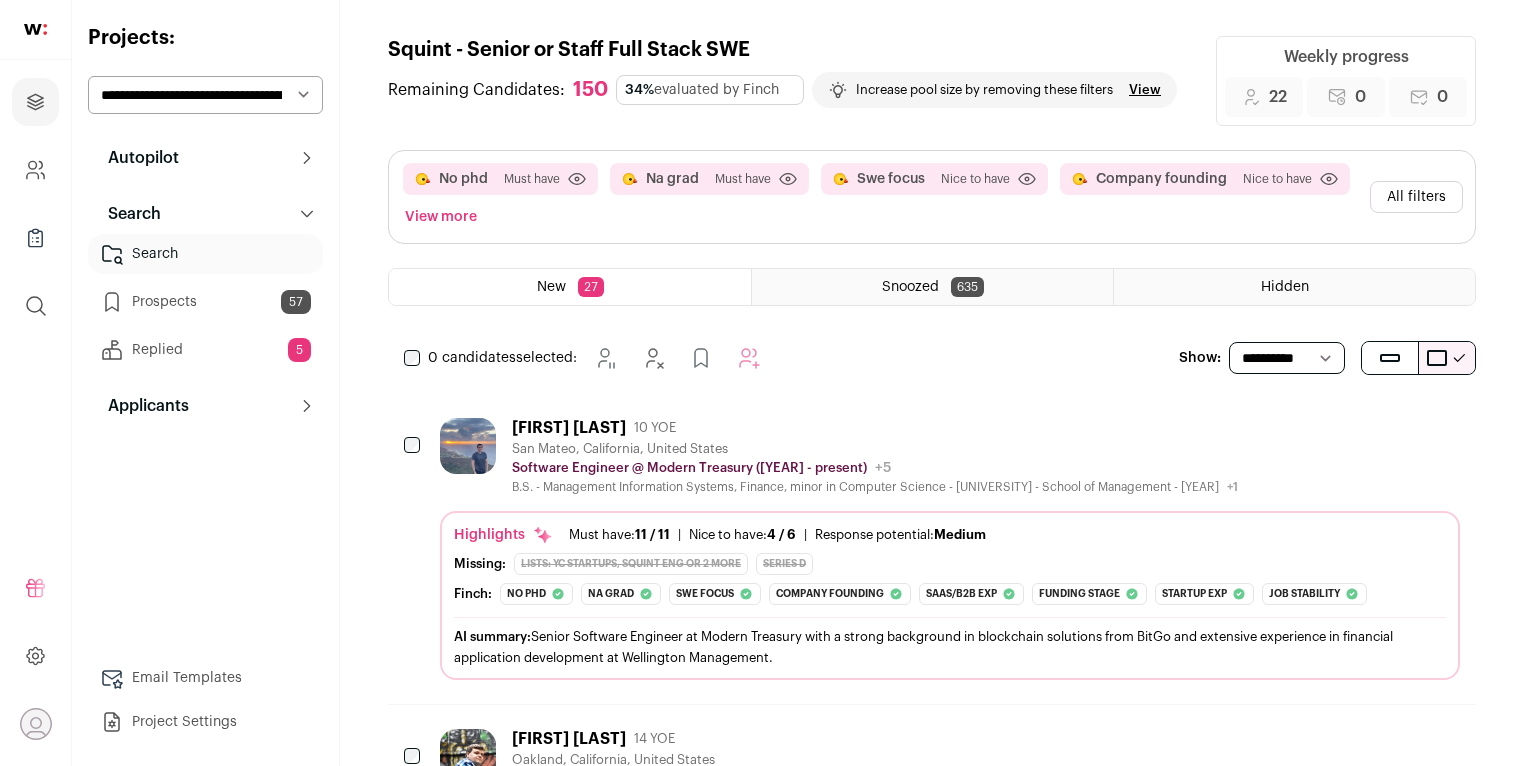 click at bounding box center [468, 446] 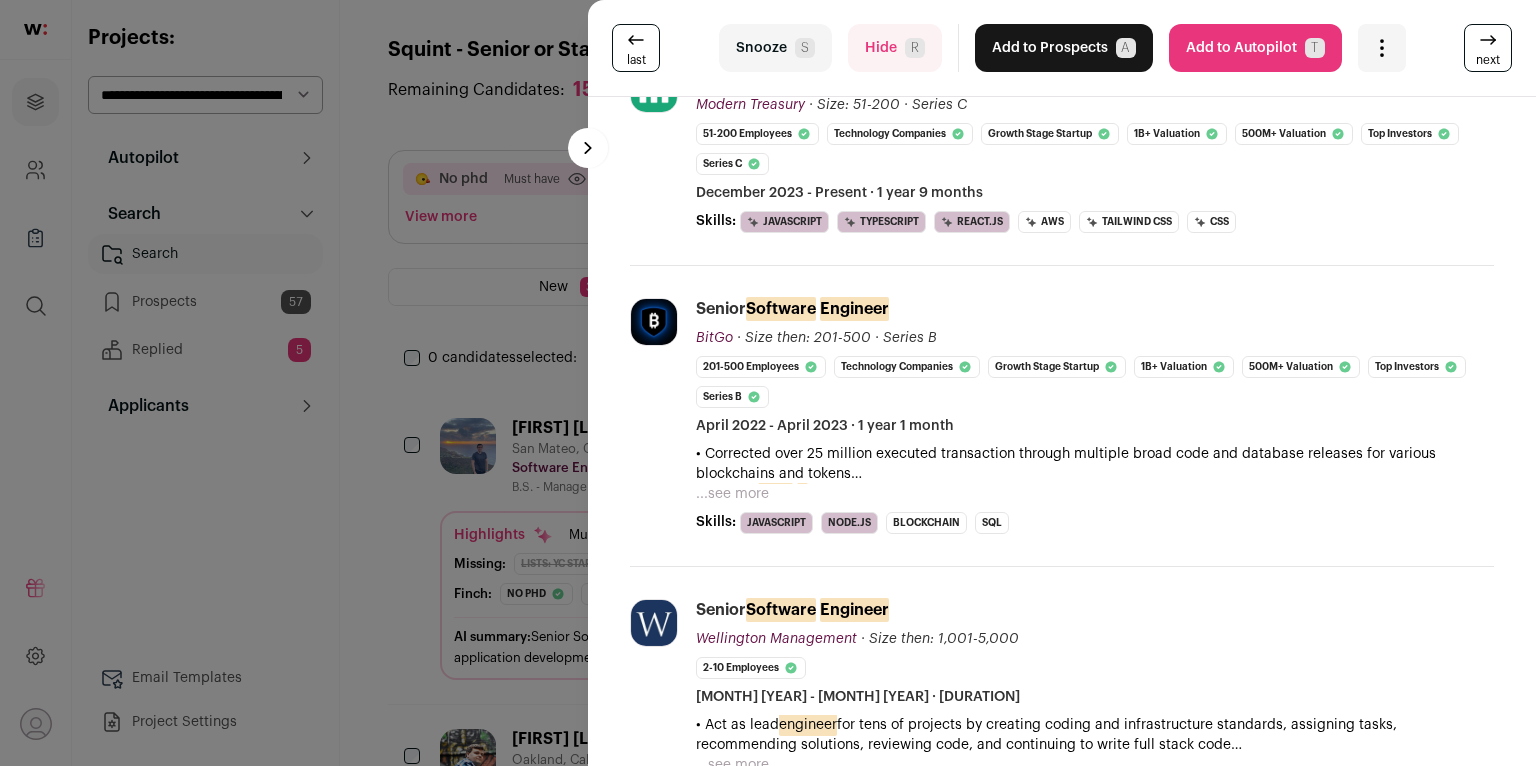 scroll, scrollTop: 678, scrollLeft: 0, axis: vertical 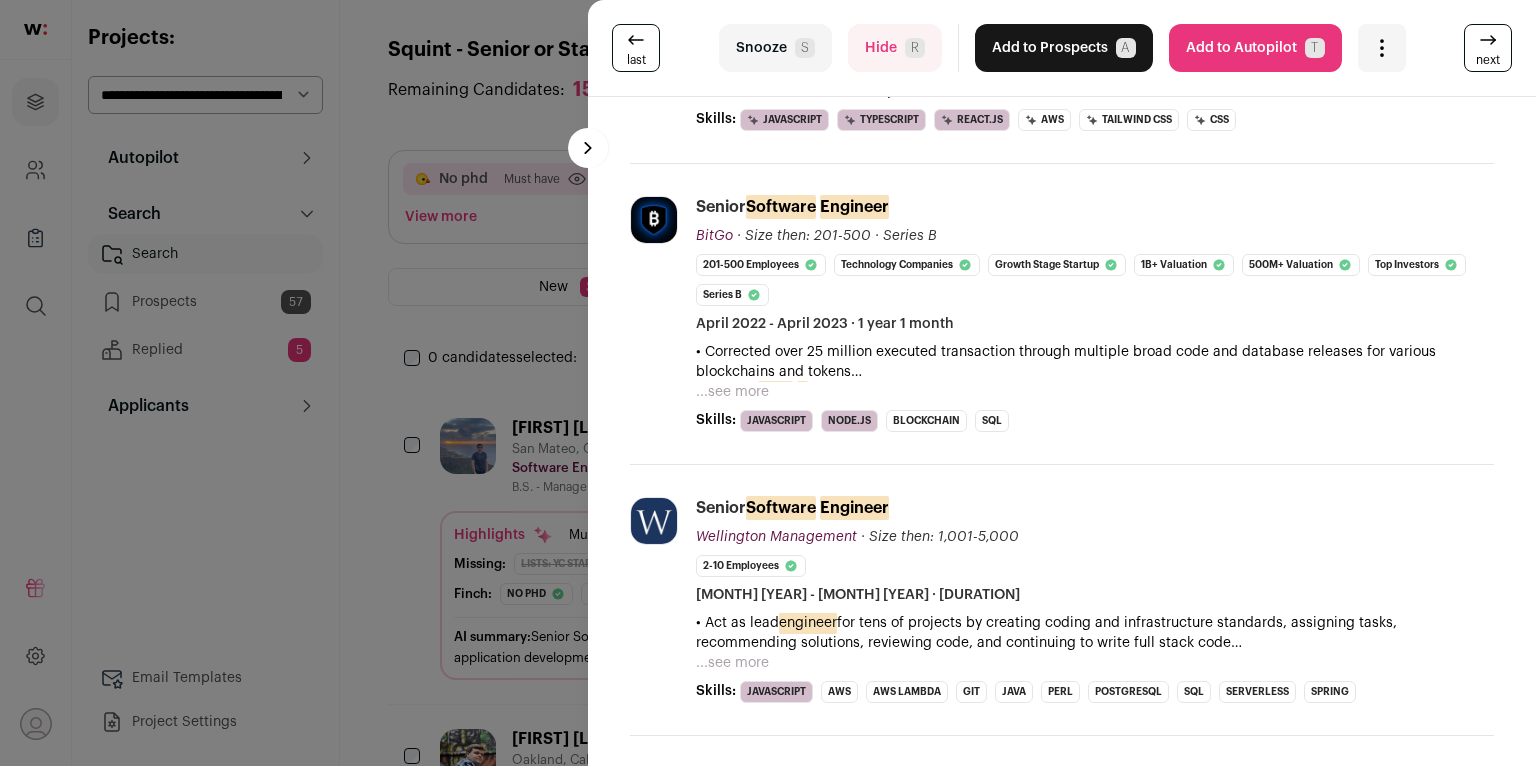click on "...see more" at bounding box center [732, 392] 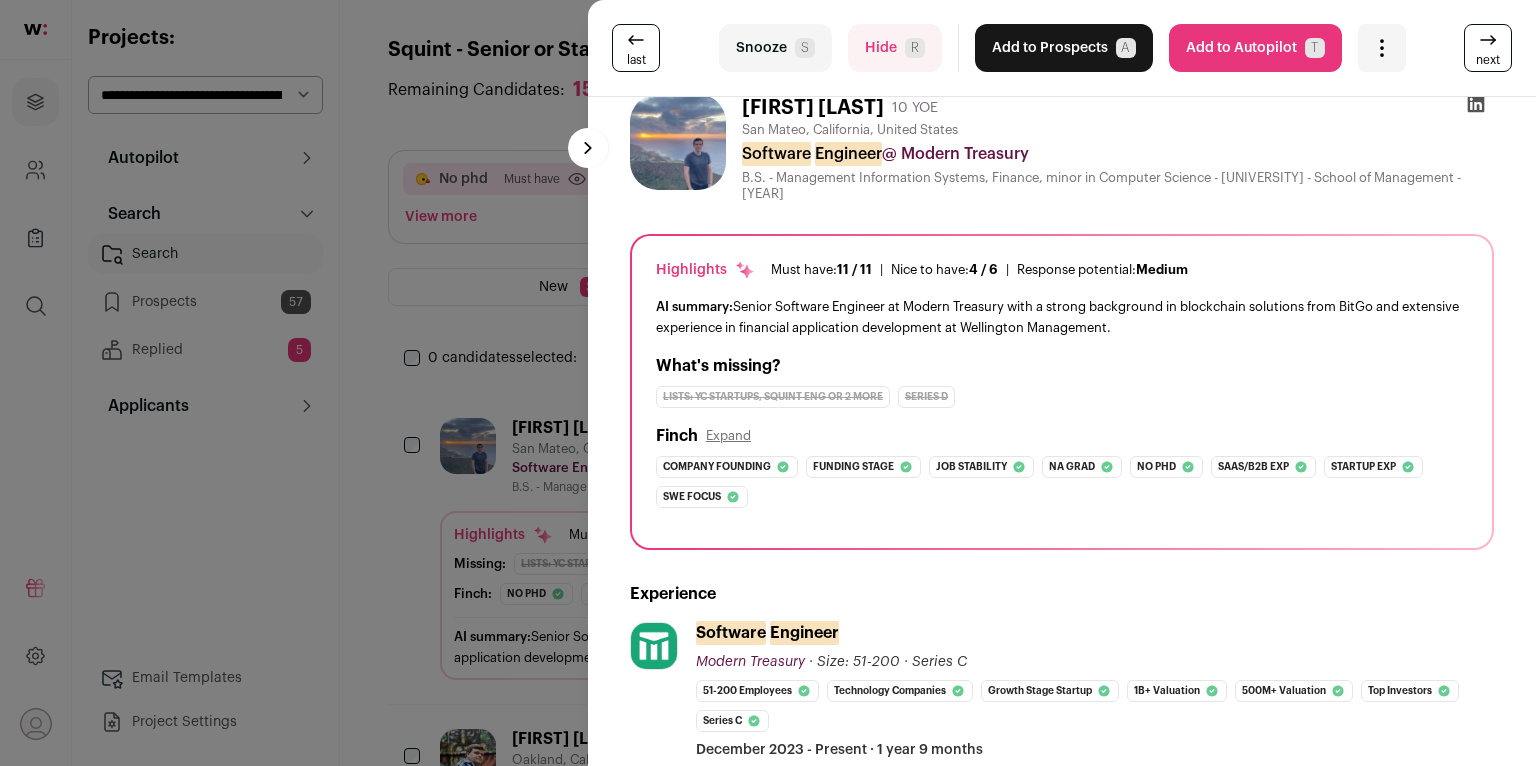 scroll, scrollTop: 0, scrollLeft: 0, axis: both 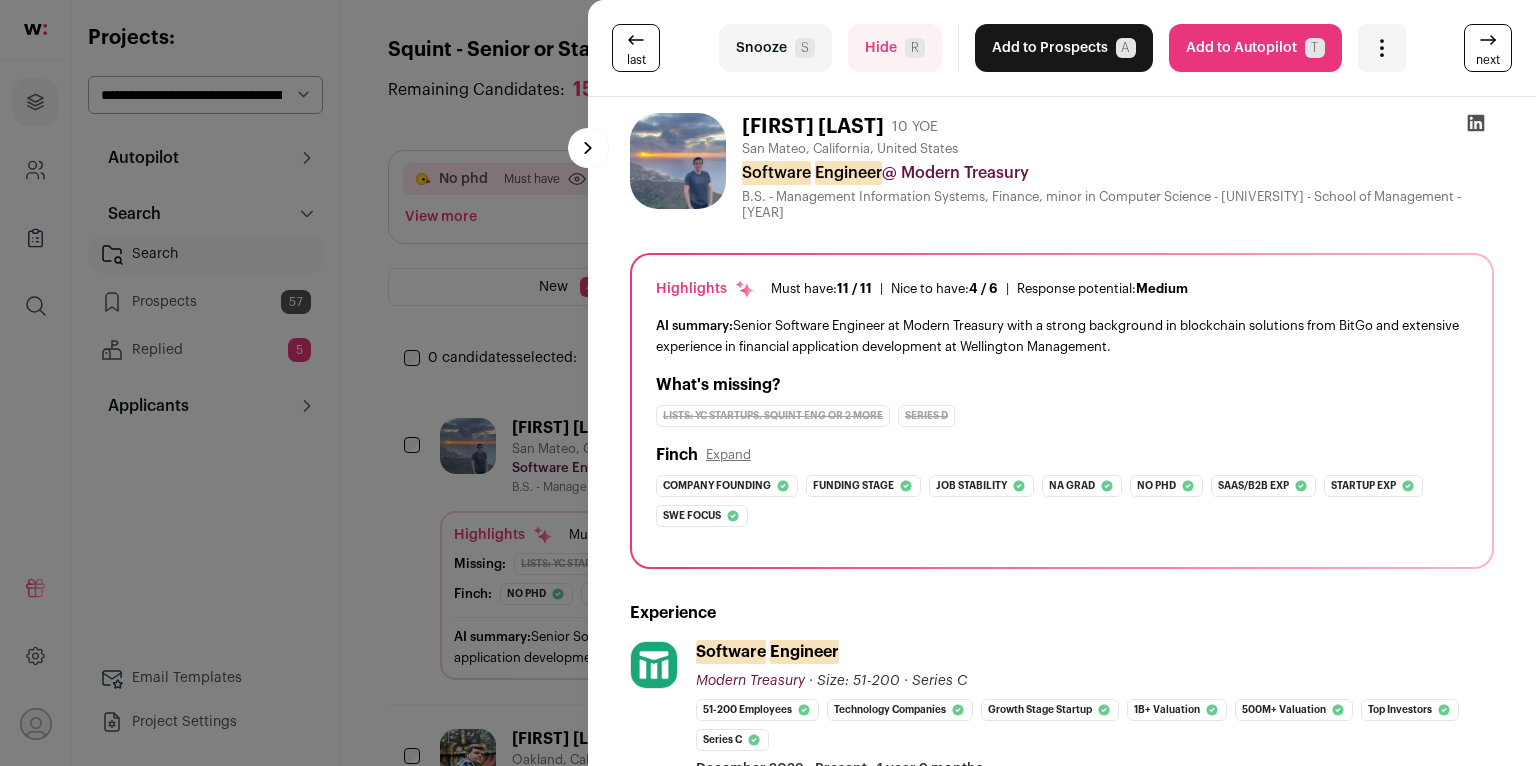 click on "Snooze
S" at bounding box center [775, 48] 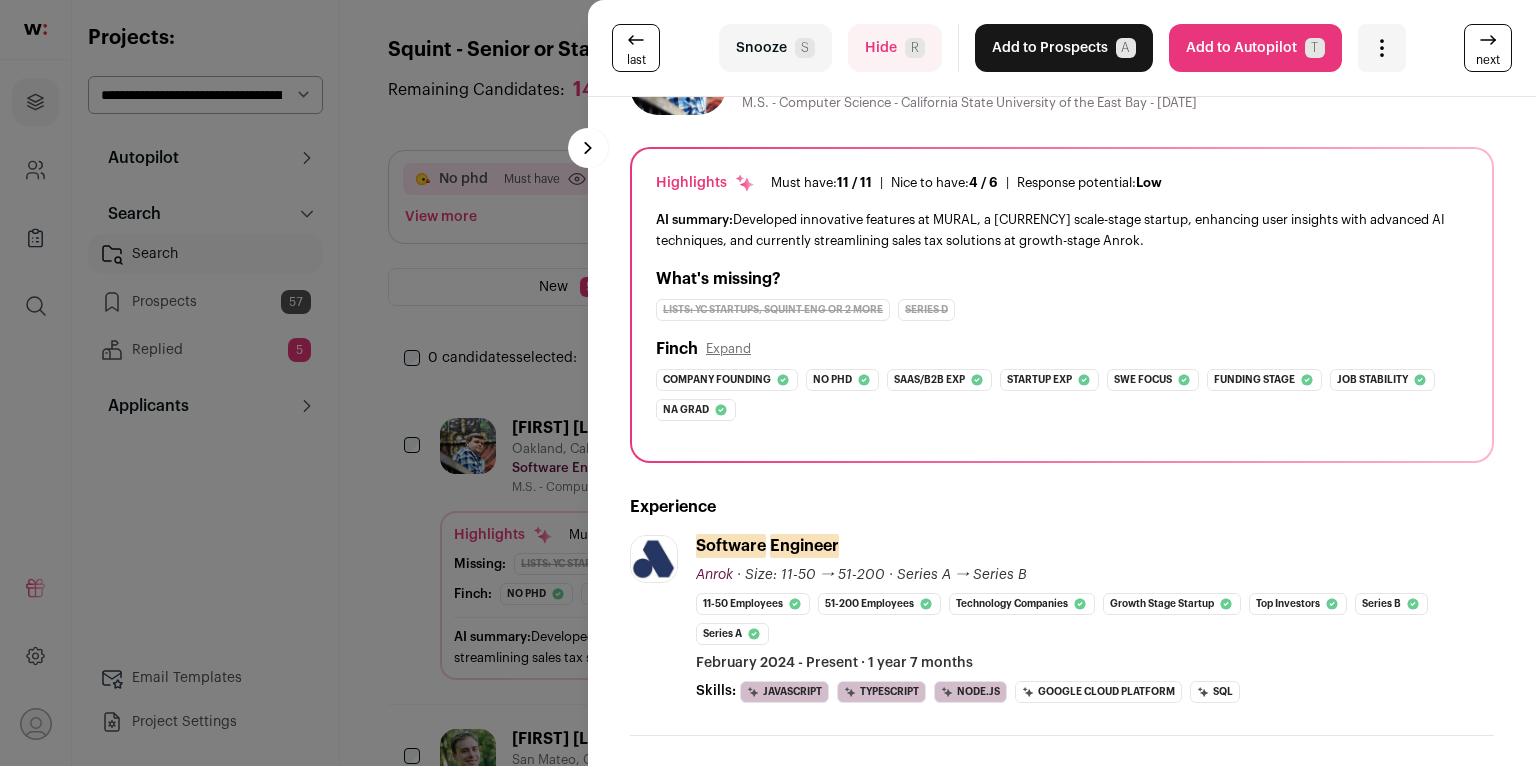 scroll, scrollTop: 0, scrollLeft: 0, axis: both 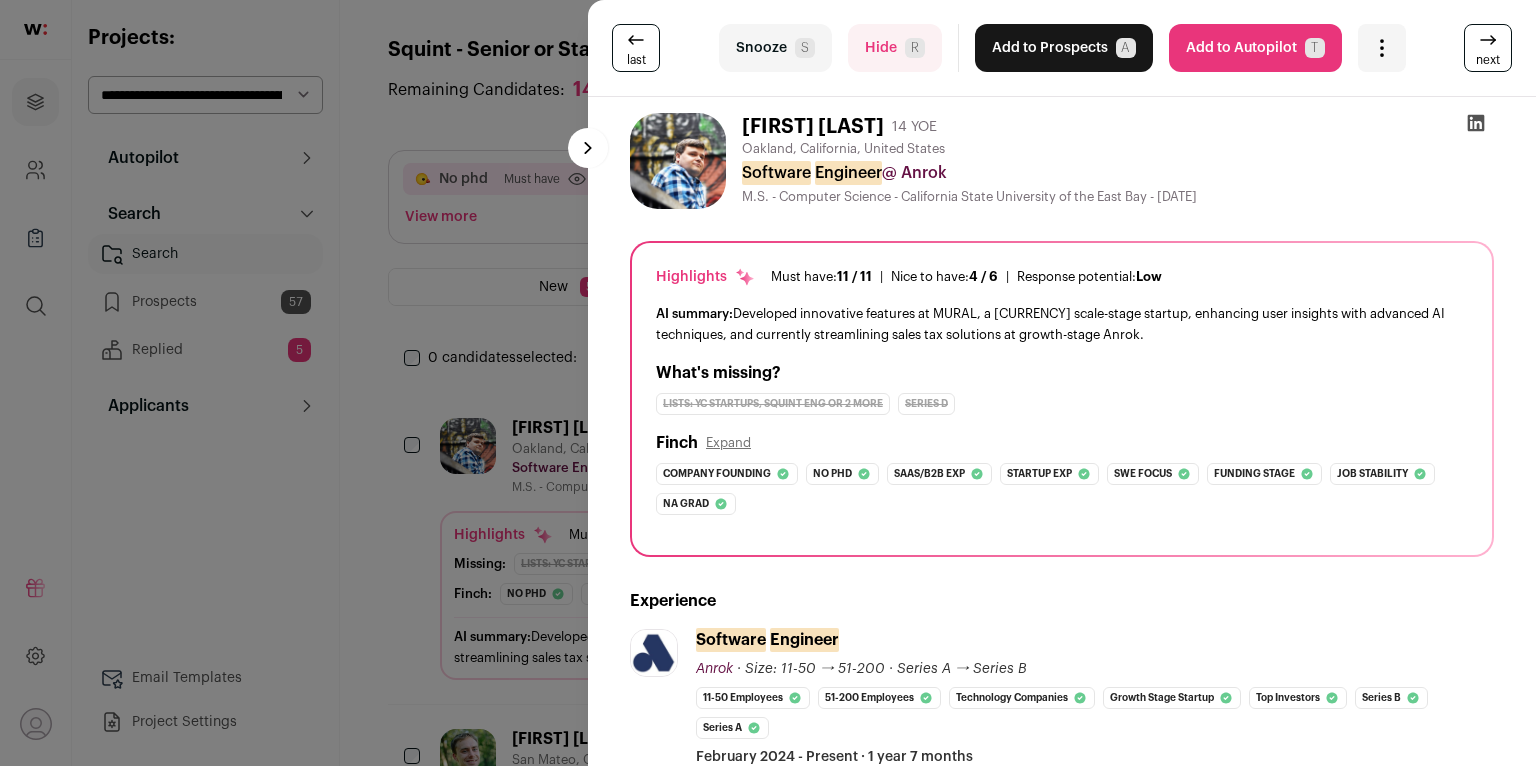 click on "Add to Prospects
A" at bounding box center (1064, 48) 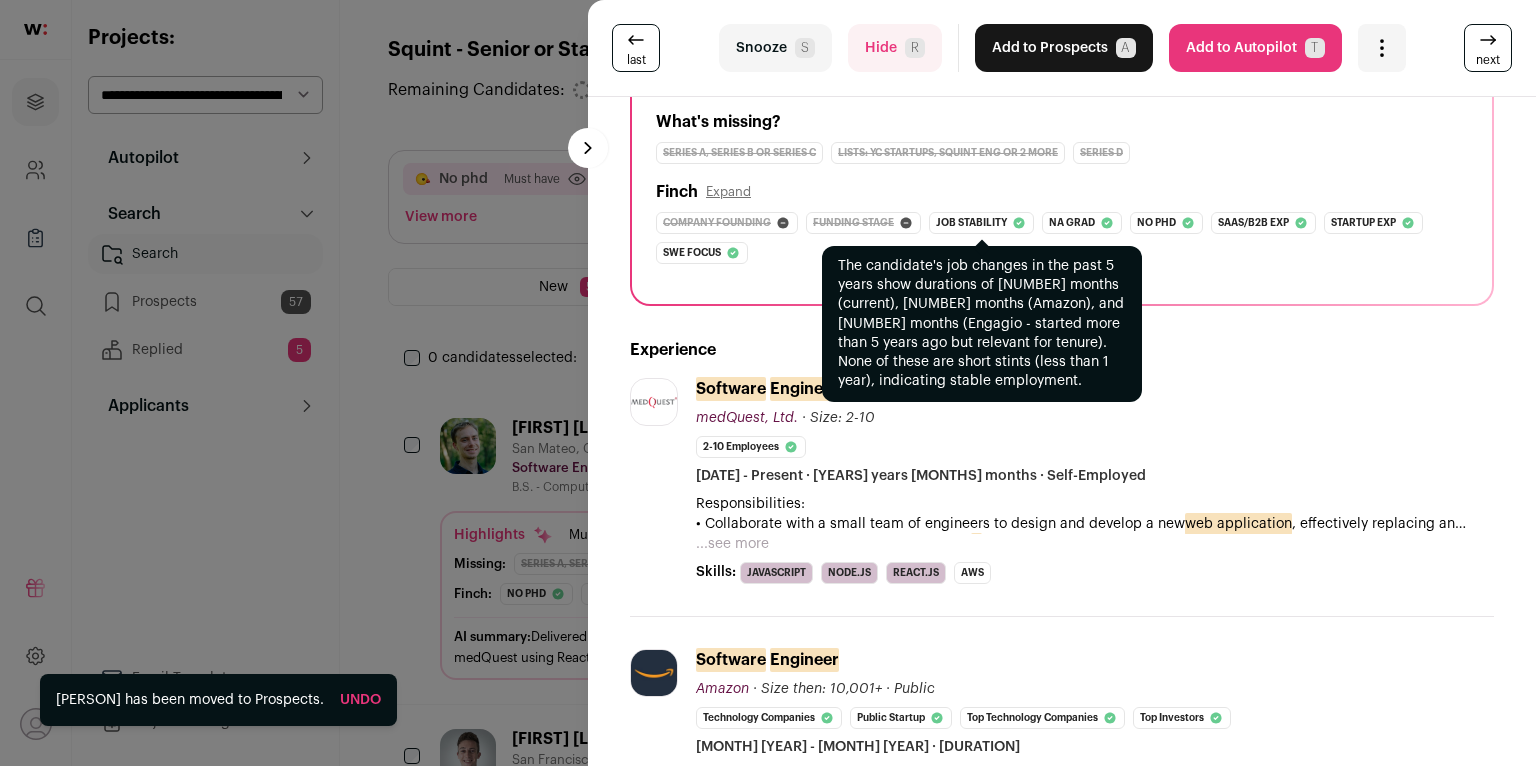 scroll, scrollTop: 319, scrollLeft: 0, axis: vertical 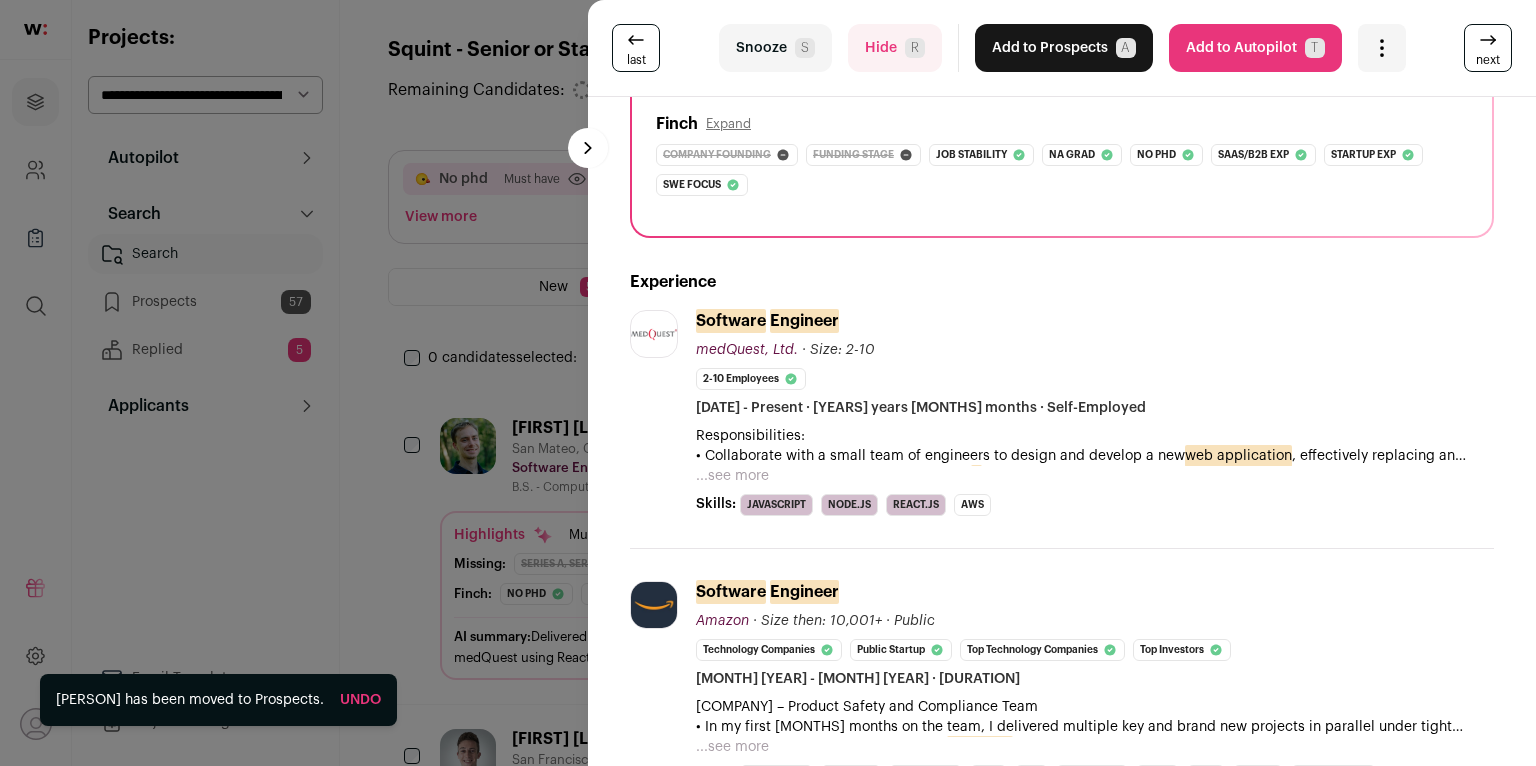 click on "Snooze
S" at bounding box center (775, 48) 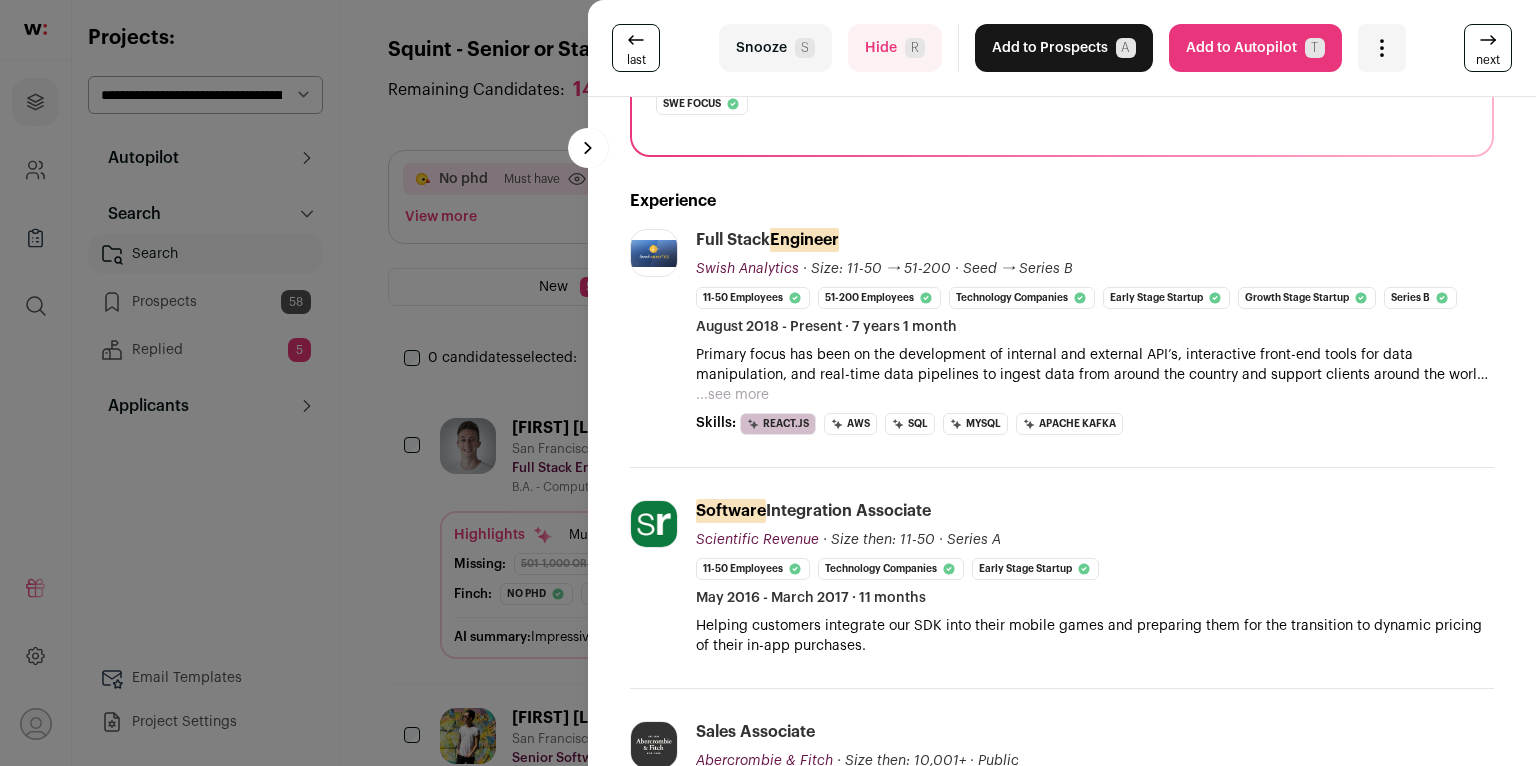 scroll, scrollTop: 474, scrollLeft: 0, axis: vertical 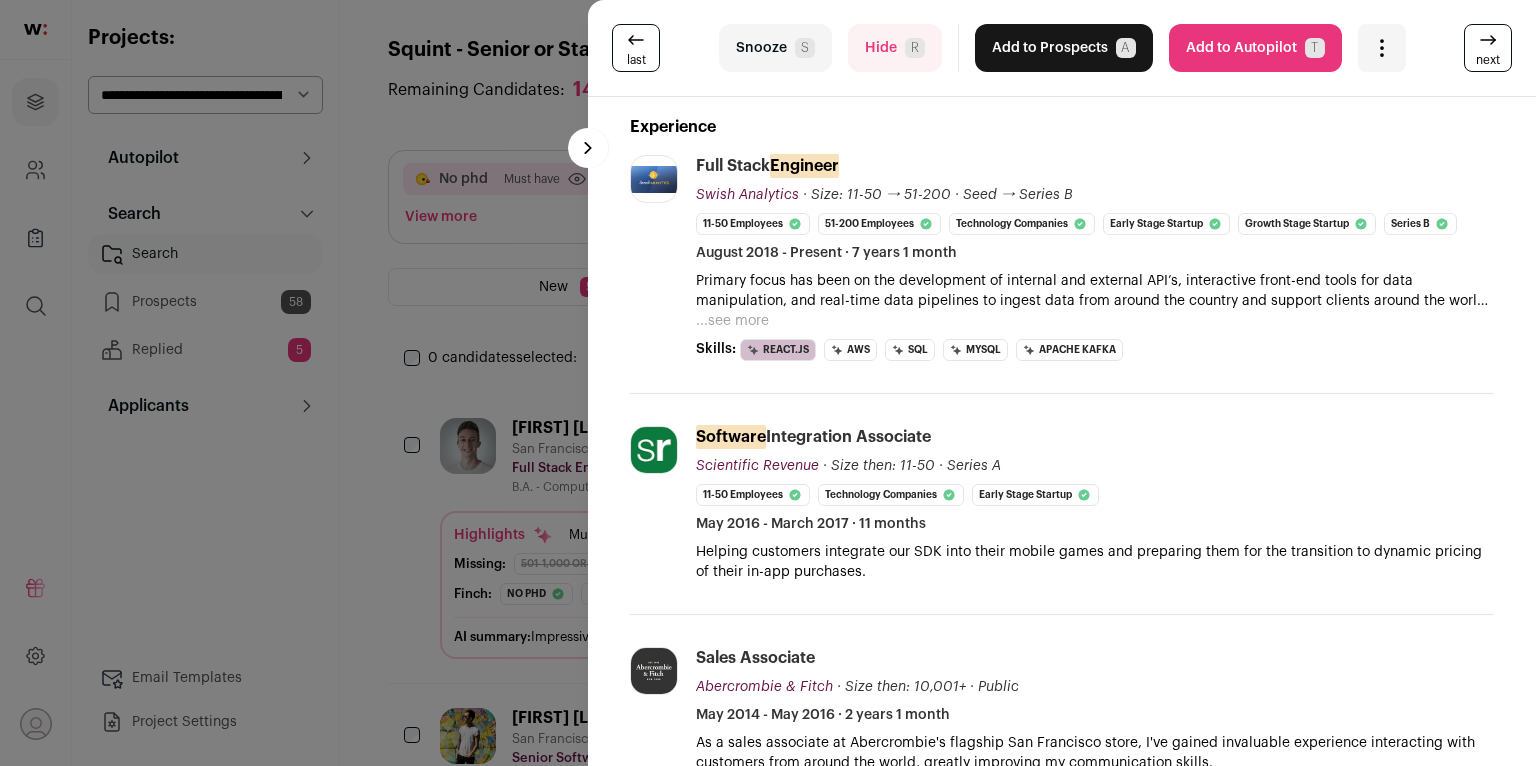click on "Hide
R" at bounding box center [895, 48] 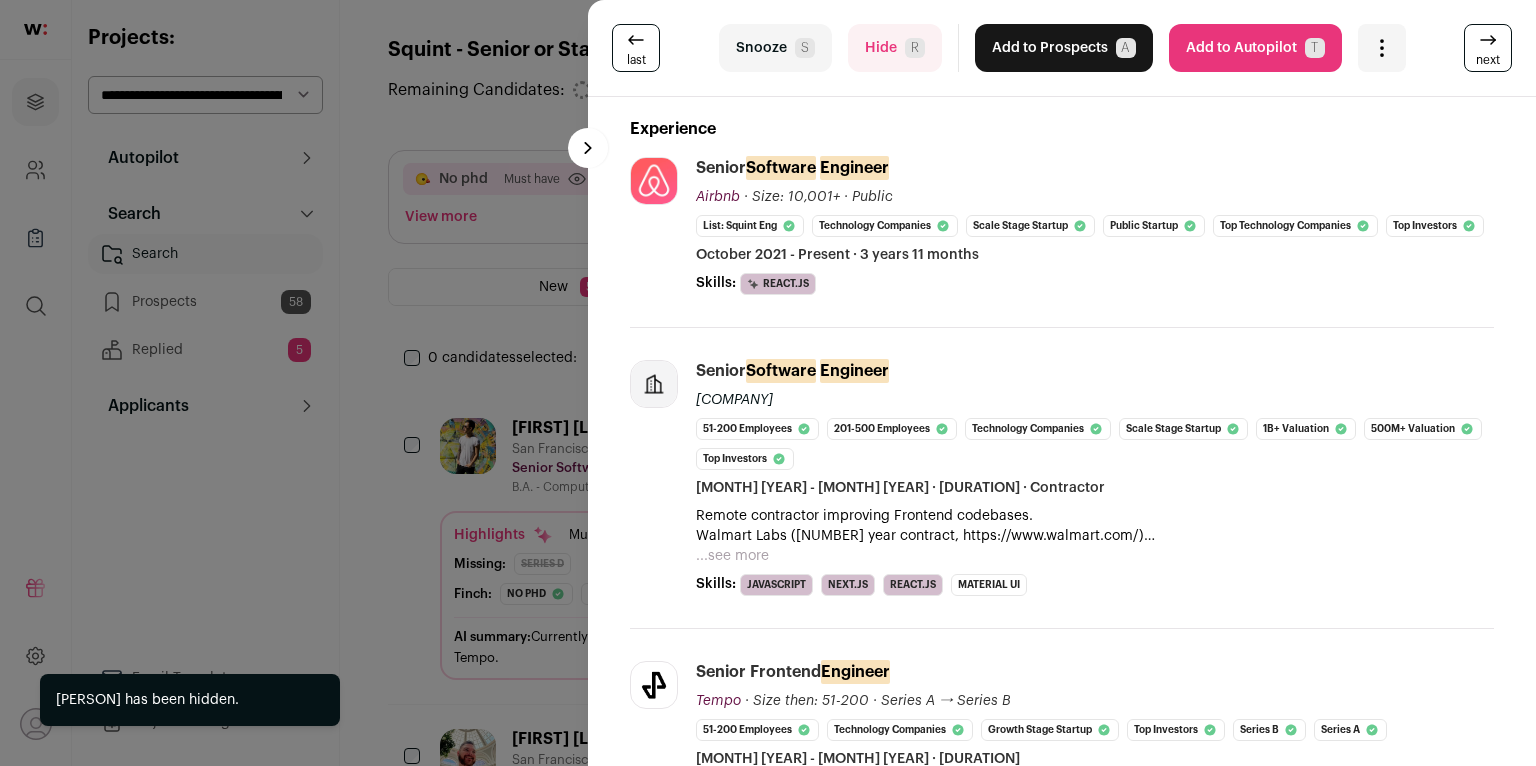 scroll, scrollTop: 608, scrollLeft: 0, axis: vertical 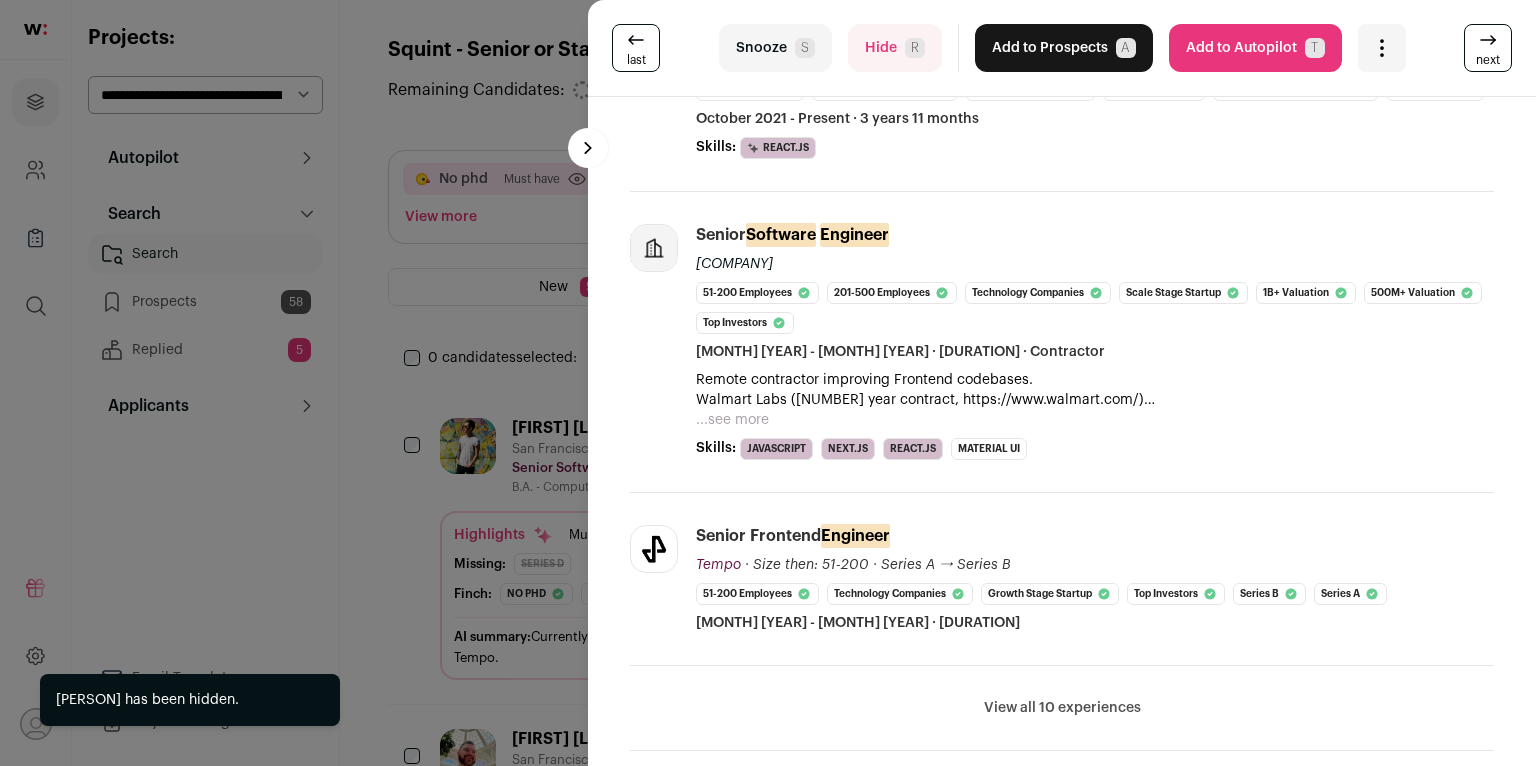 click on "View all 10 experiences" at bounding box center (1062, 708) 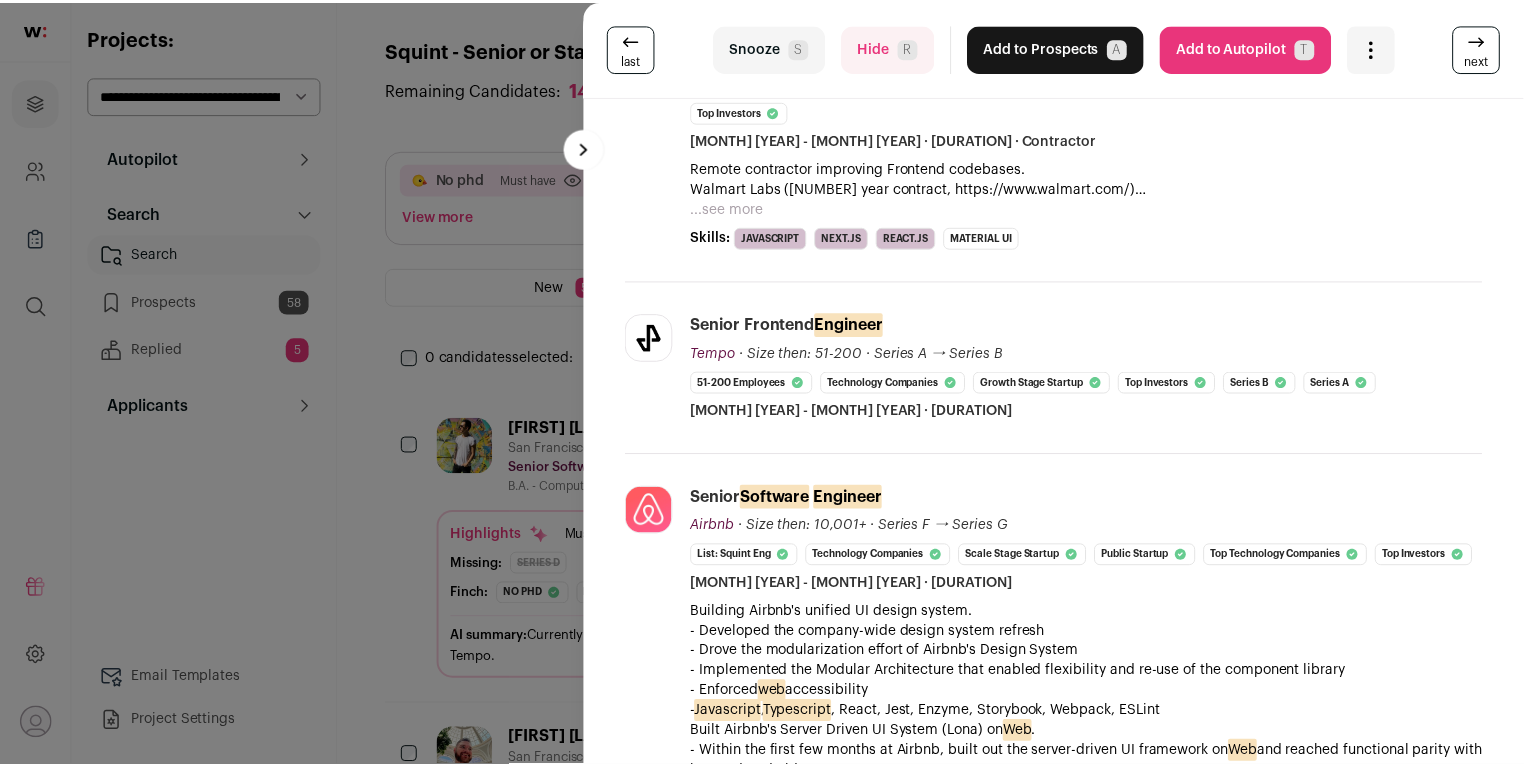 scroll, scrollTop: 821, scrollLeft: 0, axis: vertical 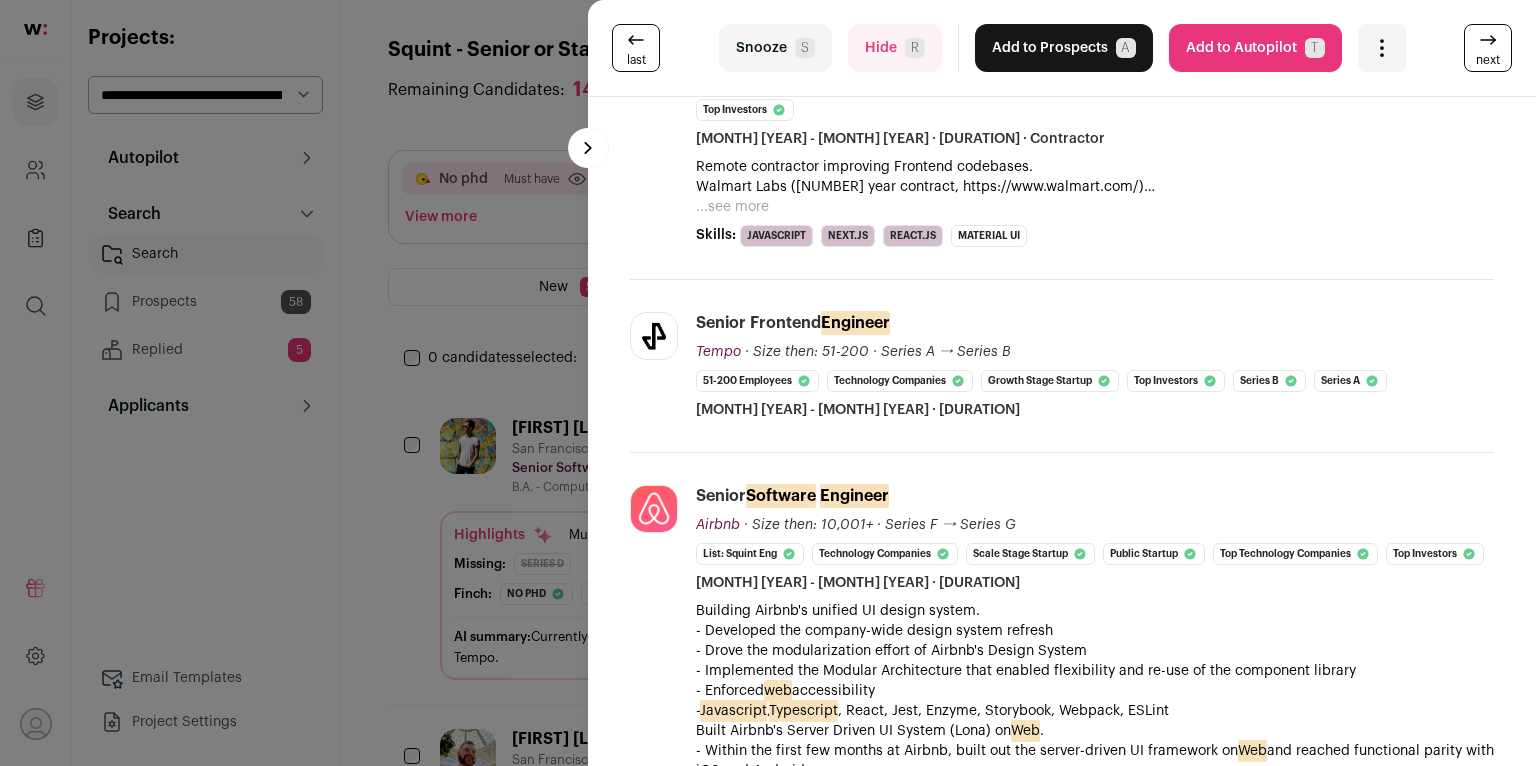 click on "last
Snooze
S
Hide
R
Add to Prospects
A
Are you sure?
Tae Kim  is already in your ATS. Do you wish to reach out to this candidate through wellfound:ai?
Cancel
********
Add to Autopilot
T" at bounding box center (768, 383) 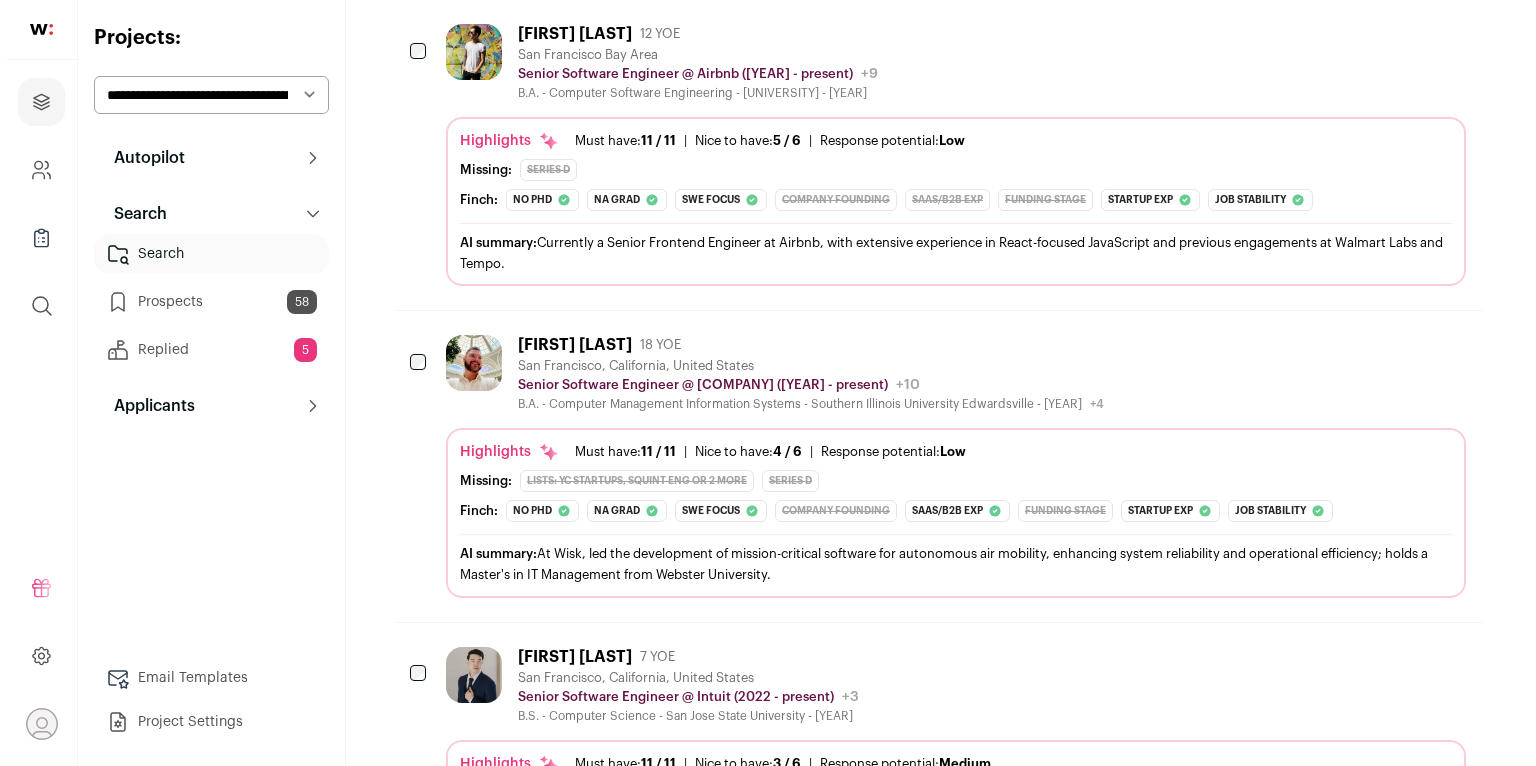 scroll, scrollTop: 496, scrollLeft: 0, axis: vertical 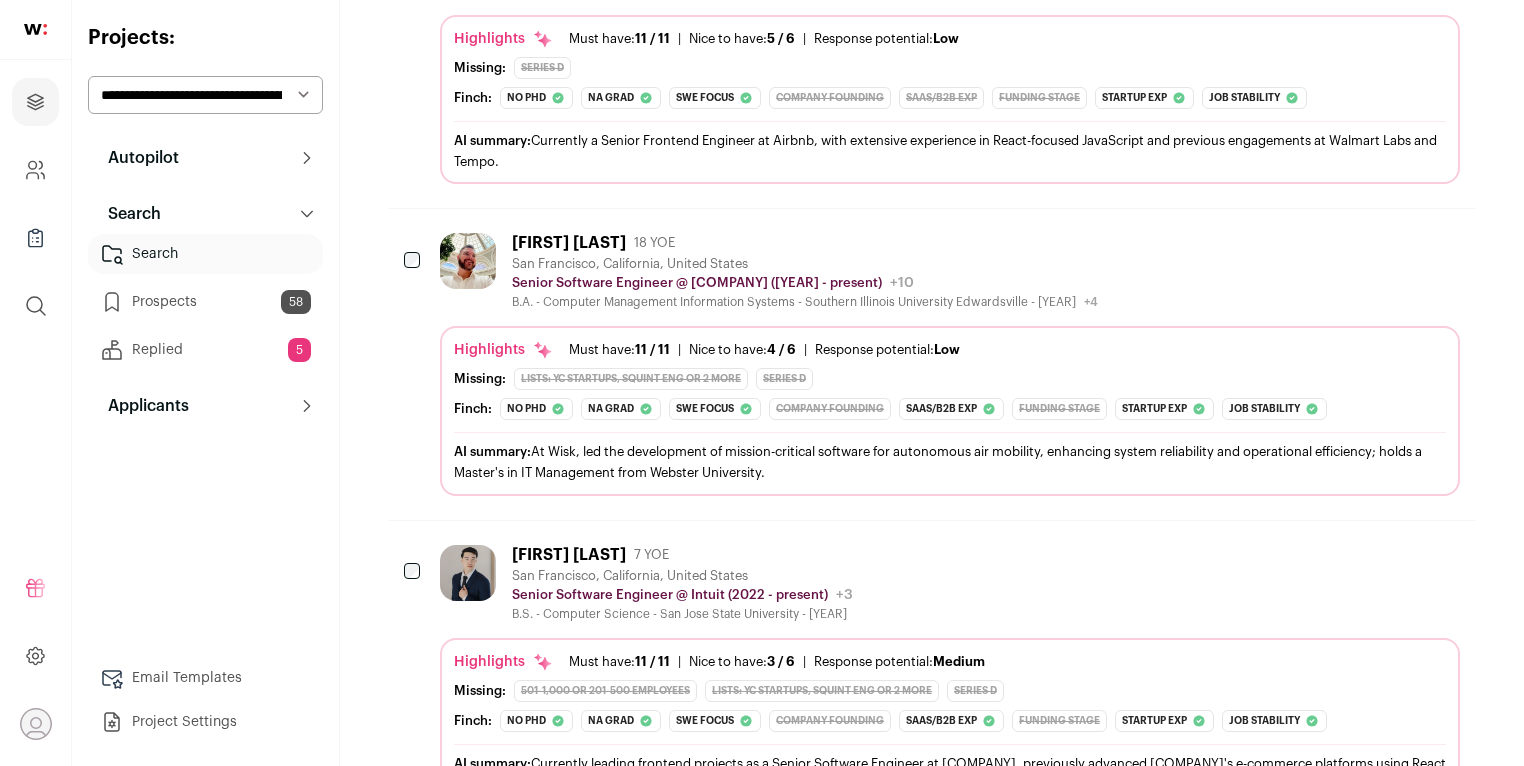 click at bounding box center (468, 261) 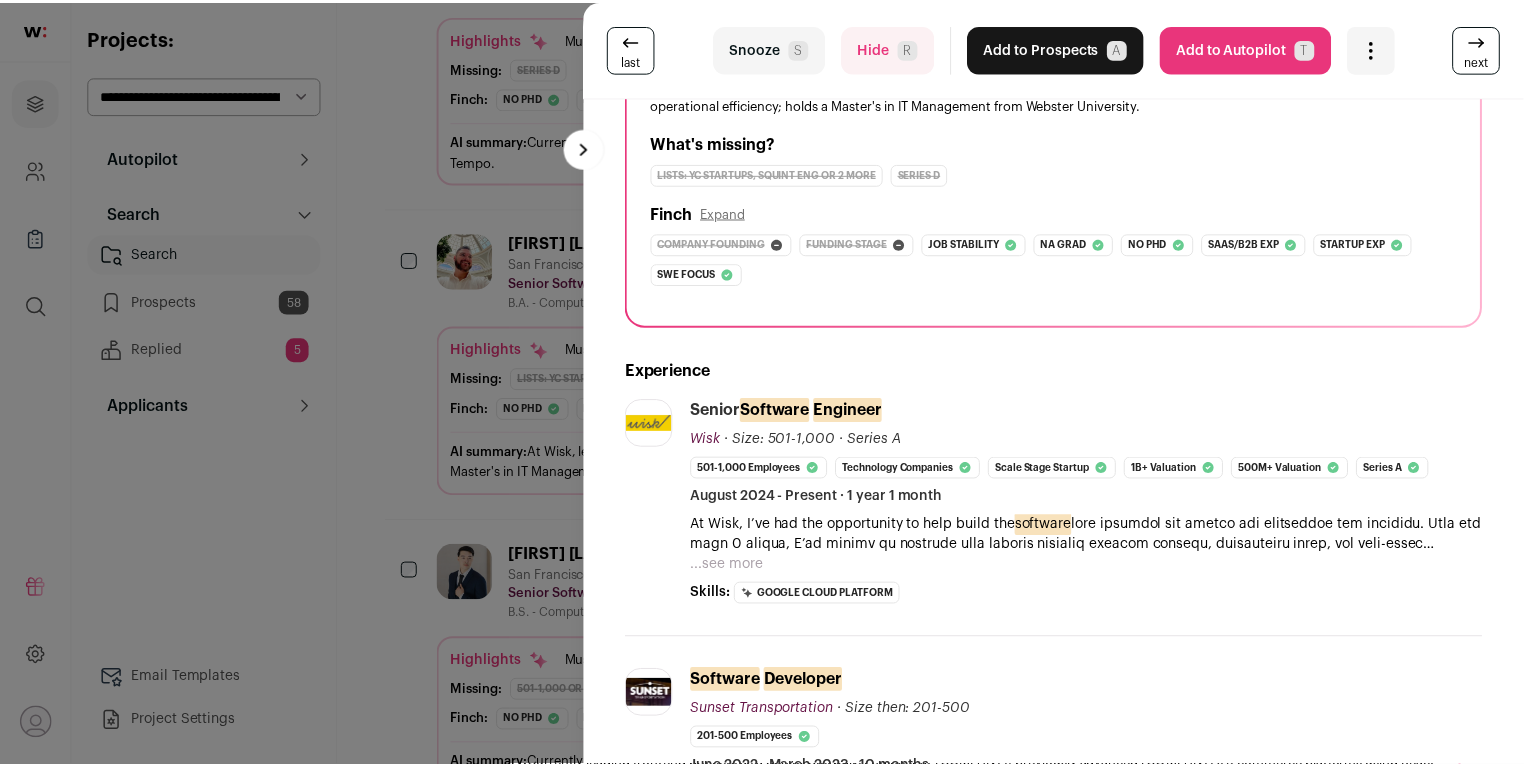 scroll, scrollTop: 342, scrollLeft: 0, axis: vertical 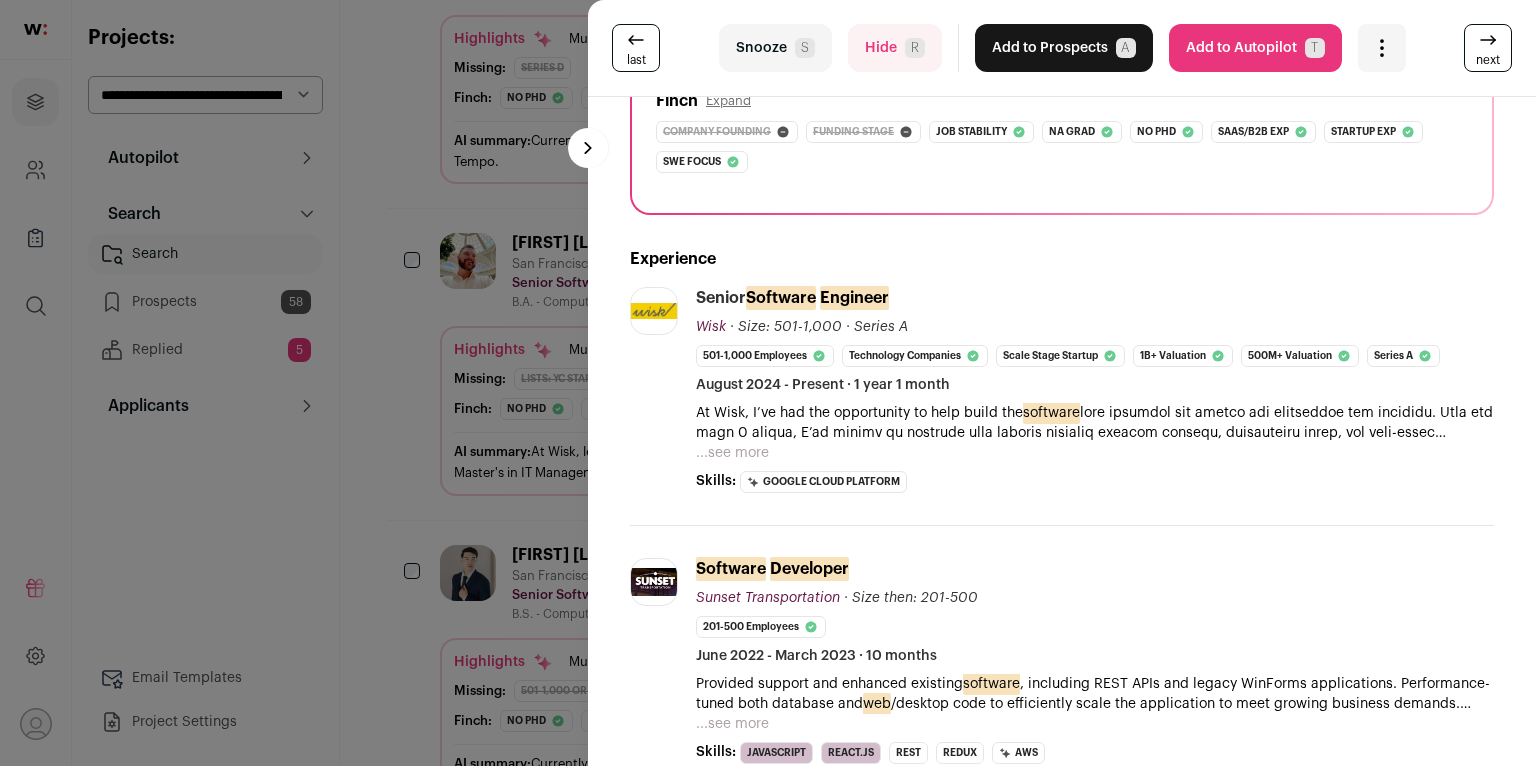 click on "last
Snooze
S
Hide
R
Add to Prospects
A
Are you sure?
Joseph Reynolds  is already in your ATS. Do you wish to reach out to this candidate through wellfound:ai?
Cancel
********
Add to Autopilot
T" at bounding box center (768, 383) 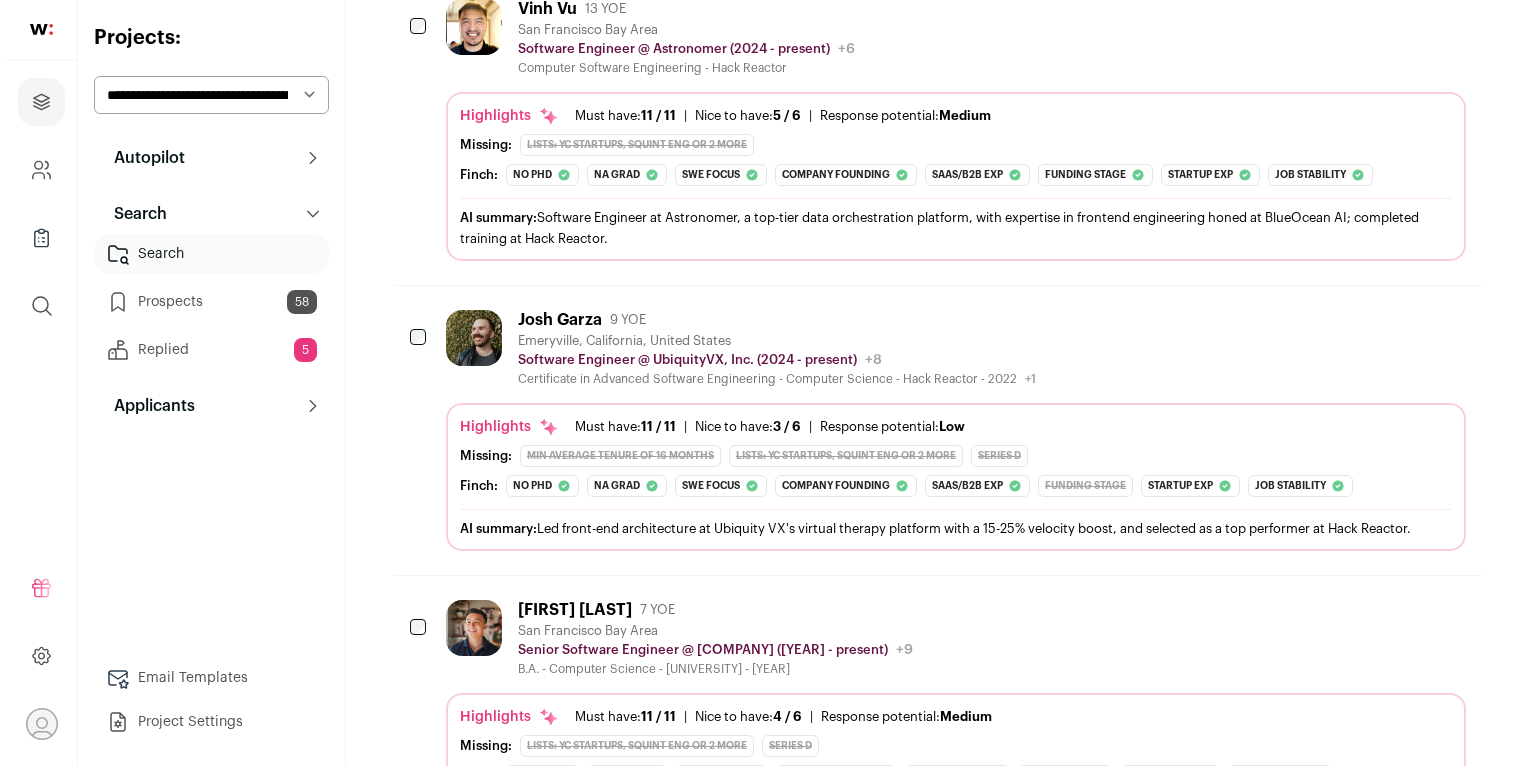 scroll, scrollTop: 1833, scrollLeft: 0, axis: vertical 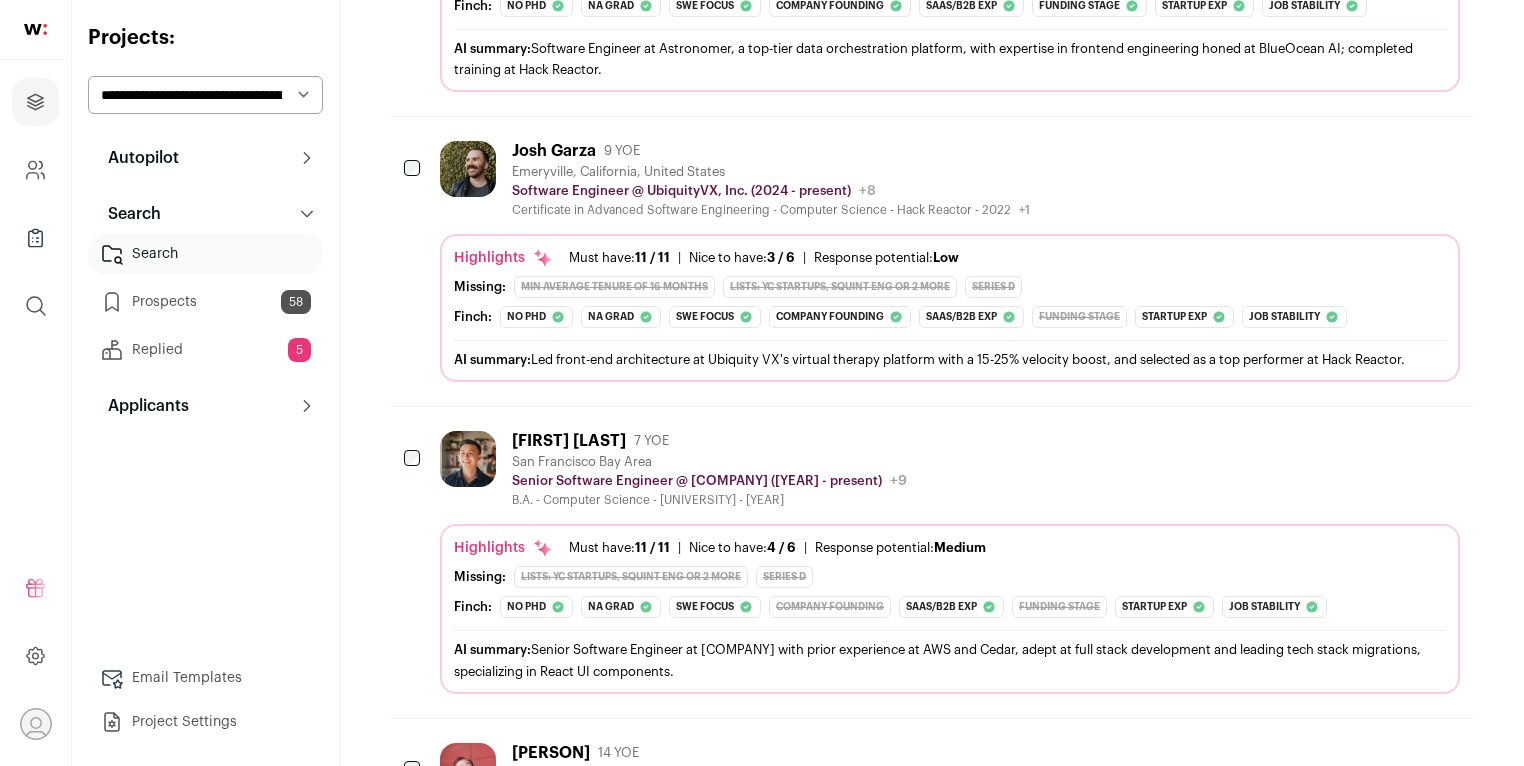 click at bounding box center [468, 459] 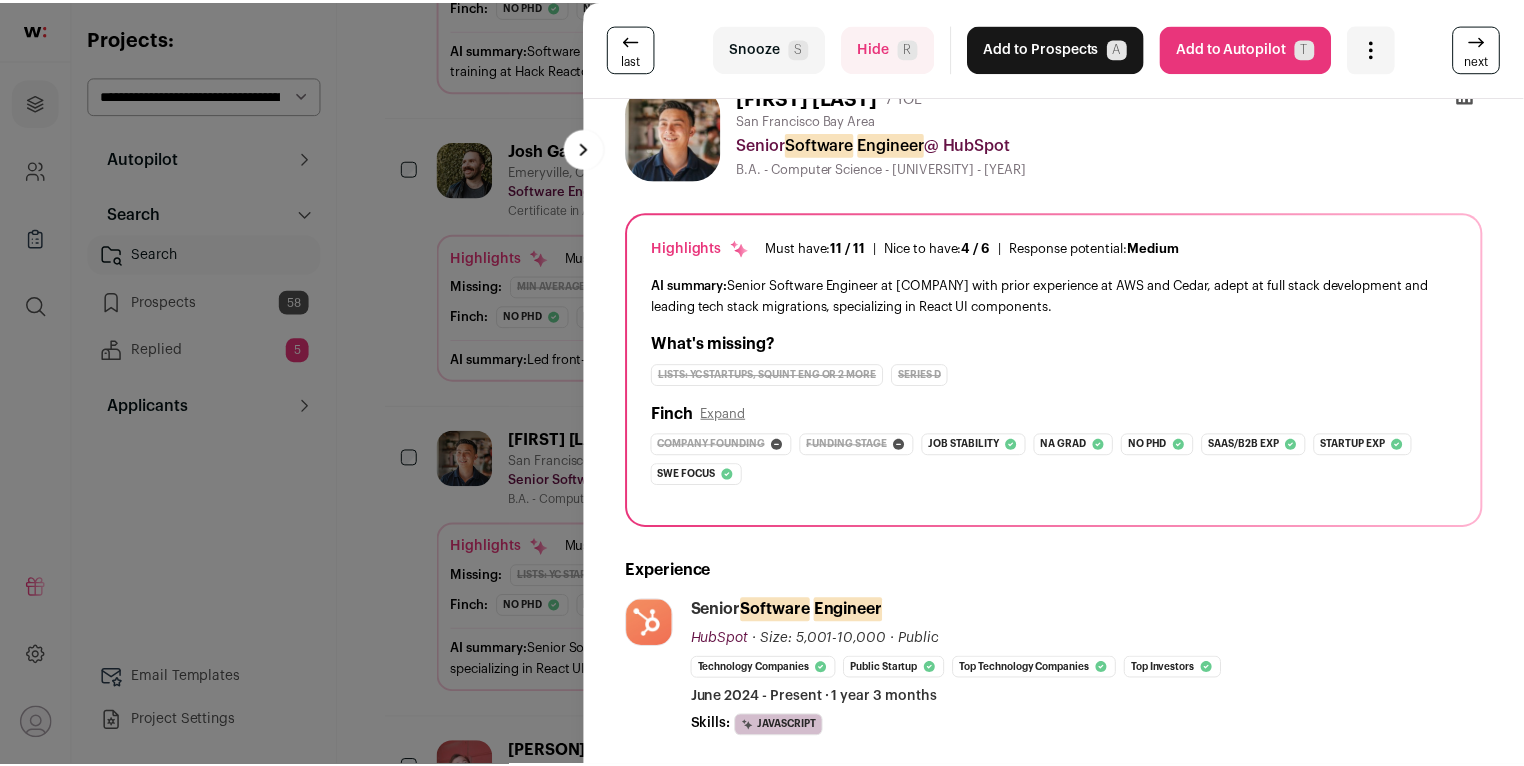 scroll, scrollTop: 0, scrollLeft: 0, axis: both 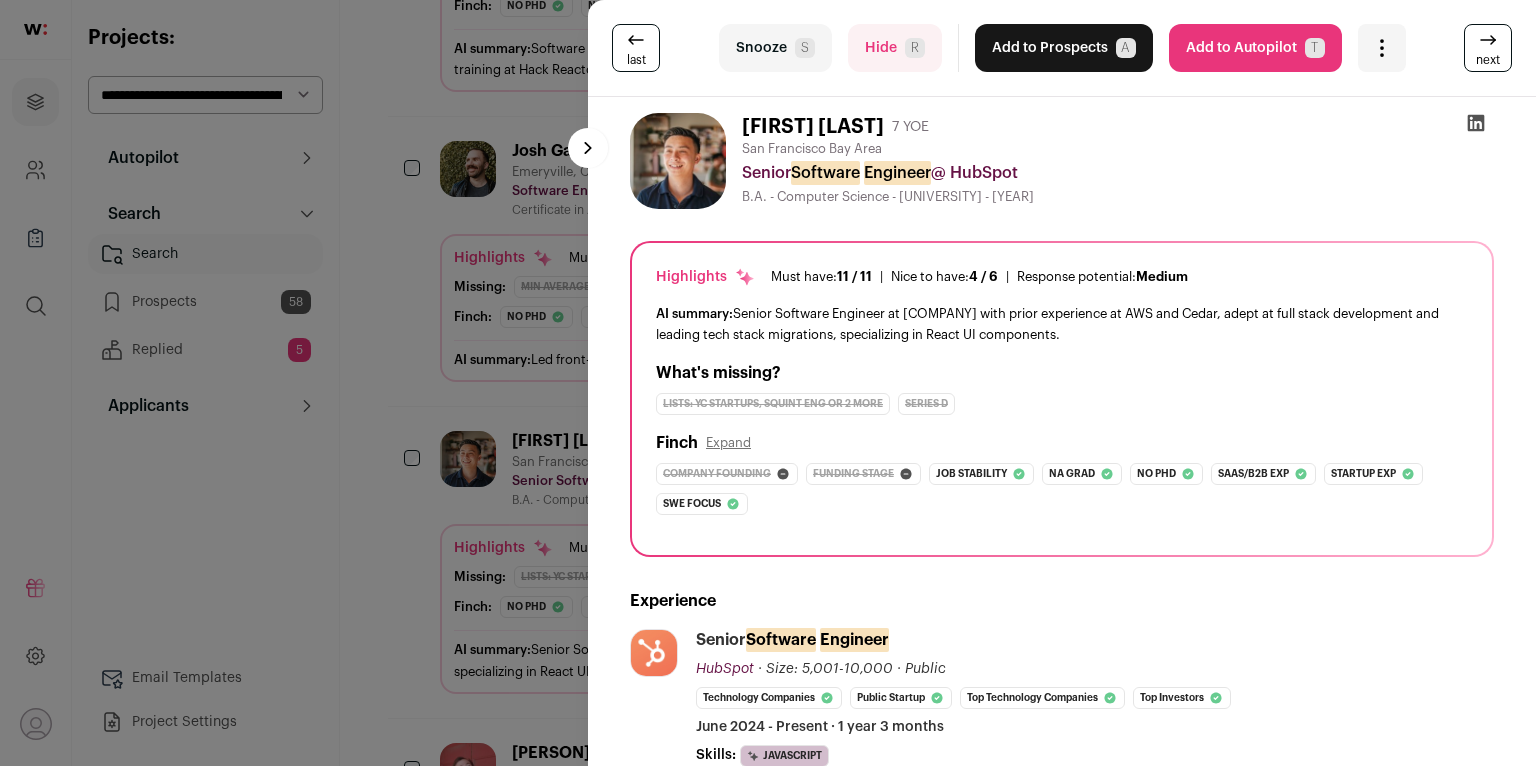 click on "Add to Prospects
A" at bounding box center (1064, 48) 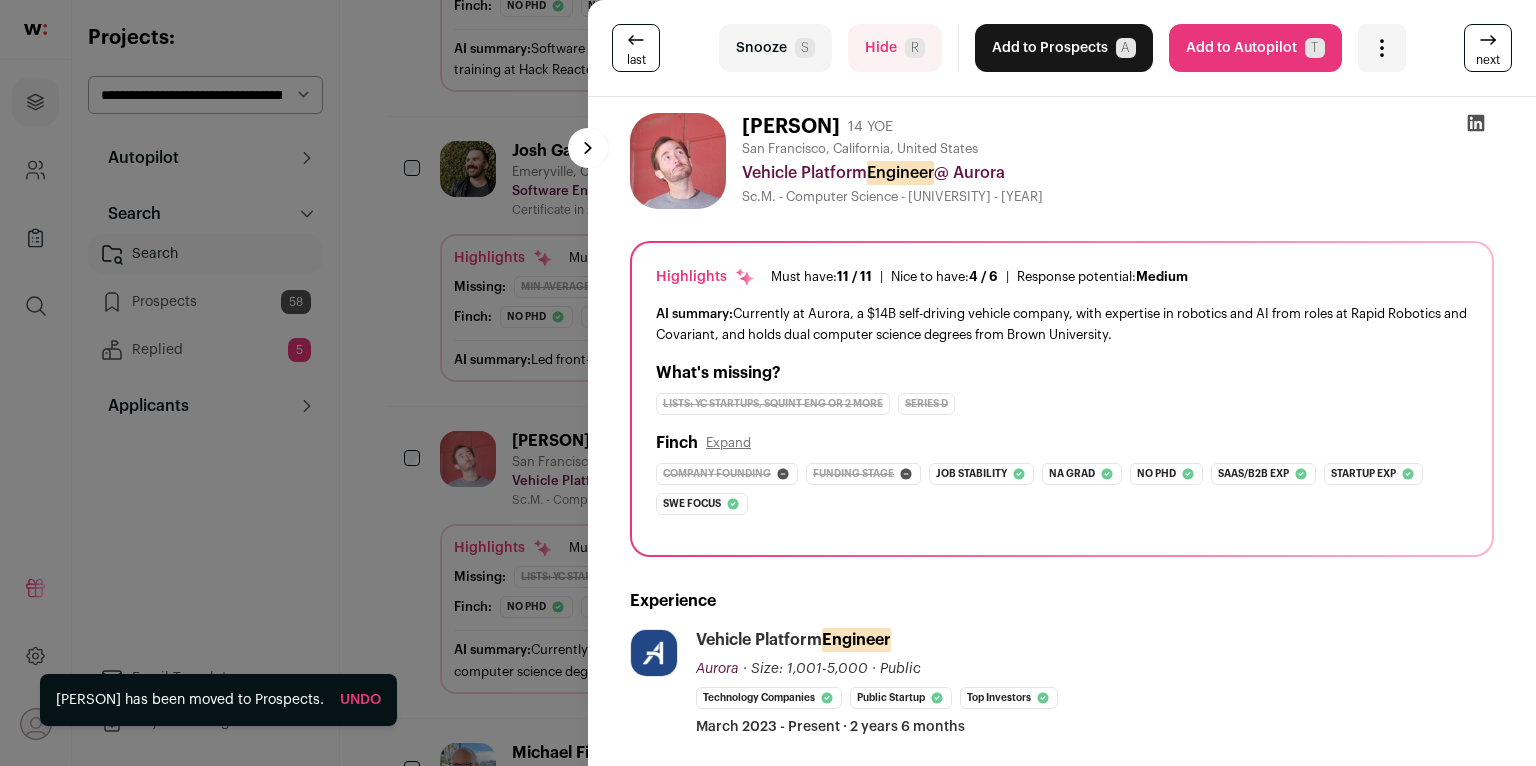 click on "last
Snooze
S
Hide
R
Add to Prospects
A
Are you sure?
Patrick Doran  is already in your ATS. Do you wish to reach out to this candidate through wellfound:ai?
Cancel
********
Add to Autopilot
T" at bounding box center [768, 383] 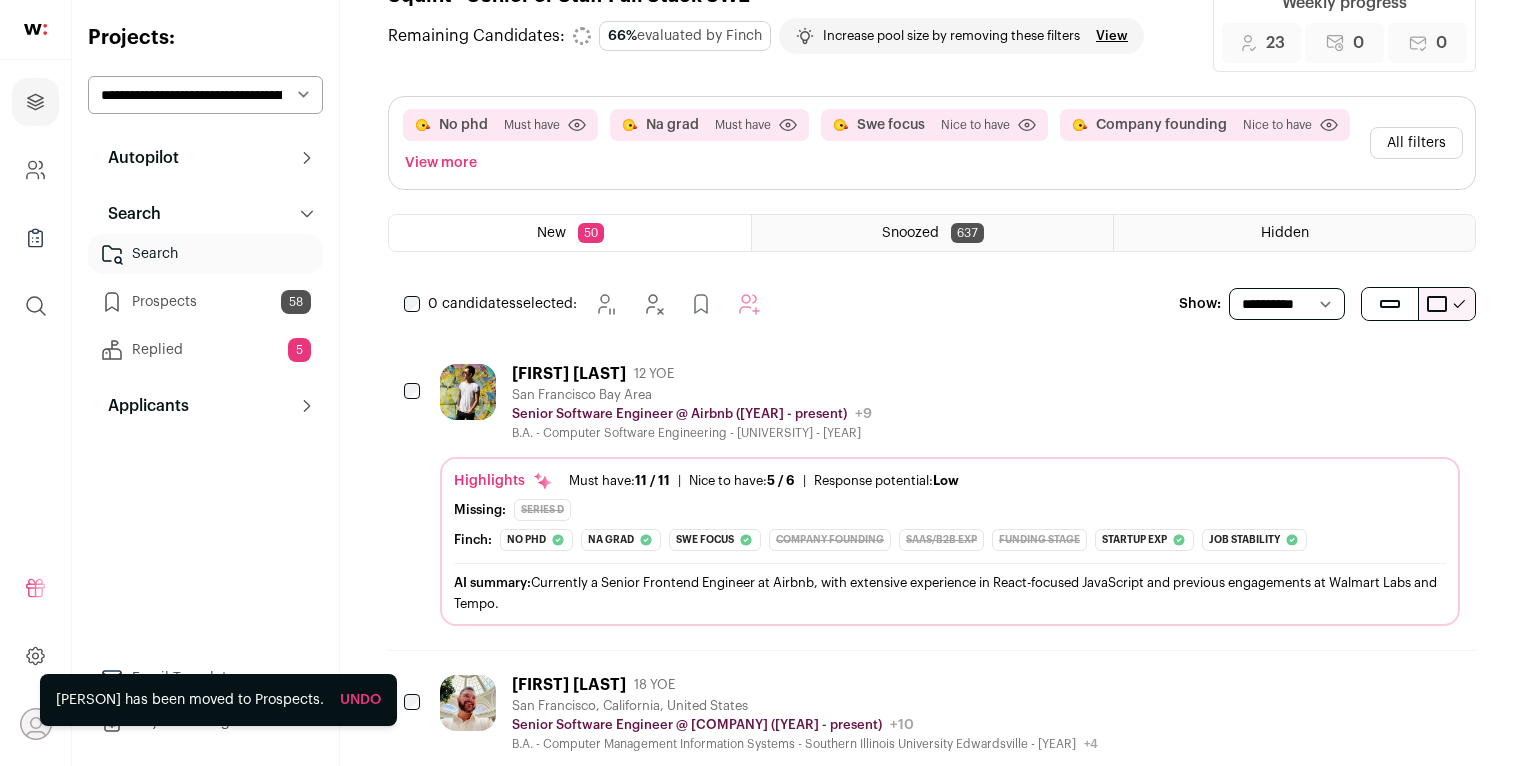 scroll, scrollTop: 0, scrollLeft: 0, axis: both 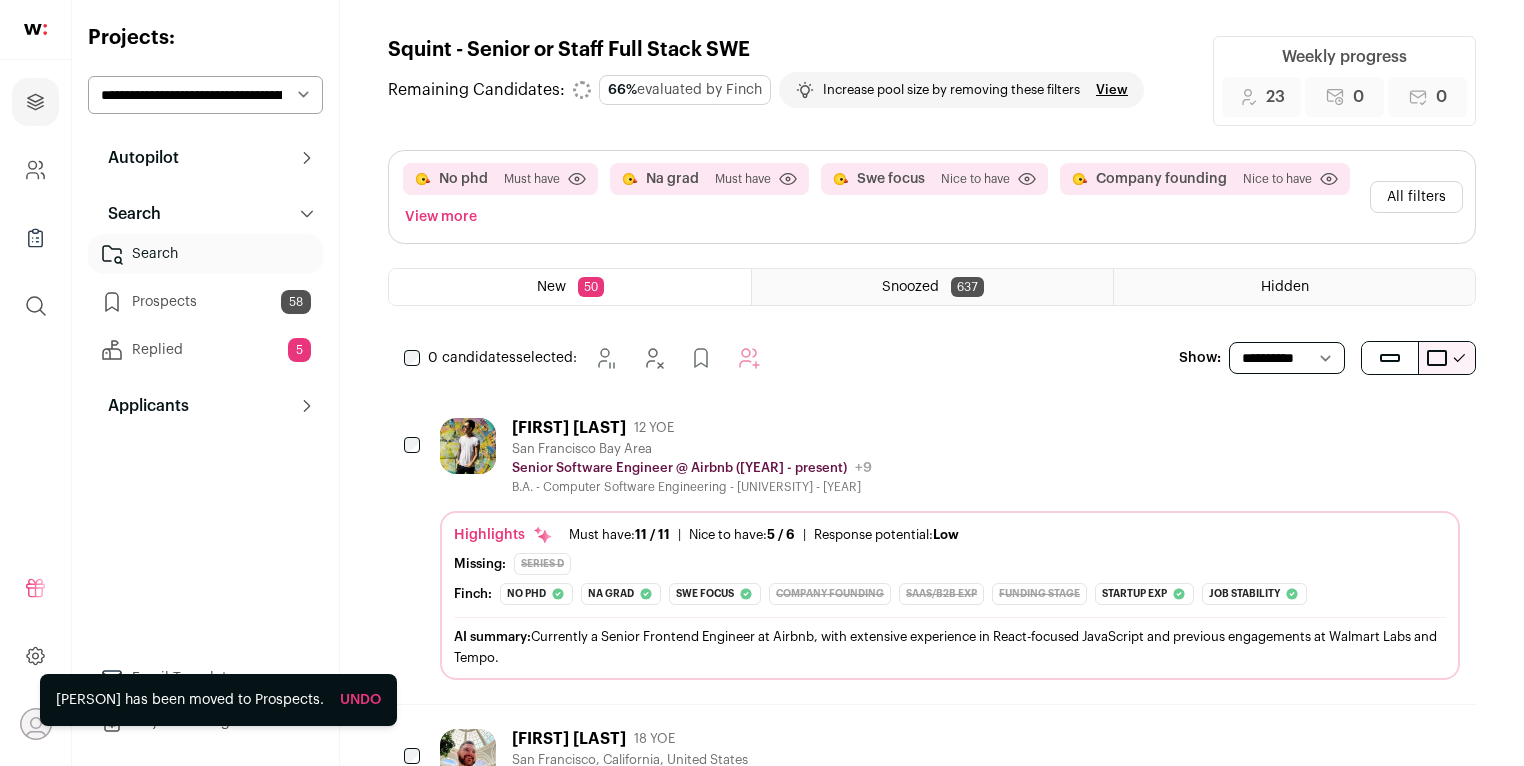 click on "All filters" at bounding box center [1416, 197] 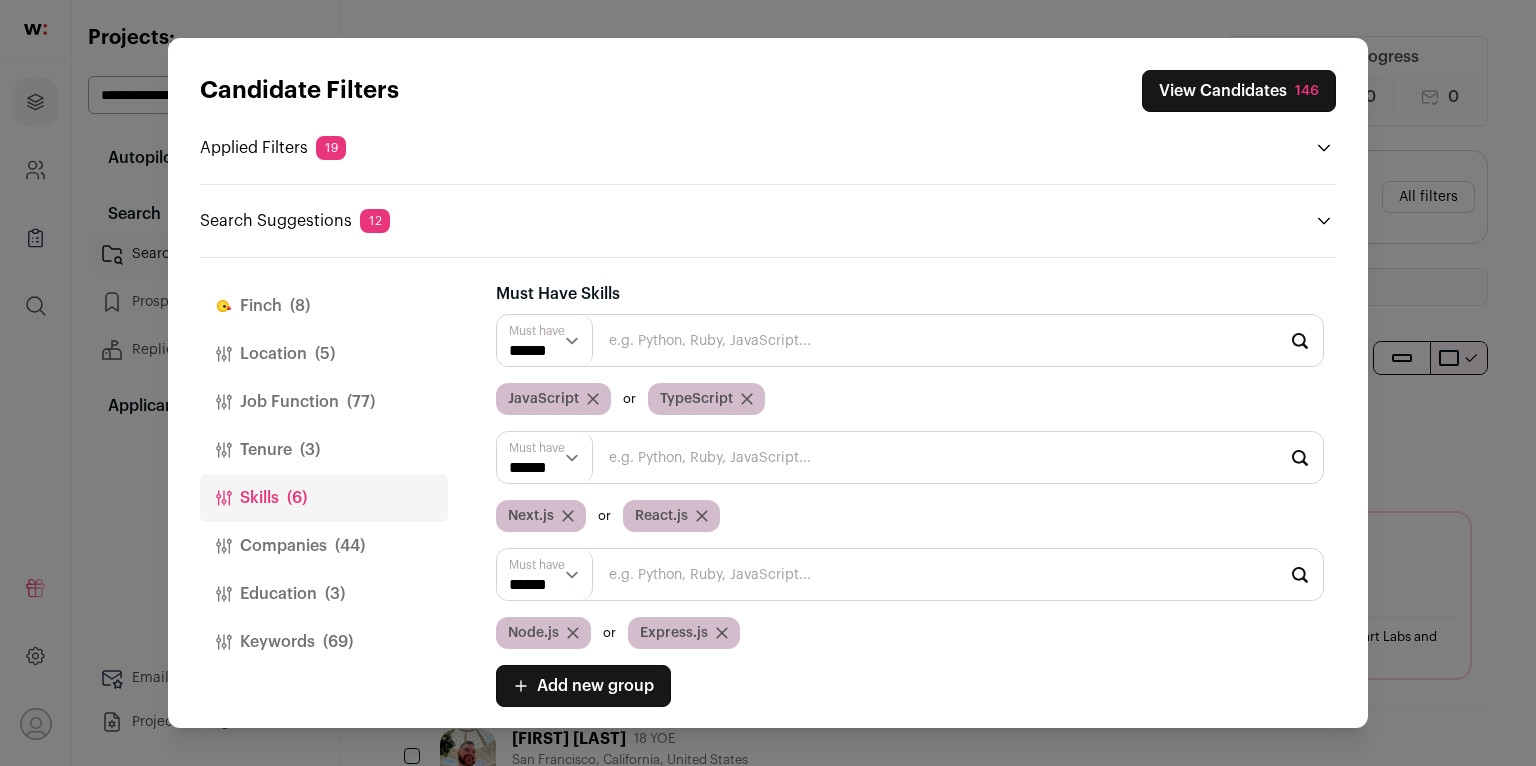 click on "(3)" at bounding box center (310, 450) 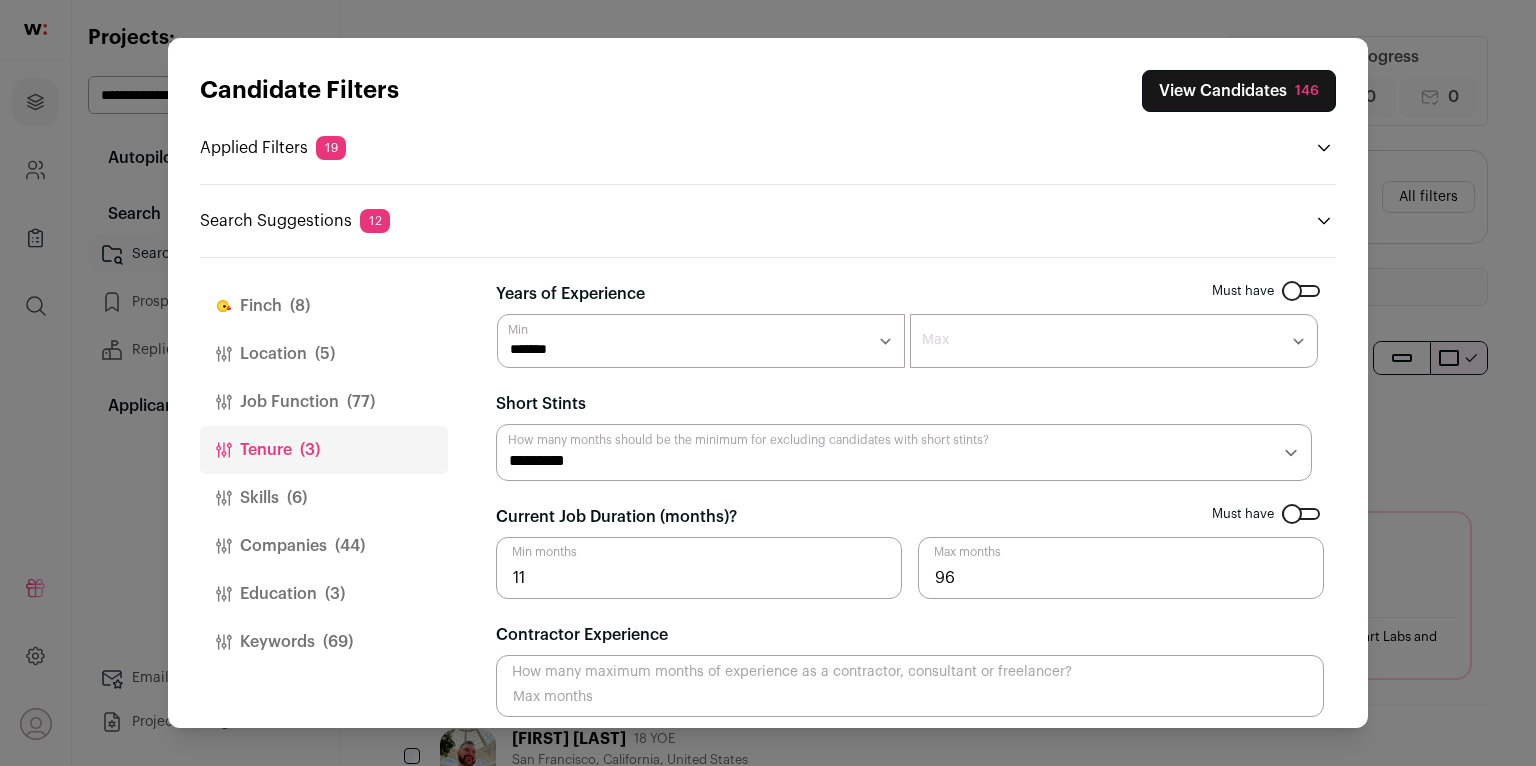 click on "*******
******
*******
*******
*******
*******
*******
*******
*******
*******
********
********
********
********
********
********
********
********
********
********" at bounding box center (701, 341) 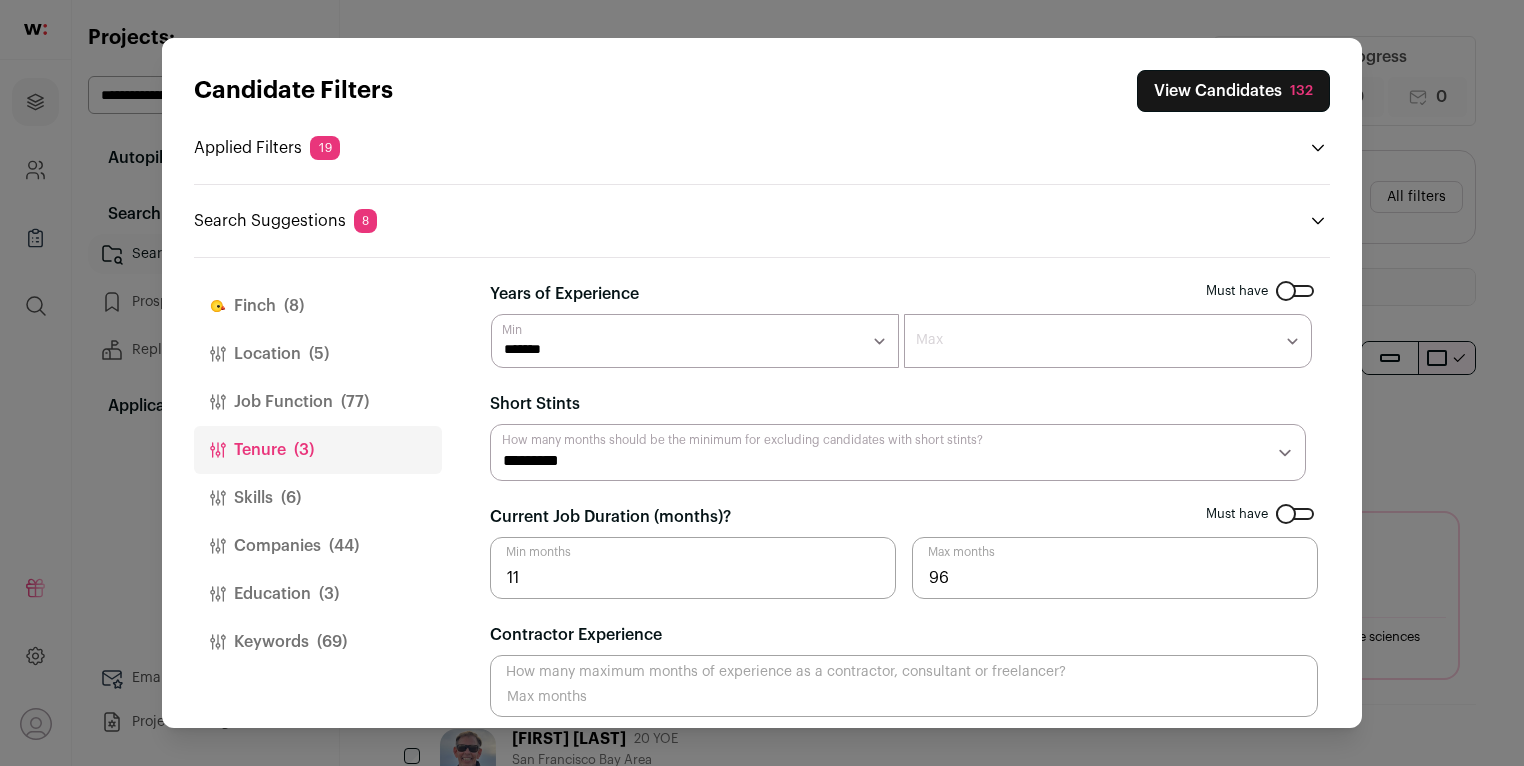click on "View Candidates
132" at bounding box center [1233, 91] 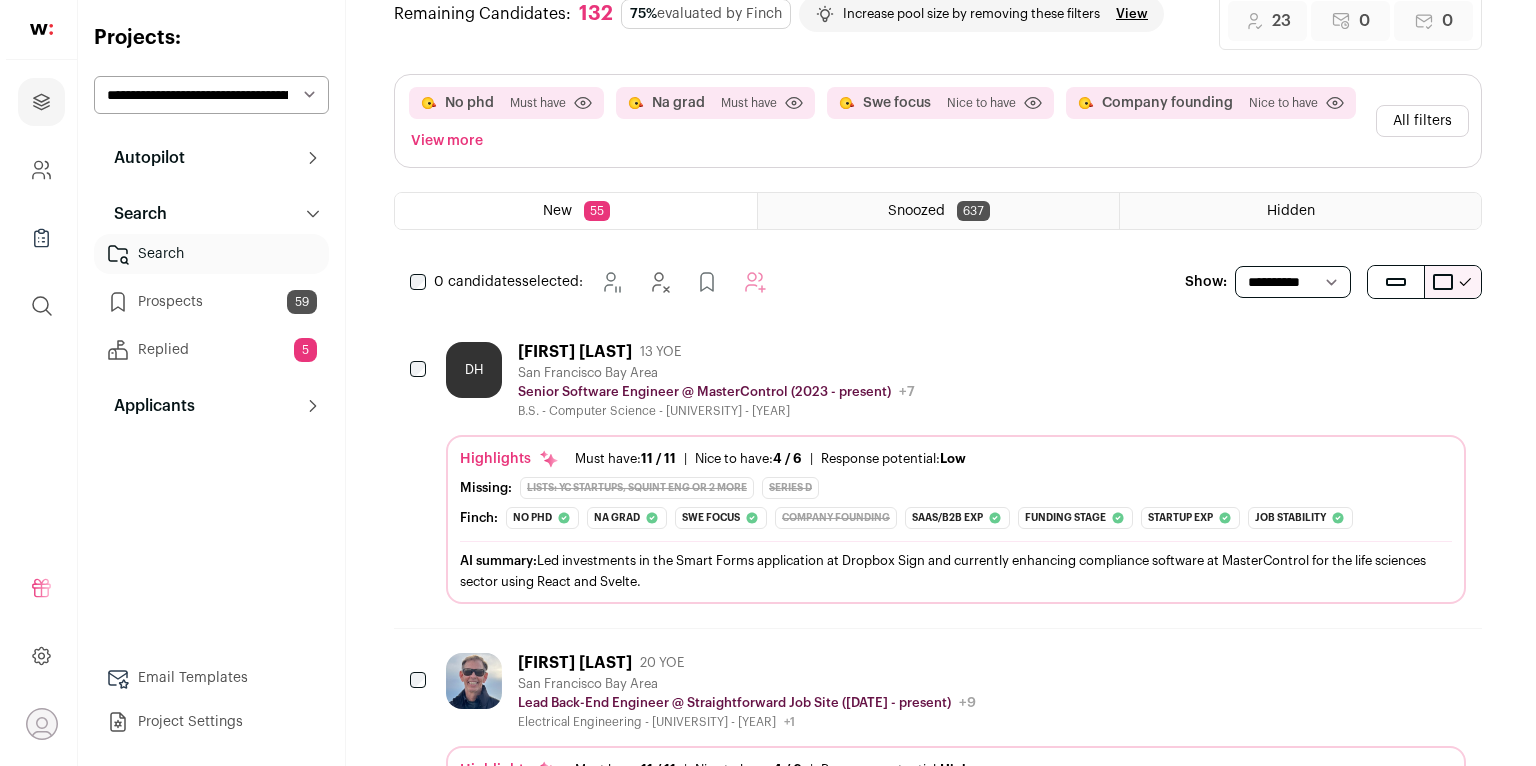 scroll, scrollTop: 158, scrollLeft: 0, axis: vertical 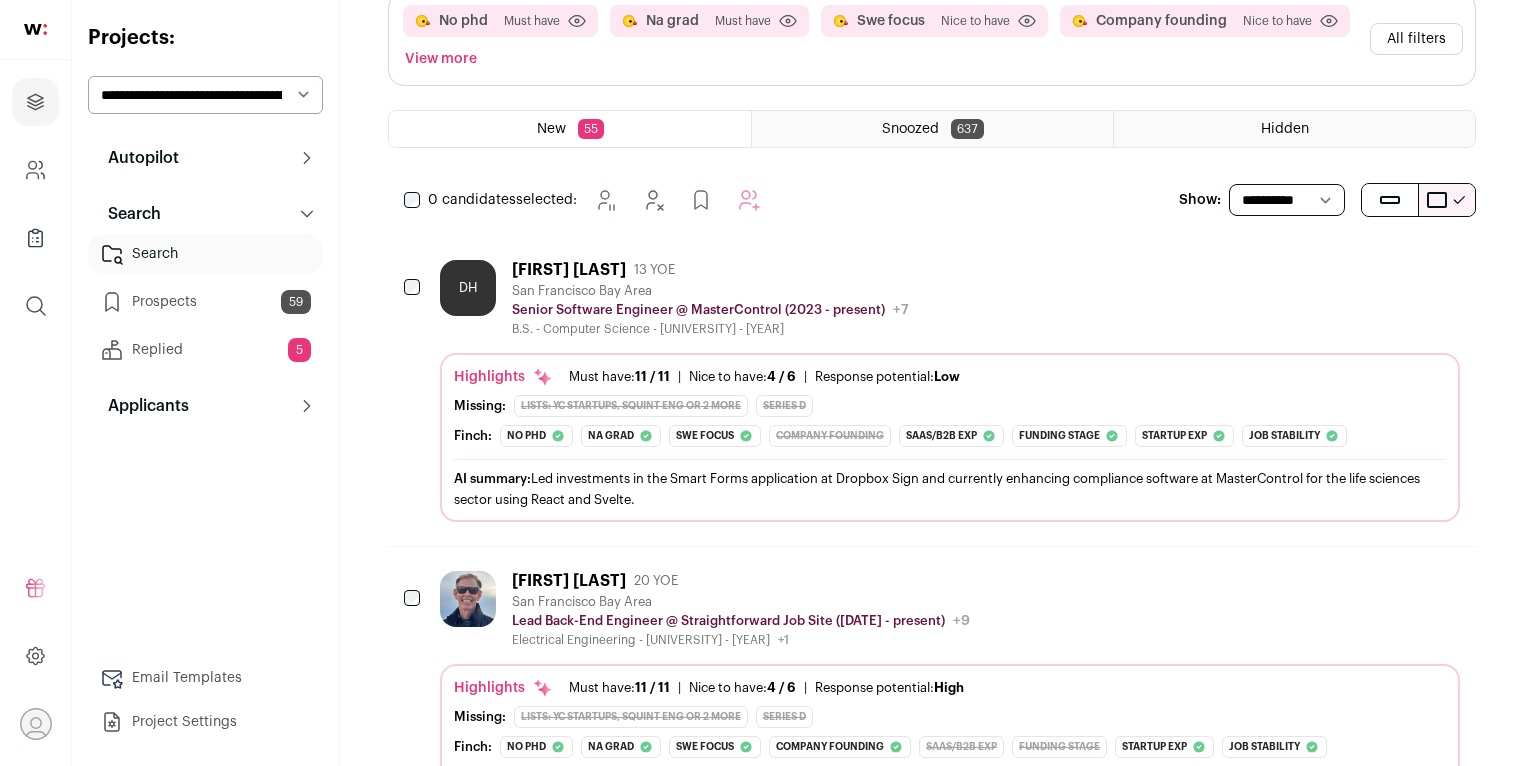 click on "All filters" at bounding box center (1416, 39) 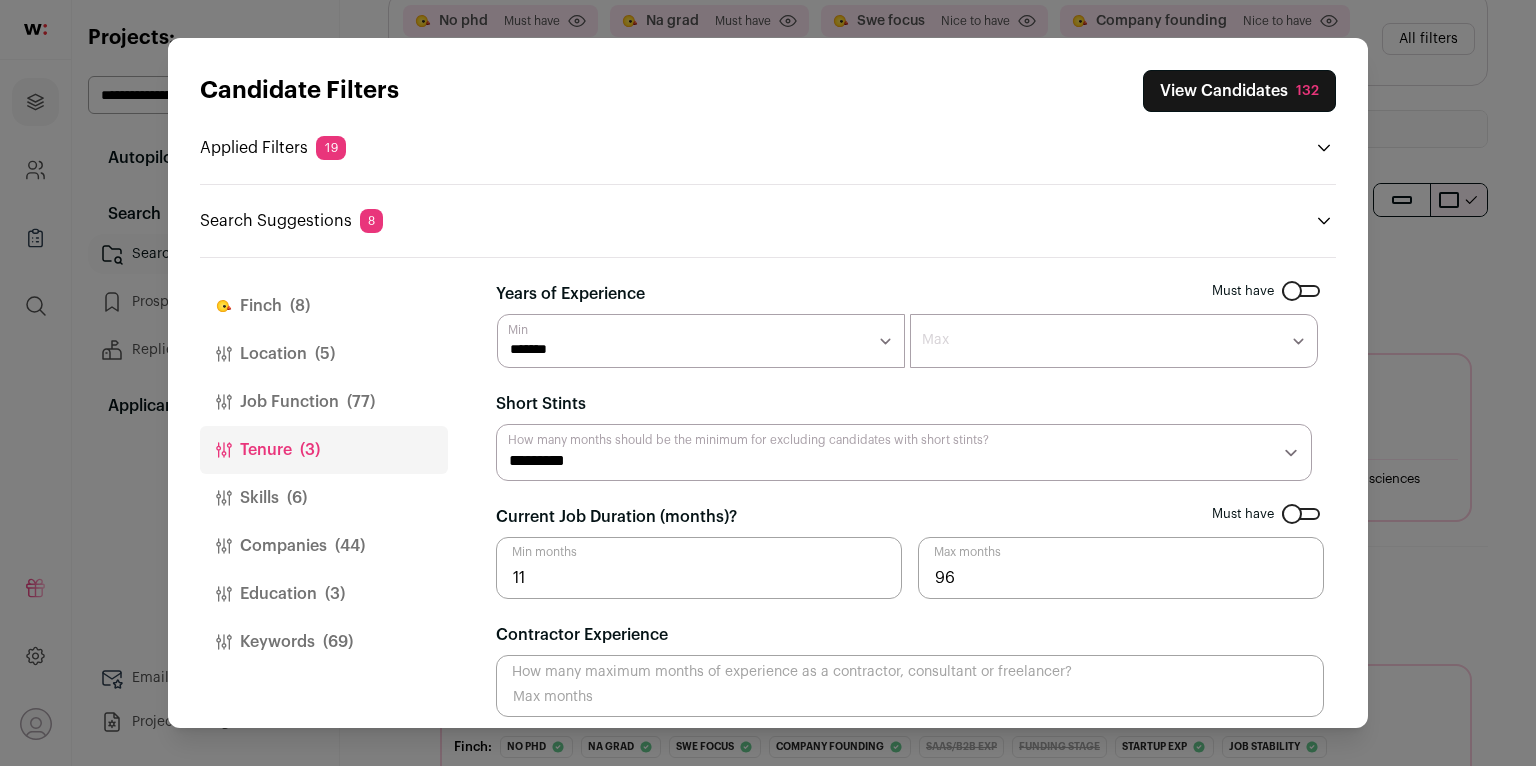 click on "(44)" at bounding box center (350, 546) 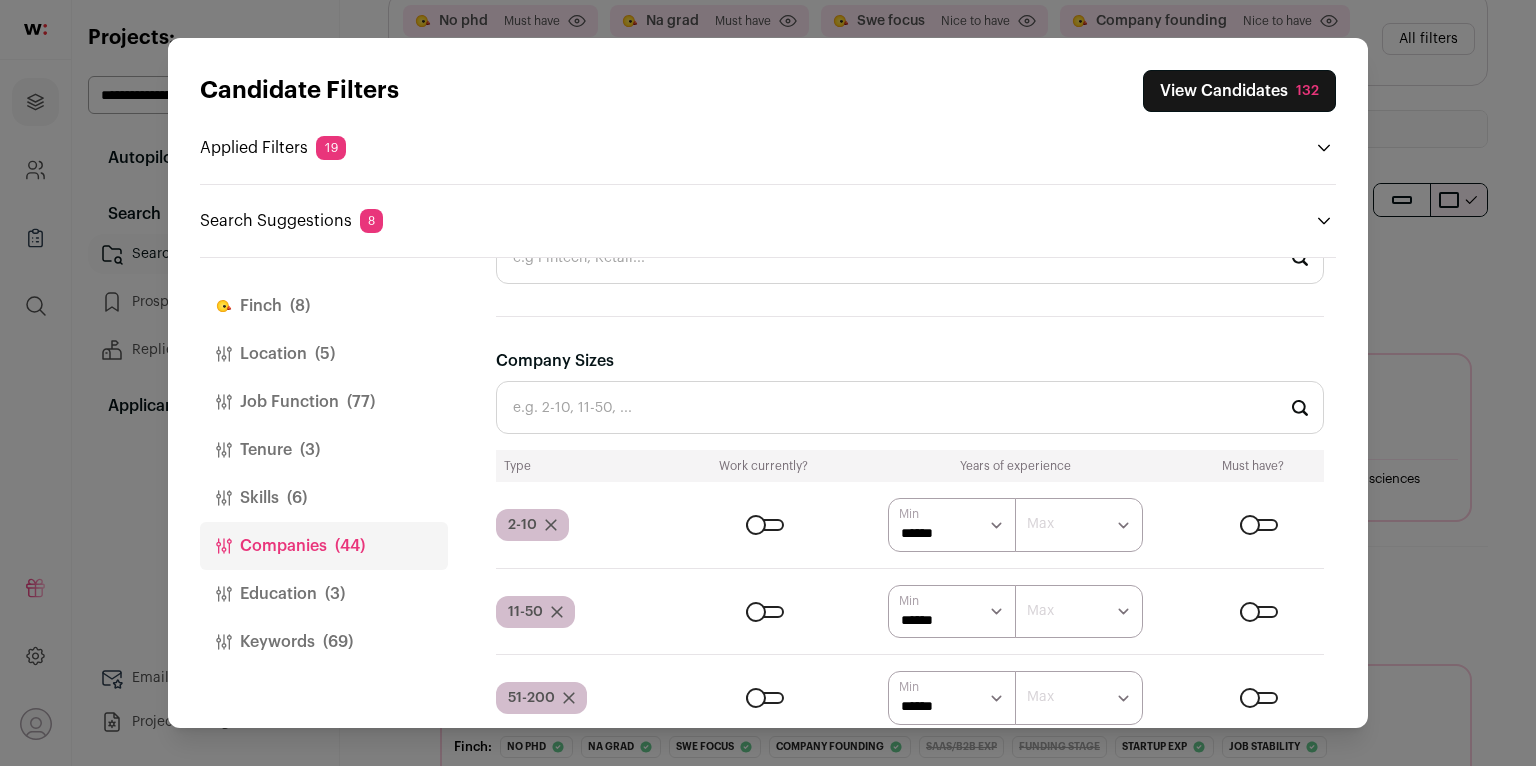 scroll, scrollTop: 1445, scrollLeft: 0, axis: vertical 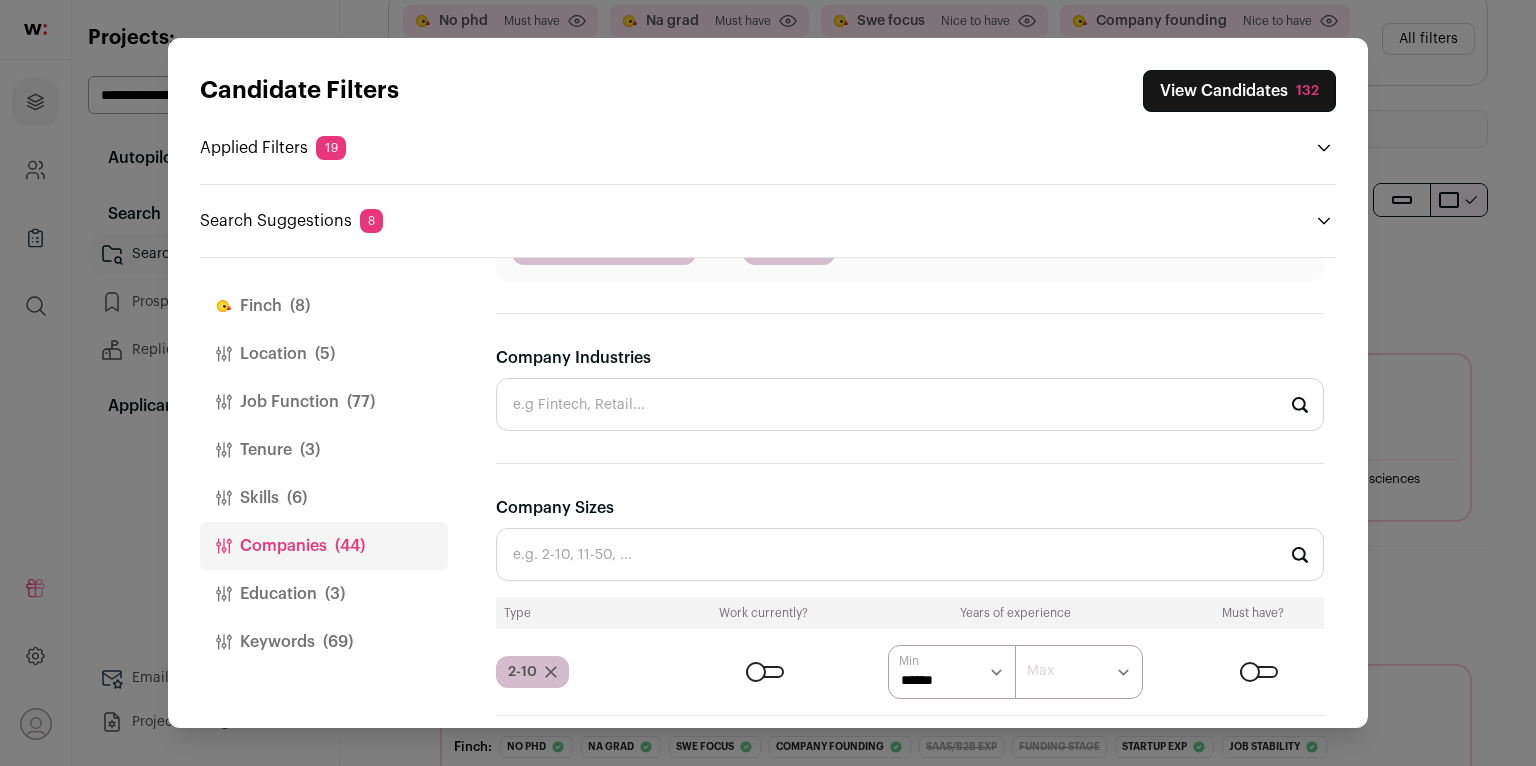 click on "Company Industries" at bounding box center [910, 404] 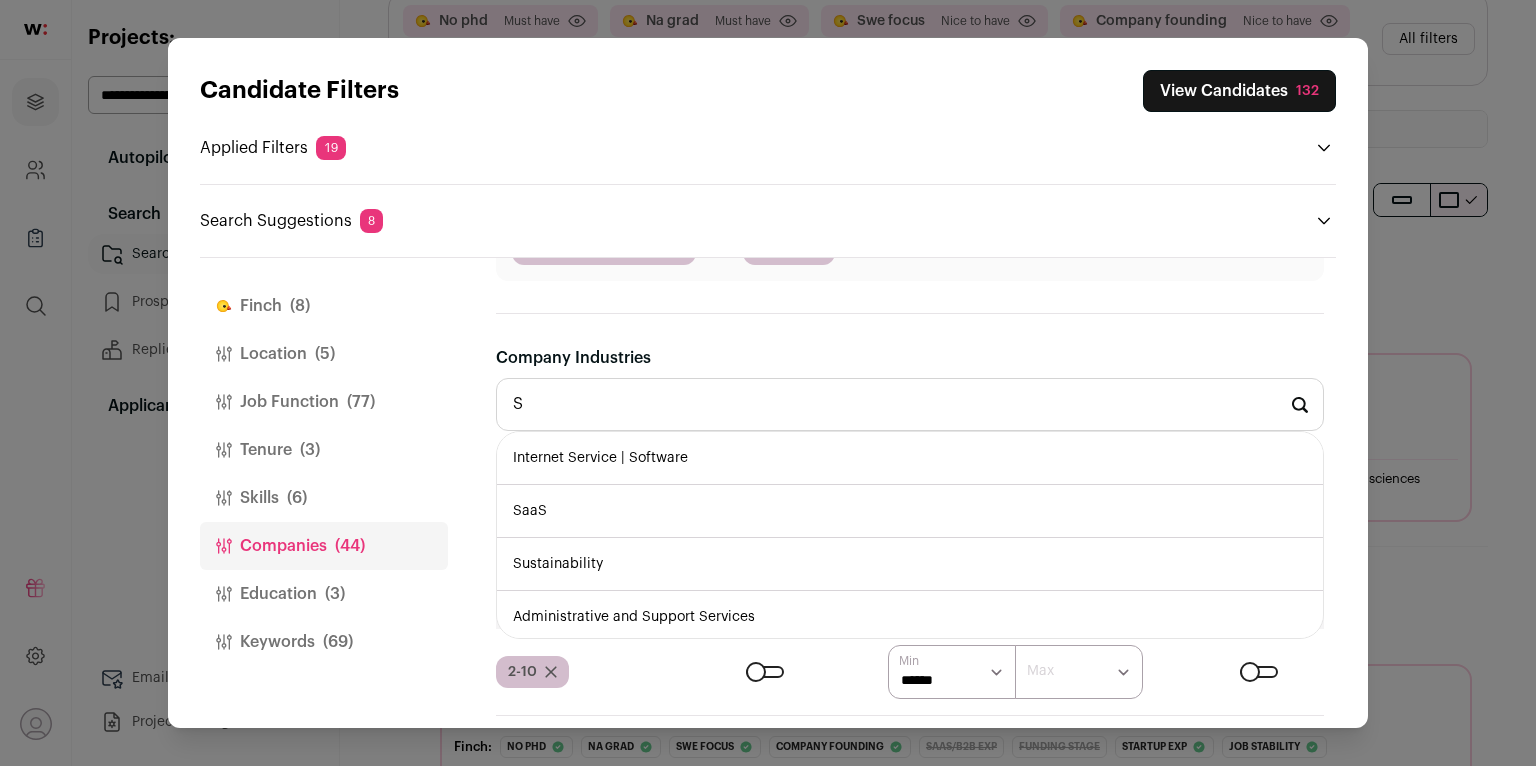 click on "SaaS" at bounding box center [910, 511] 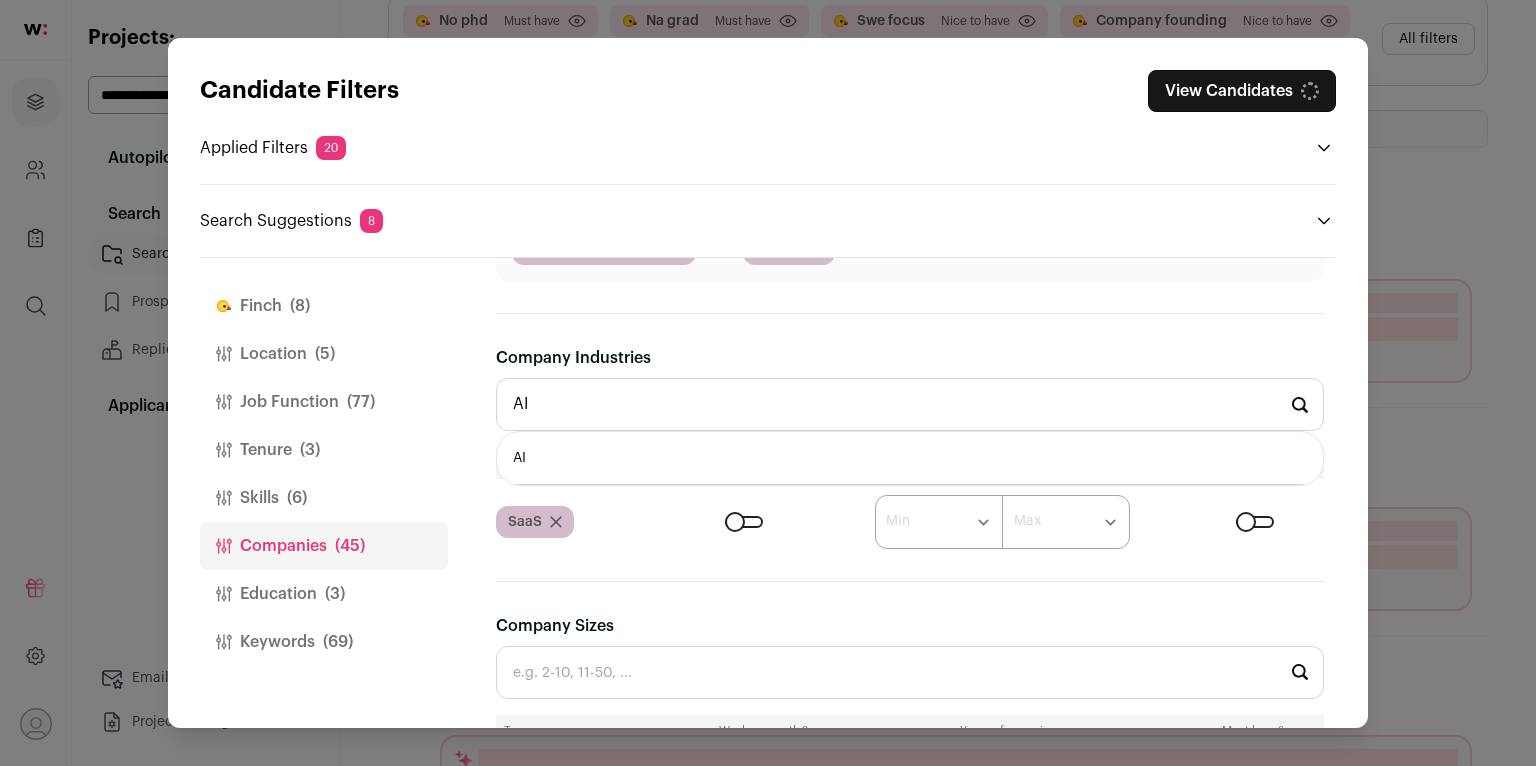 type on "AI" 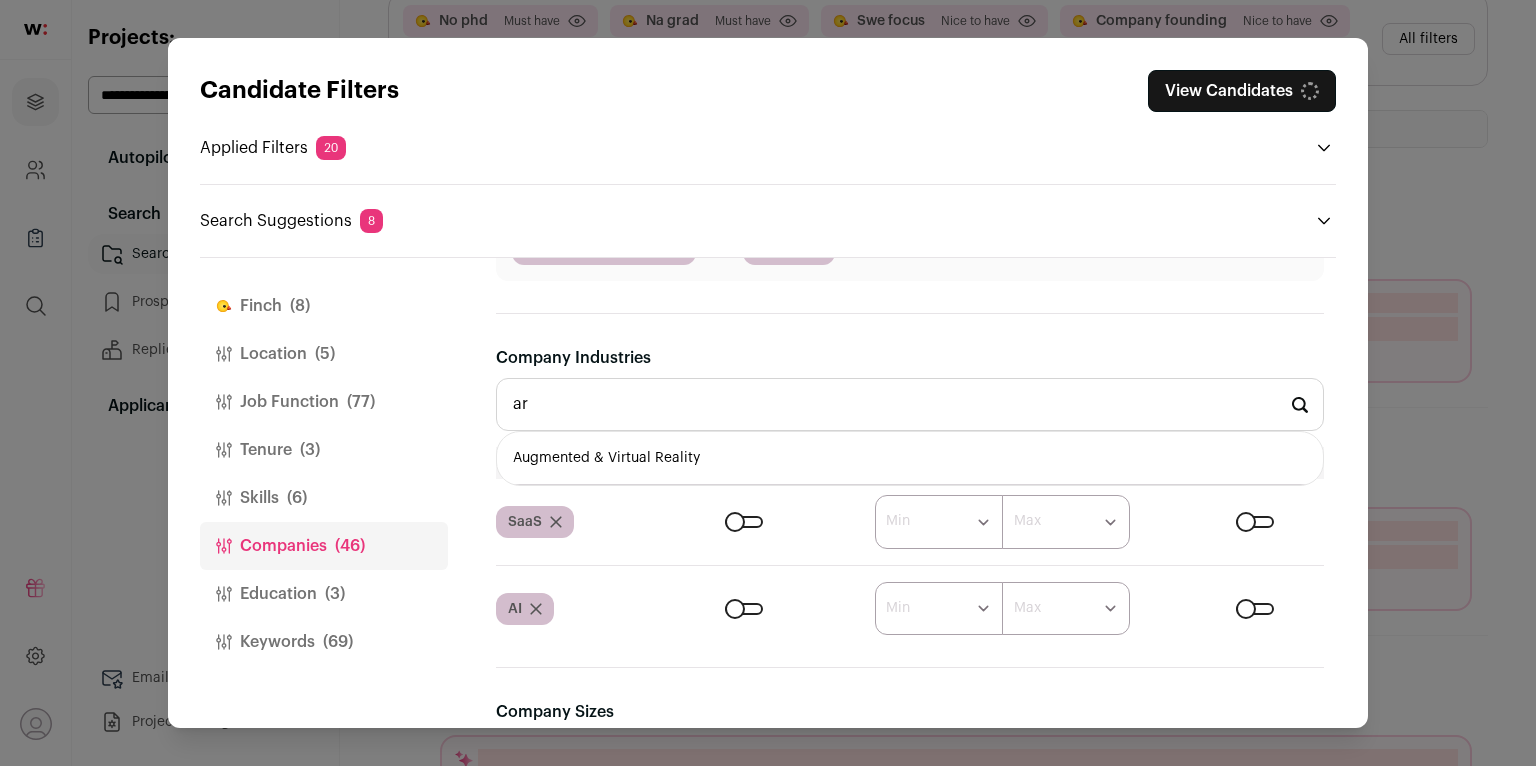 click on "Augmented & Virtual Reality" at bounding box center (910, 458) 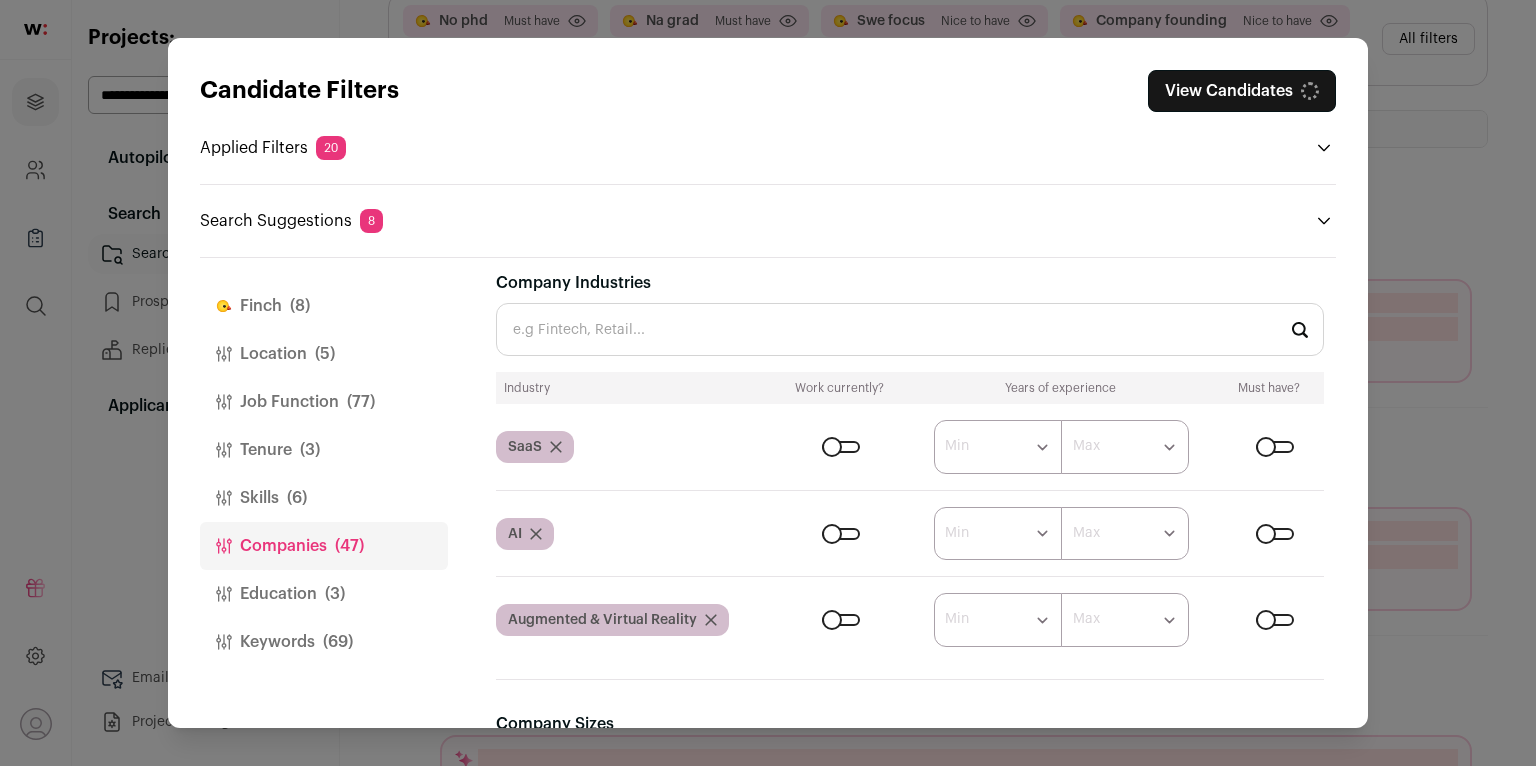 scroll, scrollTop: 1600, scrollLeft: 0, axis: vertical 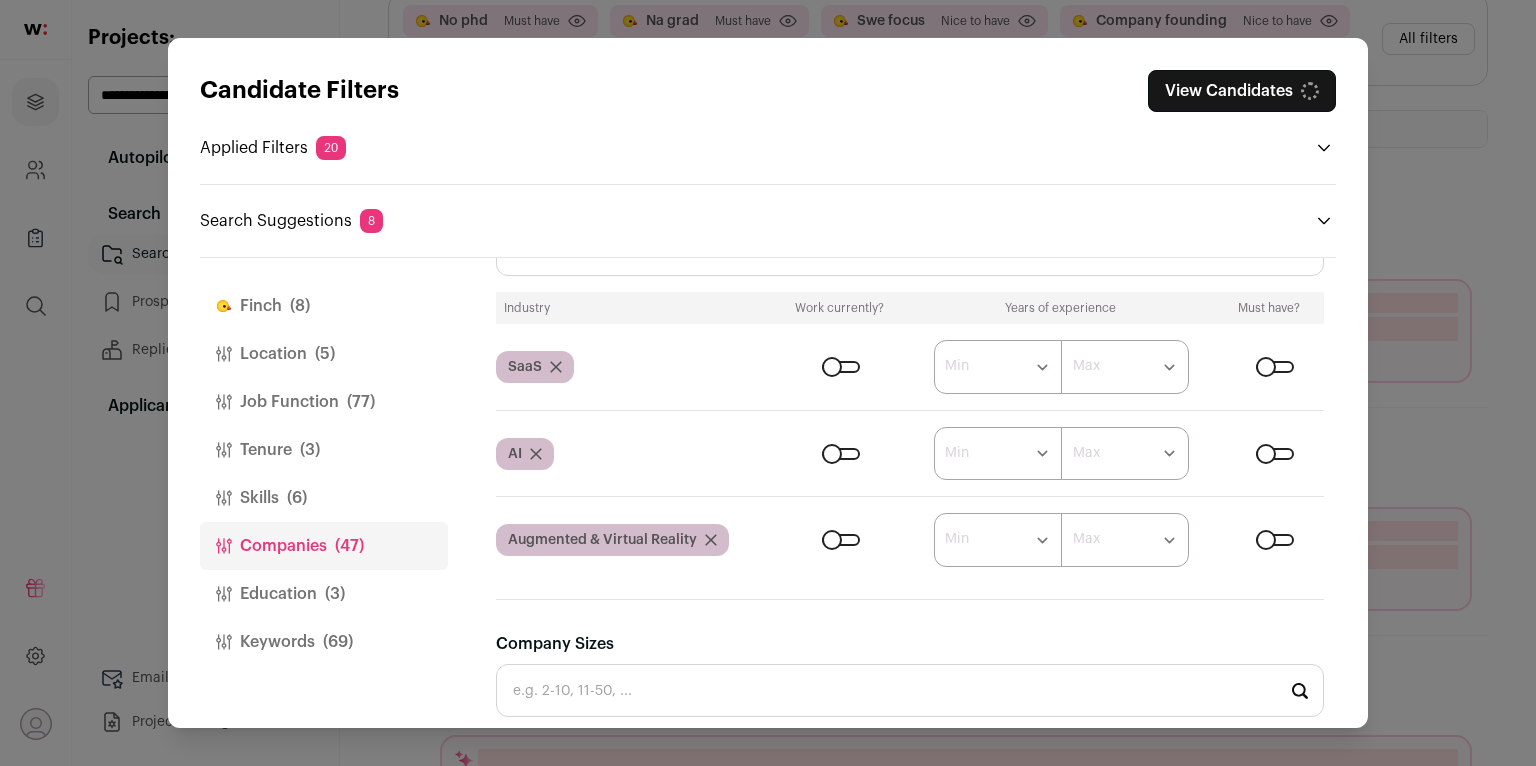 click at bounding box center [841, 367] 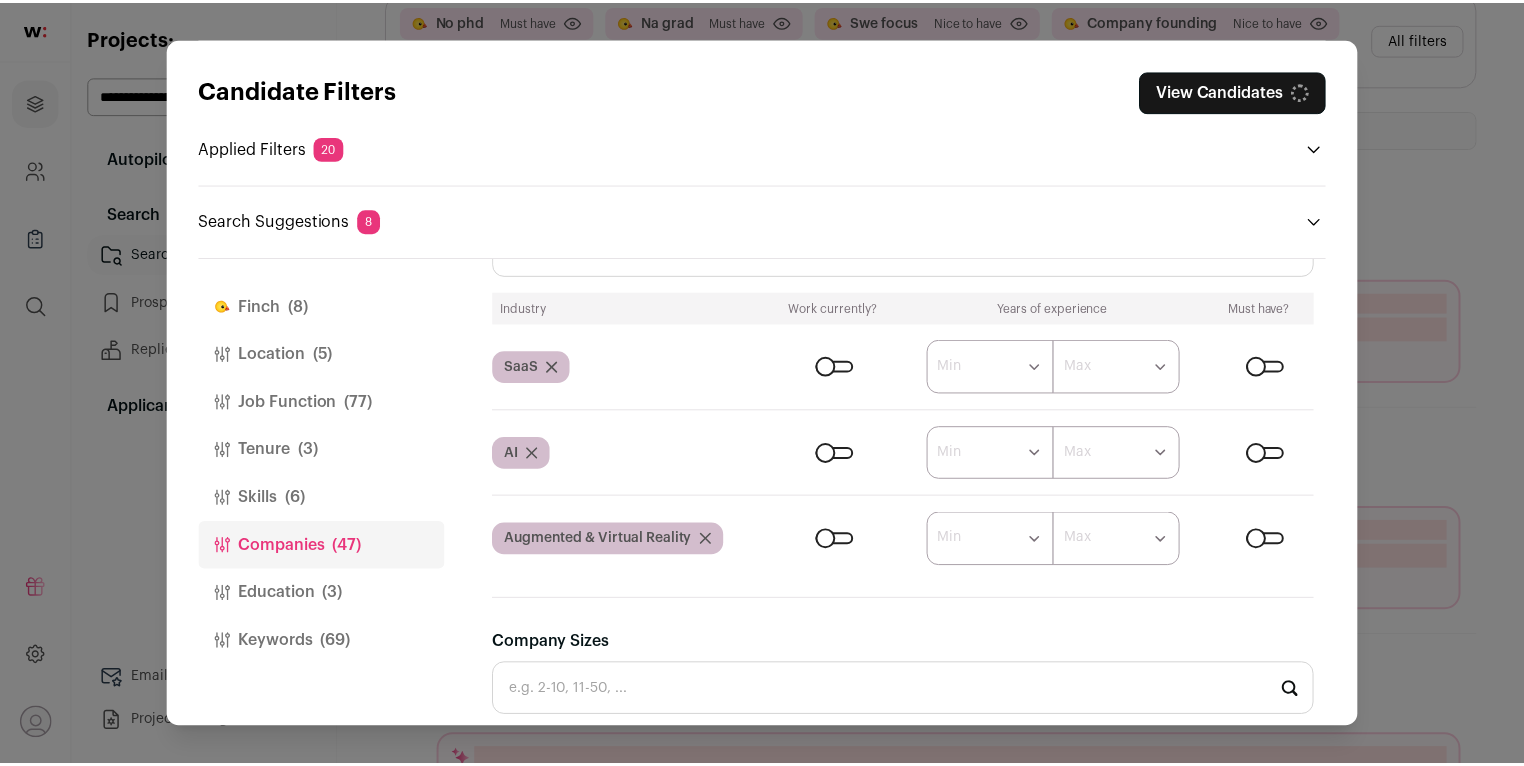 scroll, scrollTop: 1756, scrollLeft: 0, axis: vertical 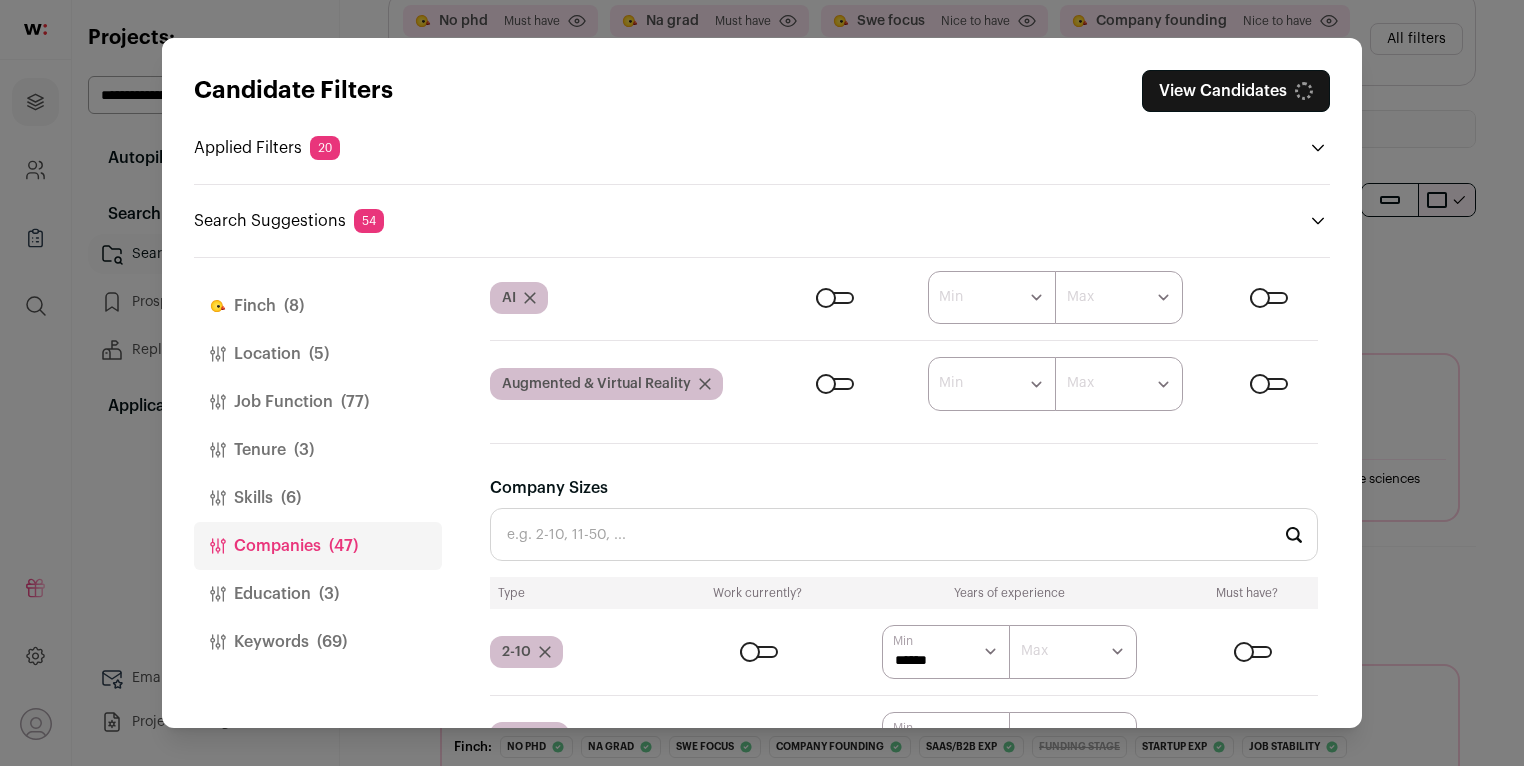 click on "View Candidates" at bounding box center [1236, 91] 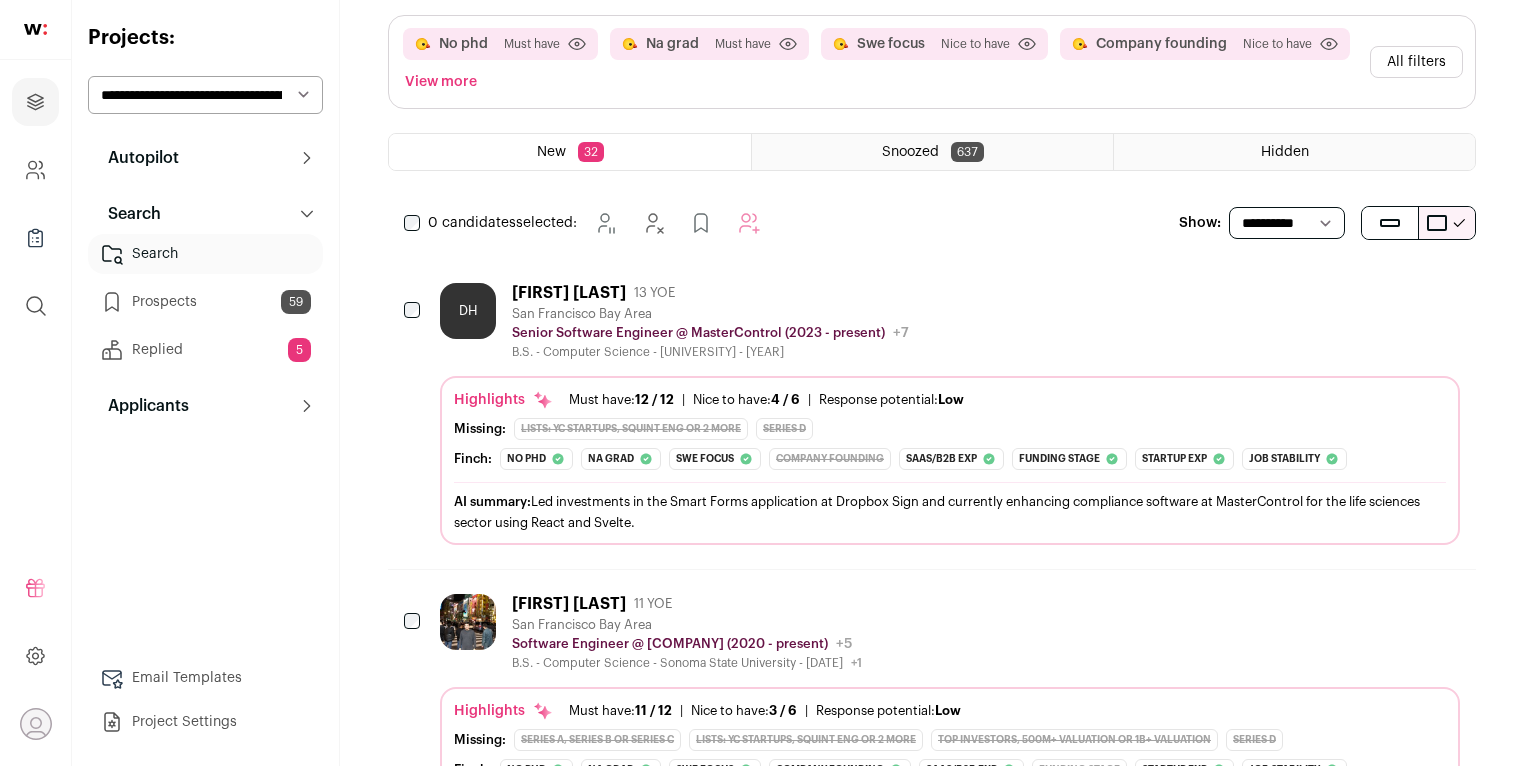 scroll, scrollTop: 0, scrollLeft: 0, axis: both 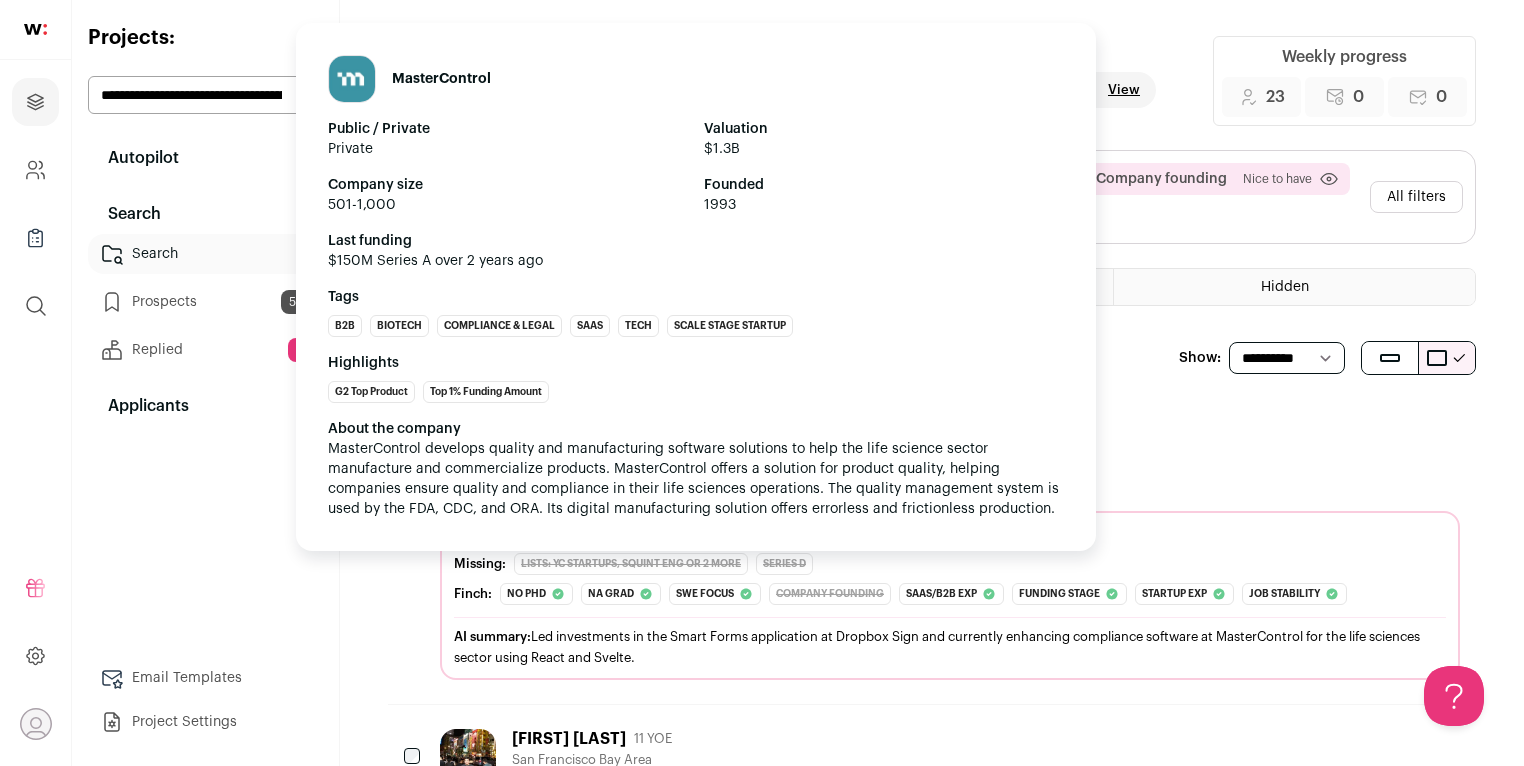 click on "MasterControl develops quality and manufacturing software solutions to help the life science sector manufacture and commercialize products. MasterControl offers a solution for product quality, helping companies ensure quality and compliance in their life sciences operations. The quality management system is used by the FDA, CDC, and ORA. Its digital manufacturing solution offers errorless and frictionless production." at bounding box center [695, 479] 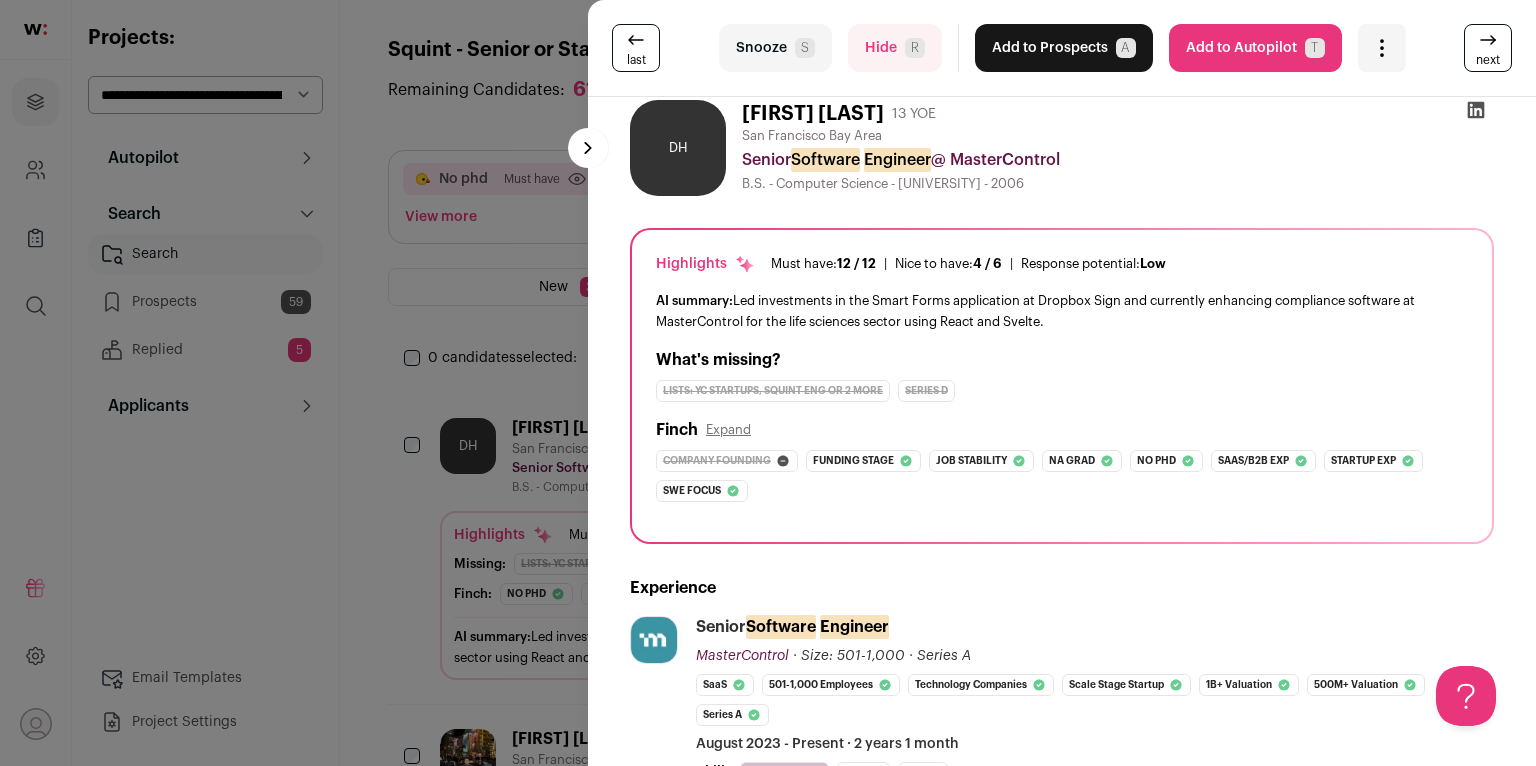 scroll, scrollTop: 0, scrollLeft: 0, axis: both 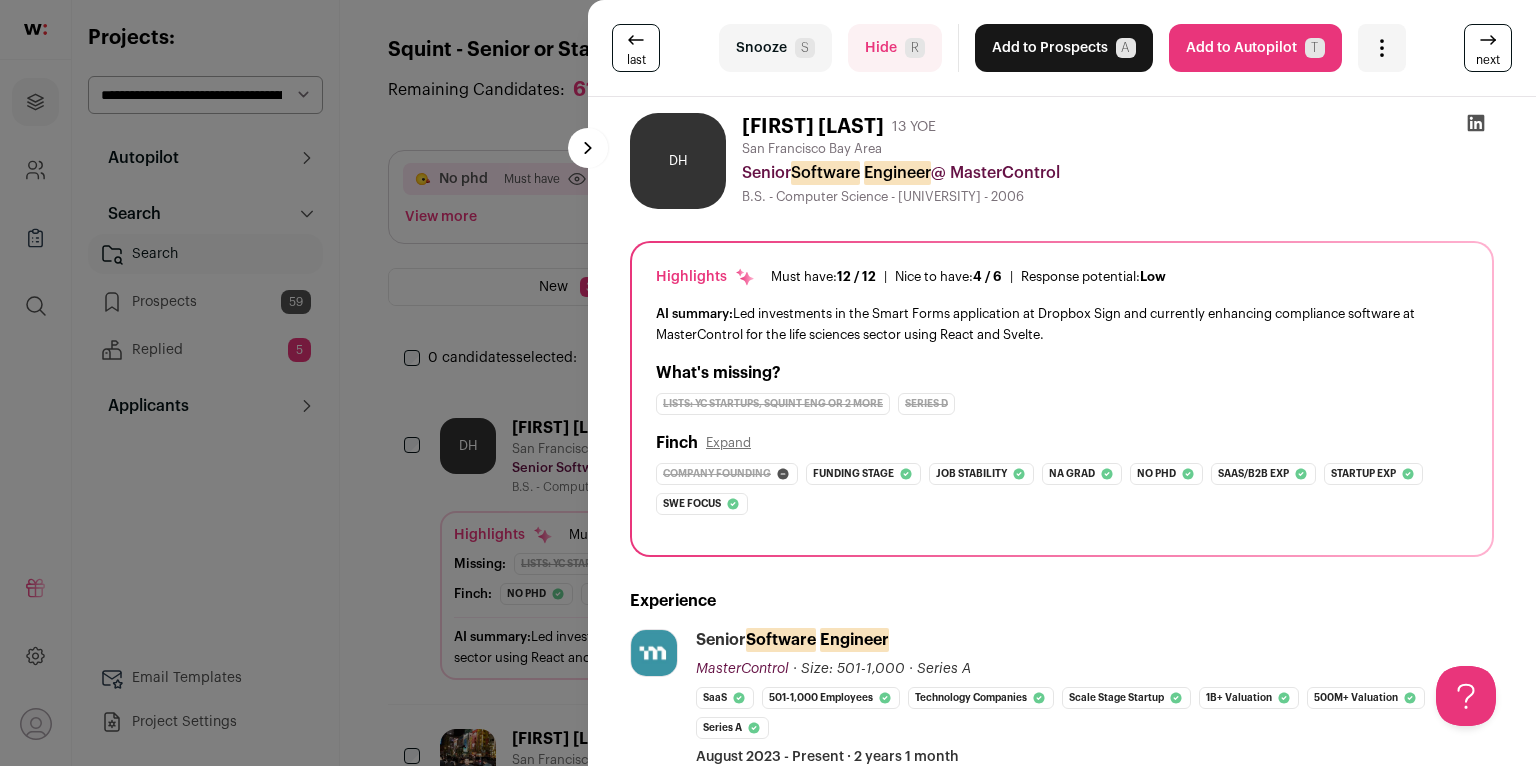 click on "Add to Prospects
A" at bounding box center (1064, 48) 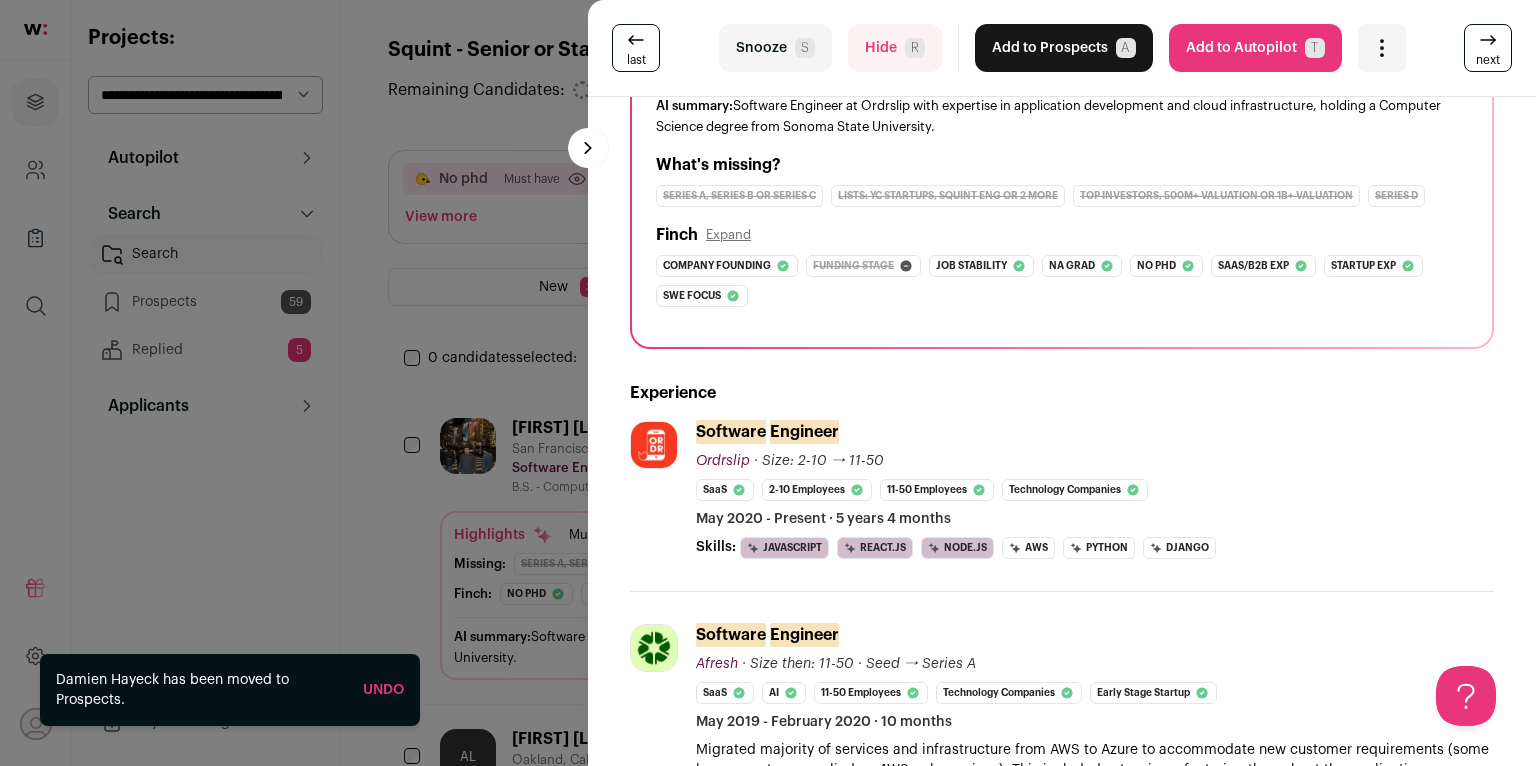 scroll, scrollTop: 461, scrollLeft: 0, axis: vertical 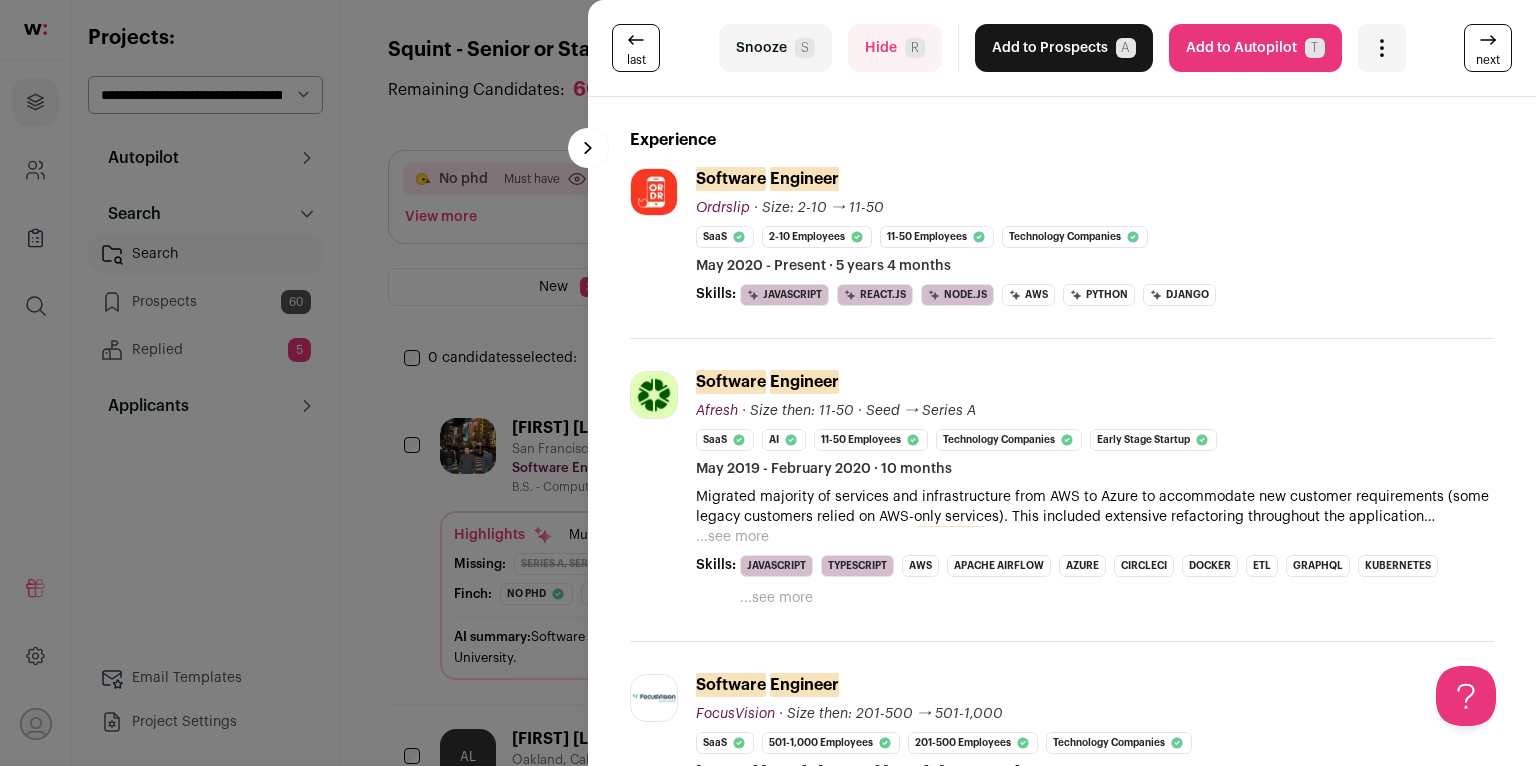 click on "Snooze
S" at bounding box center [775, 48] 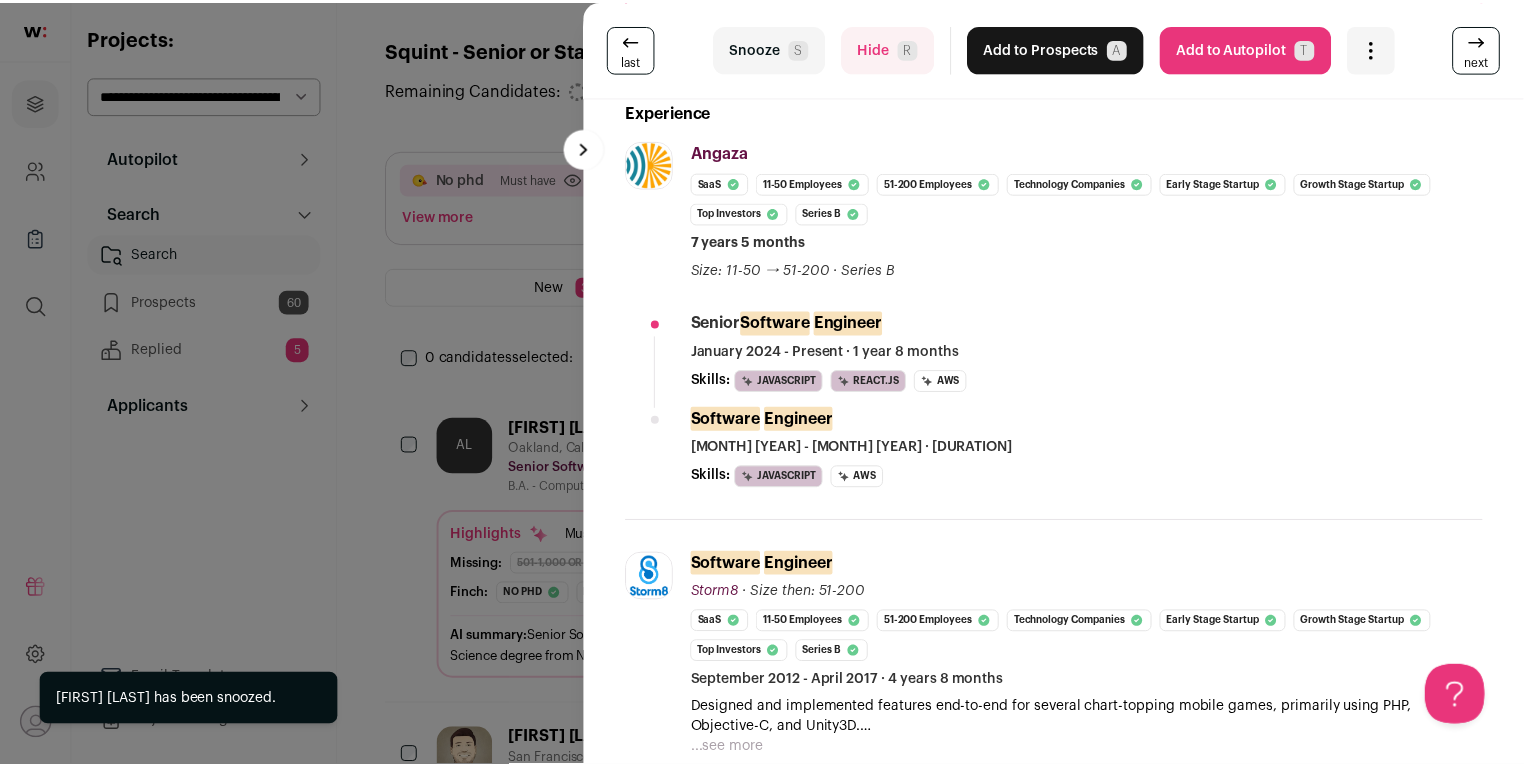 scroll, scrollTop: 816, scrollLeft: 0, axis: vertical 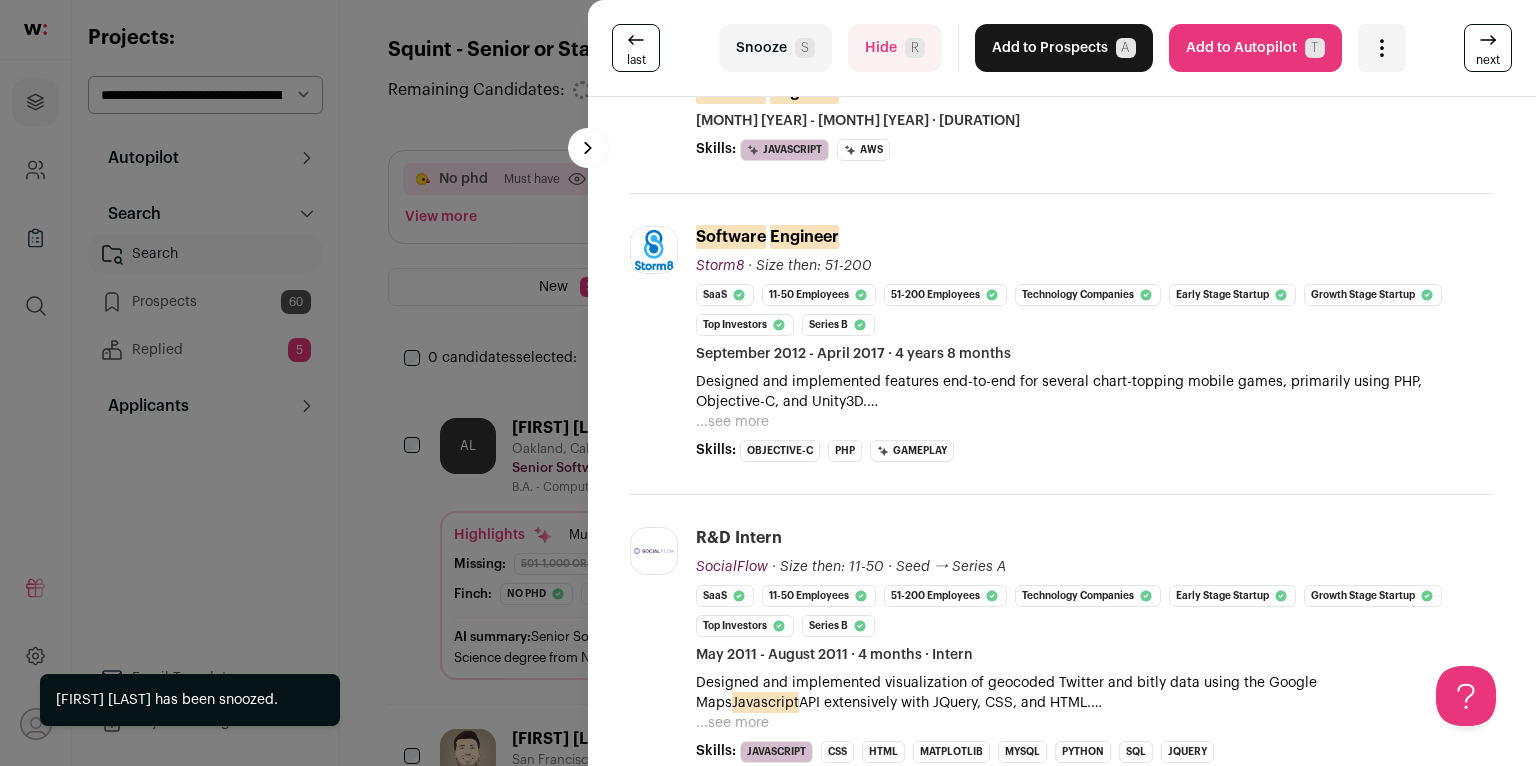click on "last
Snooze
S
Hide
R
Add to Prospects
A
Are you sure?
Andrew Lott  is already in your ATS. Do you wish to reach out to this candidate through wellfound:ai?
Cancel
********
Add to Autopilot
T" at bounding box center (768, 383) 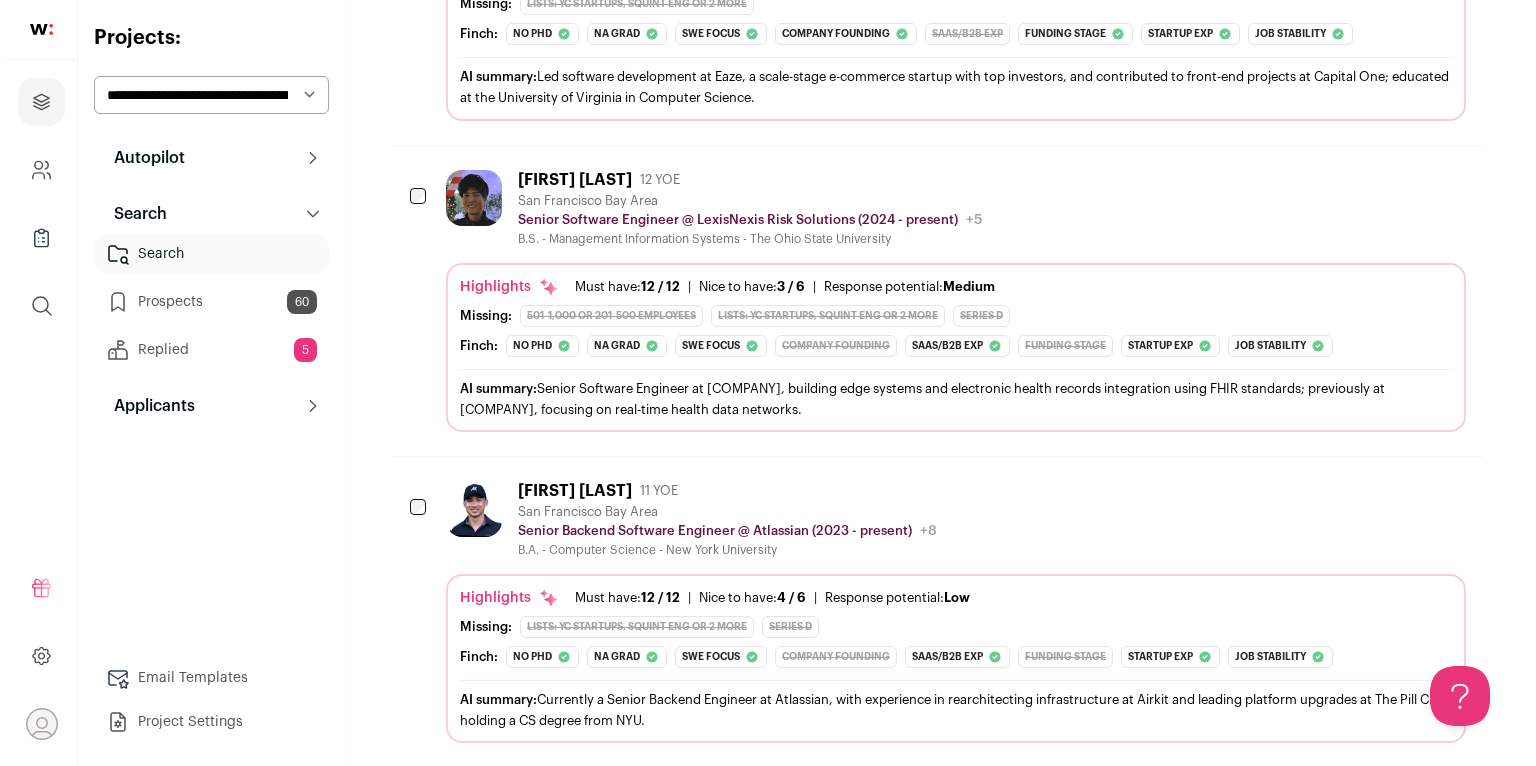 scroll, scrollTop: 952, scrollLeft: 0, axis: vertical 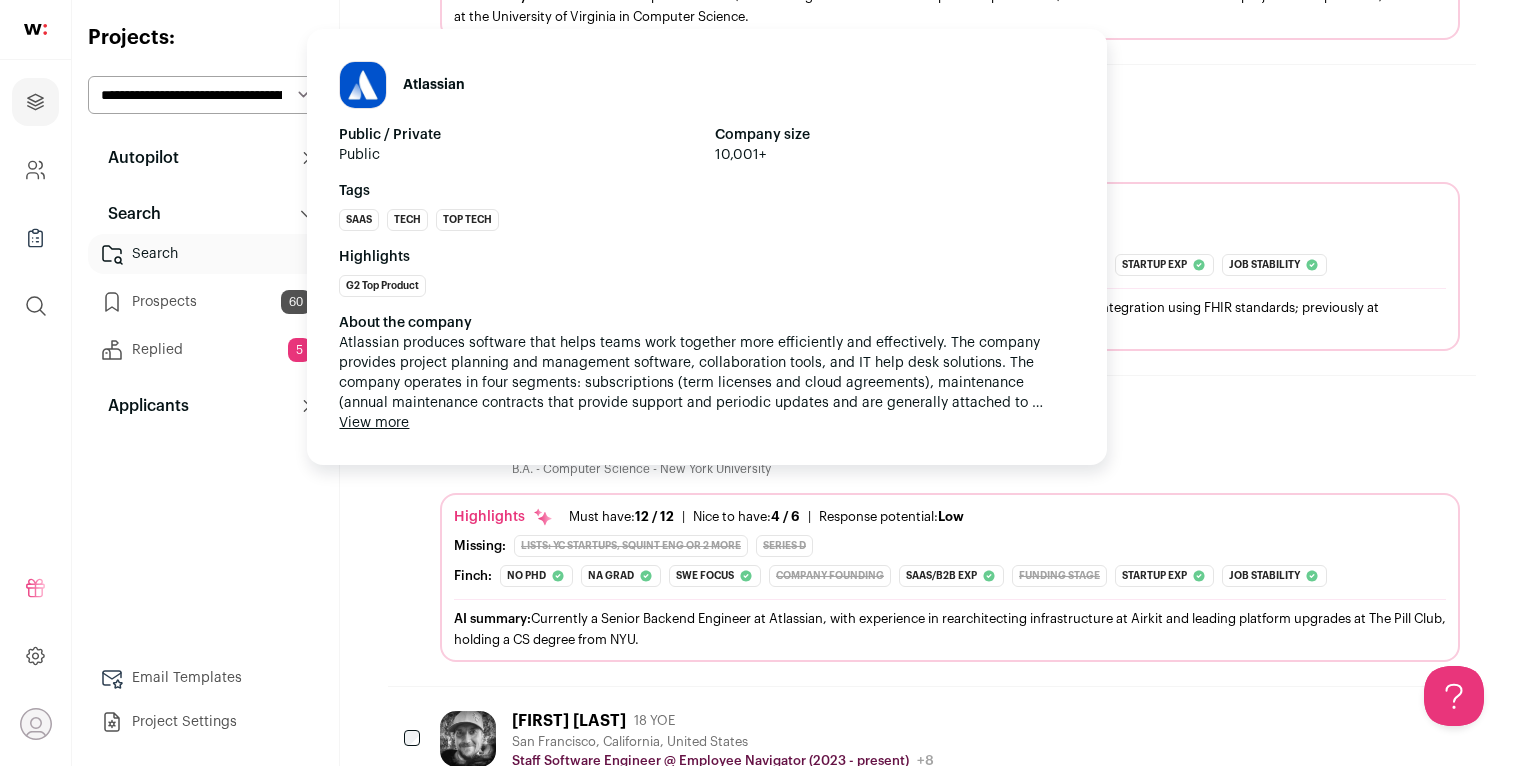click on "Atlassian
Public / Private
Public
Company size
10,001+
Tags
SaaS
Tech
Top Tech
Highlights
G2 Top Product
About the company
View more
View less" at bounding box center (707, 247) 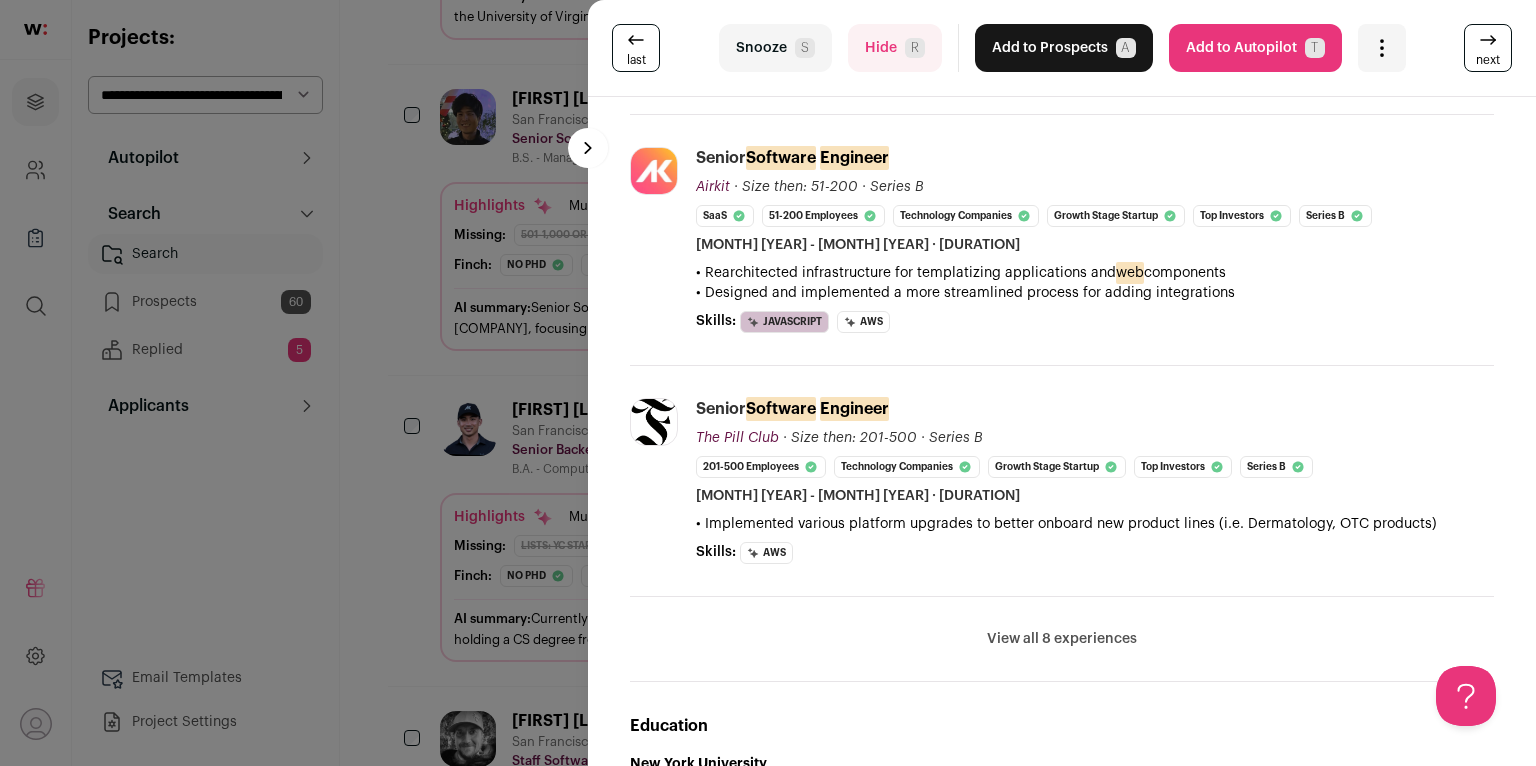 scroll, scrollTop: 844, scrollLeft: 0, axis: vertical 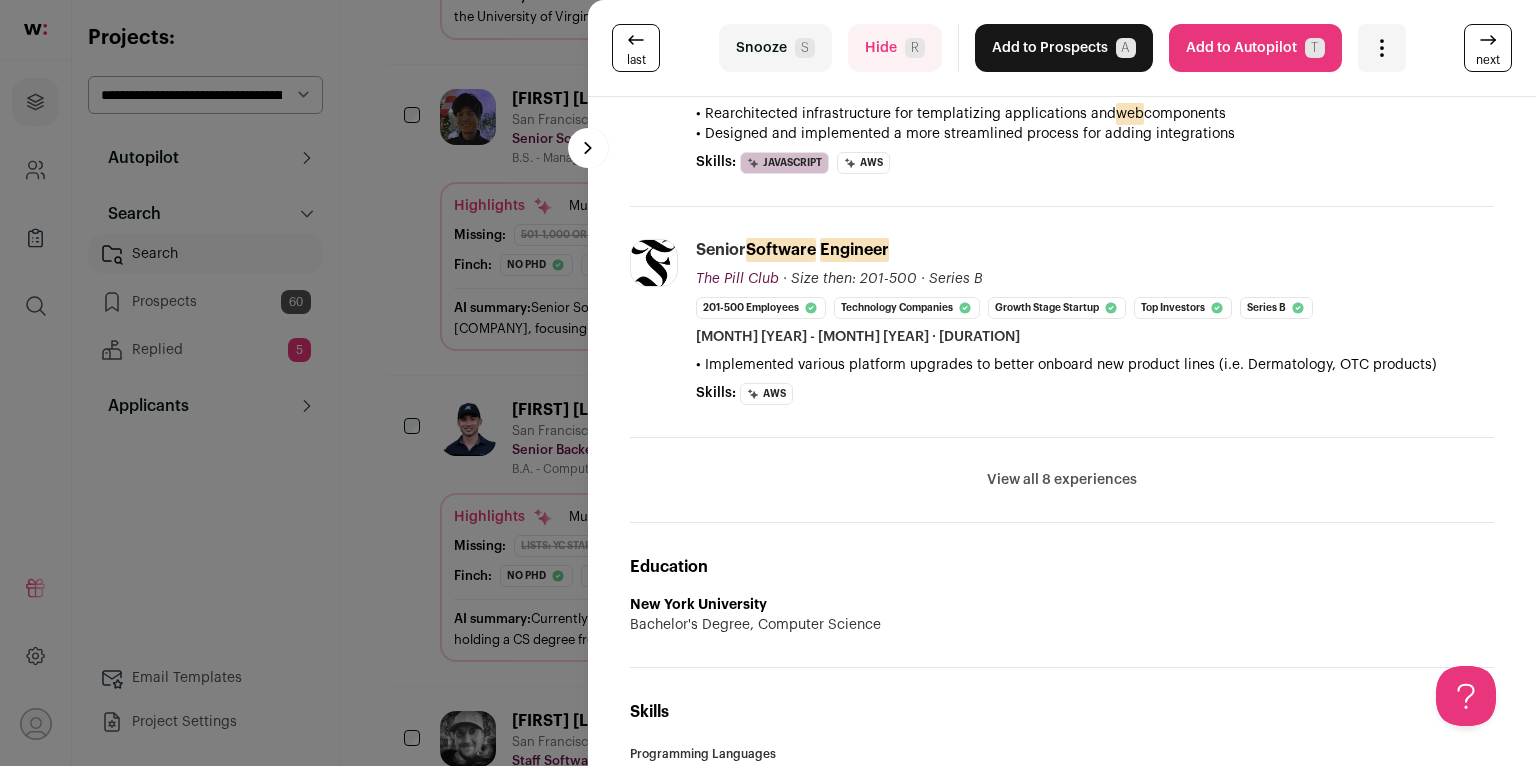 click on "Add to Prospects
A" at bounding box center [1064, 48] 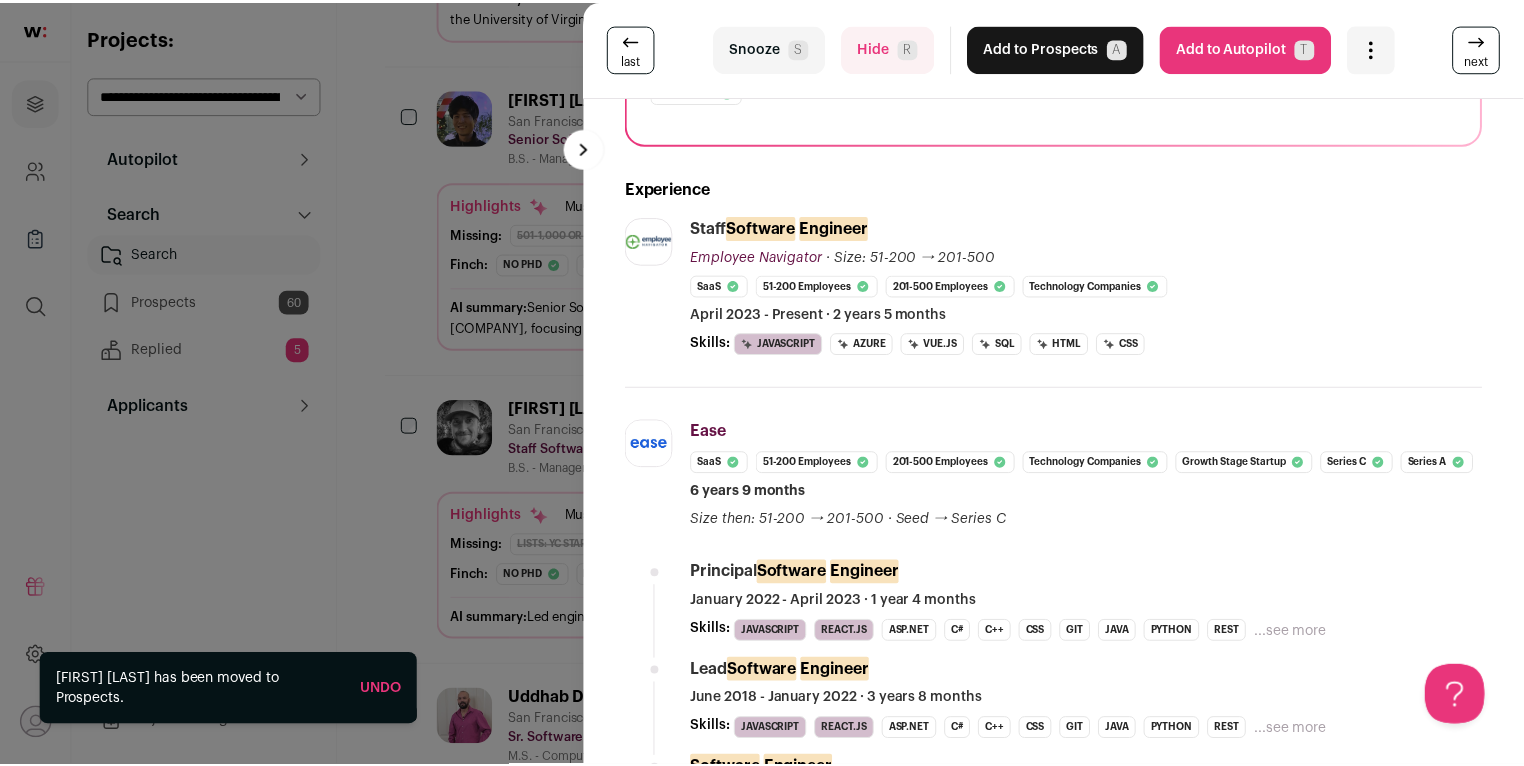 scroll, scrollTop: 416, scrollLeft: 0, axis: vertical 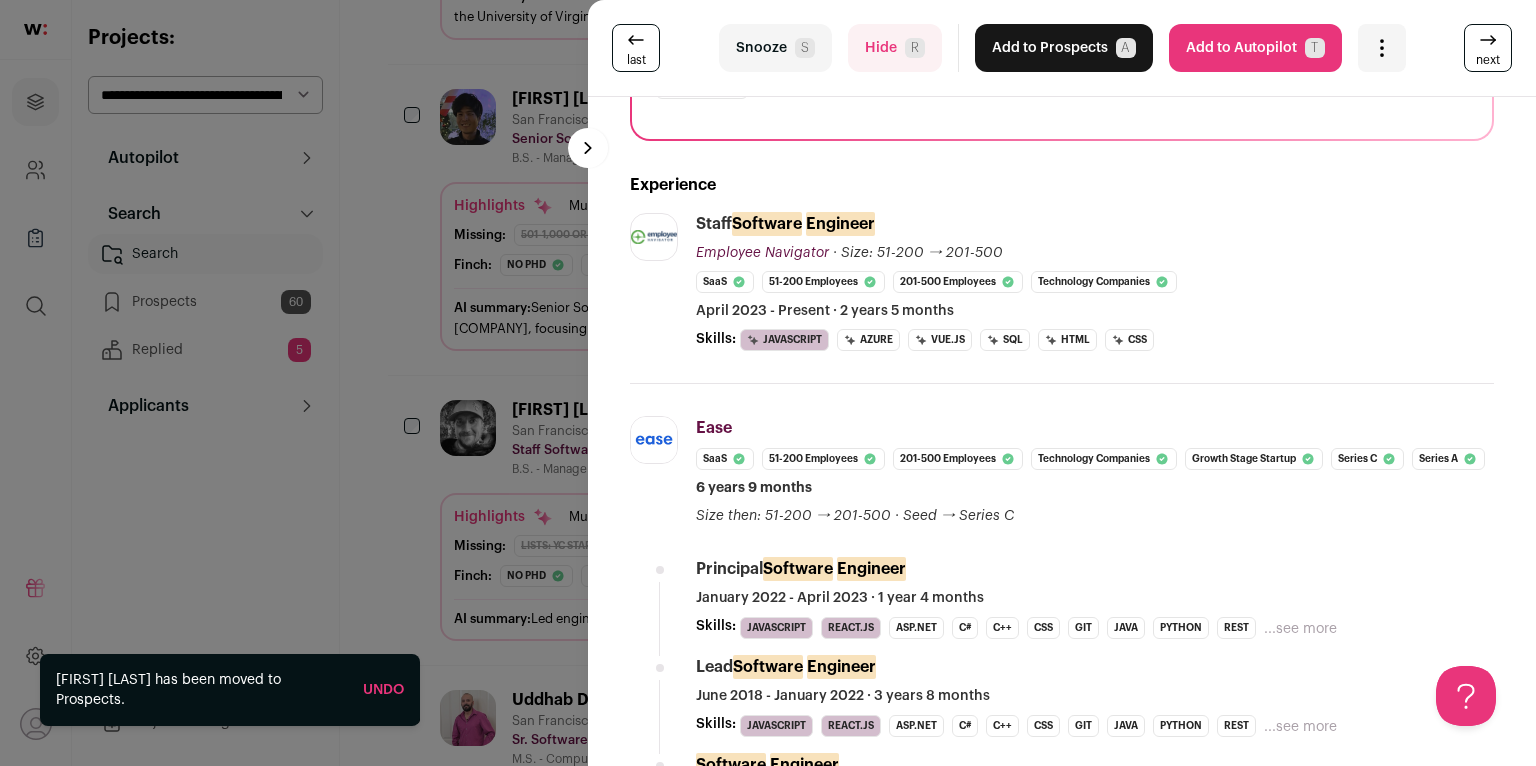 click on "last
Snooze
S
Hide
R
Add to Prospects
A
Are you sure?
Mike McCarthy  is already in your ATS. Do you wish to reach out to this candidate through wellfound:ai?
Cancel
********
Add to Autopilot
T" at bounding box center [768, 383] 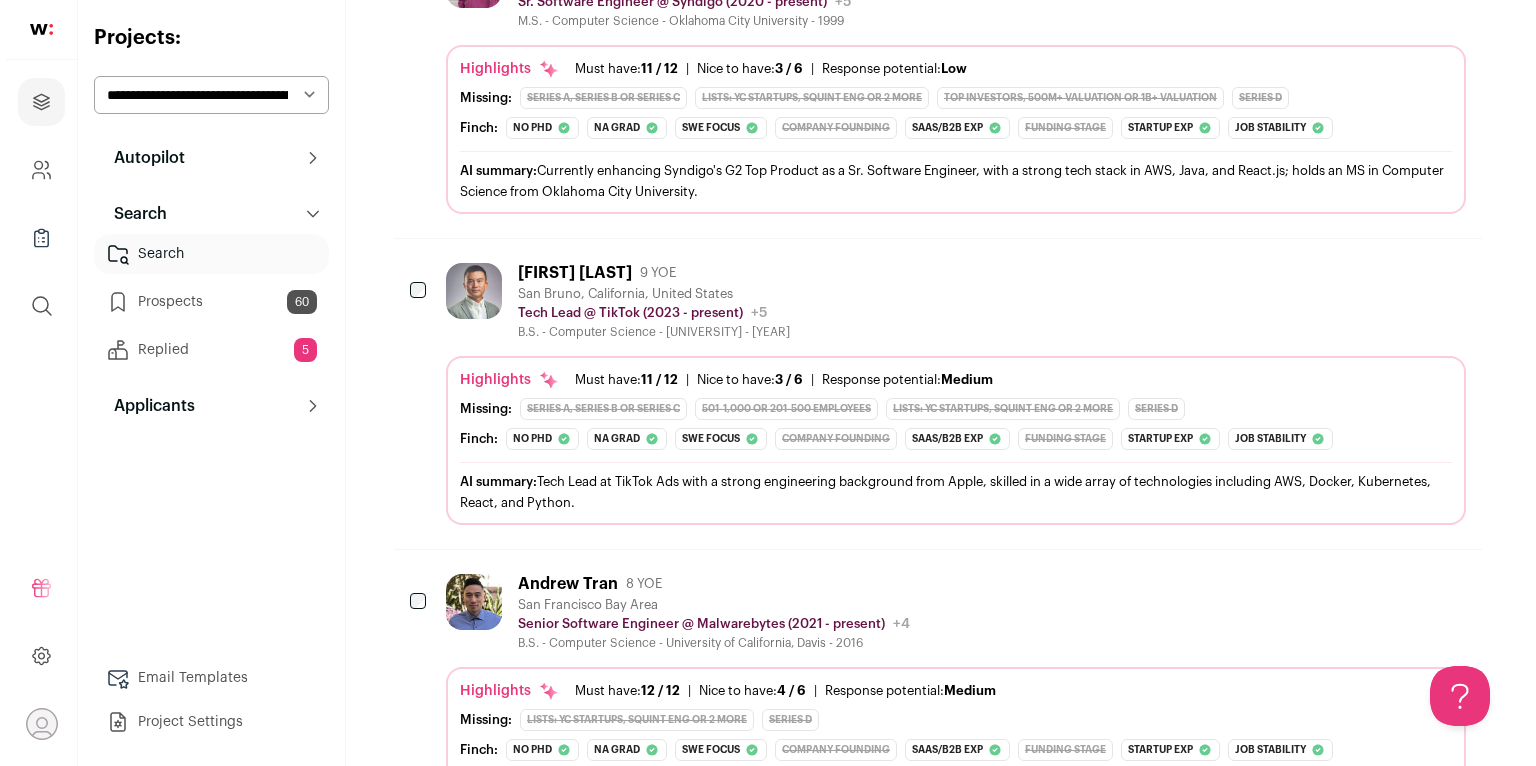 scroll, scrollTop: 1691, scrollLeft: 0, axis: vertical 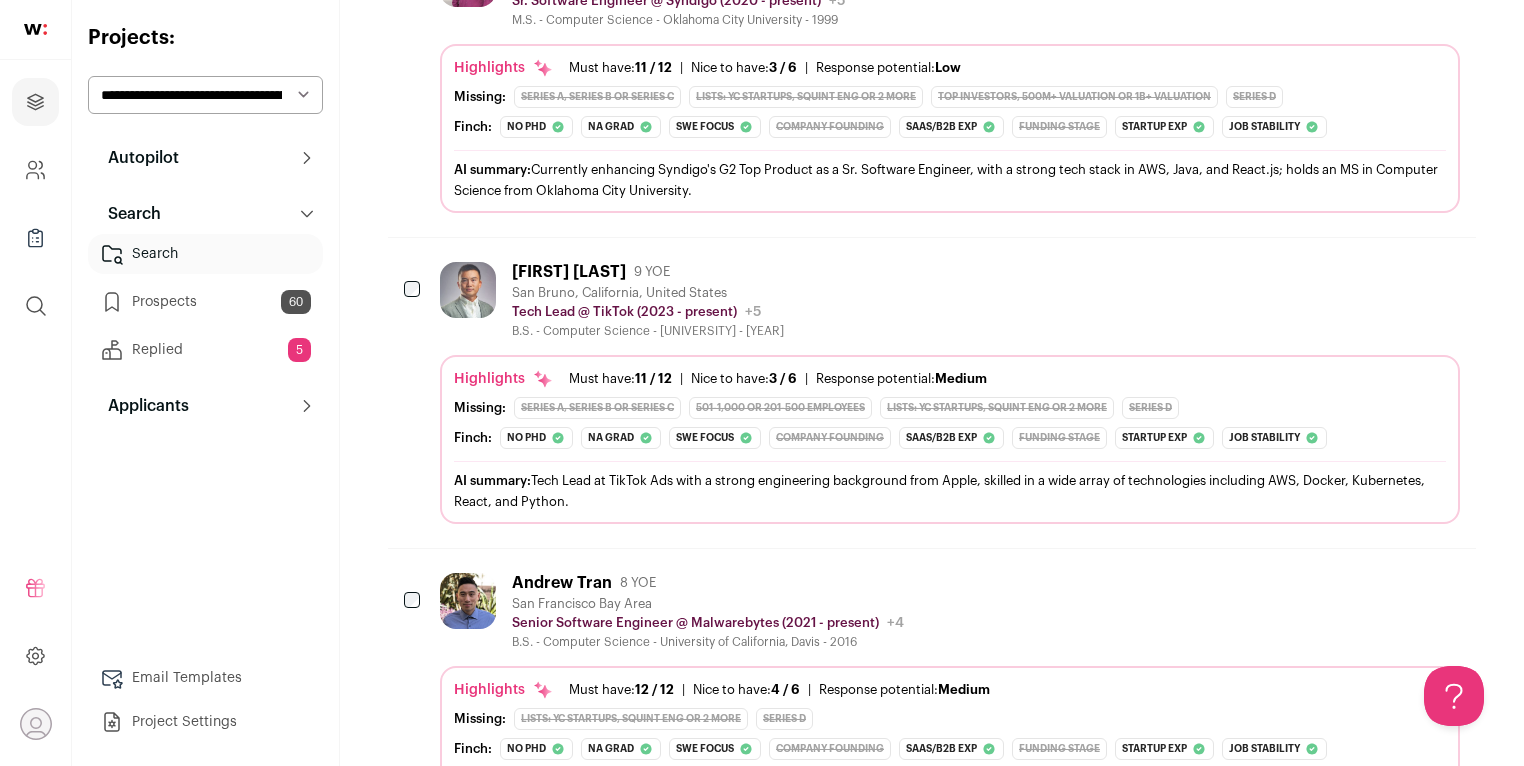 click at bounding box center [468, 290] 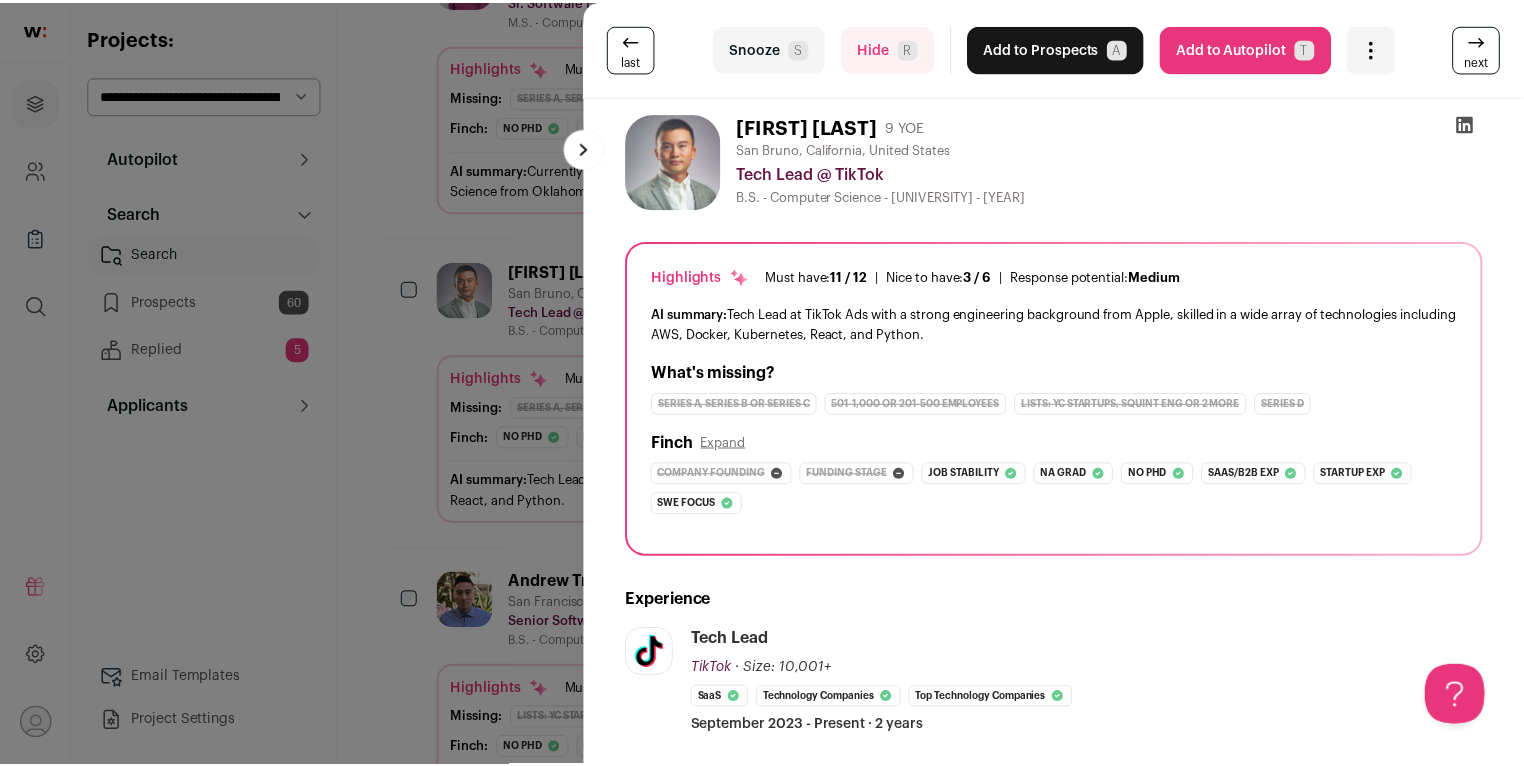 scroll, scrollTop: 328, scrollLeft: 0, axis: vertical 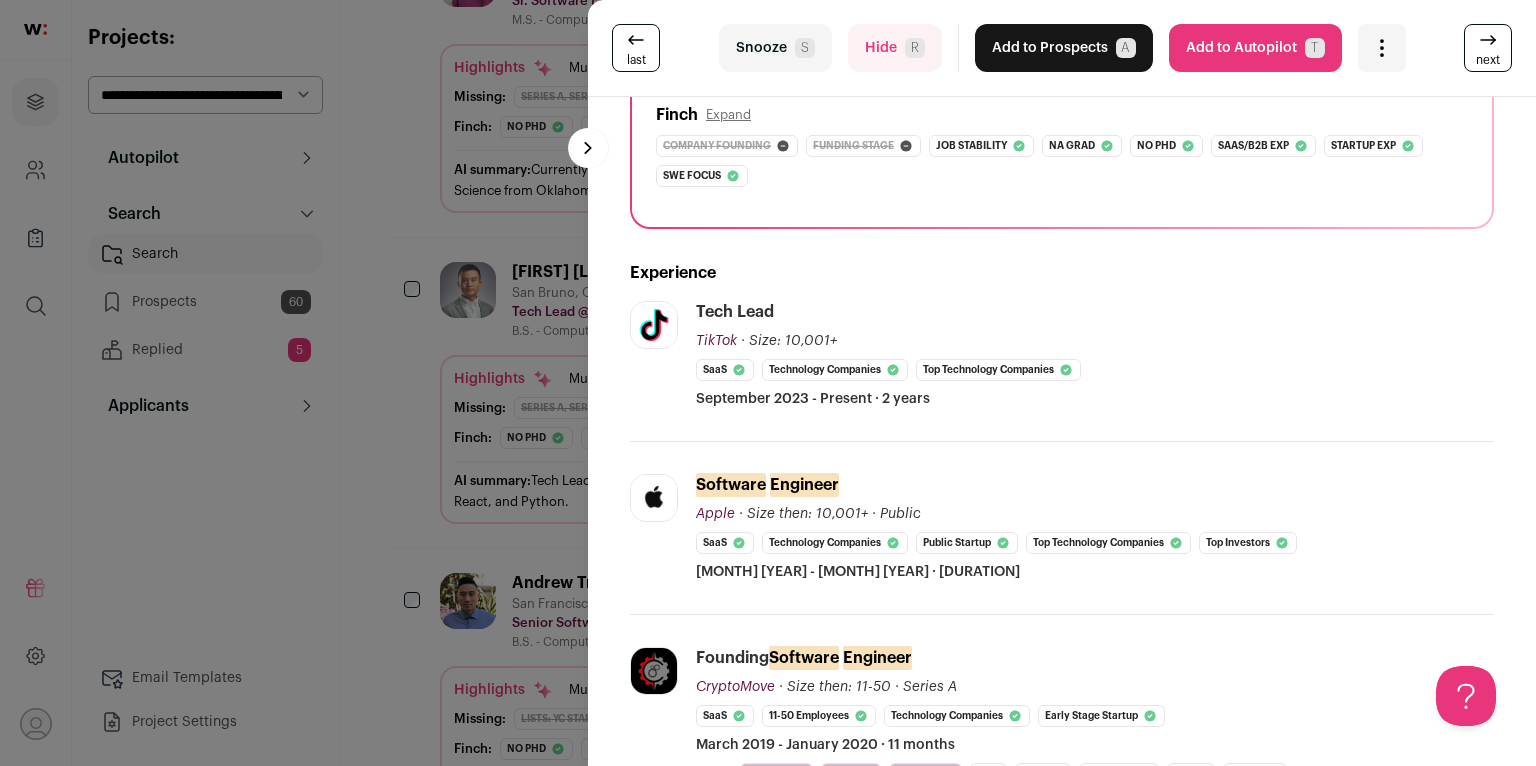 click on "last
Snooze
S
Hide
R
Add to Prospects
A
Are you sure?
Yi Shi  is already in your ATS. Do you wish to reach out to this candidate through wellfound:ai?
Cancel
********
Add to Autopilot
T" at bounding box center [768, 383] 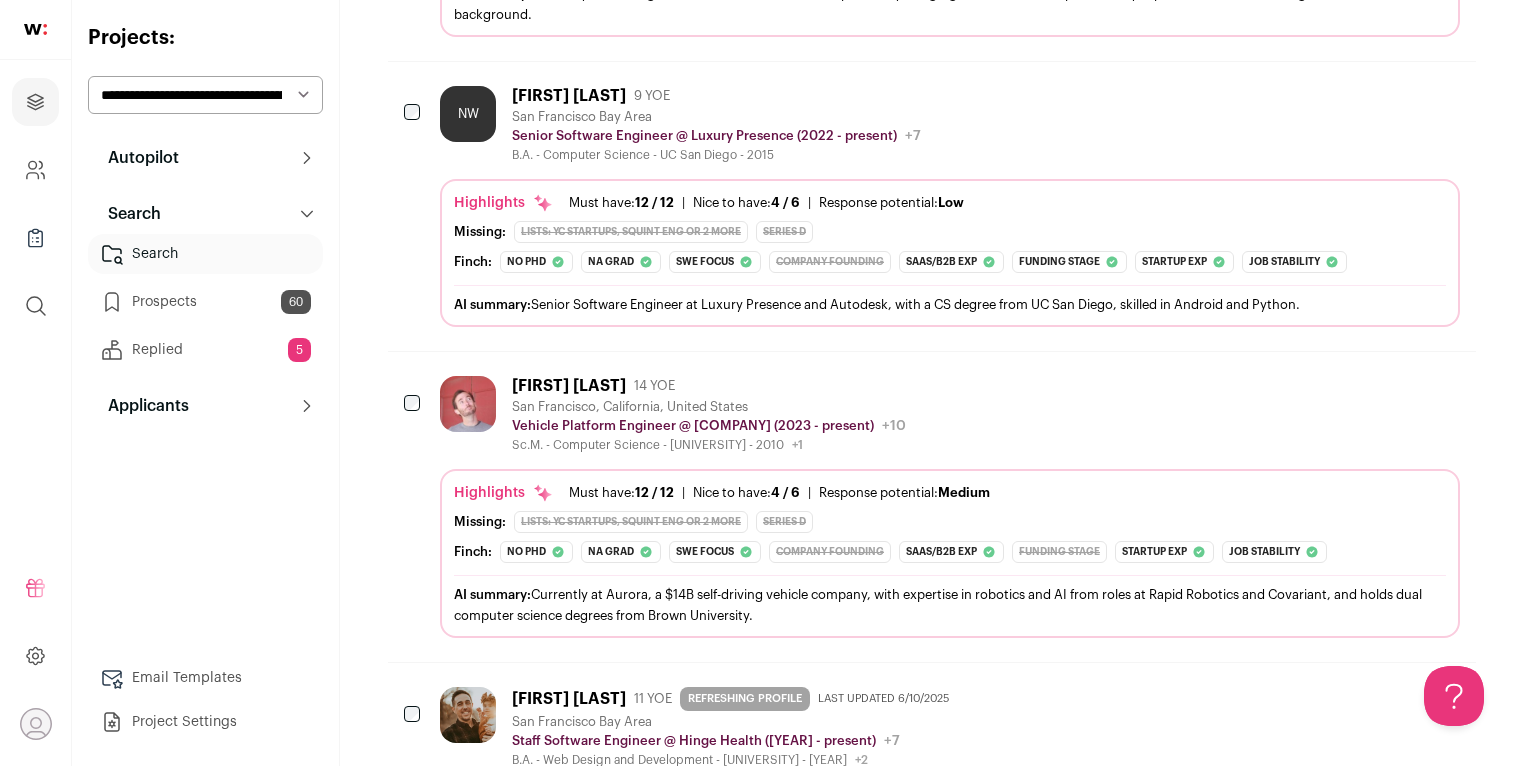 scroll, scrollTop: 4322, scrollLeft: 0, axis: vertical 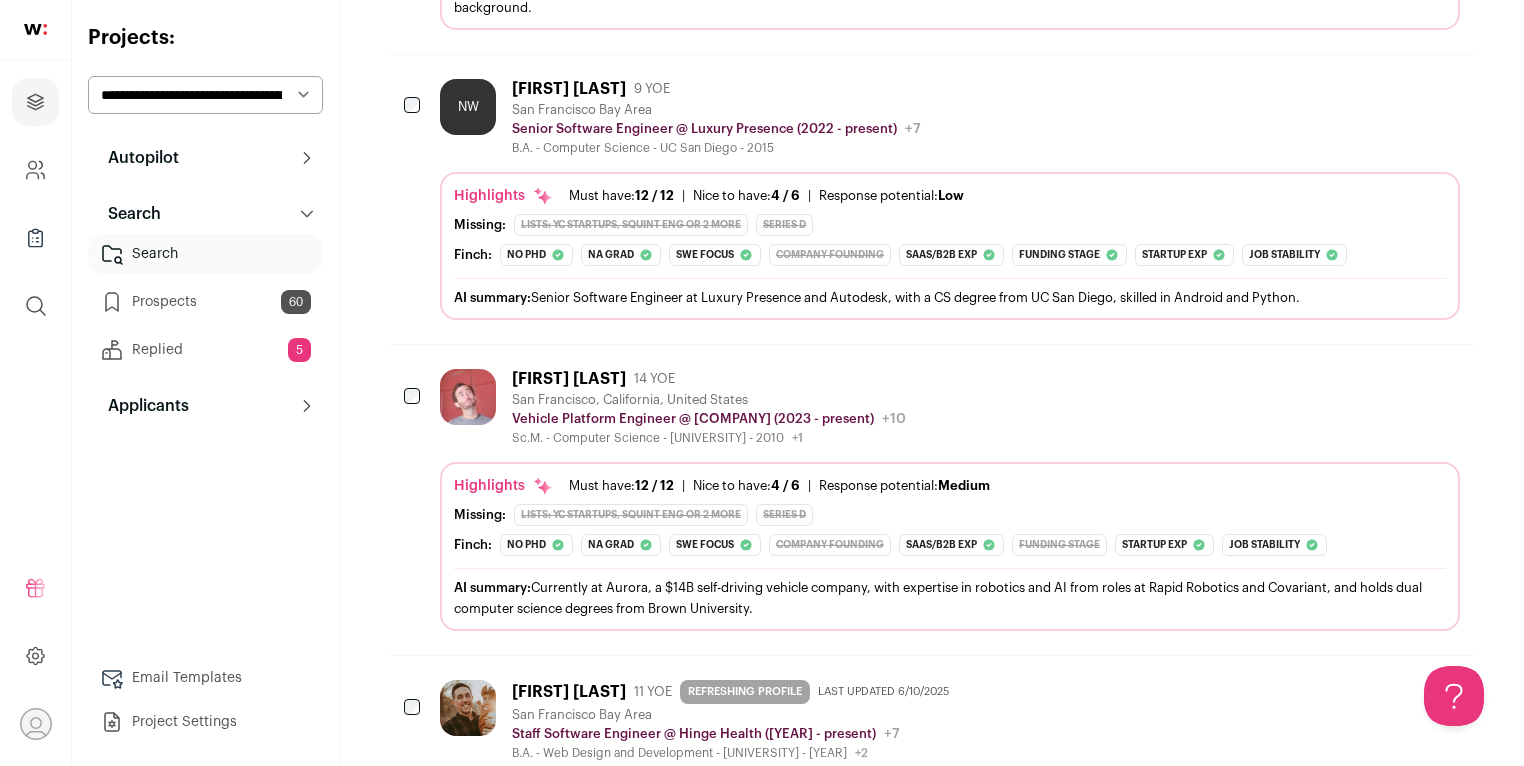 click at bounding box center [468, 397] 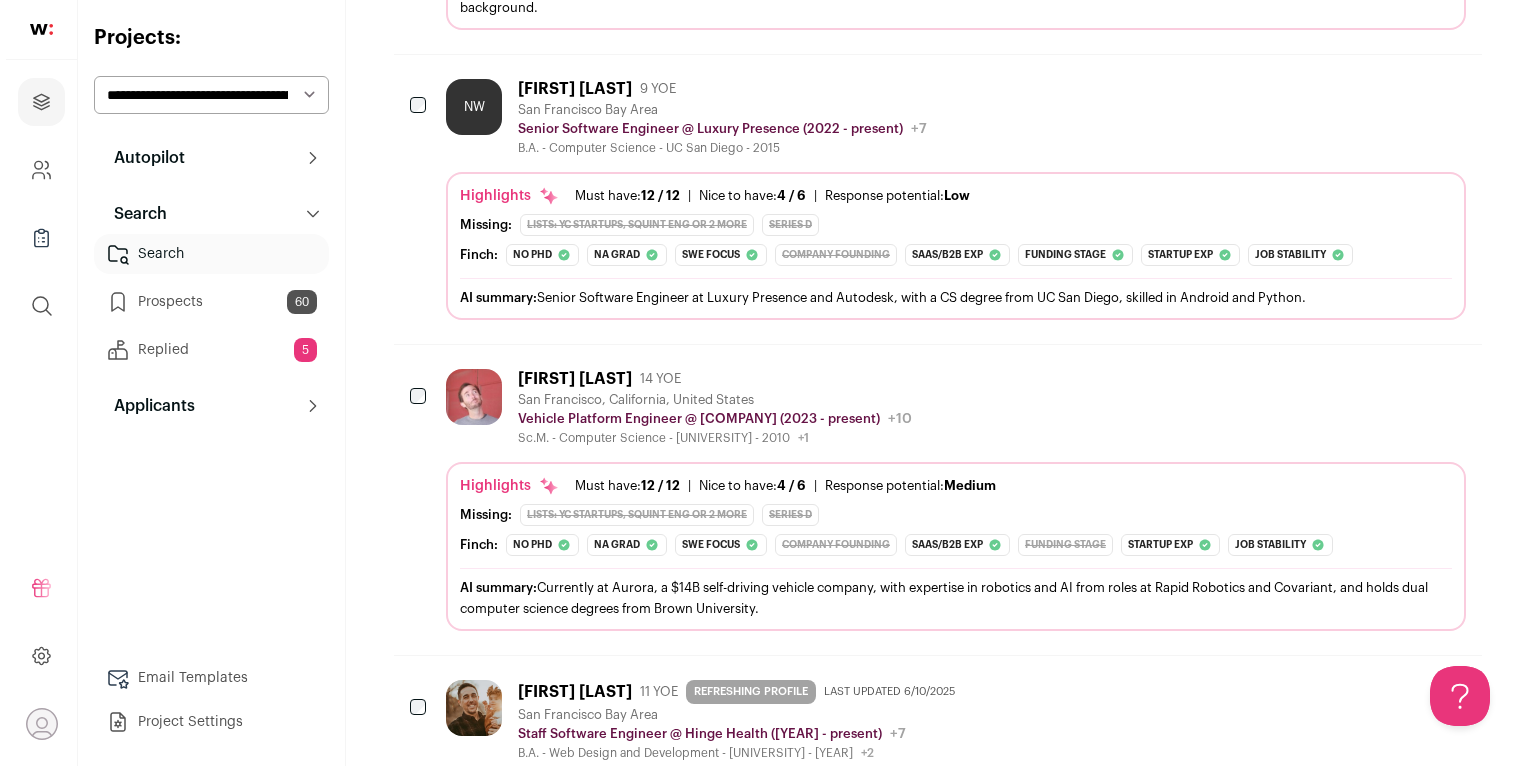 scroll, scrollTop: 4301, scrollLeft: 0, axis: vertical 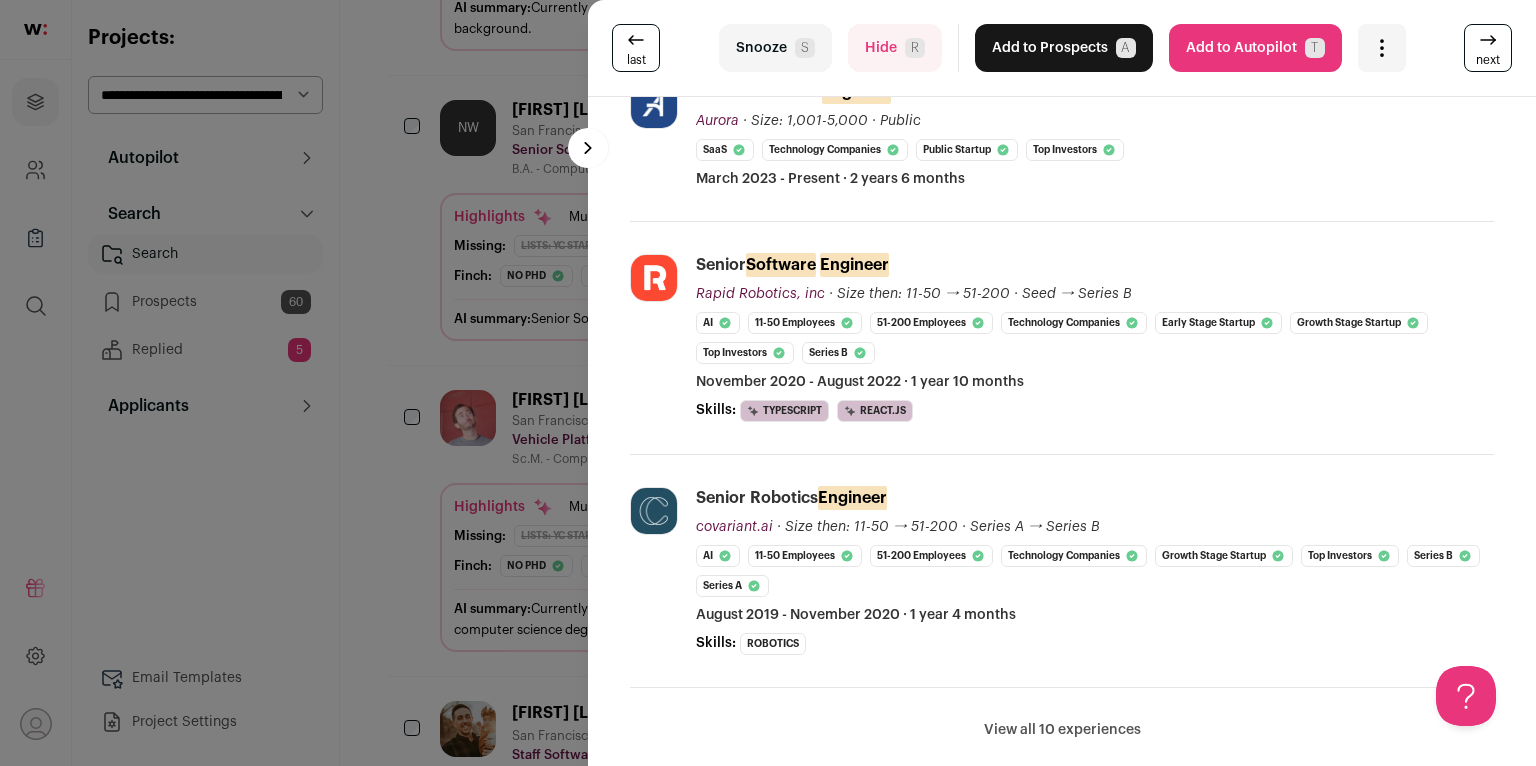 click on "Snooze
S" at bounding box center (775, 48) 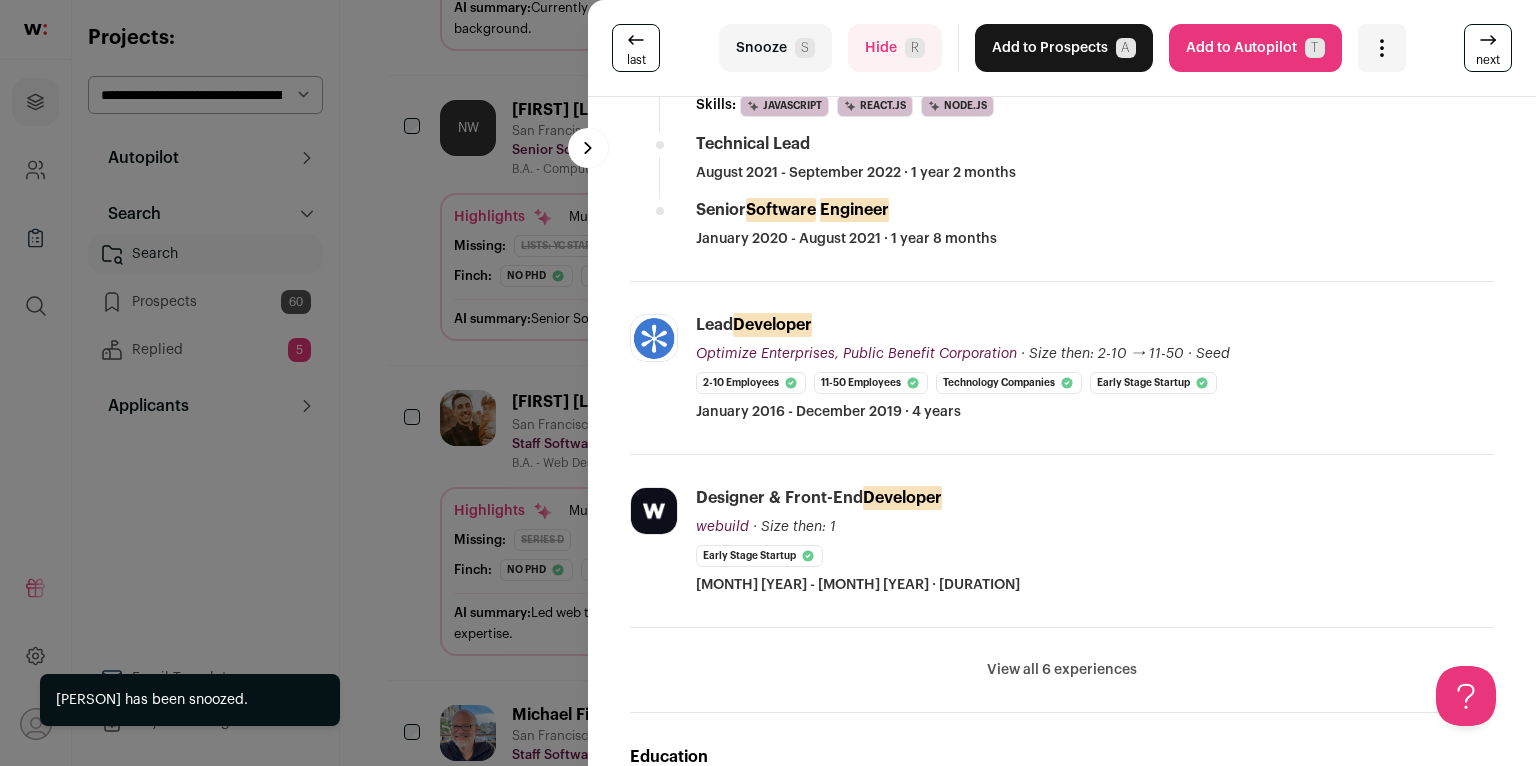 scroll, scrollTop: 918, scrollLeft: 0, axis: vertical 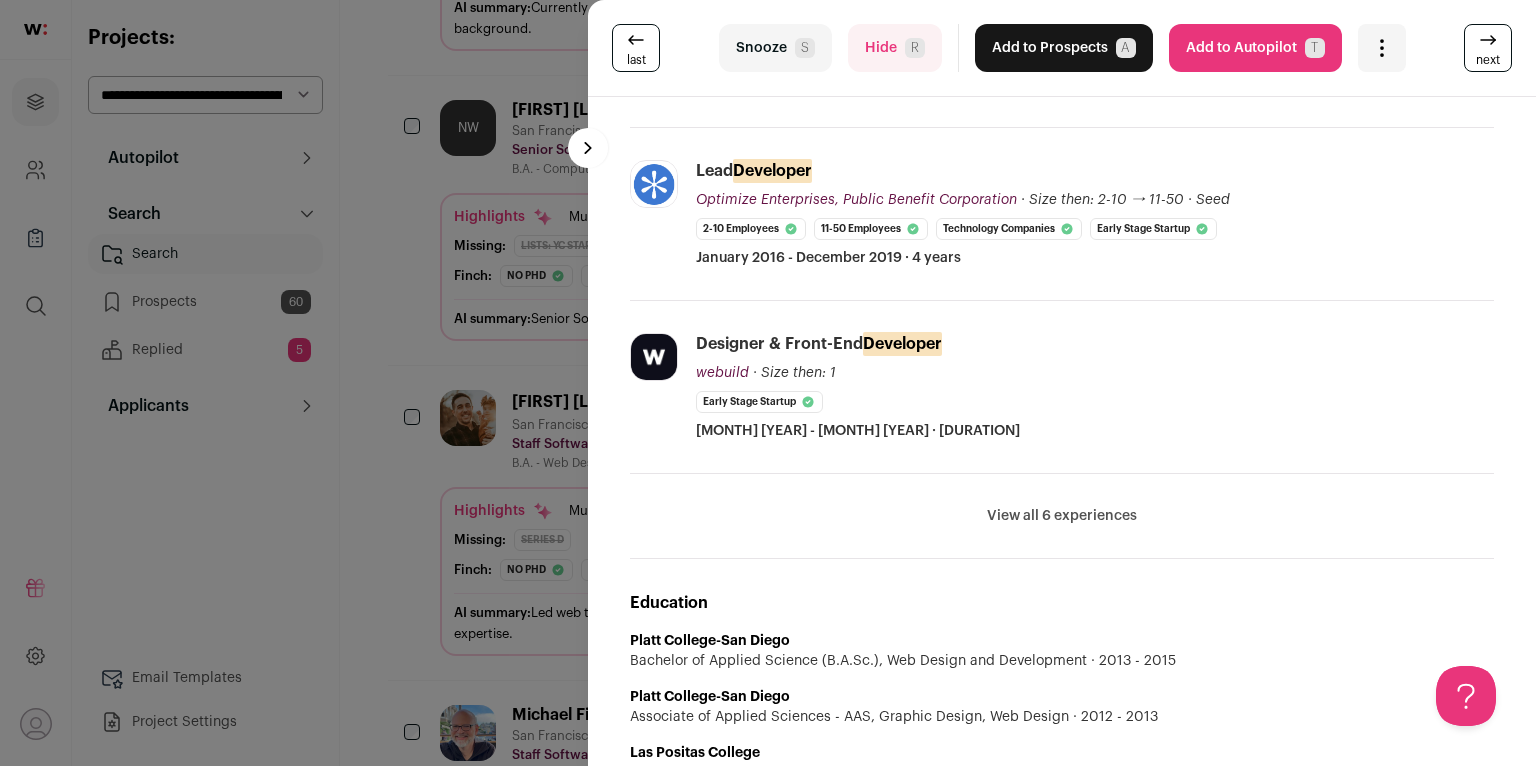 click on "last
Snooze
S
Hide
R
Add to Prospects
A
Are you sure?
Vincent Brown  is already in your ATS. Do you wish to reach out to this candidate through wellfound:ai?
Cancel
********
Add to Autopilot
T" at bounding box center (768, 383) 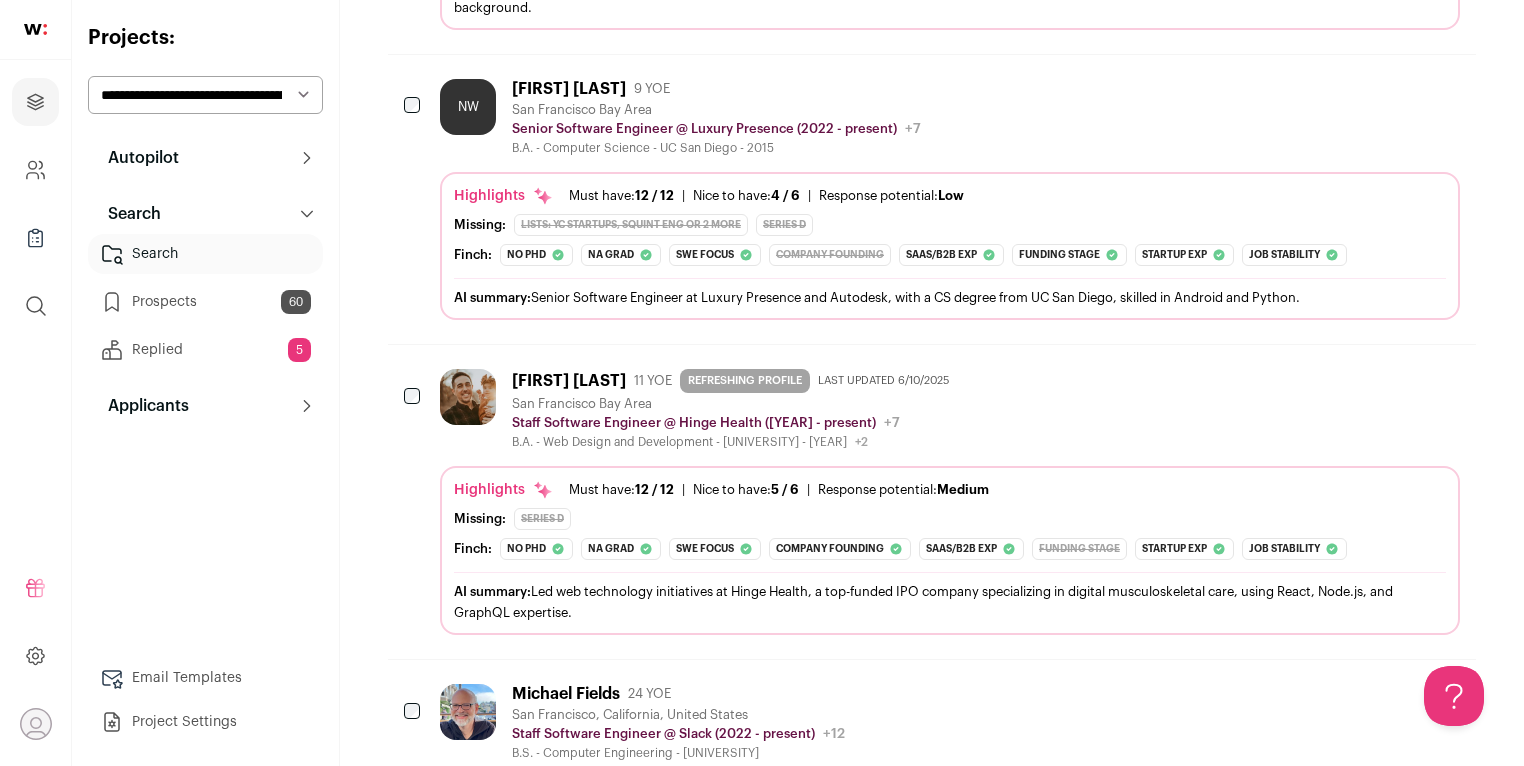 scroll, scrollTop: 4650, scrollLeft: 0, axis: vertical 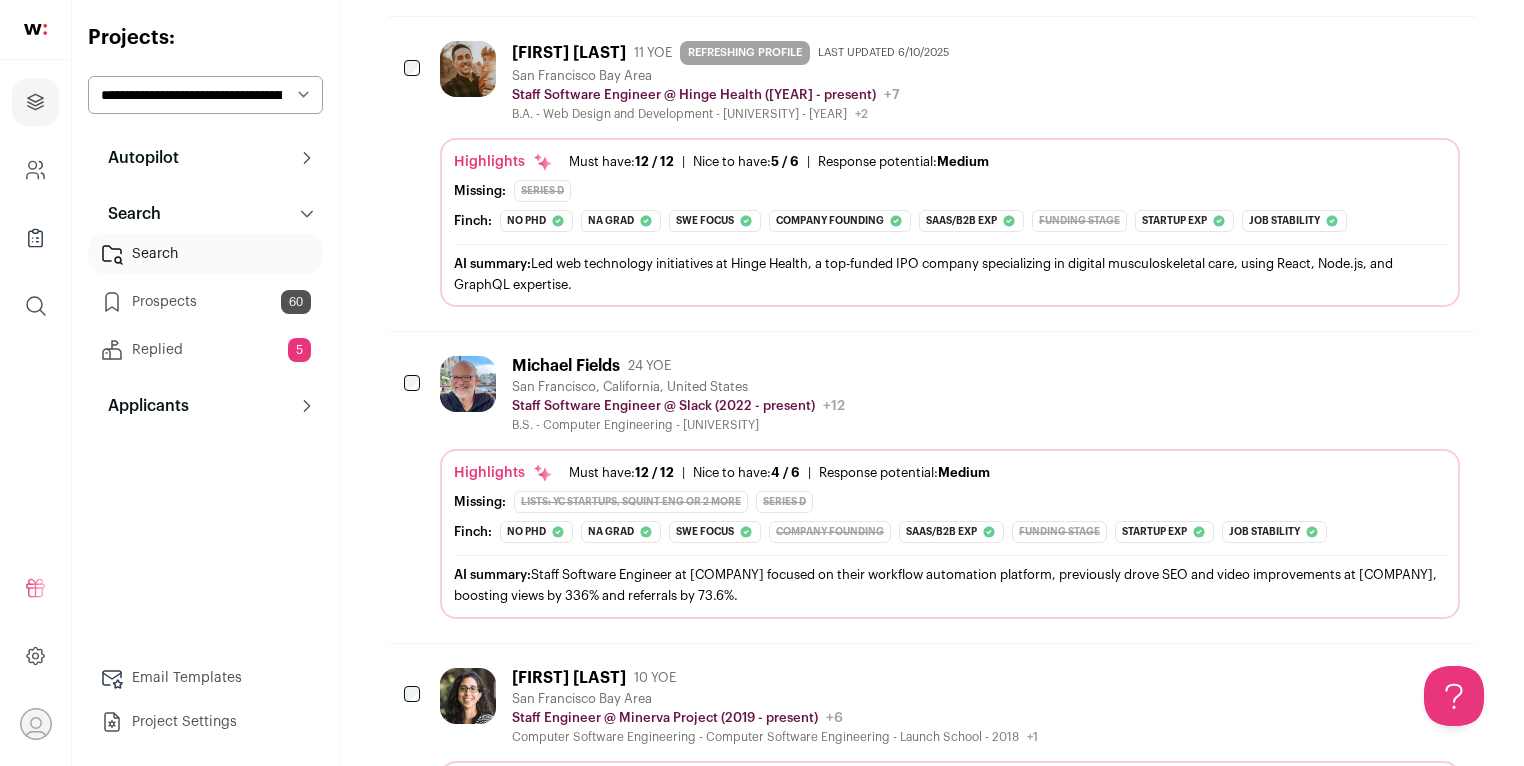 click at bounding box center [468, 384] 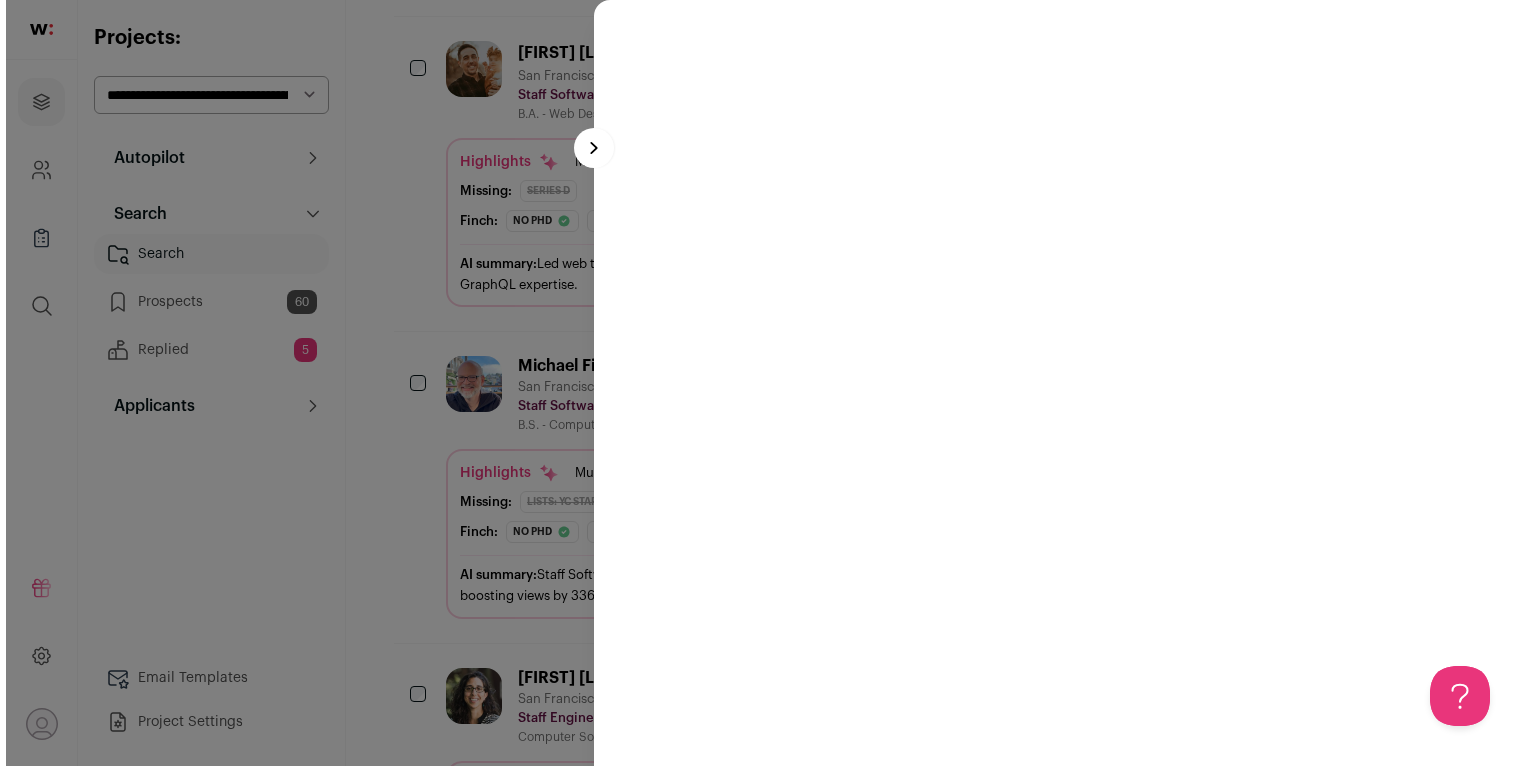 scroll, scrollTop: 4628, scrollLeft: 0, axis: vertical 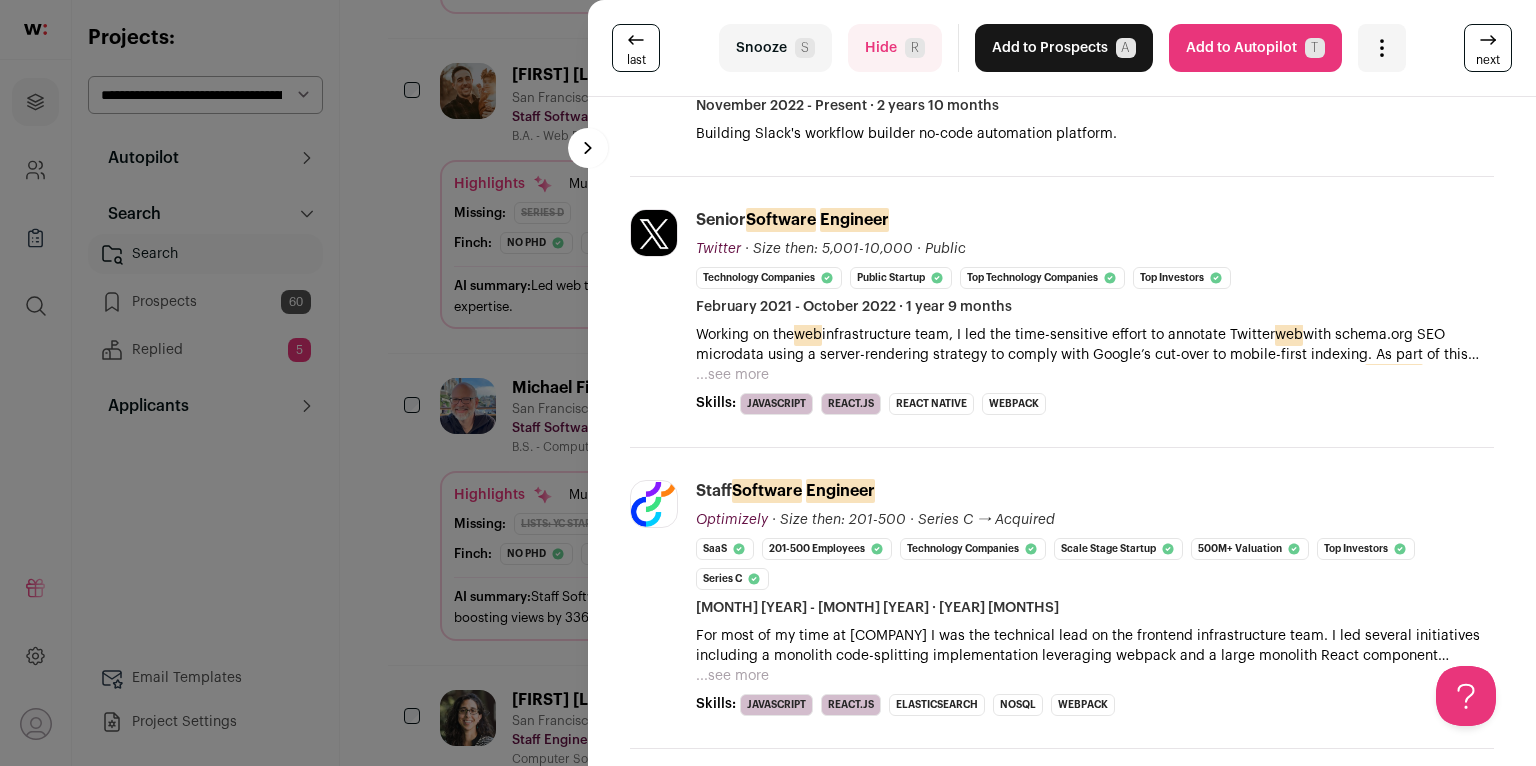 click on "...see more" at bounding box center (732, 676) 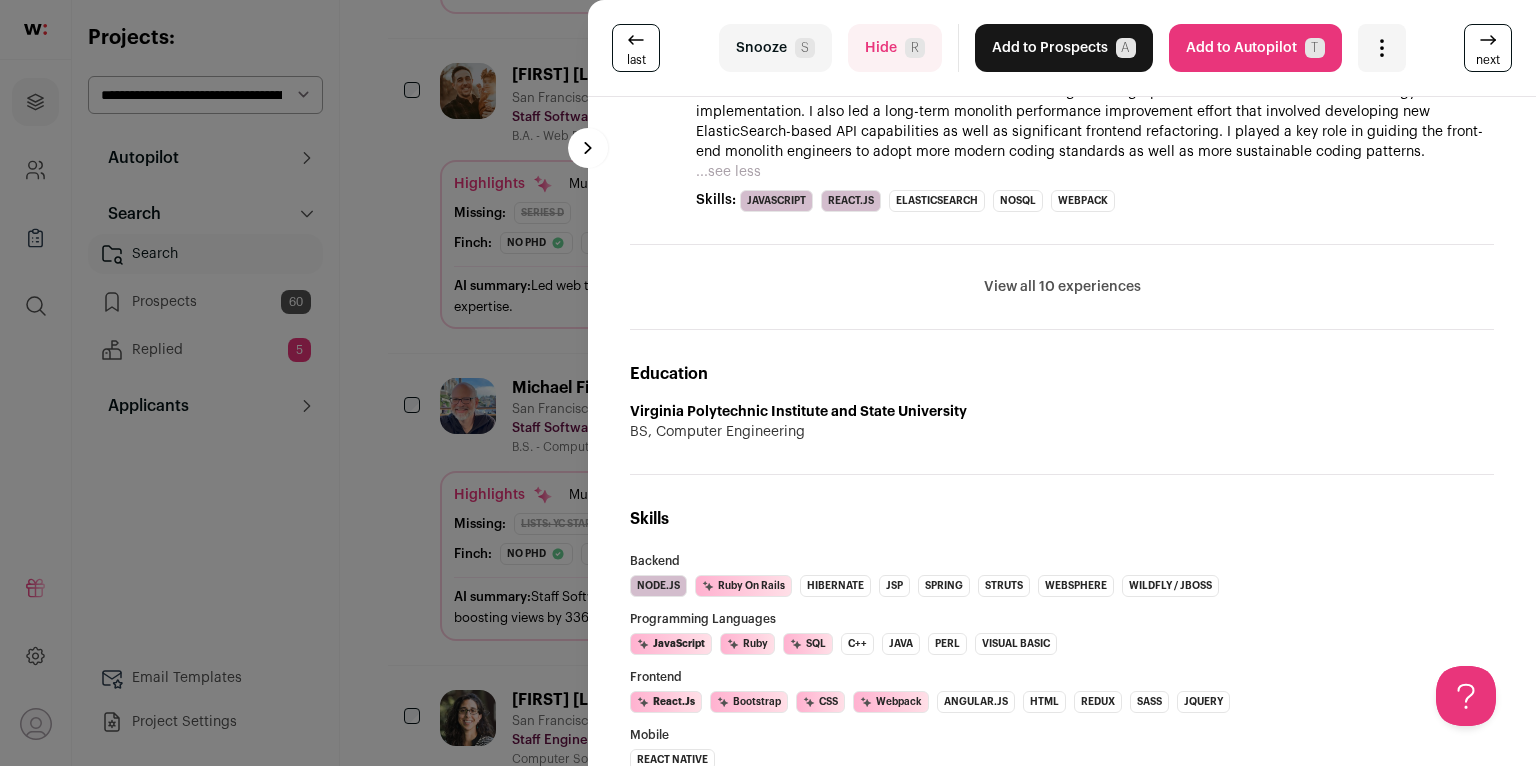 scroll, scrollTop: 1295, scrollLeft: 0, axis: vertical 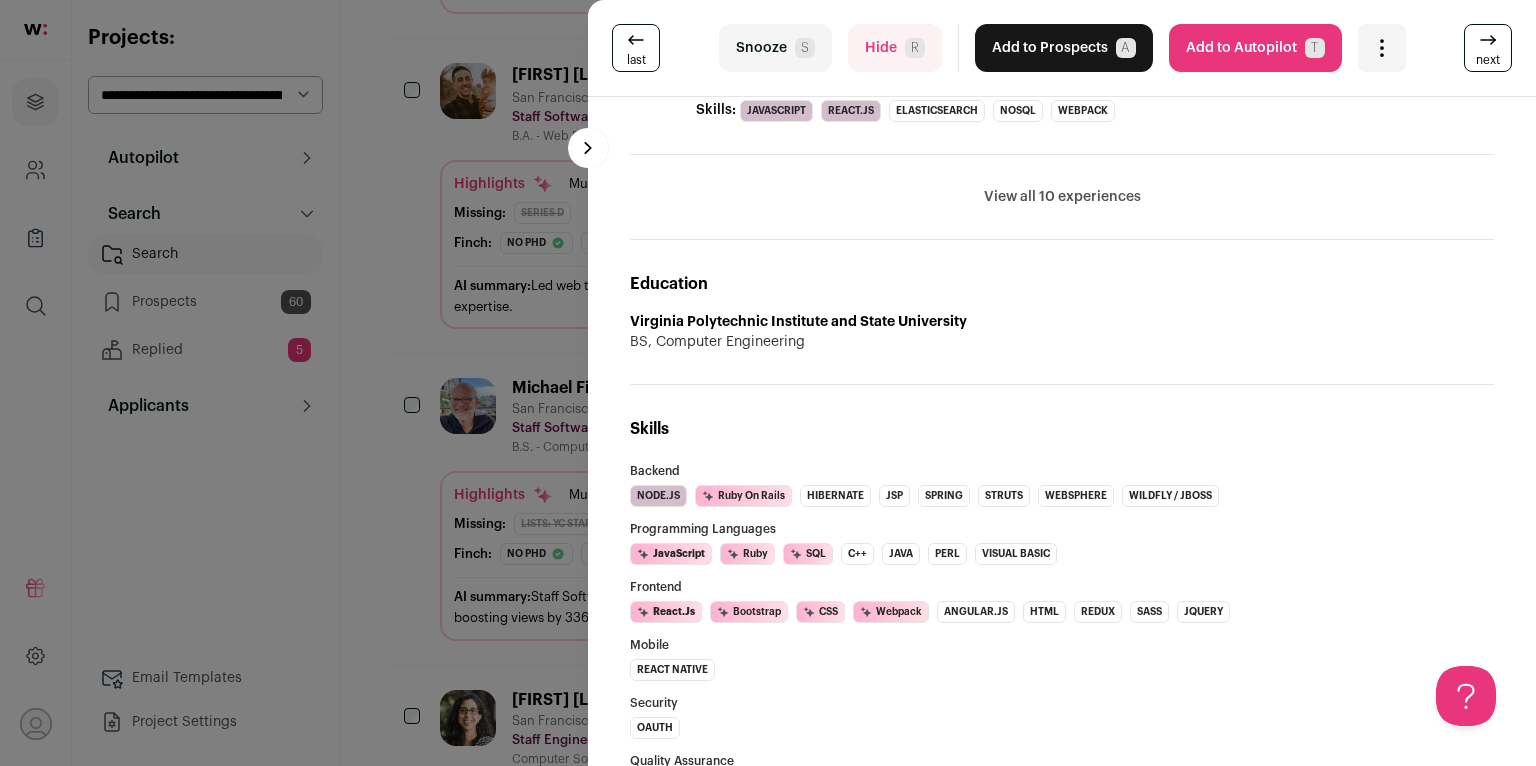 click on "last
Snooze
S
Hide
R
Add to Prospects
A
Are you sure?
Michael Fields  is already in your ATS. Do you wish to reach out to this candidate through wellfound:ai?
Cancel
********
Add to Autopilot
T" at bounding box center (768, 383) 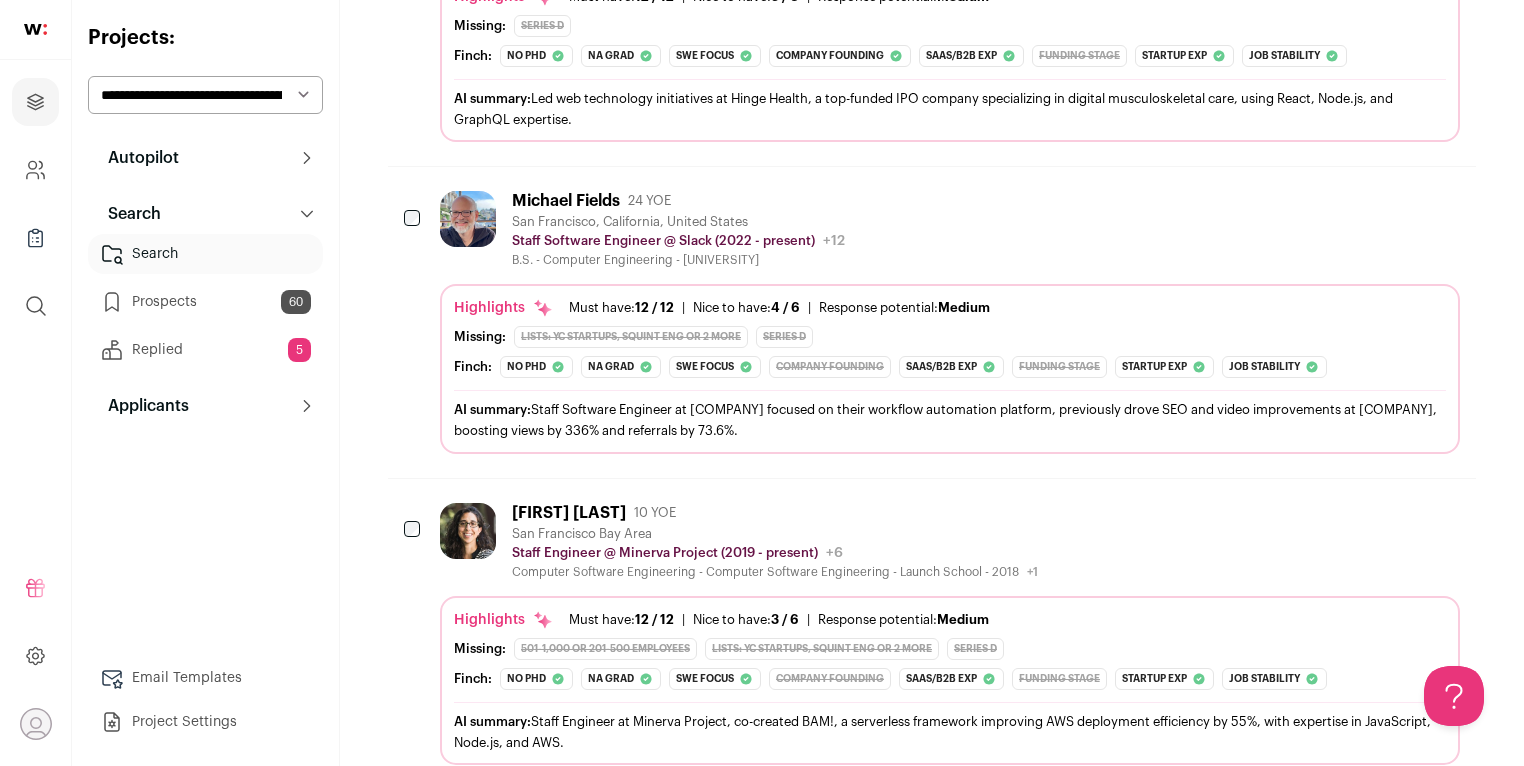 scroll, scrollTop: 4982, scrollLeft: 0, axis: vertical 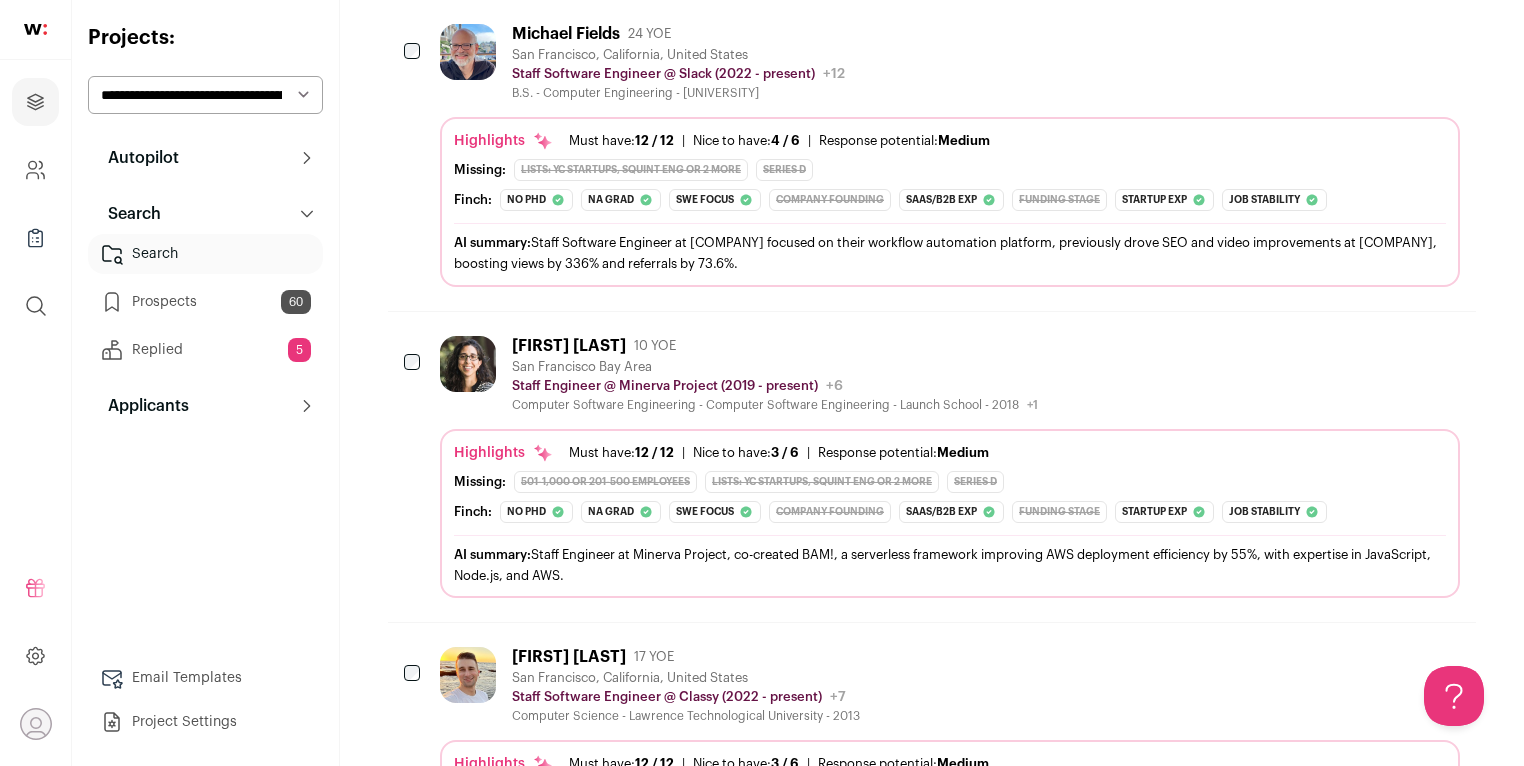 click at bounding box center [468, 364] 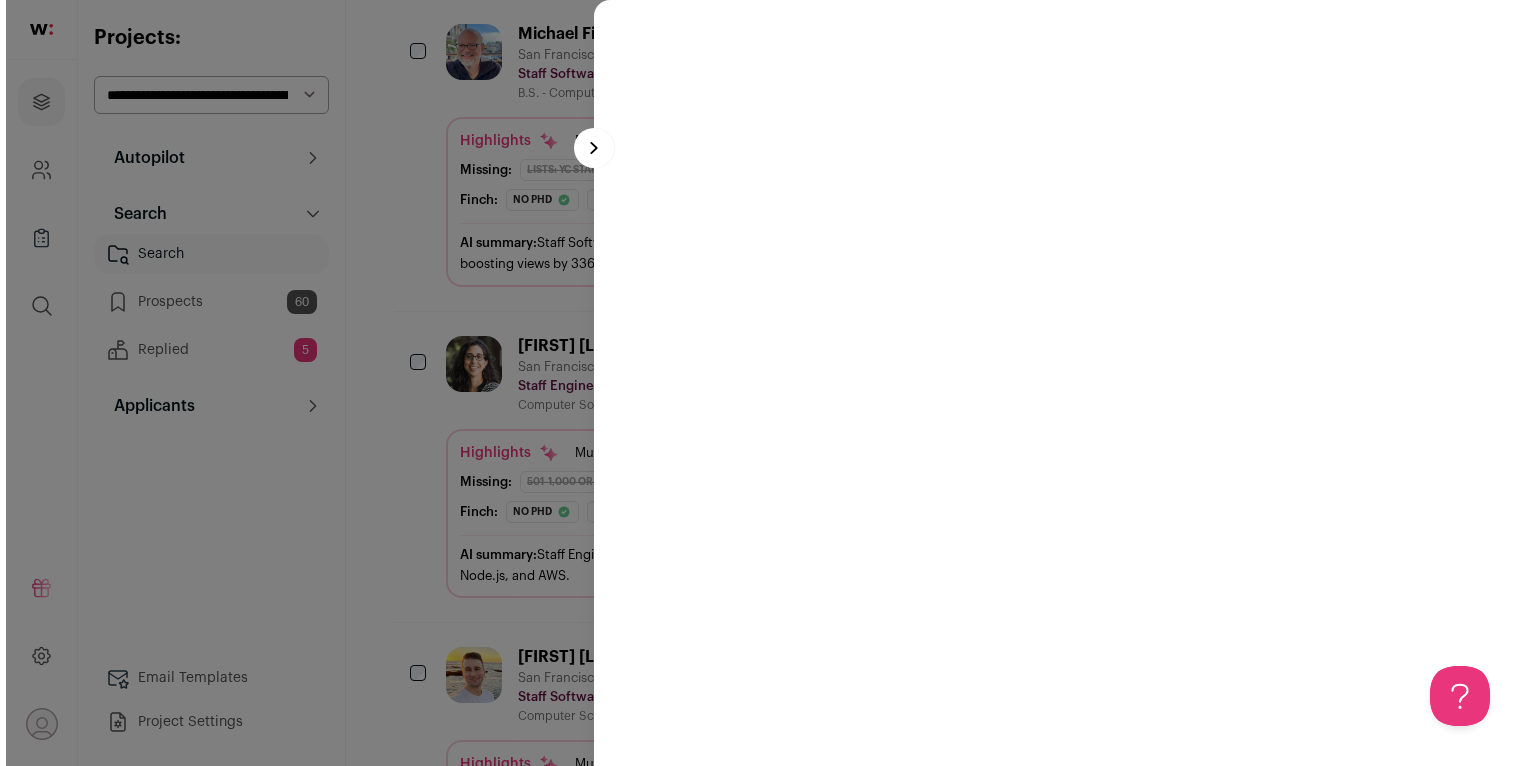 scroll, scrollTop: 4961, scrollLeft: 0, axis: vertical 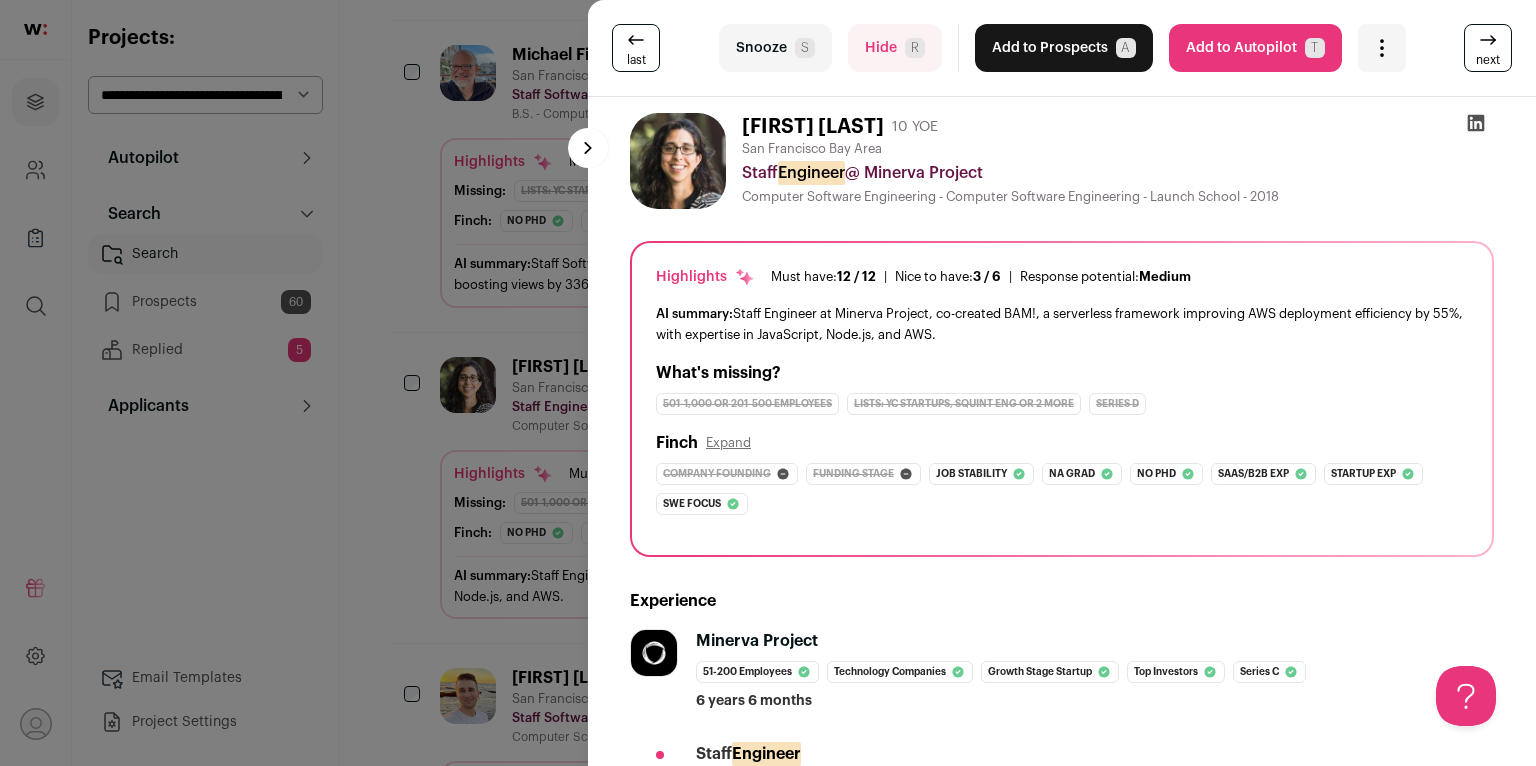 click 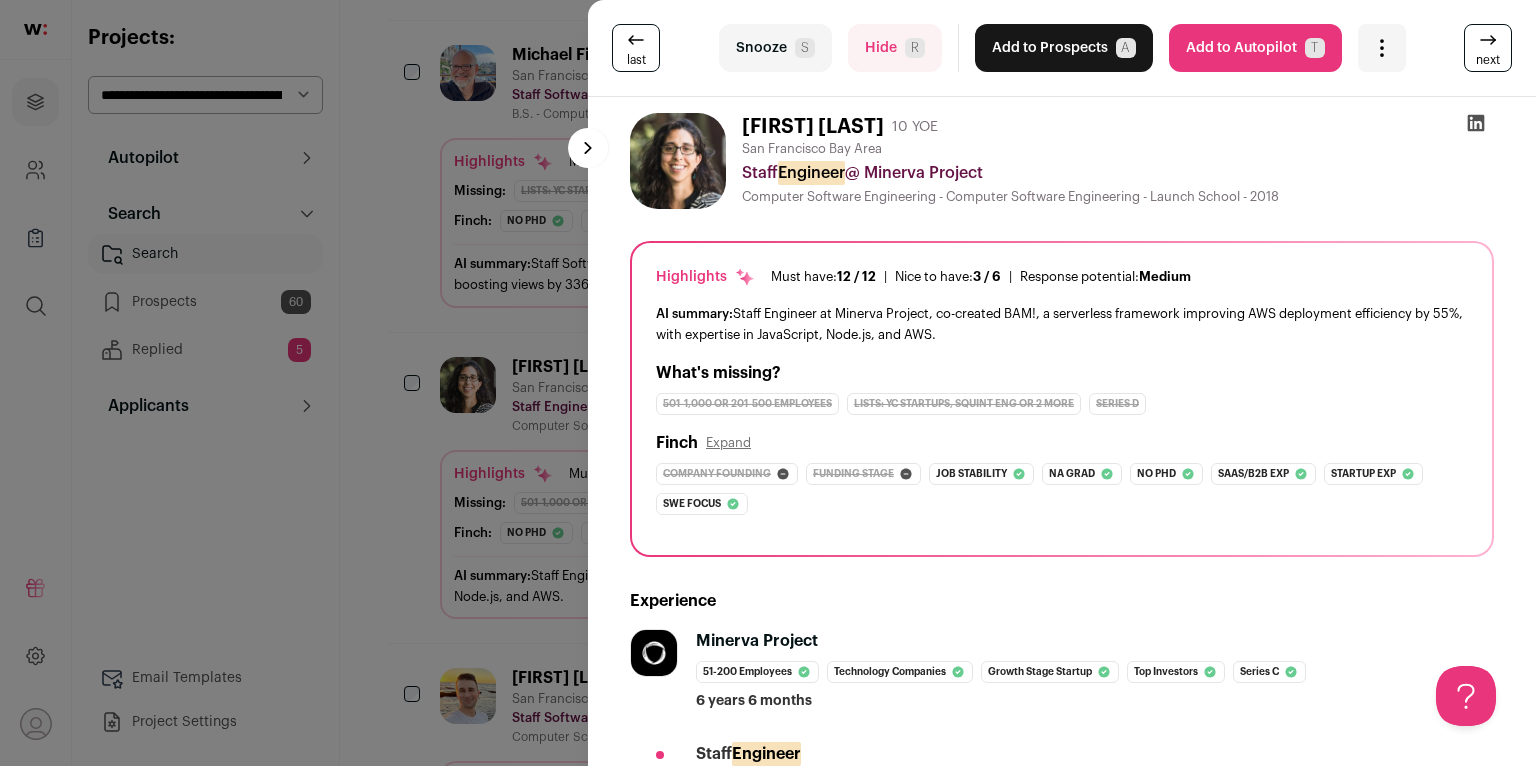click on "last
Snooze
S
Hide
R
Add to Prospects
A
Are you sure?
Jocie Moore  is already in your ATS. Do you wish to reach out to this candidate through wellfound:ai?
Cancel
********
Add to Autopilot
T" at bounding box center (768, 383) 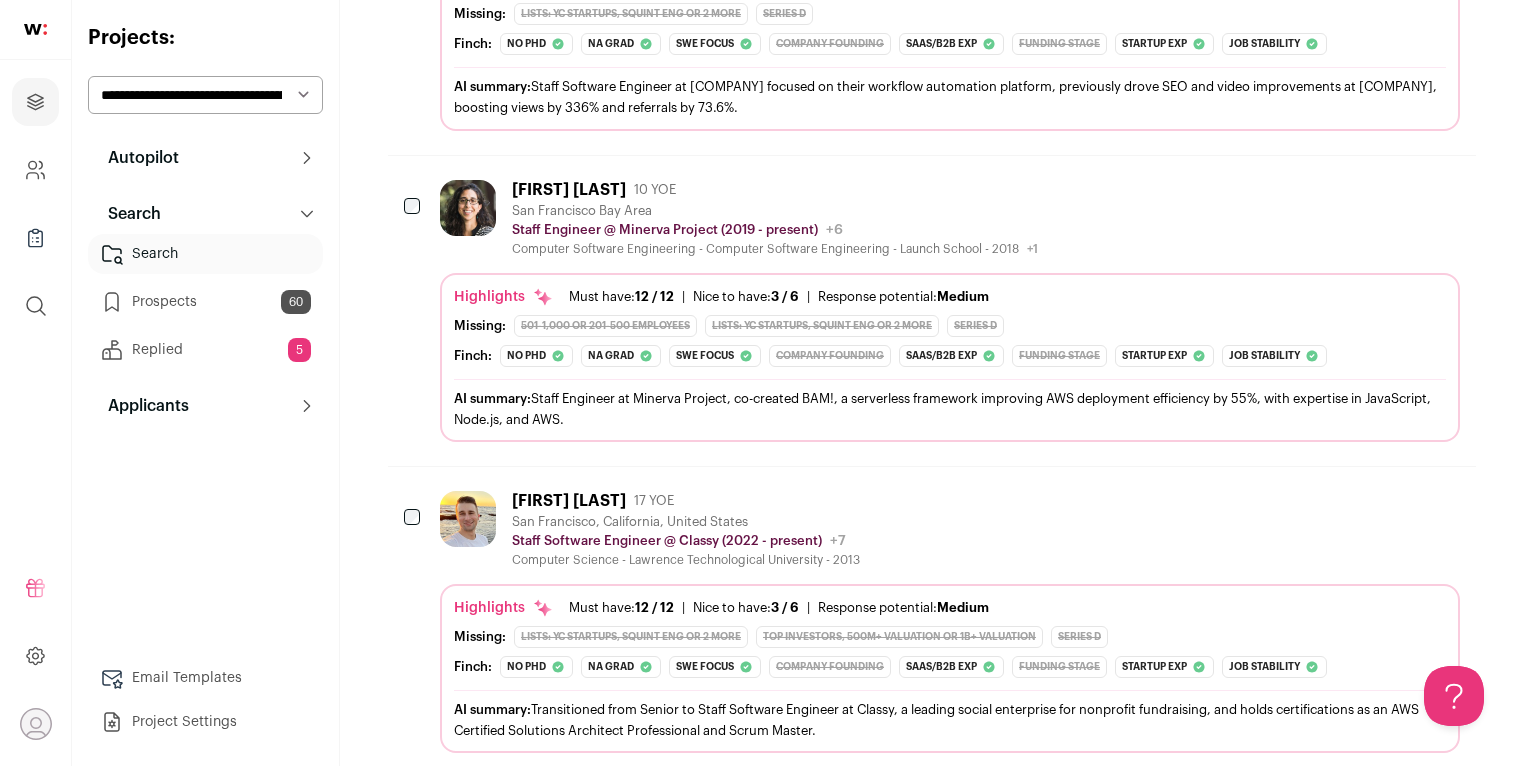 click on "Staff Software Engineer @ Classy
(2022 - present)" at bounding box center (667, 541) 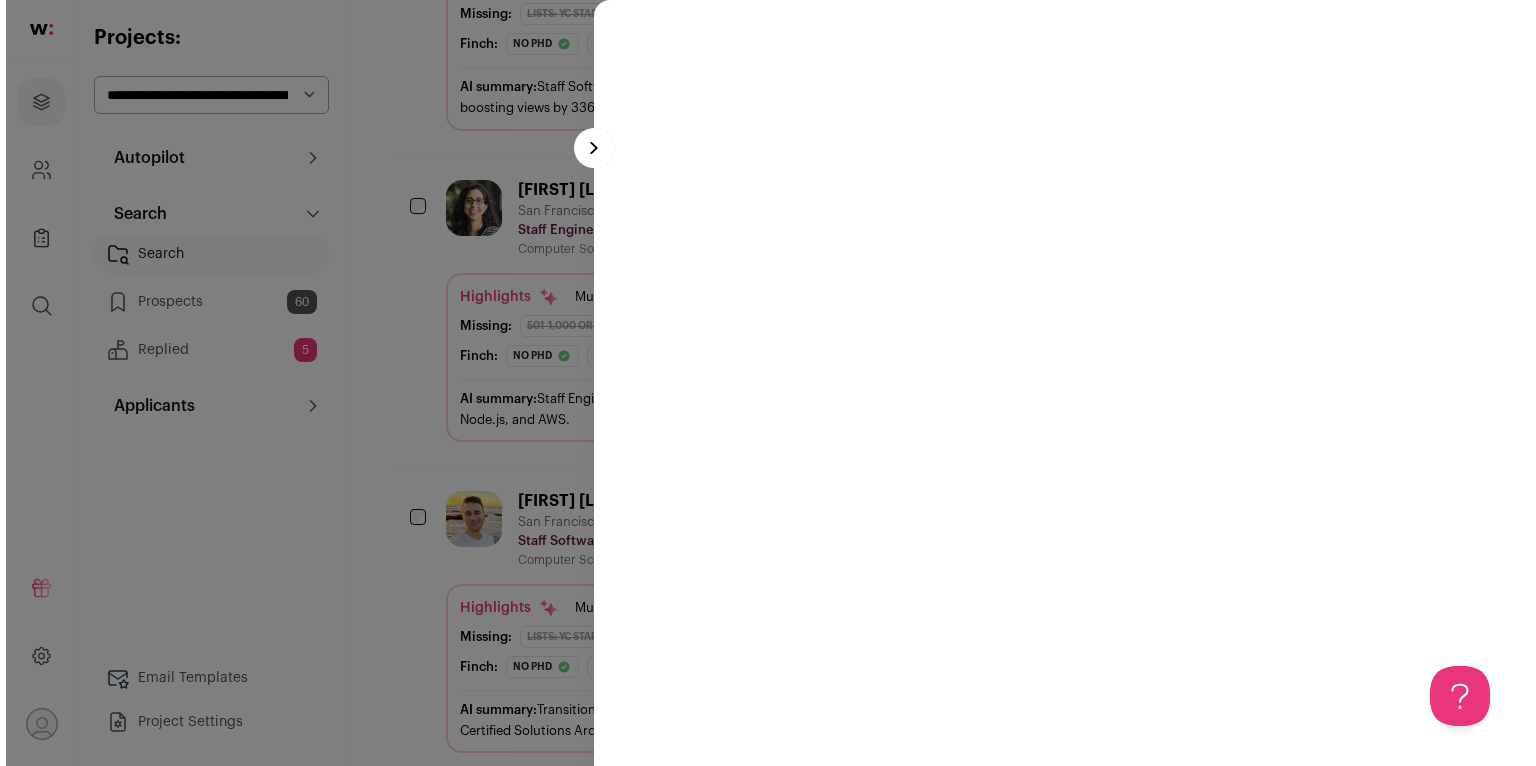 scroll, scrollTop: 5116, scrollLeft: 0, axis: vertical 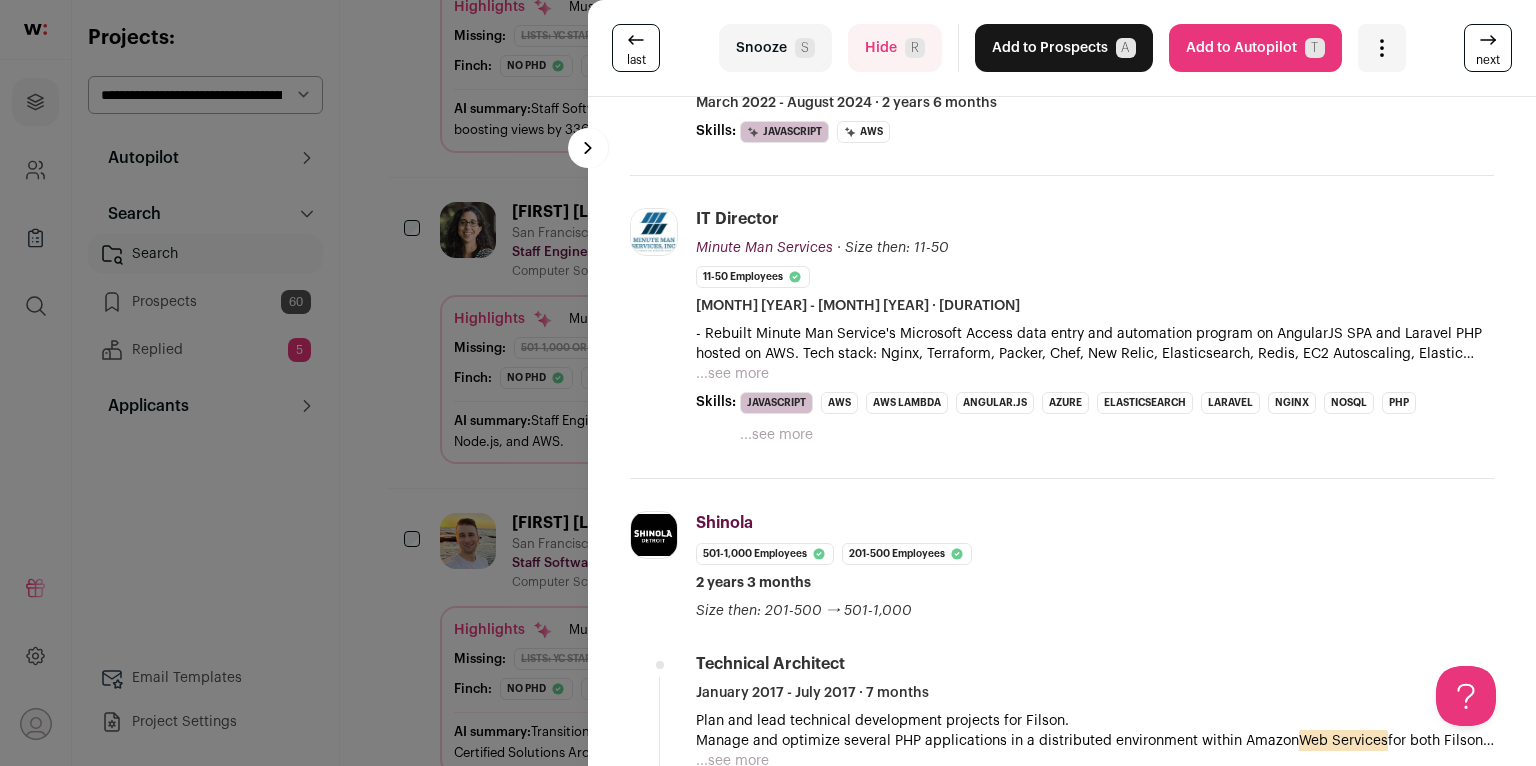 click on "last
Snooze
S
Hide
R
Add to Prospects
A
Are you sure?
Tristan Hall  is already in your ATS. Do you wish to reach out to this candidate through wellfound:ai?
Cancel
********
Add to Autopilot
T" at bounding box center [768, 383] 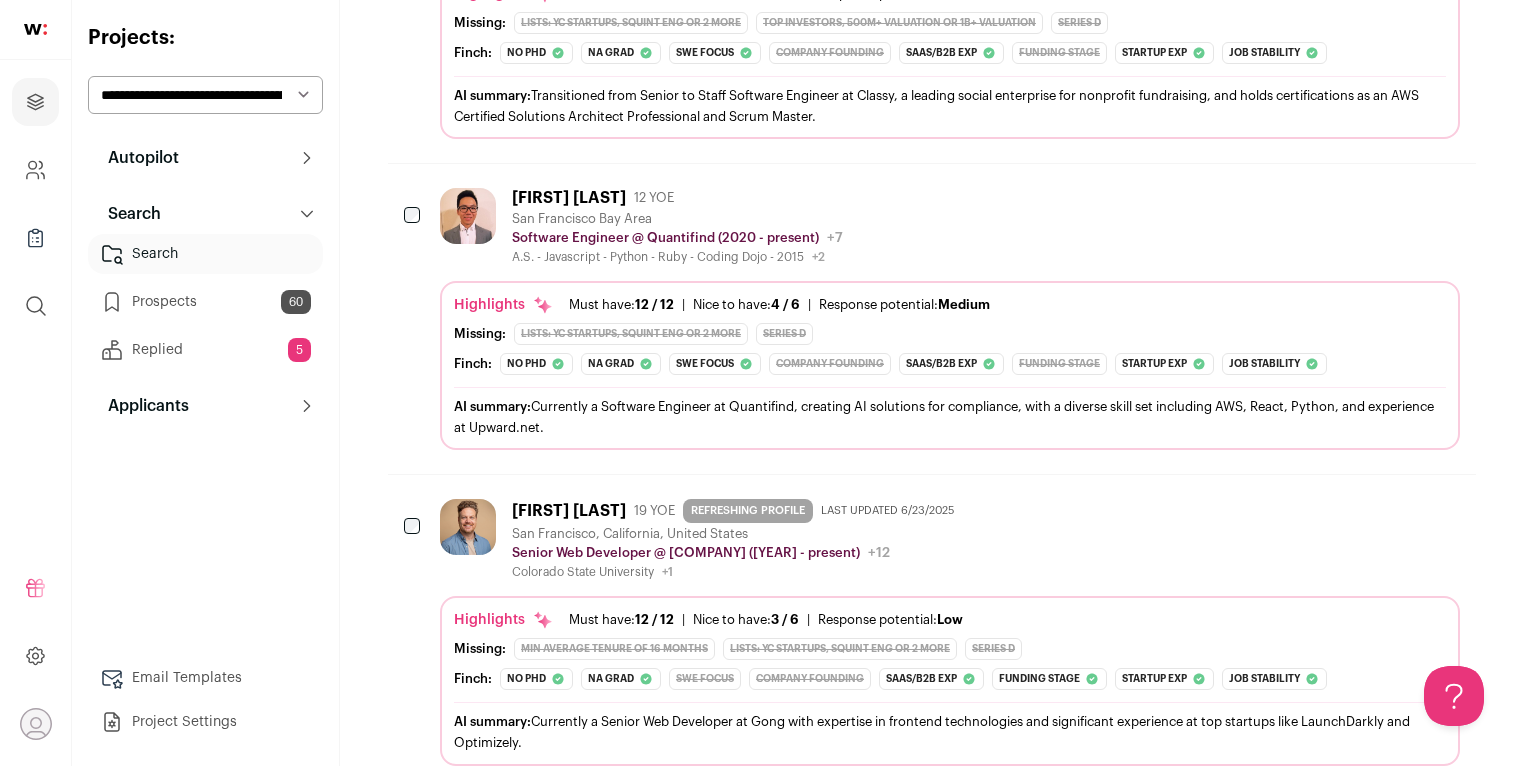 scroll, scrollTop: 5841, scrollLeft: 0, axis: vertical 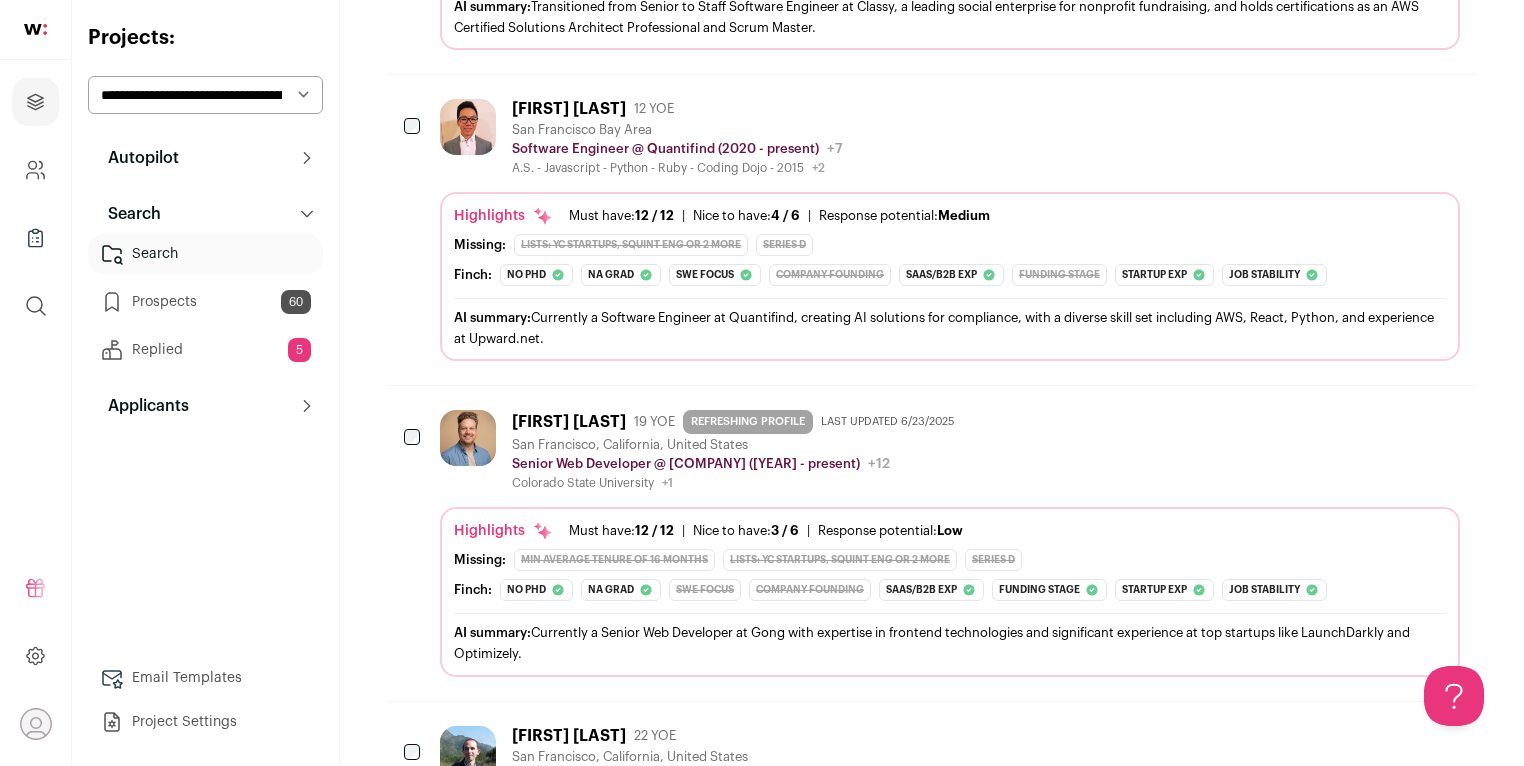 click 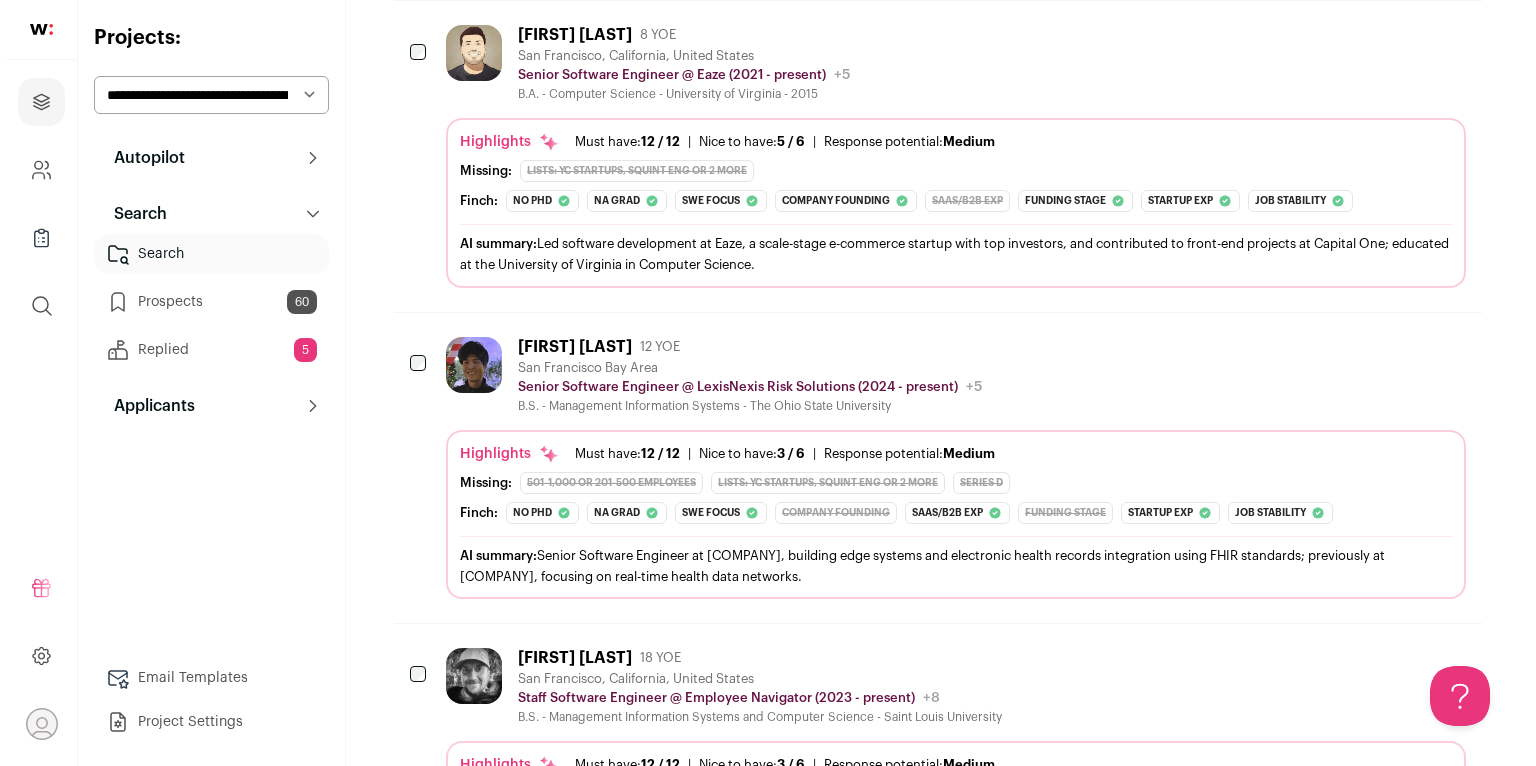 scroll, scrollTop: 0, scrollLeft: 0, axis: both 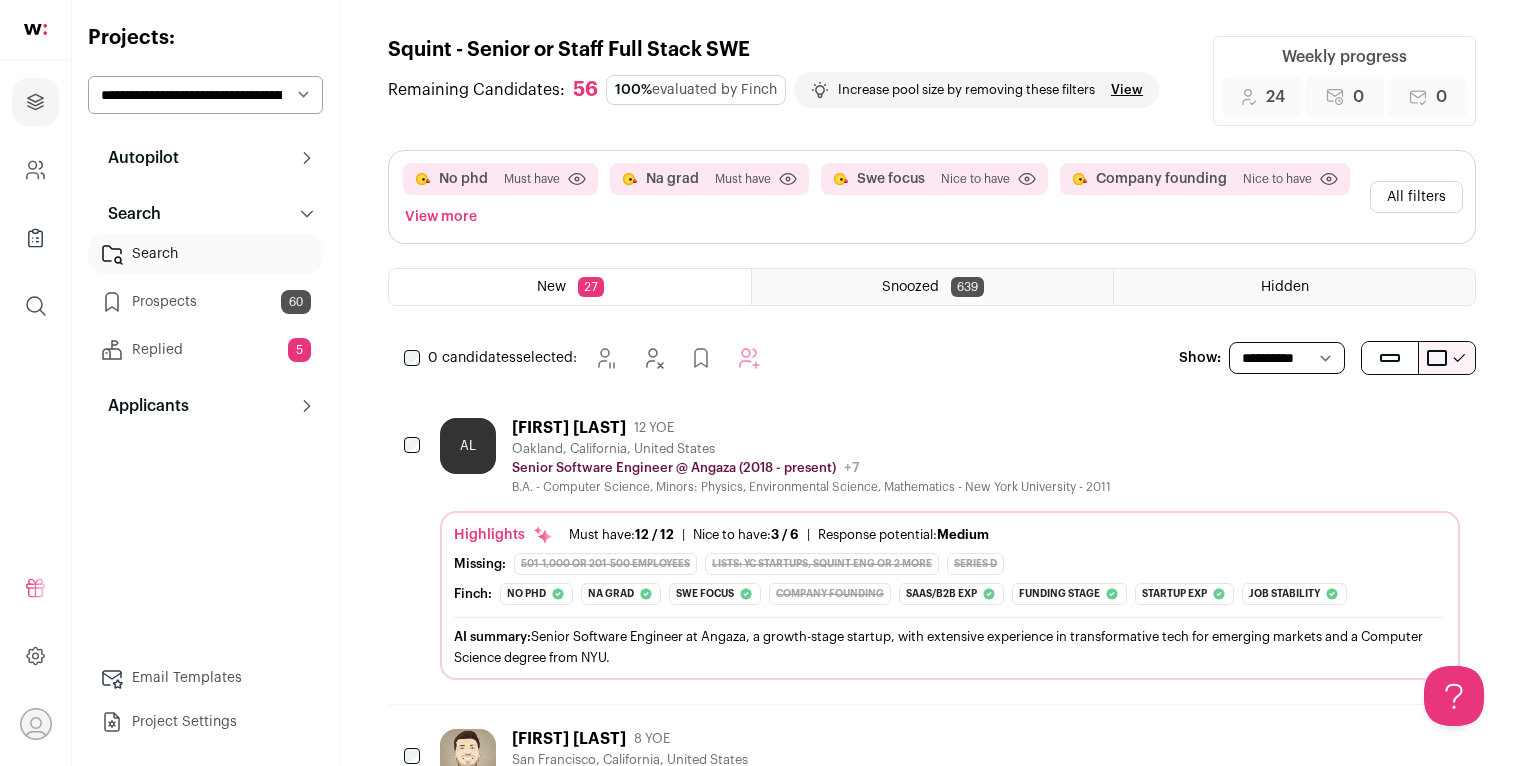click on "All filters" at bounding box center (1416, 197) 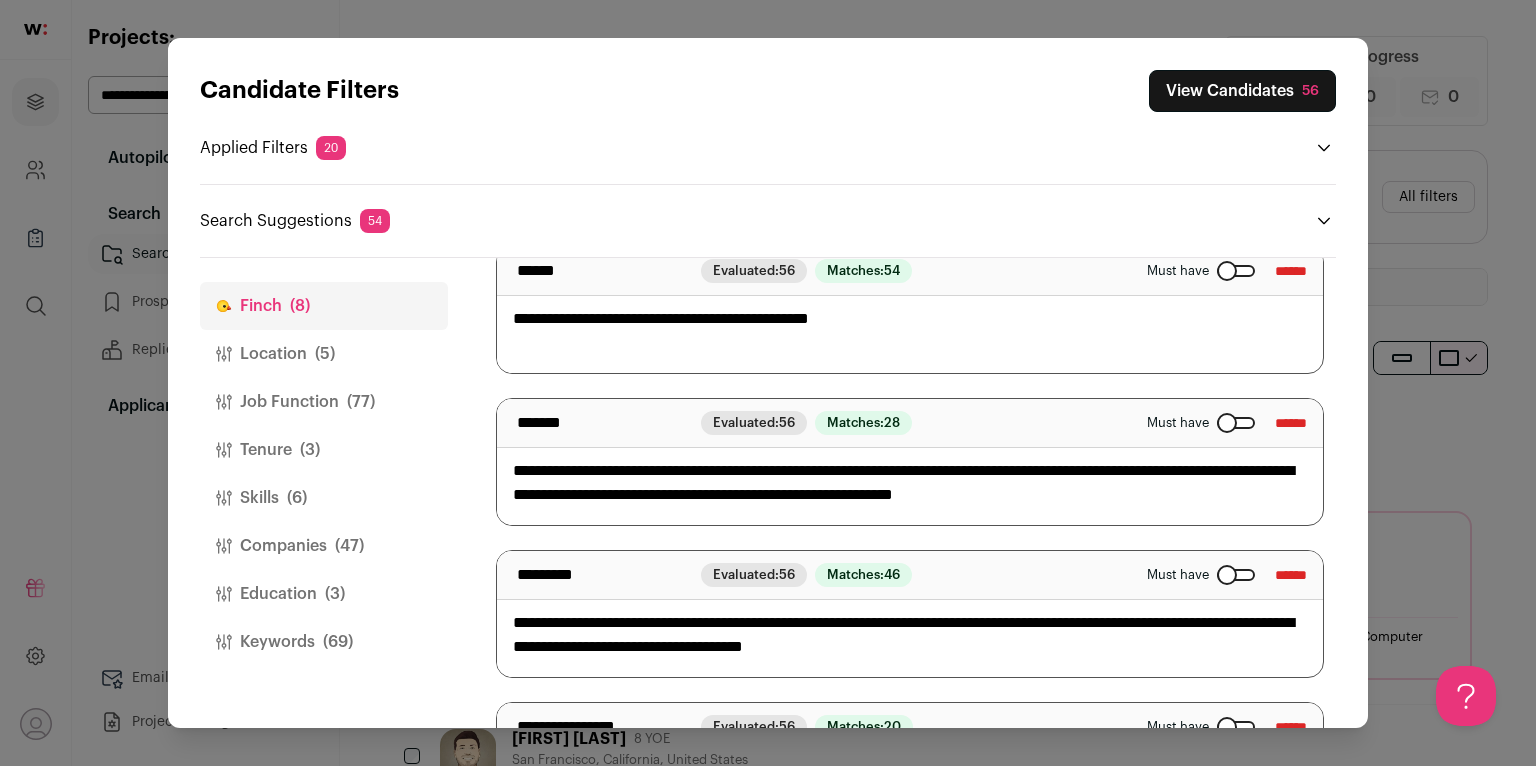scroll, scrollTop: 322, scrollLeft: 0, axis: vertical 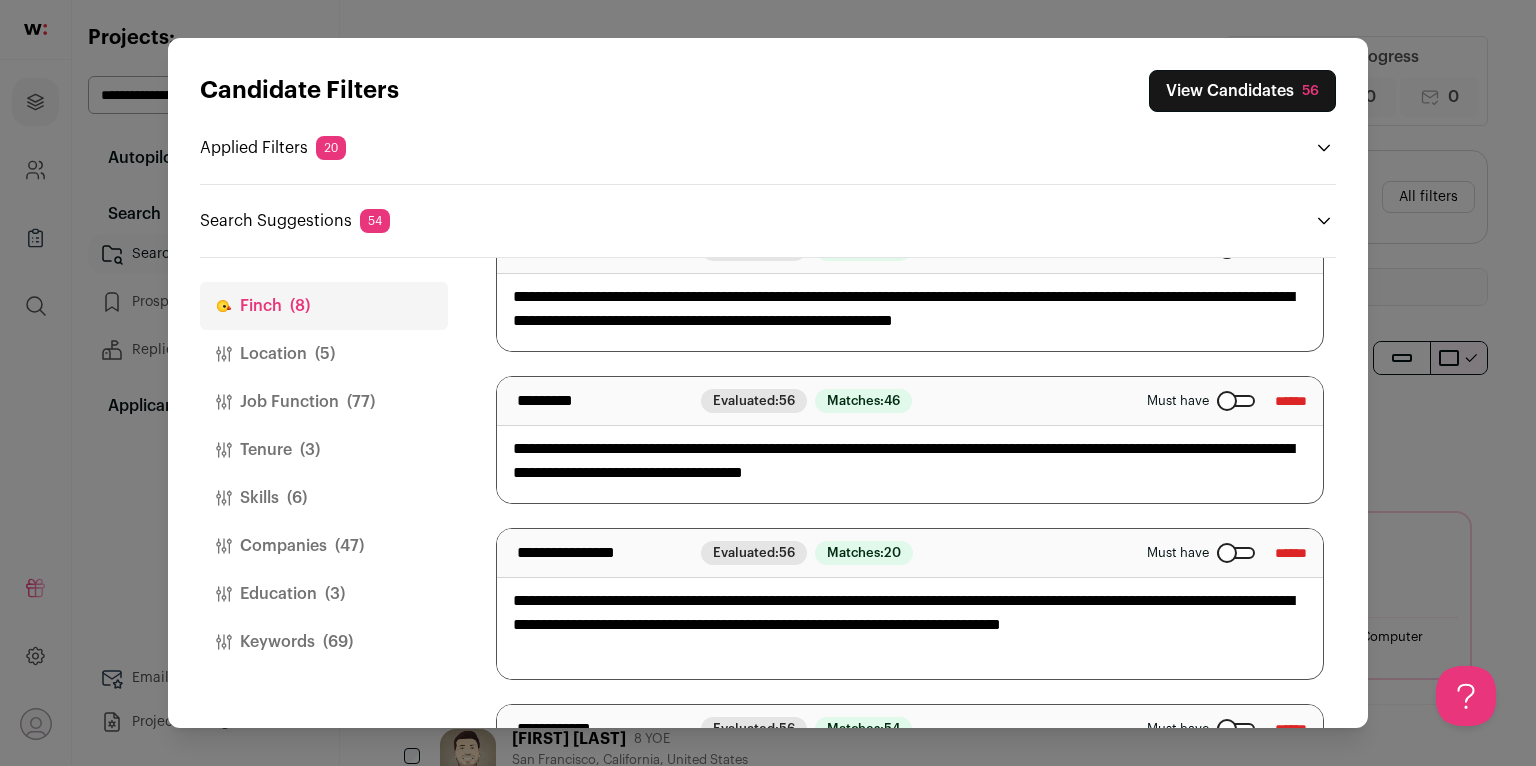 click on "Job Function
(77)" at bounding box center (324, 402) 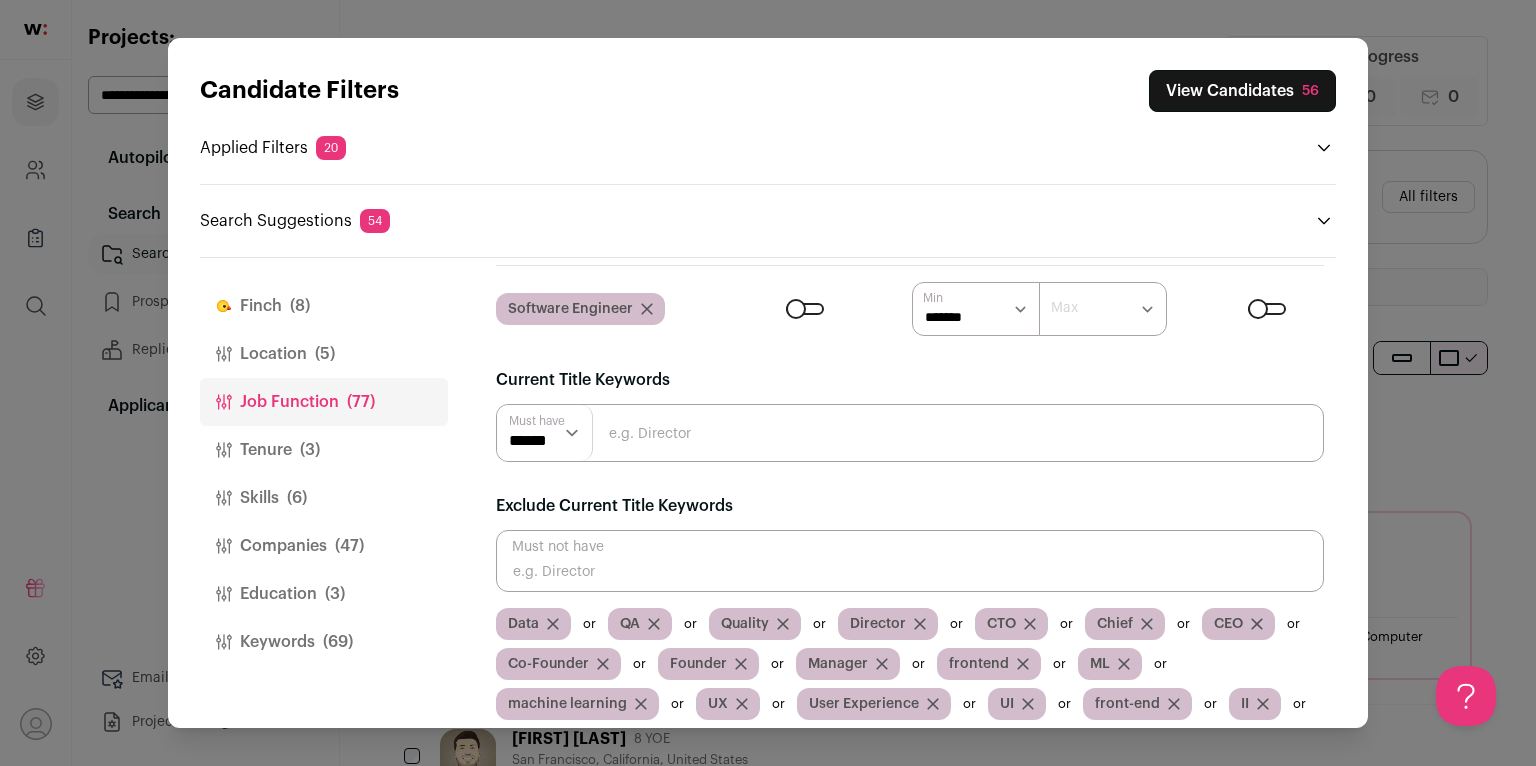 click on "Tenure
(3)" at bounding box center (324, 450) 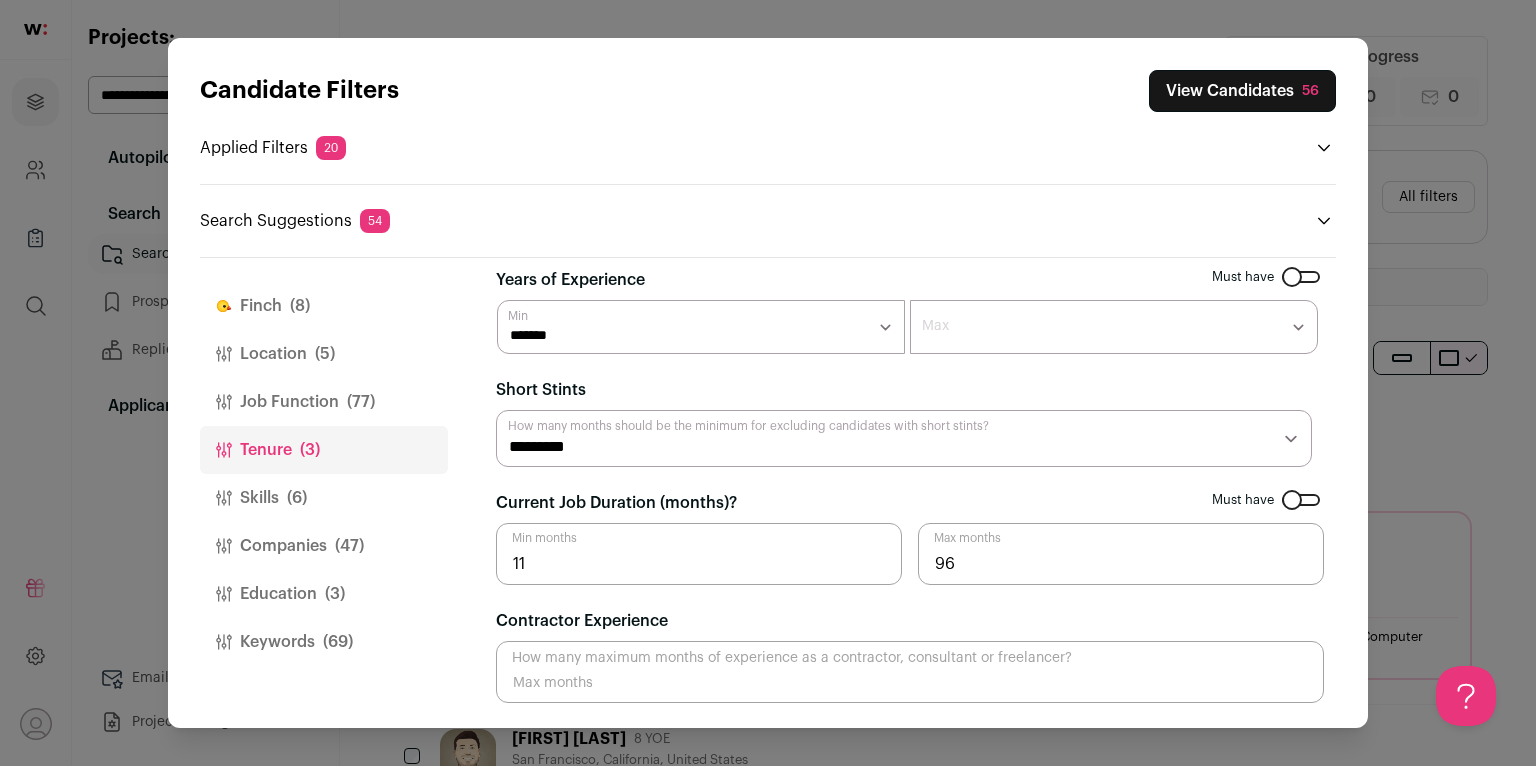 scroll, scrollTop: 12, scrollLeft: 0, axis: vertical 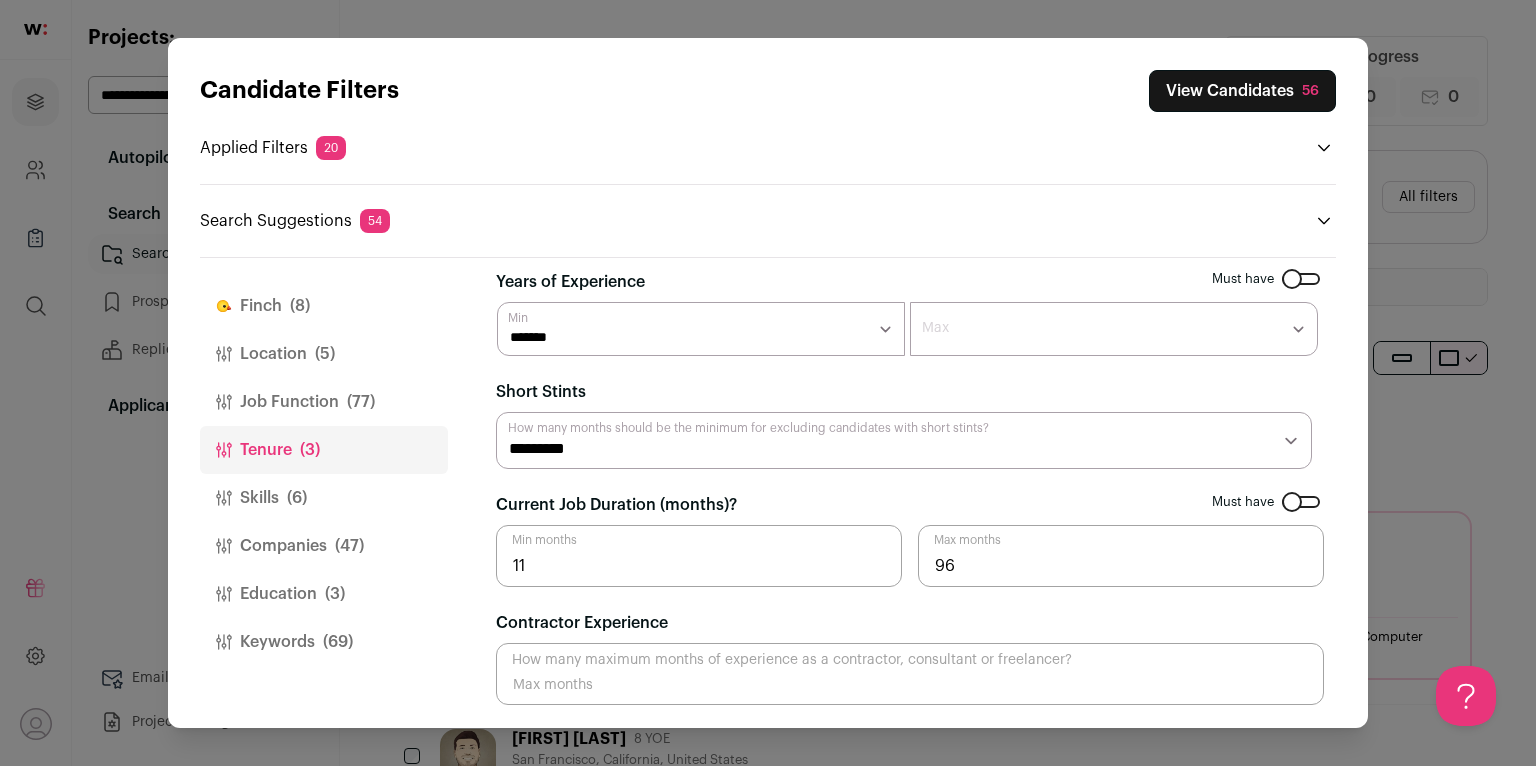click on "Companies
(47)" at bounding box center [324, 546] 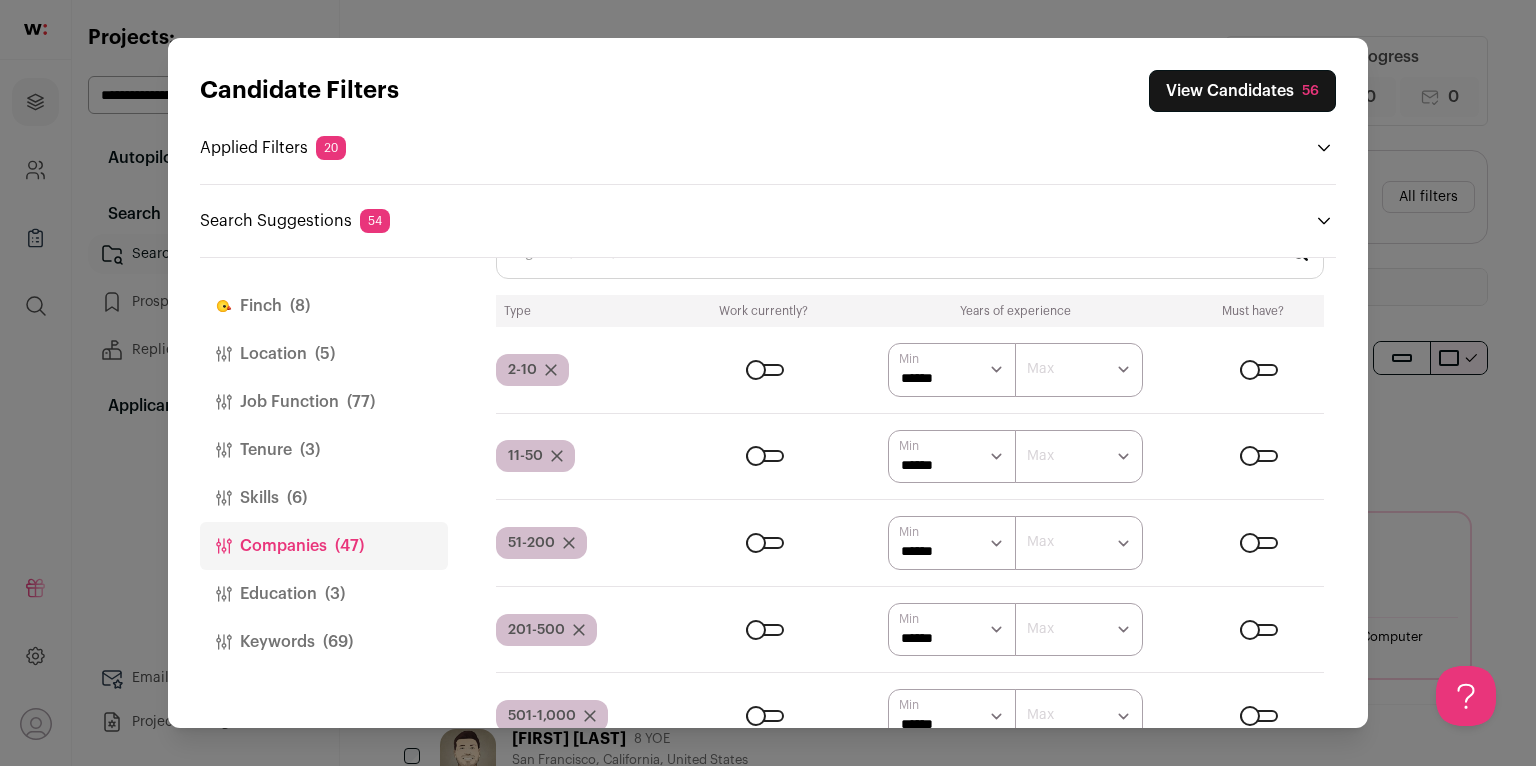 scroll, scrollTop: 2026, scrollLeft: 0, axis: vertical 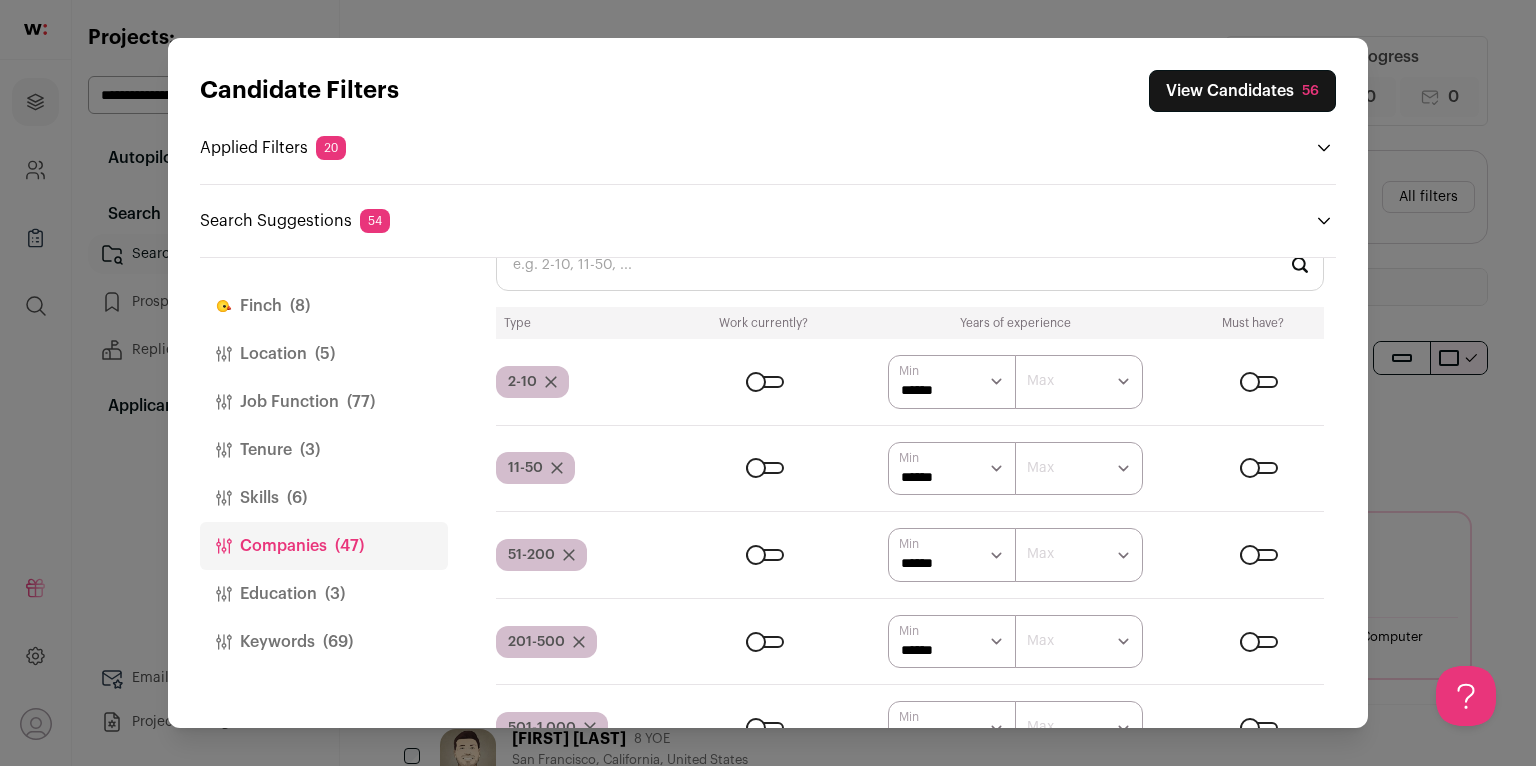 click at bounding box center (765, 382) 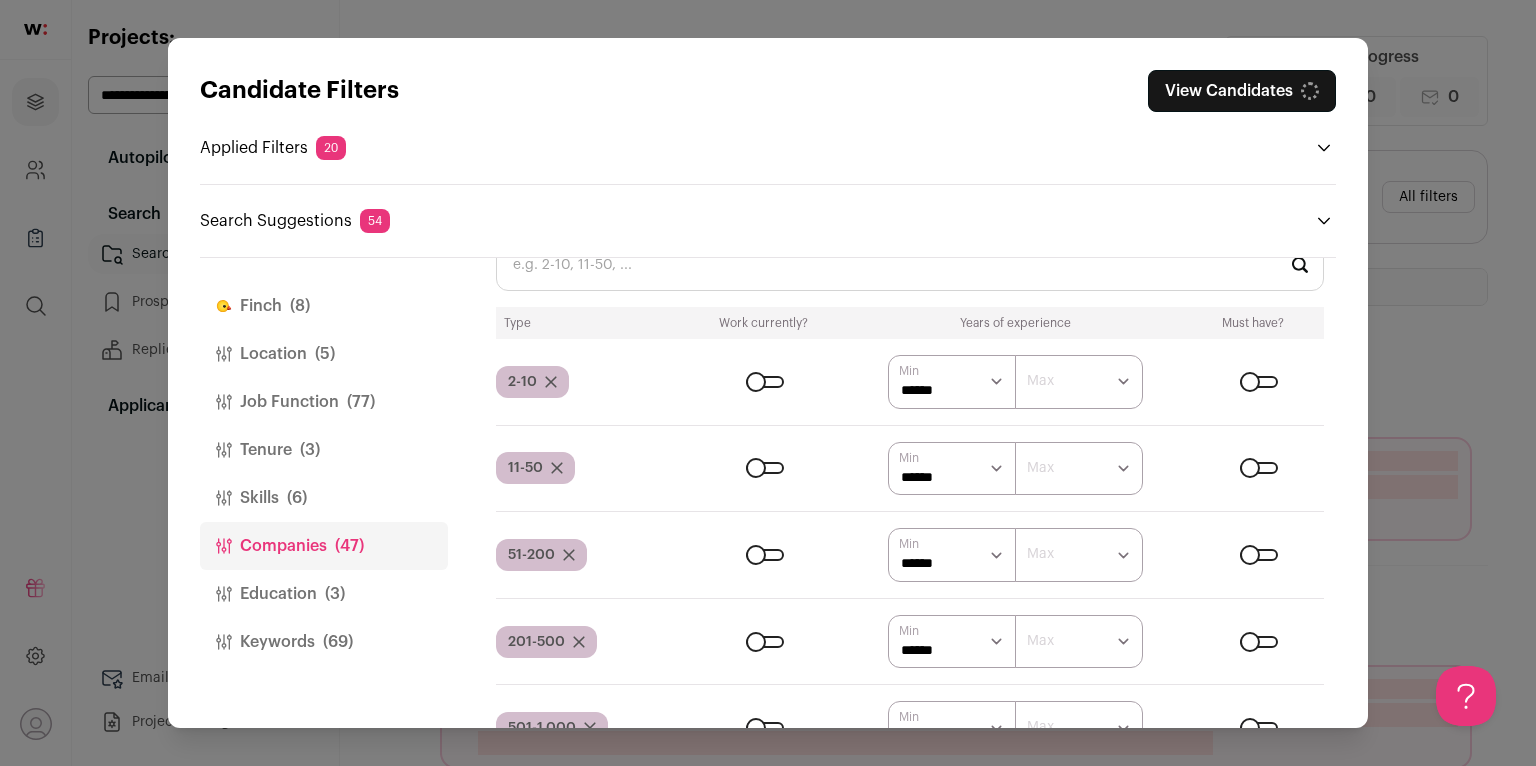 click at bounding box center (765, 468) 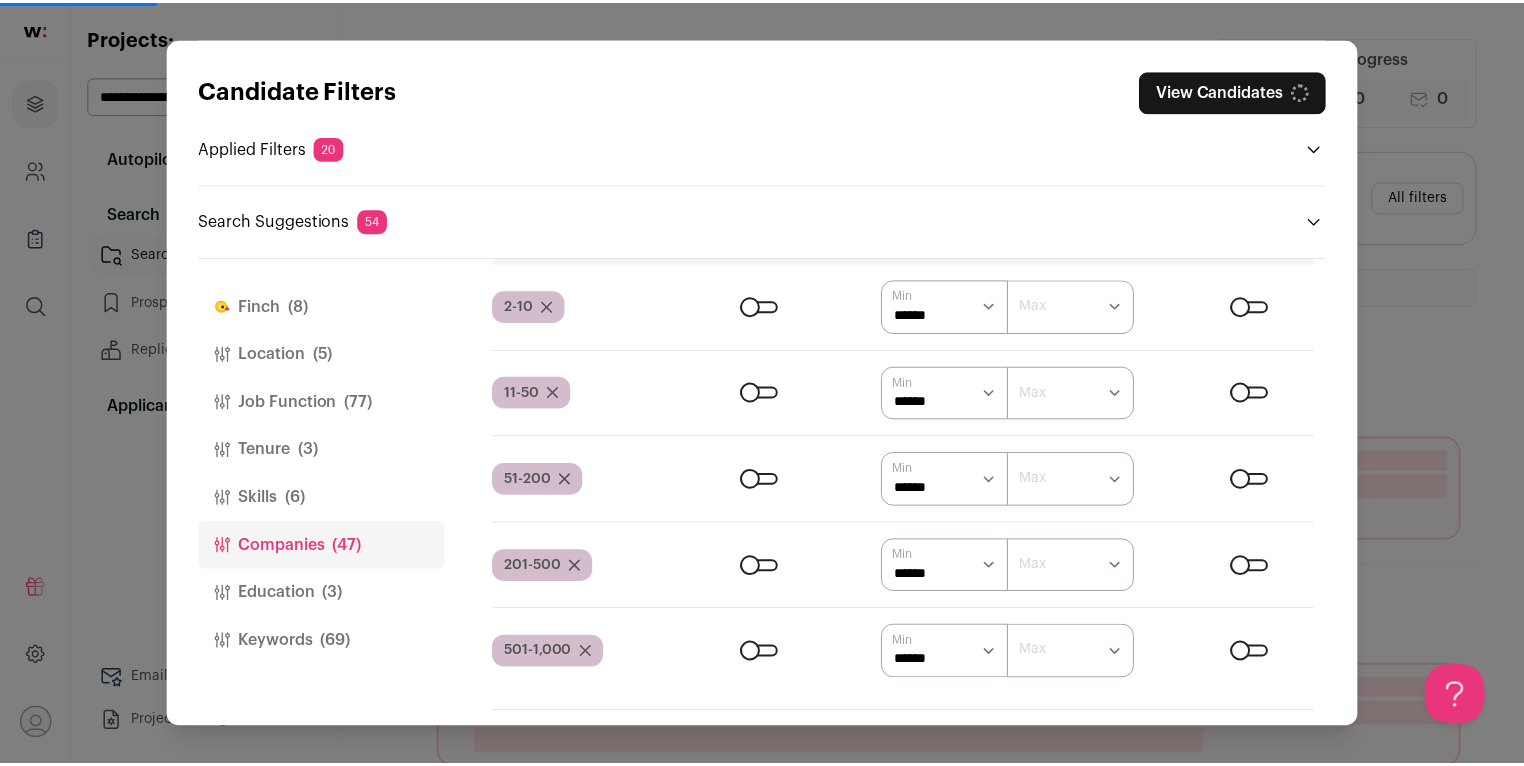 scroll, scrollTop: 2173, scrollLeft: 0, axis: vertical 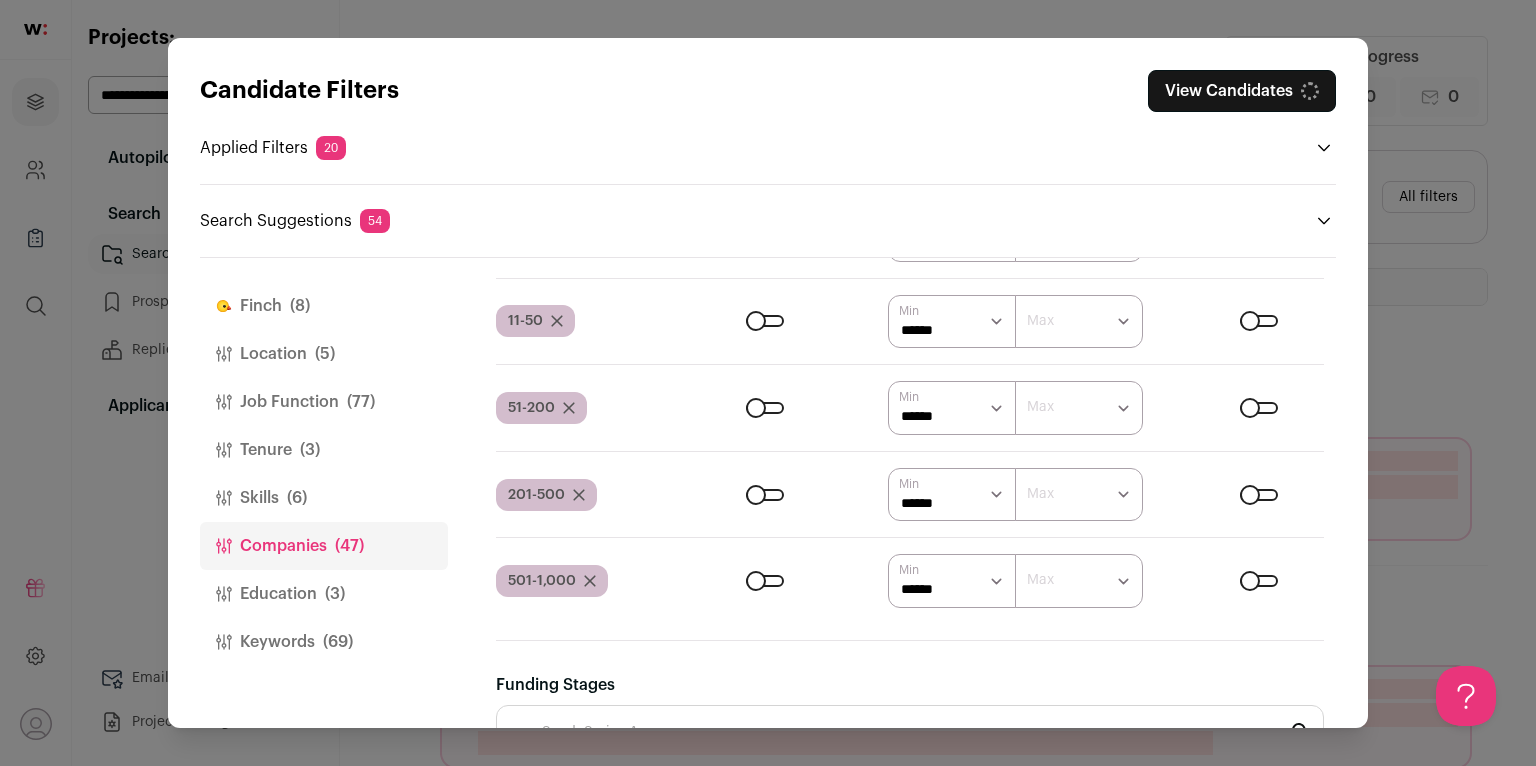 click at bounding box center [1259, 495] 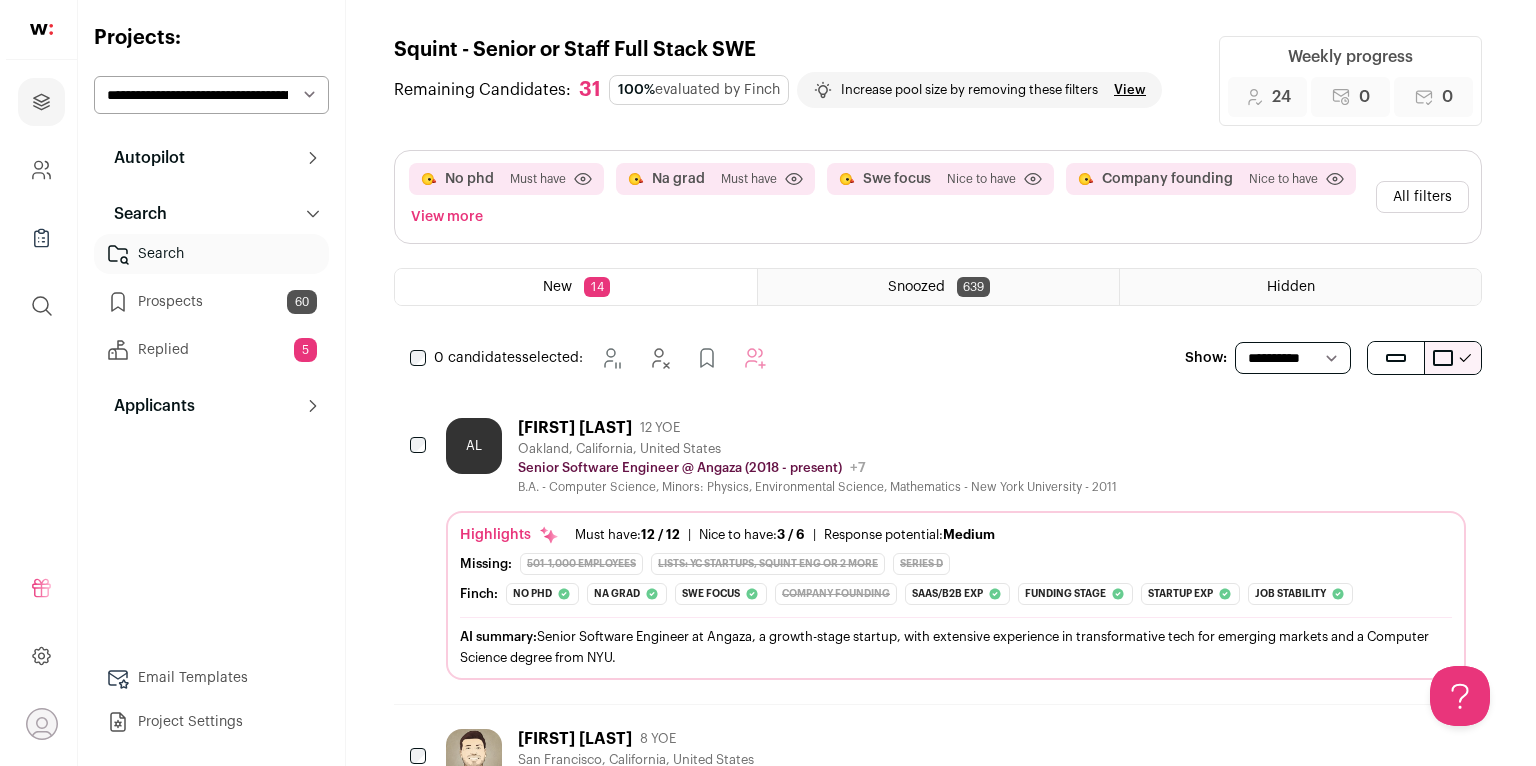 scroll, scrollTop: 346, scrollLeft: 0, axis: vertical 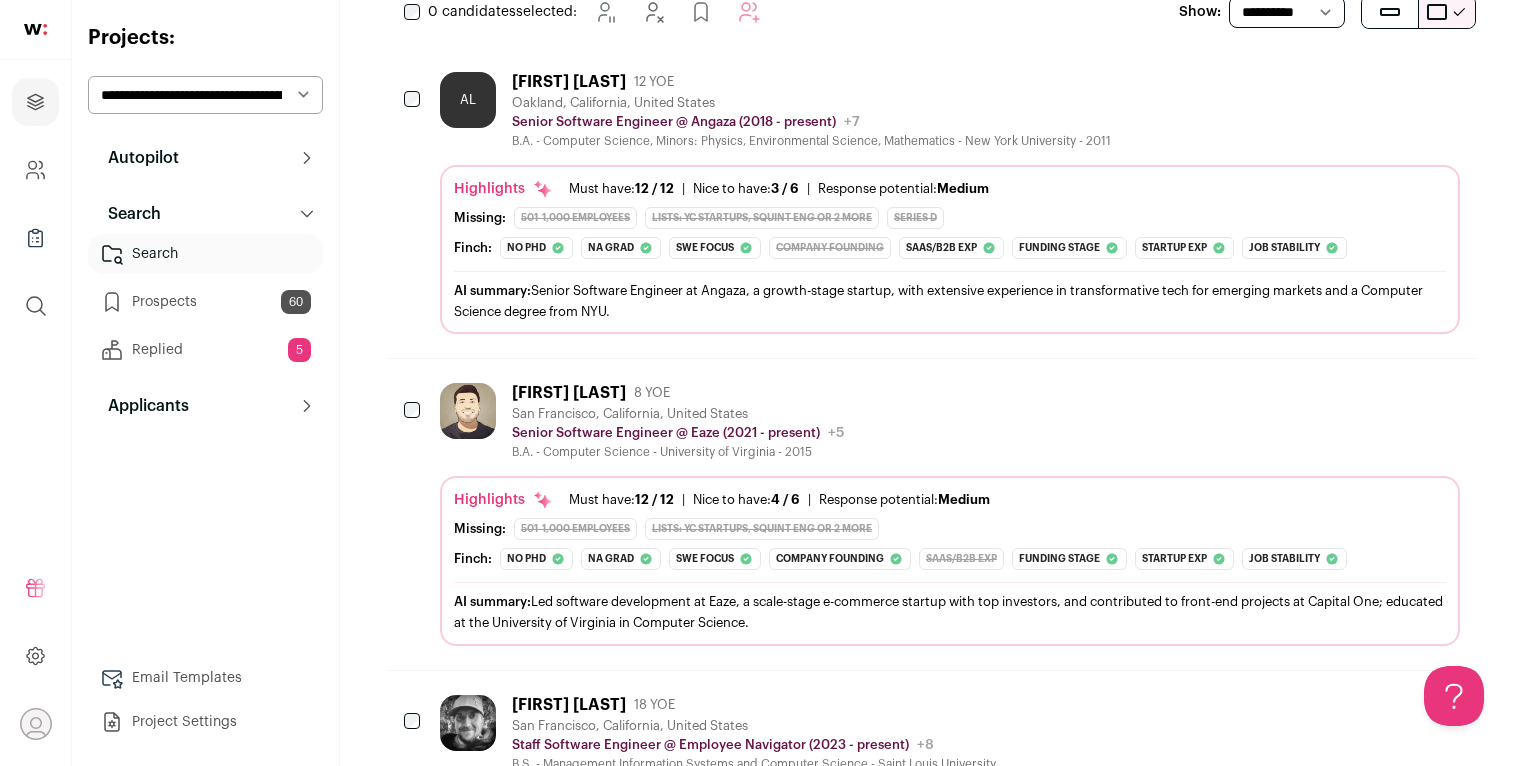 click on "Highlights
Must have:
12 / 12
How many must haves have been fulfilled?
|
Nice to have:
3 / 6
How many nice to haves have been fulfilled?
|
Response potential:
Medium
The rating combines email reliability, platform activity, and job tenure to predict a candidate's openness to outreach, independent of the company making contact.
Missing:" at bounding box center [950, 249] 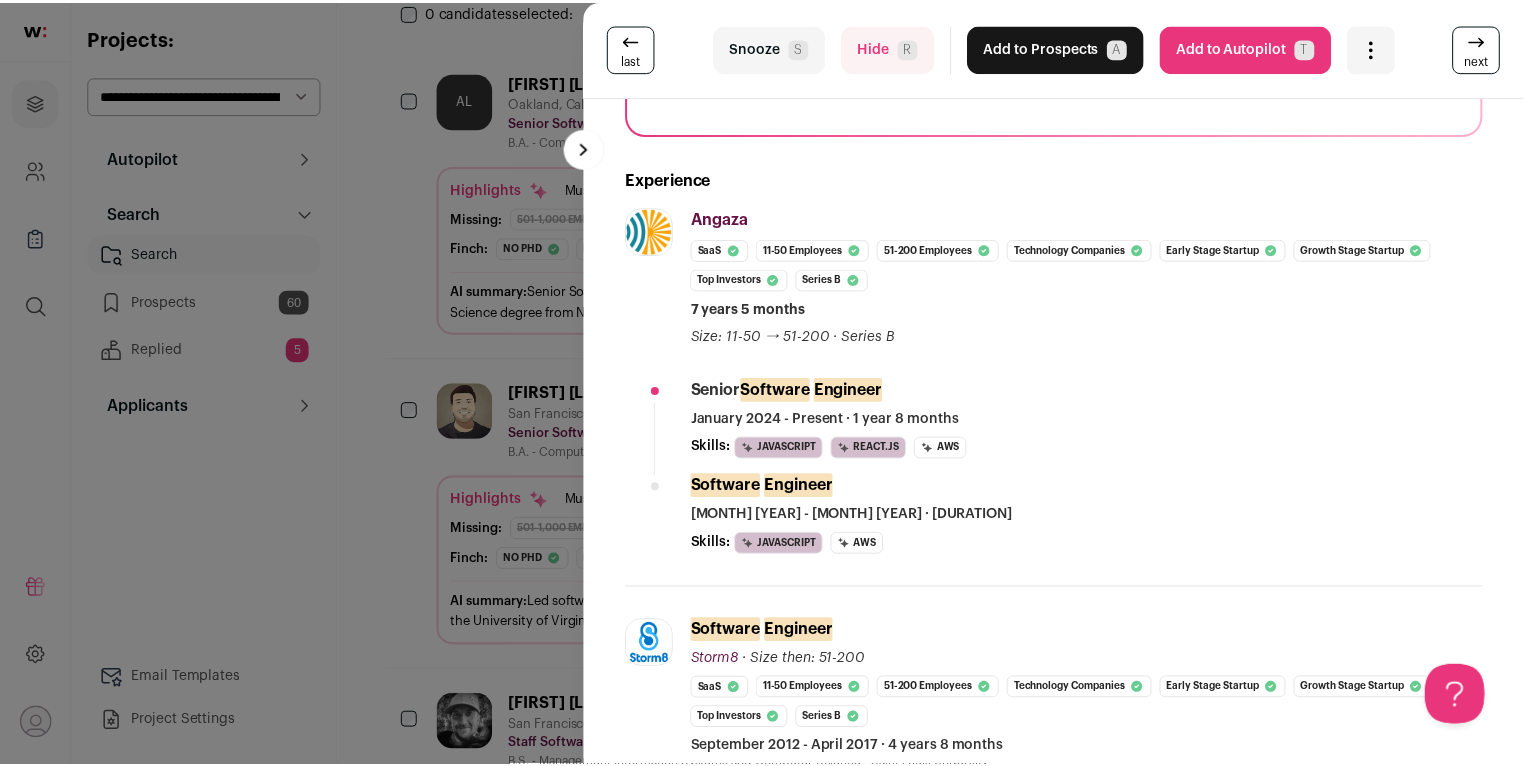 scroll, scrollTop: 531, scrollLeft: 0, axis: vertical 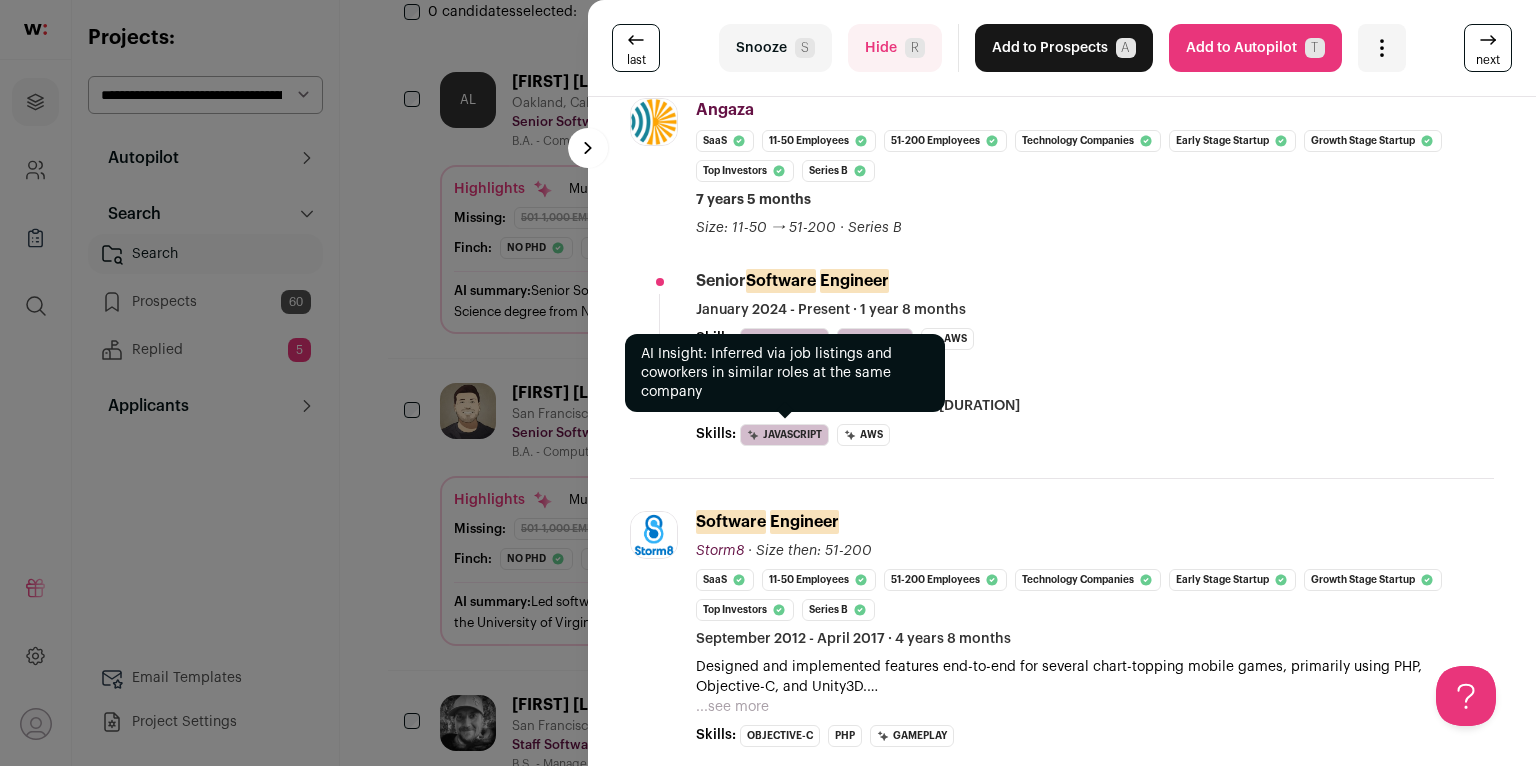 click on "last
Snooze
S
Hide
R
Add to Prospects
A
Are you sure?
[FIRST] [LAST]  is already in your ATS. Do you wish to reach out to this candidate through wellfound:ai?
Cancel
********
Add to Autopilot
T" at bounding box center [768, 383] 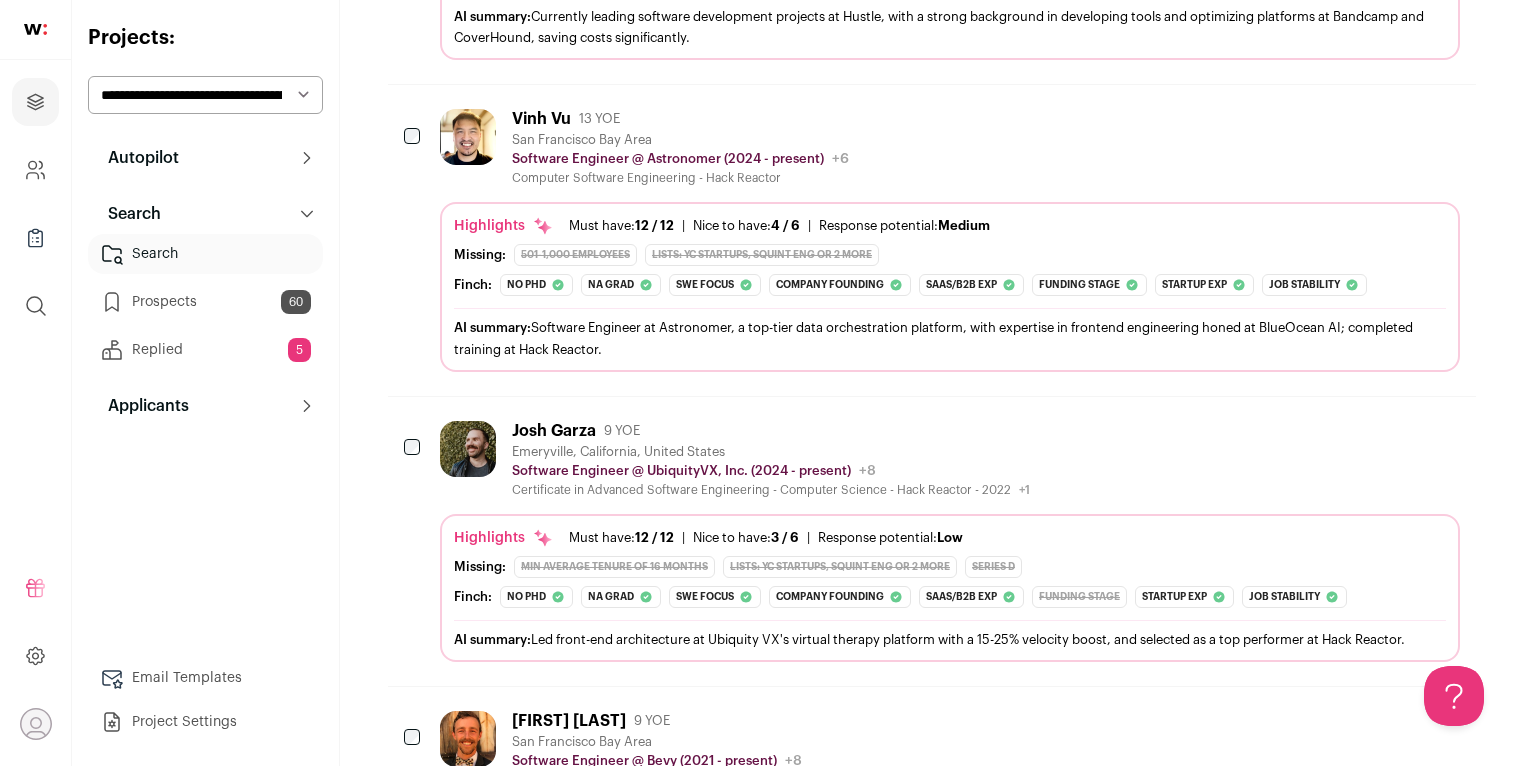 scroll, scrollTop: 2014, scrollLeft: 0, axis: vertical 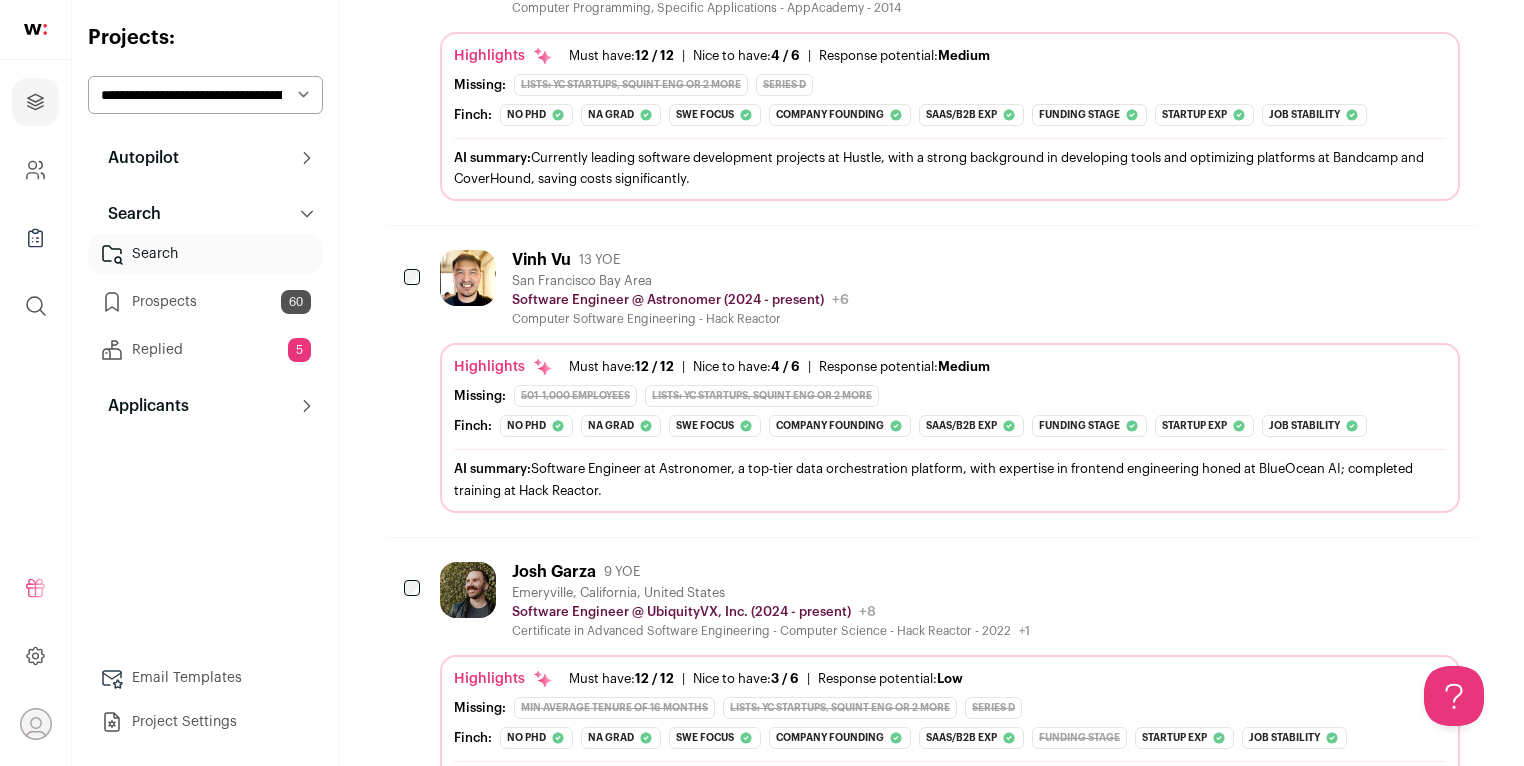 click on "Prospects
60" at bounding box center [205, 302] 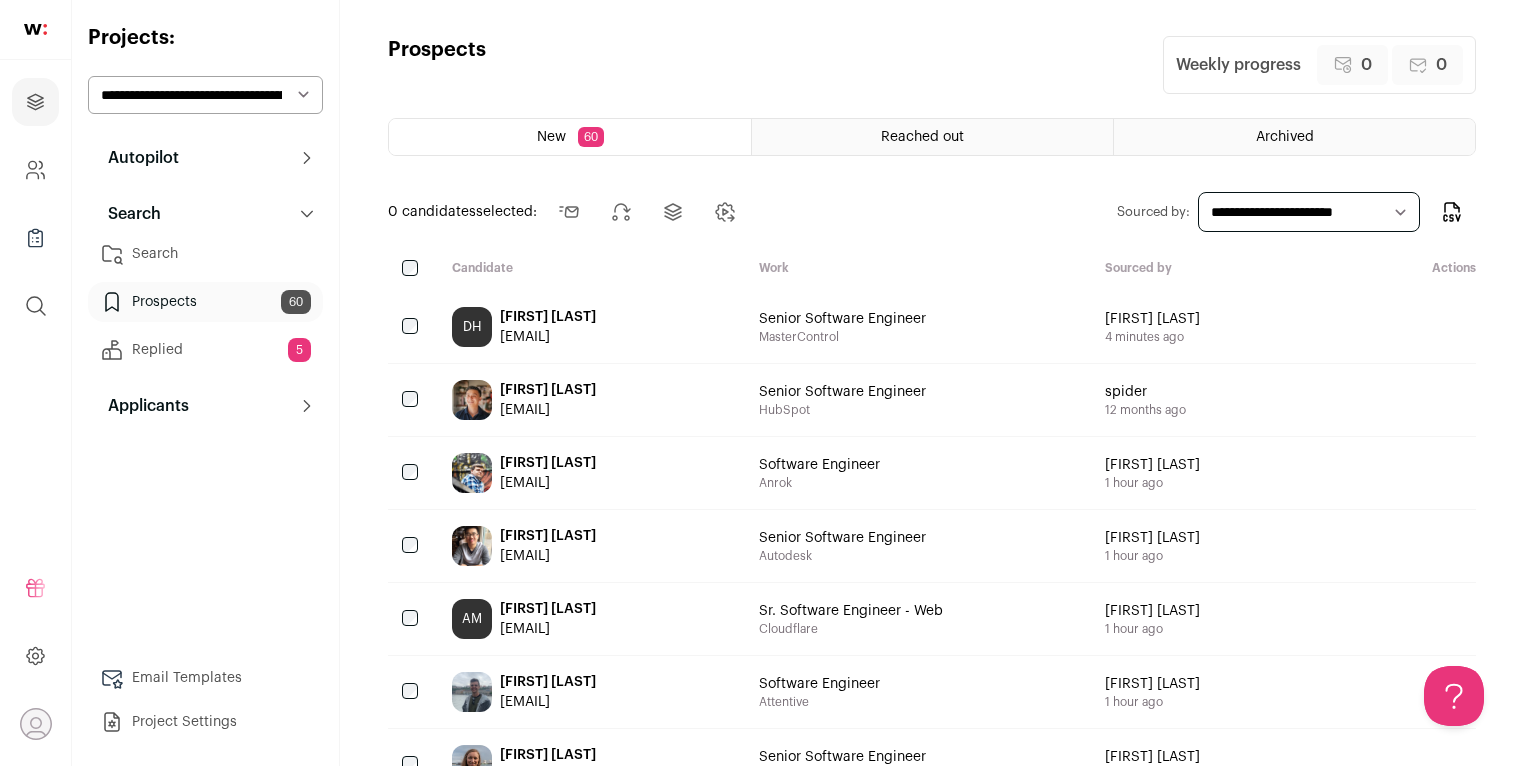 scroll, scrollTop: 0, scrollLeft: 0, axis: both 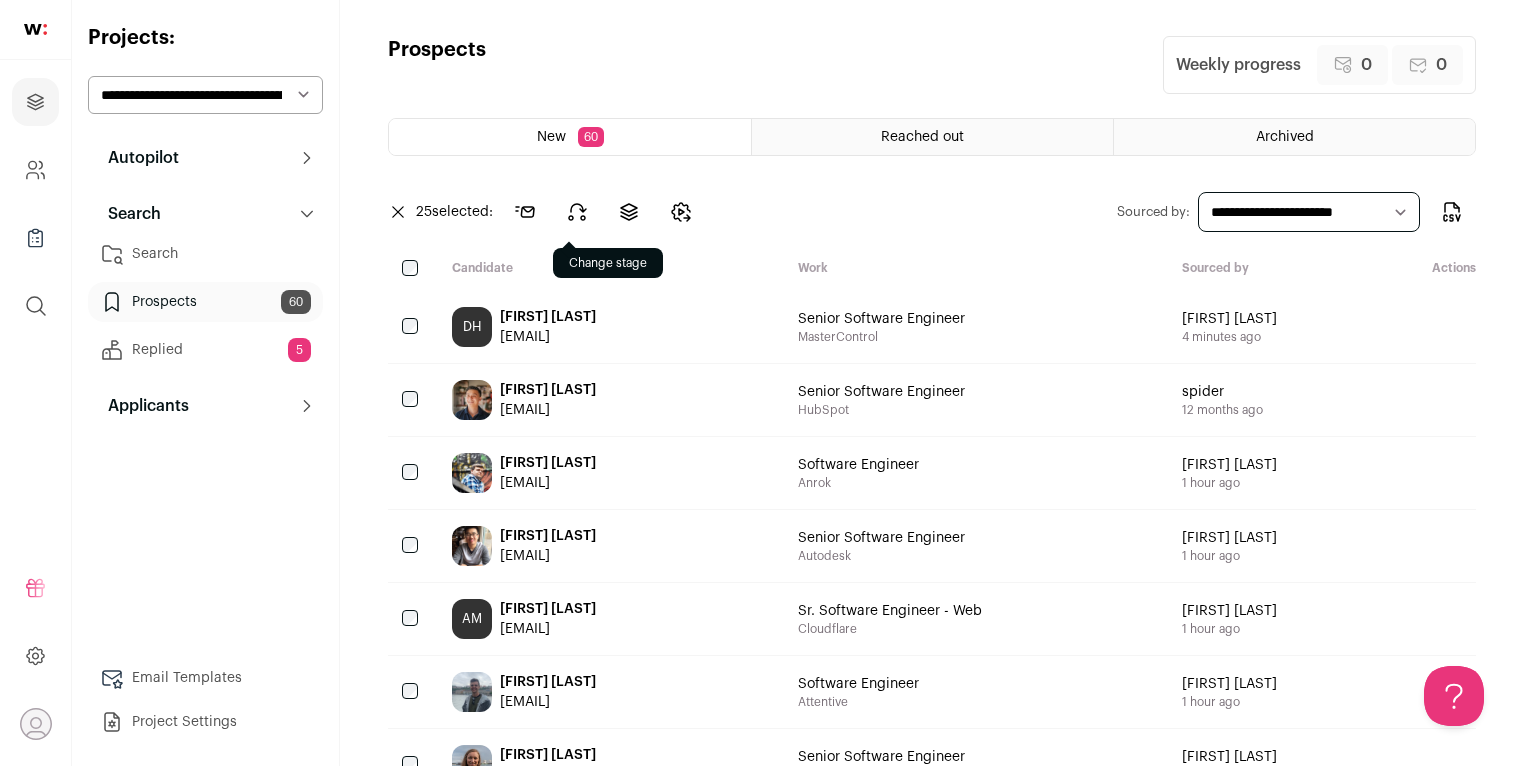 click 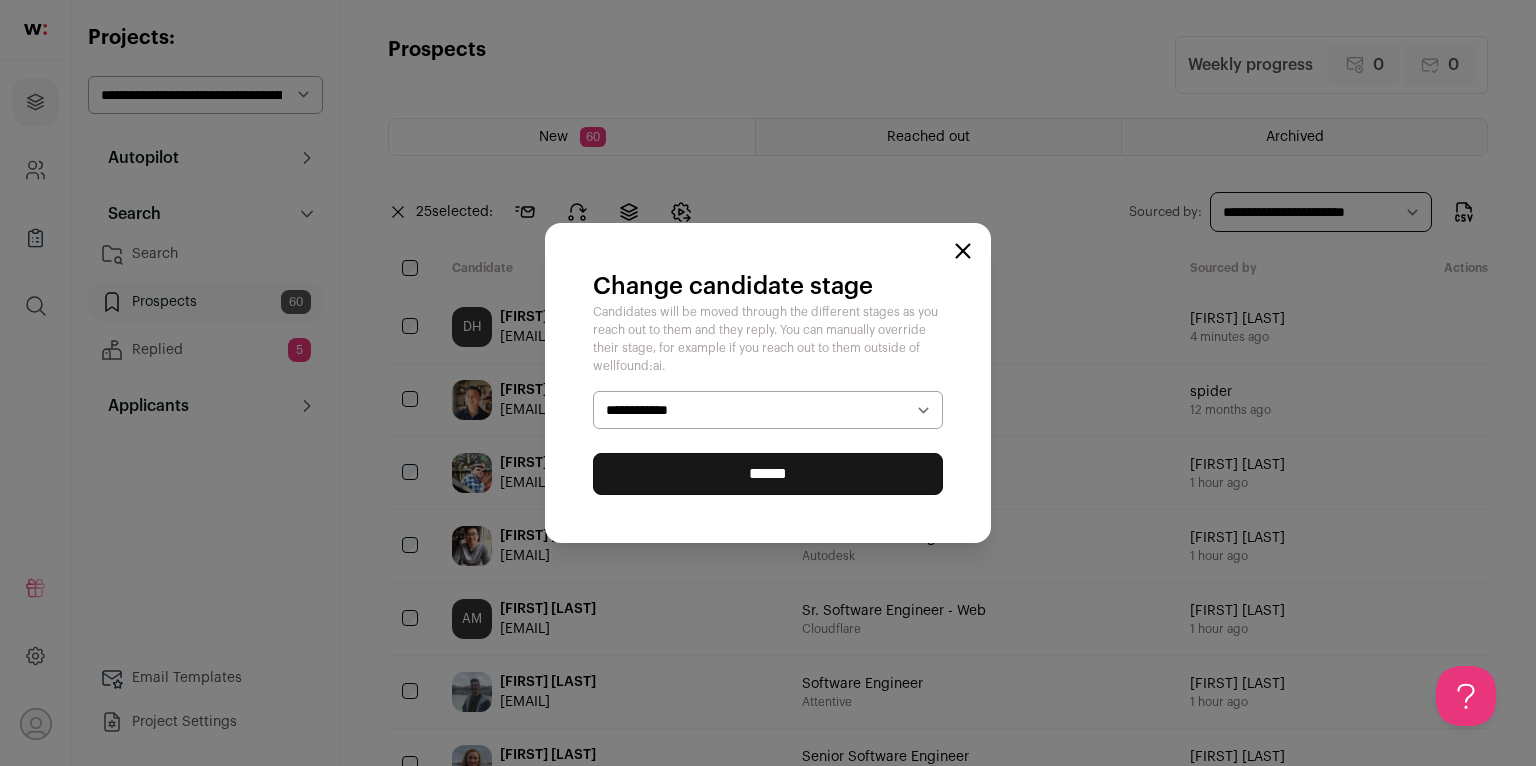 click on "**********" at bounding box center (768, 410) 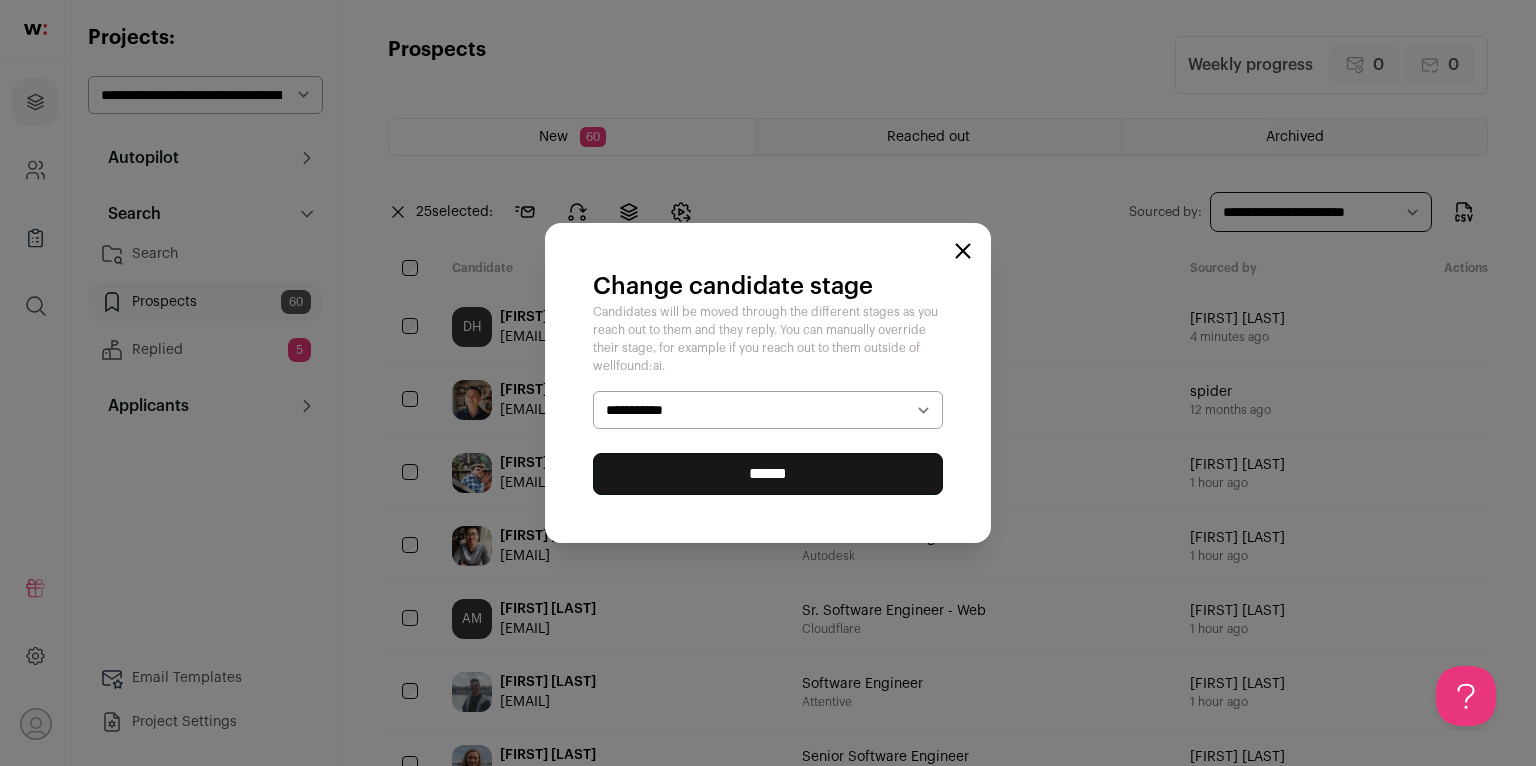 click on "******" at bounding box center [768, 474] 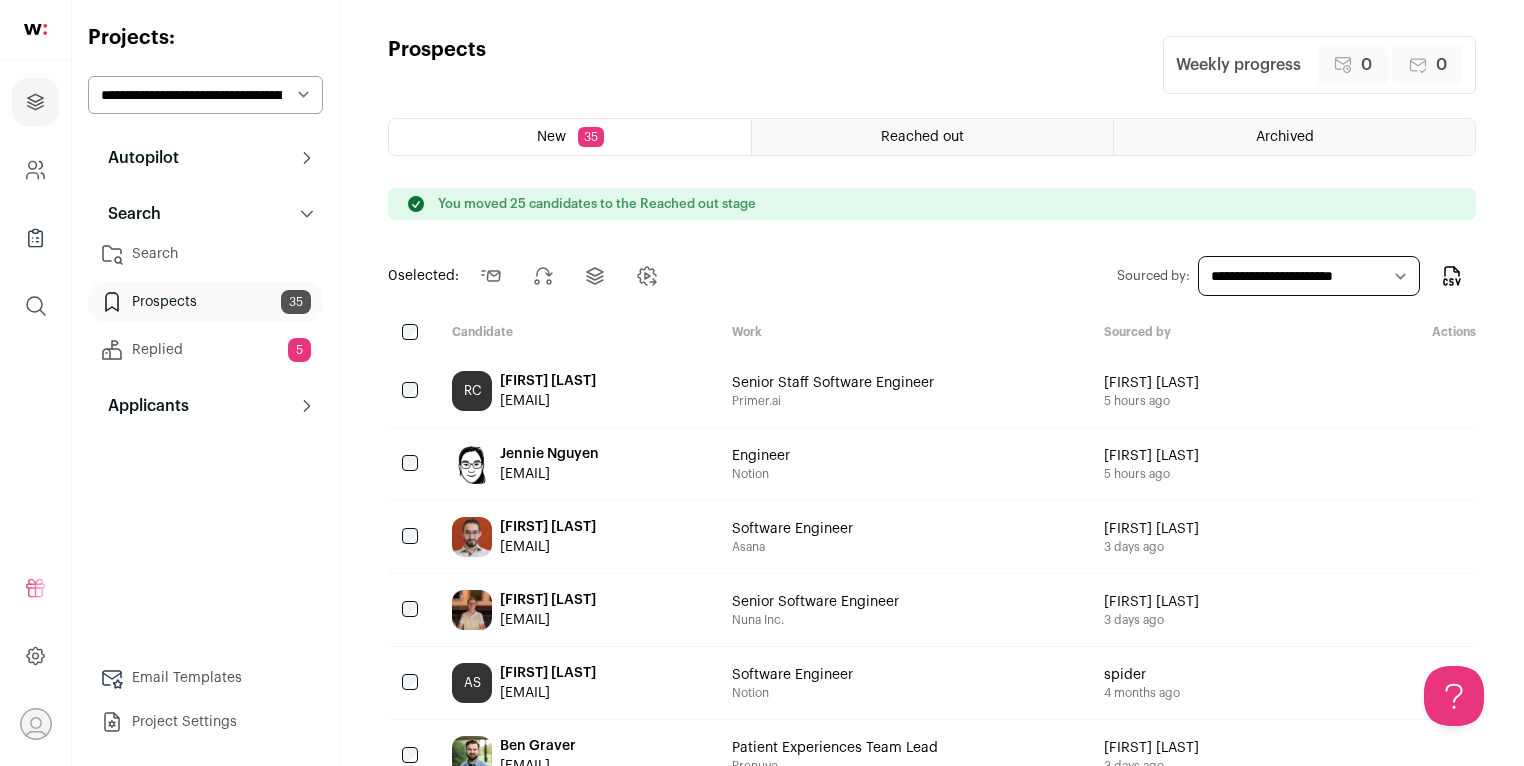scroll, scrollTop: 0, scrollLeft: 0, axis: both 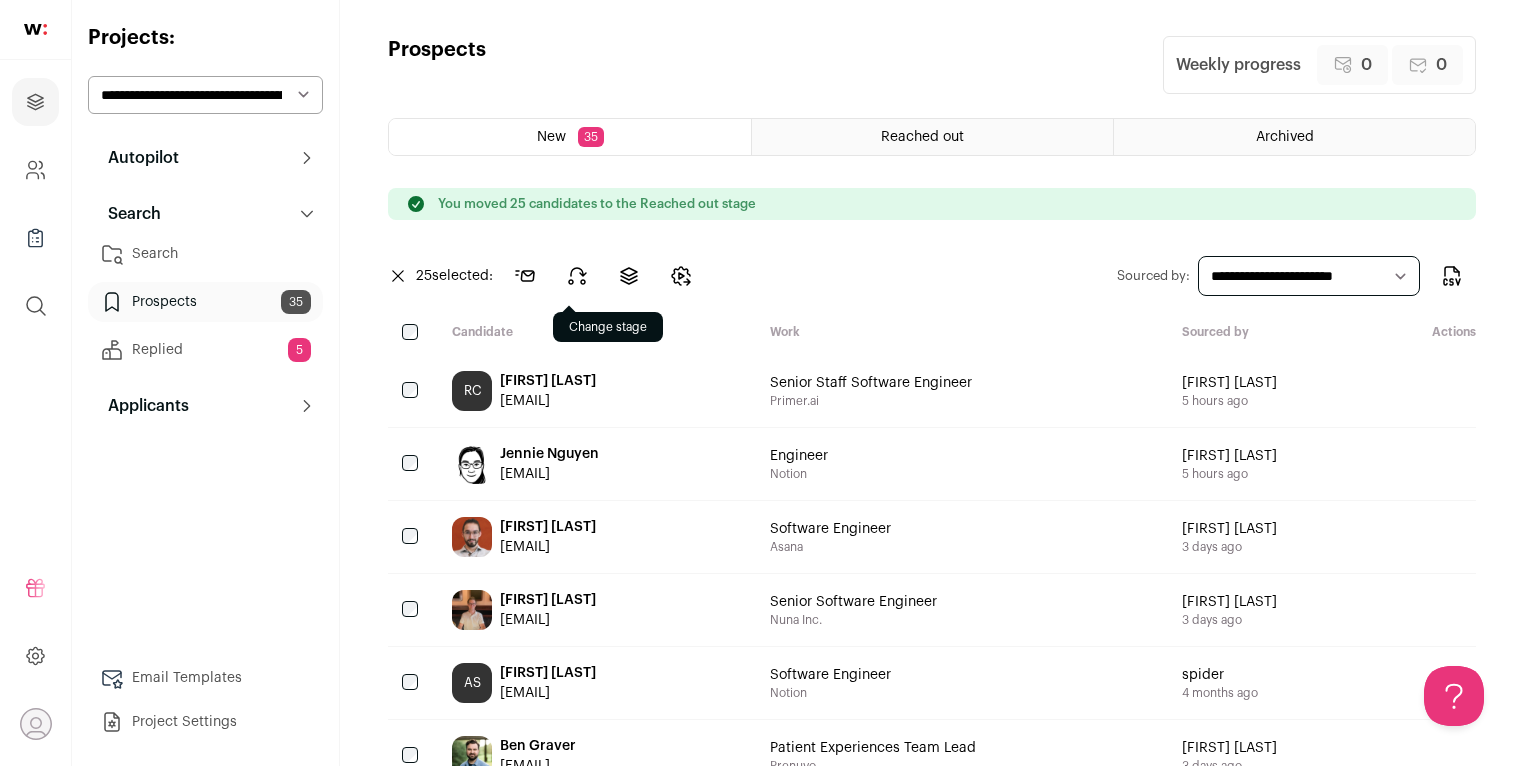 click at bounding box center [577, 276] 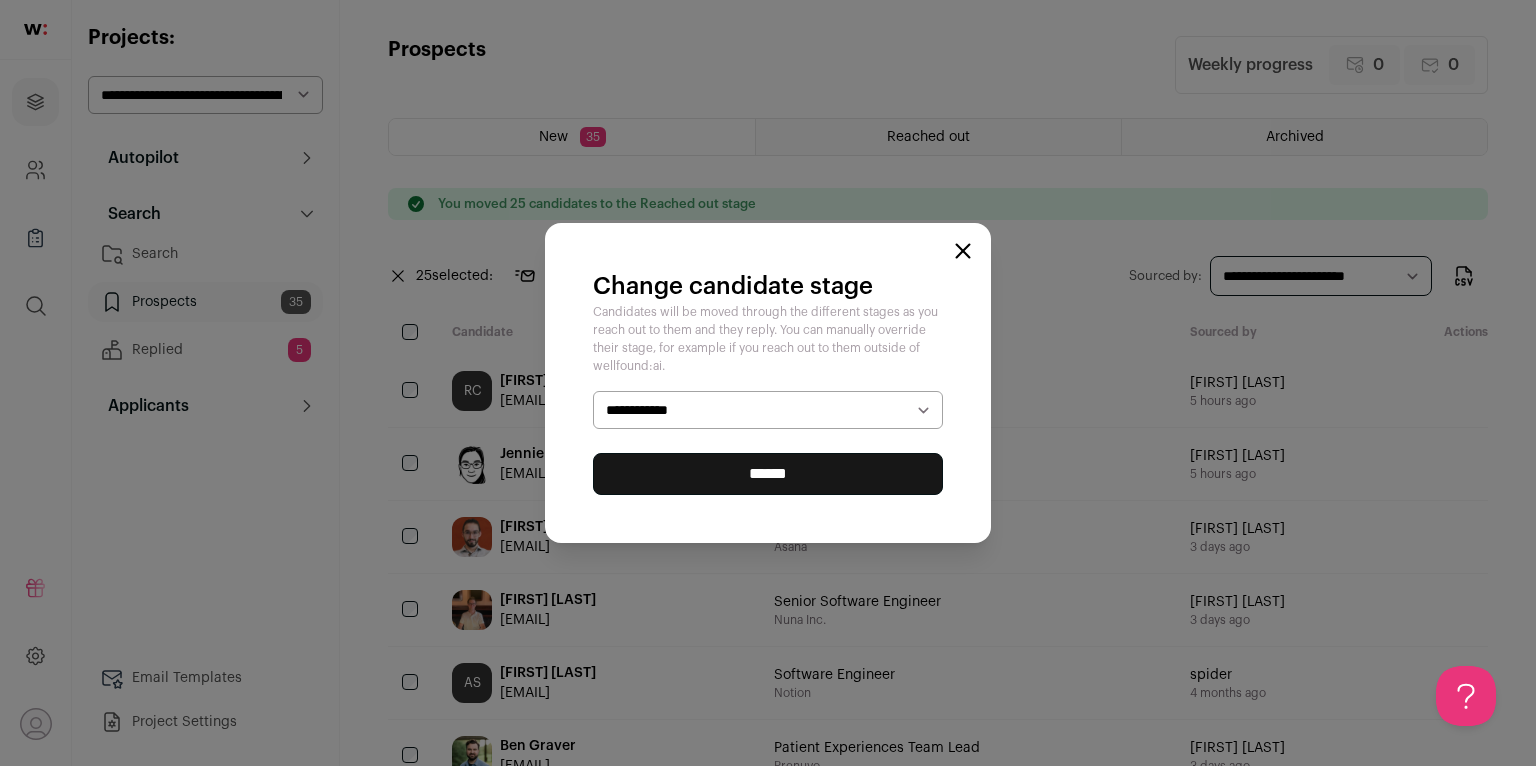 click on "**********" at bounding box center [768, 410] 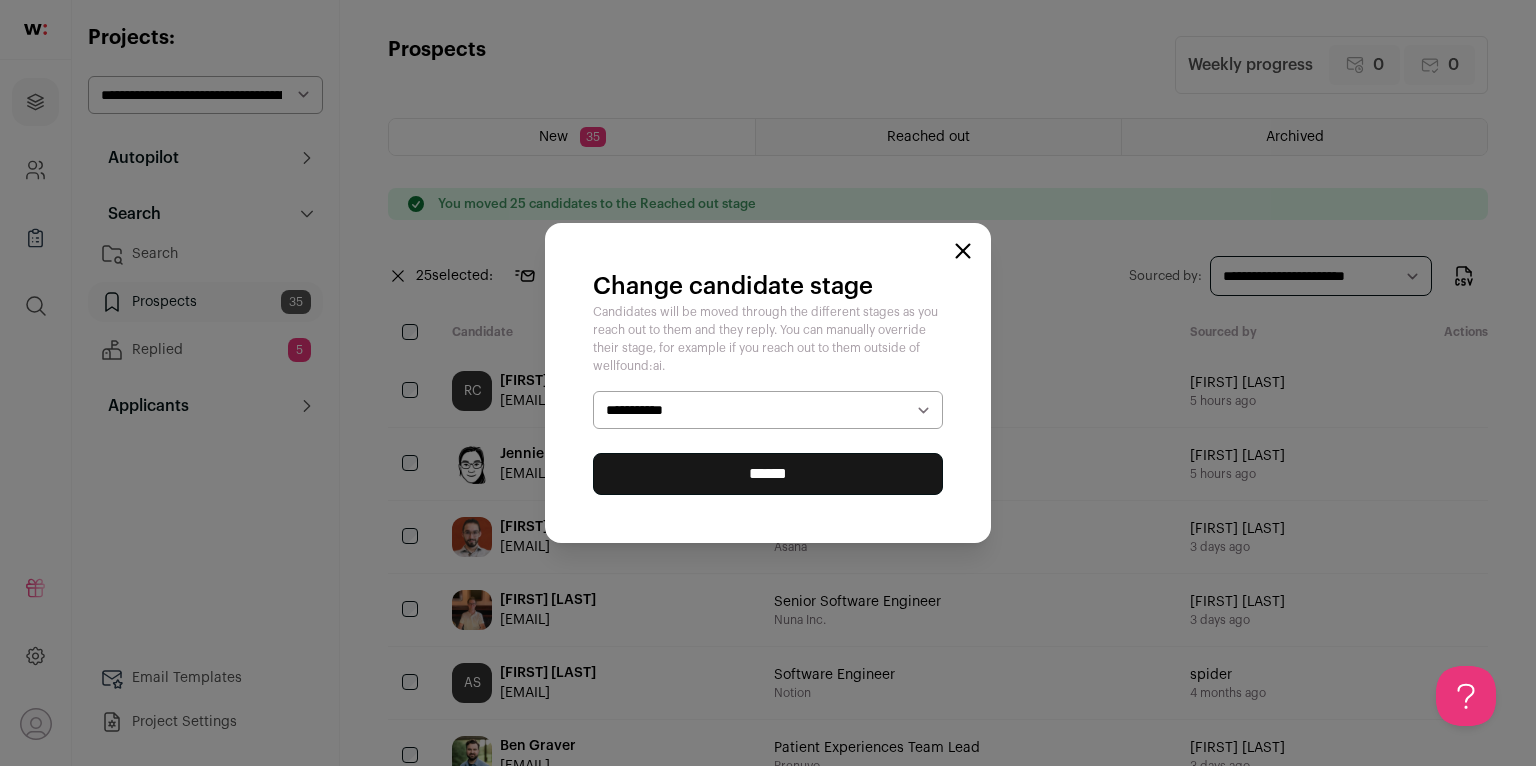 click on "******" at bounding box center [768, 474] 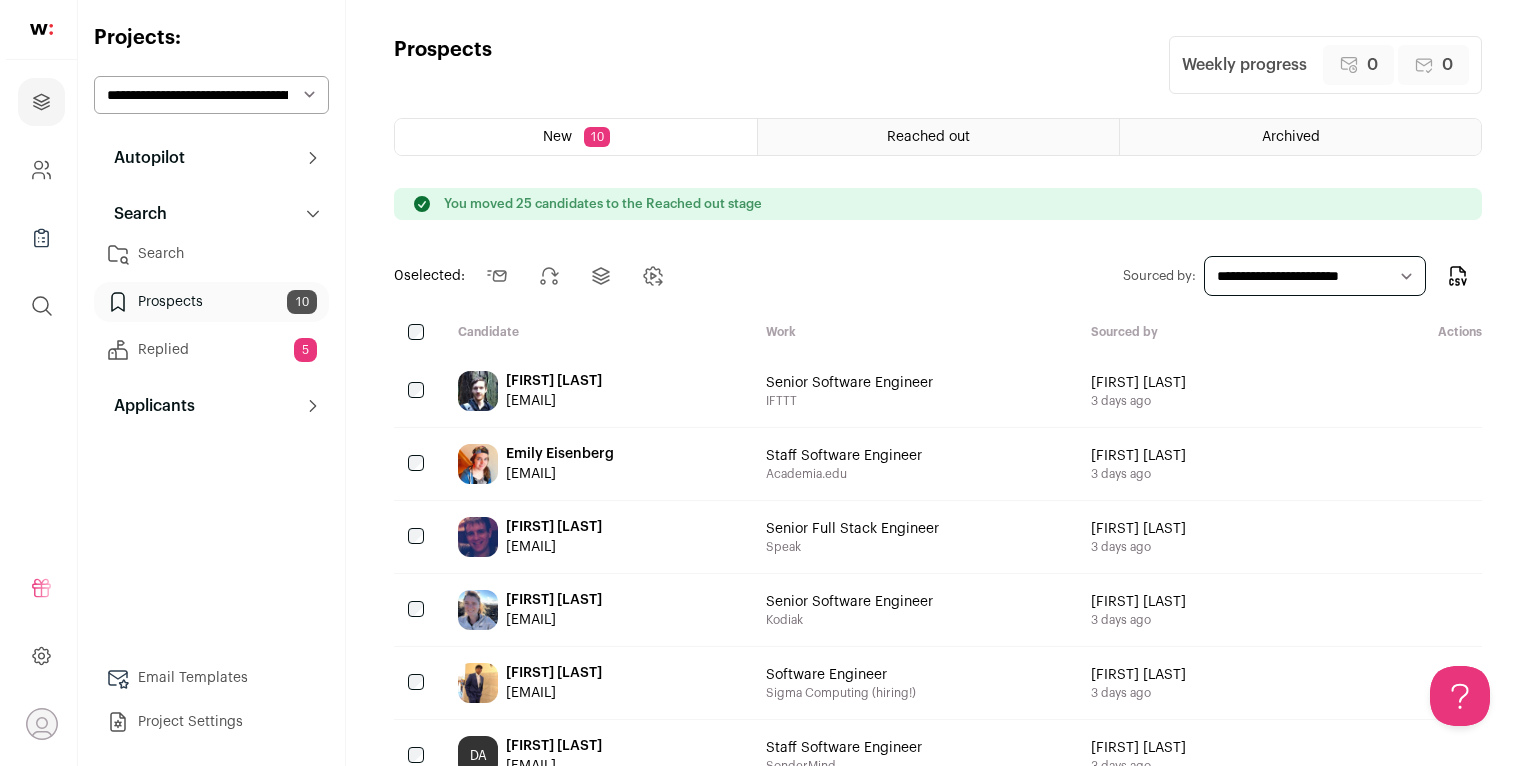 scroll, scrollTop: 0, scrollLeft: 0, axis: both 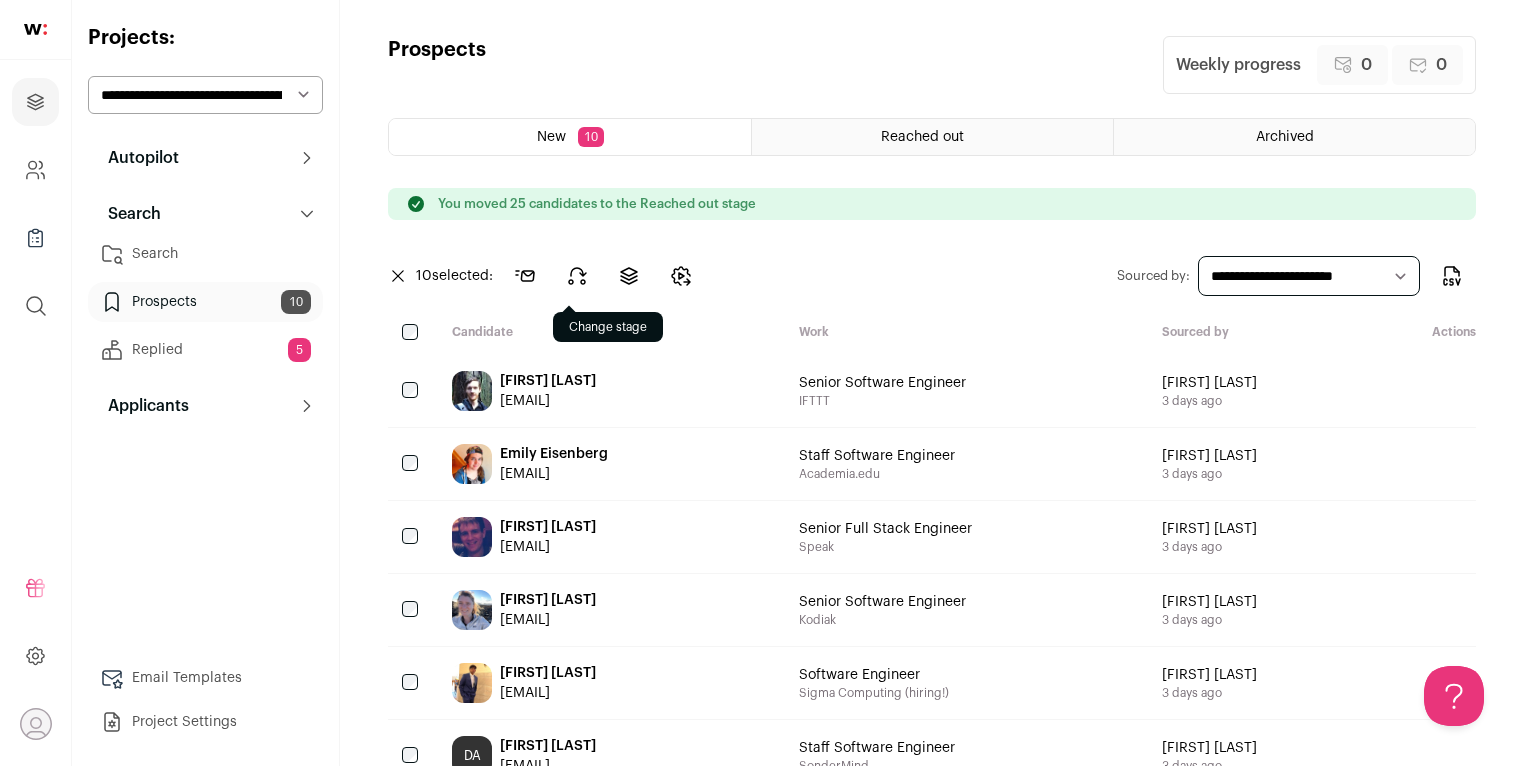 click 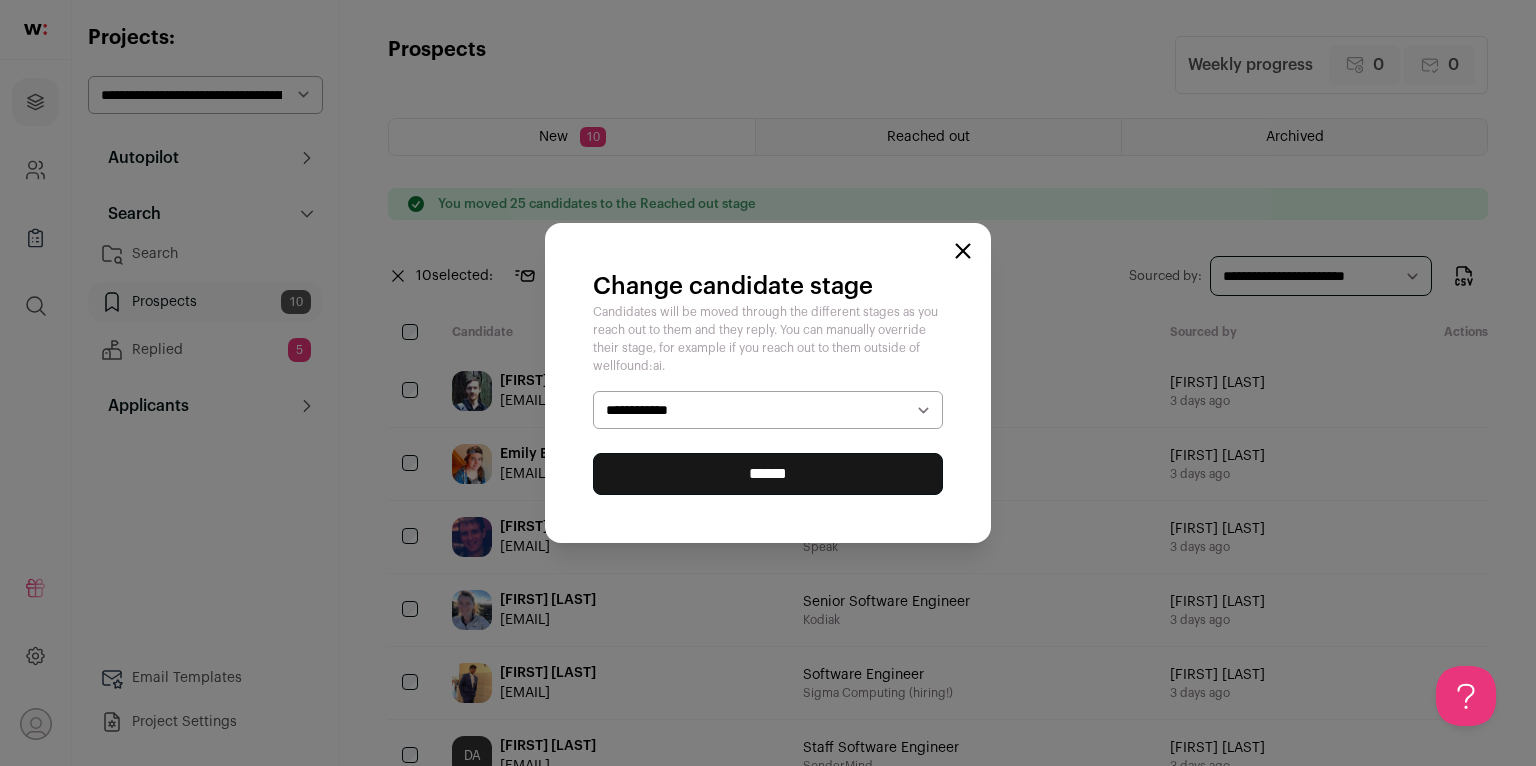 click on "**********" at bounding box center [768, 443] 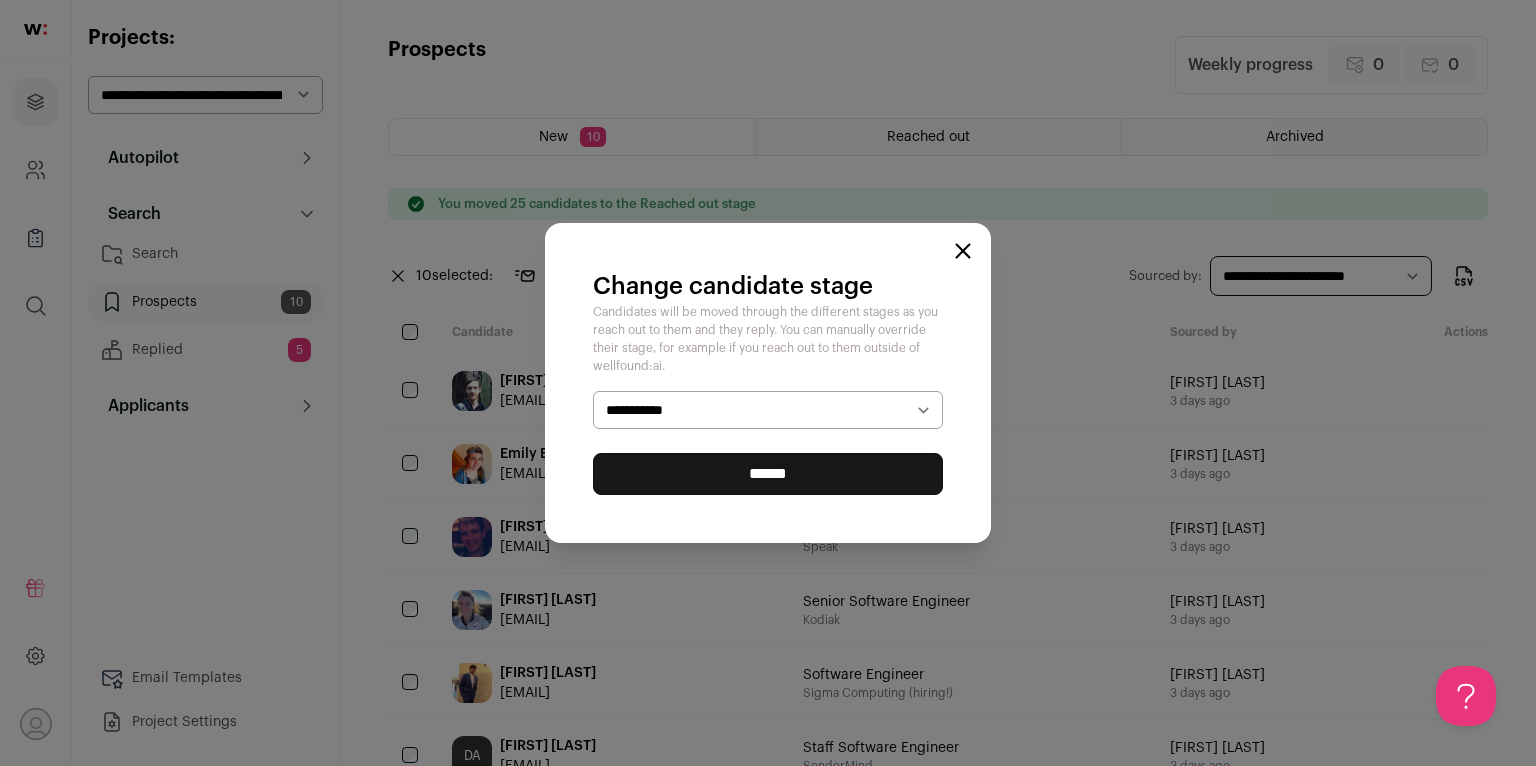 click on "******" at bounding box center (768, 474) 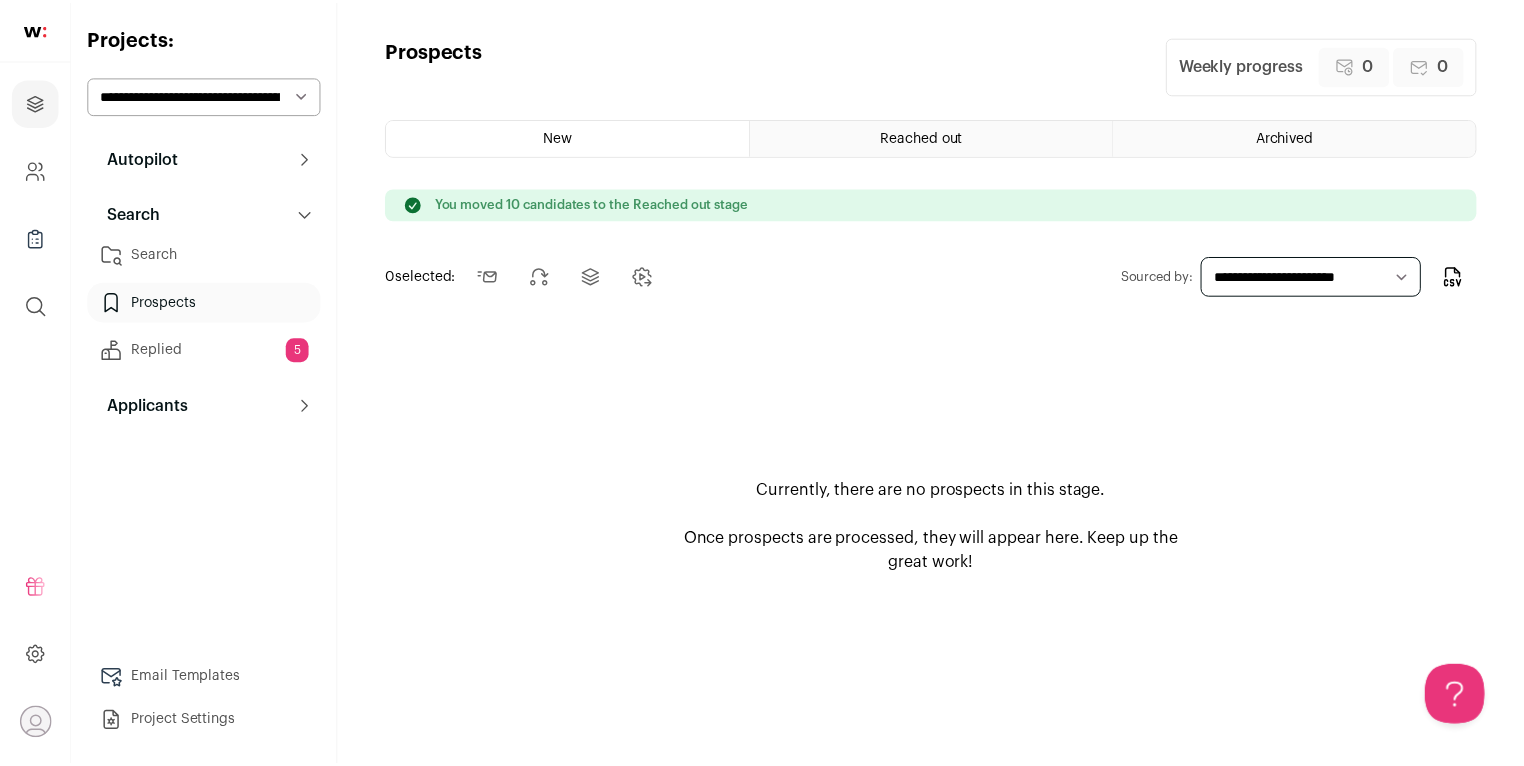 scroll, scrollTop: 0, scrollLeft: 0, axis: both 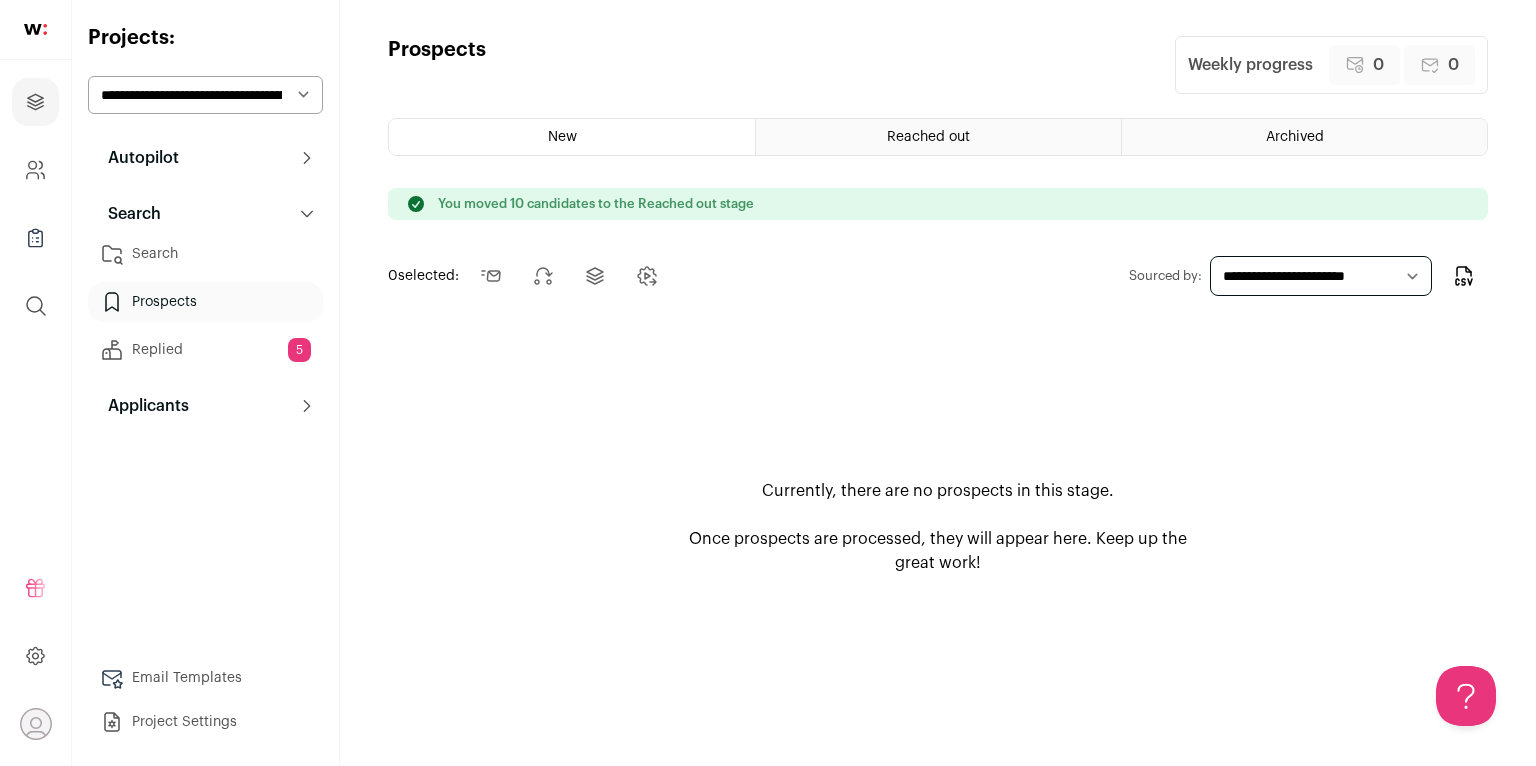 click on "Search" at bounding box center (205, 254) 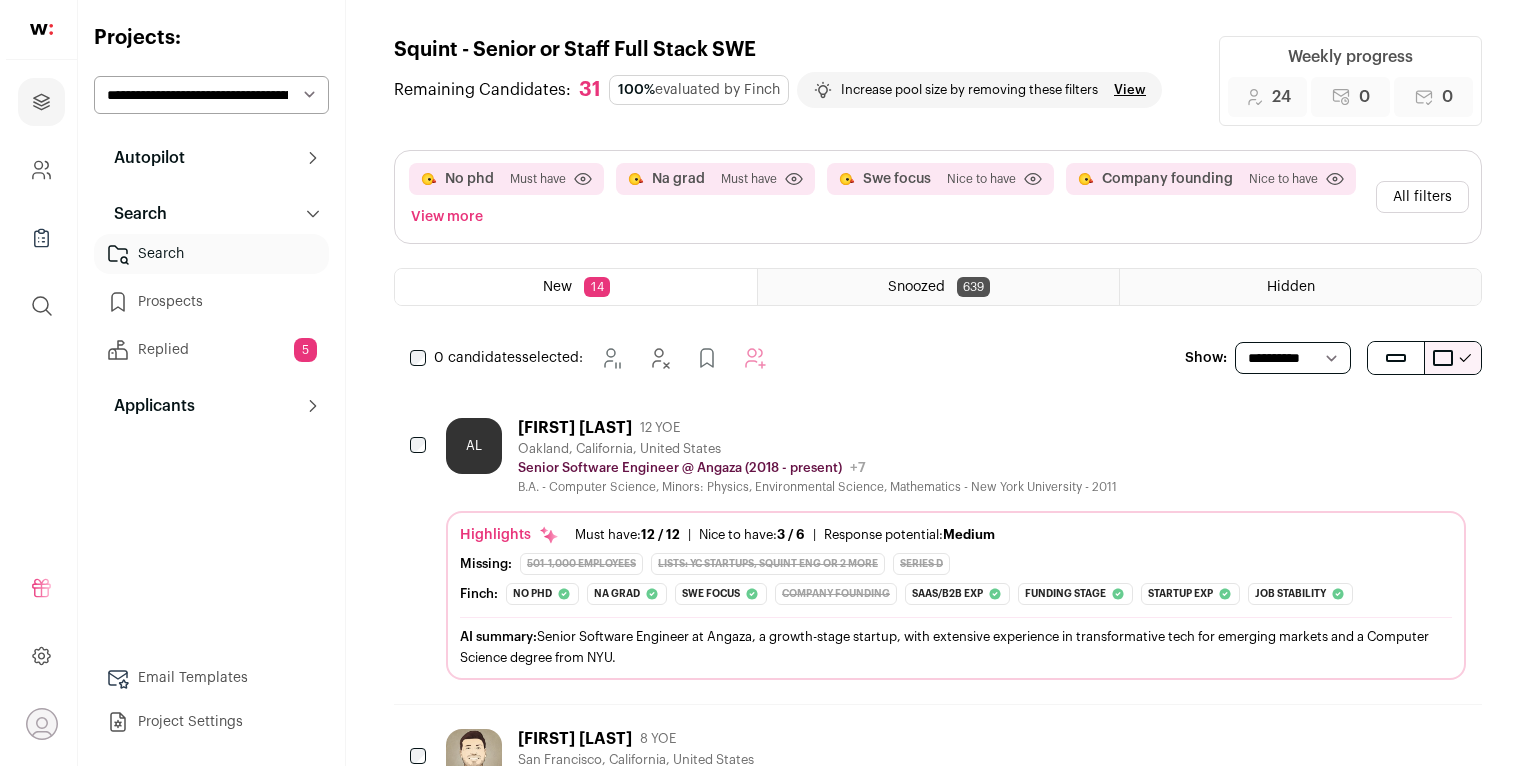 scroll, scrollTop: 0, scrollLeft: 0, axis: both 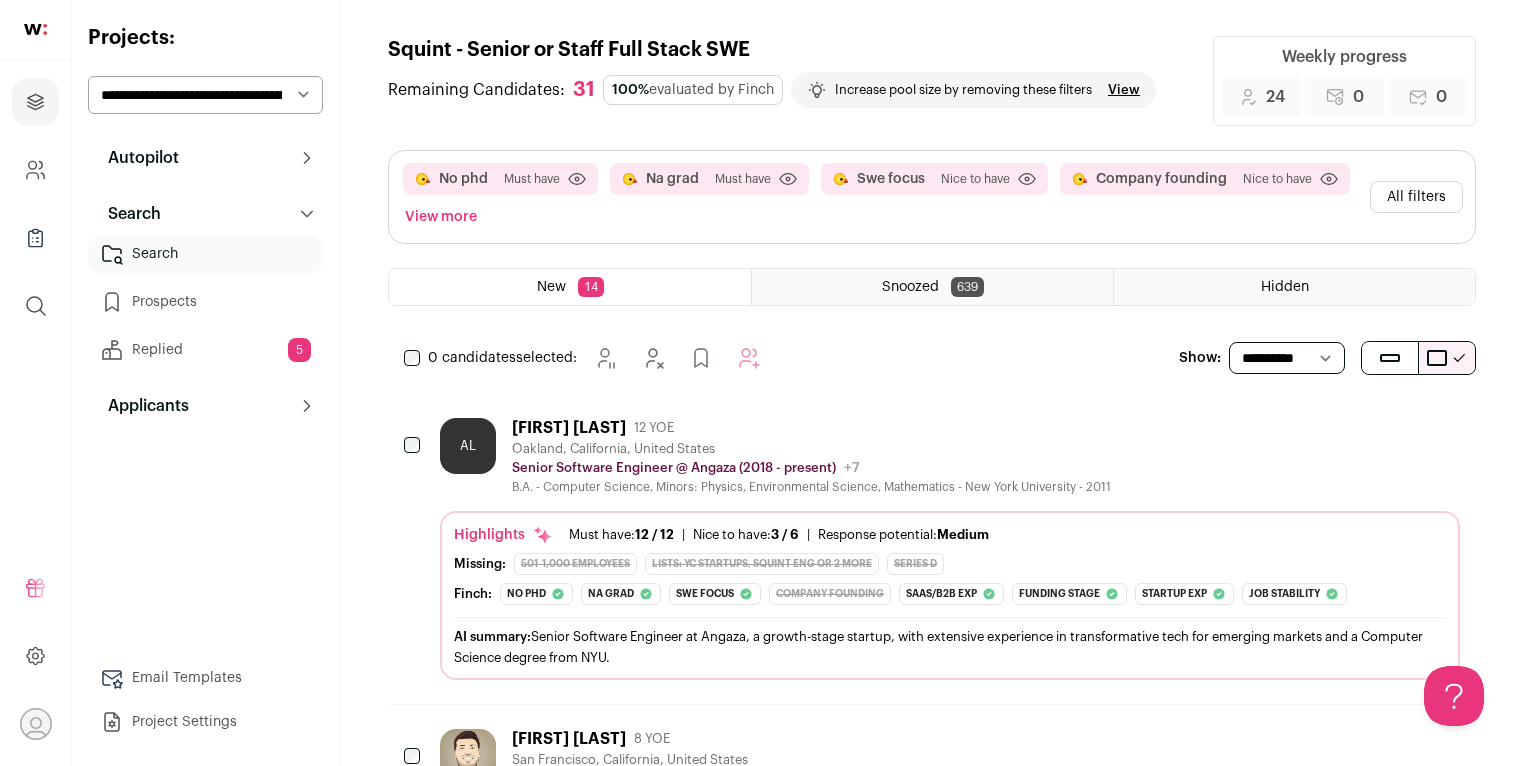 click on "All filters" at bounding box center (1416, 197) 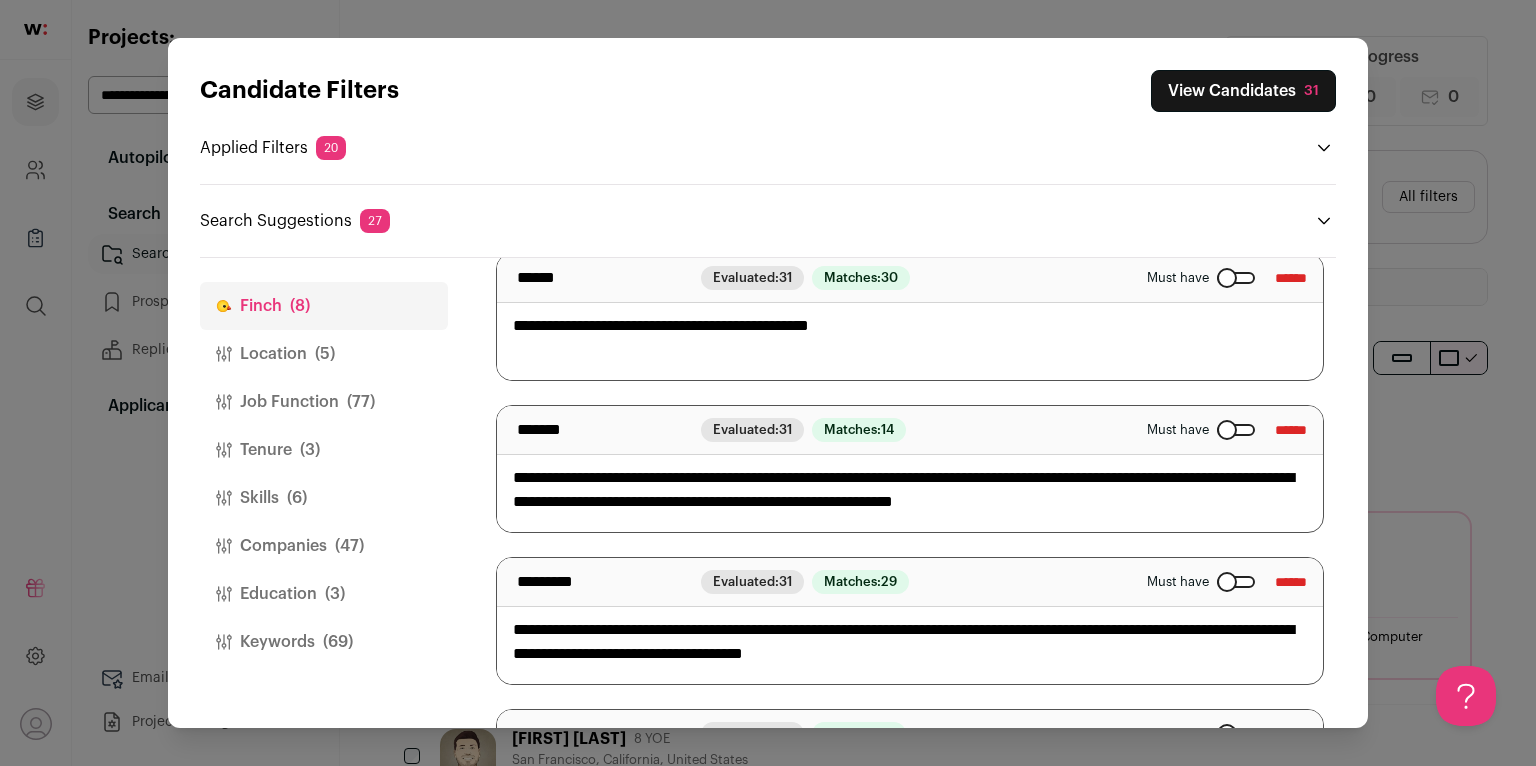 scroll, scrollTop: 142, scrollLeft: 0, axis: vertical 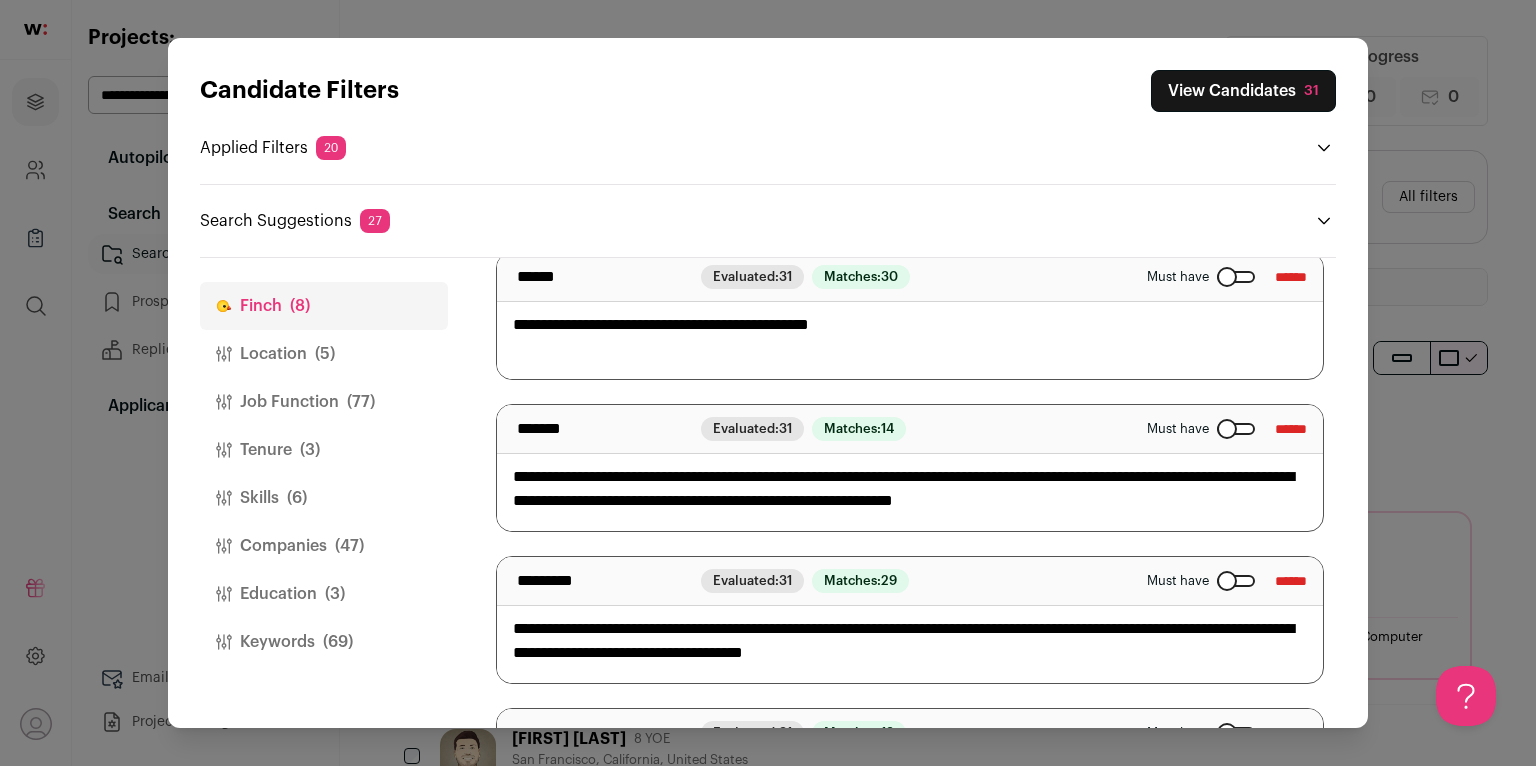 click on "Companies
(47)" at bounding box center (324, 546) 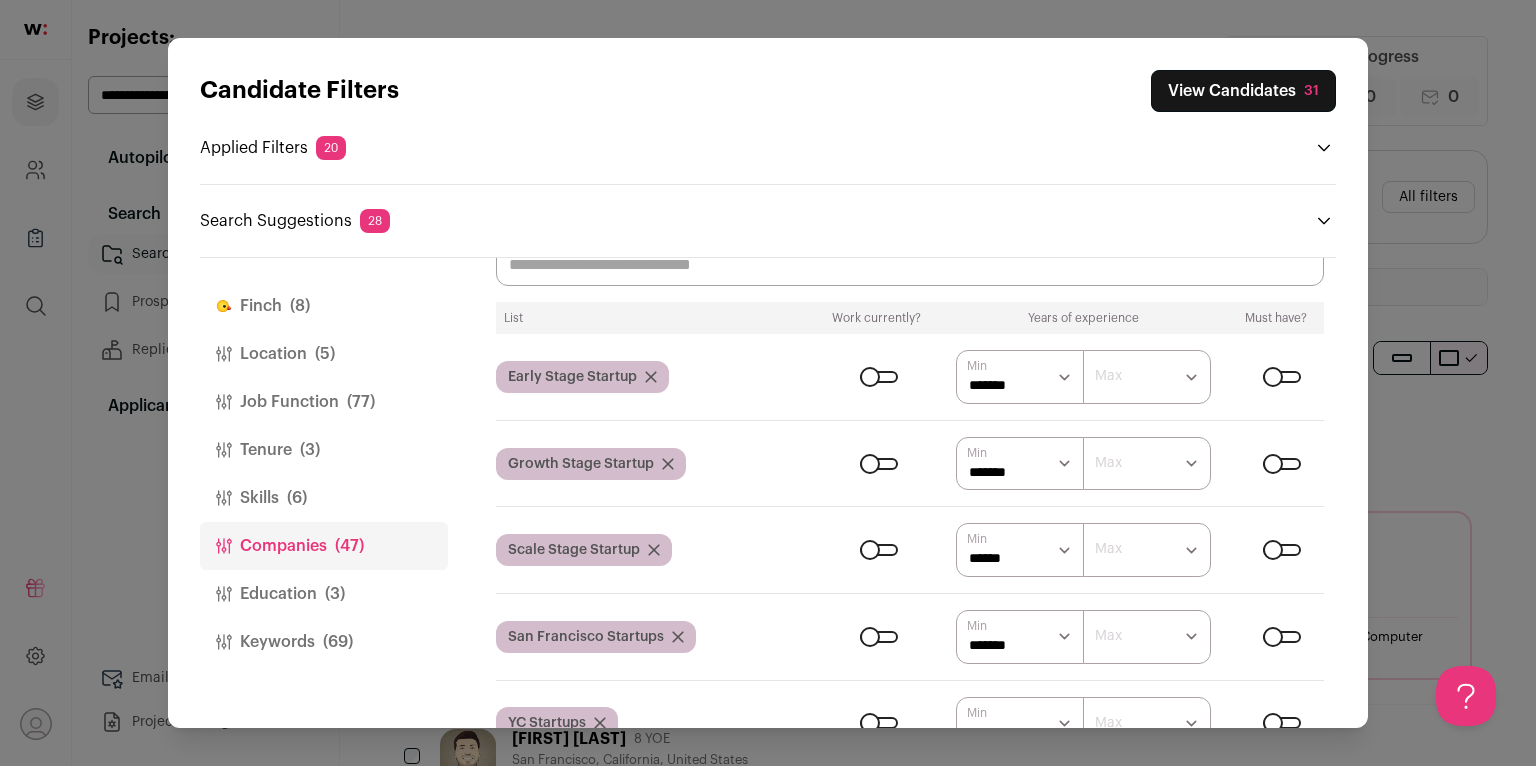click on "Education
(3)" at bounding box center [324, 594] 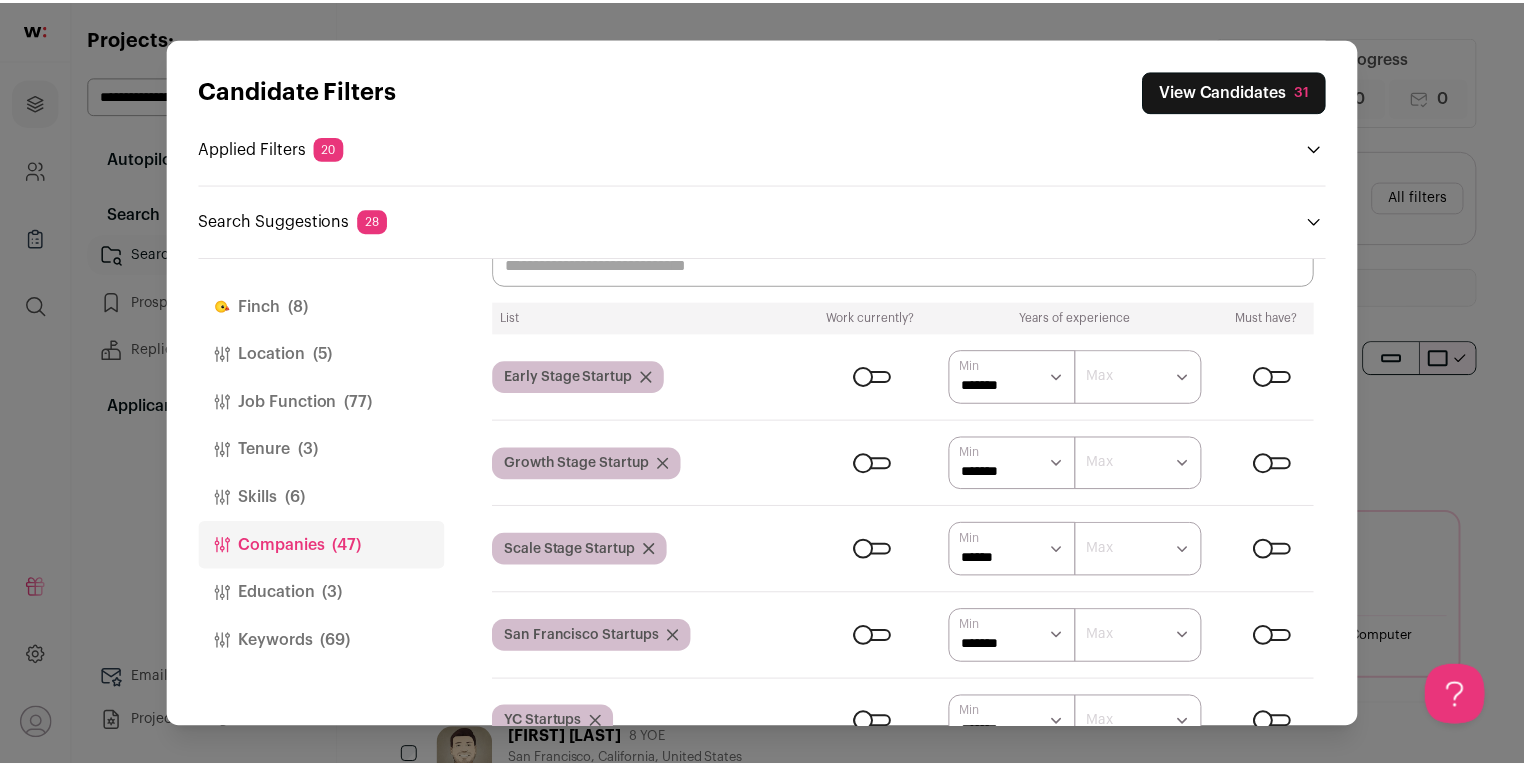 scroll, scrollTop: 0, scrollLeft: 0, axis: both 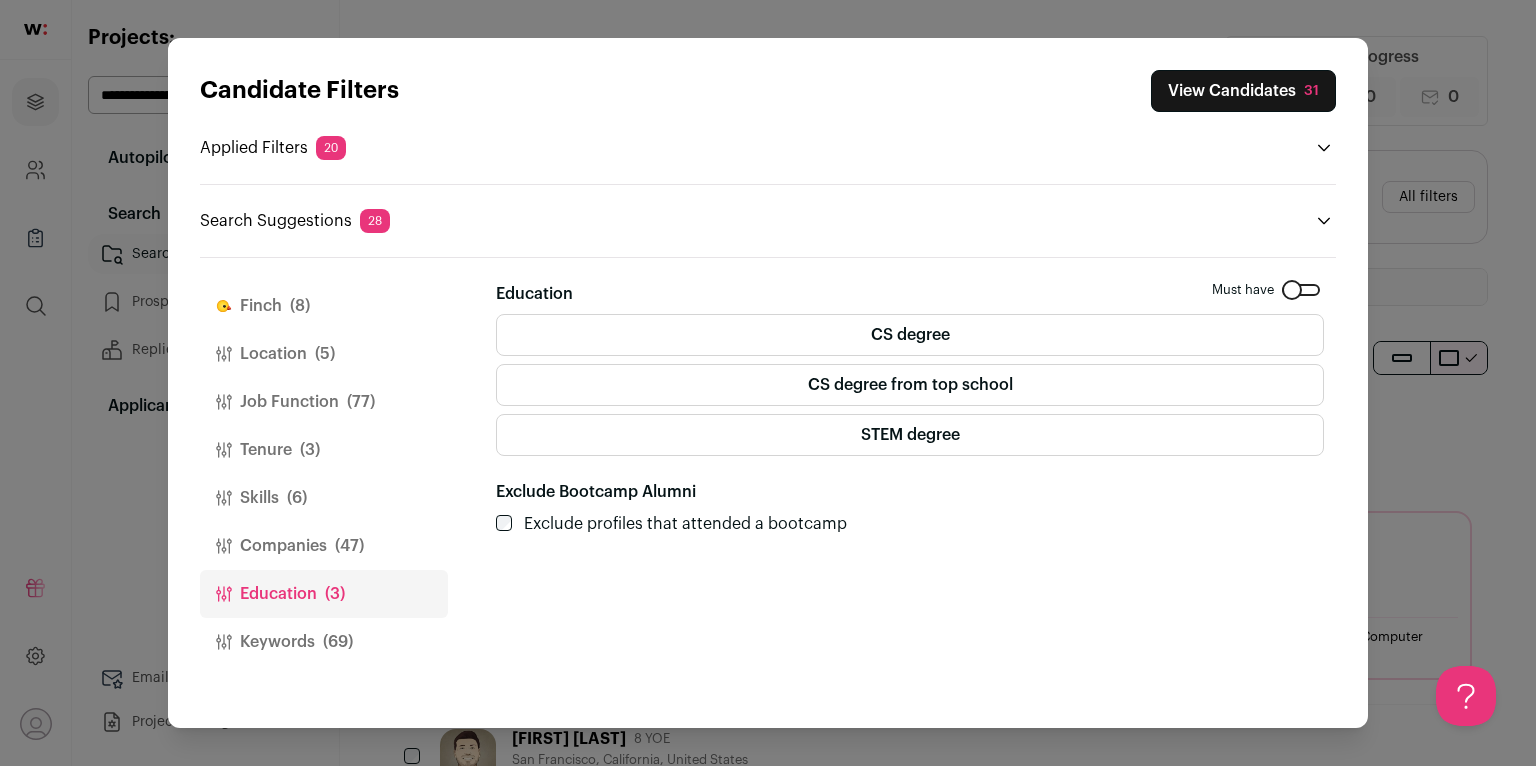 click on "STEM degree" at bounding box center [910, 435] 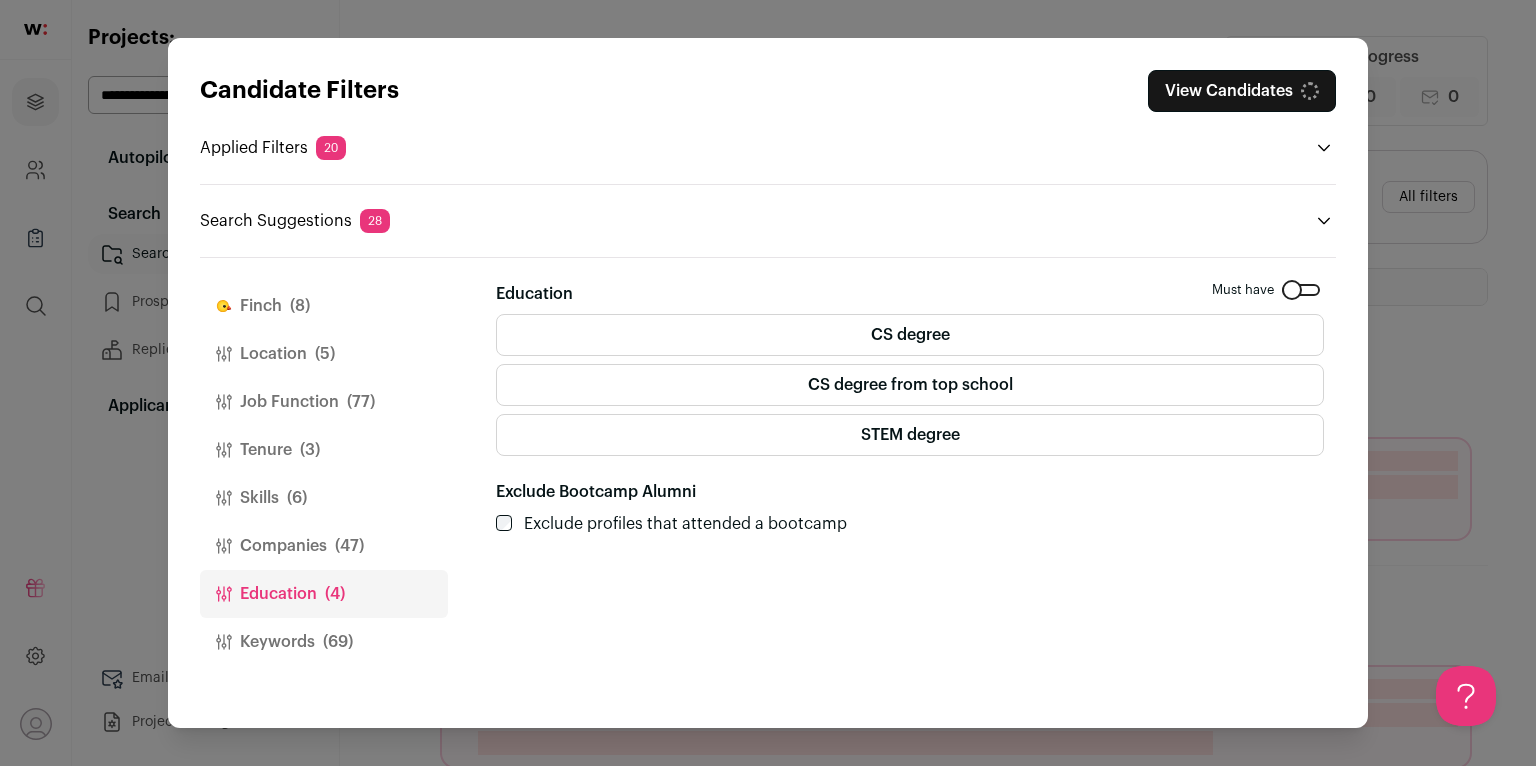 click on "View Candidates" at bounding box center (1242, 91) 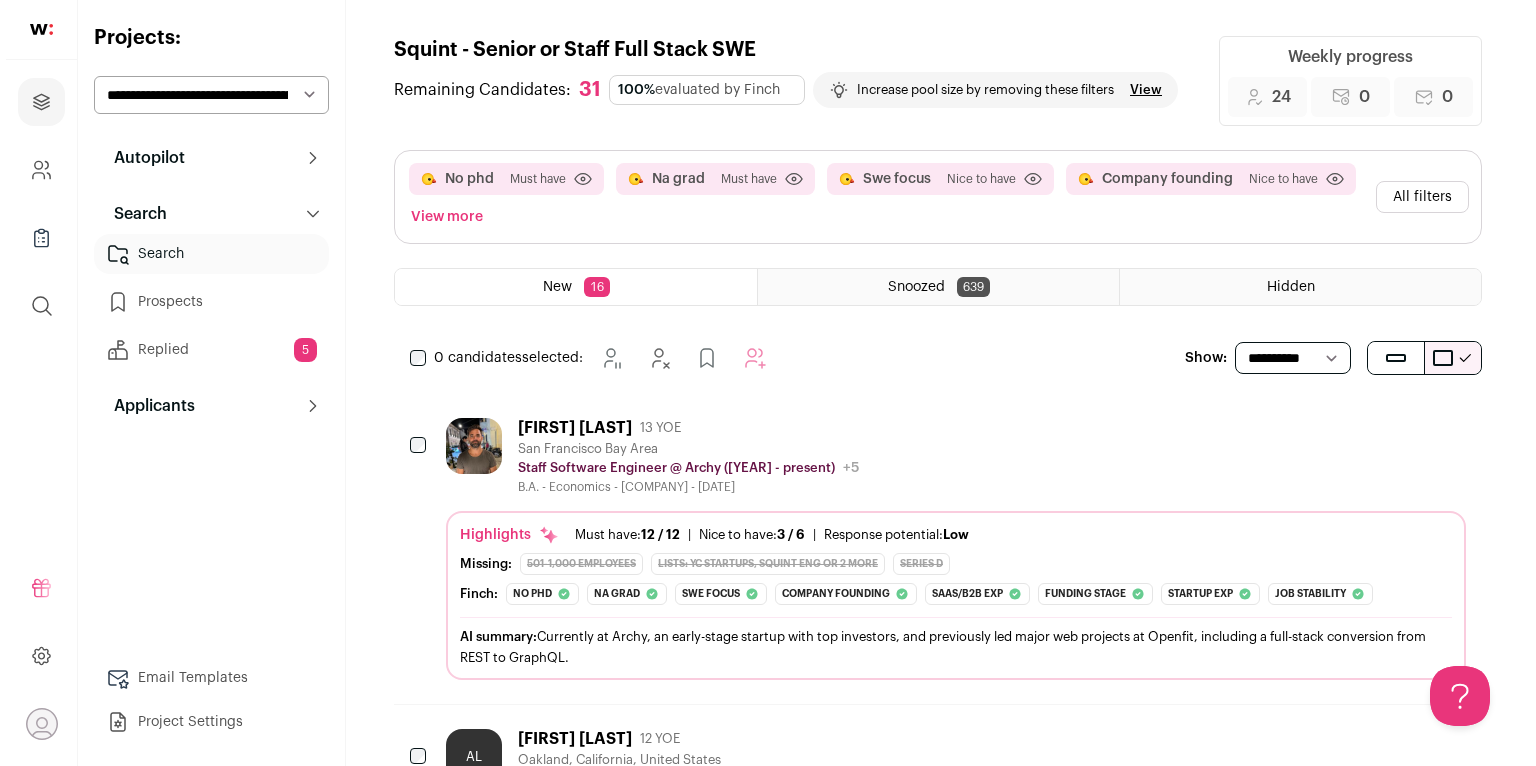 scroll, scrollTop: 0, scrollLeft: 0, axis: both 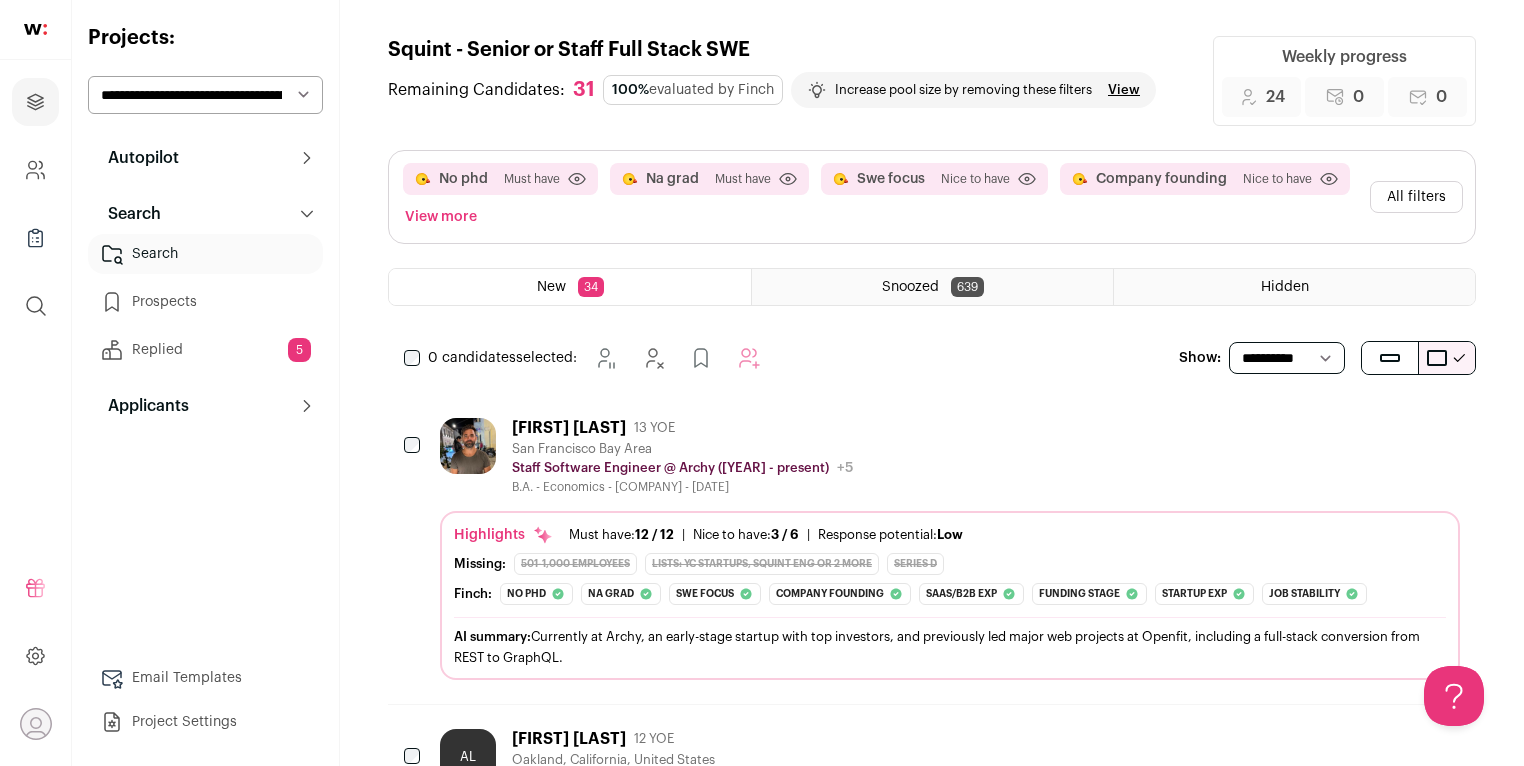 click on "[FIRST] [LAST]
13 YOE
[CITY], [STATE]
Staff Software Engineer @ Archy
(2022 - present)
Archy
Public / Private
Private
Valuation
Unknown
Company size
11-50
Founded
2021
Tags" at bounding box center [950, 456] 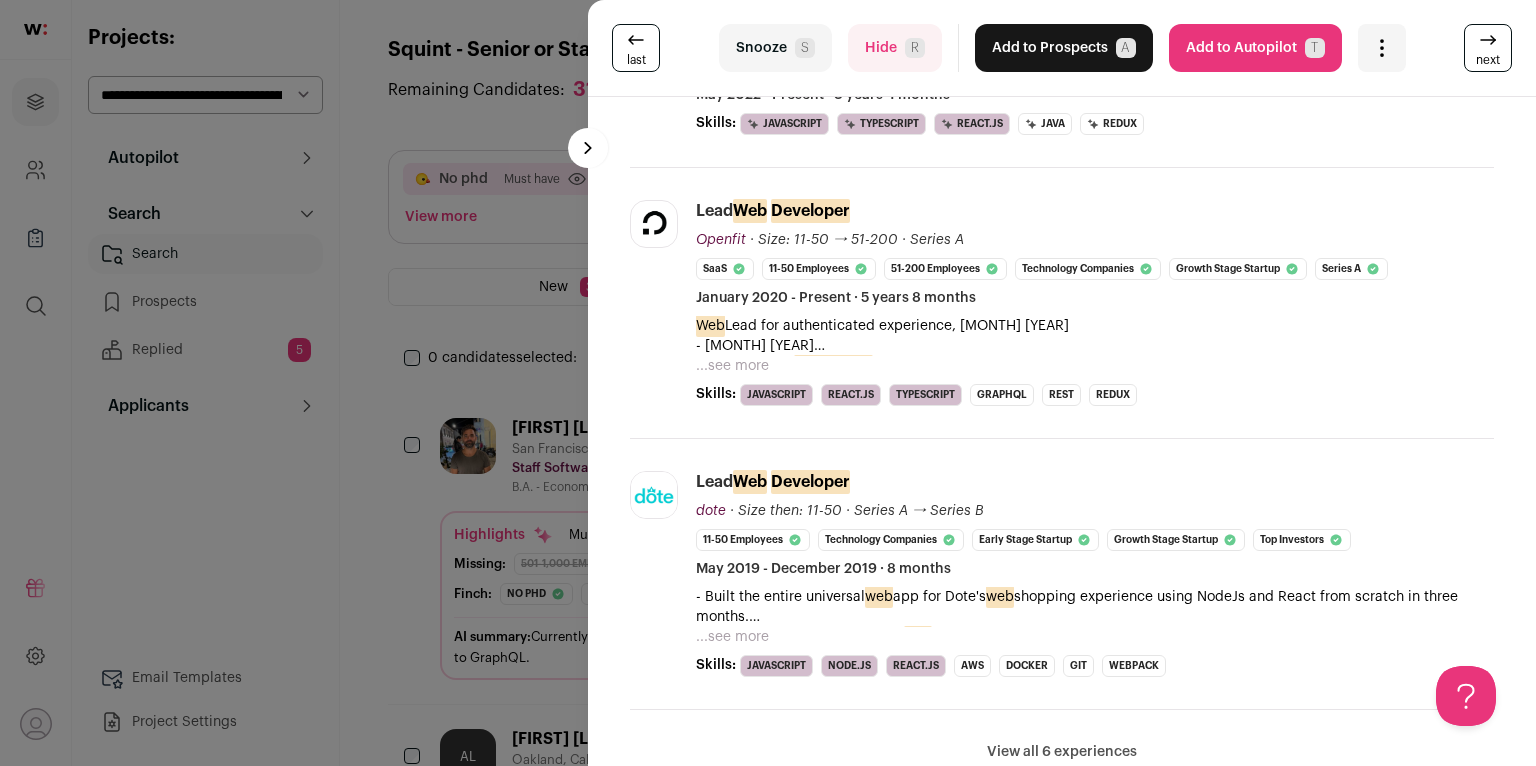 scroll, scrollTop: 926, scrollLeft: 0, axis: vertical 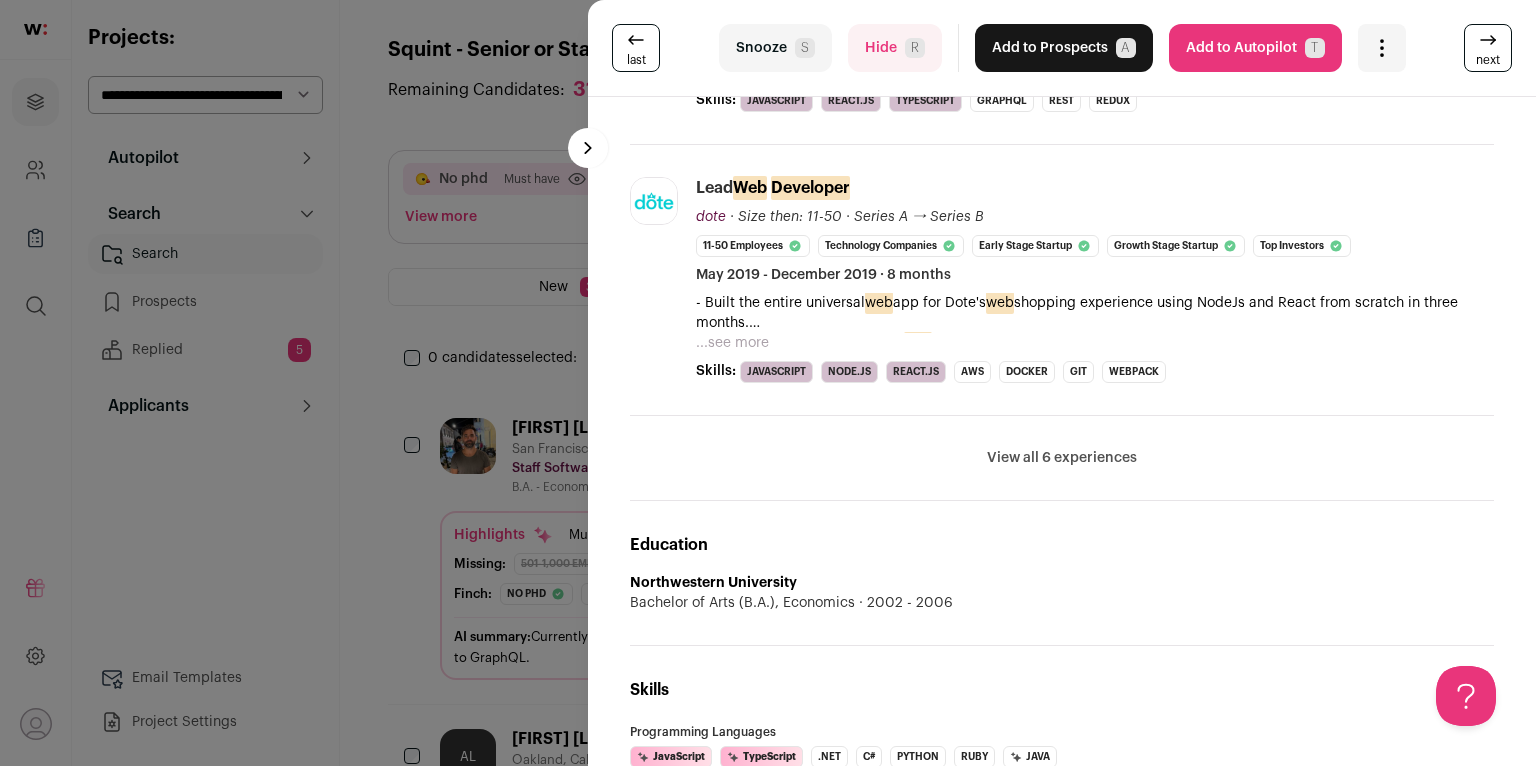 click on "View all 6 experiences" at bounding box center (1062, 458) 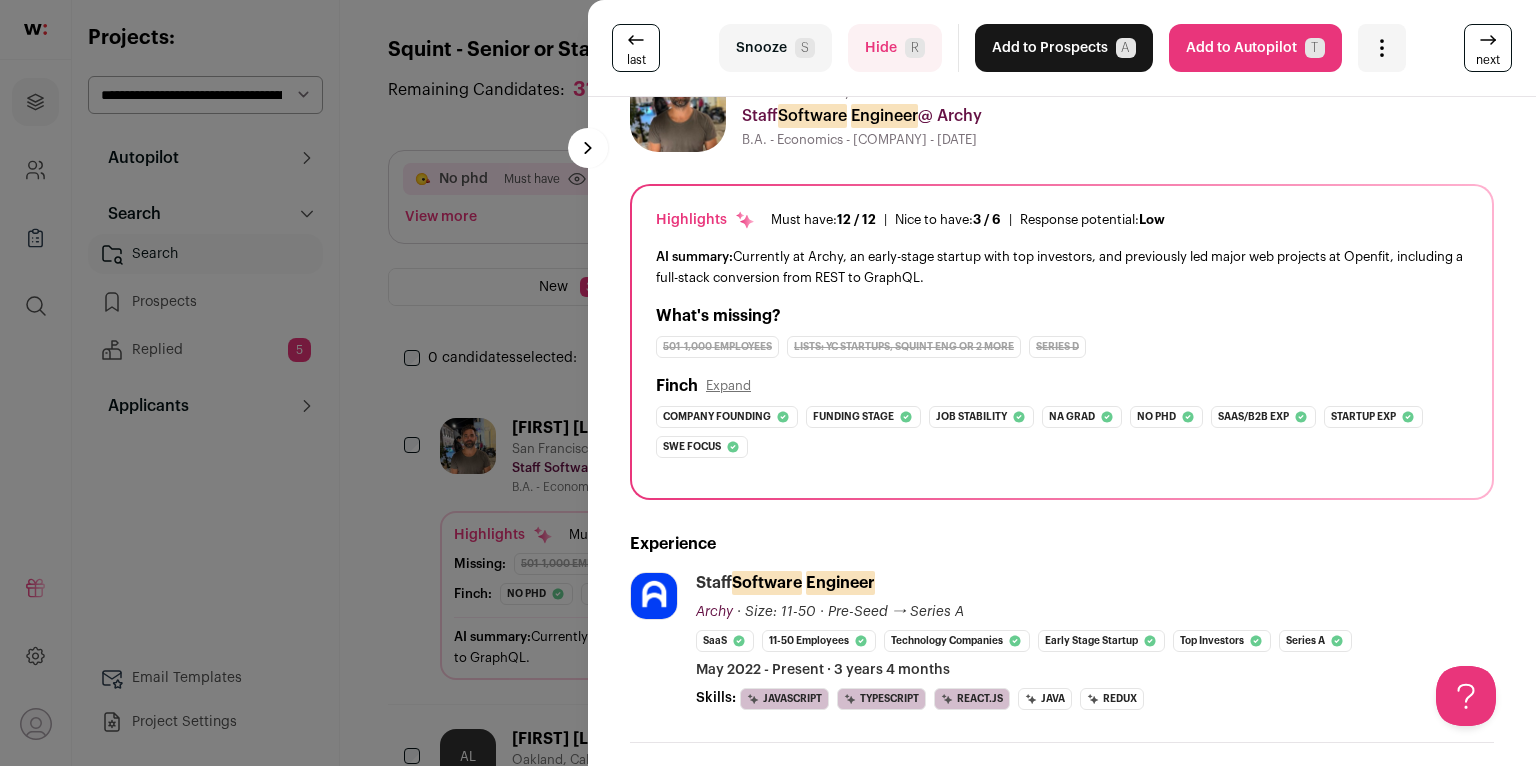 scroll, scrollTop: 142, scrollLeft: 0, axis: vertical 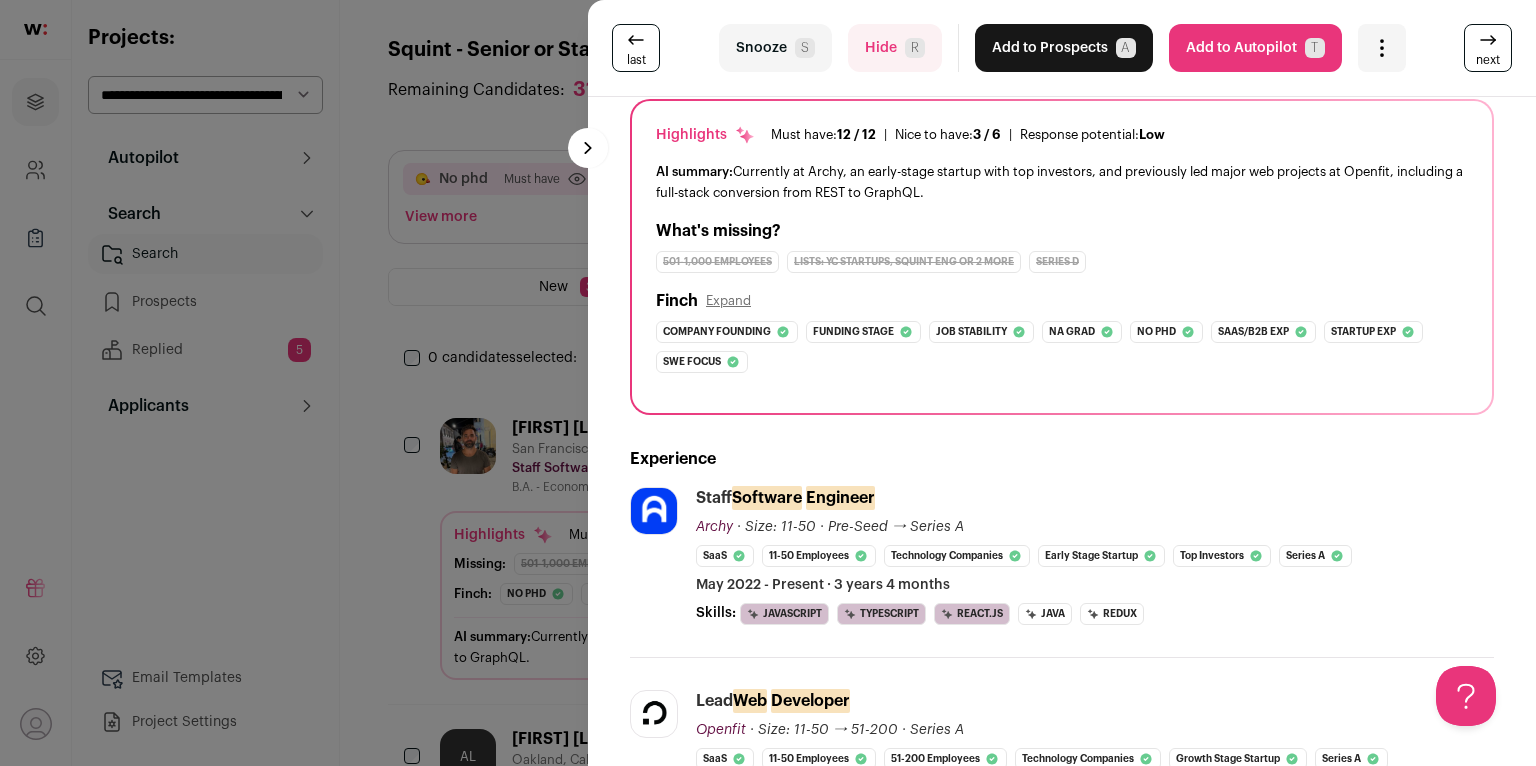 click on "Add to Prospects
A" at bounding box center (1064, 48) 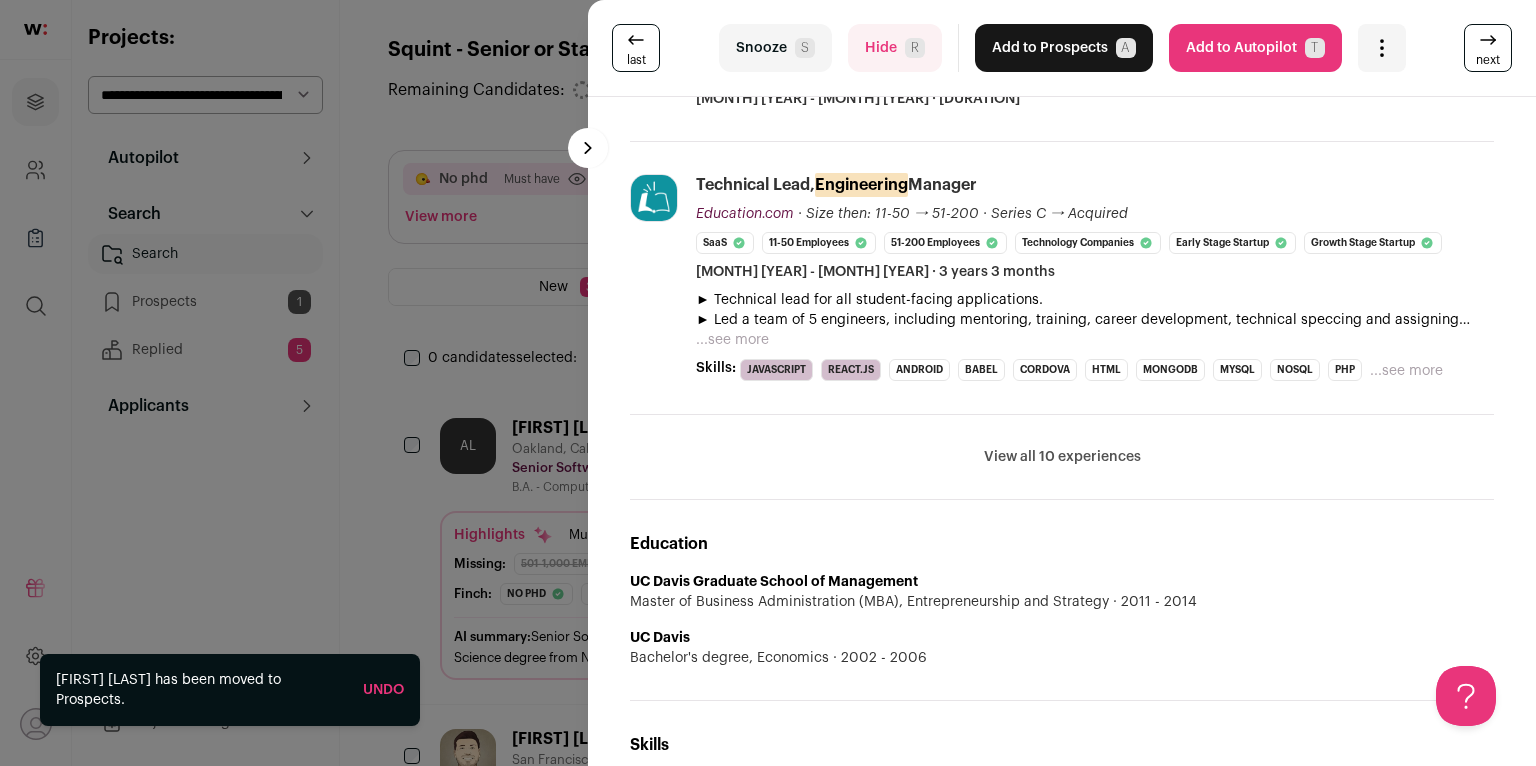 scroll, scrollTop: 1320, scrollLeft: 0, axis: vertical 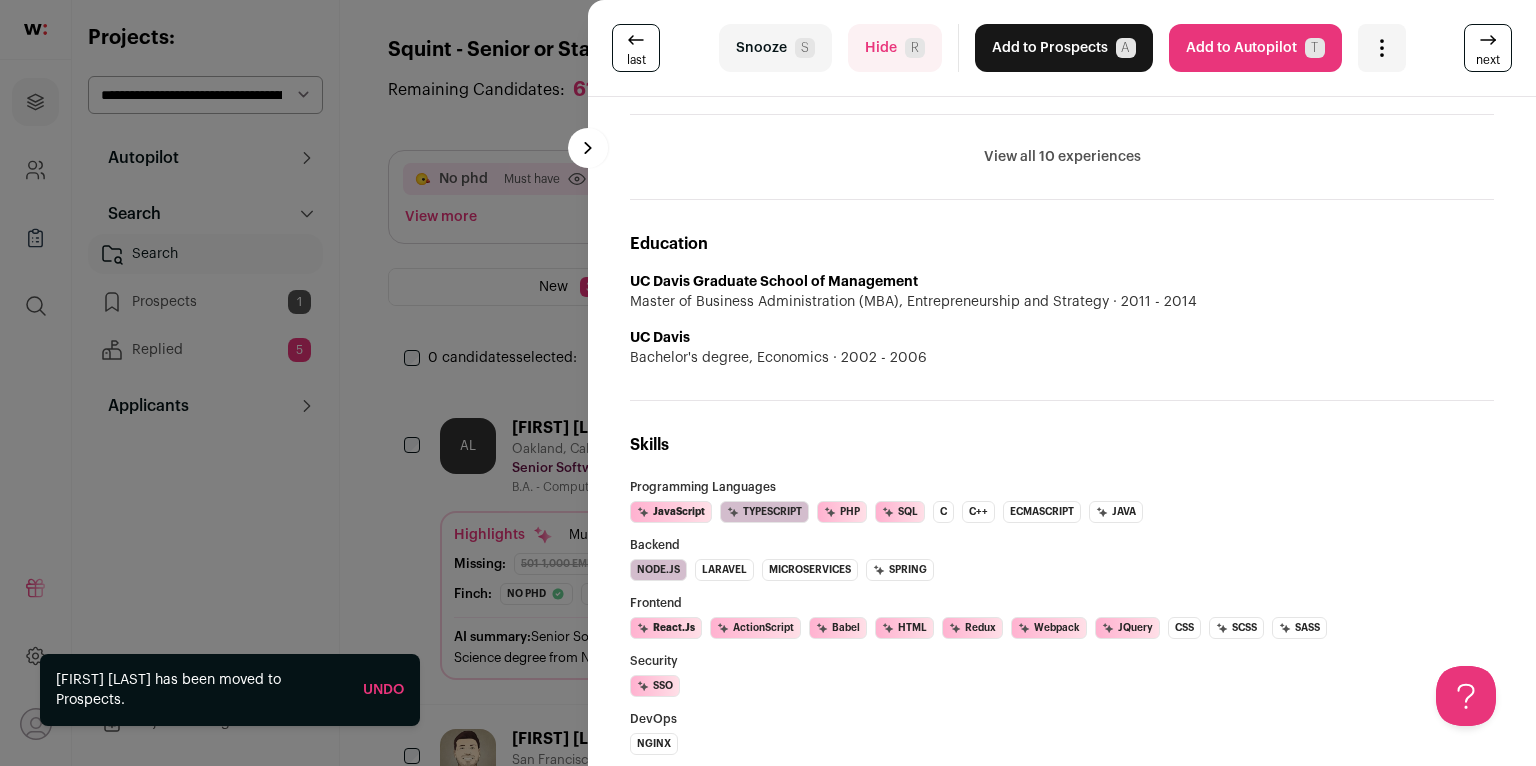 click on "Add to Prospects
A" at bounding box center [1064, 48] 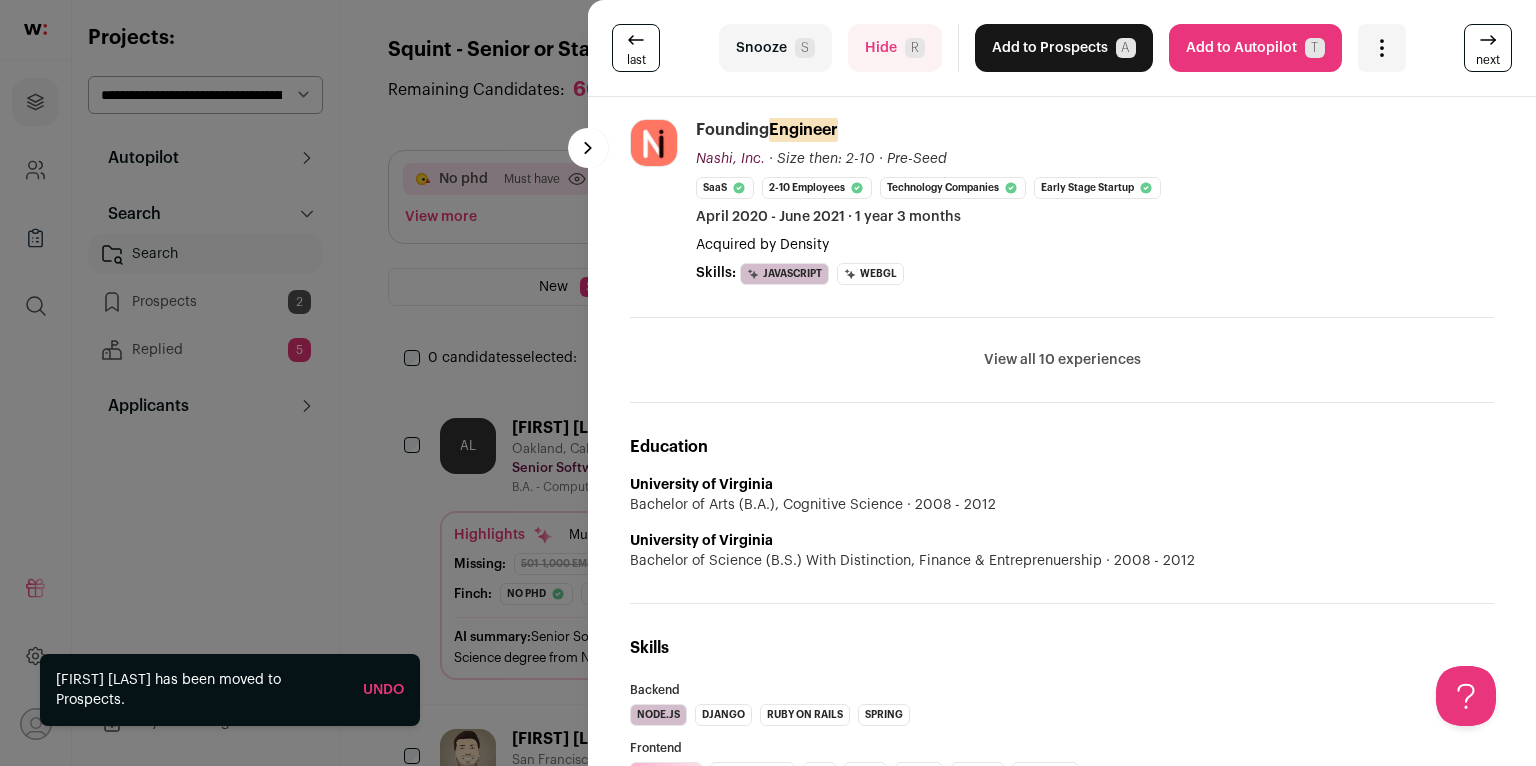 scroll, scrollTop: 1237, scrollLeft: 0, axis: vertical 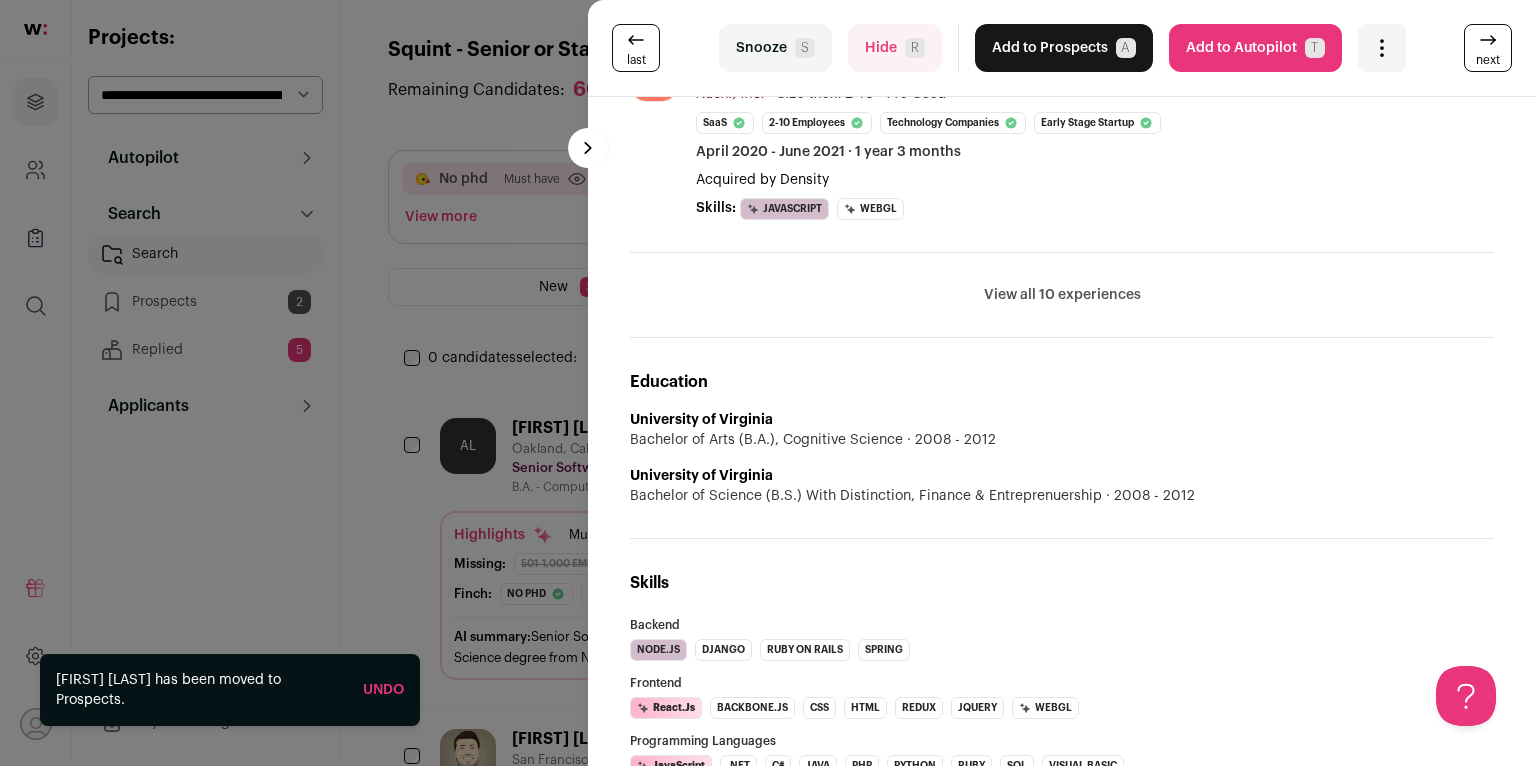 click on "Add to Prospects
A" at bounding box center (1064, 48) 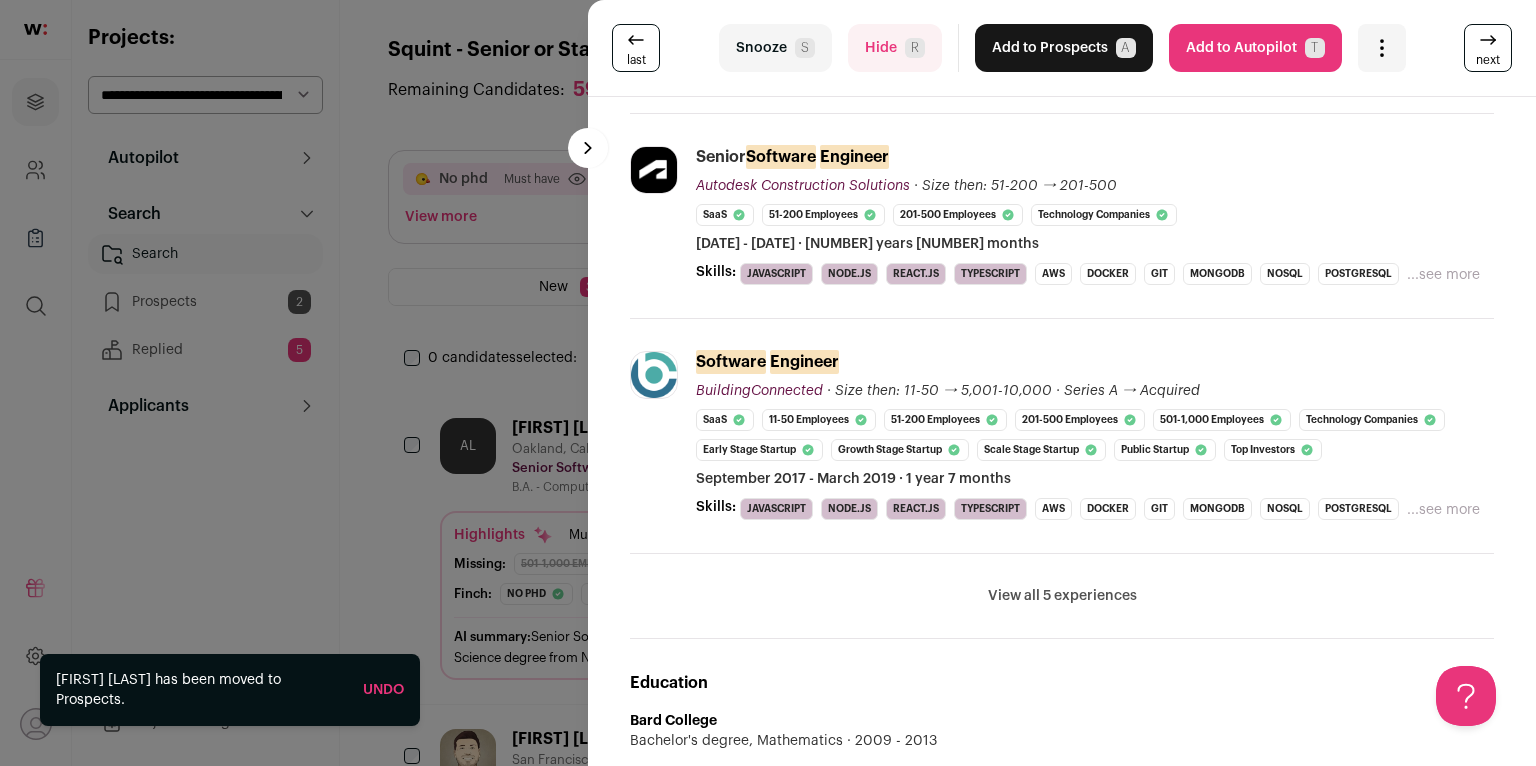 scroll, scrollTop: 759, scrollLeft: 0, axis: vertical 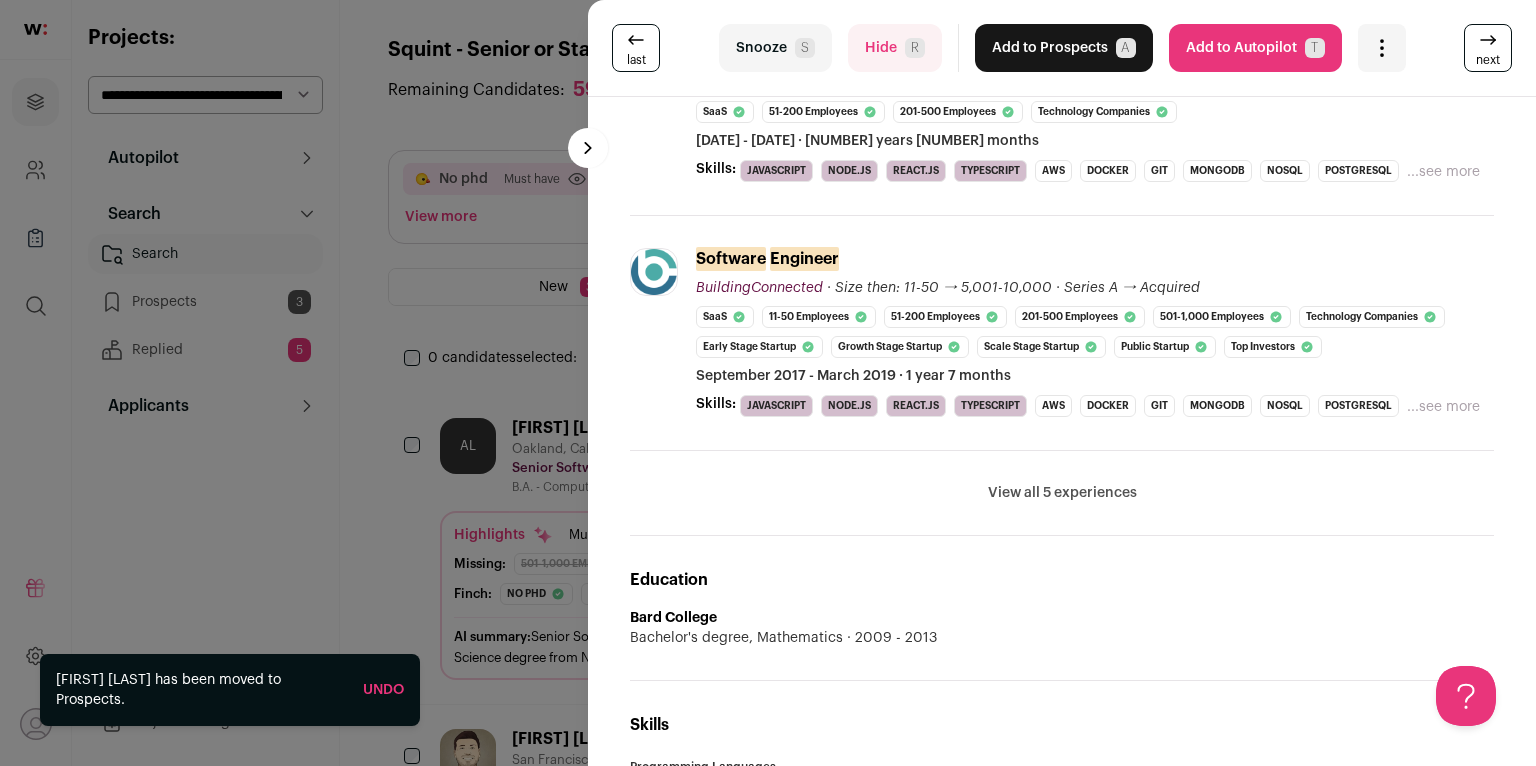 click on "View all 5 experiences" at bounding box center [1062, 493] 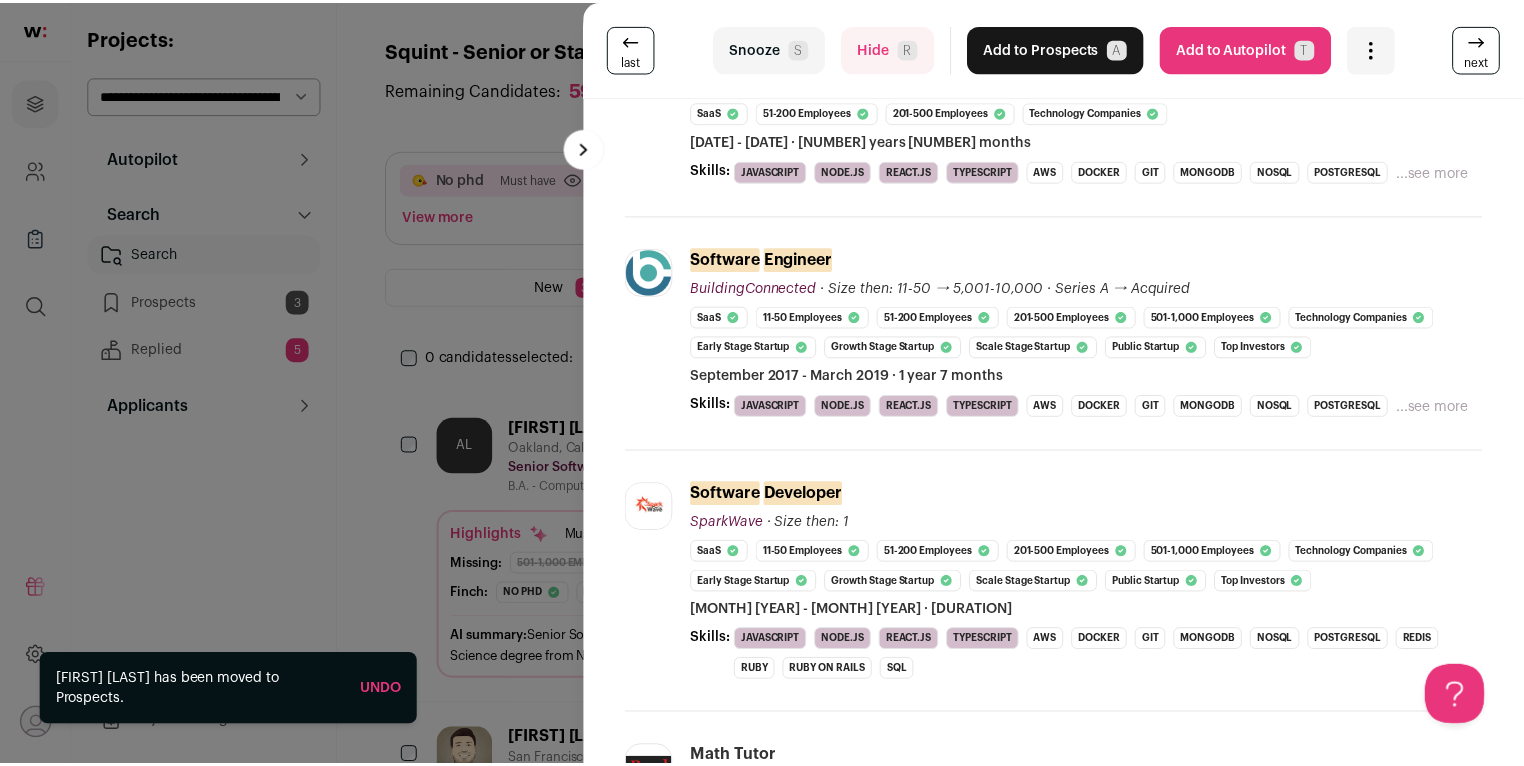 scroll, scrollTop: 250, scrollLeft: 0, axis: vertical 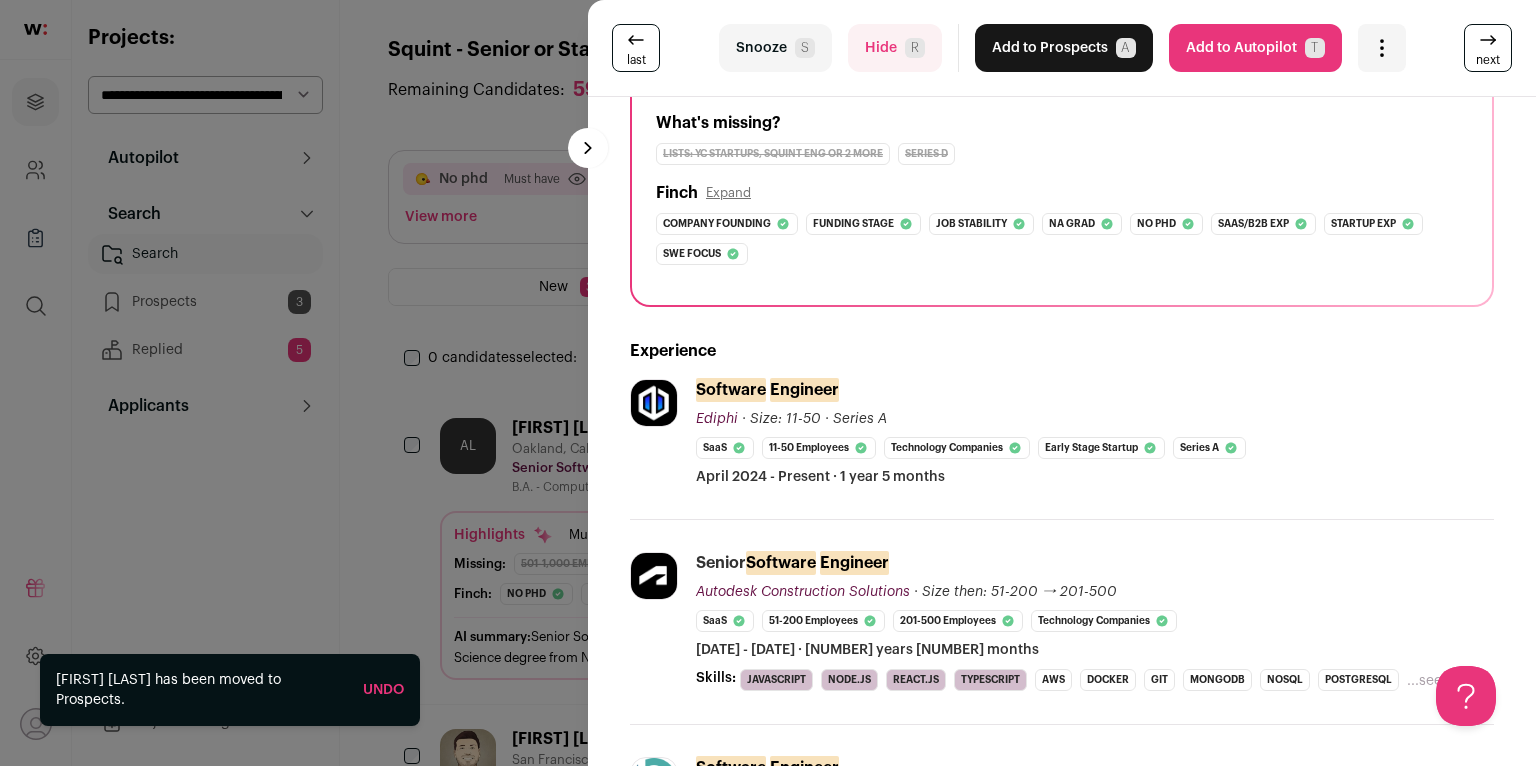 click on "last
Snooze
S
Hide
R
Add to Prospects
A
Are you sure?
William Smith  is already in your ATS. Do you wish to reach out to this candidate through wellfound:ai?
Cancel
********
Add to Autopilot
T" at bounding box center (768, 383) 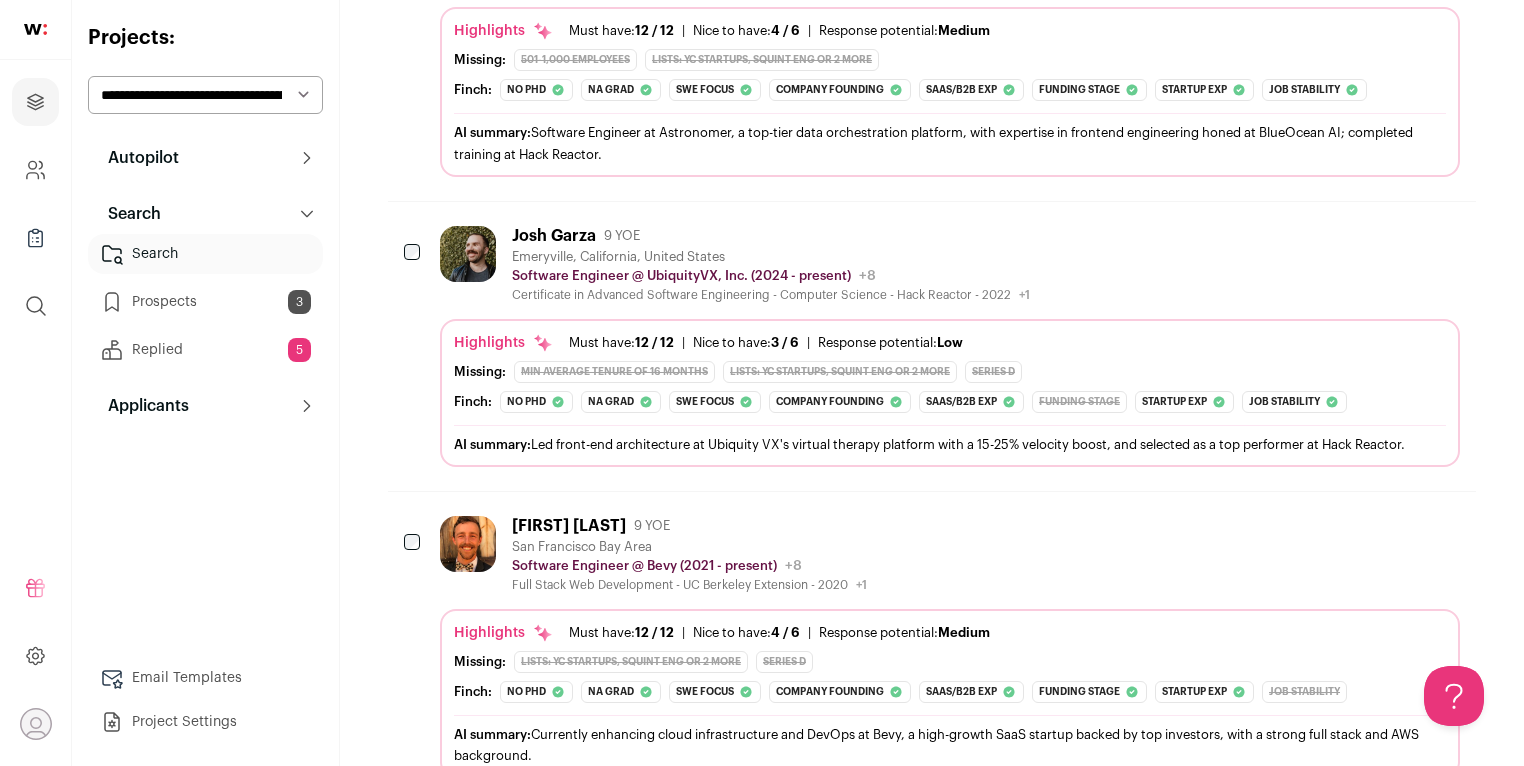 scroll, scrollTop: 2682, scrollLeft: 0, axis: vertical 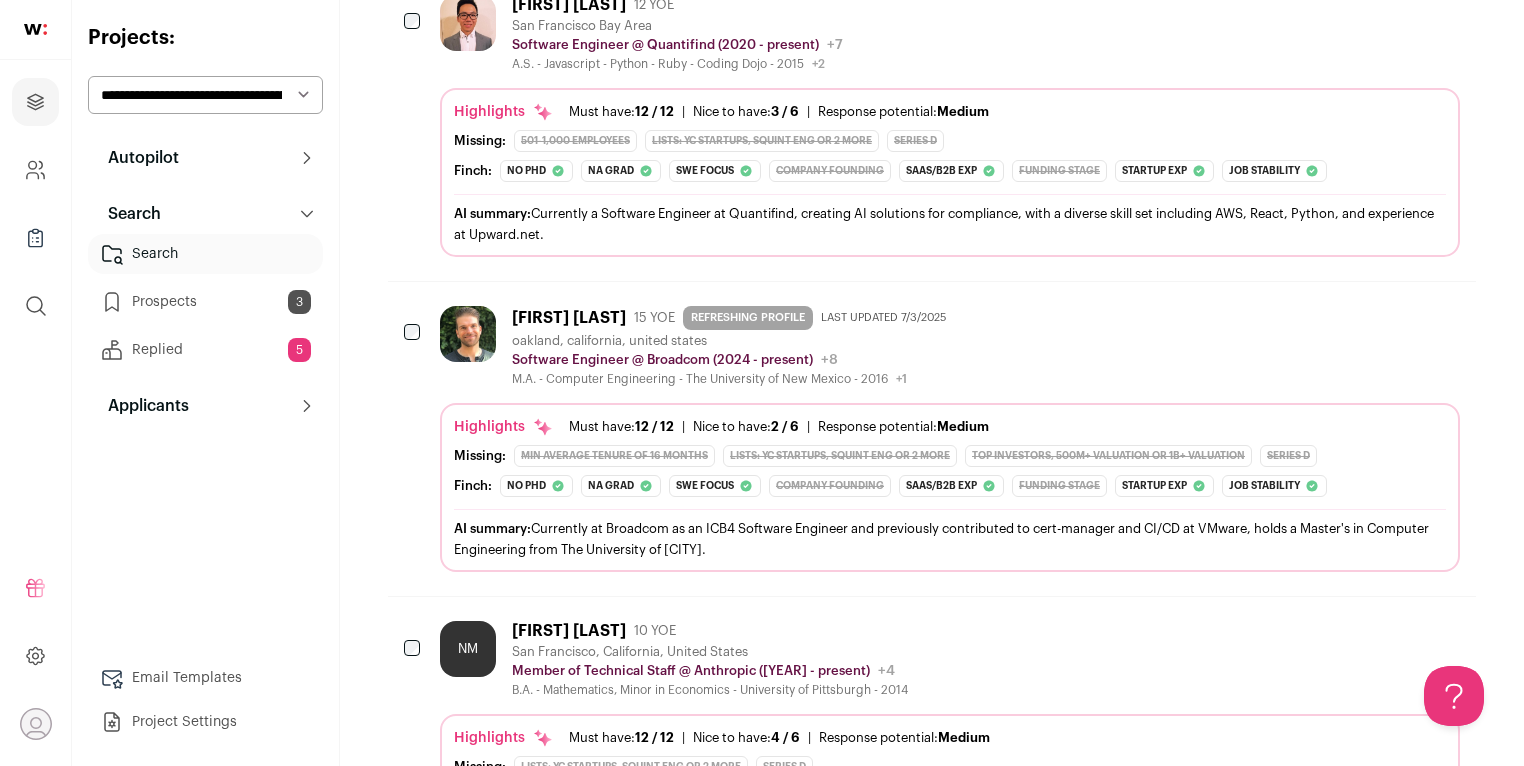click on "M.A. - Computer Engineering - The University of New Mexico - 2016
+1
2006 - 2010 The University of New Mexico" at bounding box center [733, 379] 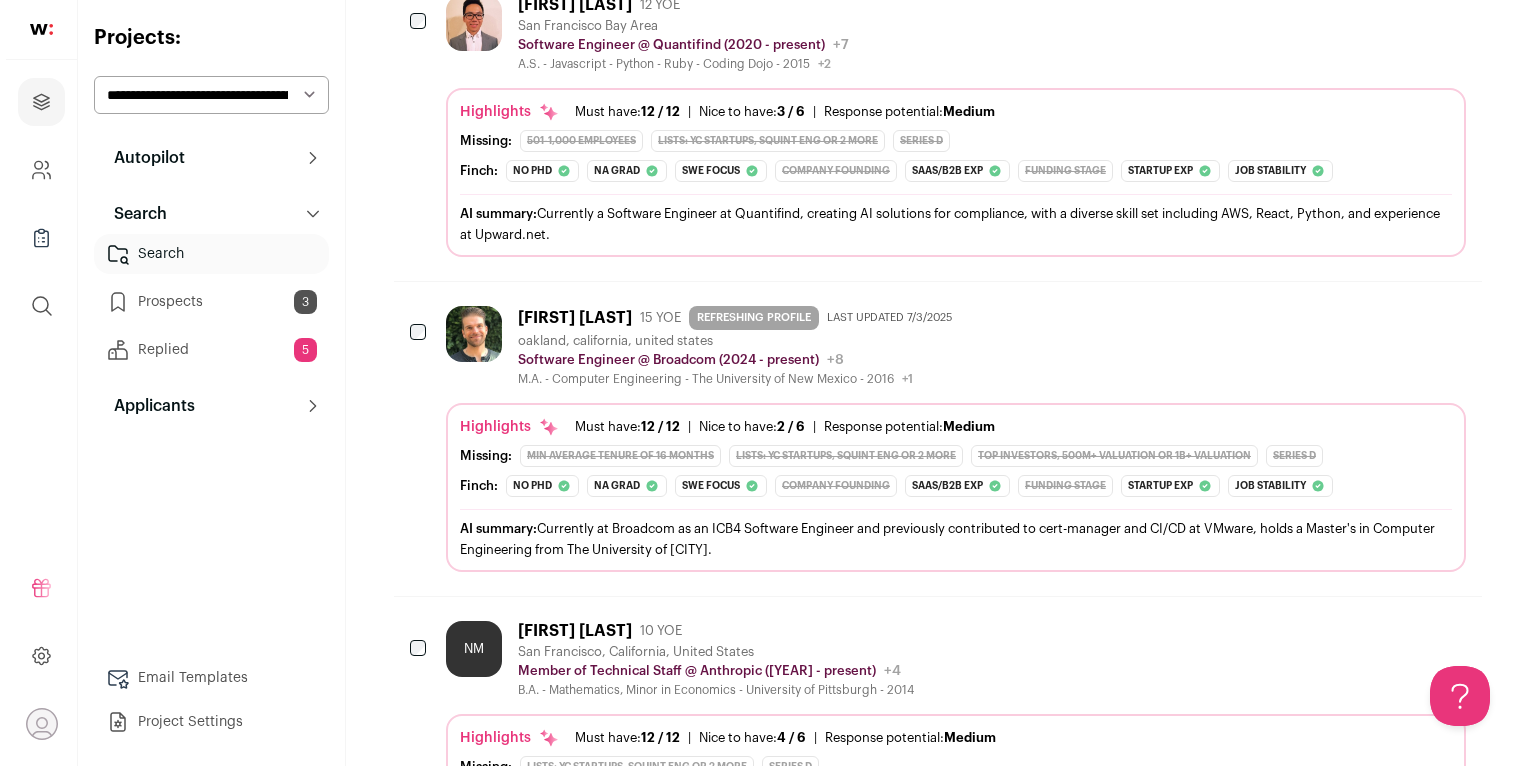 scroll, scrollTop: 4074, scrollLeft: 0, axis: vertical 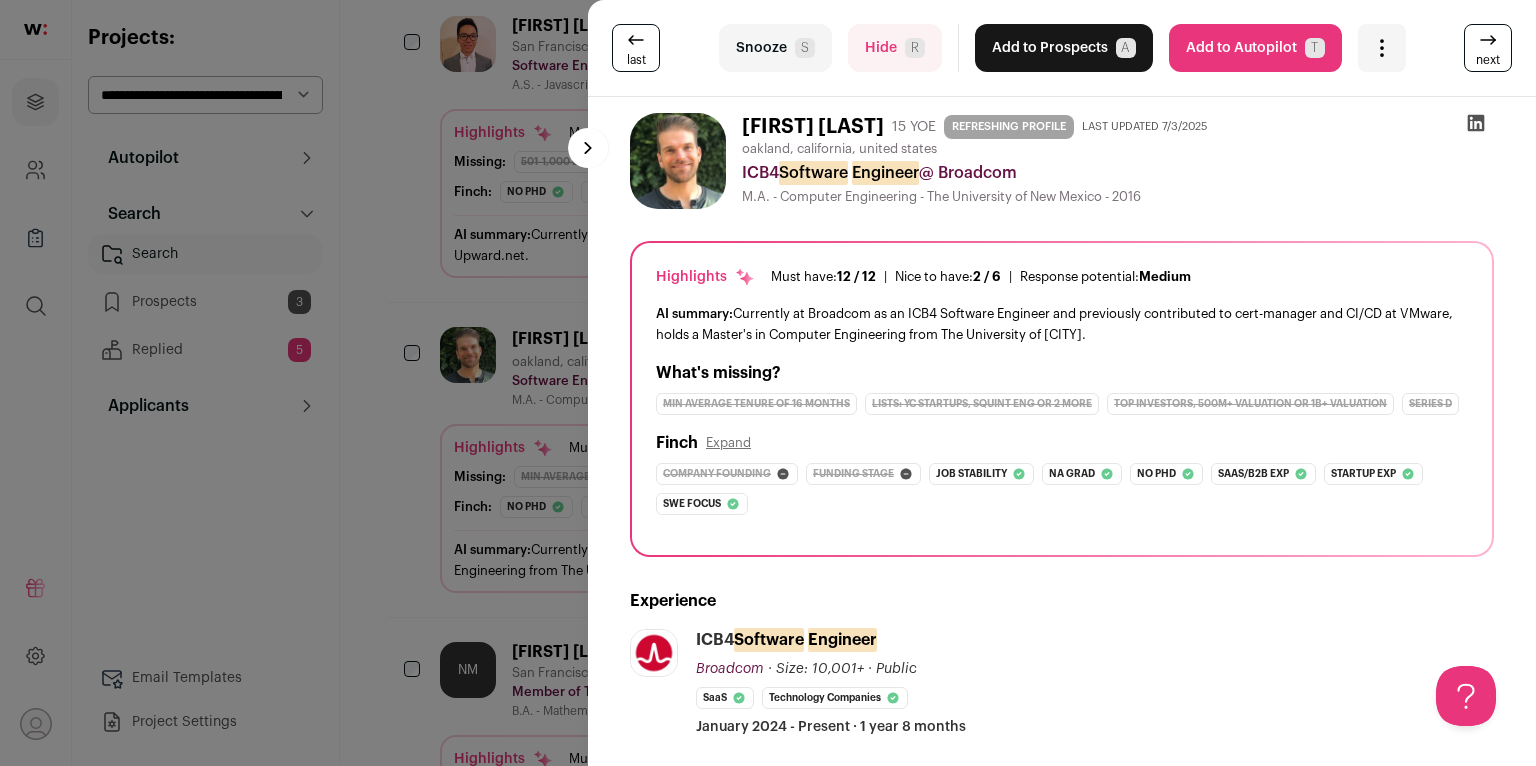 click on "Hide
R" at bounding box center [895, 48] 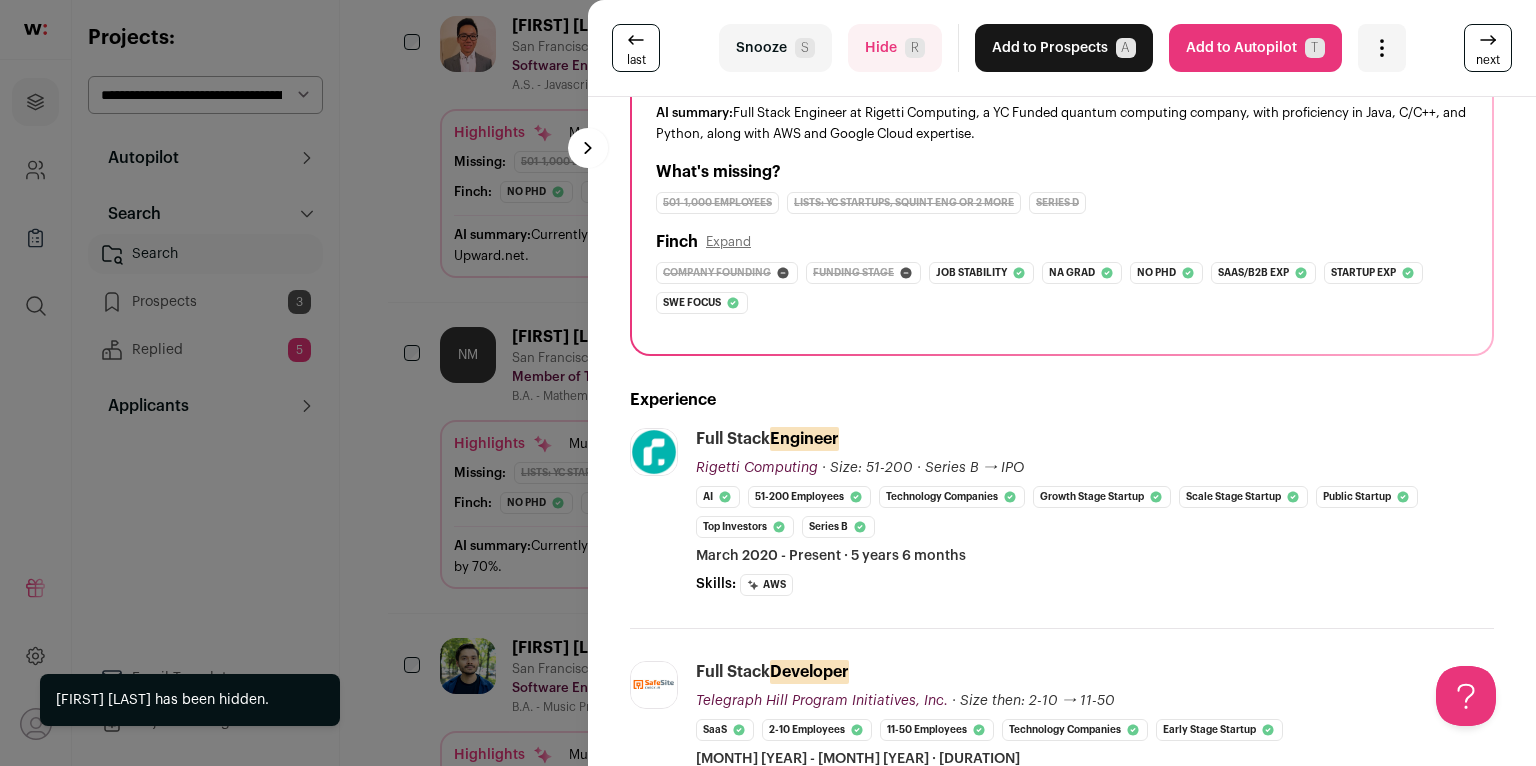 scroll, scrollTop: 287, scrollLeft: 0, axis: vertical 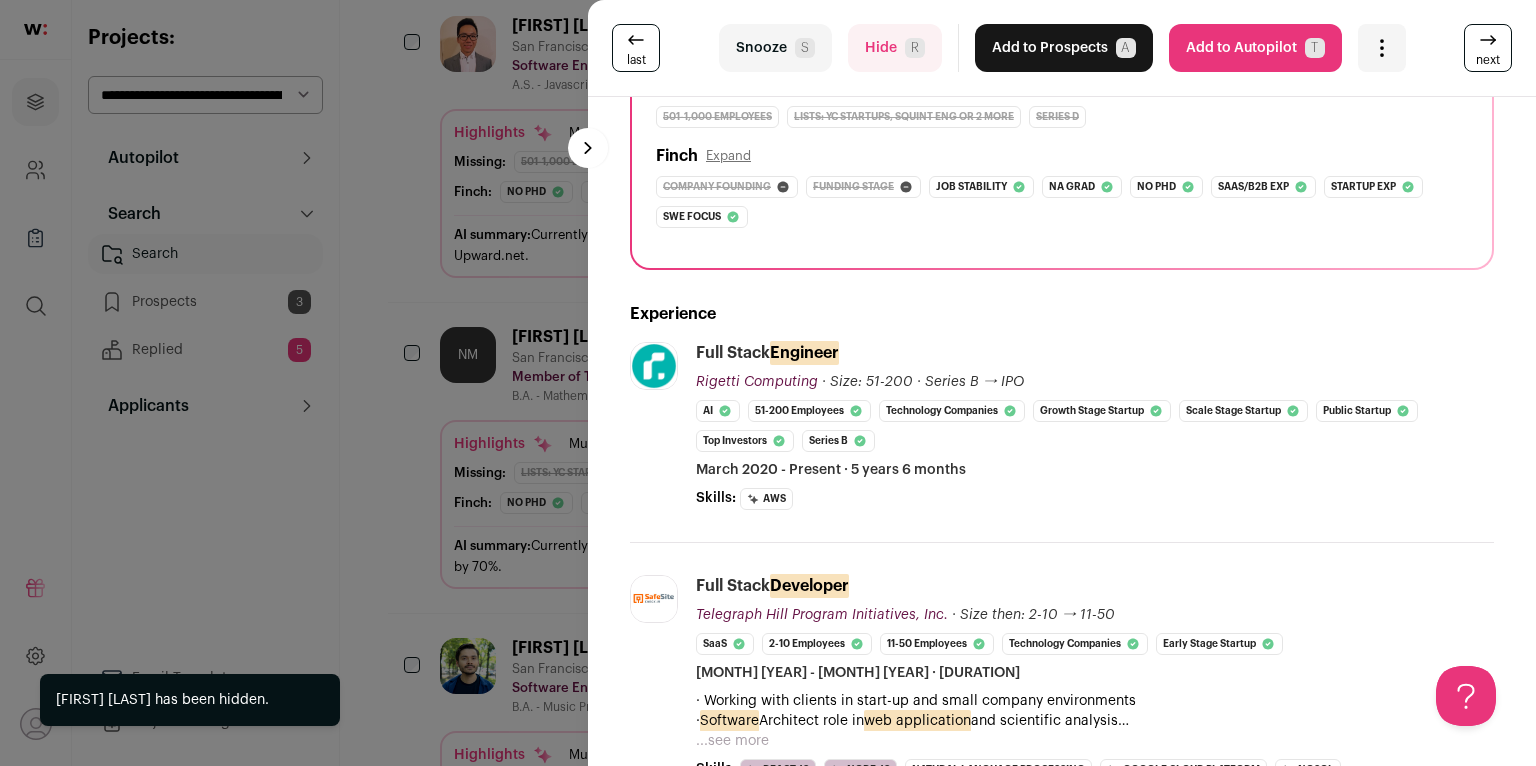 click on "last
Snooze
S
Hide
R
Add to Prospects
A
Are you sure?
Robert Smith  is already in your ATS. Do you wish to reach out to this candidate through wellfound:ai?
Cancel
********
Add to Autopilot
T" at bounding box center [768, 383] 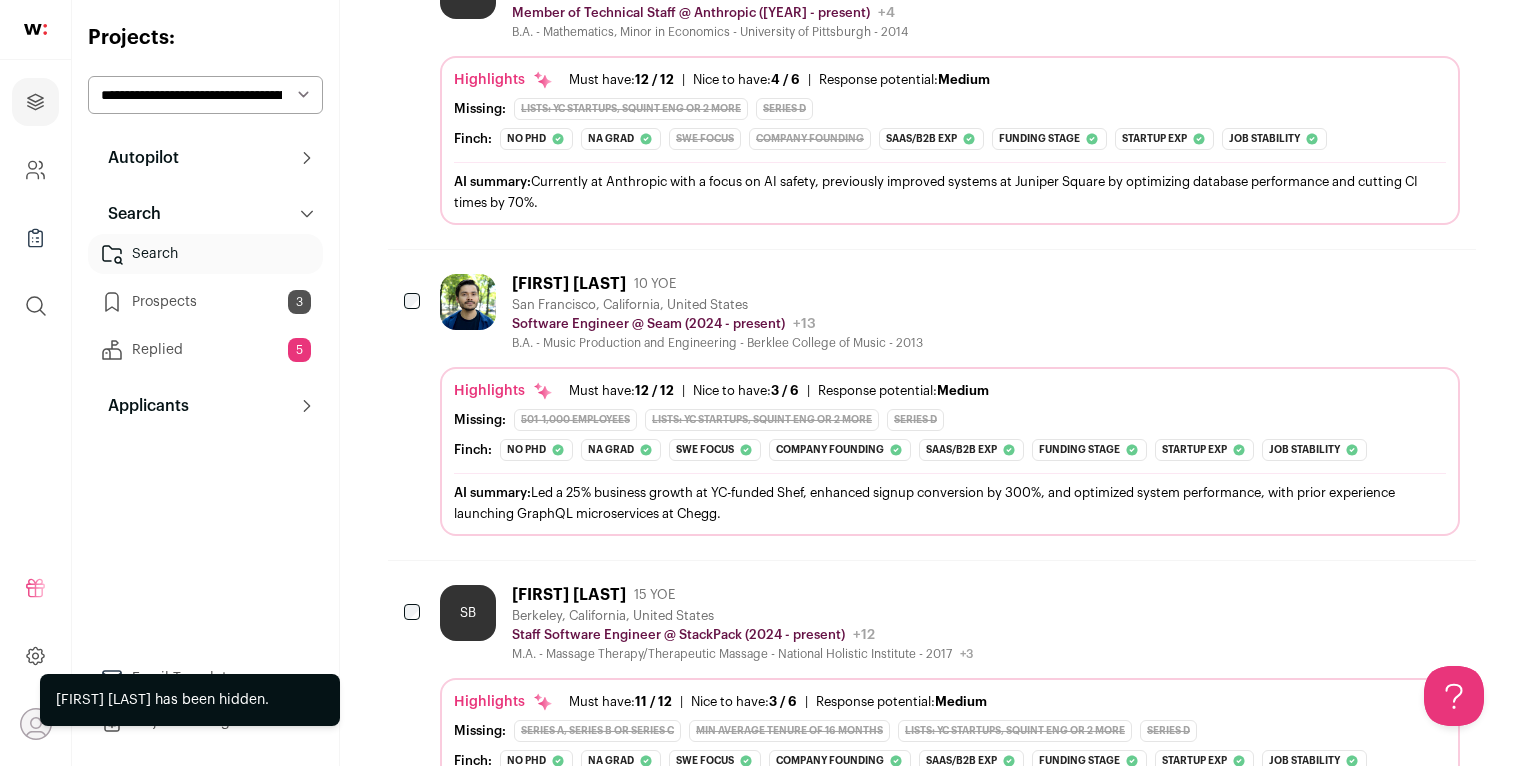 click on "Highlights
Must have:
12 / 12
How many must haves have been fulfilled?
|
Nice to have:
3 / 6
How many nice to haves have been fulfilled?
|
Response potential:
Medium
The rating combines email reliability, platform activity, and job tenure to predict a candidate's openness to outreach, independent of the company making contact.
Missing:" at bounding box center [950, 451] 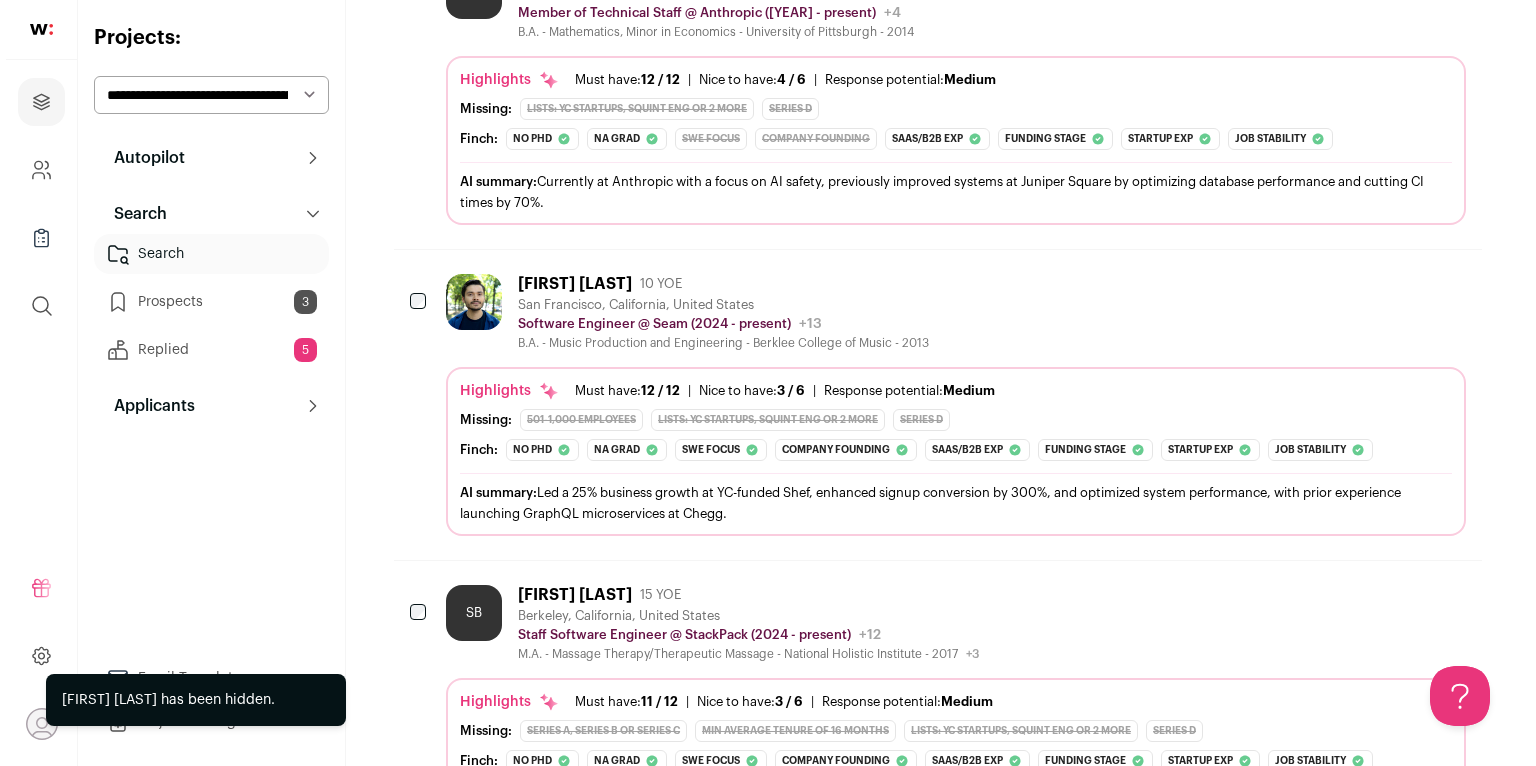 scroll, scrollTop: 4417, scrollLeft: 0, axis: vertical 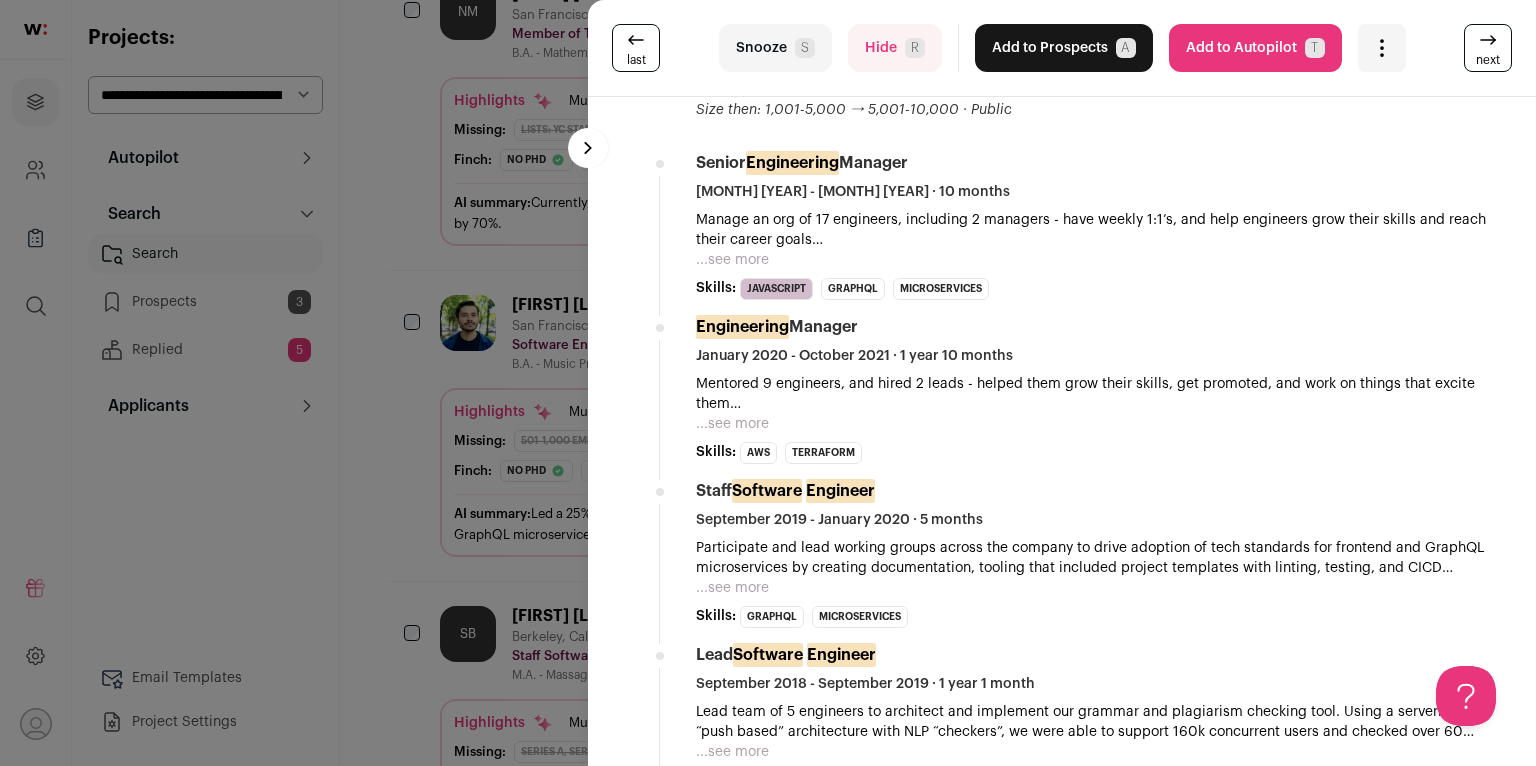 click on "last
Snooze
S
Hide
R
Add to Prospects
A
Are you sure?
Philip Chmalts  is already in your ATS. Do you wish to reach out to this candidate through wellfound:ai?
Cancel
********
Add to Autopilot
T" at bounding box center (768, 383) 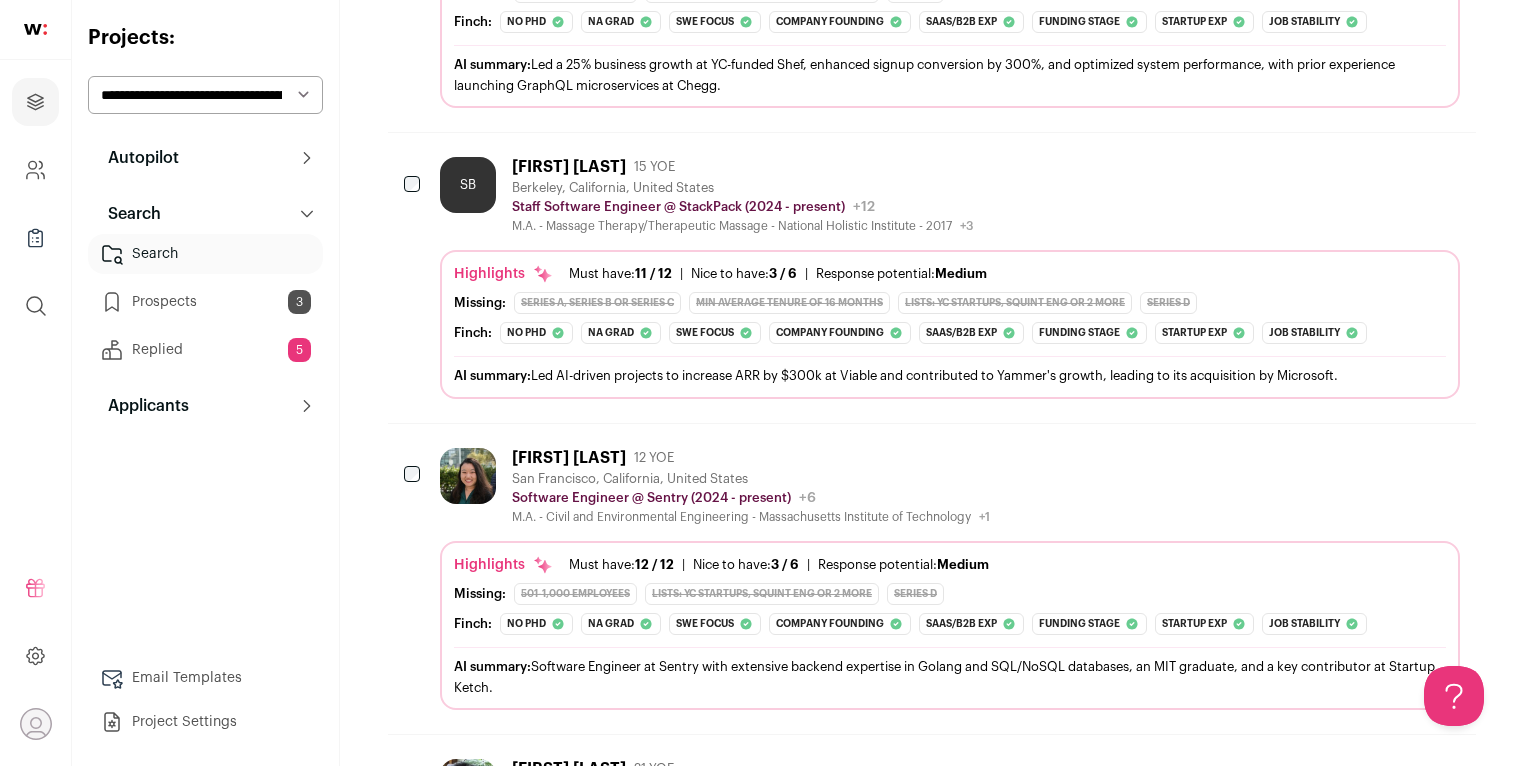 scroll, scrollTop: 5040, scrollLeft: 0, axis: vertical 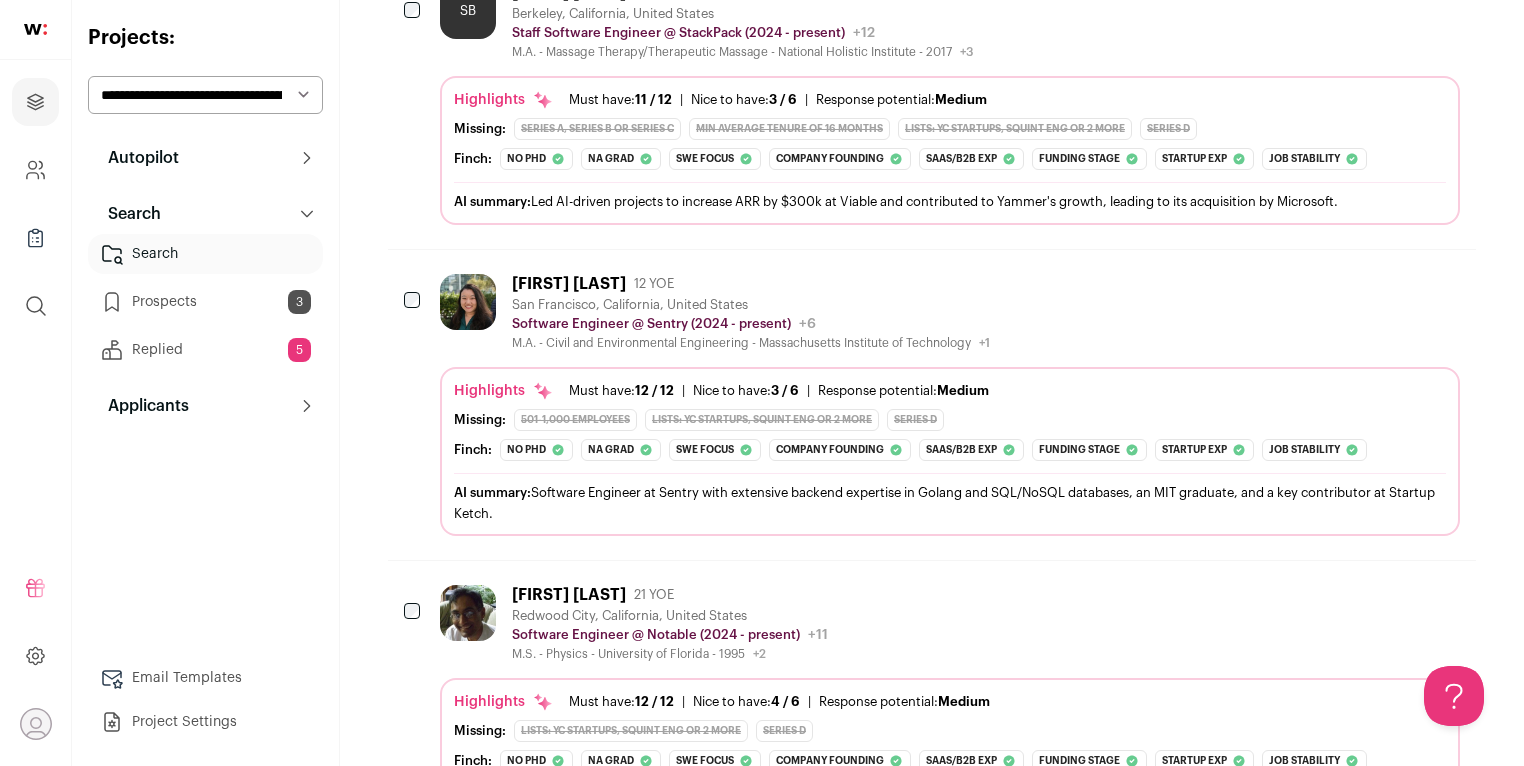 click on "Must have:
12 / 12" at bounding box center [621, 391] 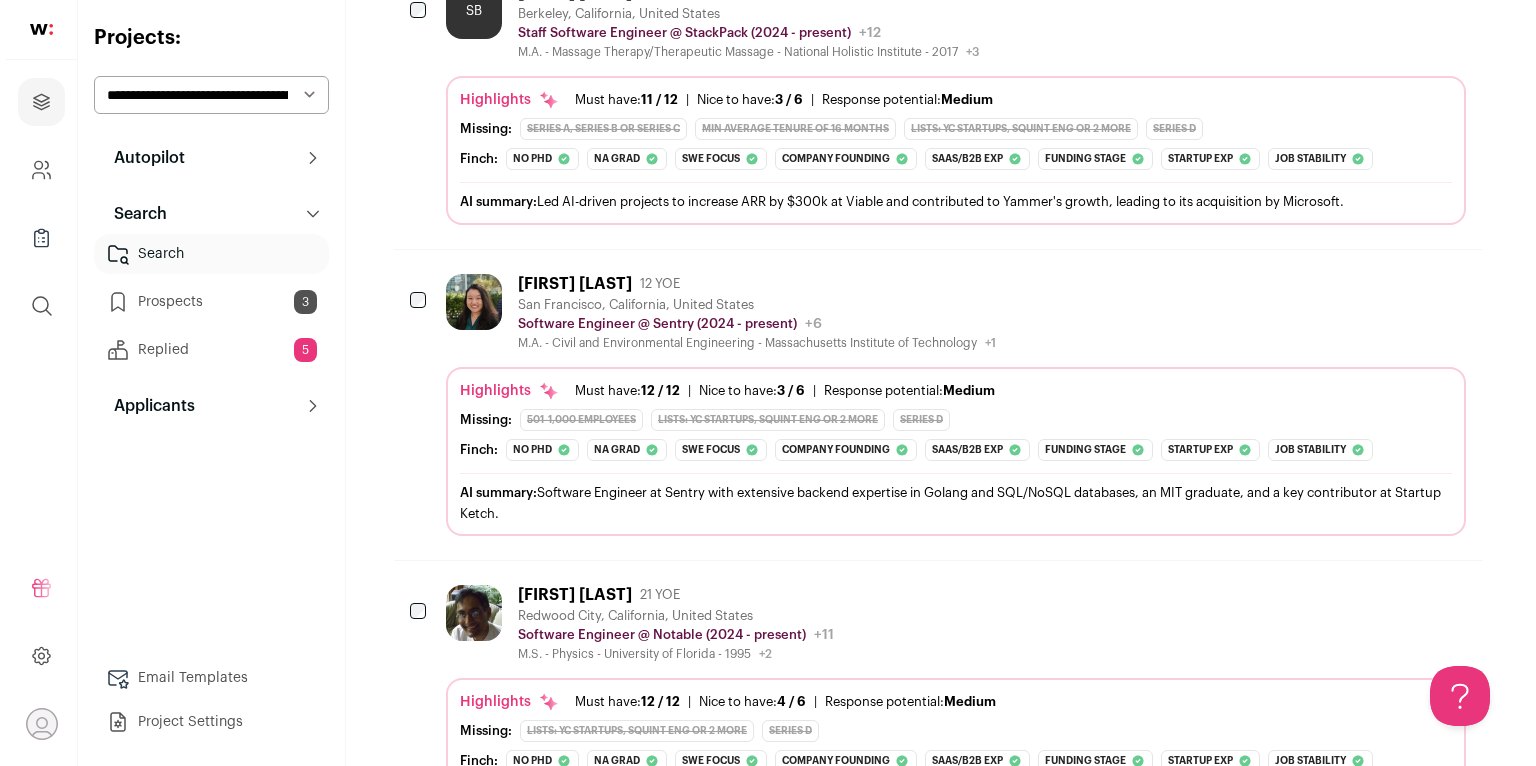 scroll, scrollTop: 5019, scrollLeft: 0, axis: vertical 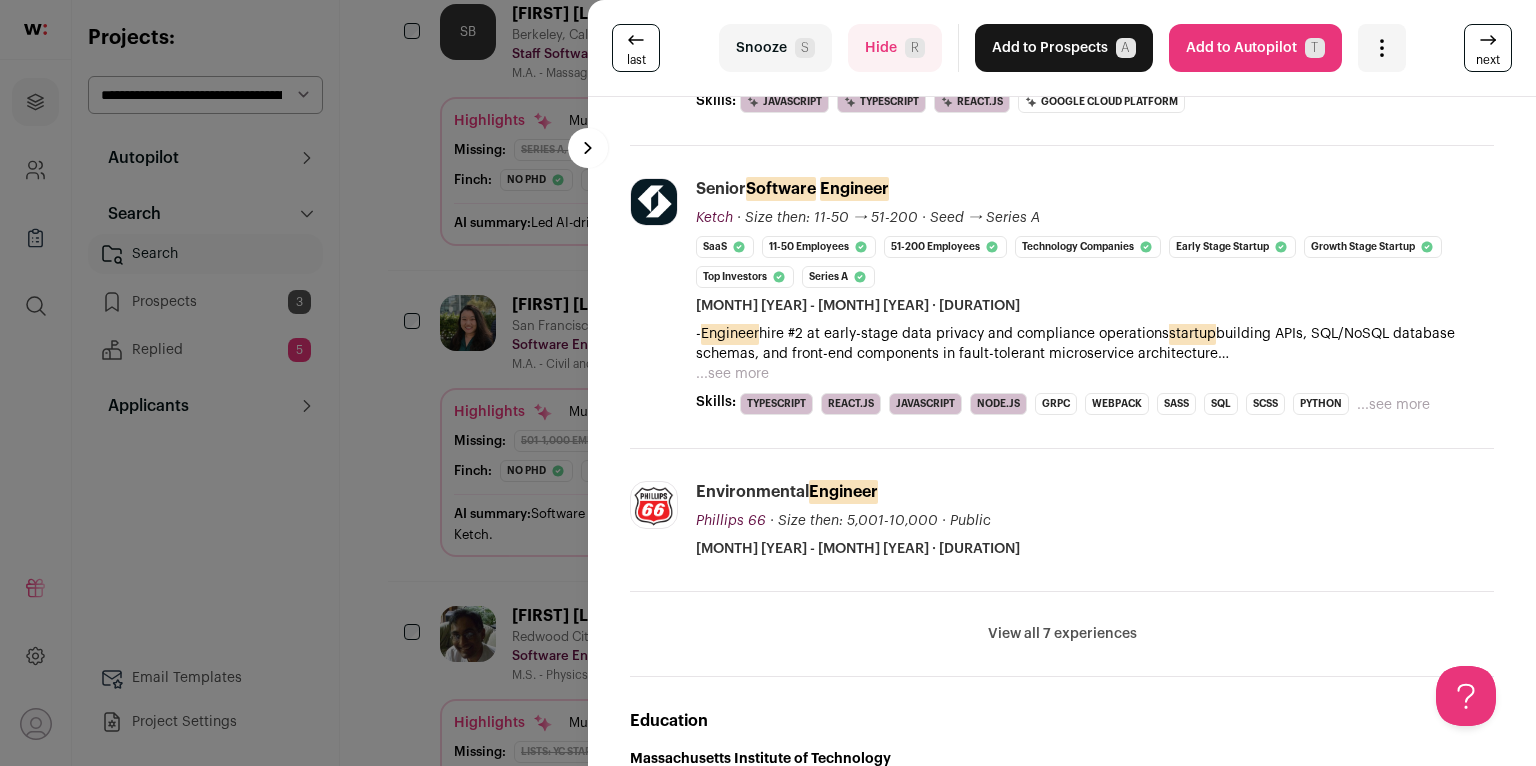 click on "View all 7 experiences
View less" at bounding box center (1062, 634) 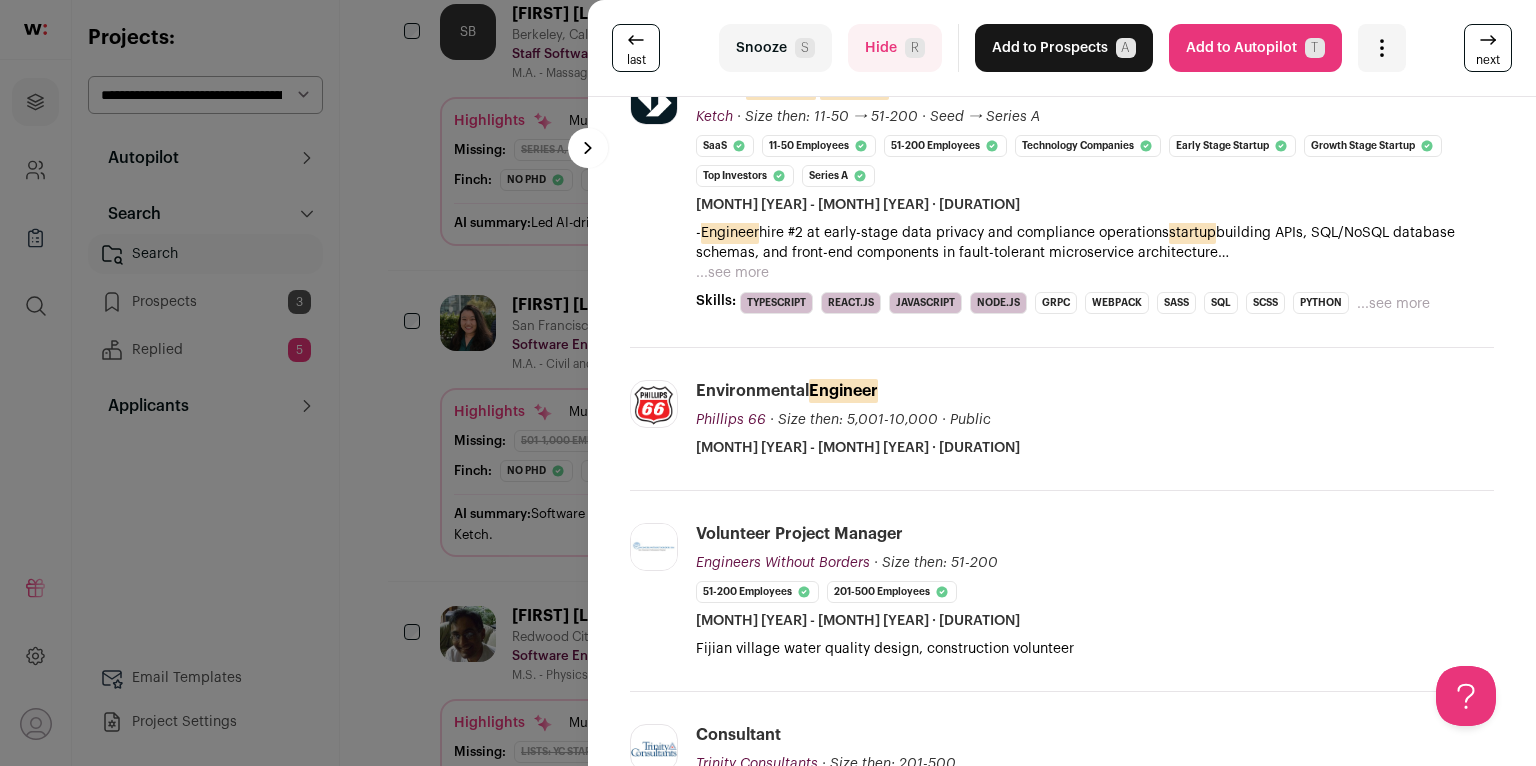scroll, scrollTop: 840, scrollLeft: 0, axis: vertical 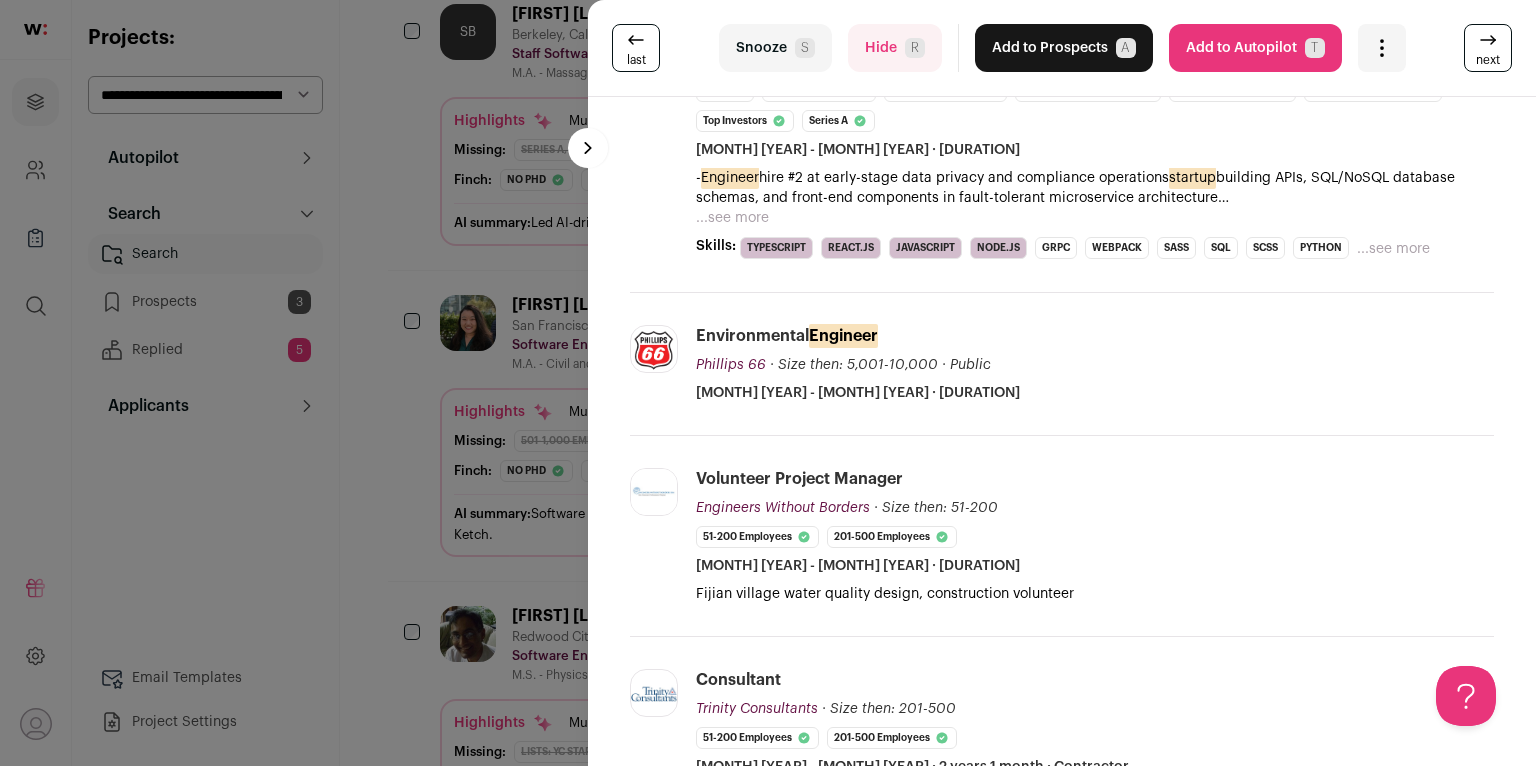 click on "last
Snooze
S
Hide
R
Add to Prospects
A
Are you sure?
Suejung Shin  is already in your ATS. Do you wish to reach out to this candidate through wellfound:ai?
Cancel
********
Add to Autopilot
T" at bounding box center (768, 383) 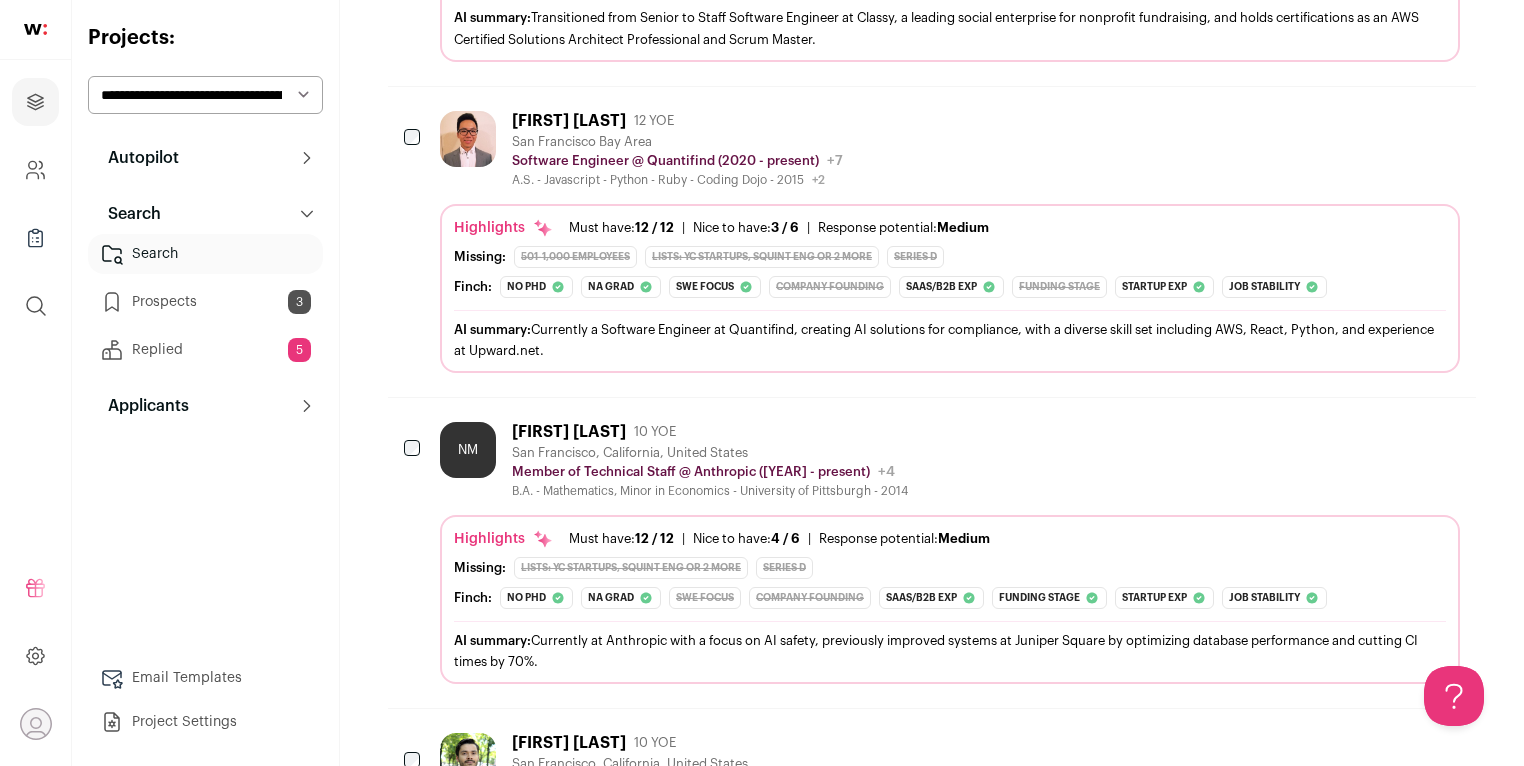 scroll, scrollTop: 3897, scrollLeft: 0, axis: vertical 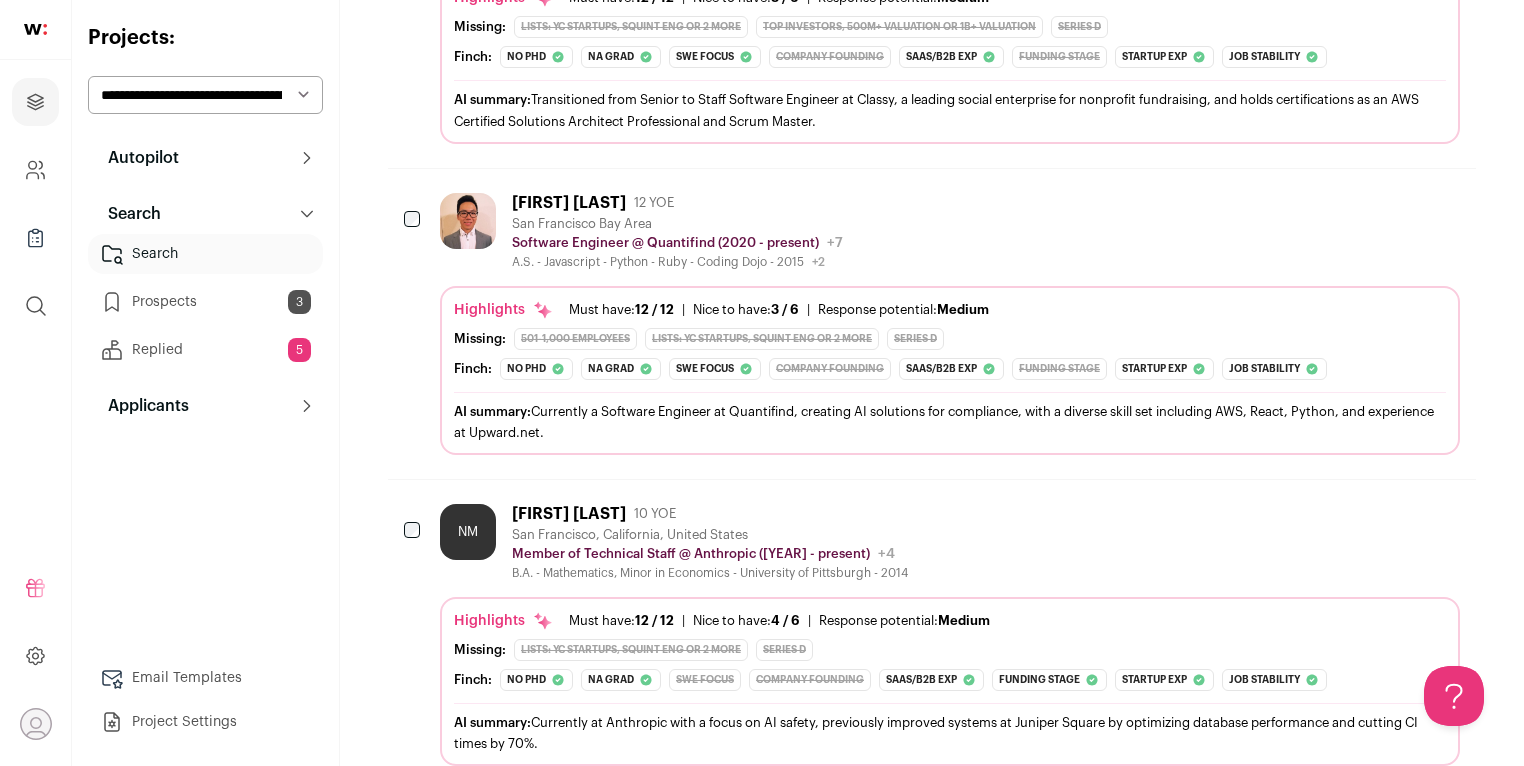 click on "Prospects
3" at bounding box center (205, 302) 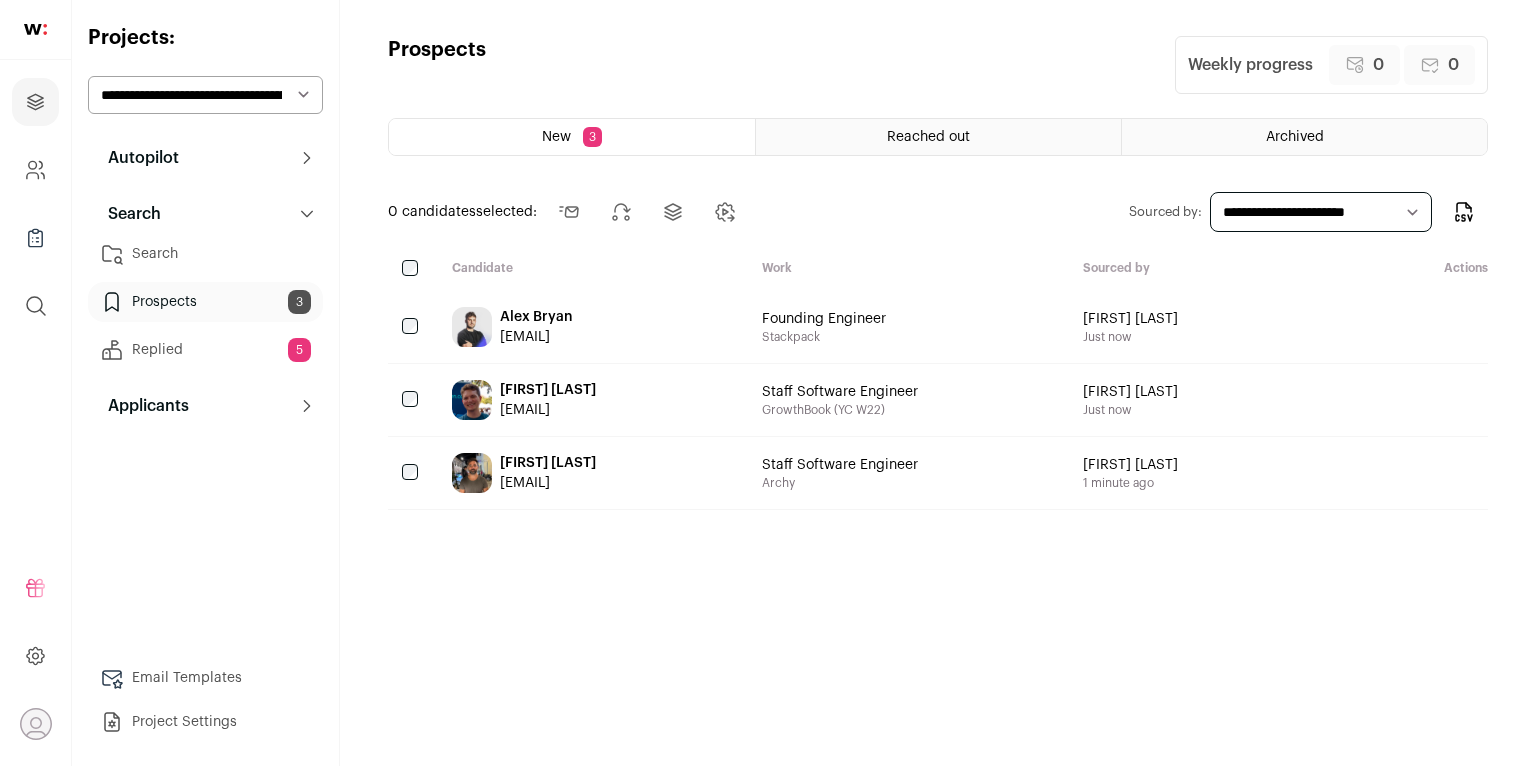 scroll, scrollTop: 0, scrollLeft: 0, axis: both 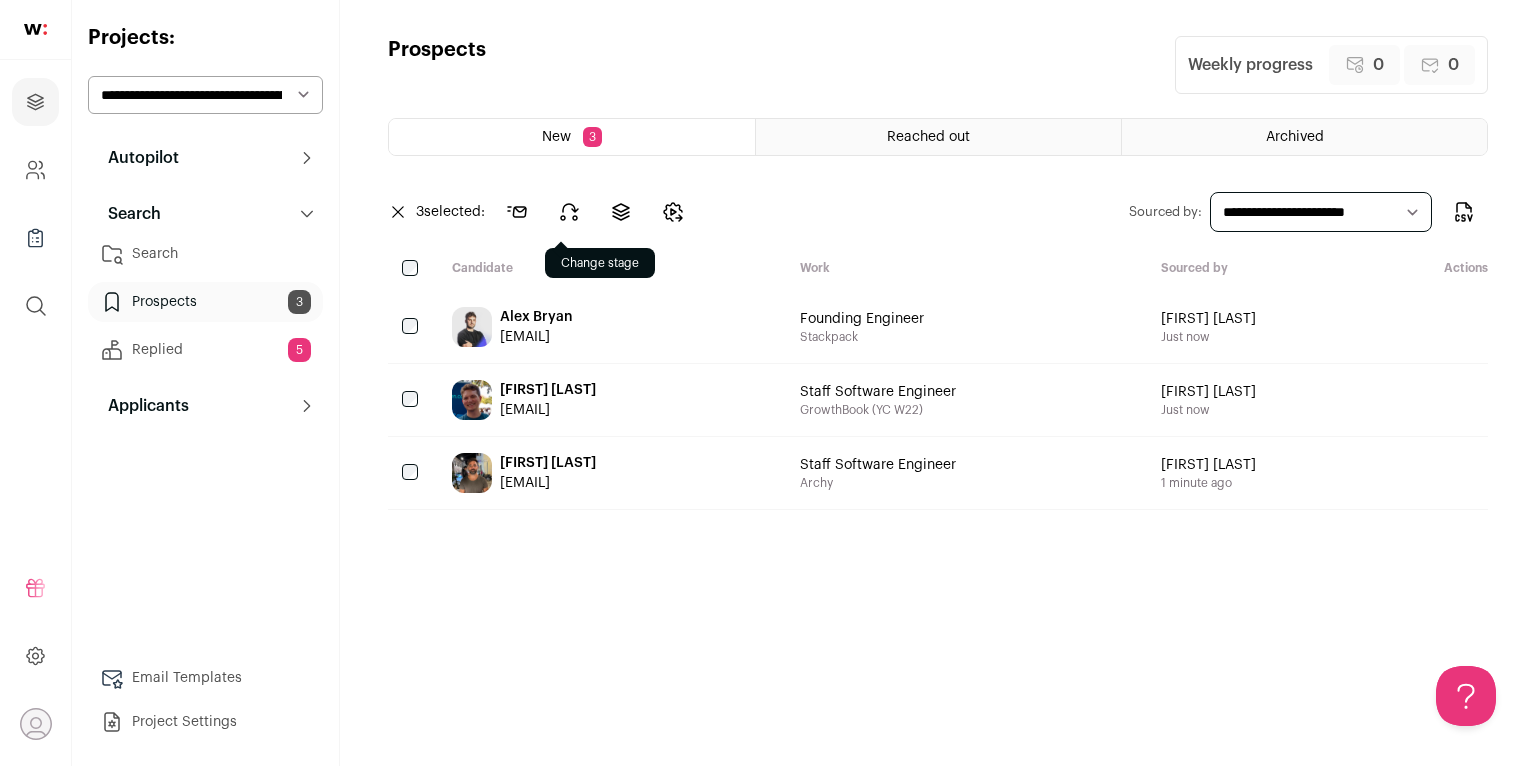 click 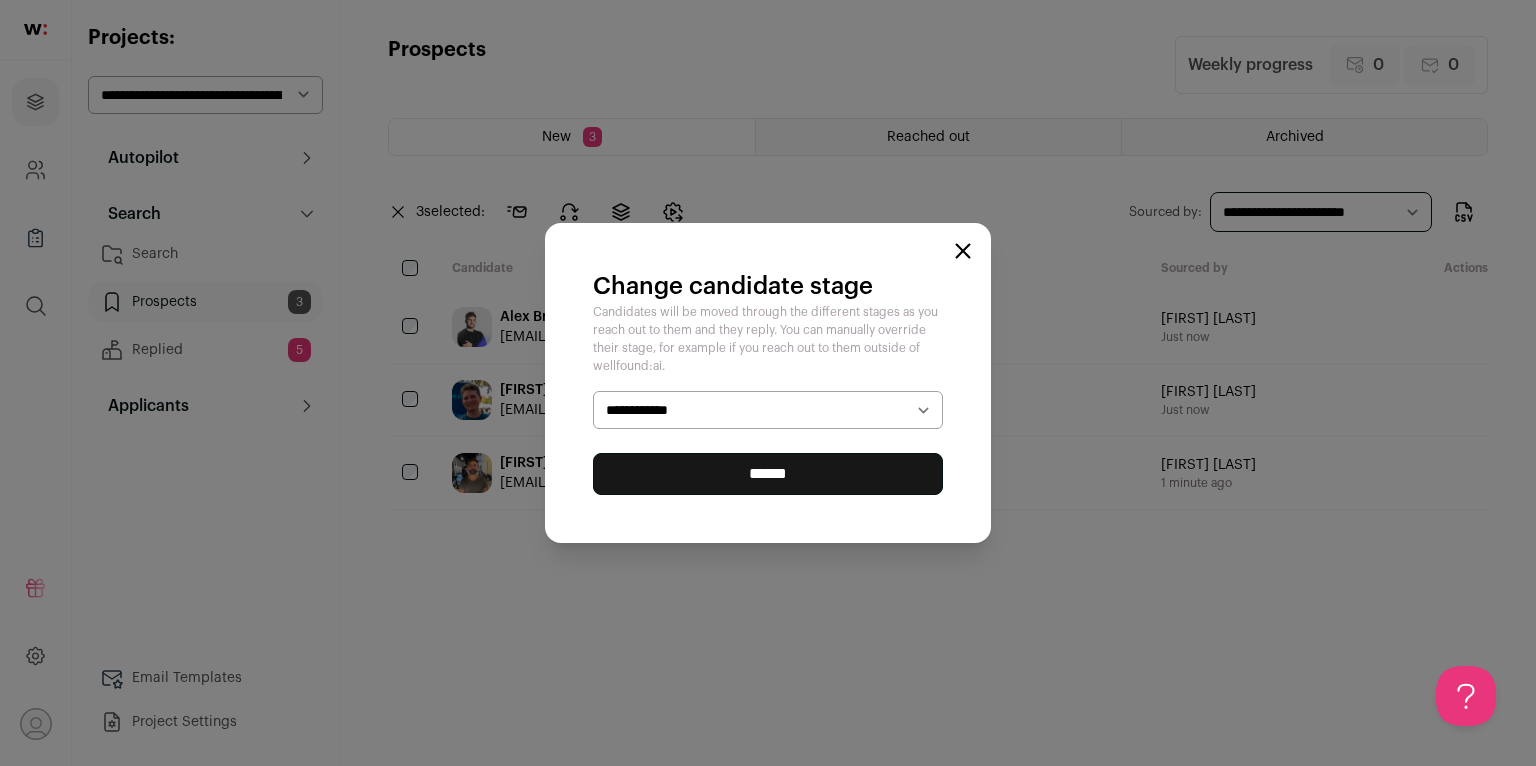 click on "Candidates will be moved through the different stages as you reach out to them and they reply.
You can manually override their stage, for example if you reach out to them outside of wellfound:ai." at bounding box center (768, 339) 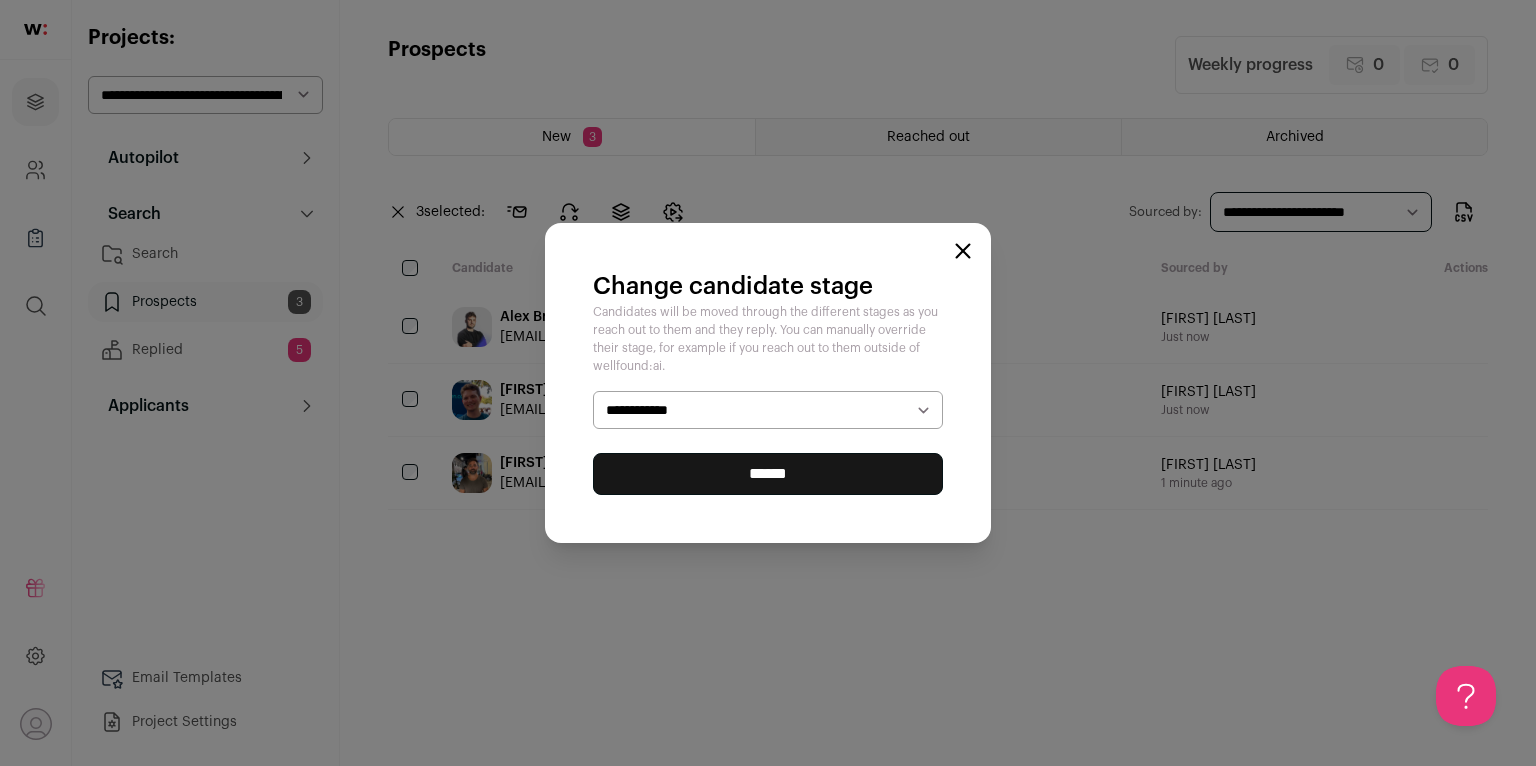 click on "**********" at bounding box center (768, 410) 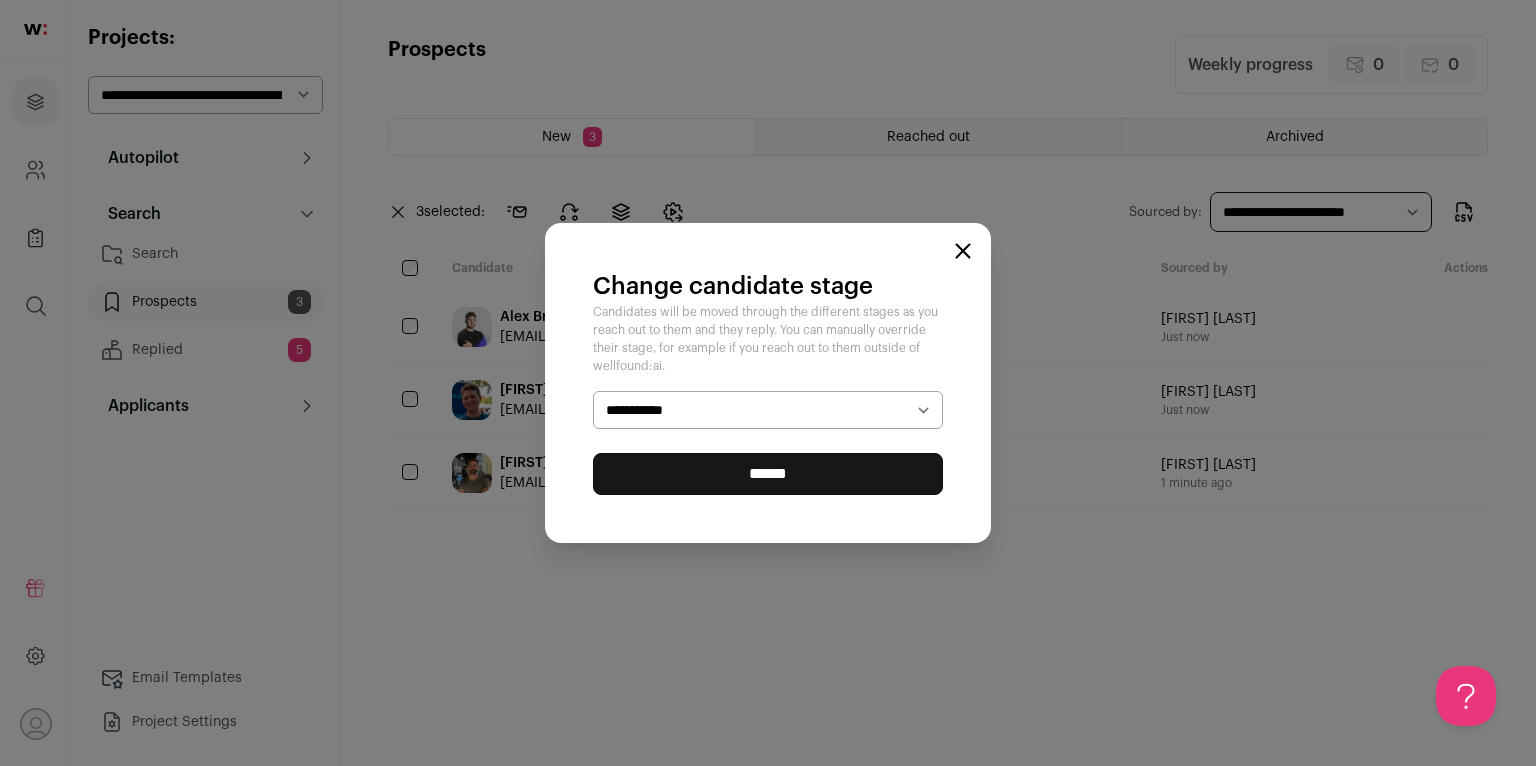 click on "******" at bounding box center (768, 474) 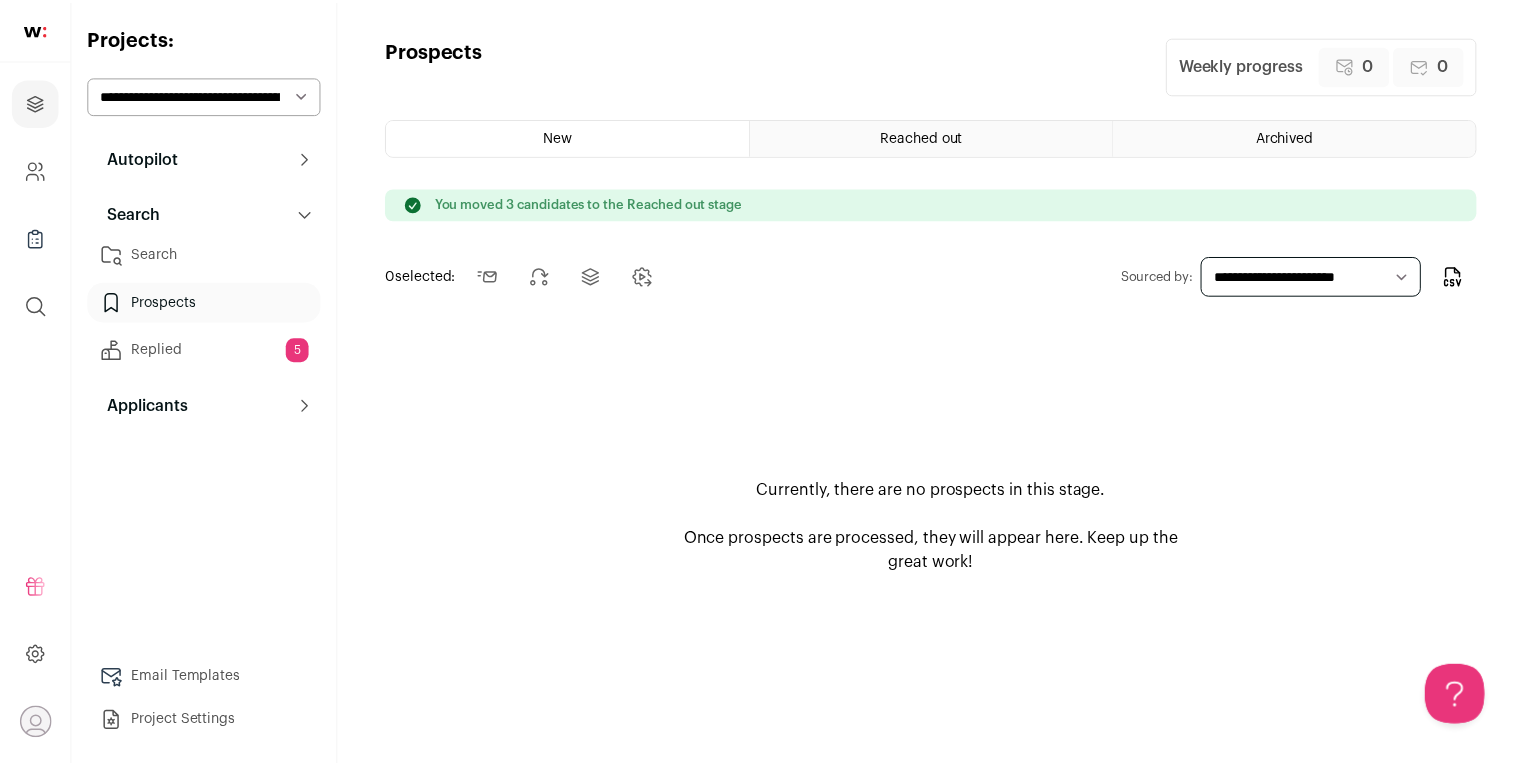scroll, scrollTop: 0, scrollLeft: 0, axis: both 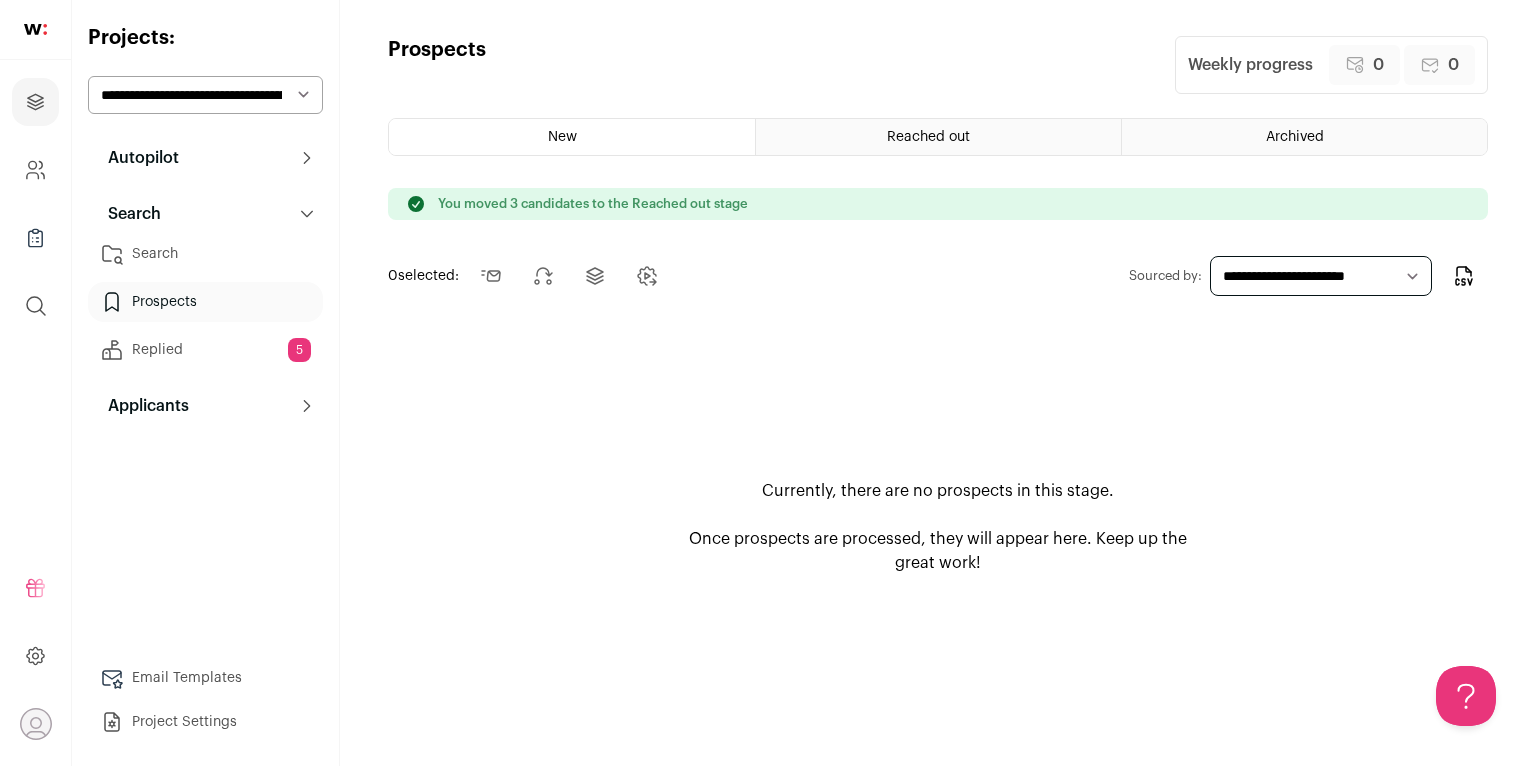 drag, startPoint x: 937, startPoint y: 157, endPoint x: 934, endPoint y: 145, distance: 12.369317 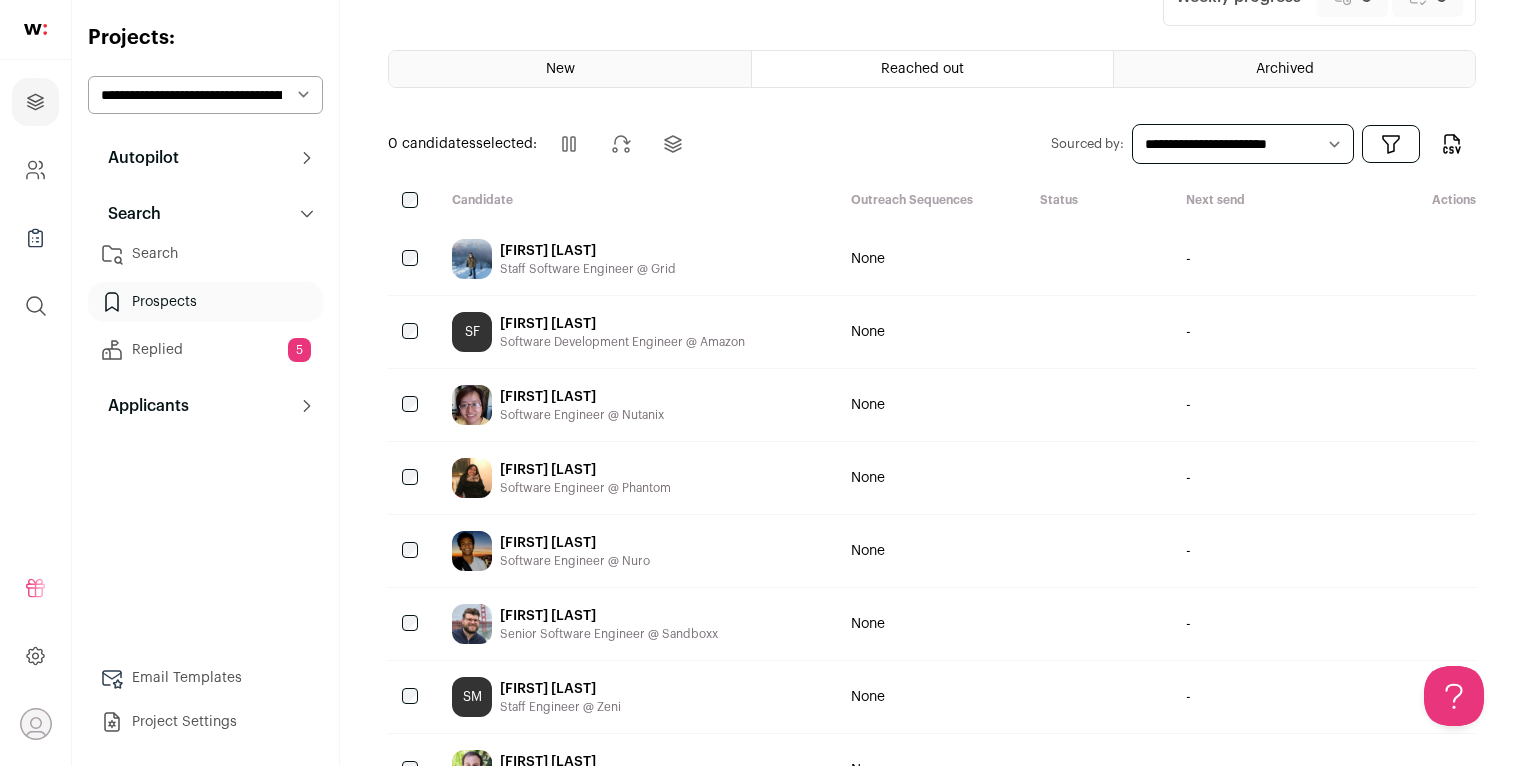 scroll, scrollTop: 0, scrollLeft: 0, axis: both 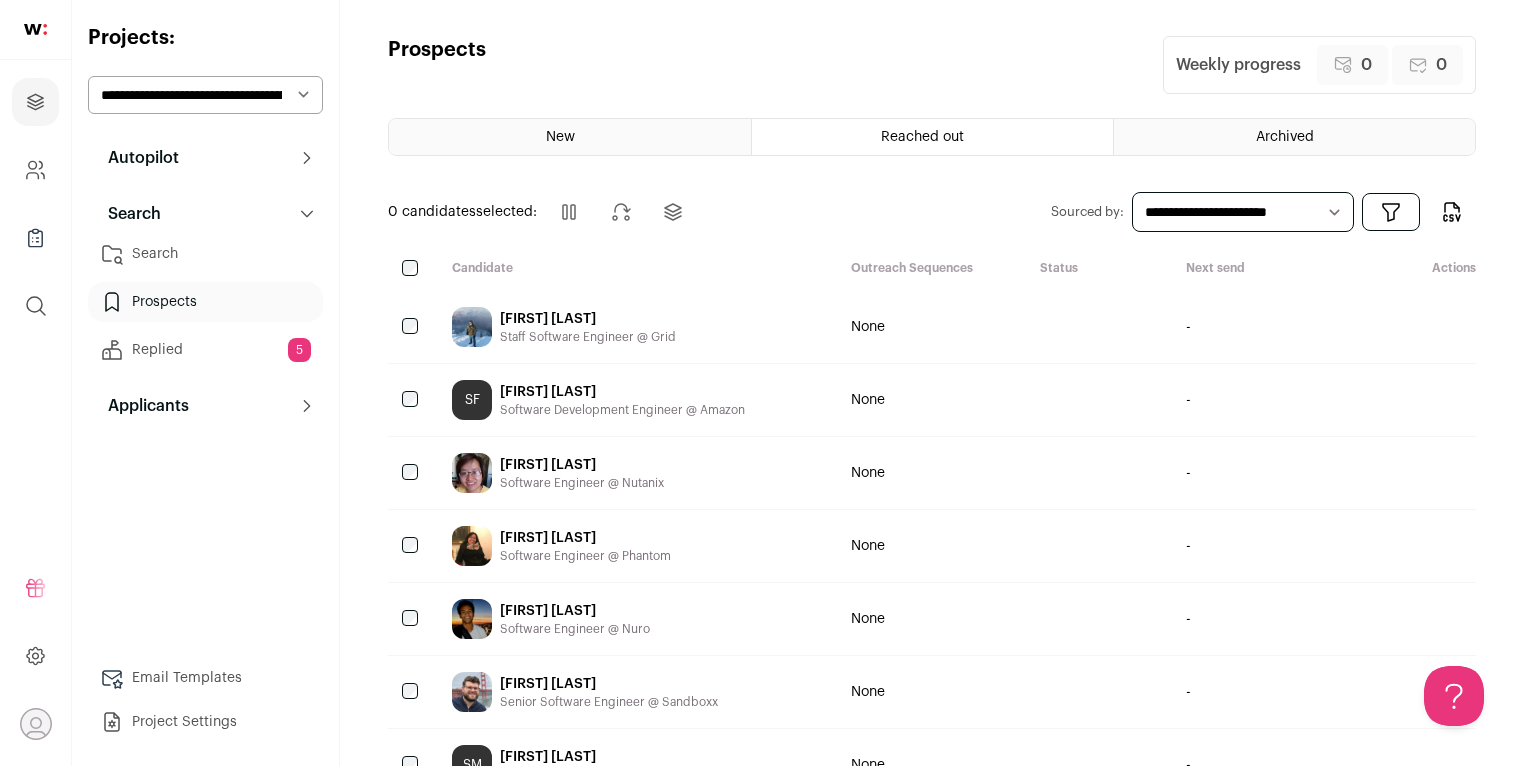 click on "**********" at bounding box center [1243, 212] 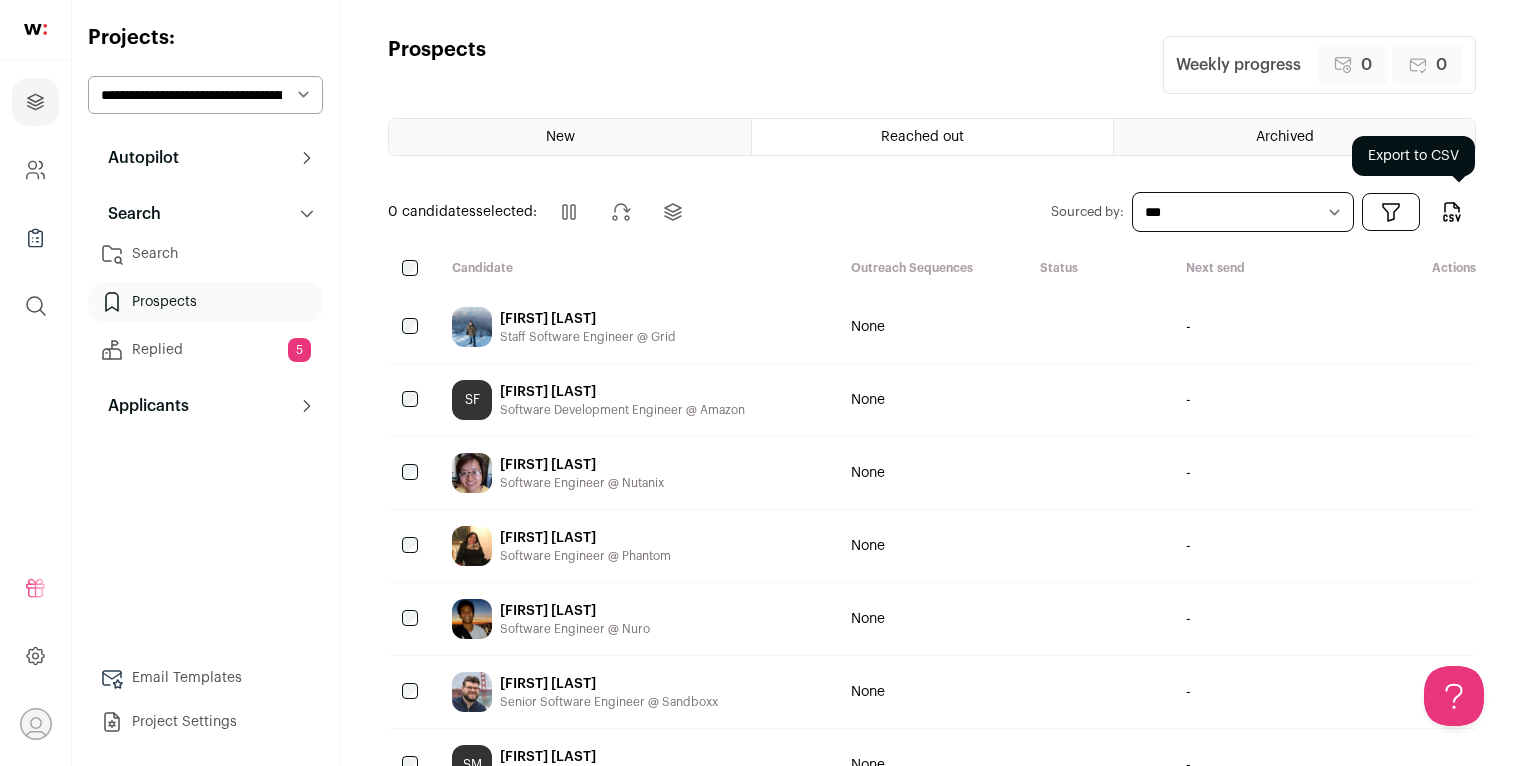 scroll, scrollTop: 0, scrollLeft: 0, axis: both 